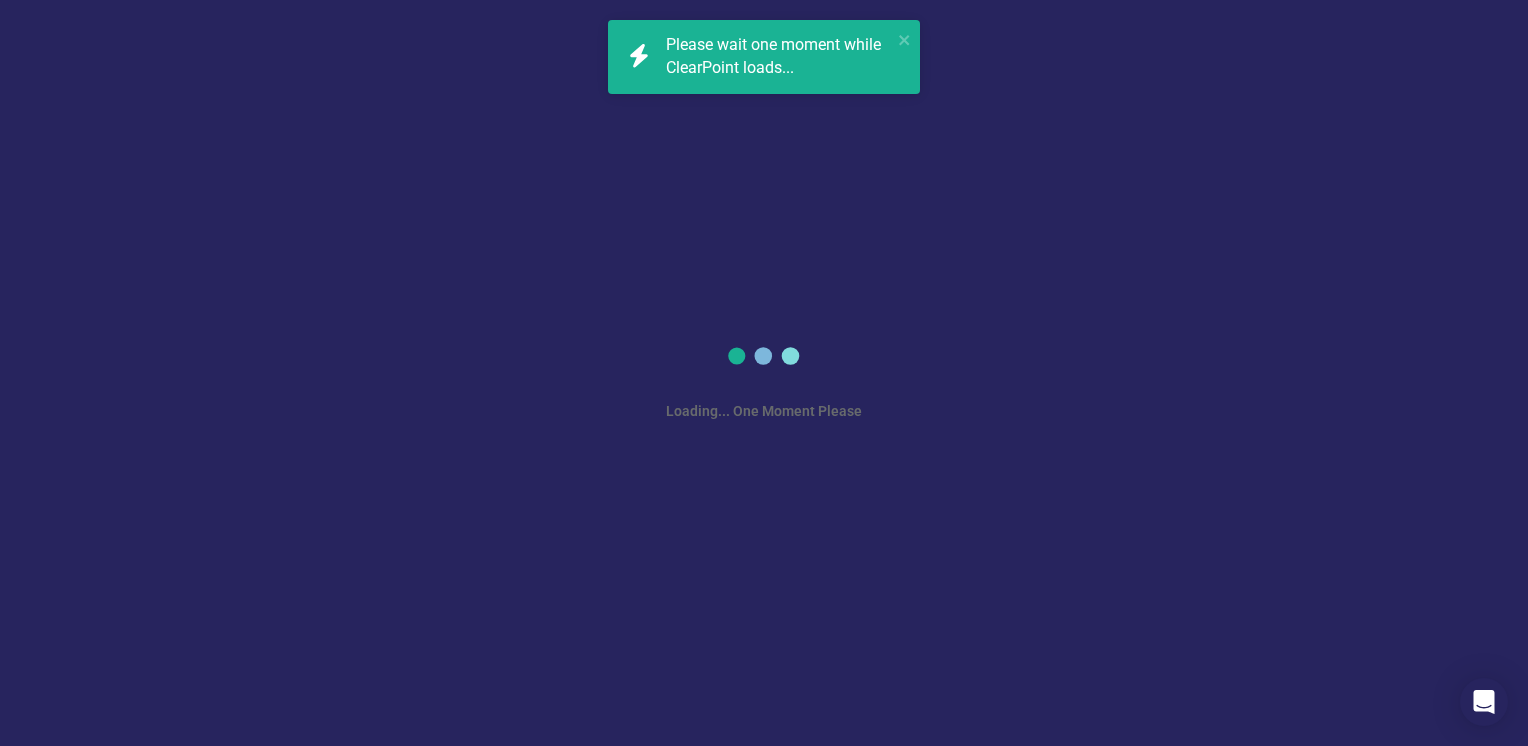 scroll, scrollTop: 0, scrollLeft: 0, axis: both 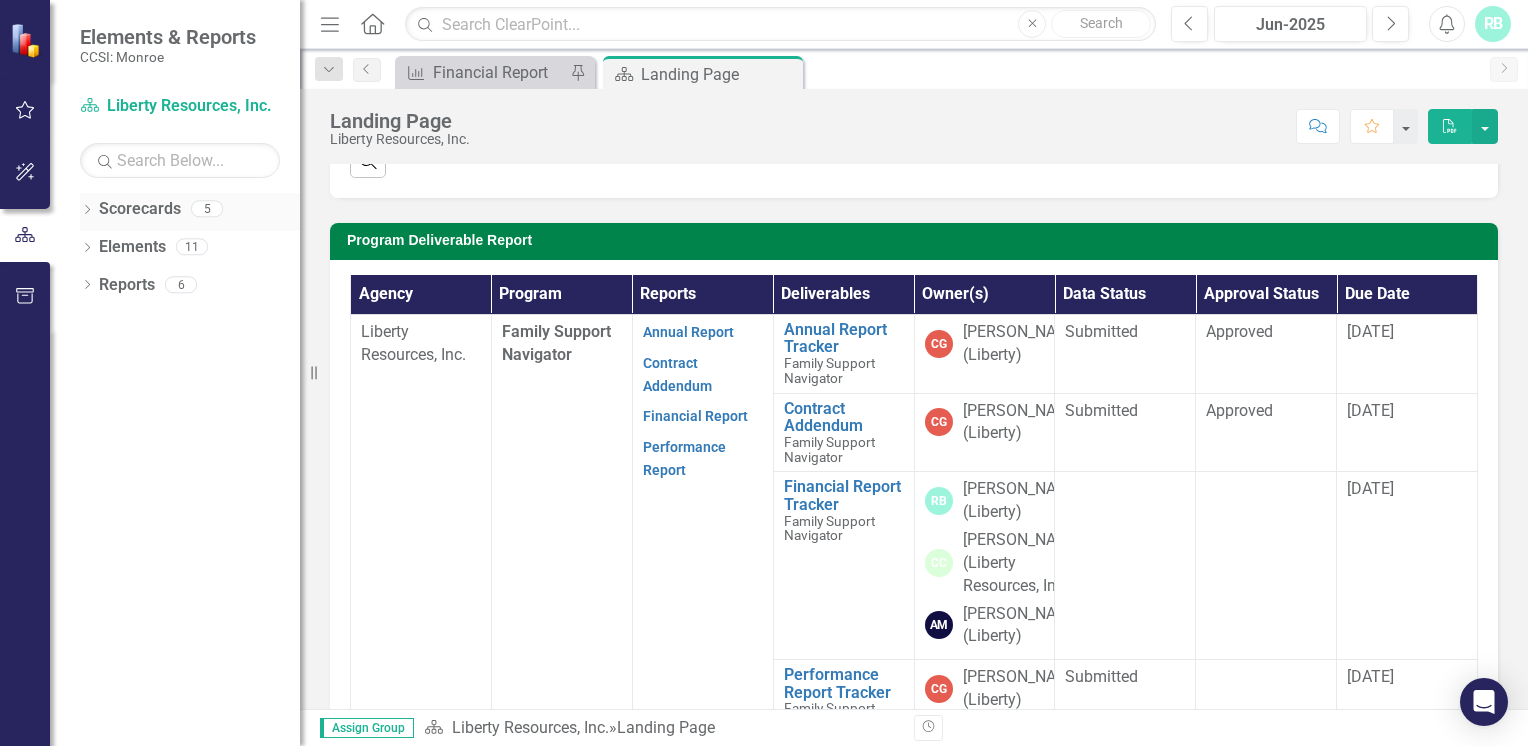 click on "Scorecards" at bounding box center (140, 209) 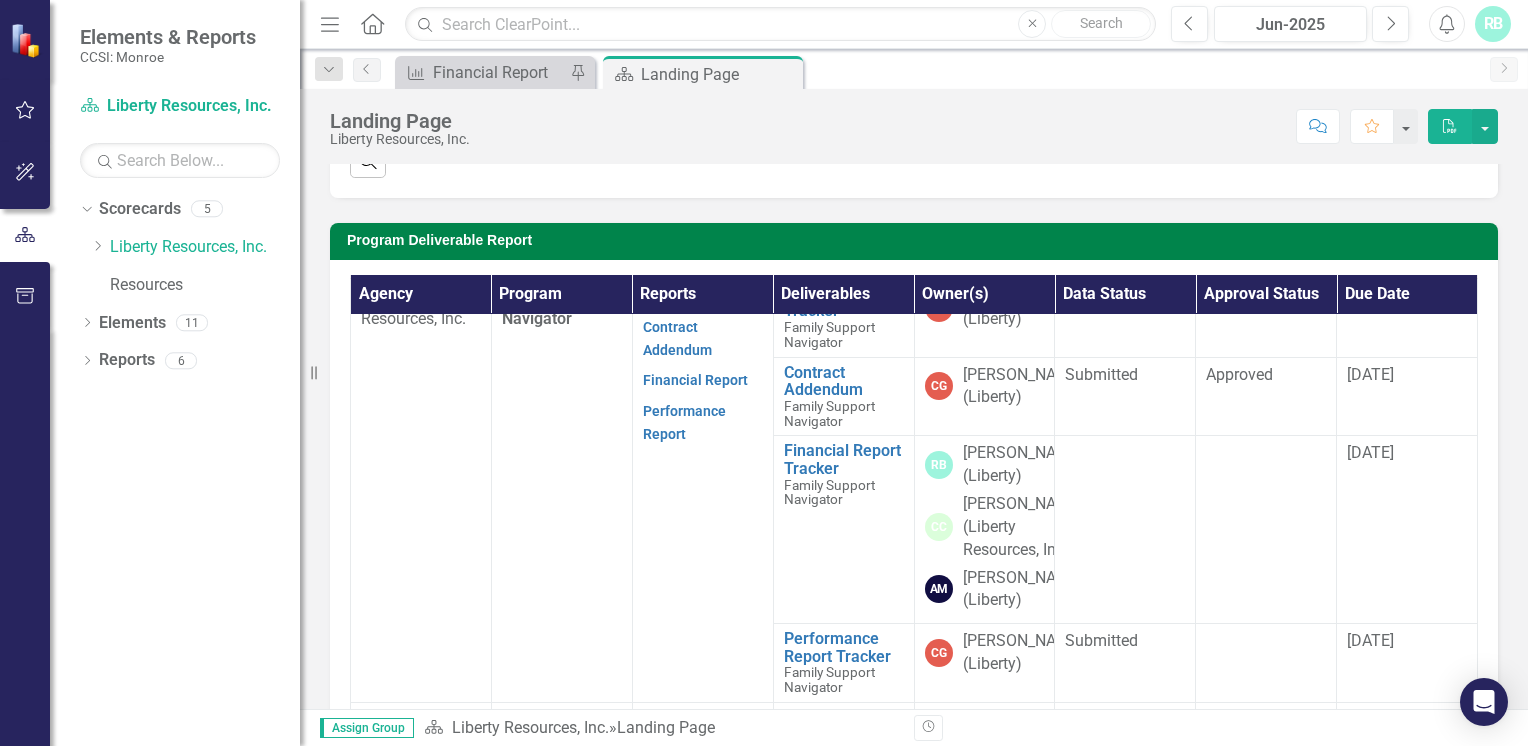scroll, scrollTop: 40, scrollLeft: 0, axis: vertical 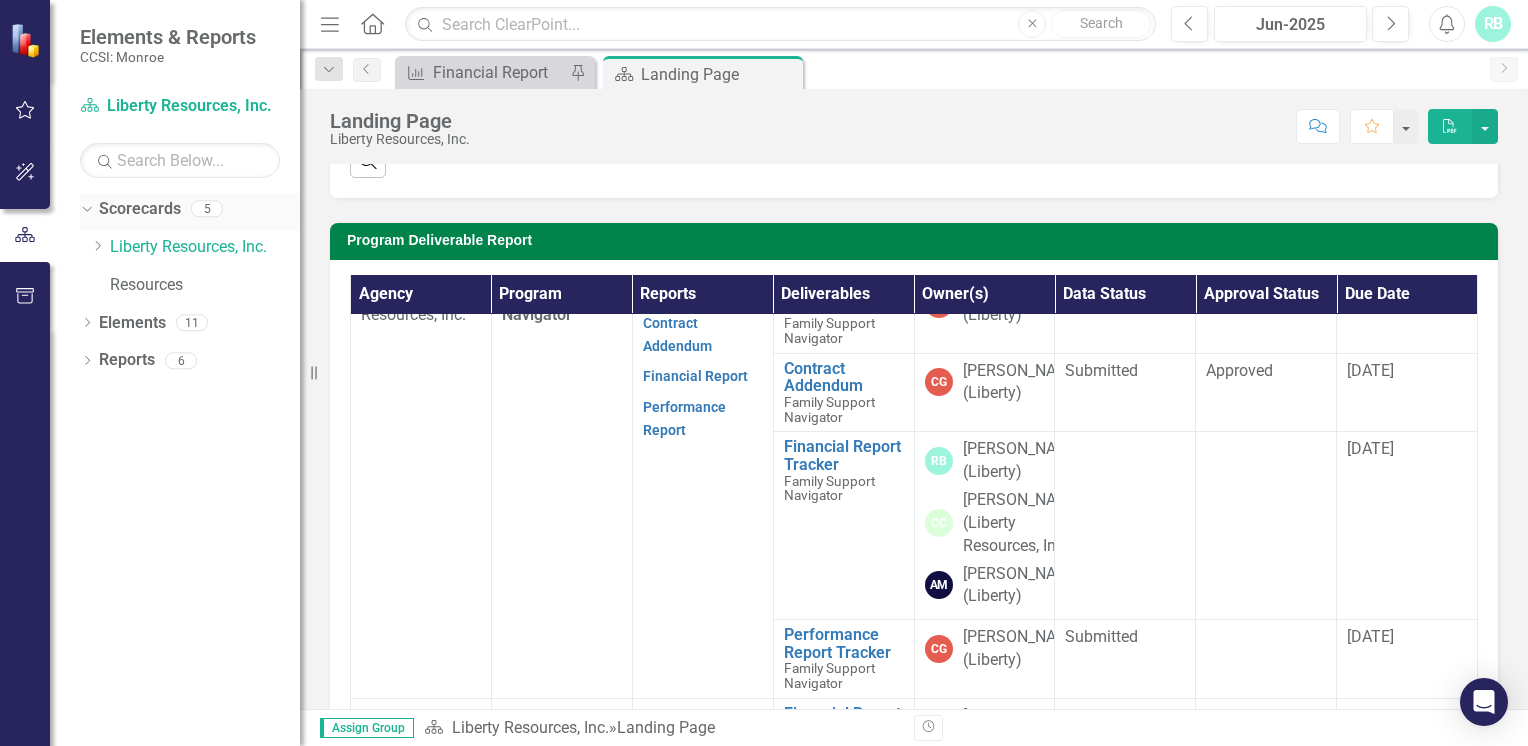 click on "Scorecards" at bounding box center (140, 209) 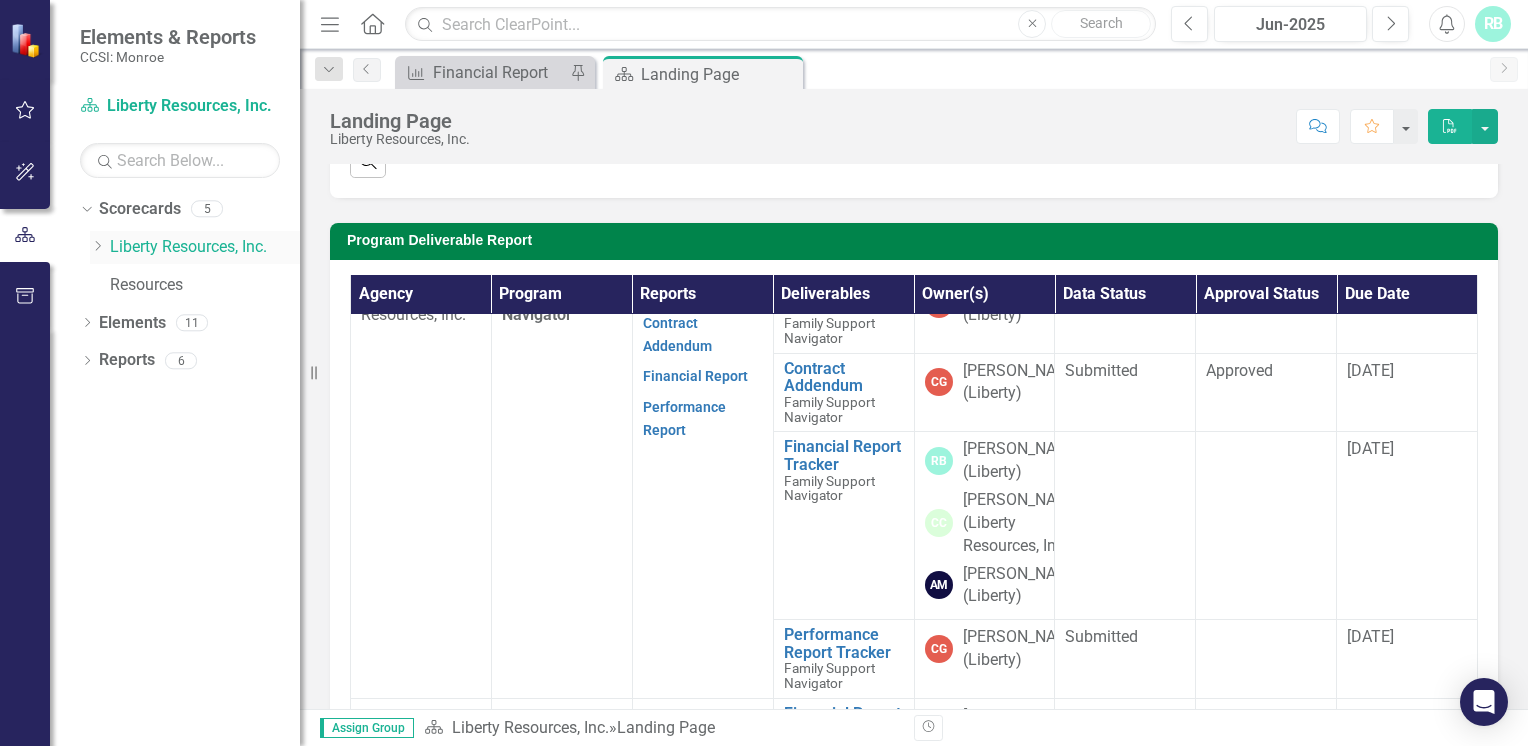 click on "Liberty Resources, Inc." at bounding box center (205, 247) 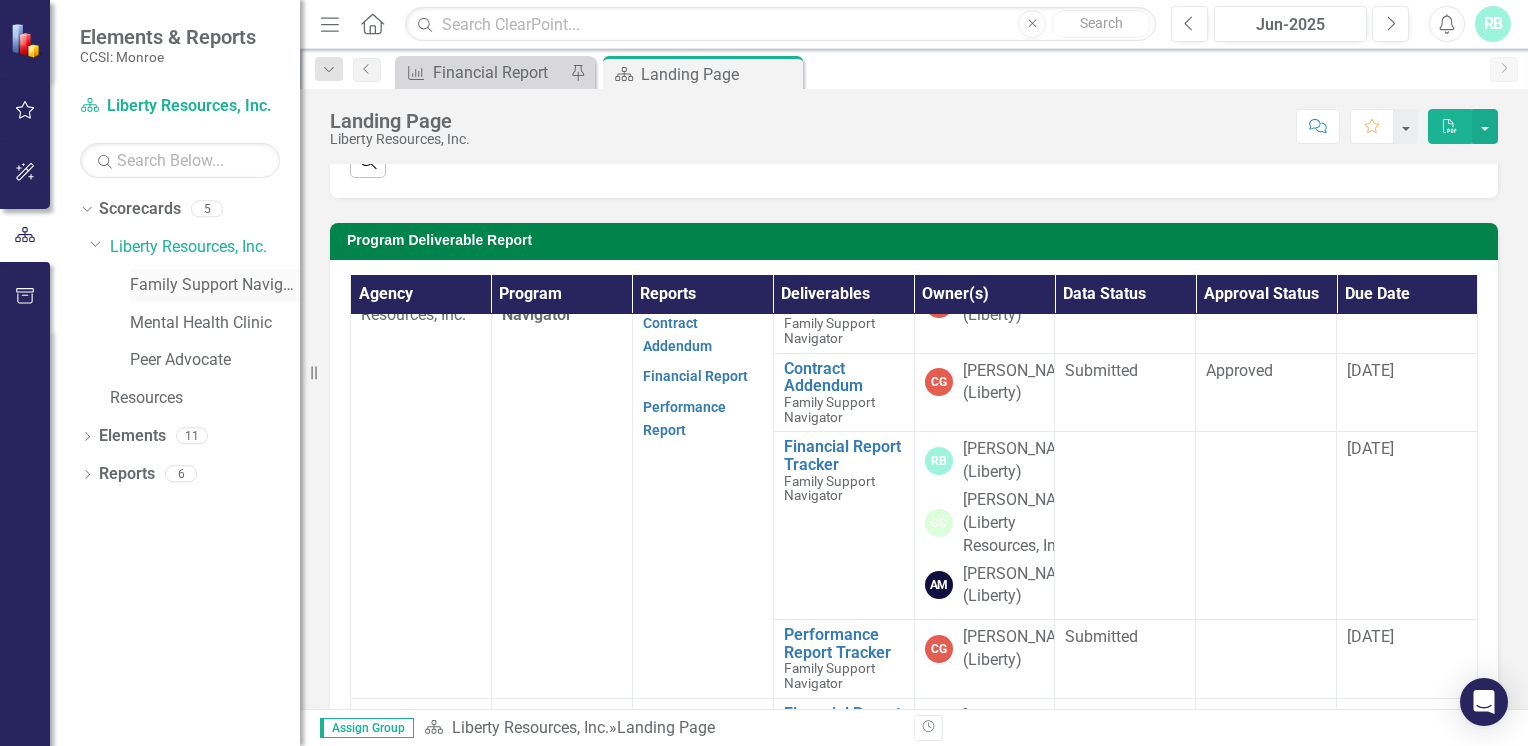 click on "Family Support Navigator" at bounding box center (215, 285) 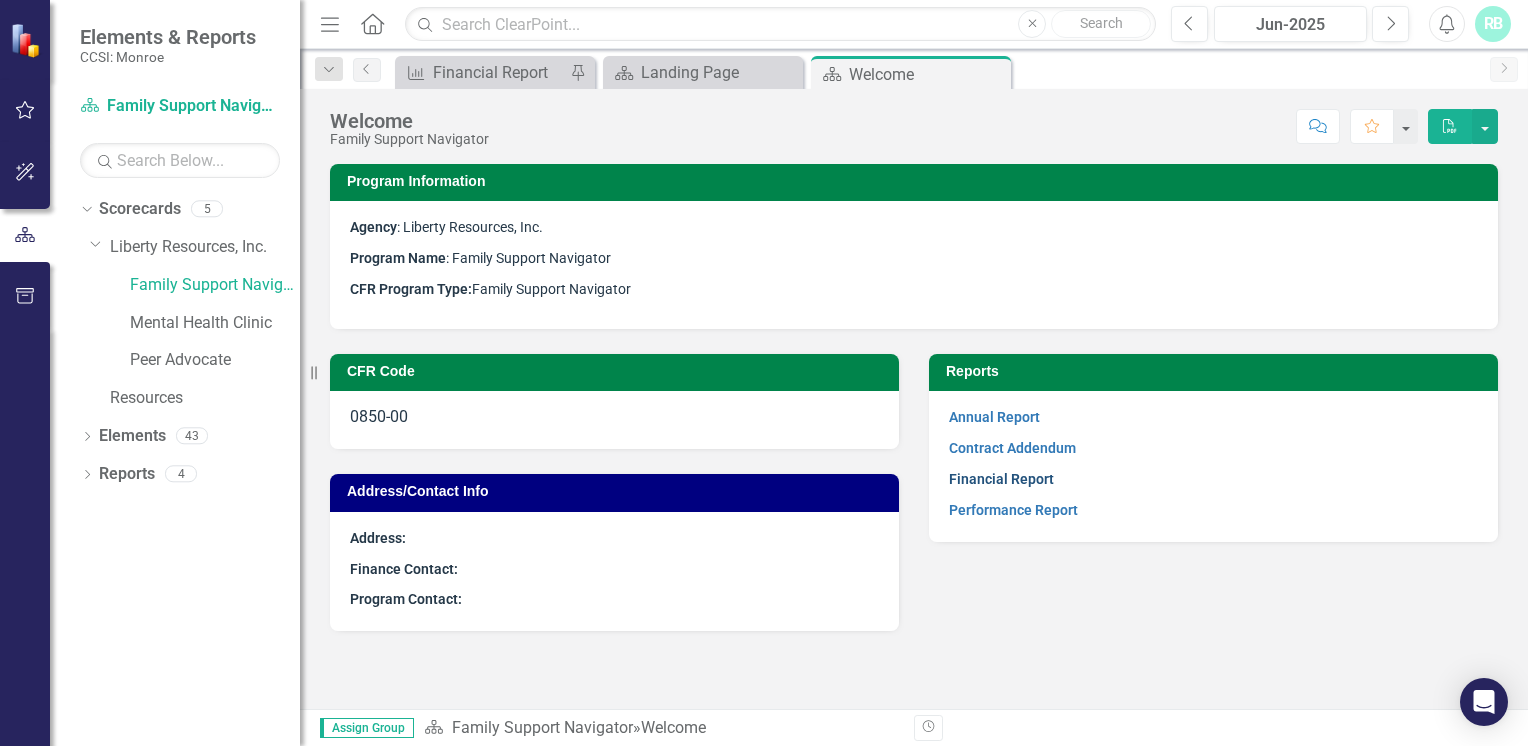 click on "Financial Report" at bounding box center [1001, 479] 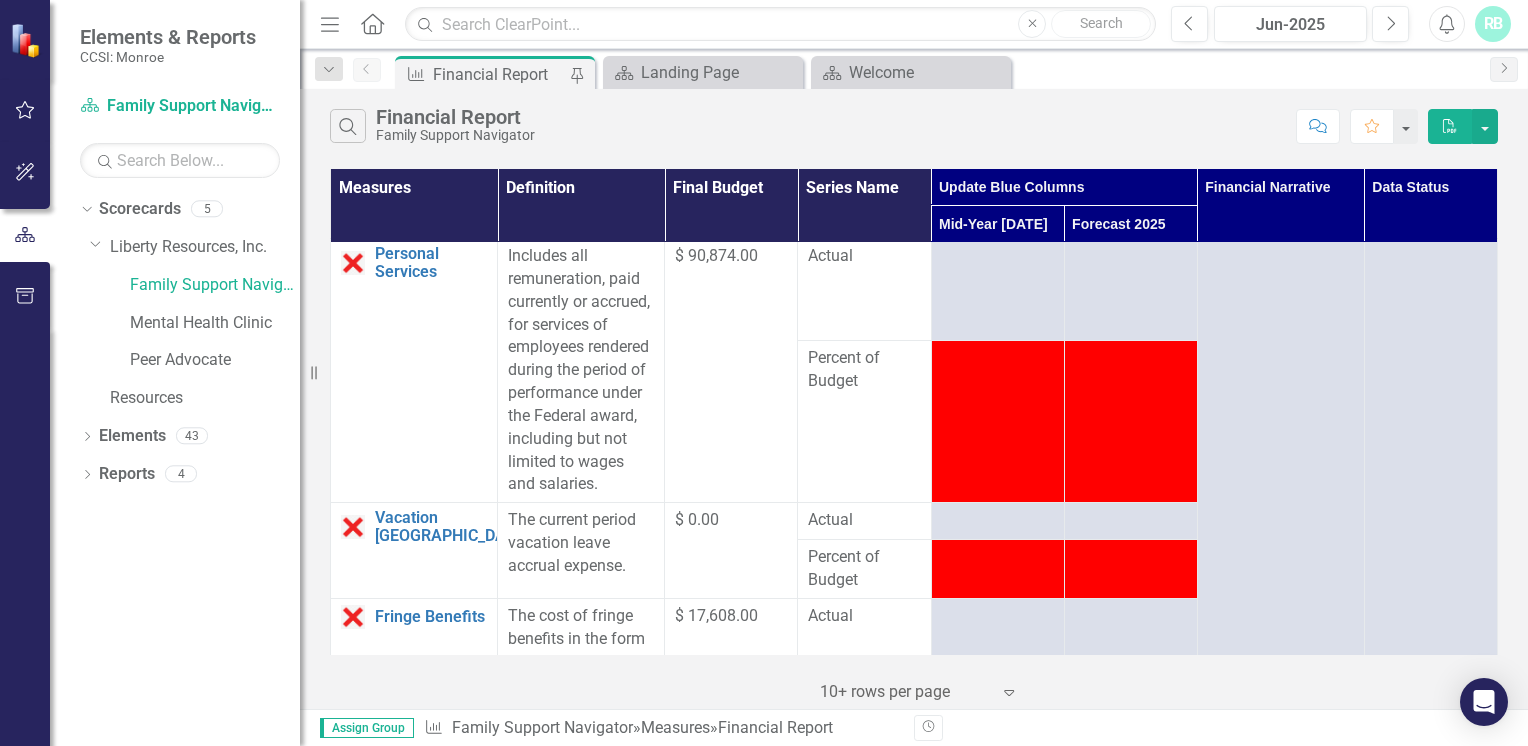 scroll, scrollTop: 0, scrollLeft: 0, axis: both 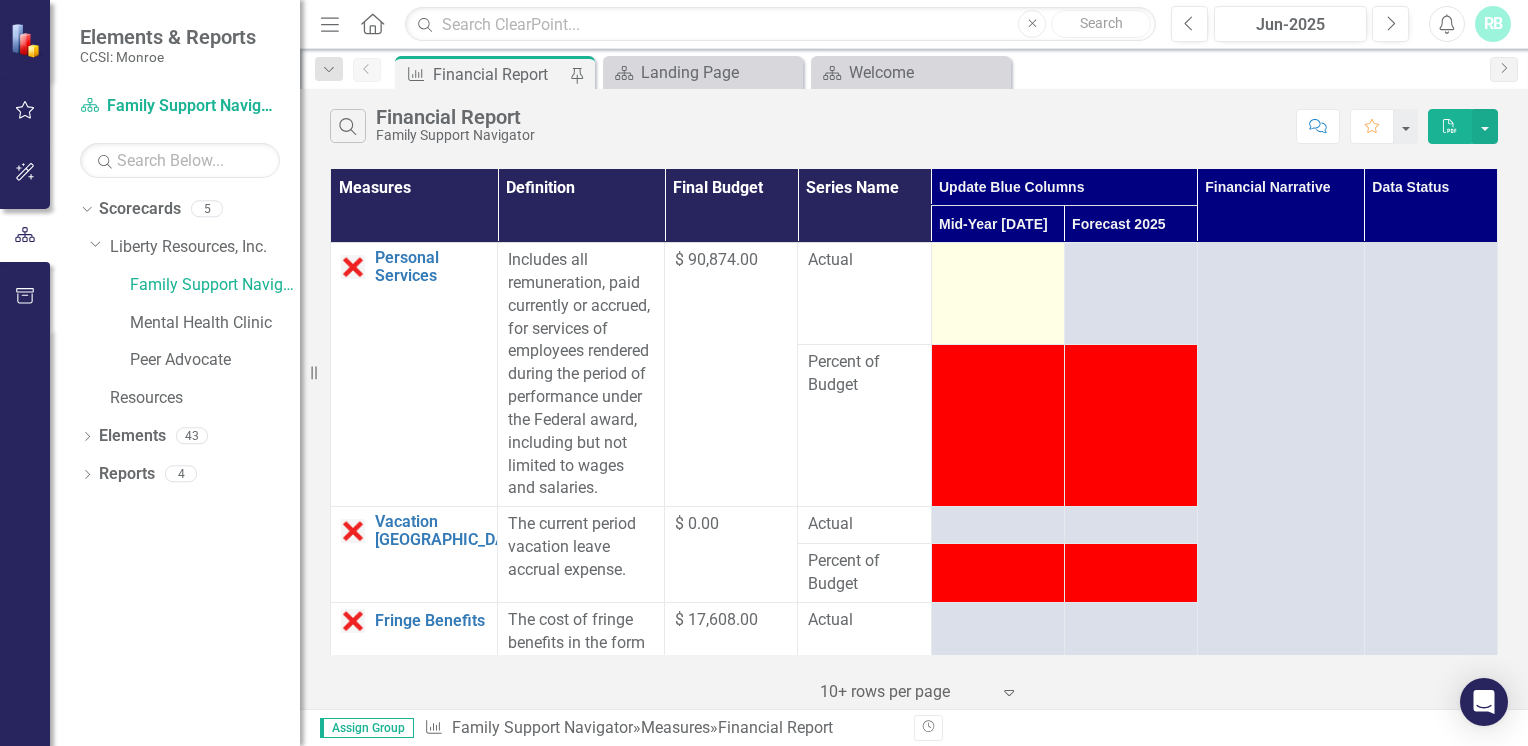 click at bounding box center (997, 294) 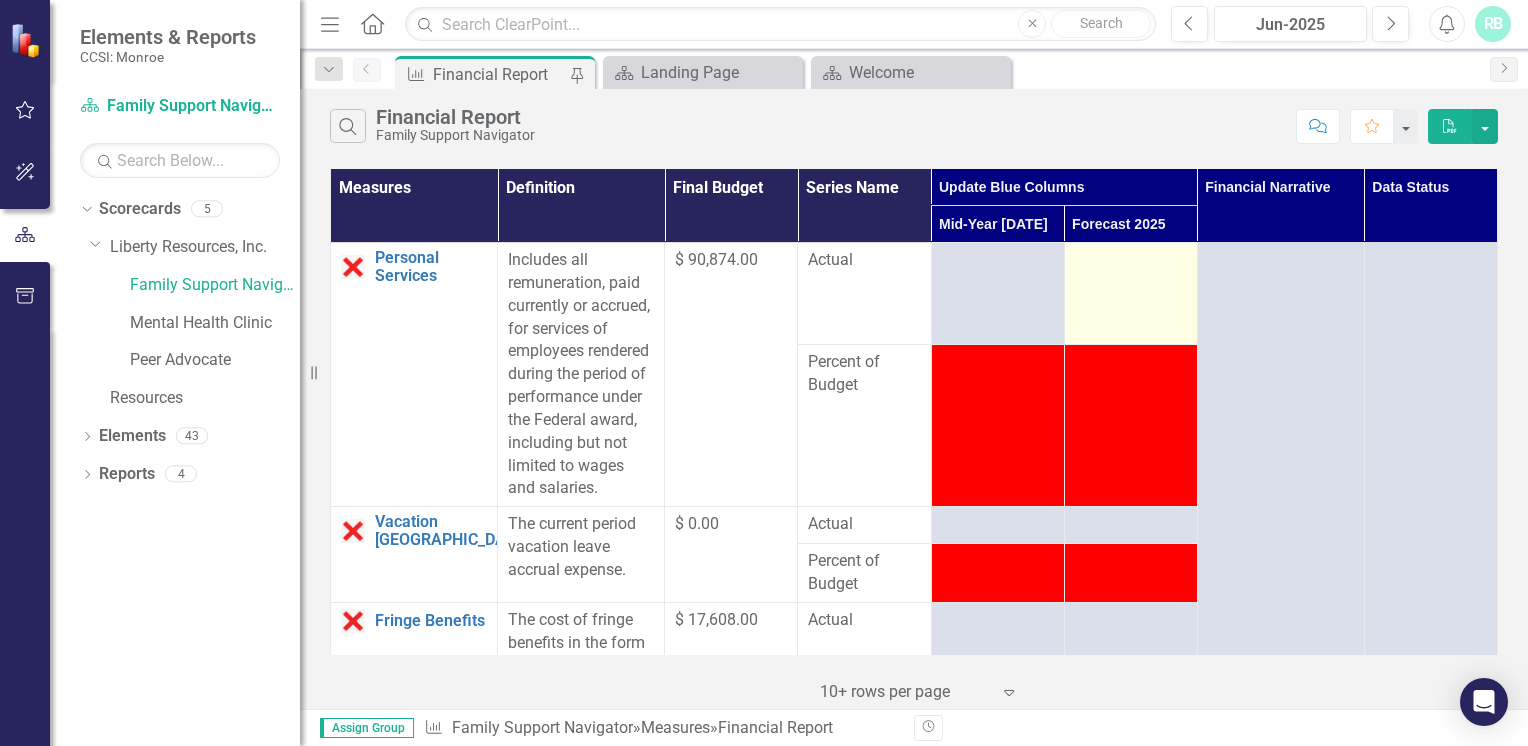 click at bounding box center [1131, 261] 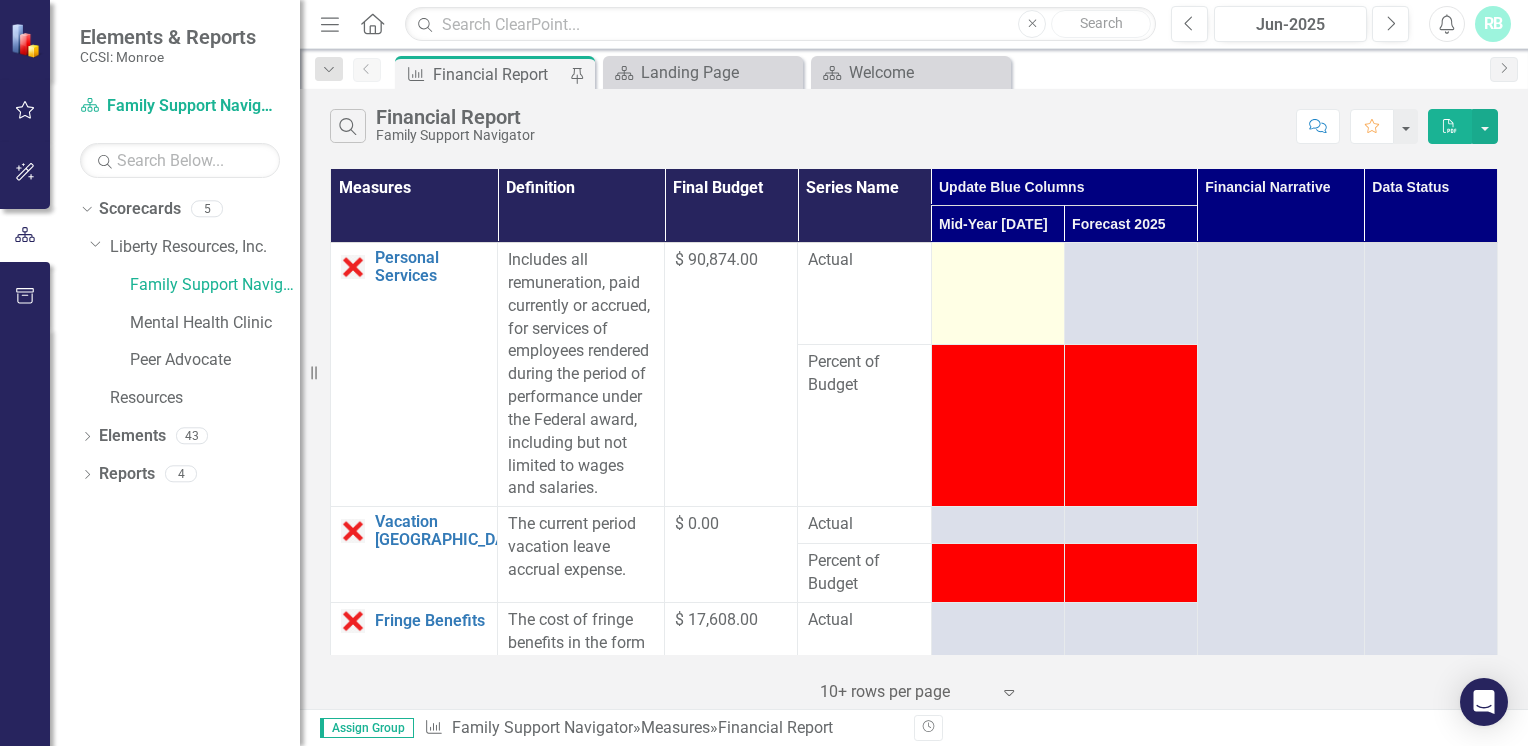 click at bounding box center (997, 294) 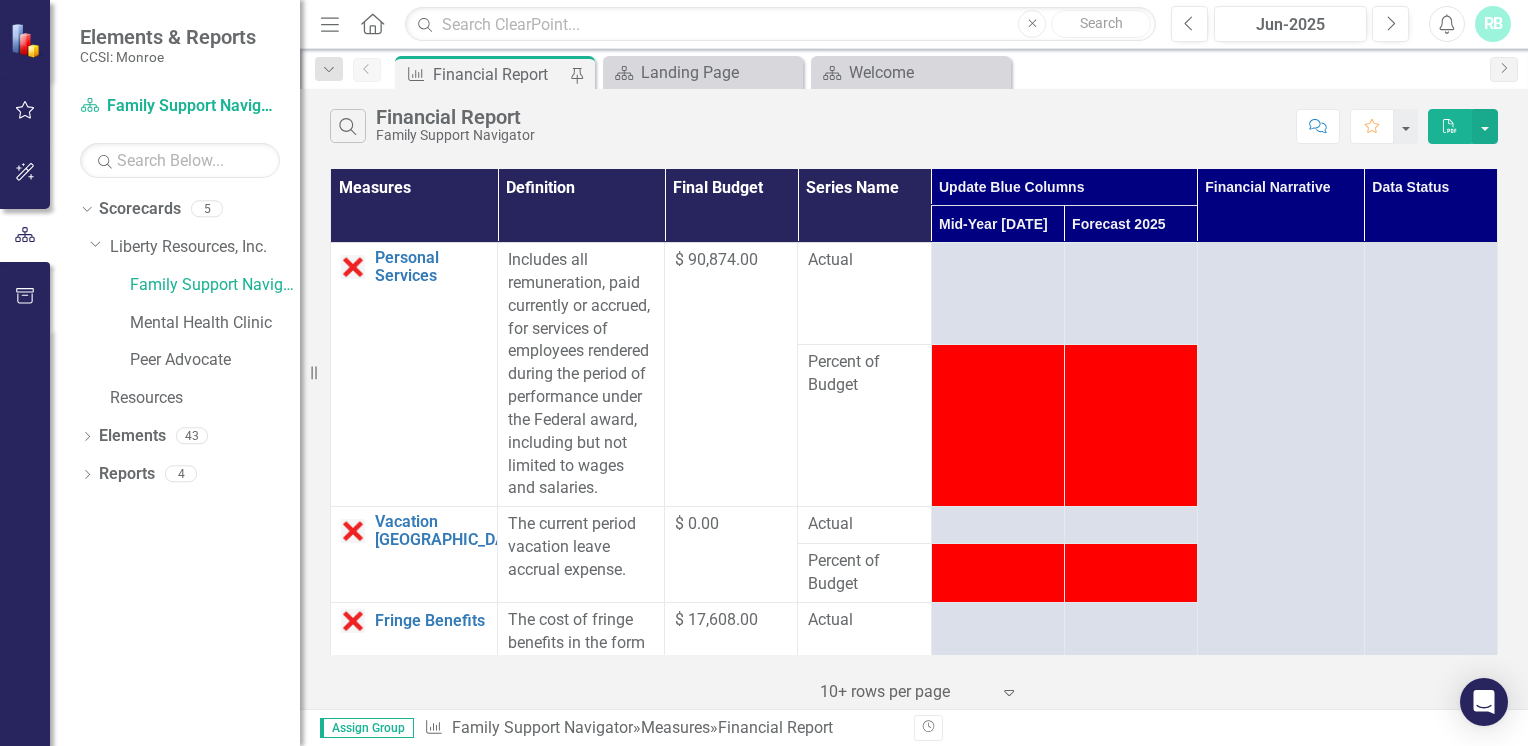 click on "Search Financial Report Family Support Navigator Comment Favorite PDF" at bounding box center [914, 121] 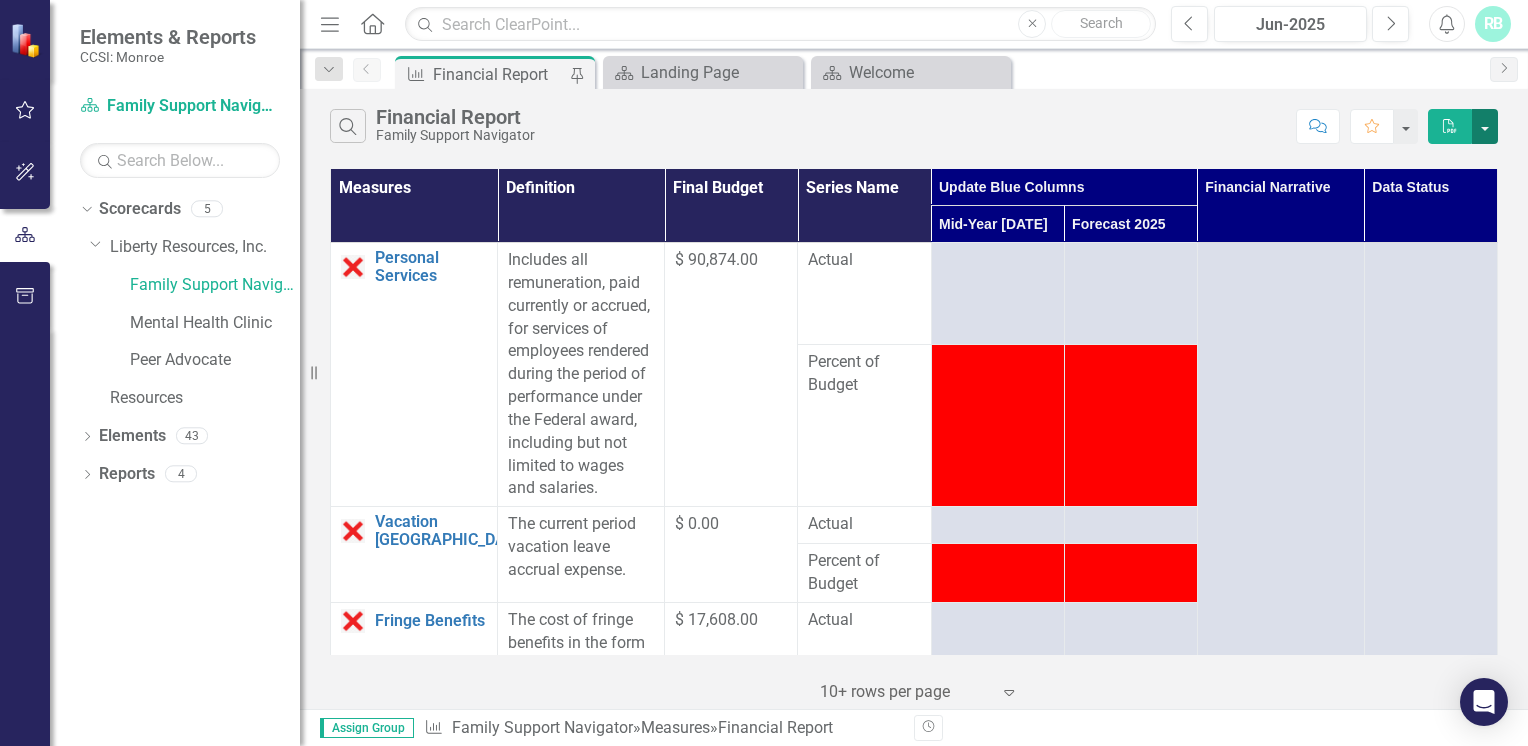 click at bounding box center [1485, 126] 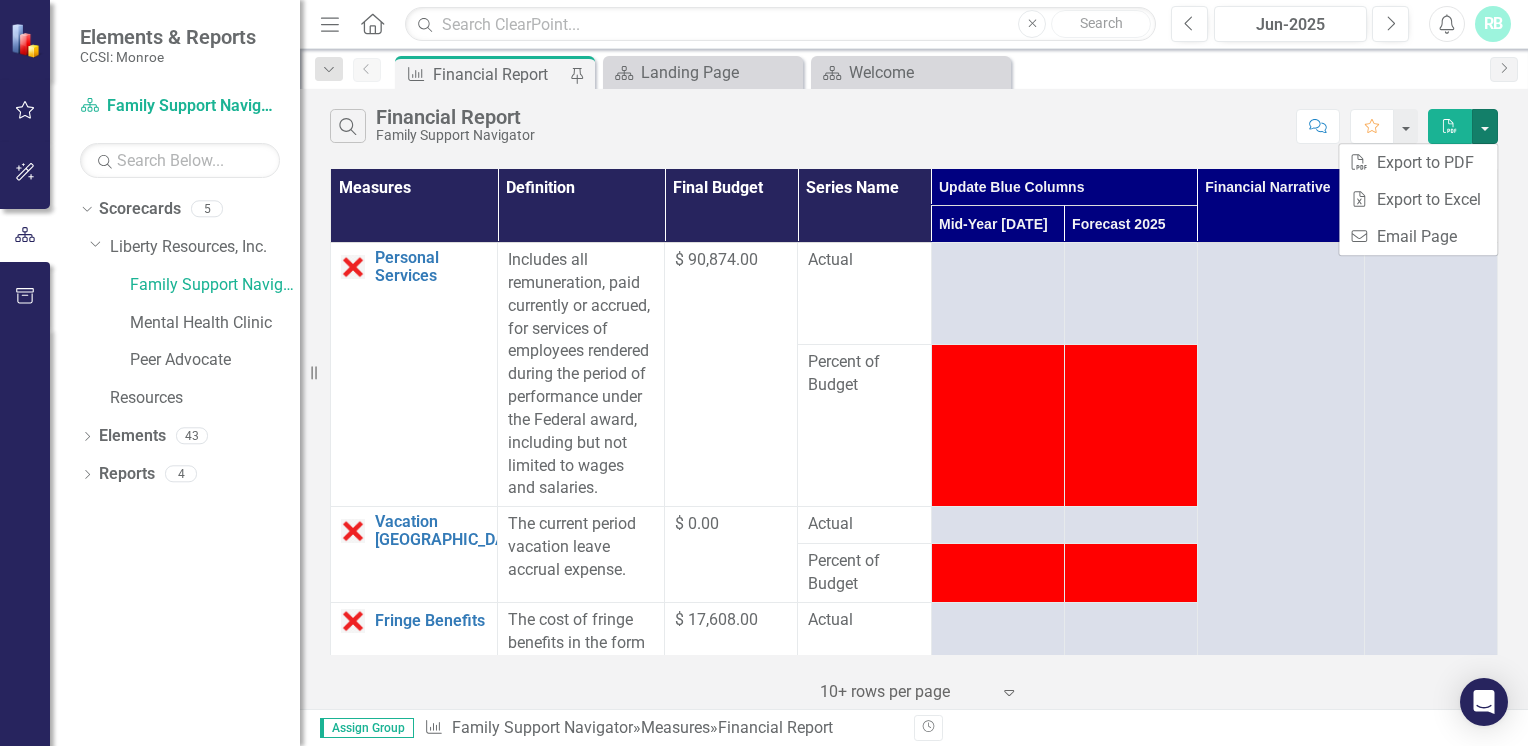 click on "Search Financial Report Family Support Navigator Comment Favorite PDF" at bounding box center [914, 121] 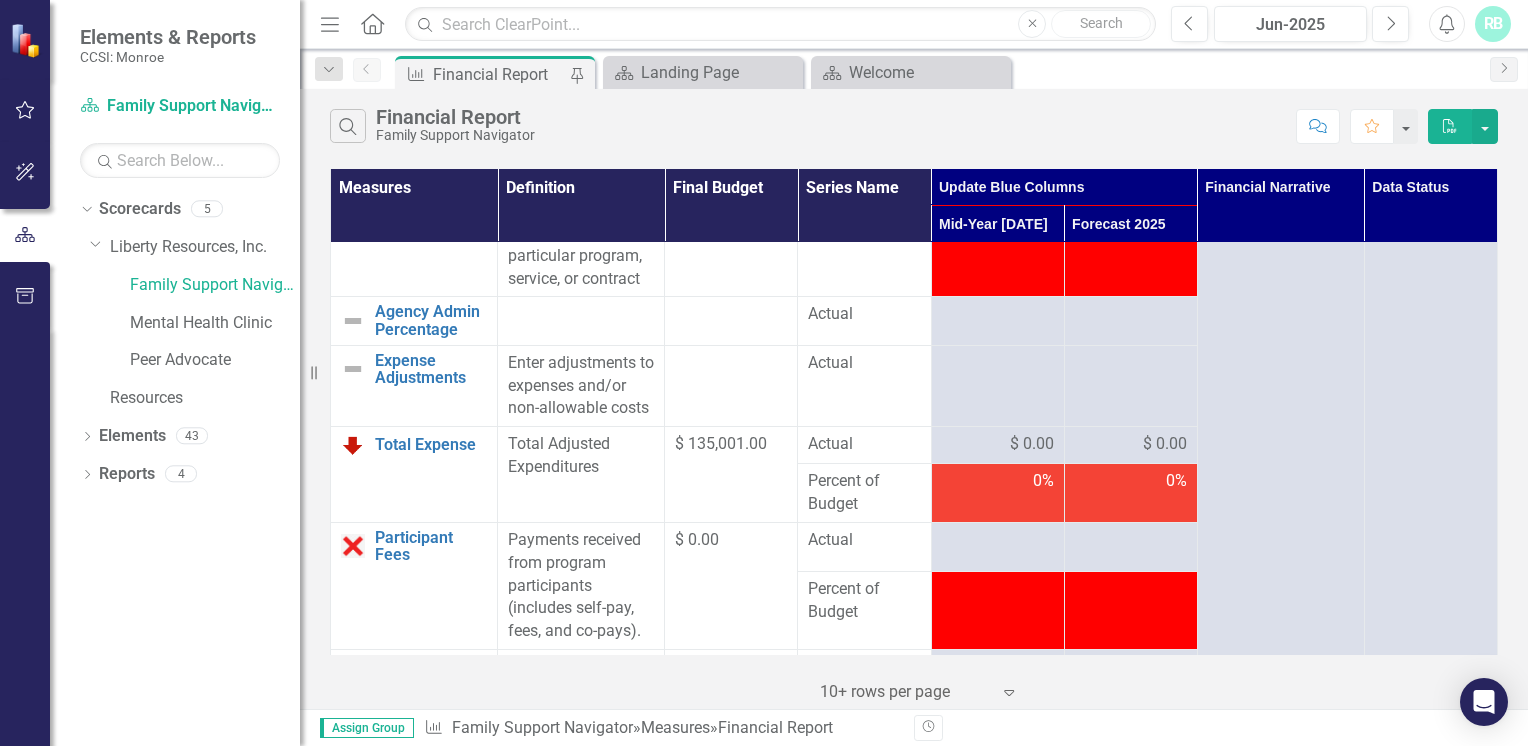 scroll, scrollTop: 1503, scrollLeft: 0, axis: vertical 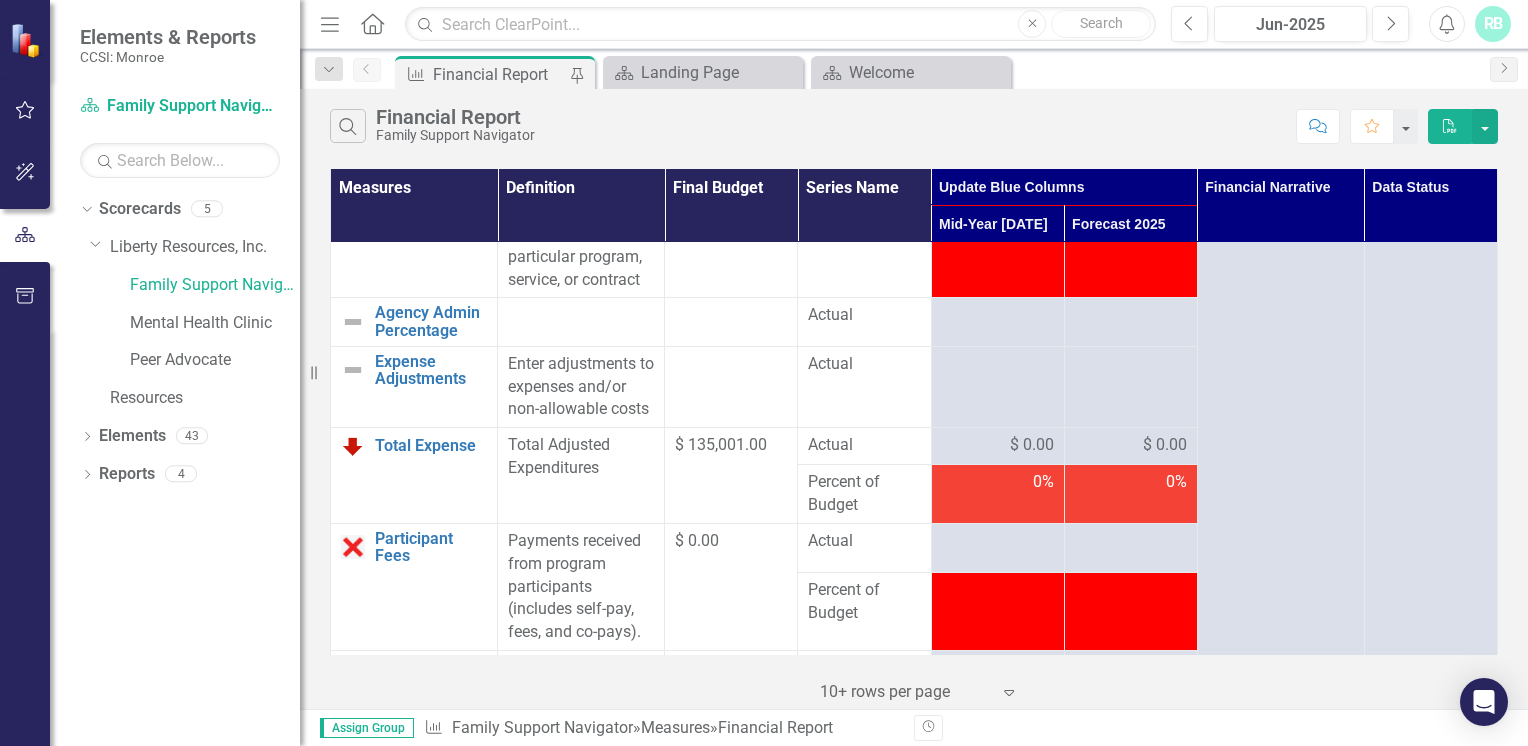 click at bounding box center [997, 322] 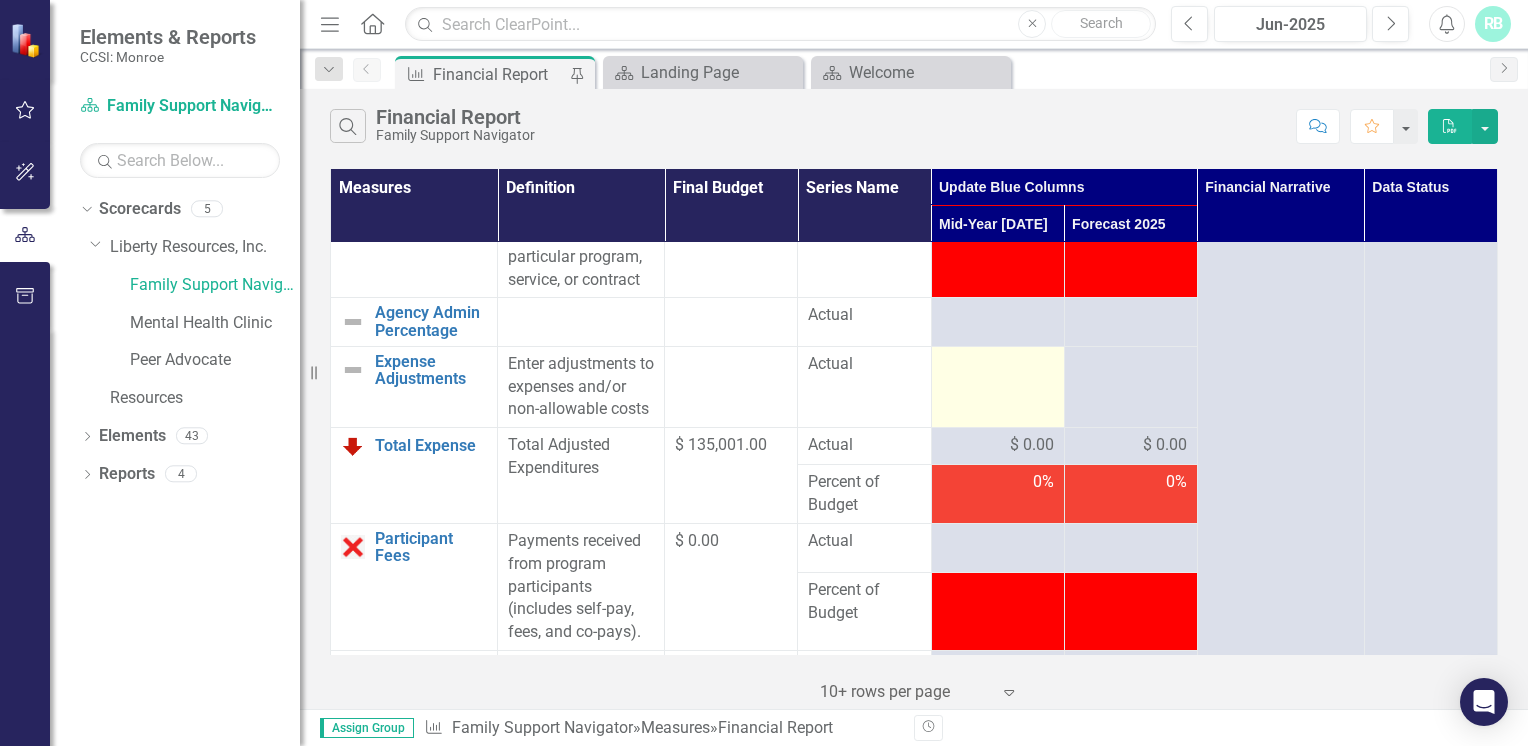 click at bounding box center [997, 387] 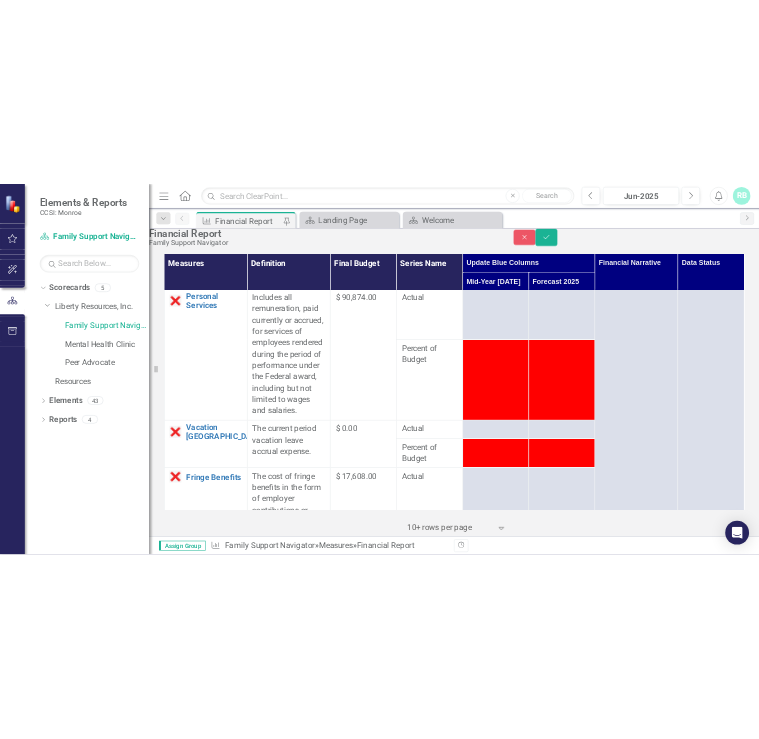 scroll, scrollTop: 0, scrollLeft: 0, axis: both 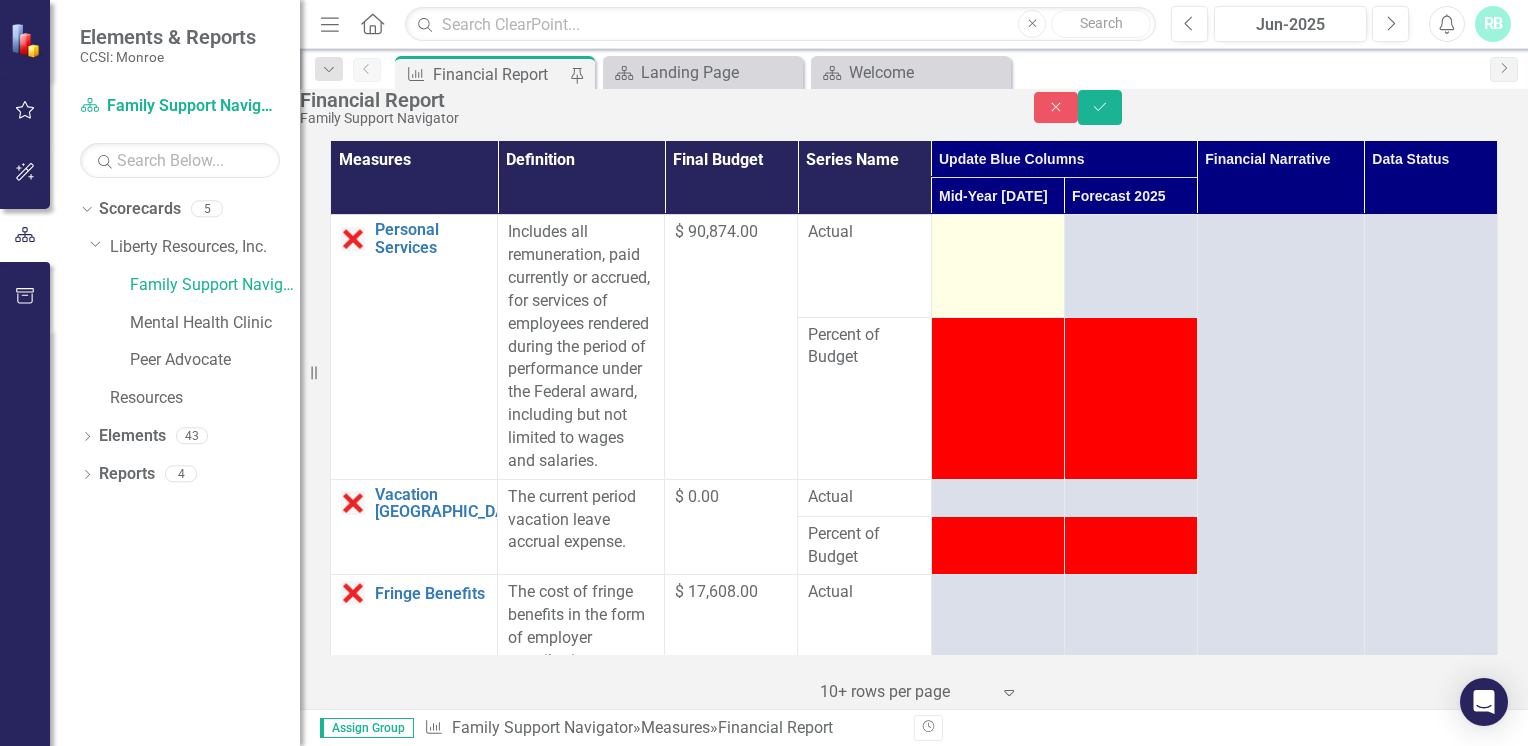 click at bounding box center [997, 266] 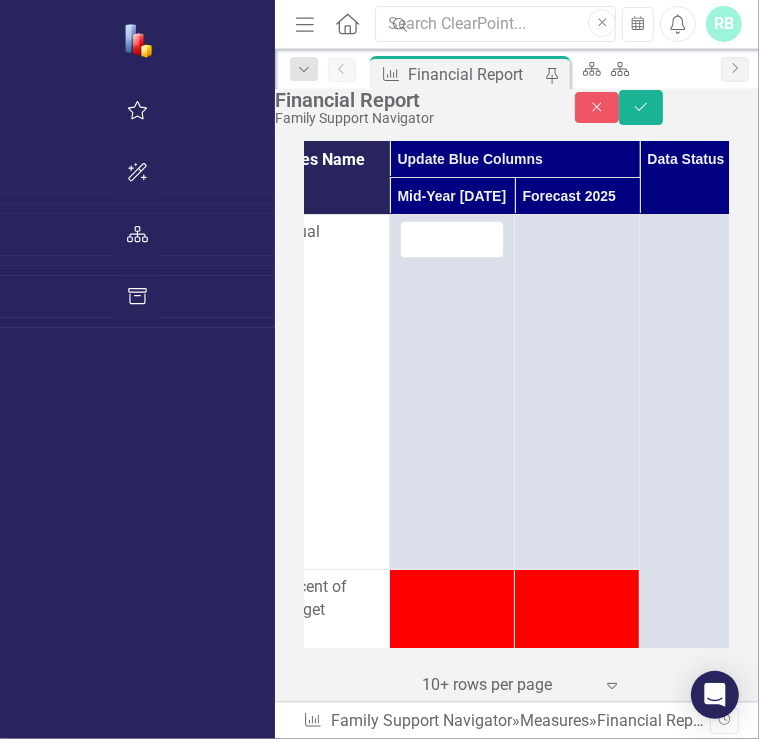 scroll, scrollTop: 0, scrollLeft: 172, axis: horizontal 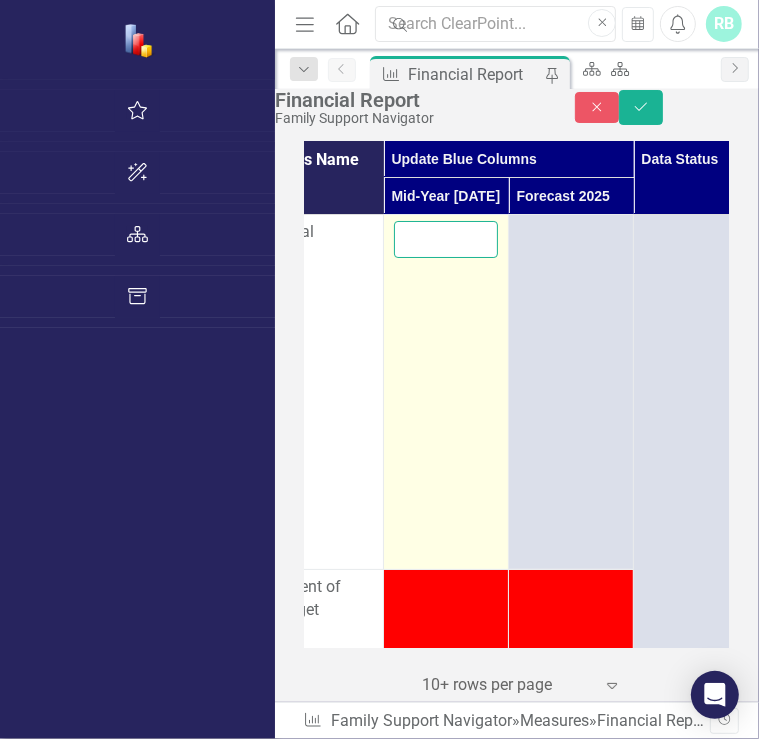 click at bounding box center [446, 239] 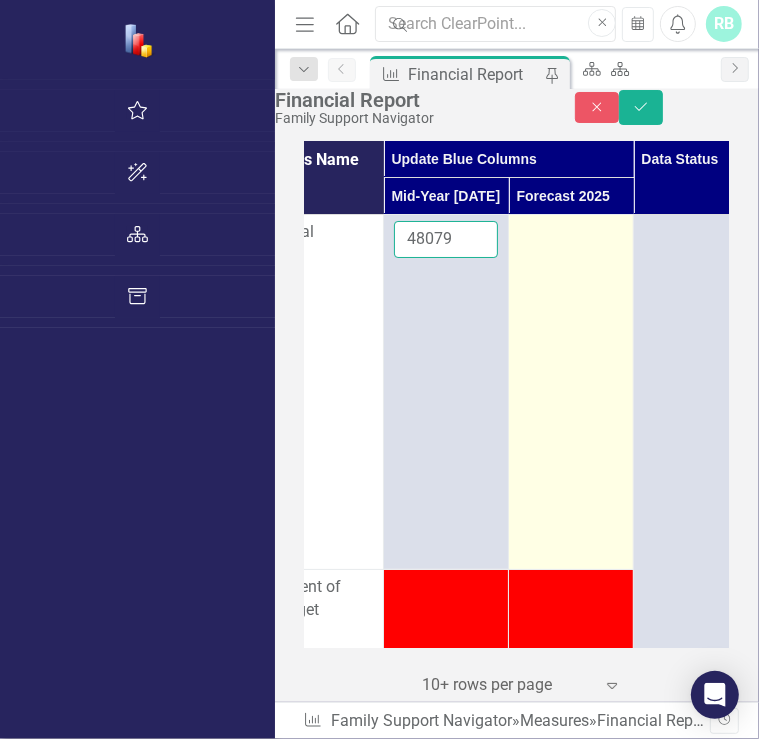 type on "48079" 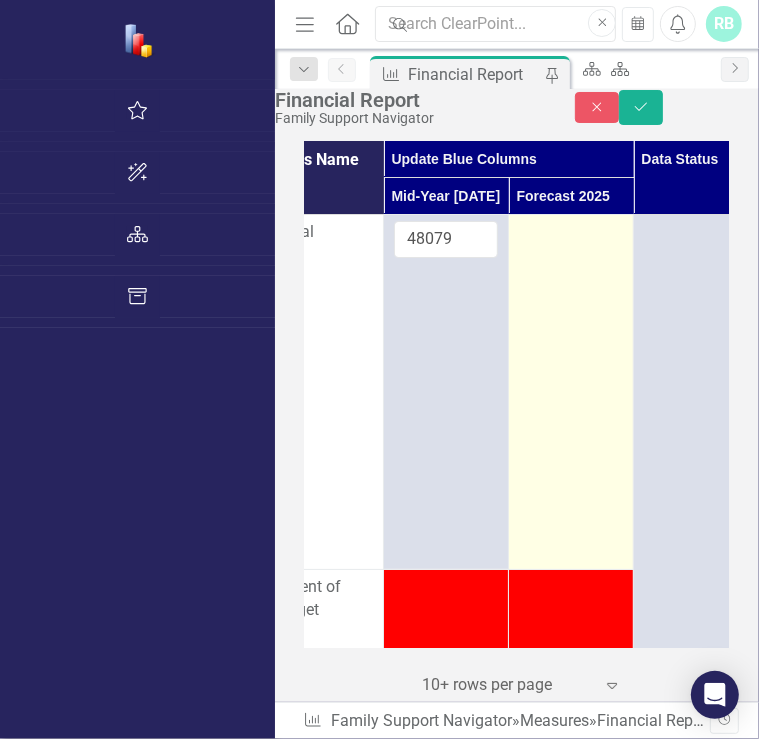 click at bounding box center (571, 233) 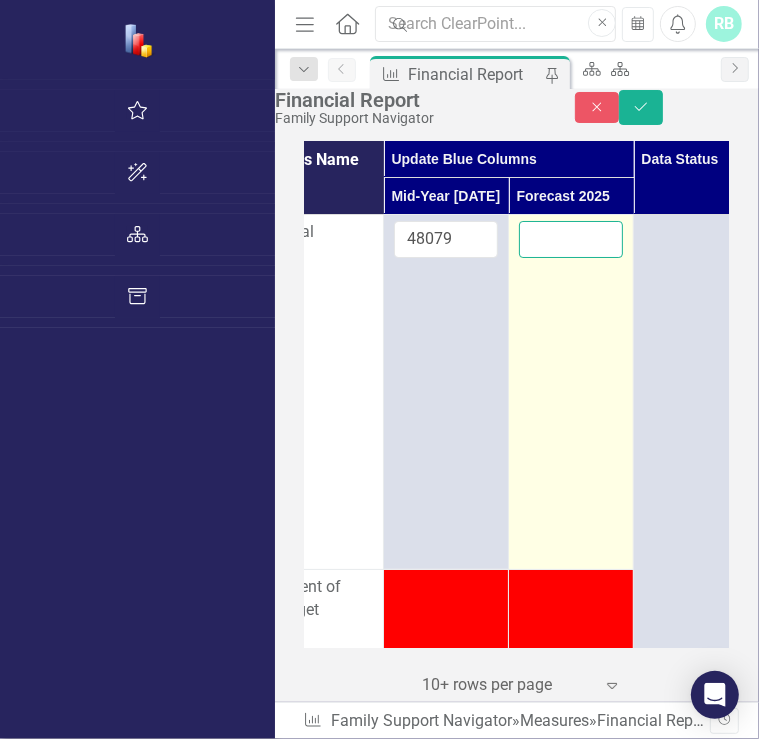 click at bounding box center [571, 239] 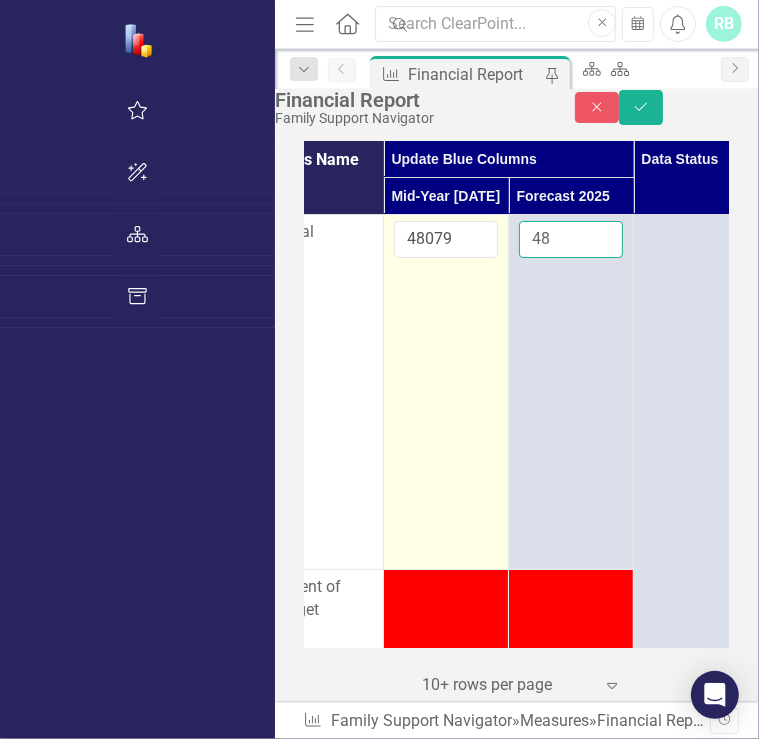 type on "48" 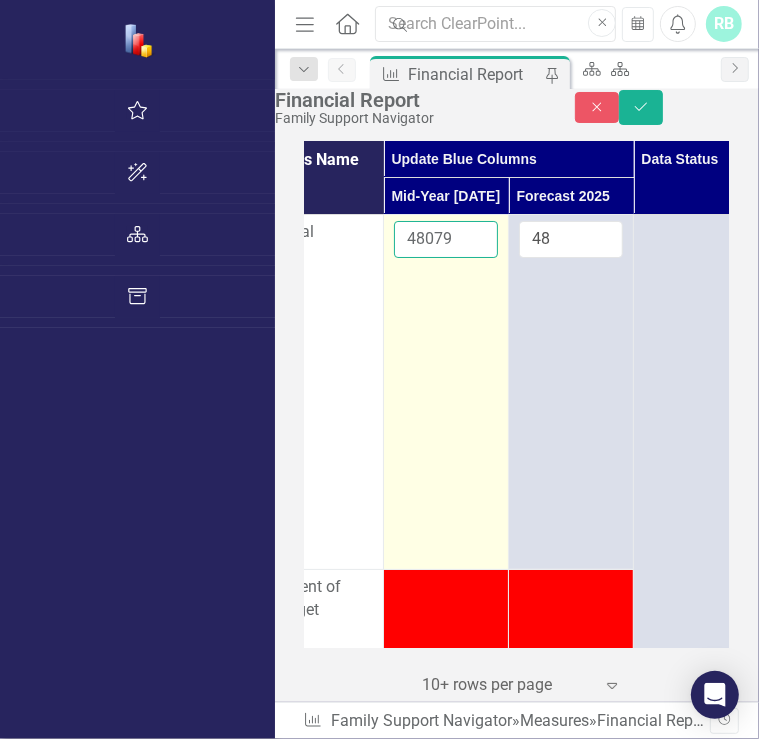 click on "48079" at bounding box center (446, 239) 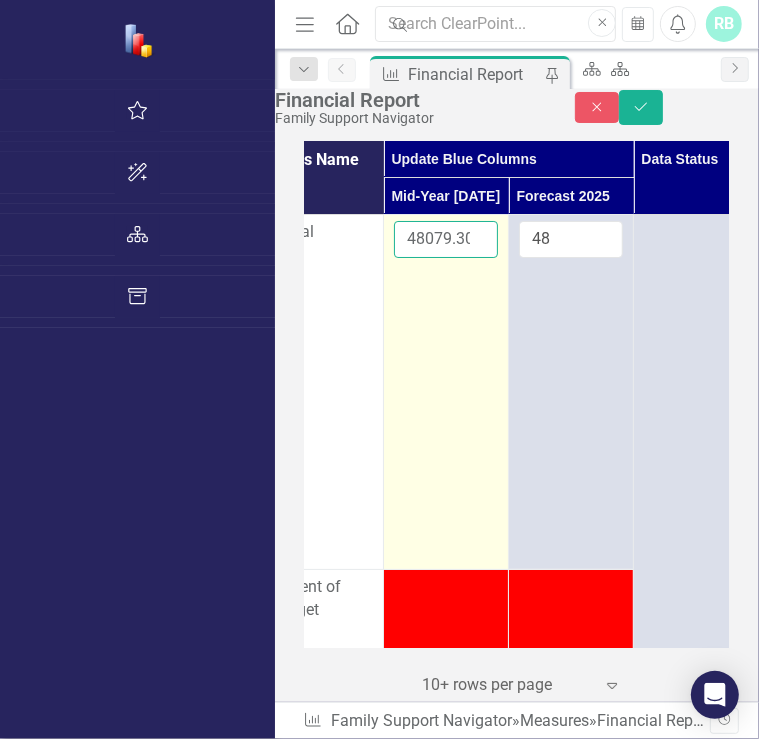 scroll, scrollTop: 0, scrollLeft: 3, axis: horizontal 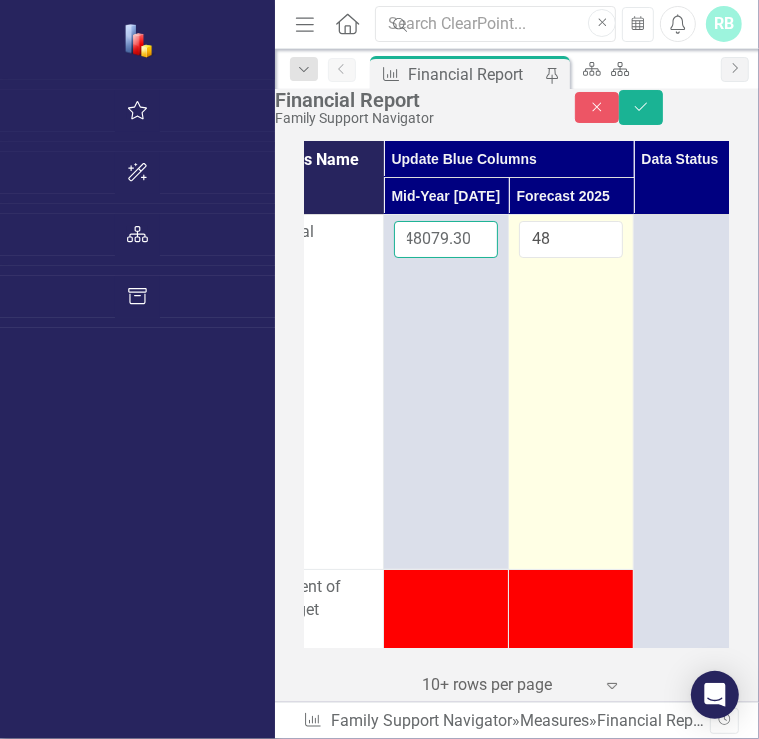 type on "48079.30" 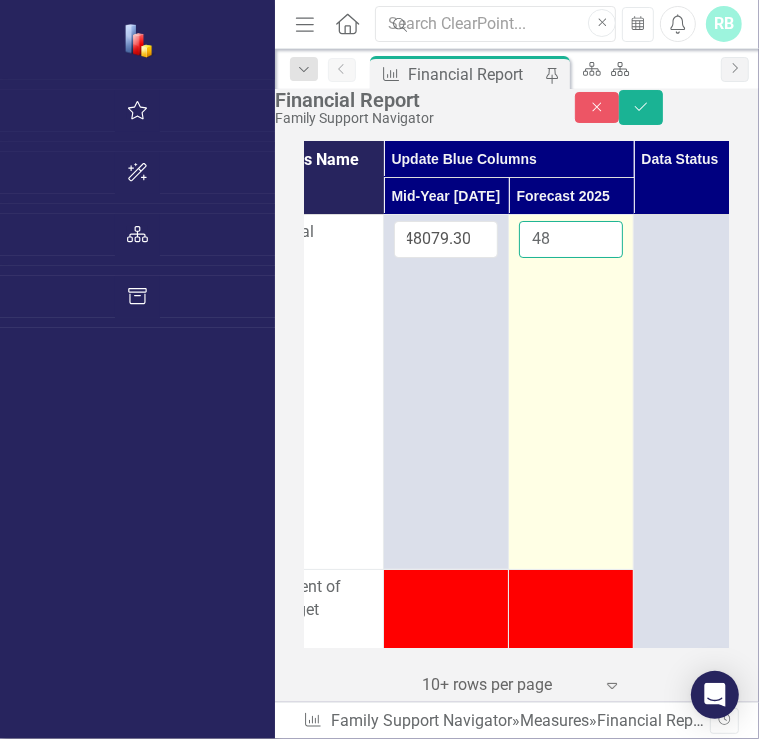 click on "48" at bounding box center [571, 239] 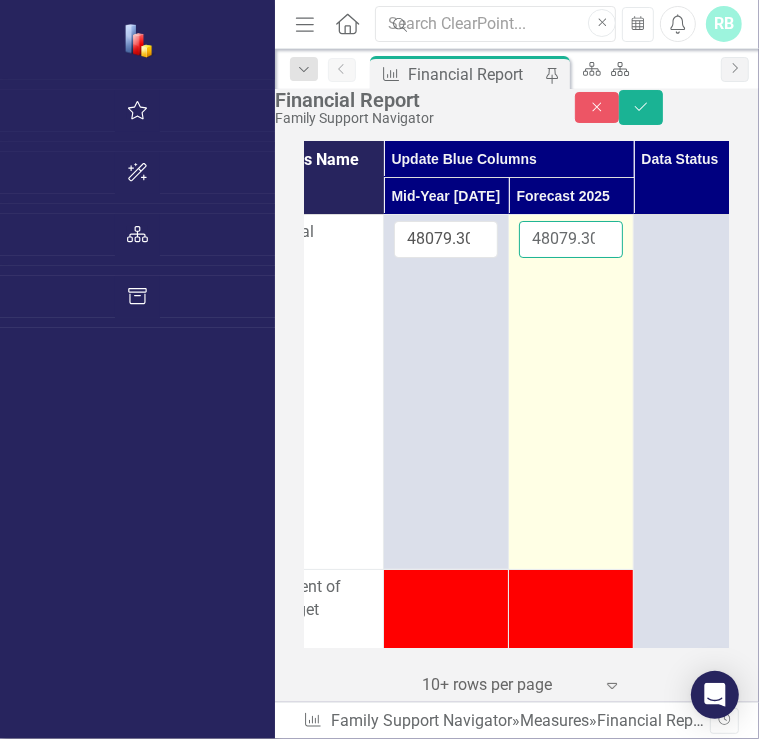 scroll, scrollTop: 0, scrollLeft: 3, axis: horizontal 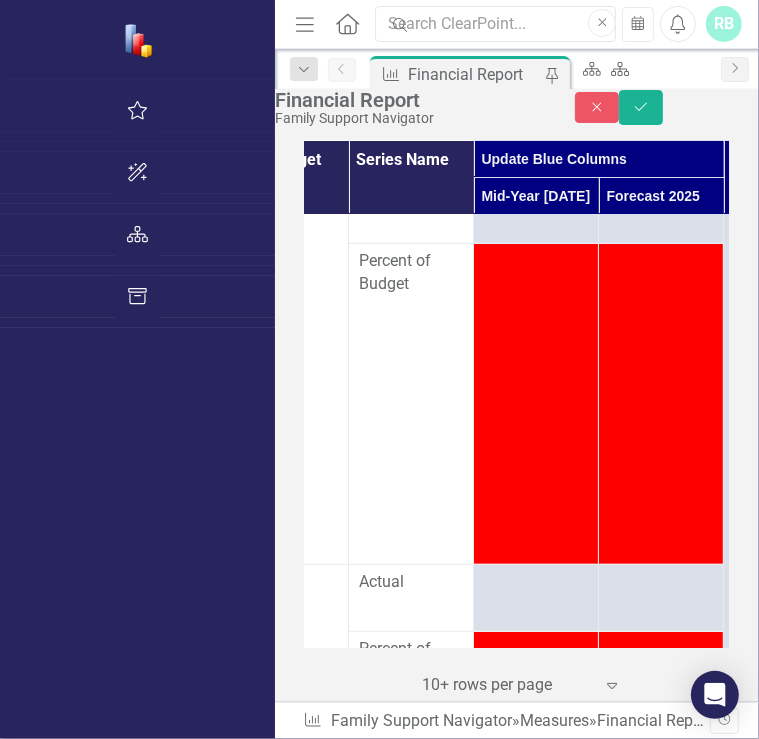 type on "48079.30" 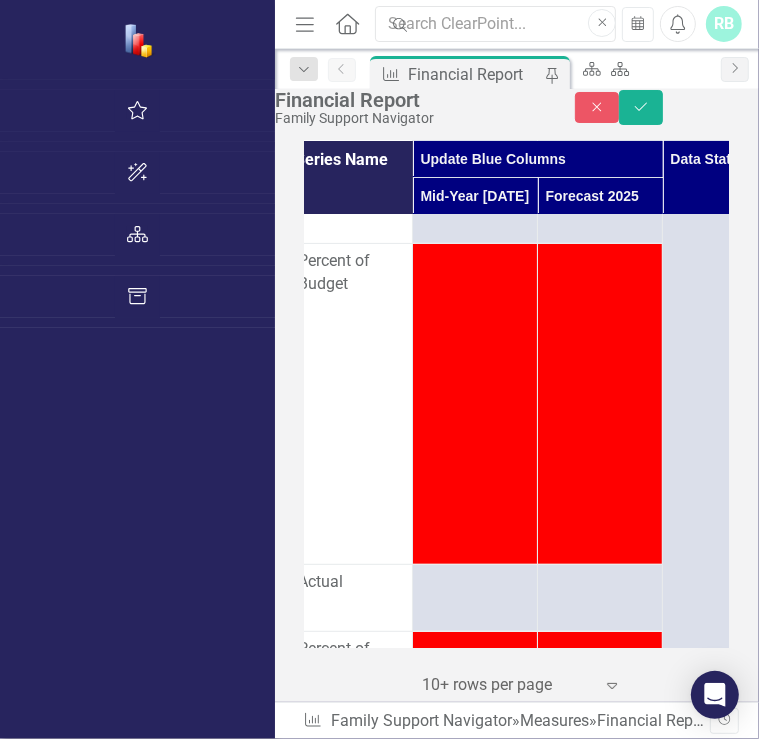 scroll, scrollTop: 326, scrollLeft: 172, axis: both 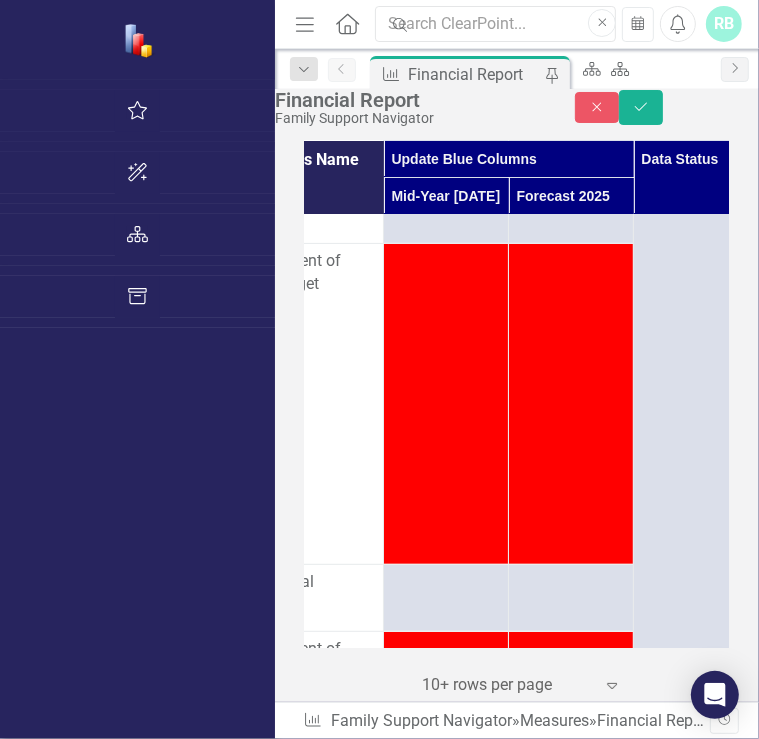 click at bounding box center (571, 762) 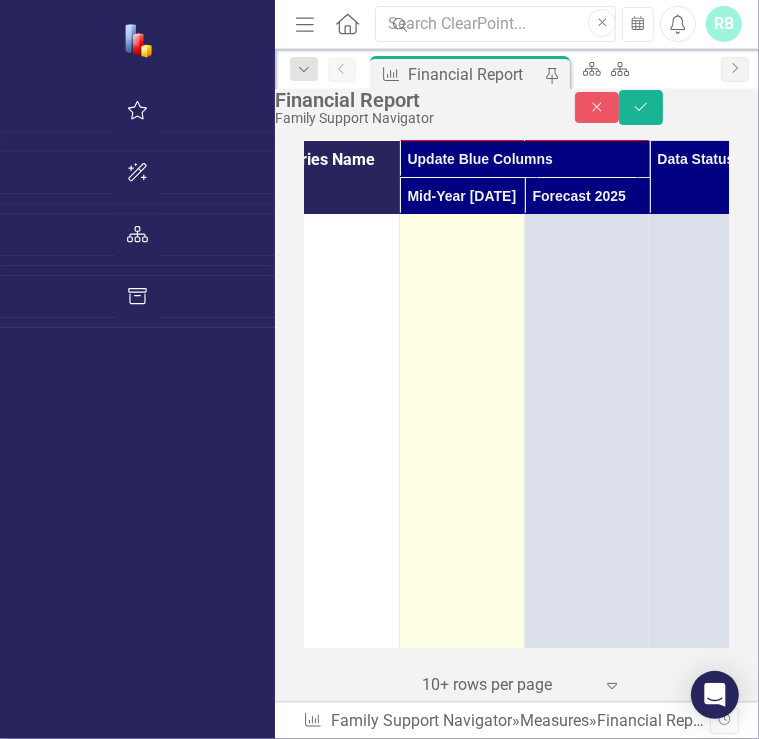 scroll, scrollTop: 894, scrollLeft: 184, axis: both 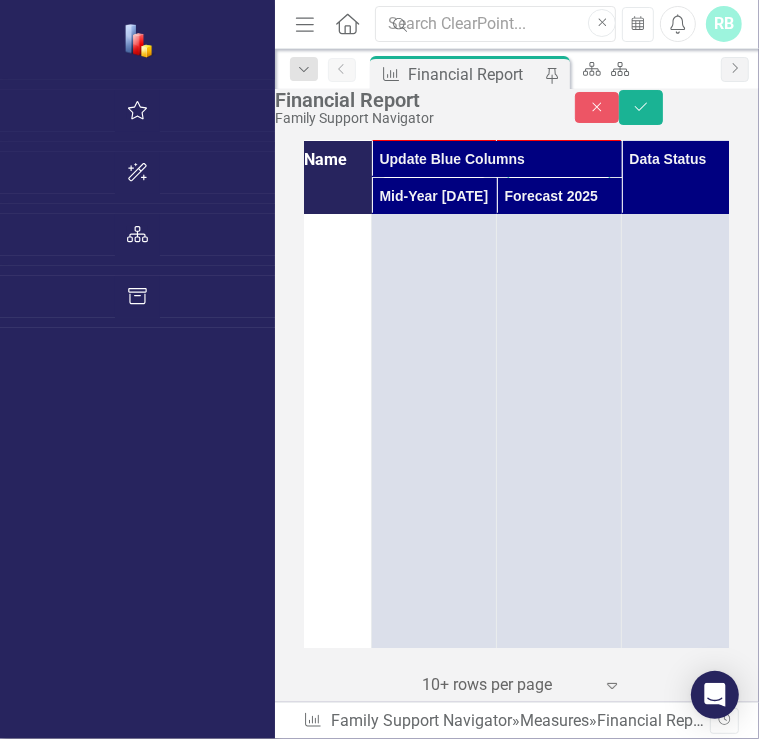 type on "5592.80" 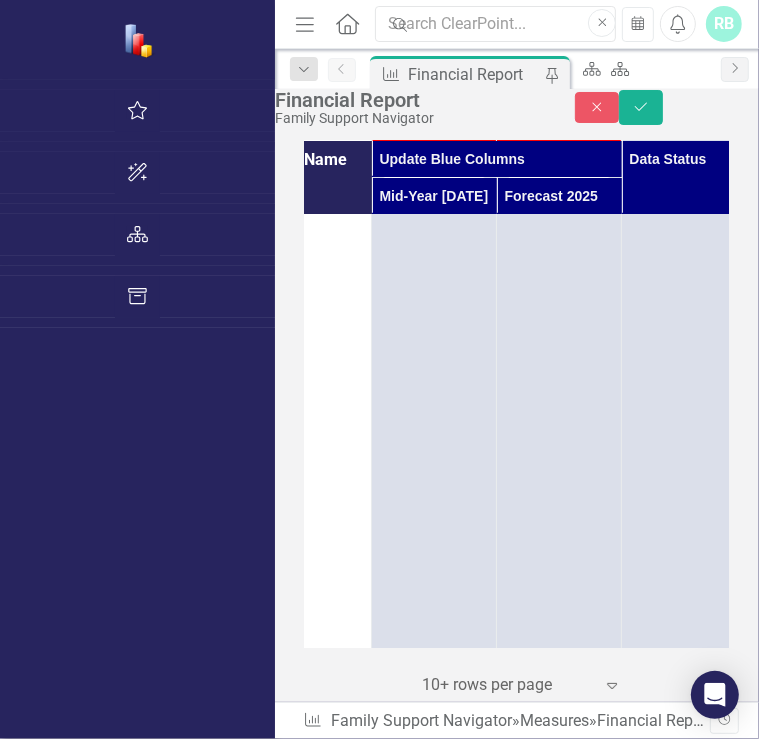 click at bounding box center (434, 1224) 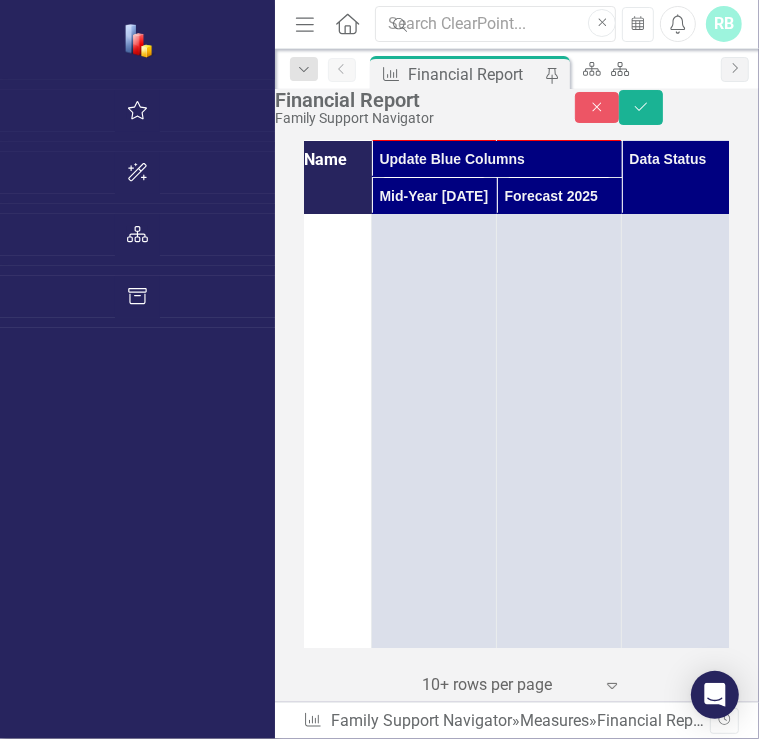 click at bounding box center [434, 1166] 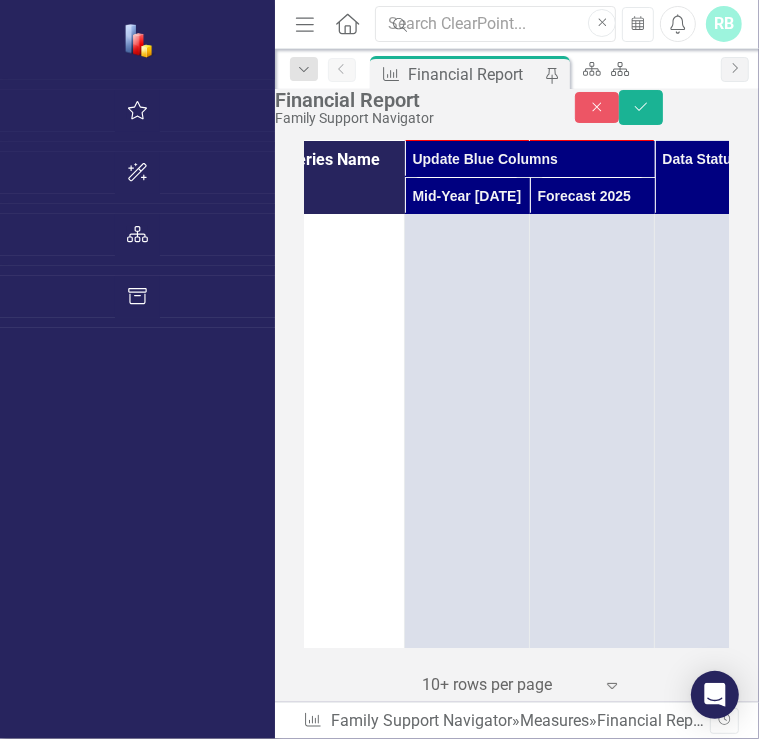 scroll, scrollTop: 894, scrollLeft: 152, axis: both 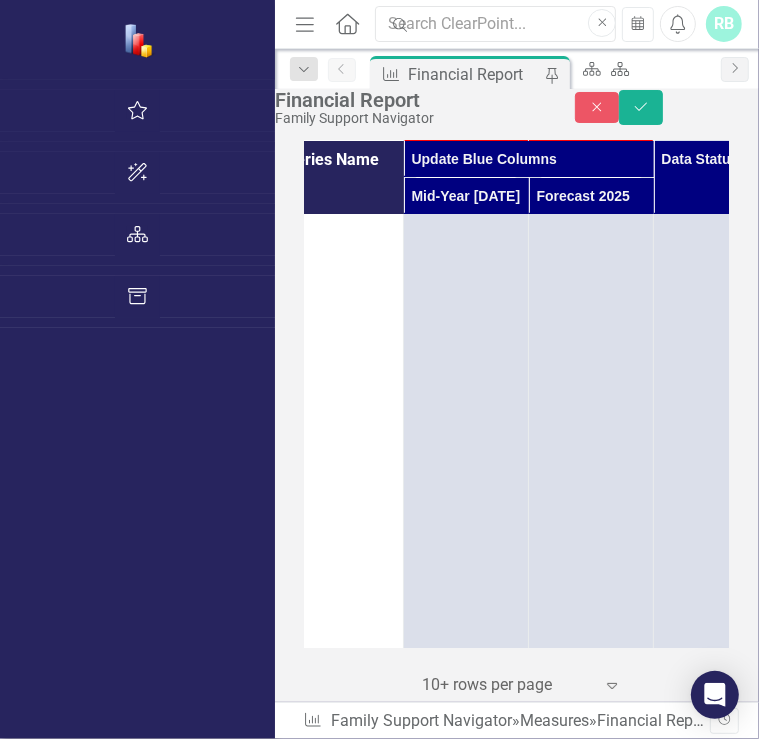 click at bounding box center (466, 1166) 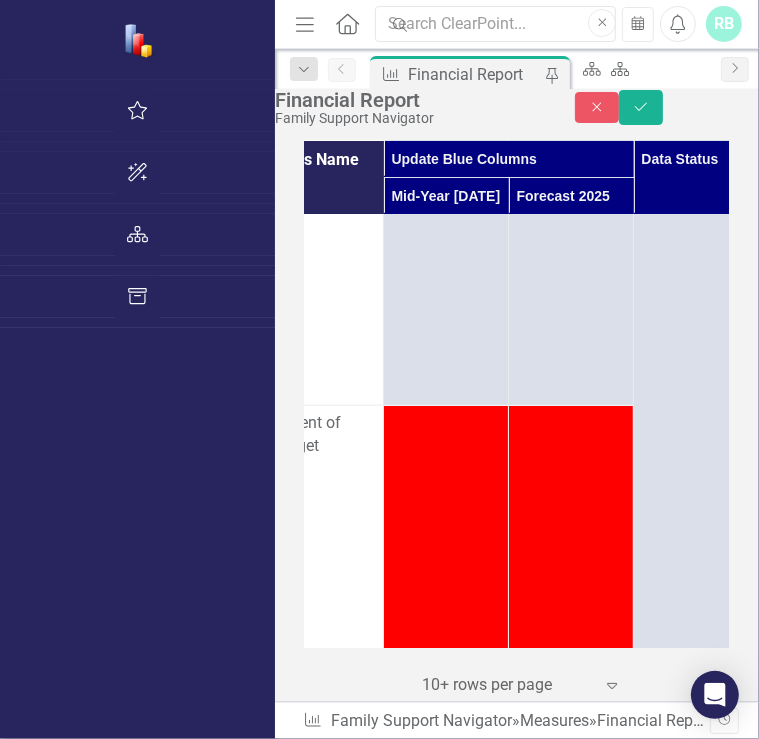 scroll, scrollTop: 1168, scrollLeft: 179, axis: both 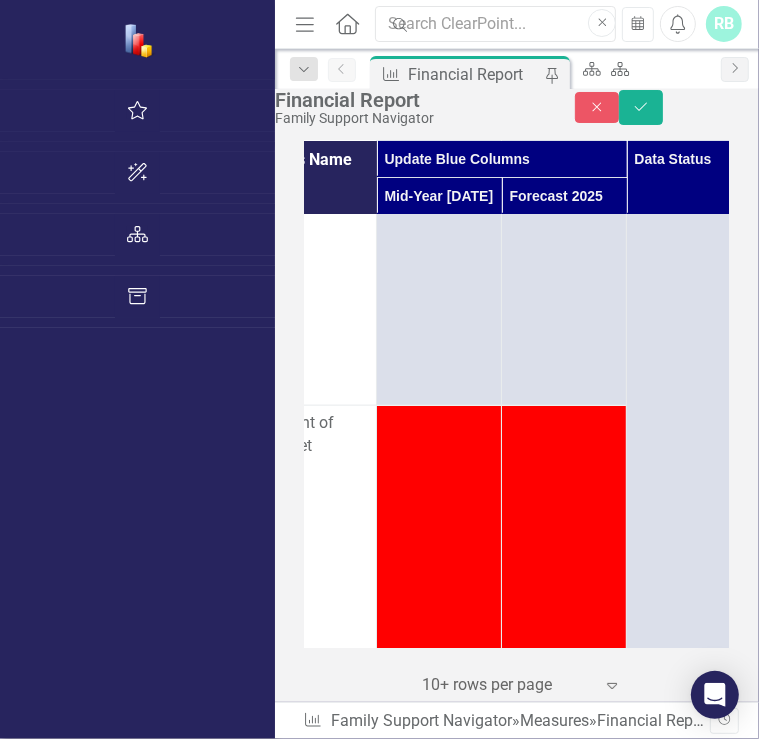 type on "3198.25" 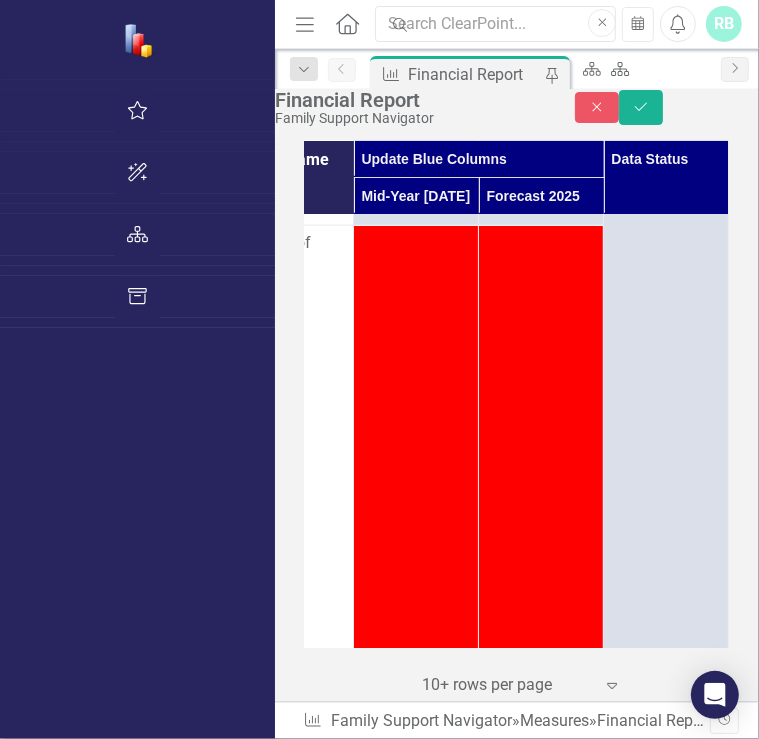 scroll, scrollTop: 1348, scrollLeft: 280, axis: both 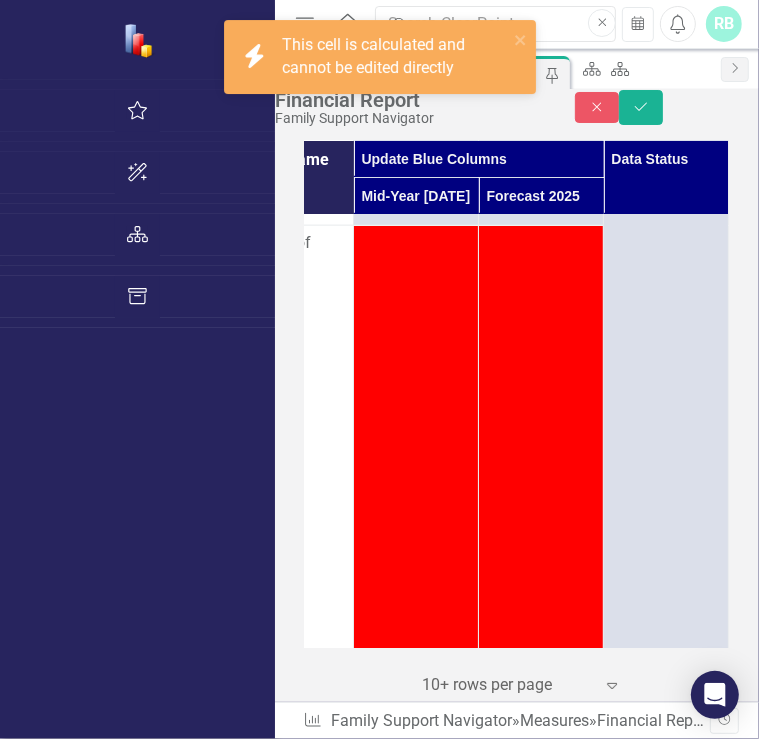 drag, startPoint x: 532, startPoint y: 336, endPoint x: 528, endPoint y: 379, distance: 43.185646 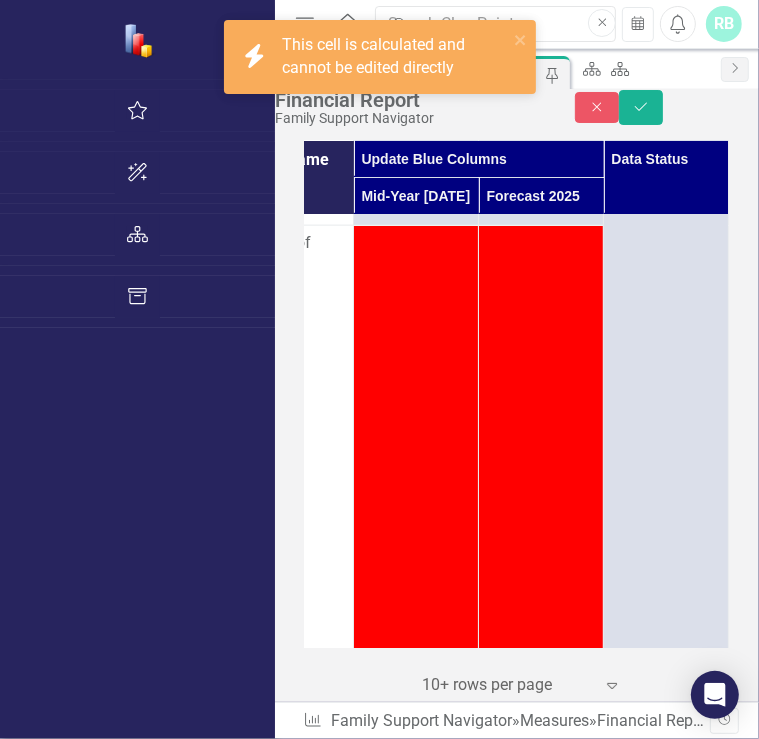 drag, startPoint x: 528, startPoint y: 379, endPoint x: 513, endPoint y: 367, distance: 19.209373 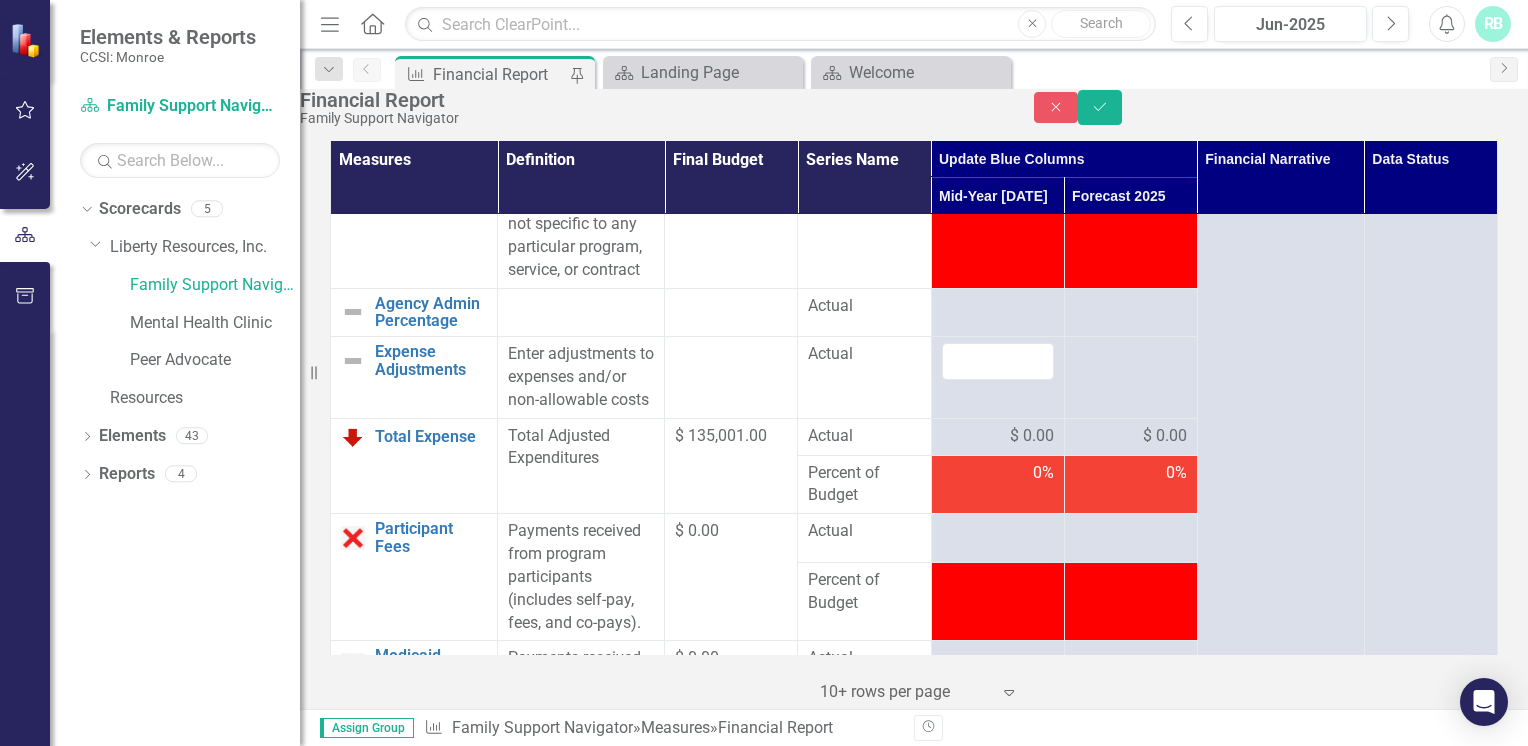 scroll, scrollTop: 1483, scrollLeft: 0, axis: vertical 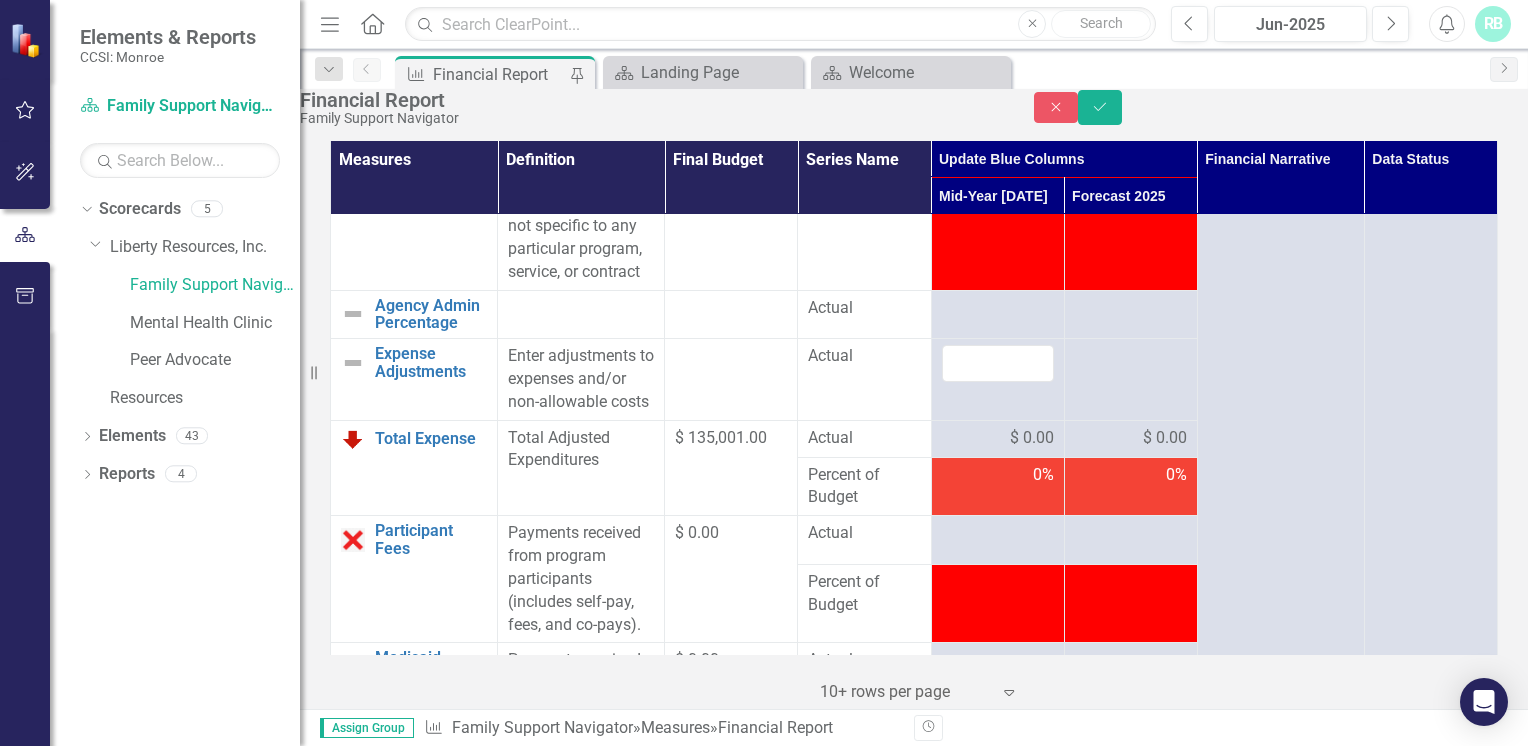 type on "7284" 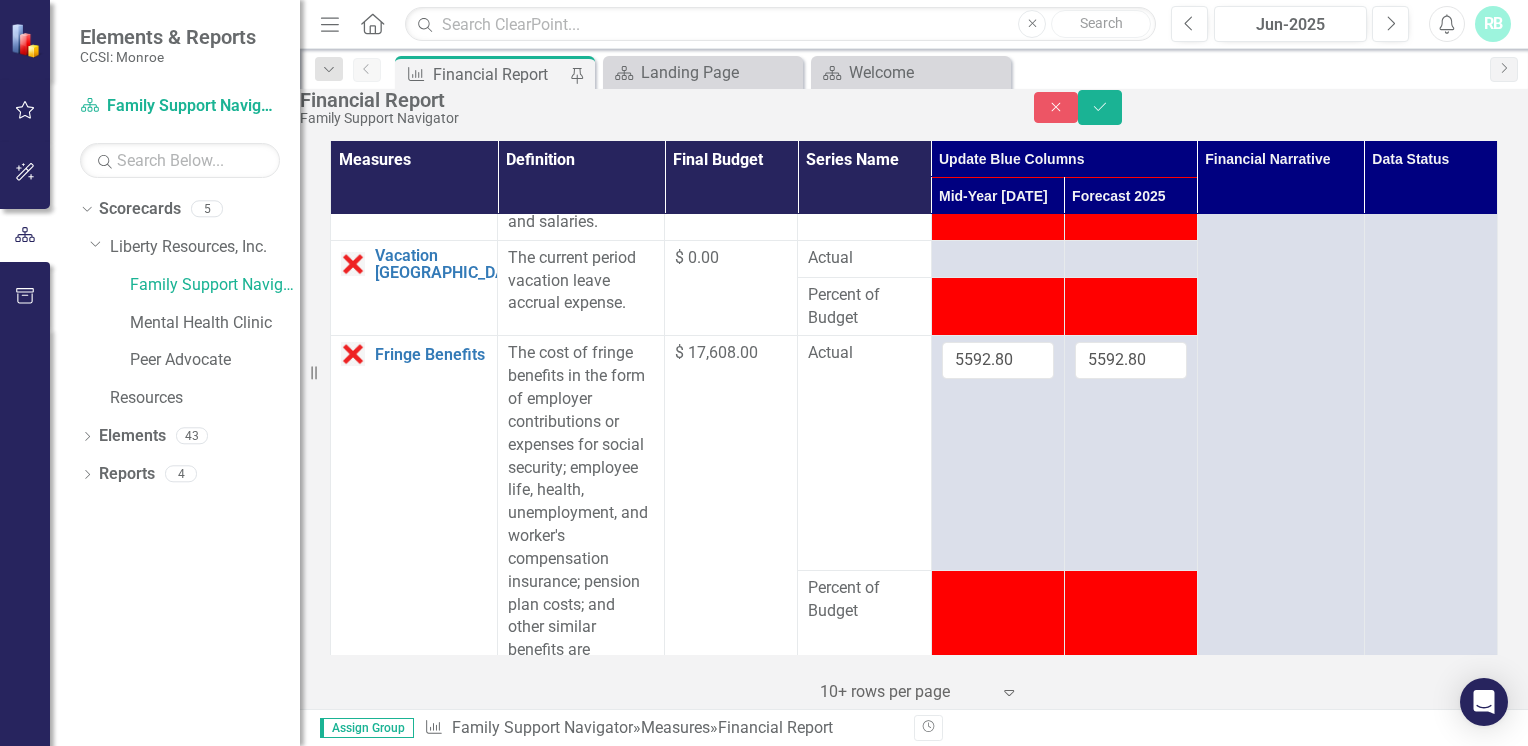 scroll, scrollTop: 240, scrollLeft: 0, axis: vertical 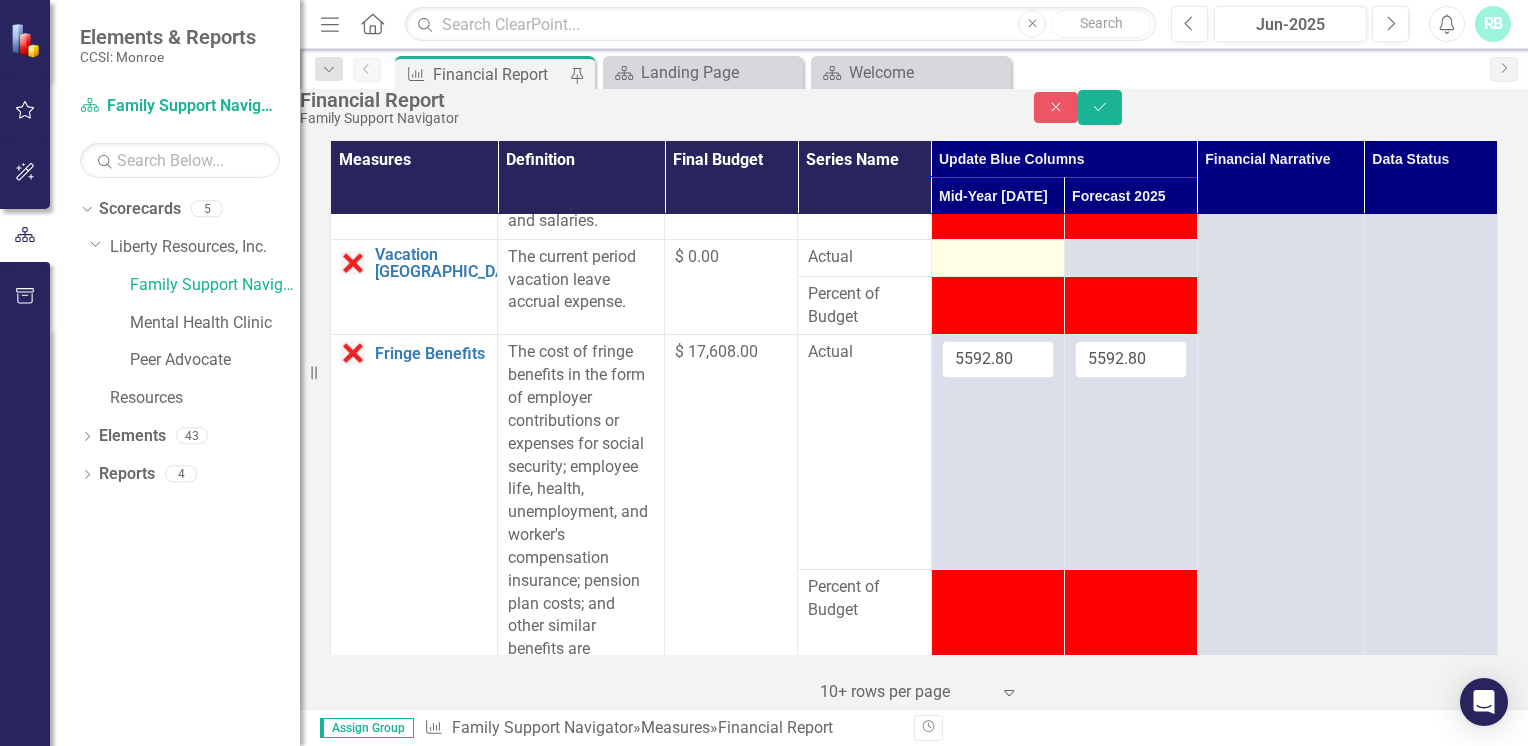 click at bounding box center [998, 258] 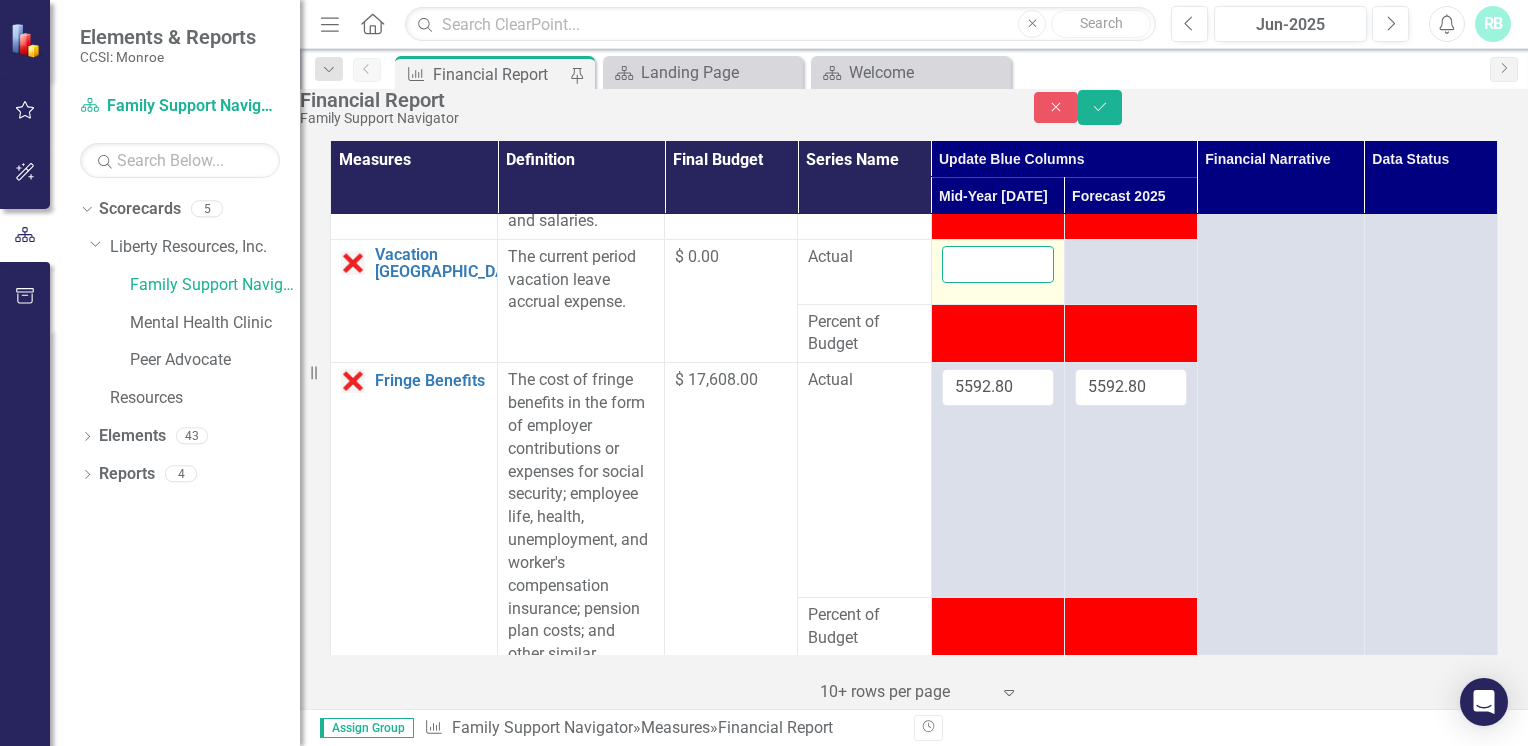 click at bounding box center (998, 264) 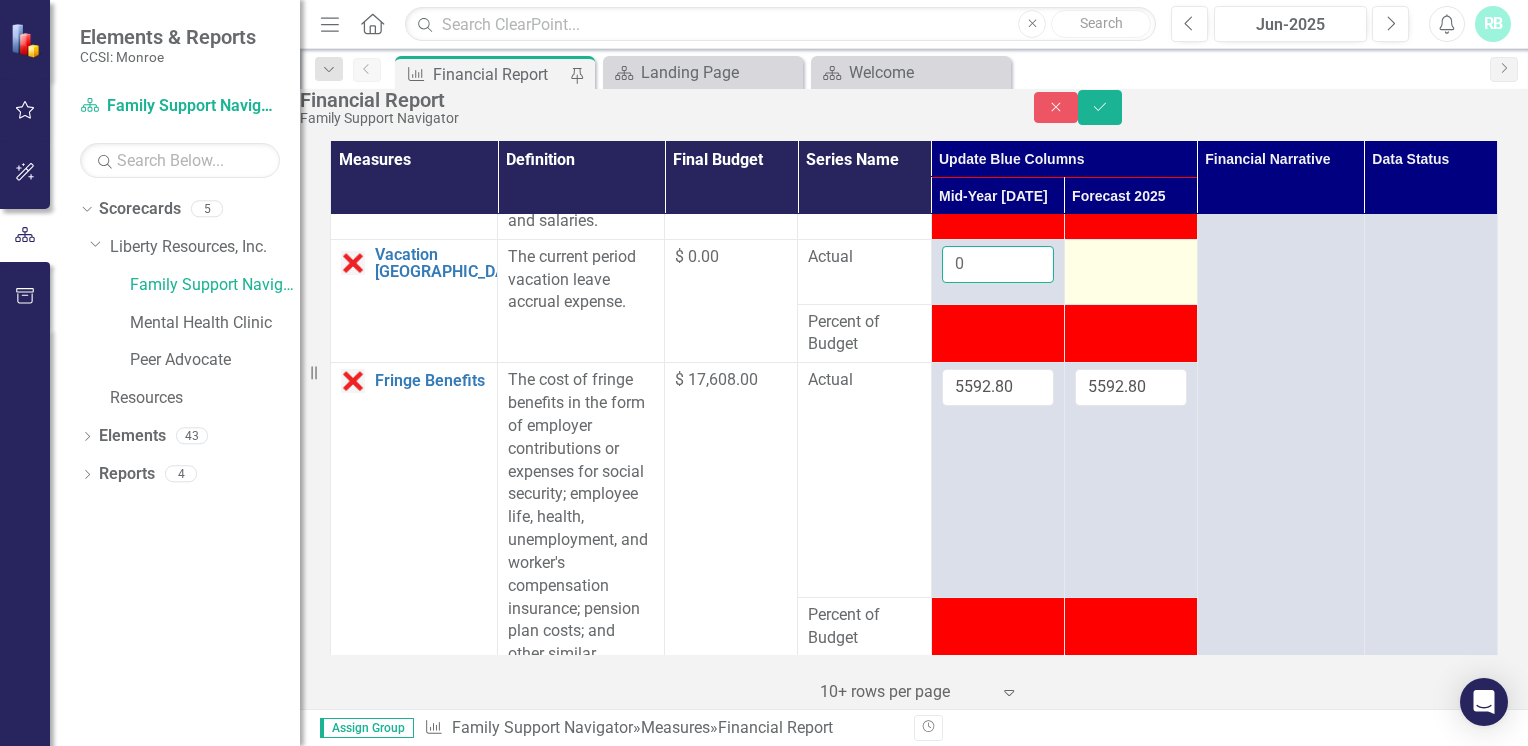 type on "0" 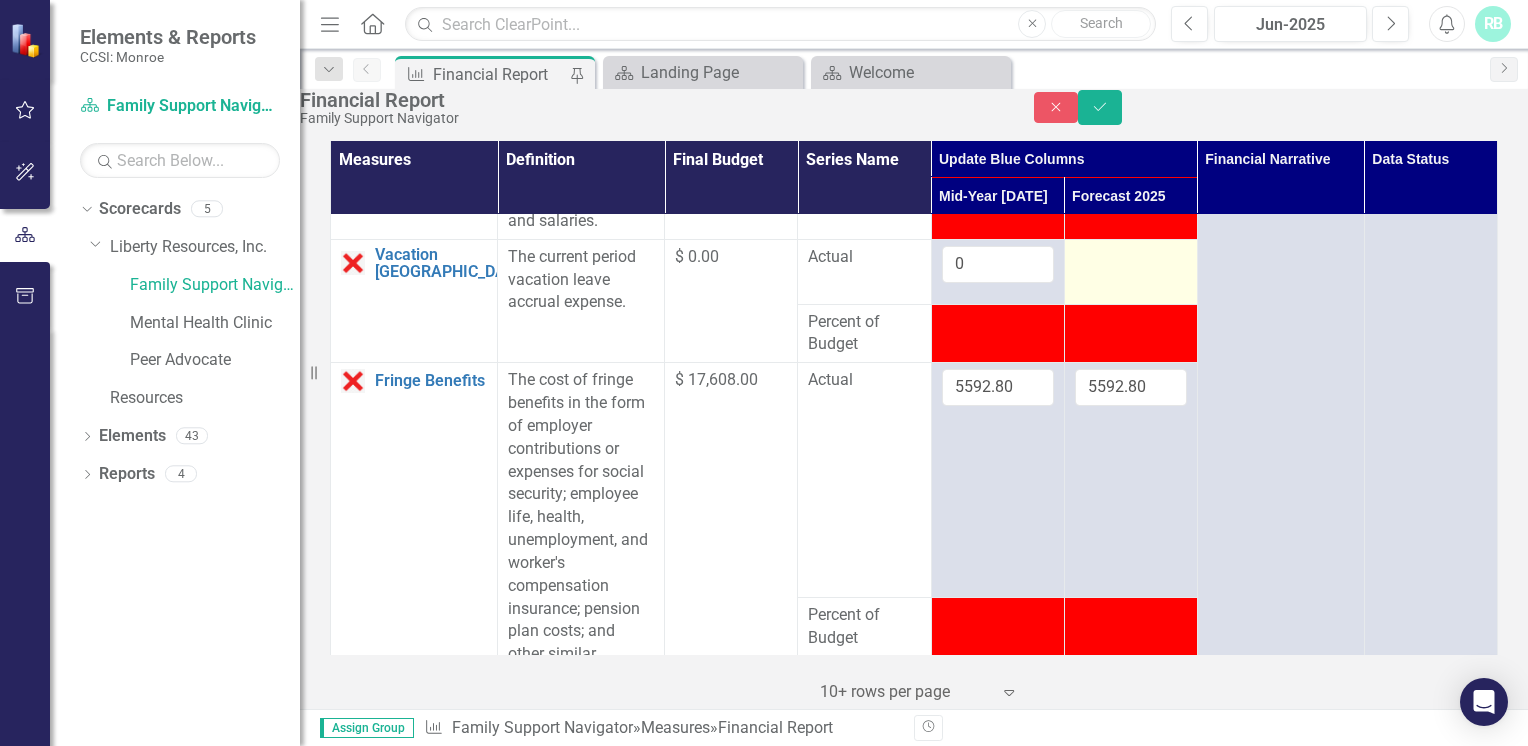 click at bounding box center [1130, 271] 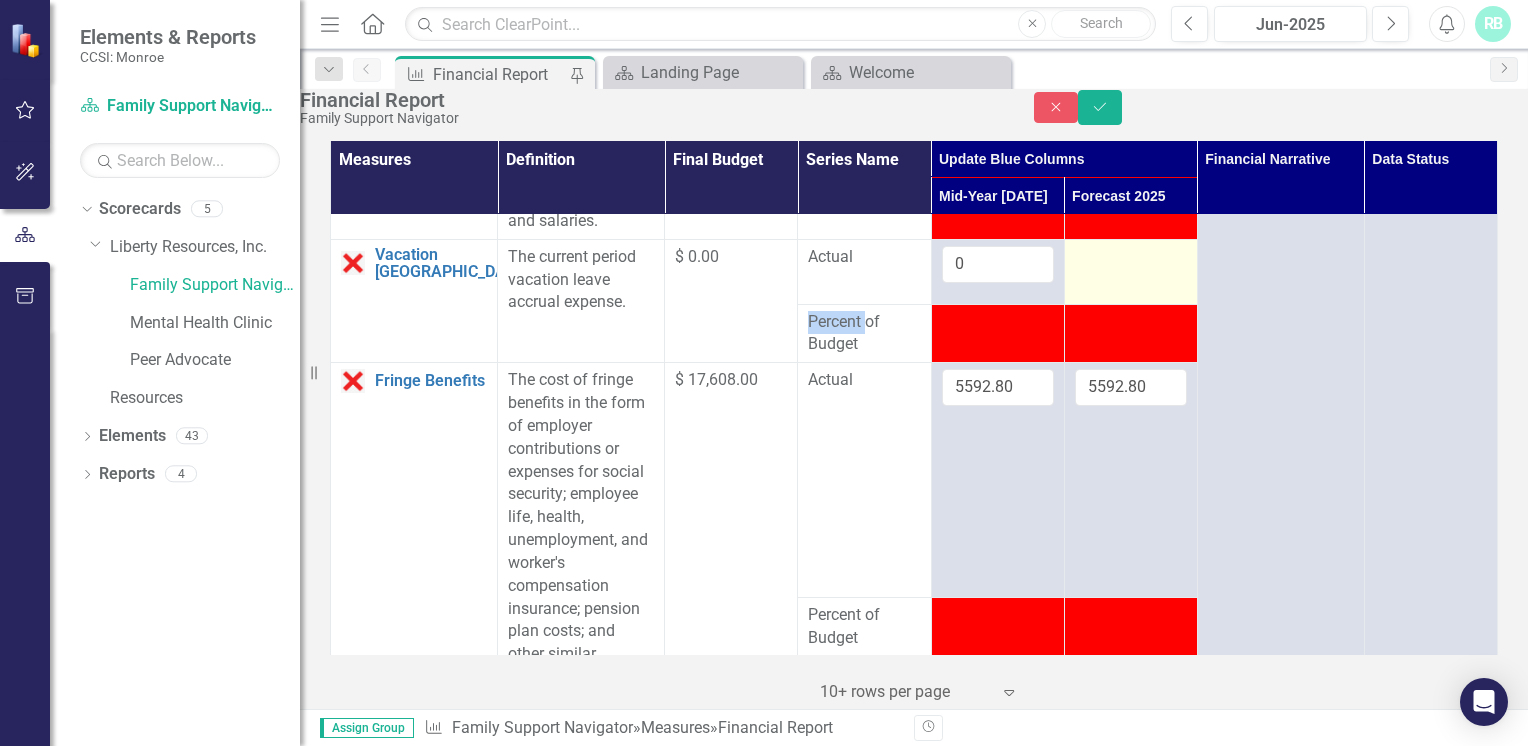 click at bounding box center (1130, 271) 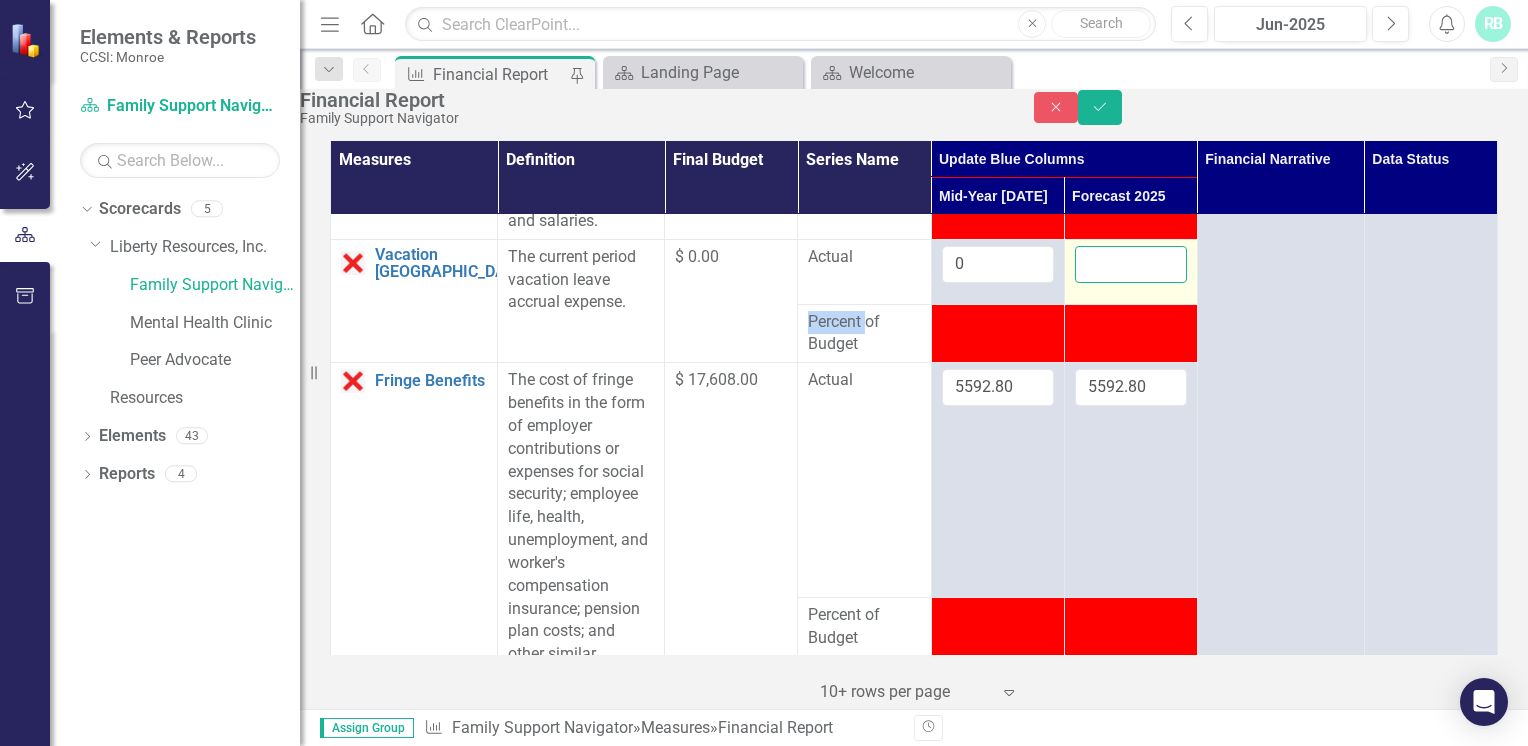 click at bounding box center (1131, 264) 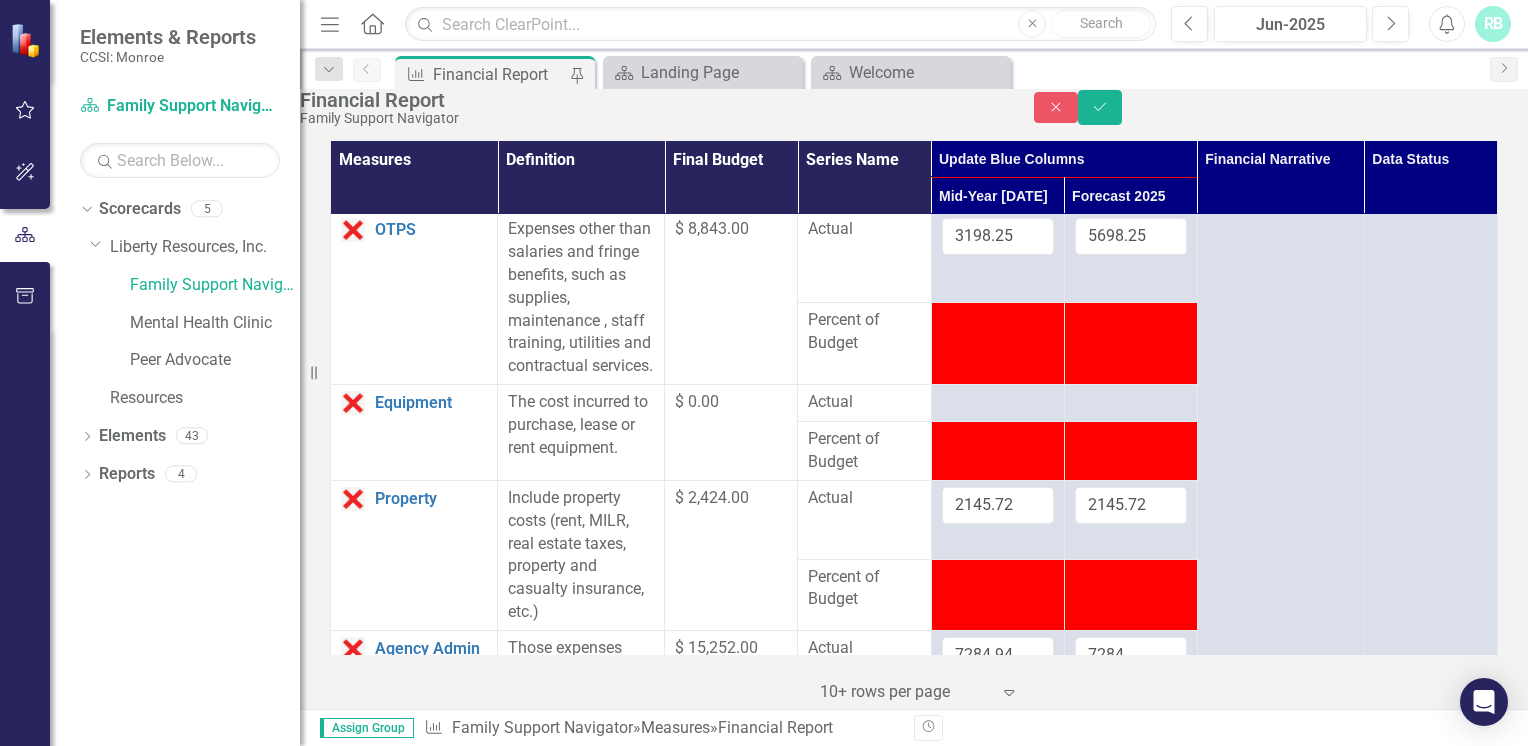 scroll, scrollTop: 888, scrollLeft: 0, axis: vertical 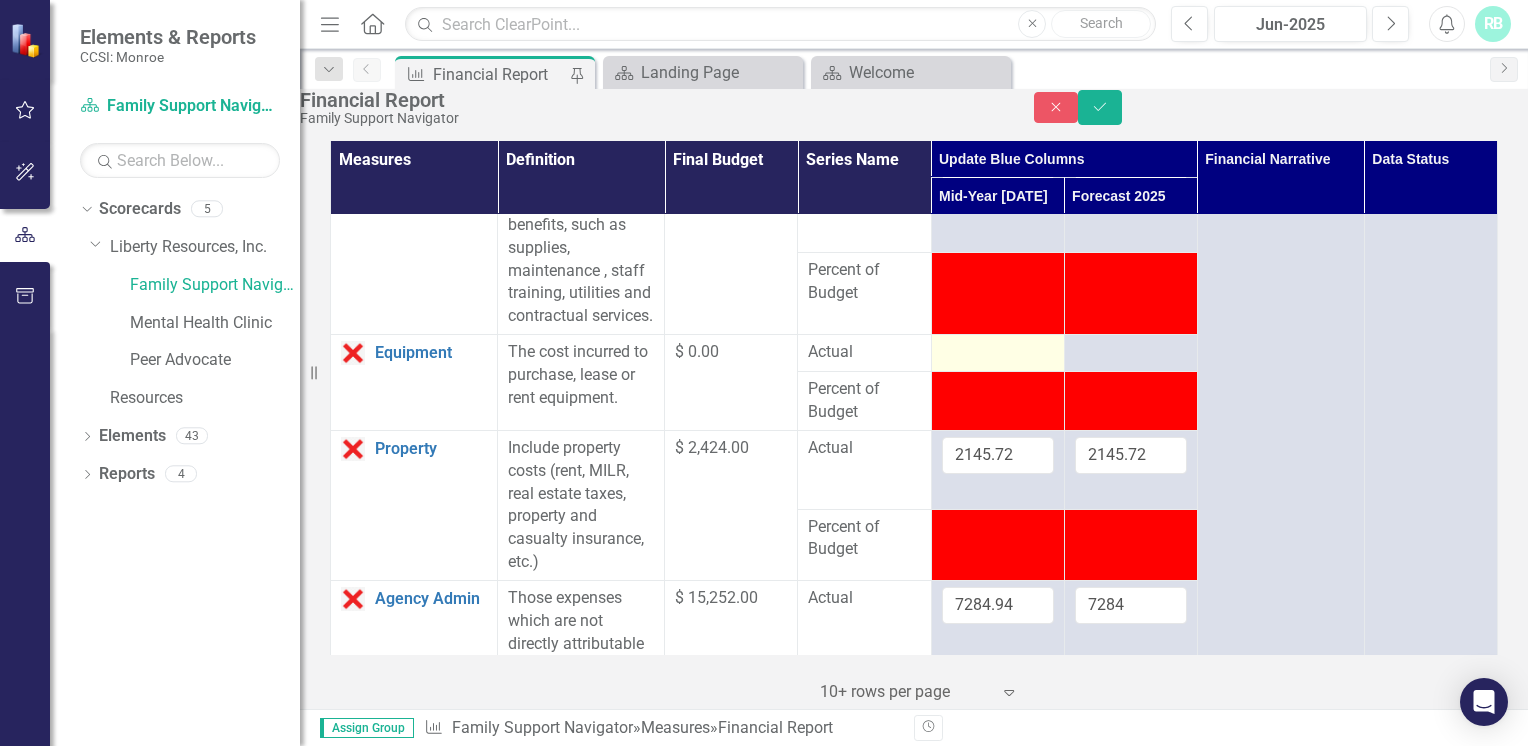 type on "-2" 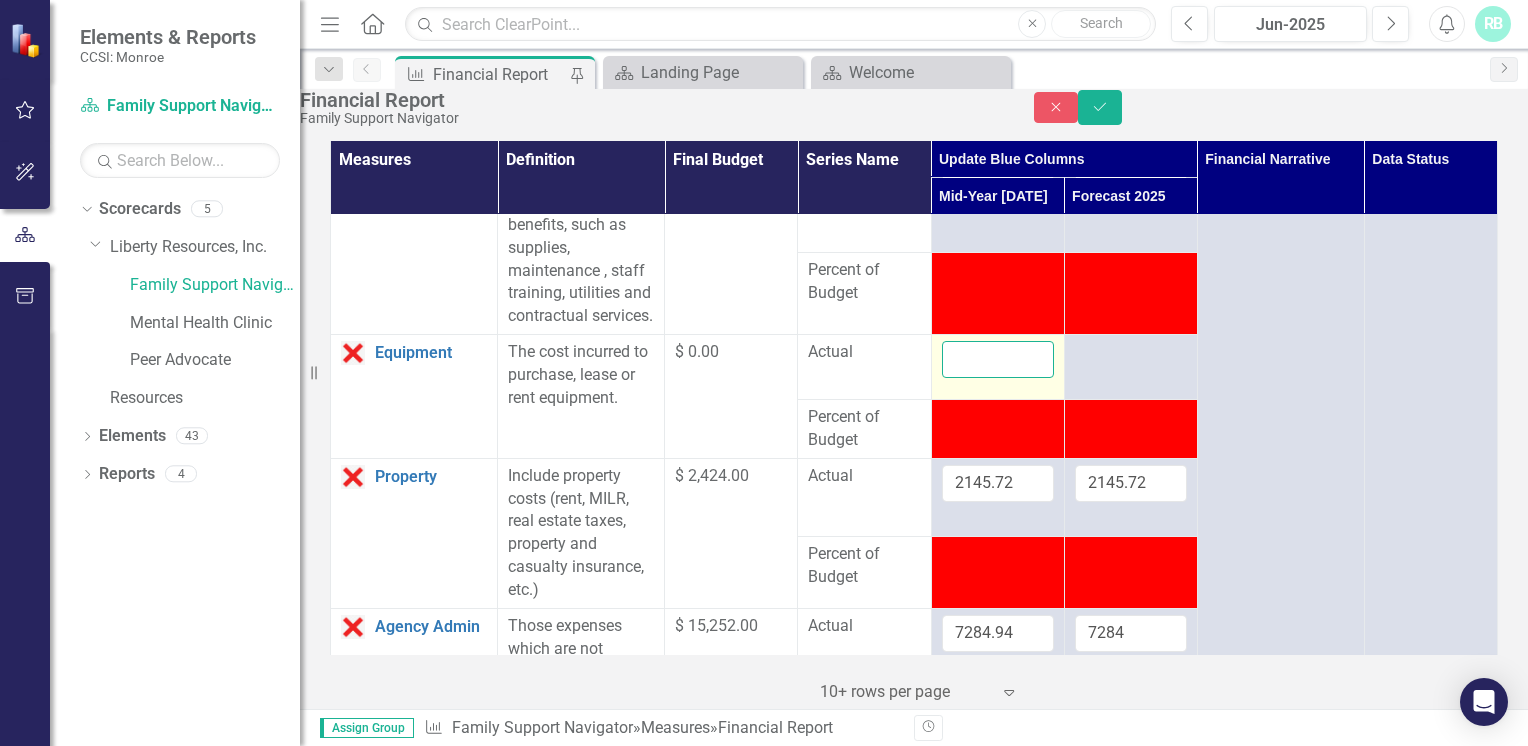 click at bounding box center [998, 359] 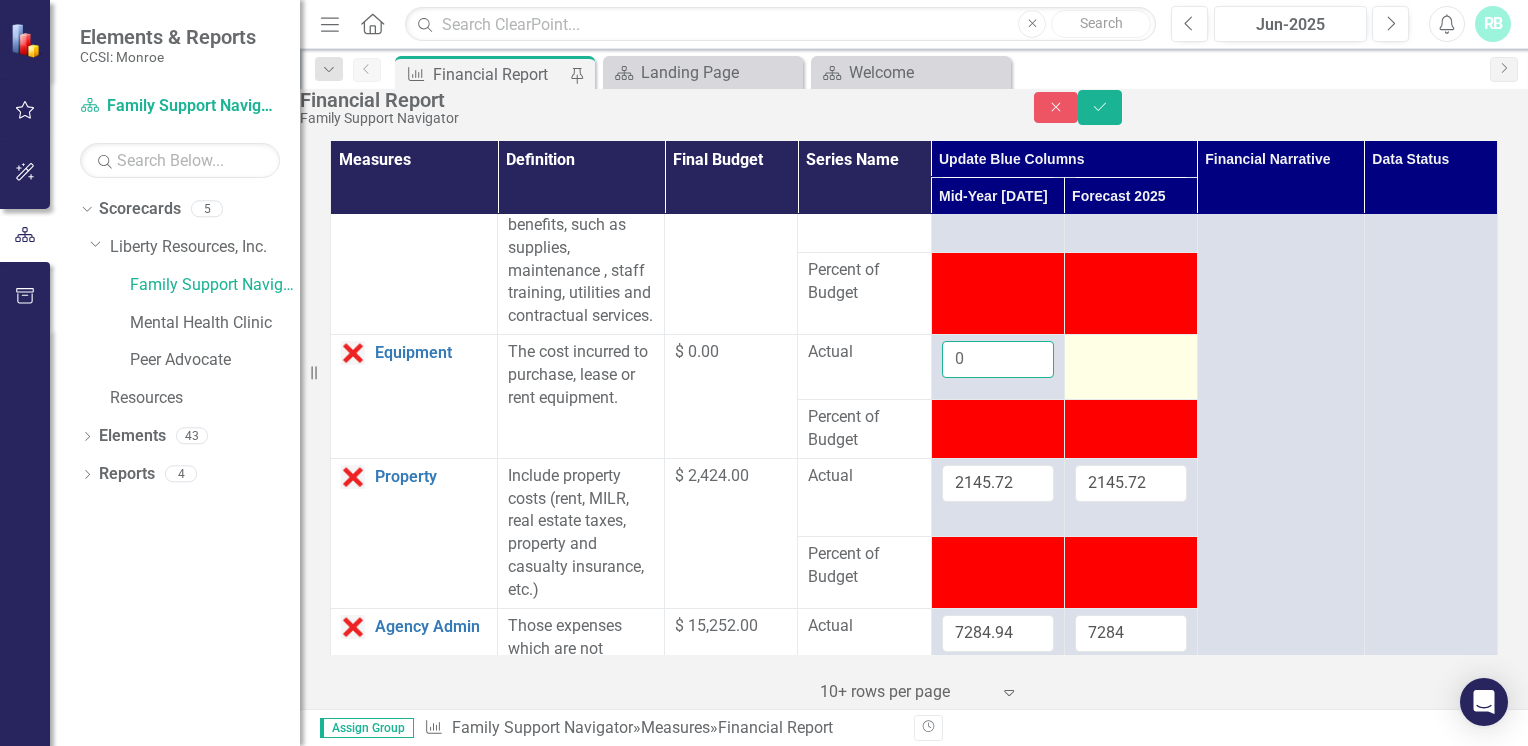 type on "0" 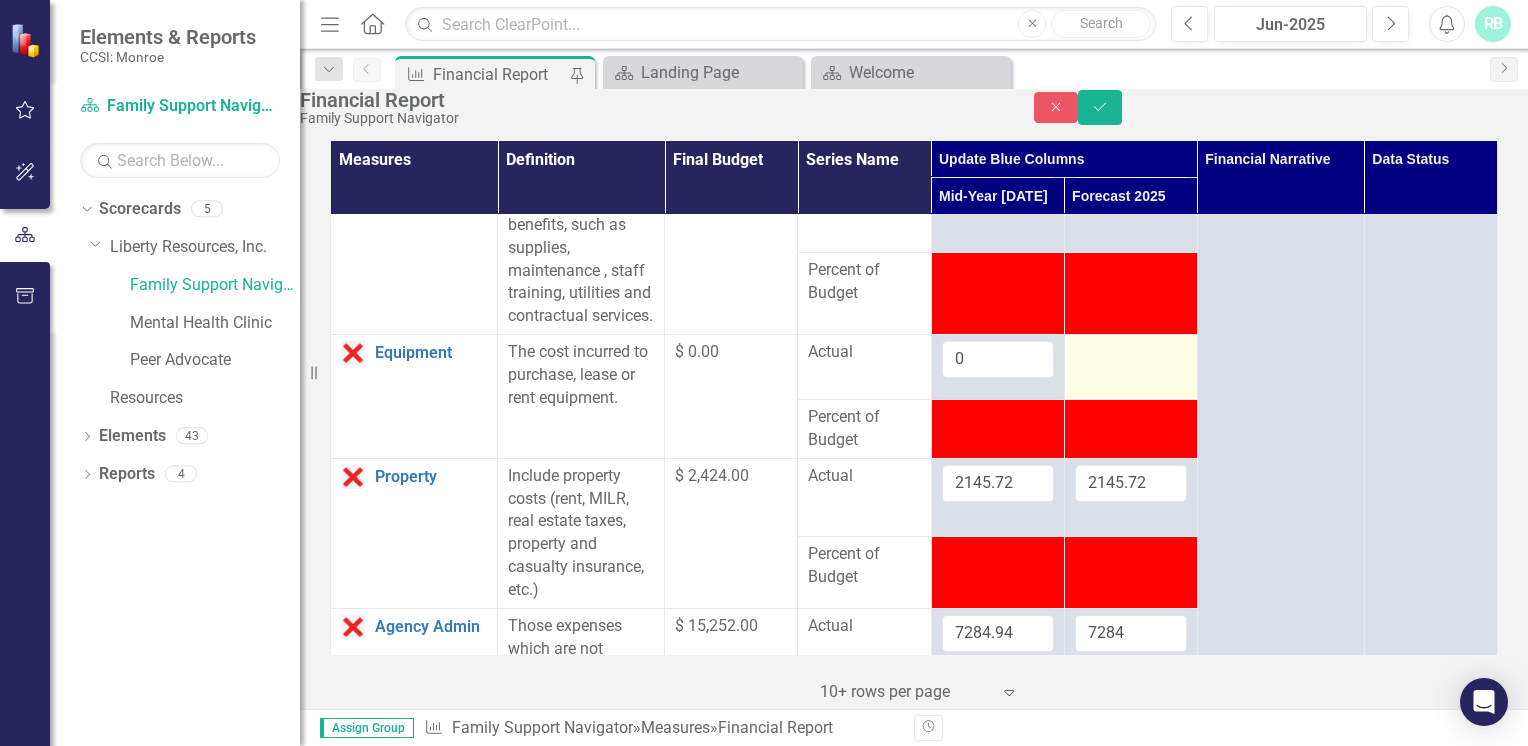 click at bounding box center (1131, 353) 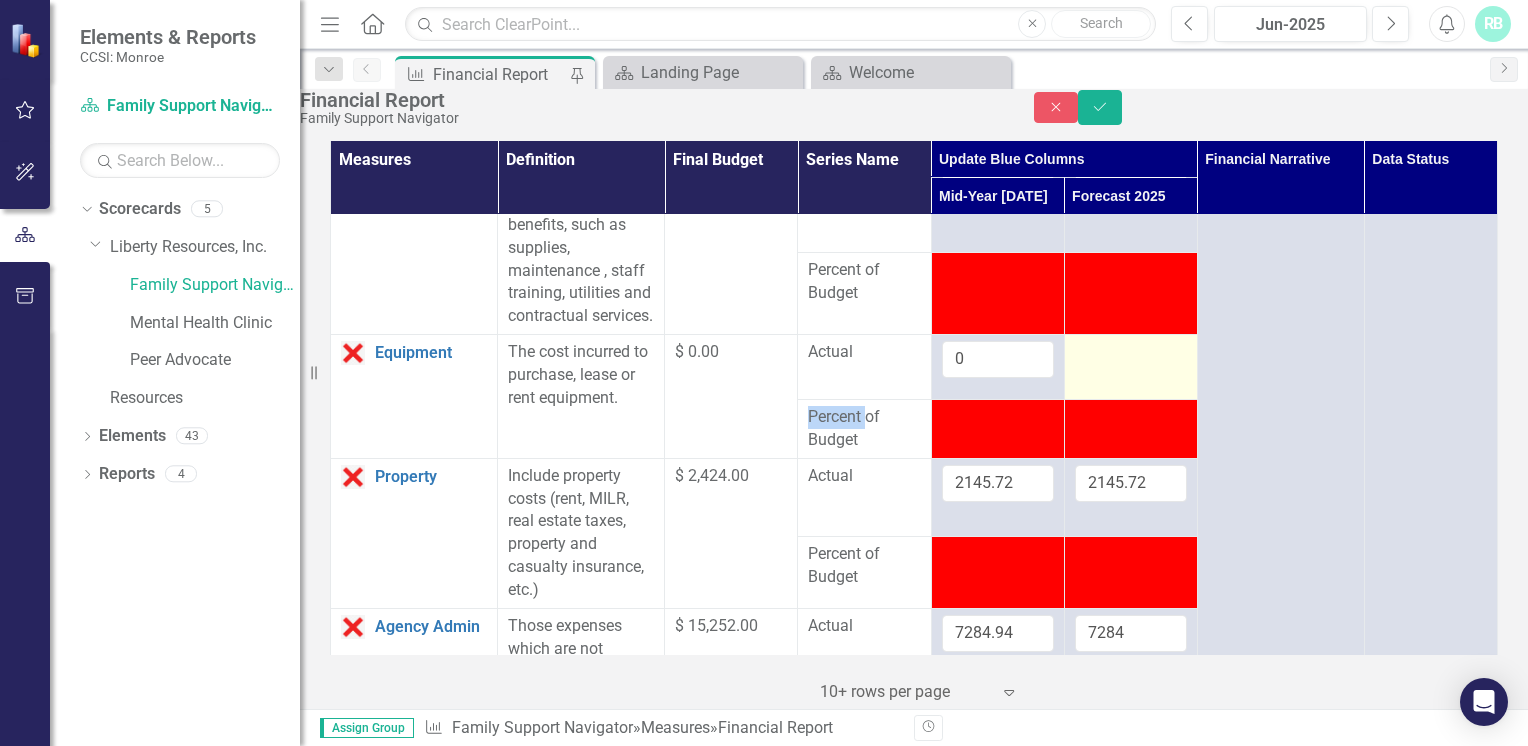 click at bounding box center [1131, 353] 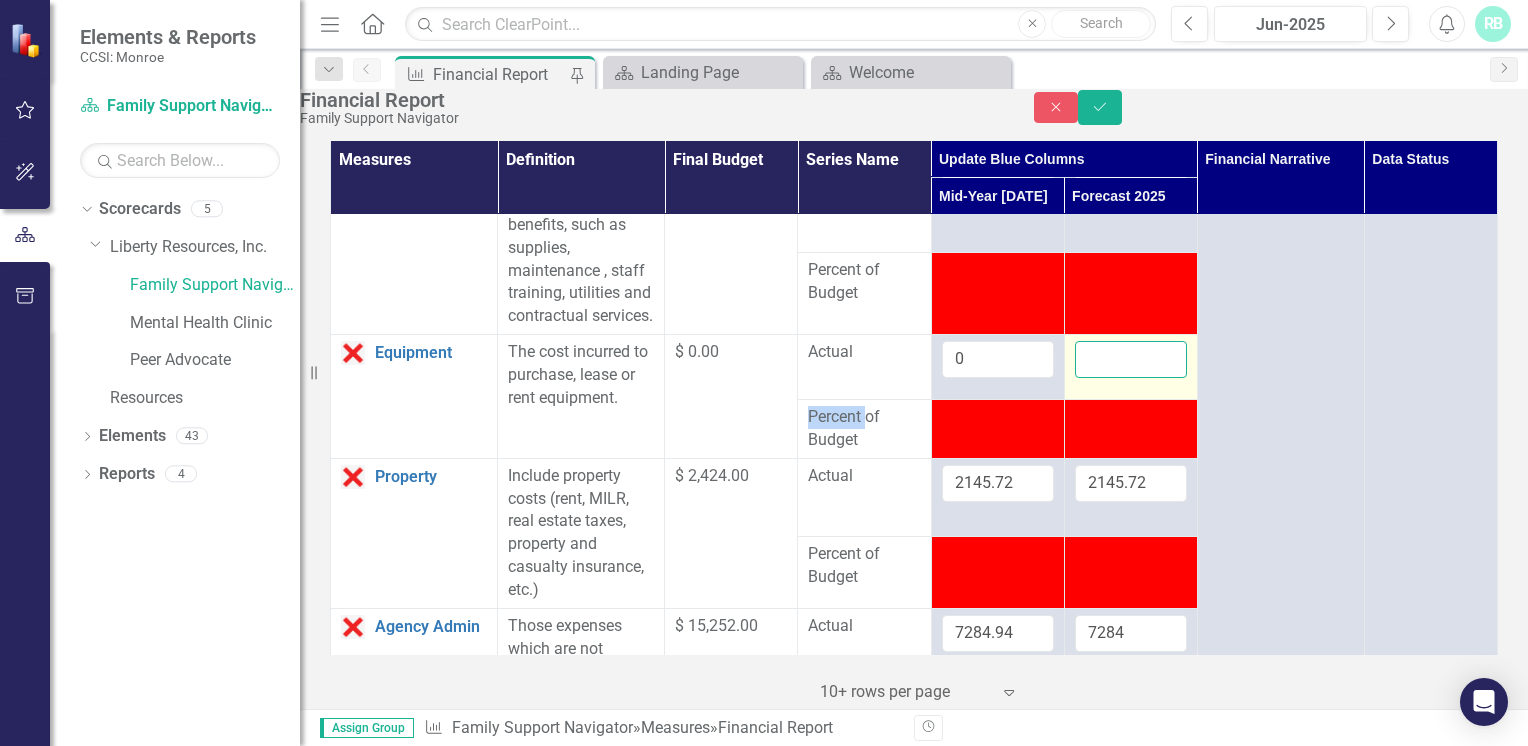 click at bounding box center (1131, 359) 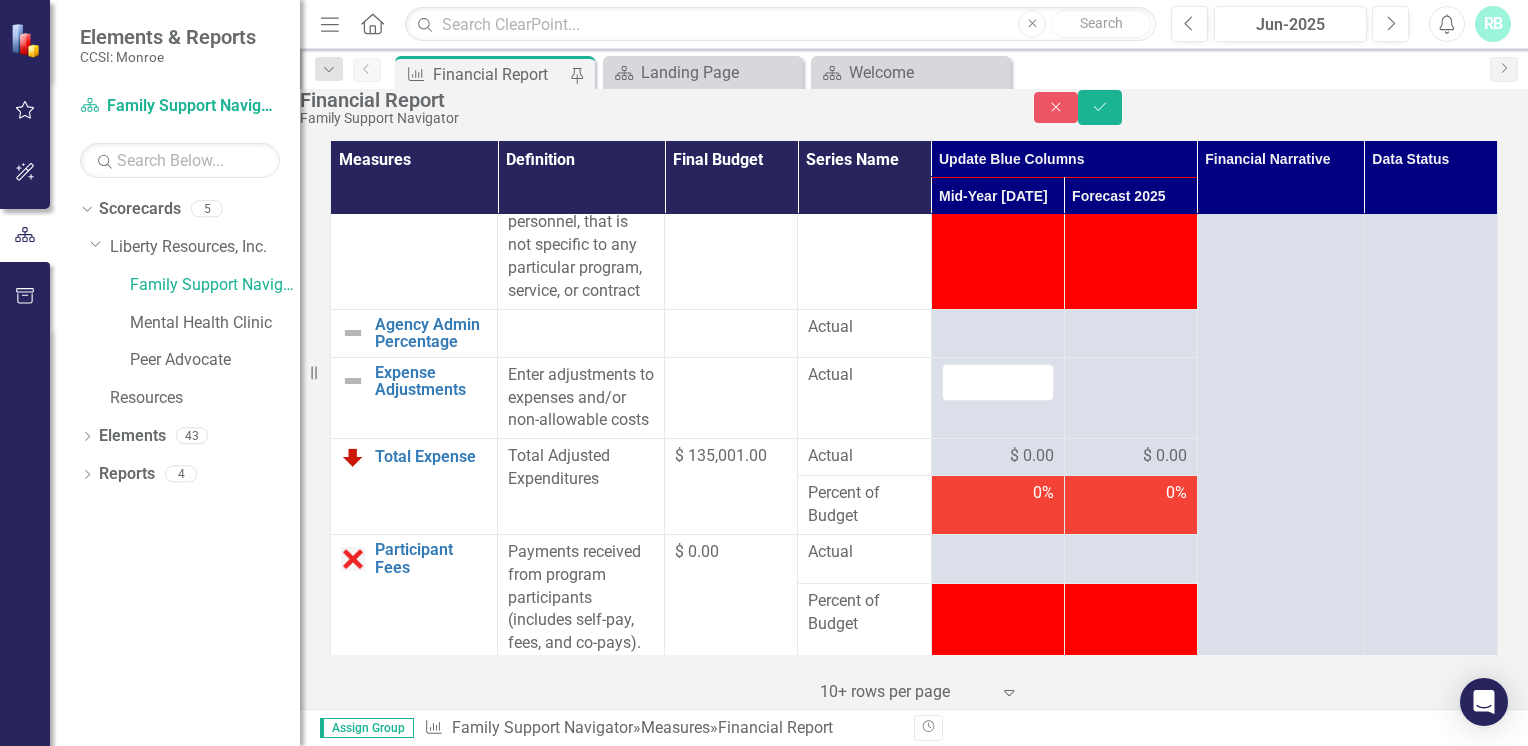scroll, scrollTop: 1522, scrollLeft: 0, axis: vertical 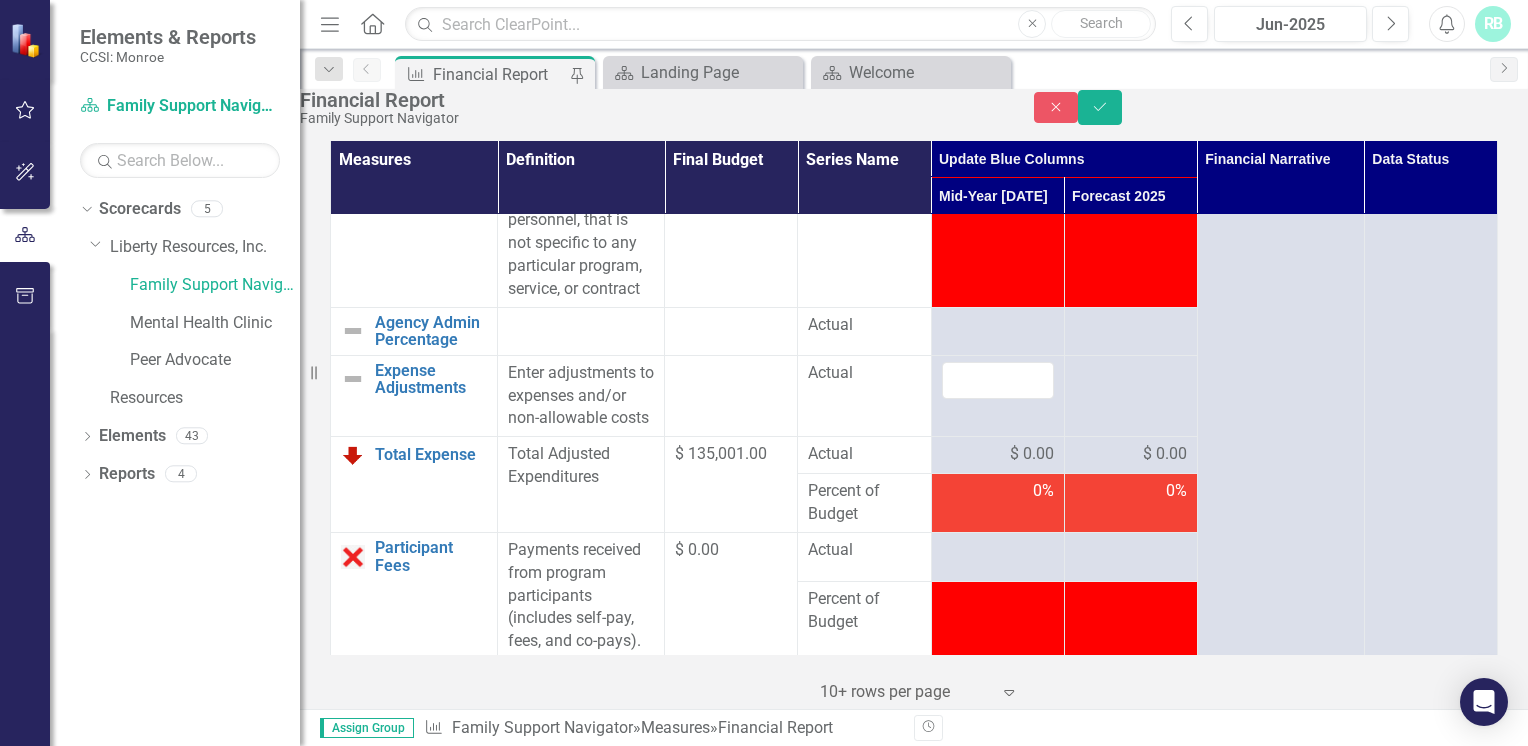 type on "0" 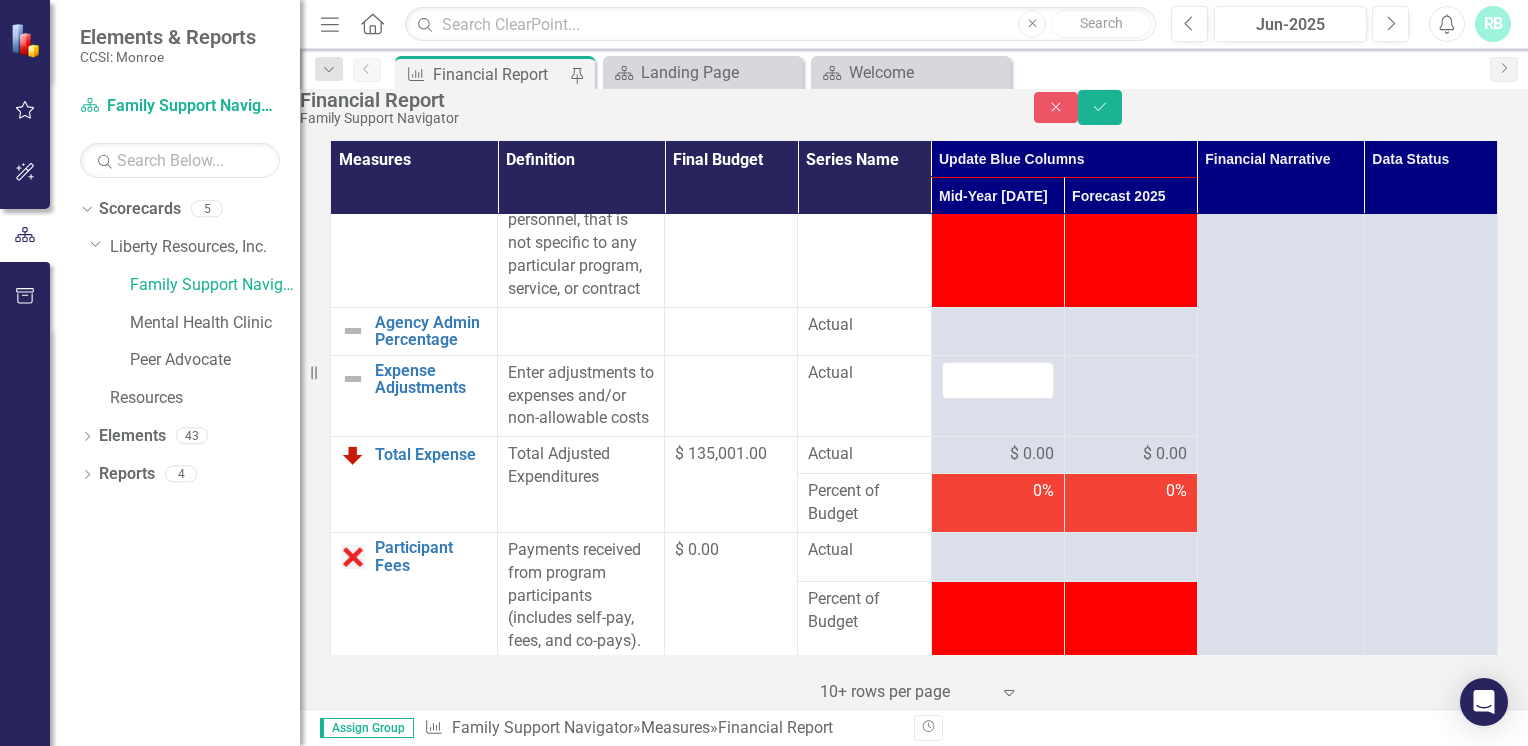 click at bounding box center (998, 326) 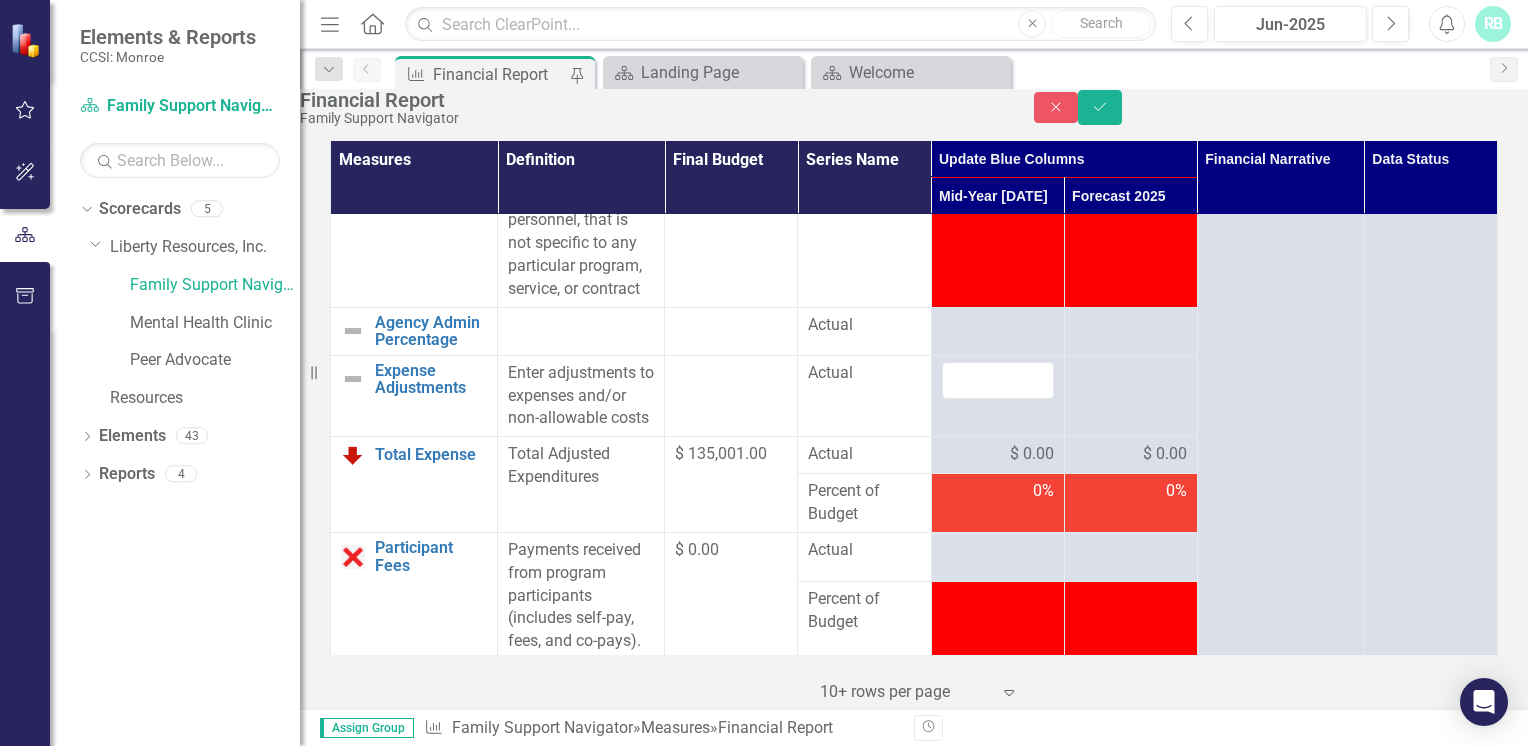 click at bounding box center (998, 326) 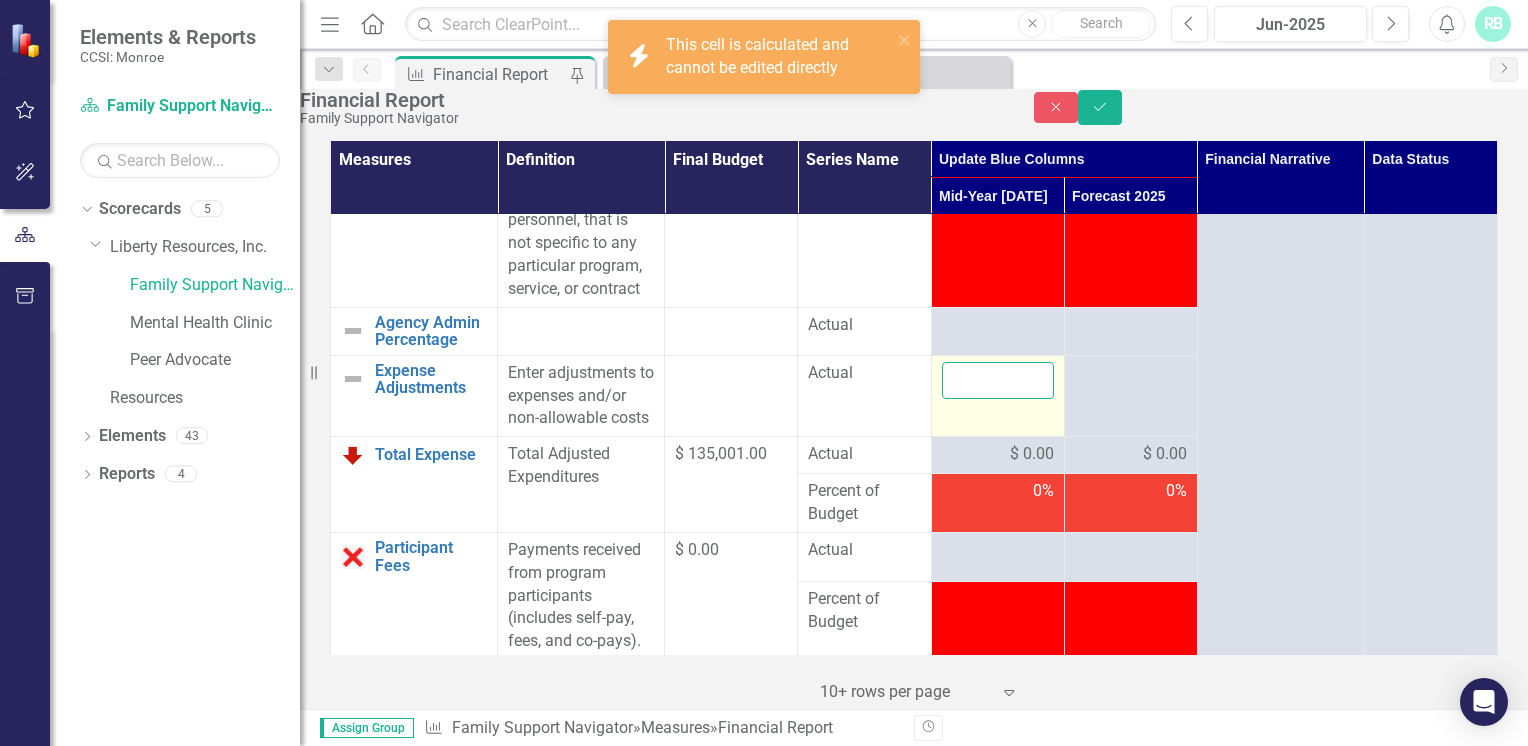 click at bounding box center (998, 380) 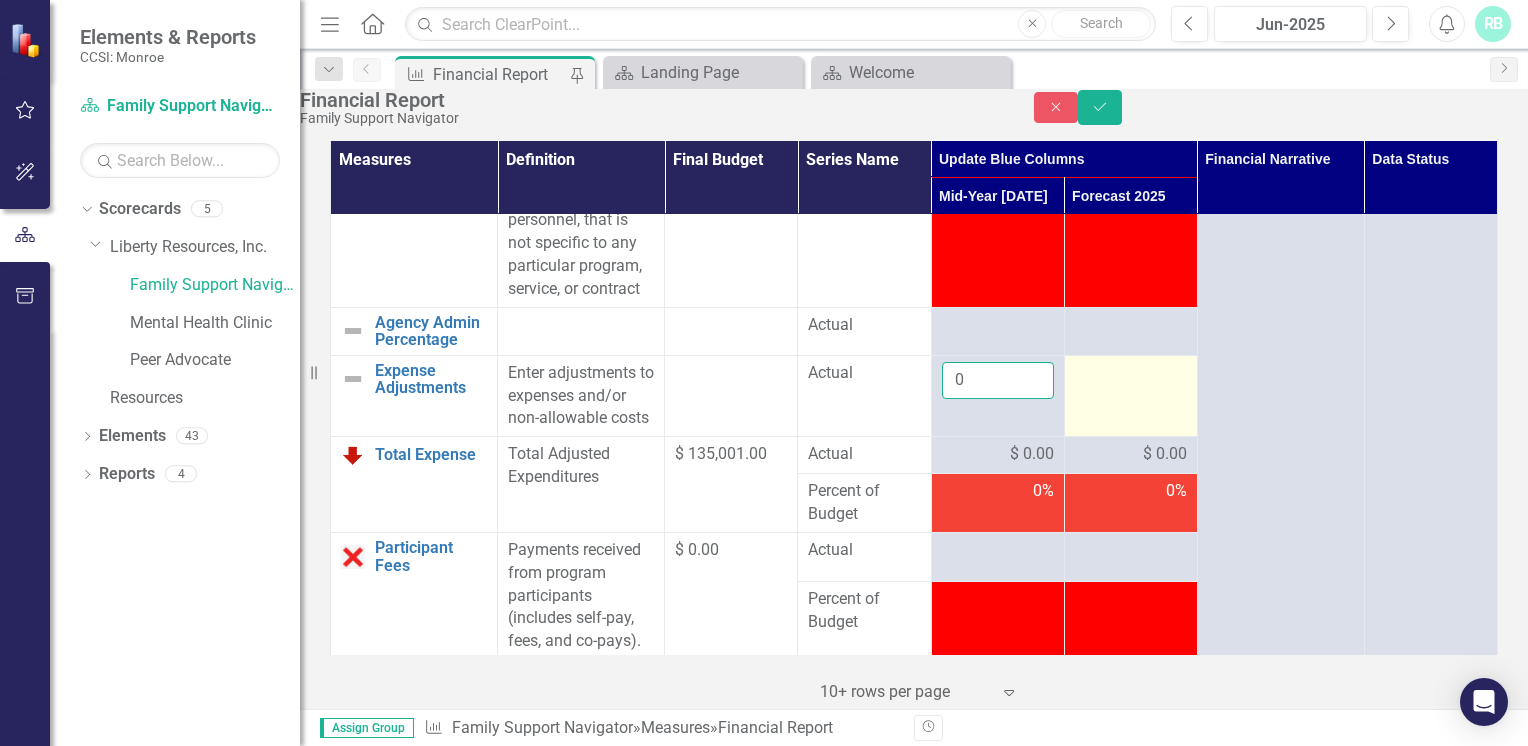type on "0" 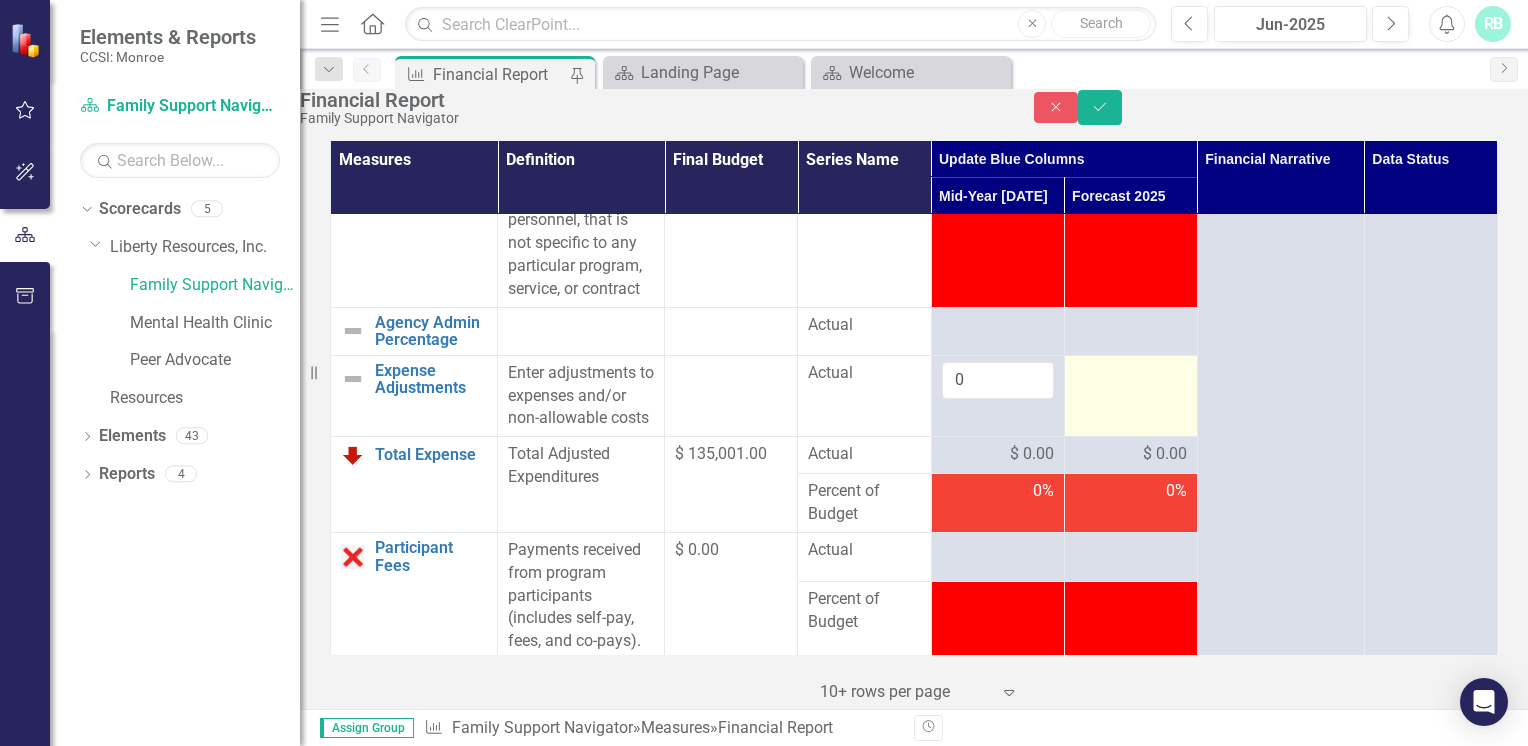 click at bounding box center (1131, 374) 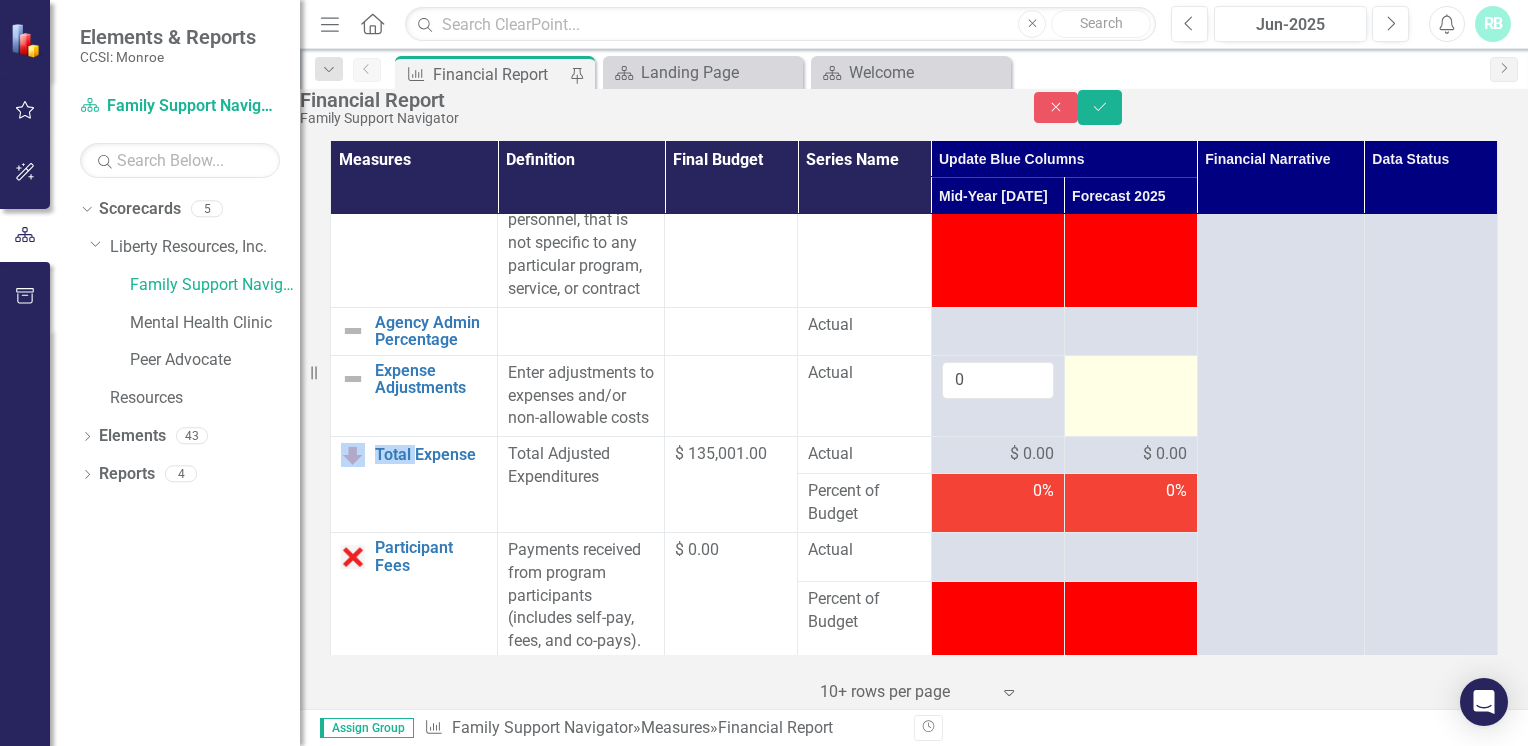 click at bounding box center (1131, 374) 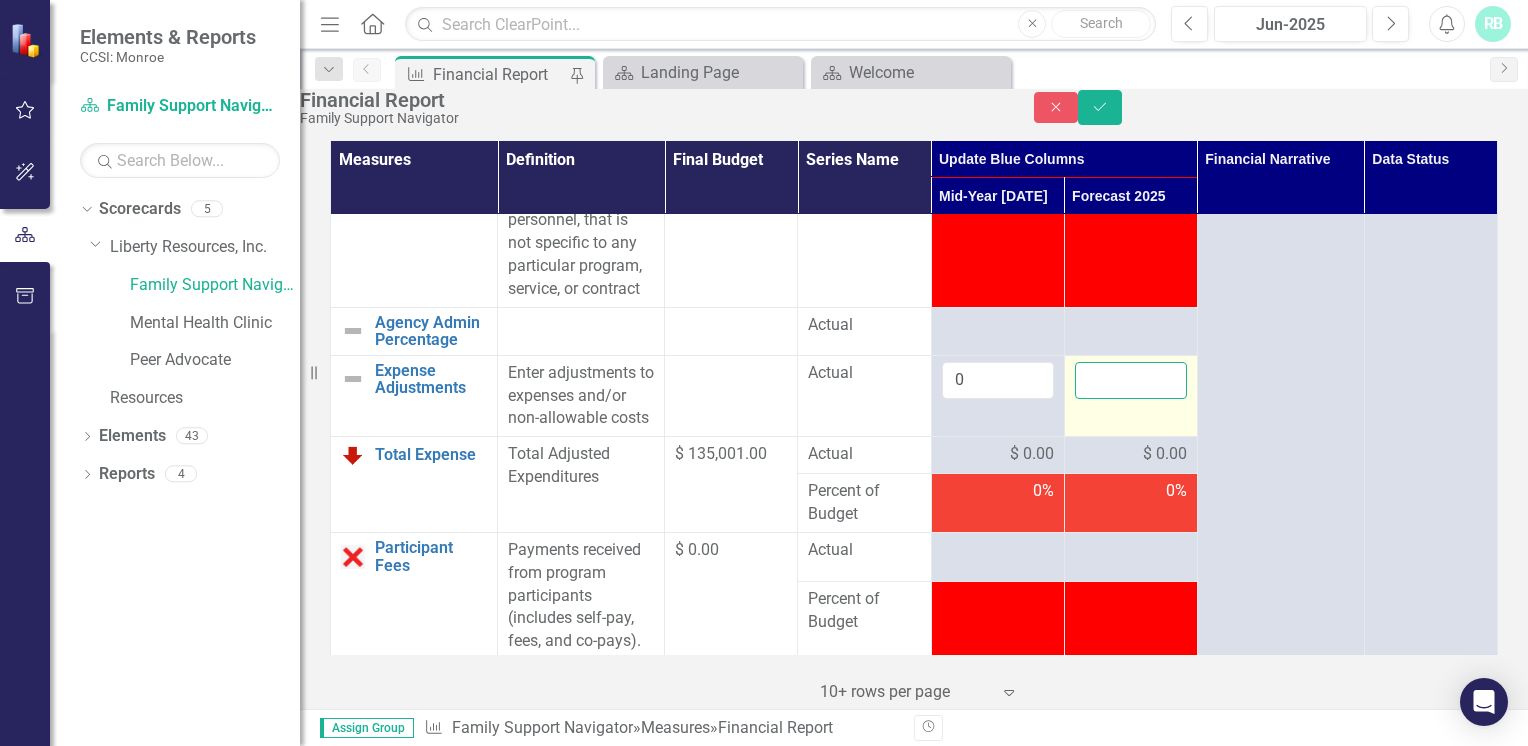 click at bounding box center (1131, 380) 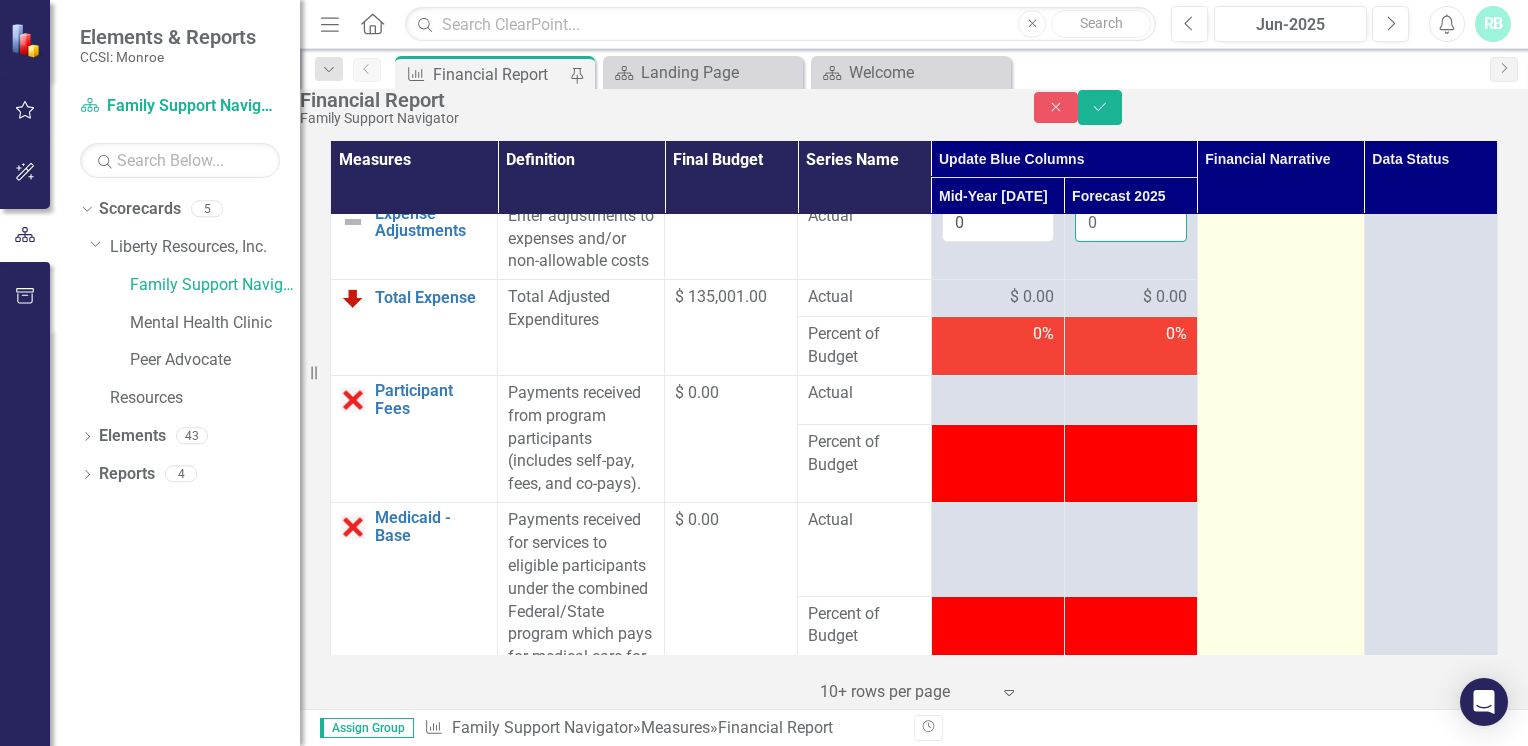 scroll, scrollTop: 1680, scrollLeft: 0, axis: vertical 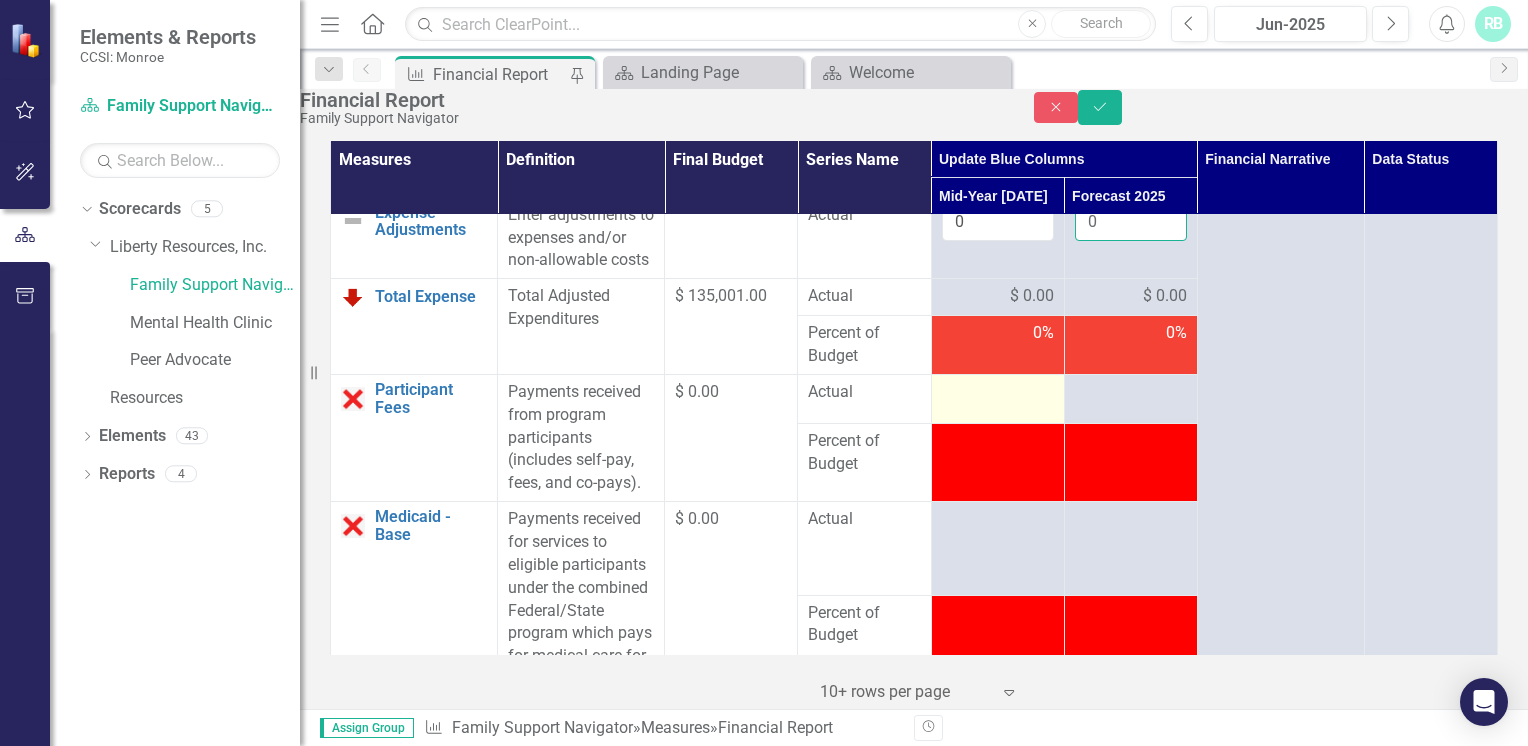 type on "0" 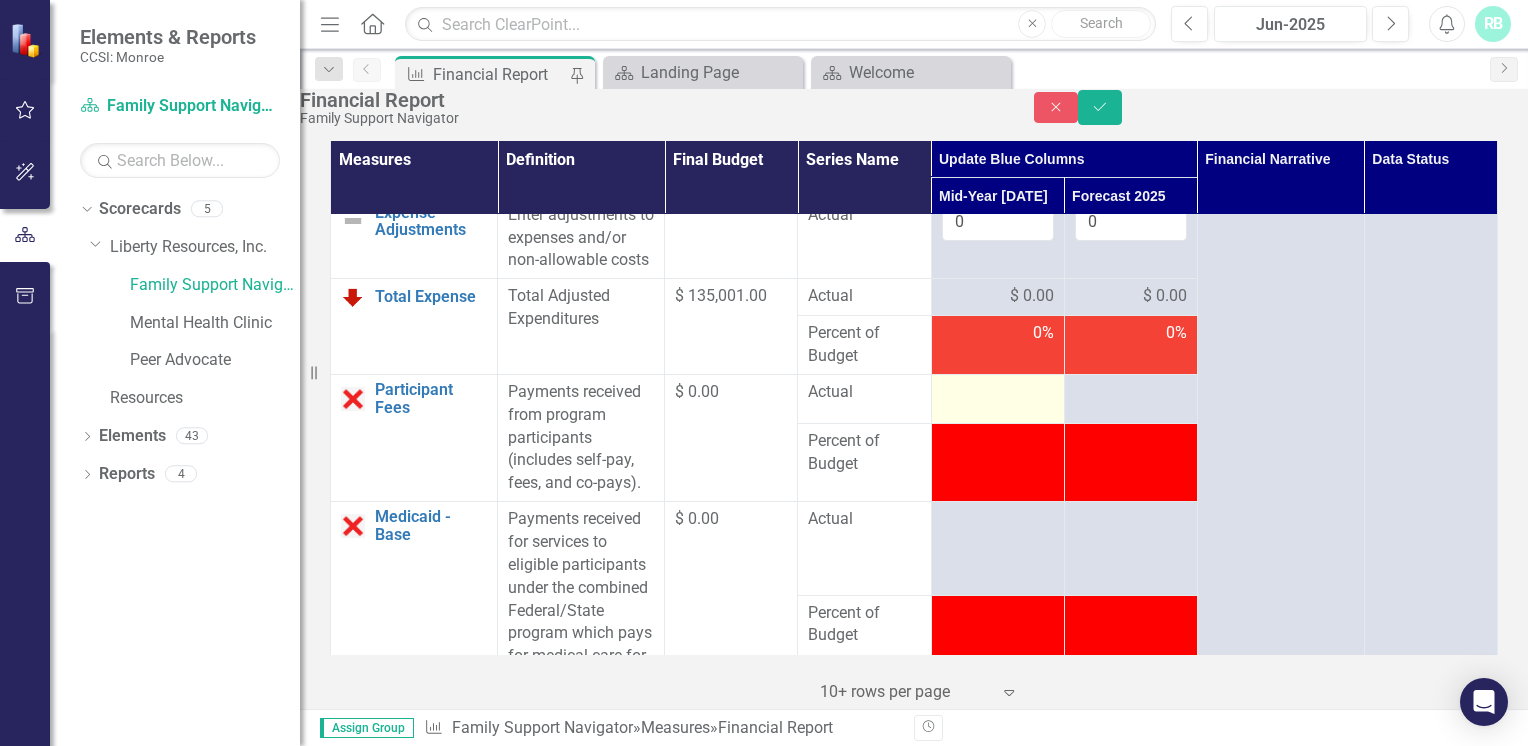 click at bounding box center (997, 398) 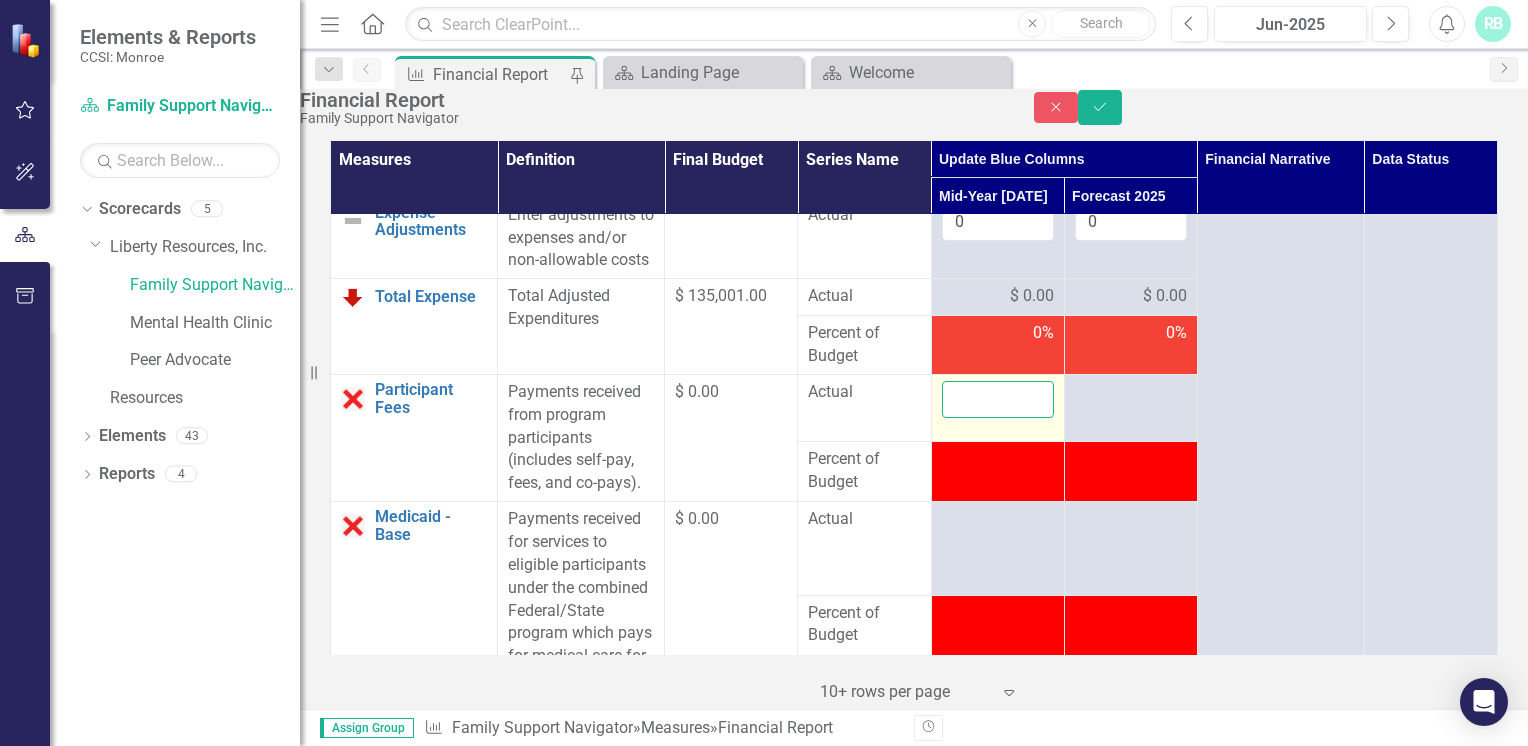 click at bounding box center (998, 399) 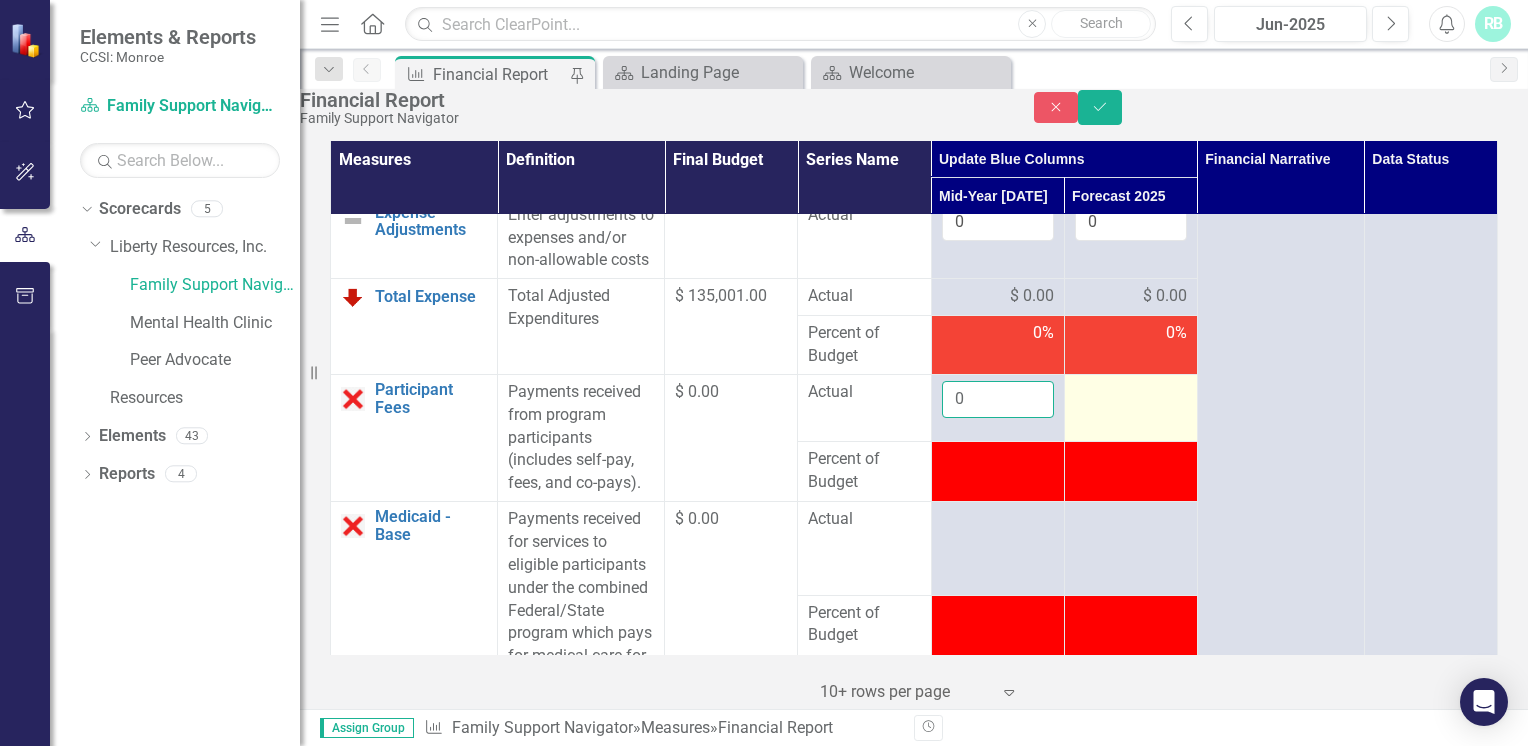 type on "0" 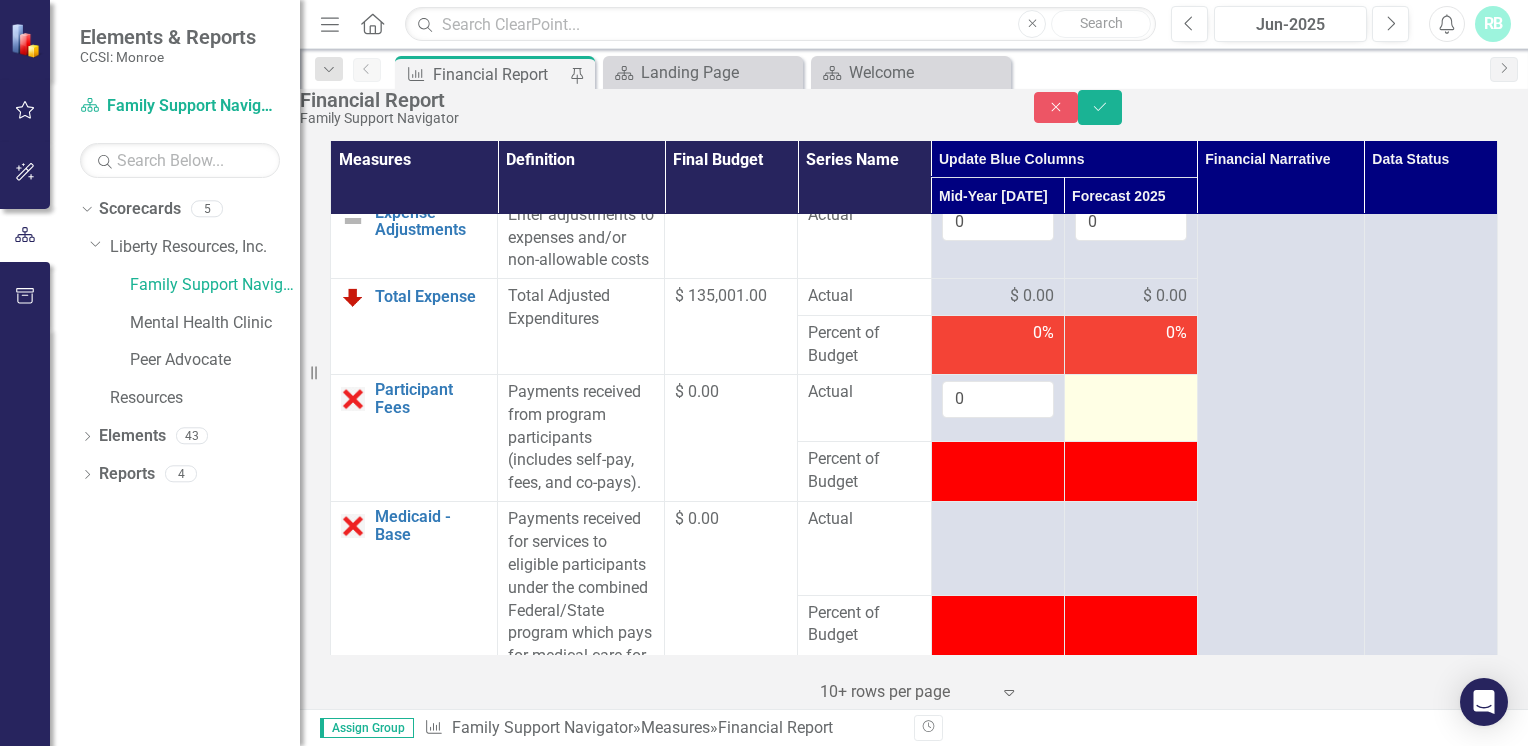 click at bounding box center [1131, 393] 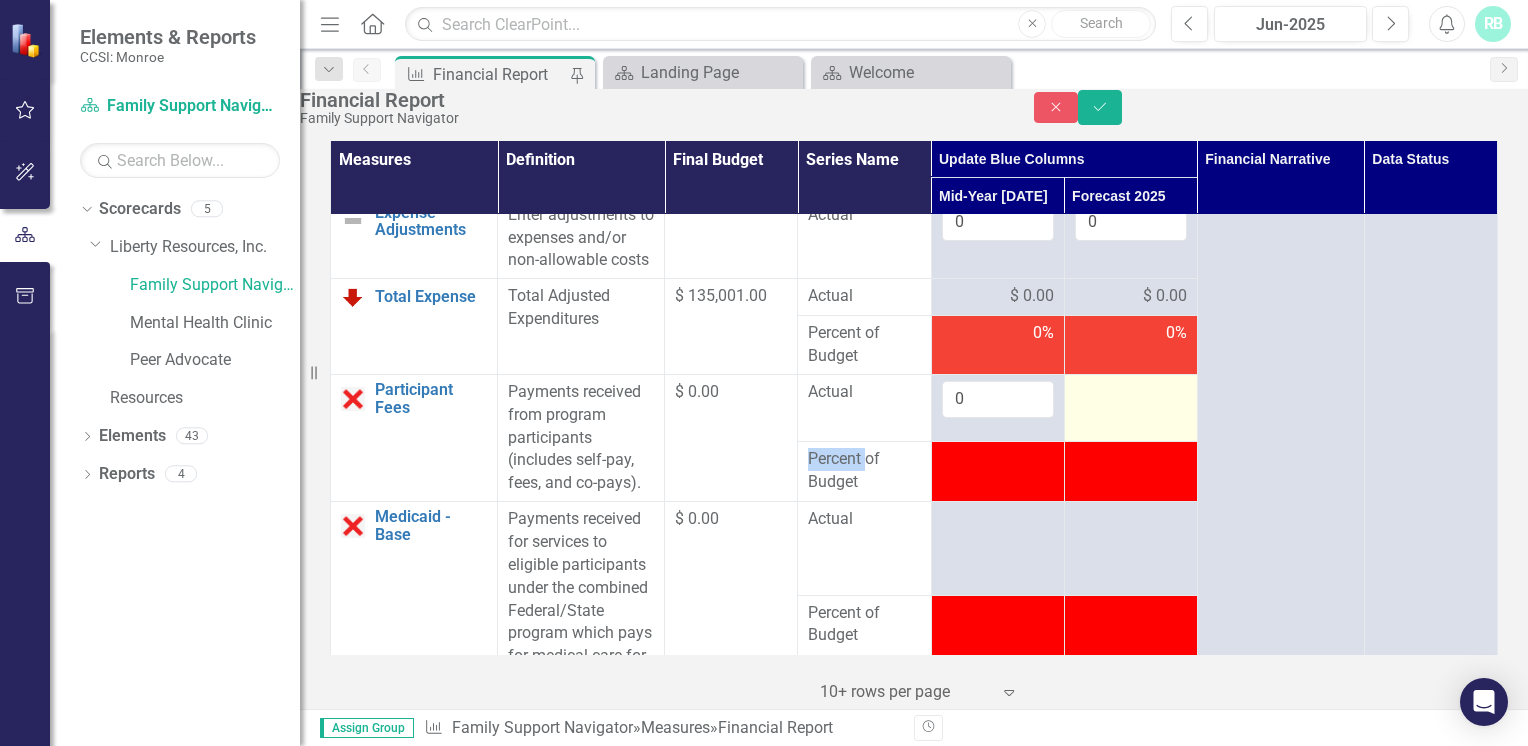 click at bounding box center [1131, 393] 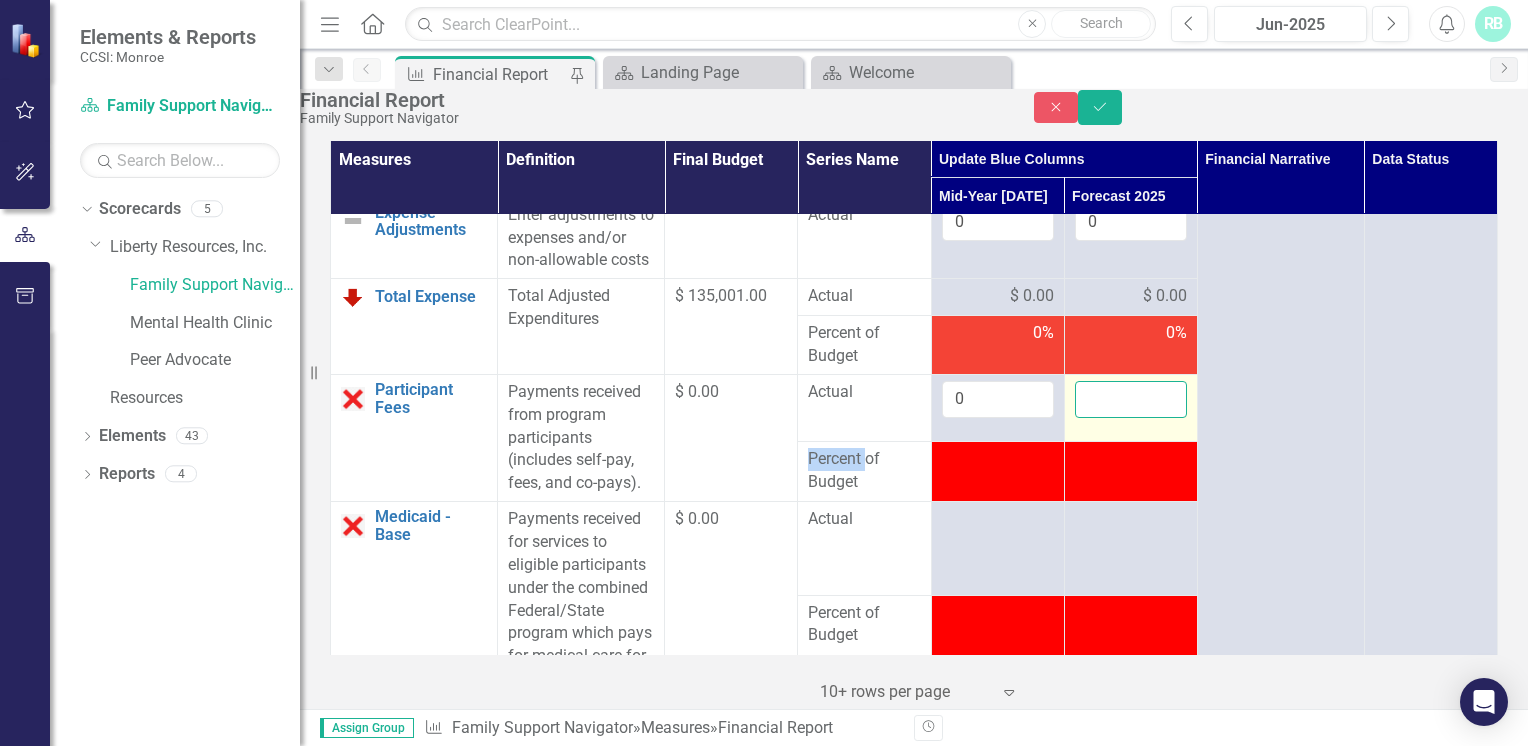 drag, startPoint x: 1142, startPoint y: 430, endPoint x: 1114, endPoint y: 436, distance: 28.635643 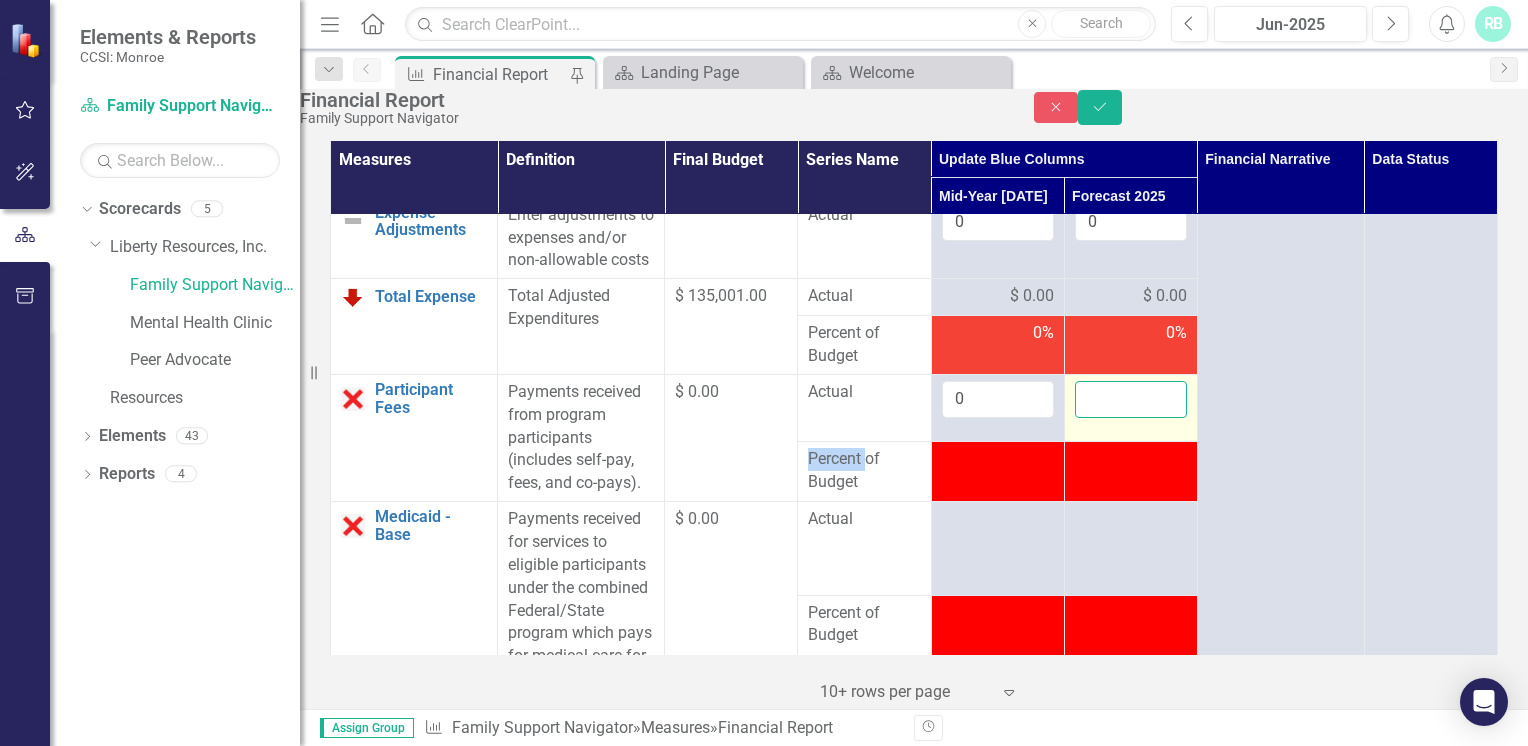 click at bounding box center (1131, 399) 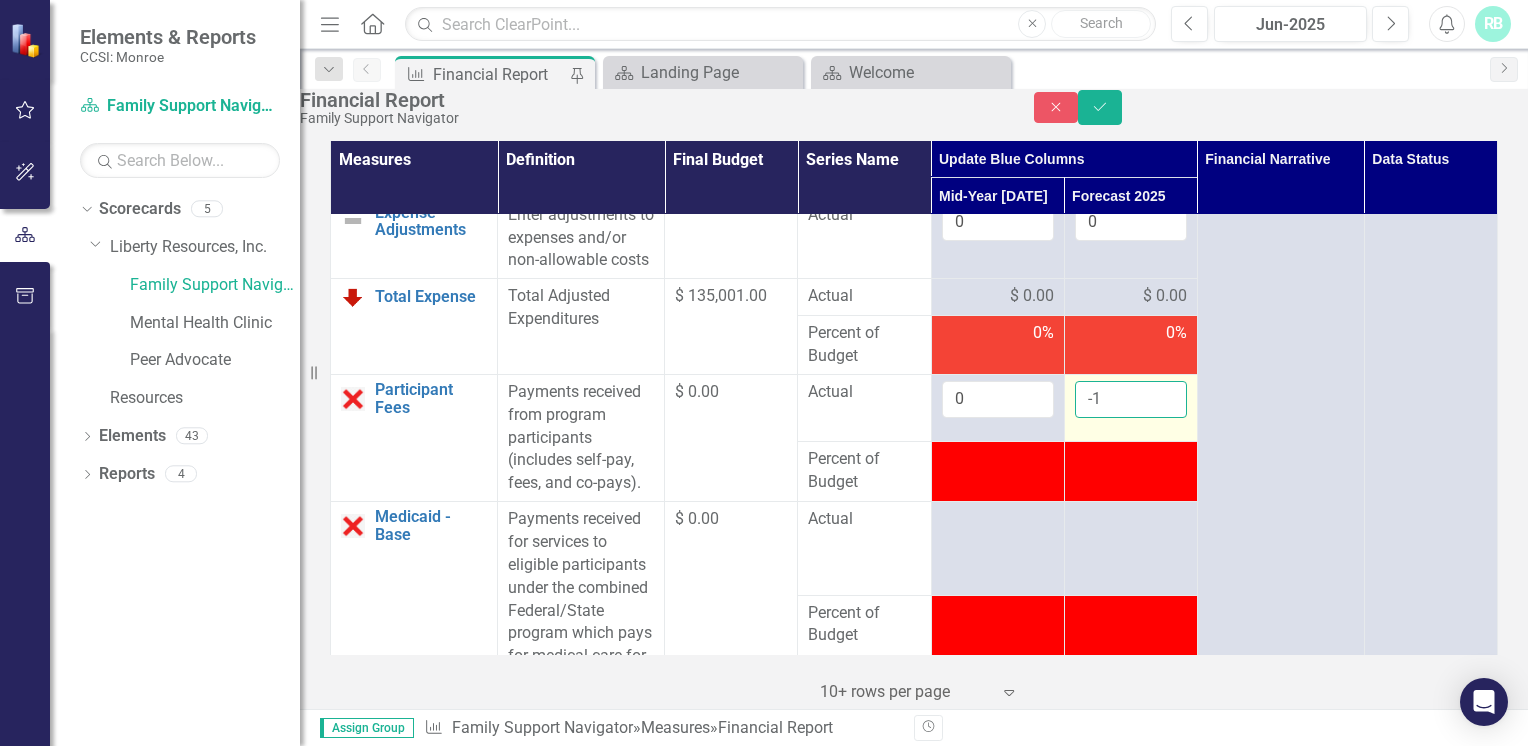 scroll, scrollTop: 1852, scrollLeft: 0, axis: vertical 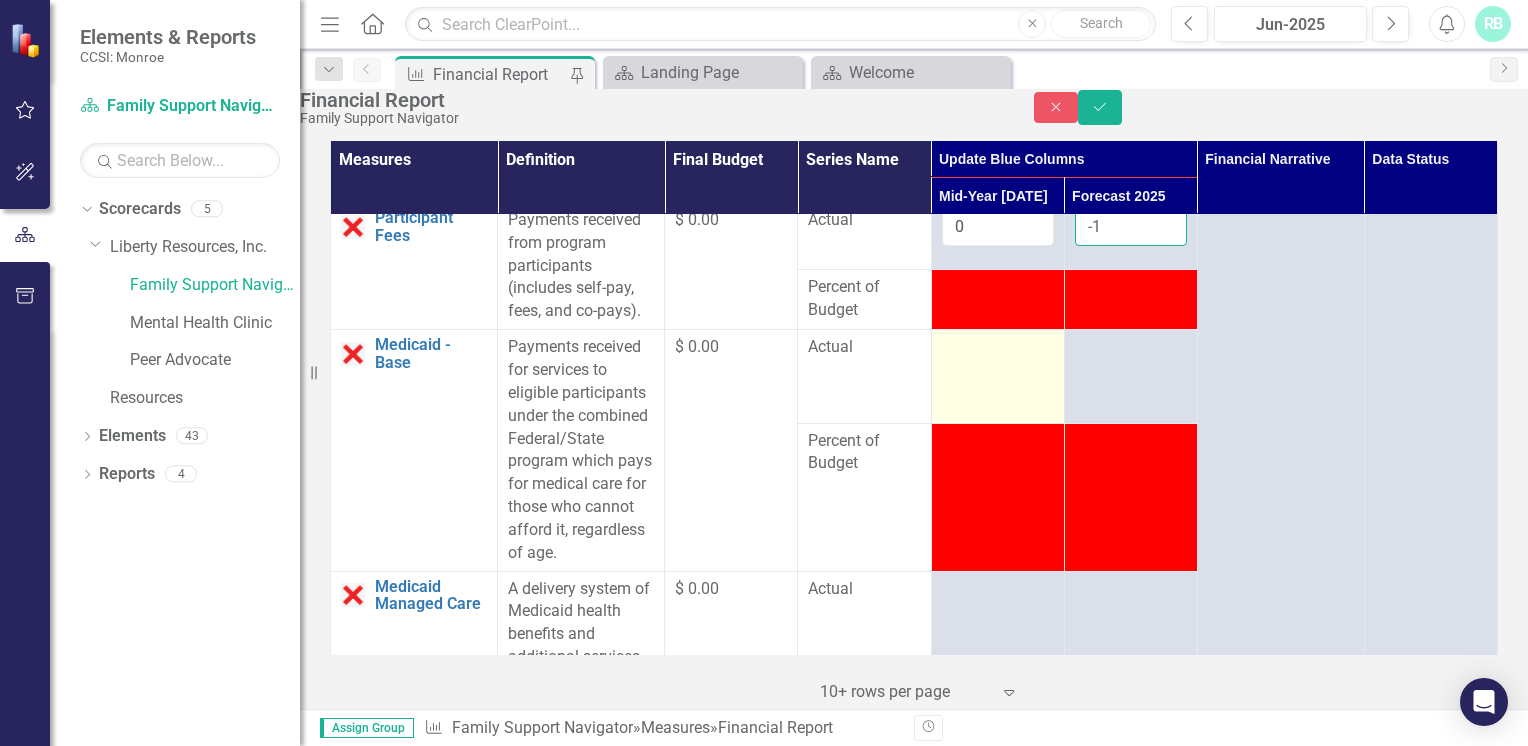 type on "-1" 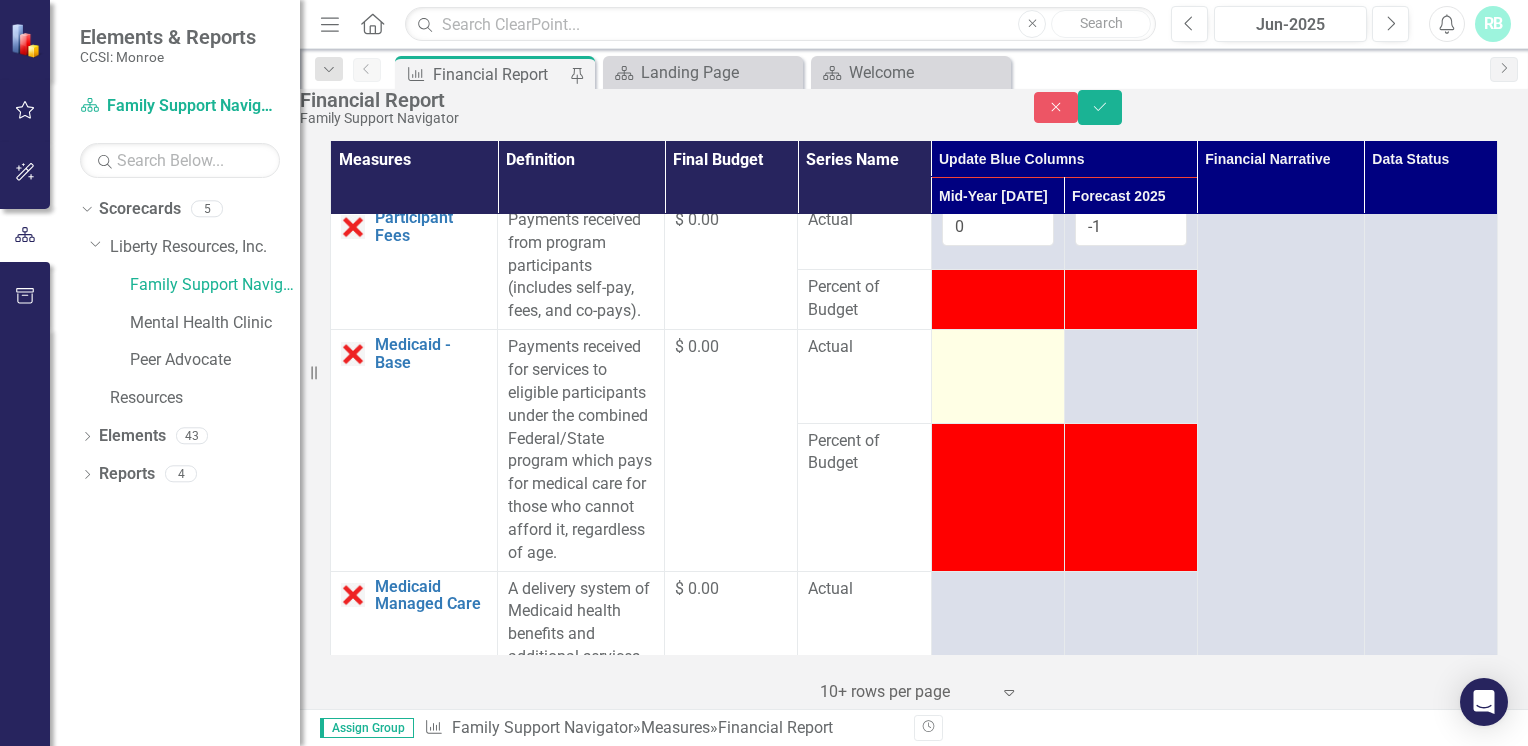 click at bounding box center [997, 376] 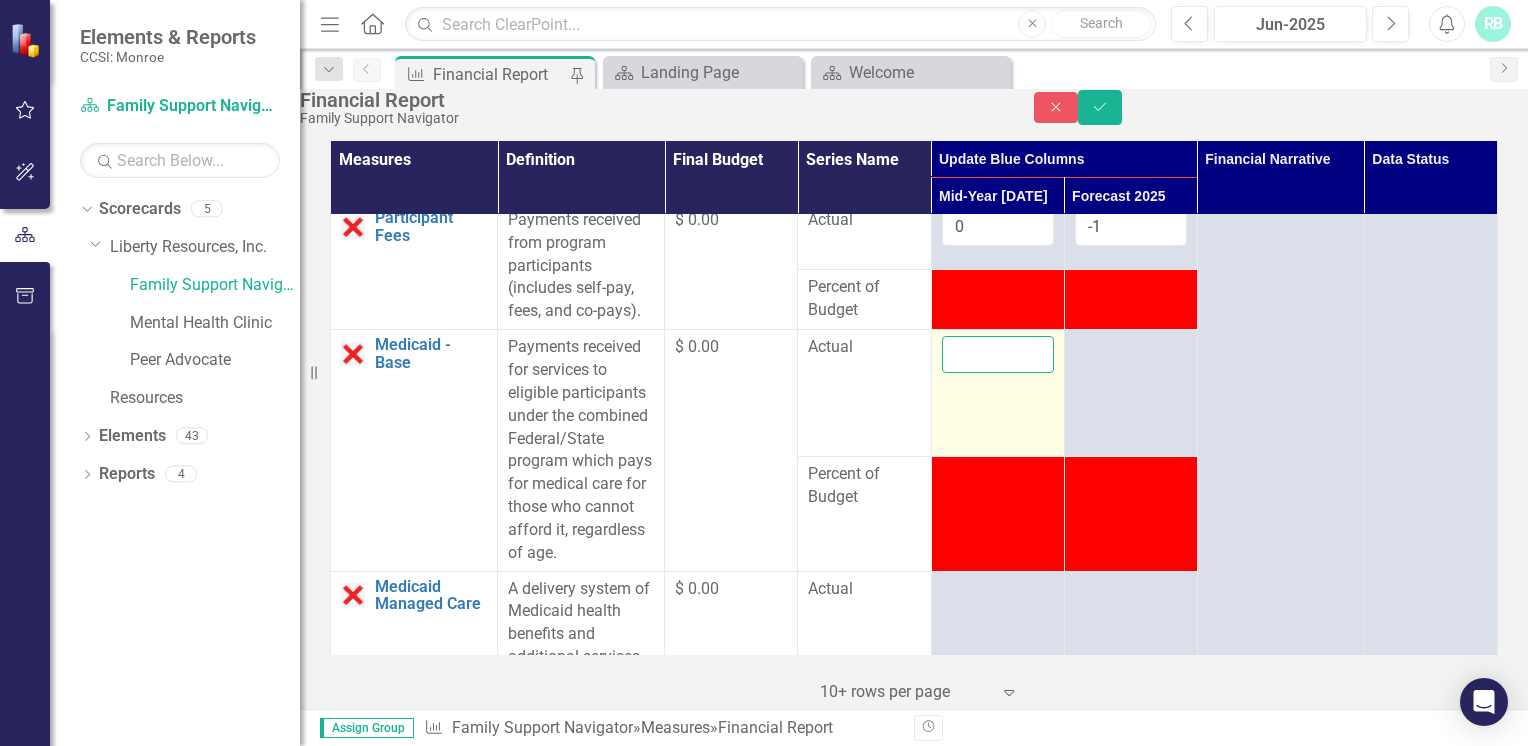 click at bounding box center (998, 354) 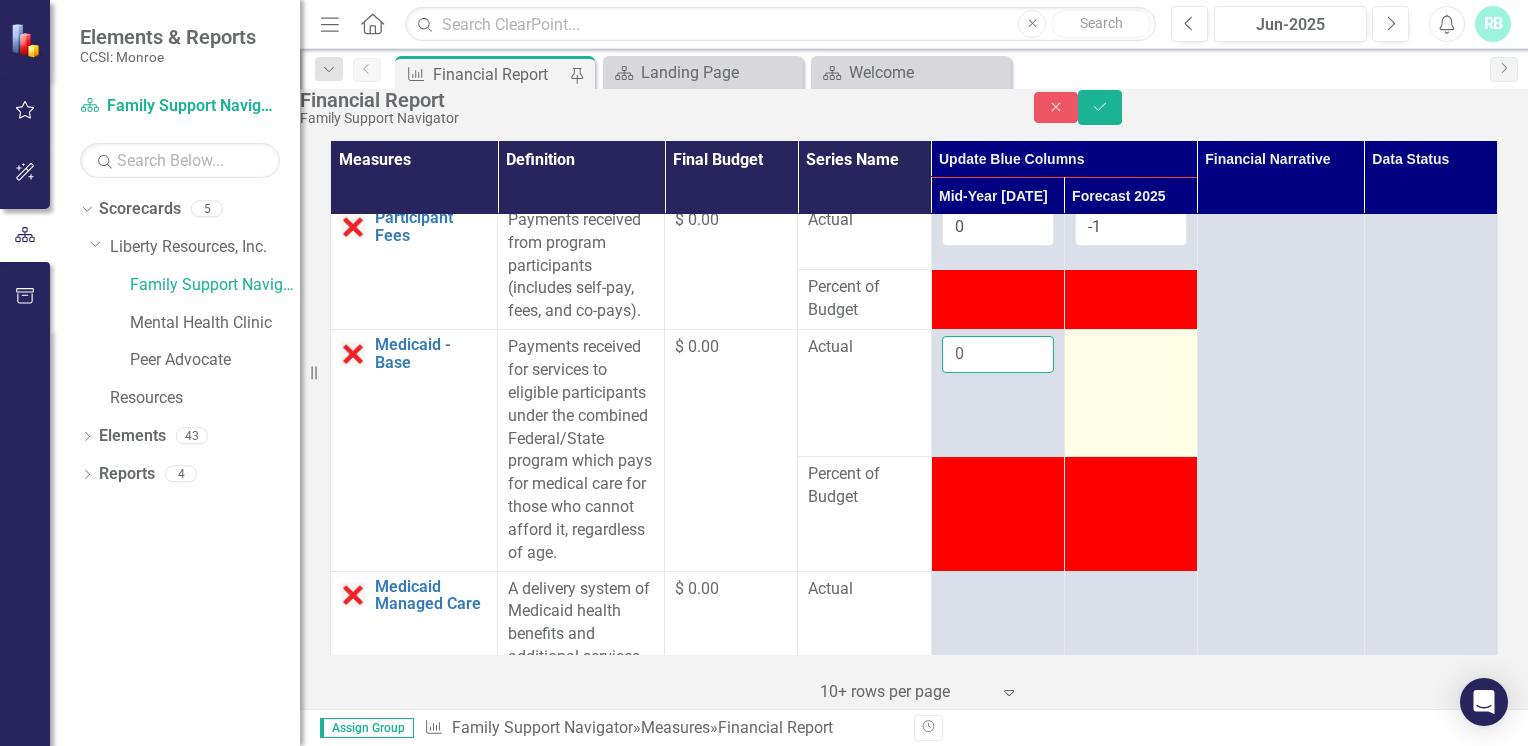 type on "0" 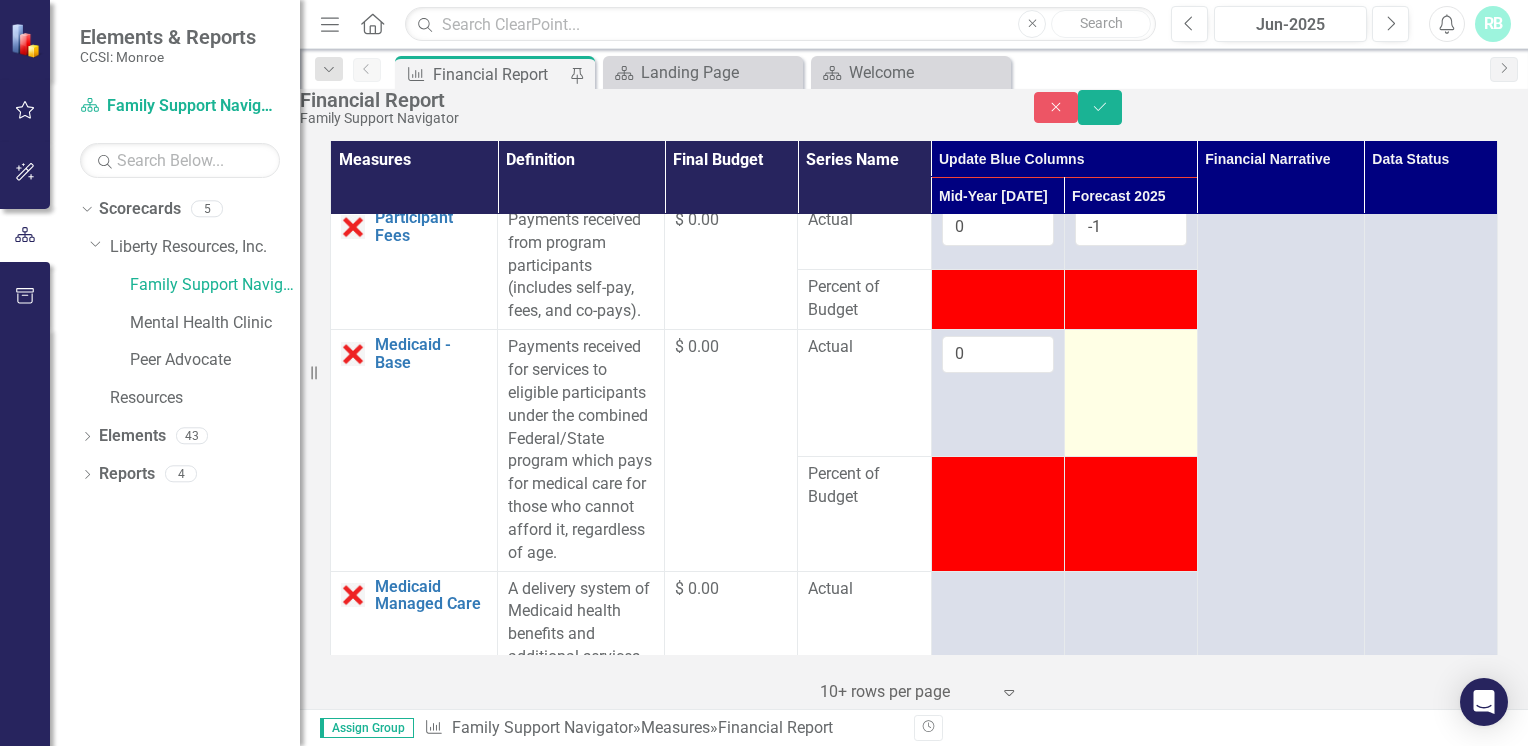 click at bounding box center (1131, 348) 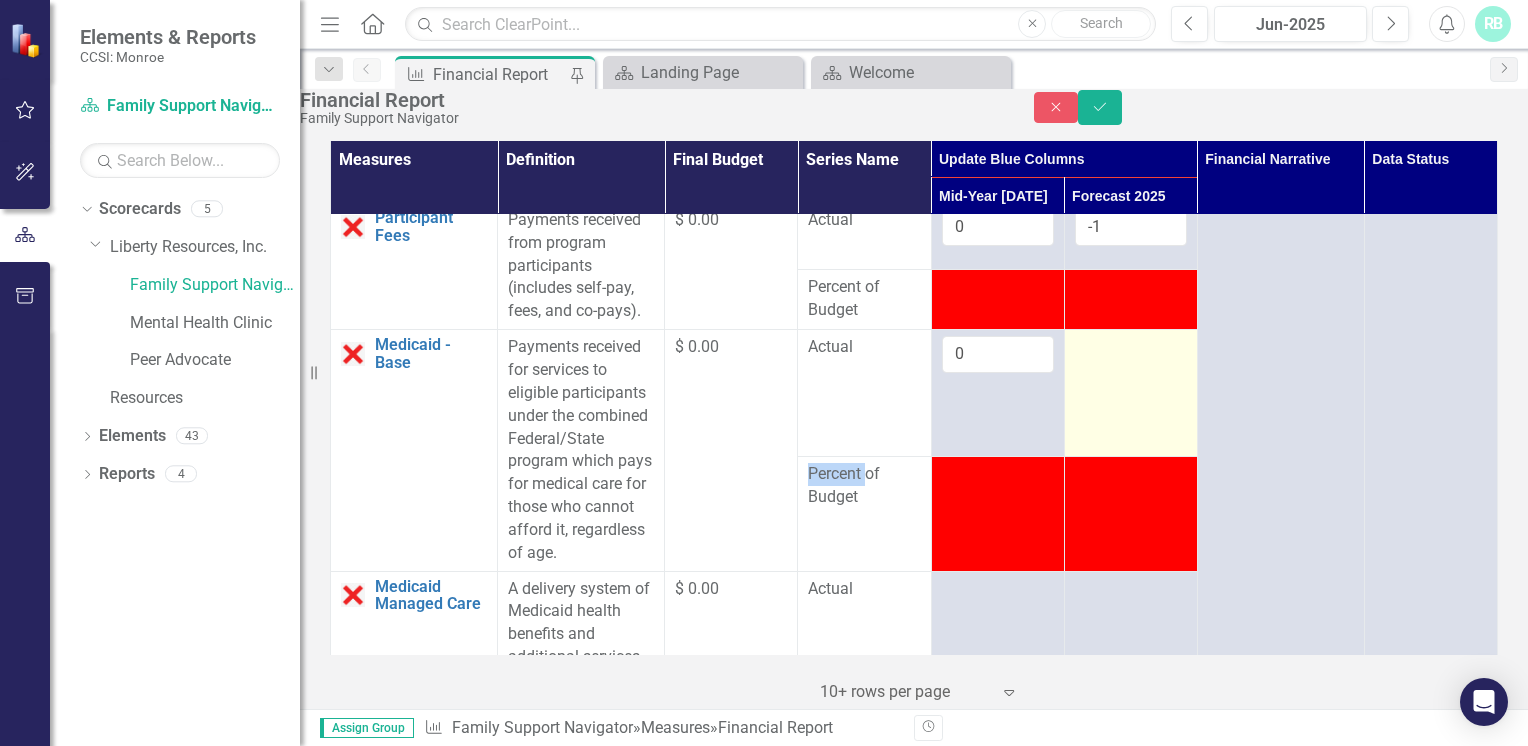 click at bounding box center [1131, 348] 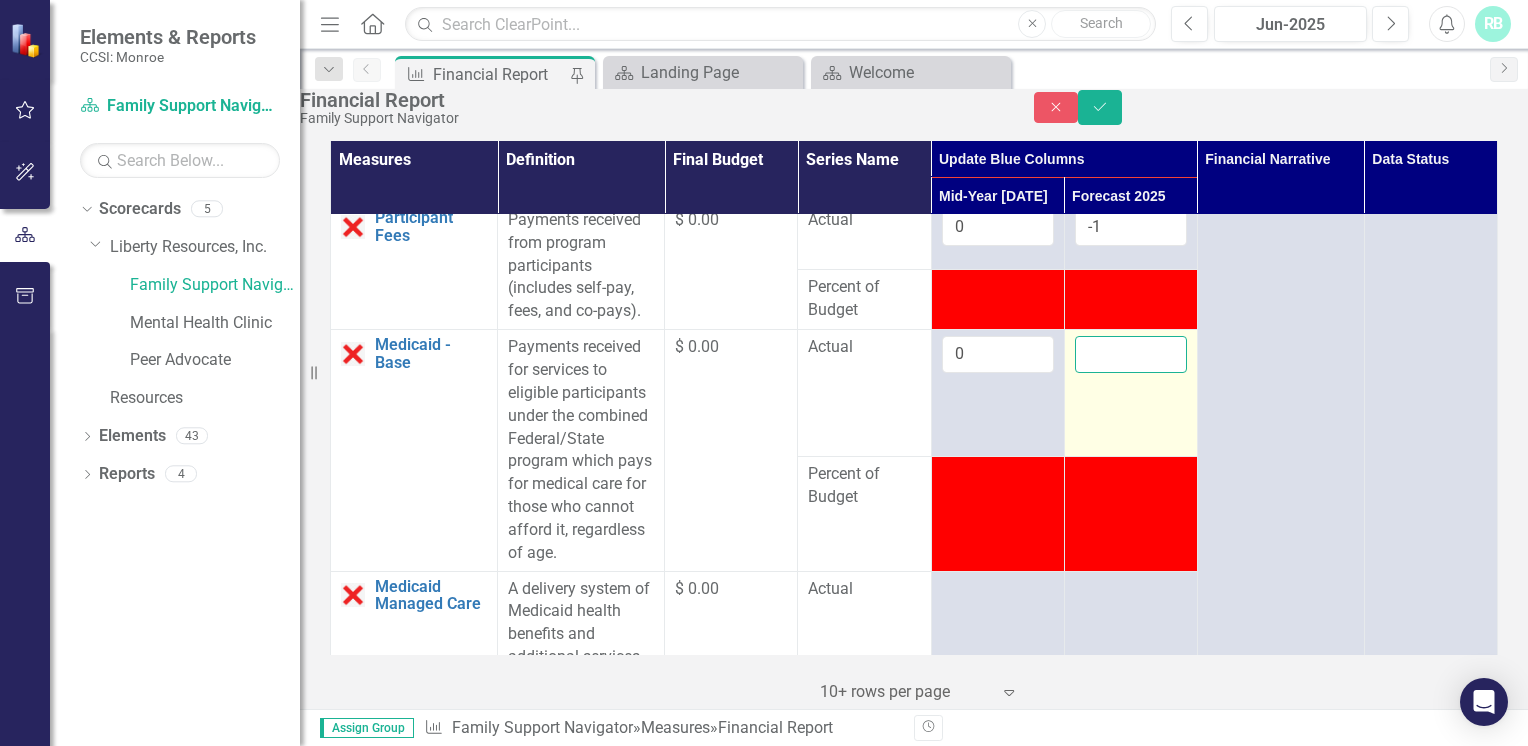 drag, startPoint x: 1131, startPoint y: 382, endPoint x: 1112, endPoint y: 388, distance: 19.924858 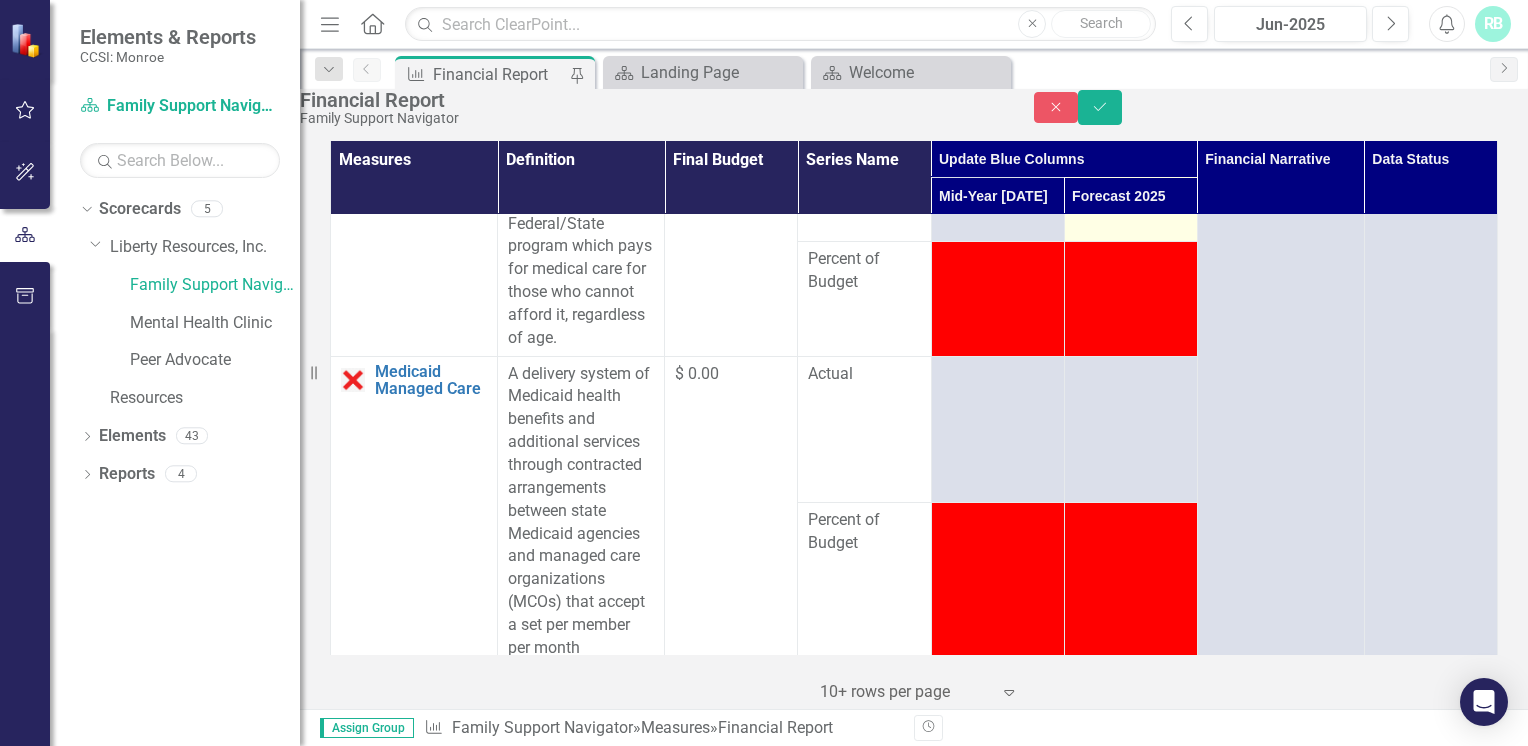 scroll, scrollTop: 2070, scrollLeft: 0, axis: vertical 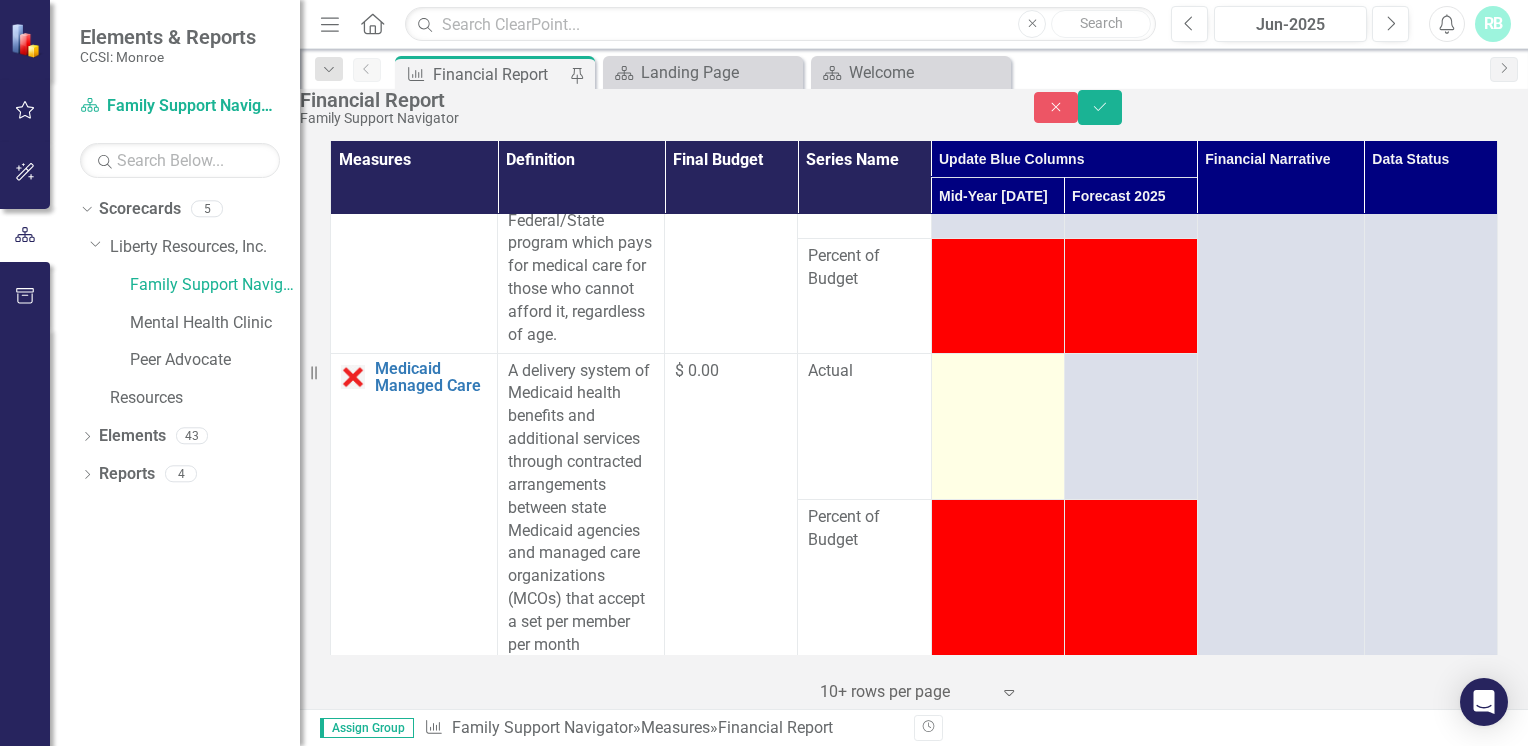 type on "0" 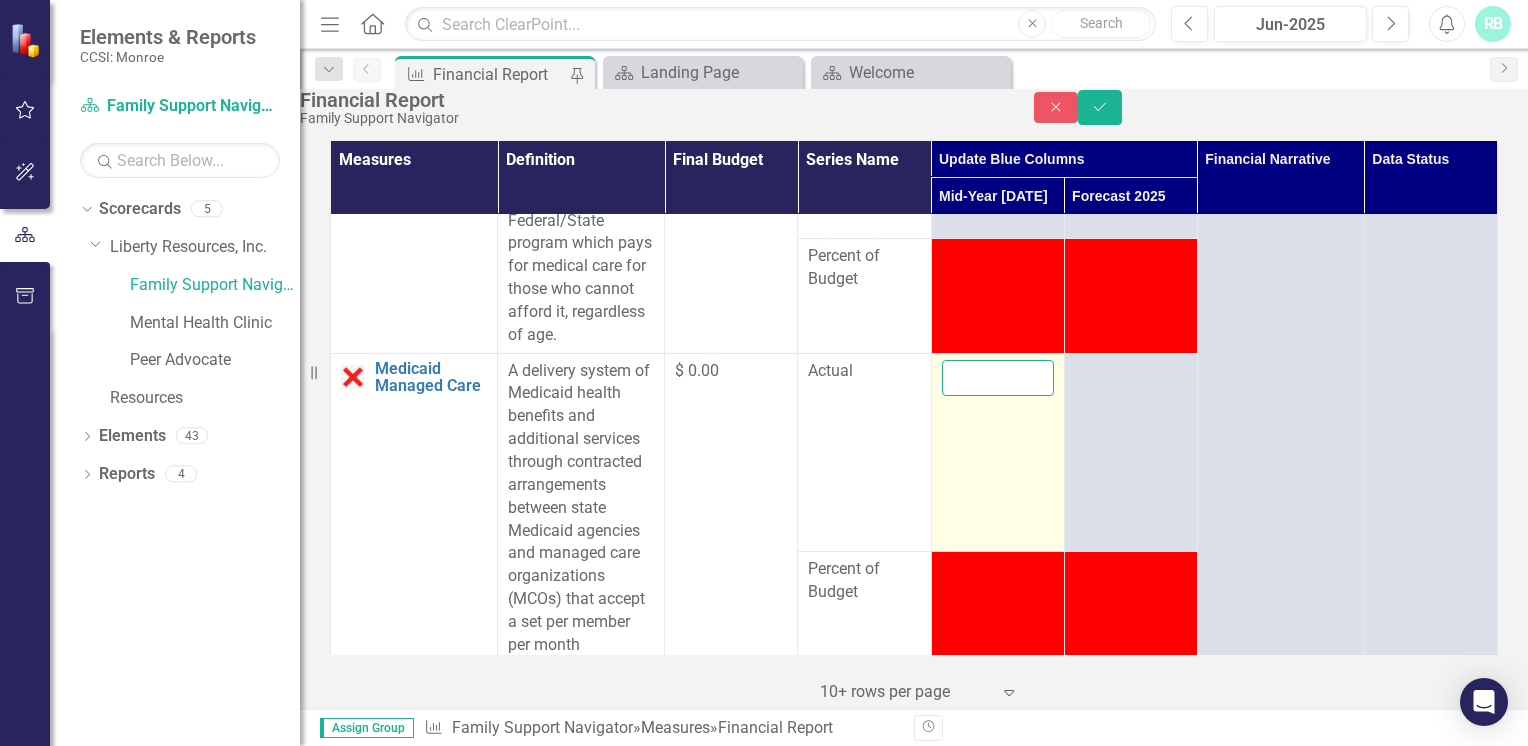click at bounding box center [998, 378] 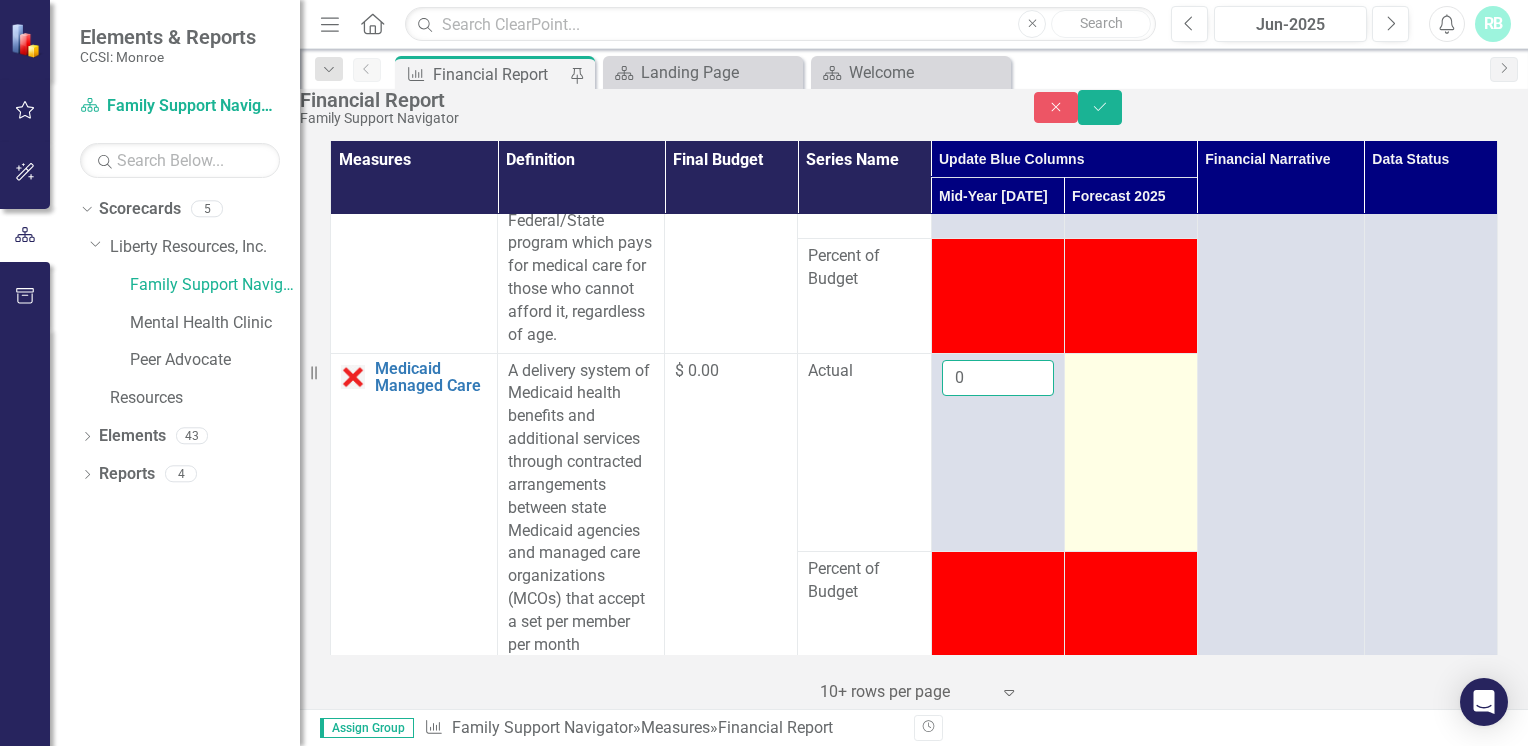 type on "0" 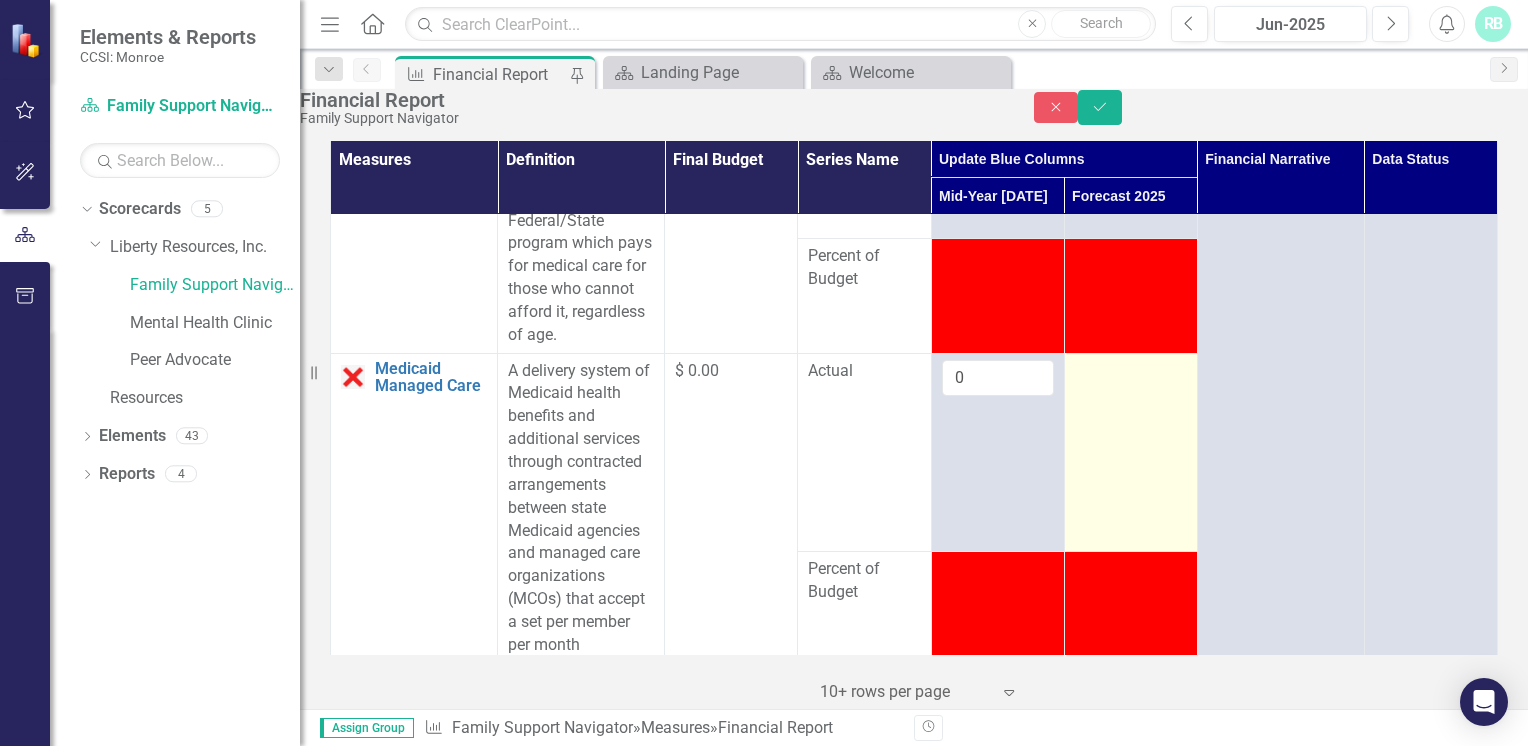 click at bounding box center [1131, 372] 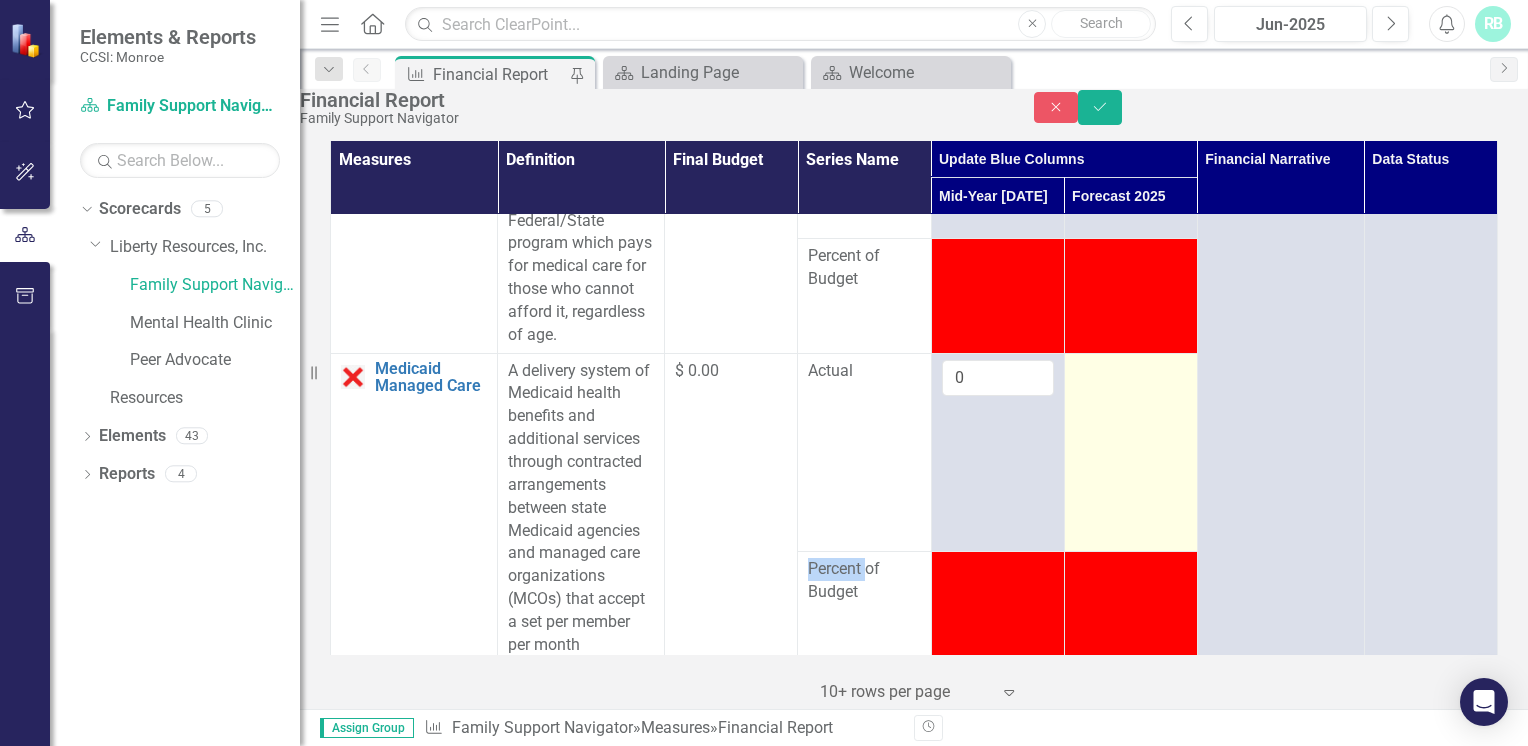 click at bounding box center [1131, 372] 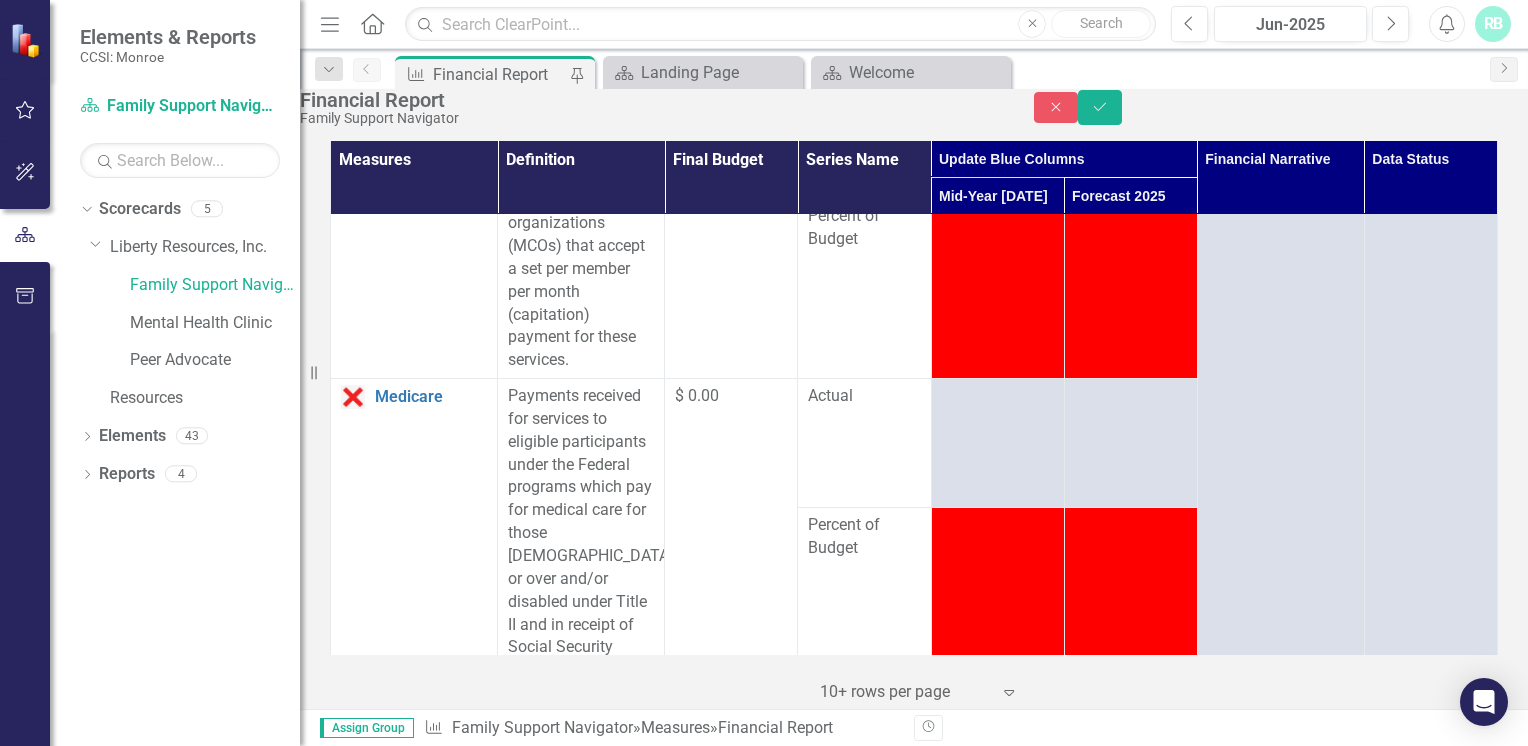 scroll, scrollTop: 2430, scrollLeft: 0, axis: vertical 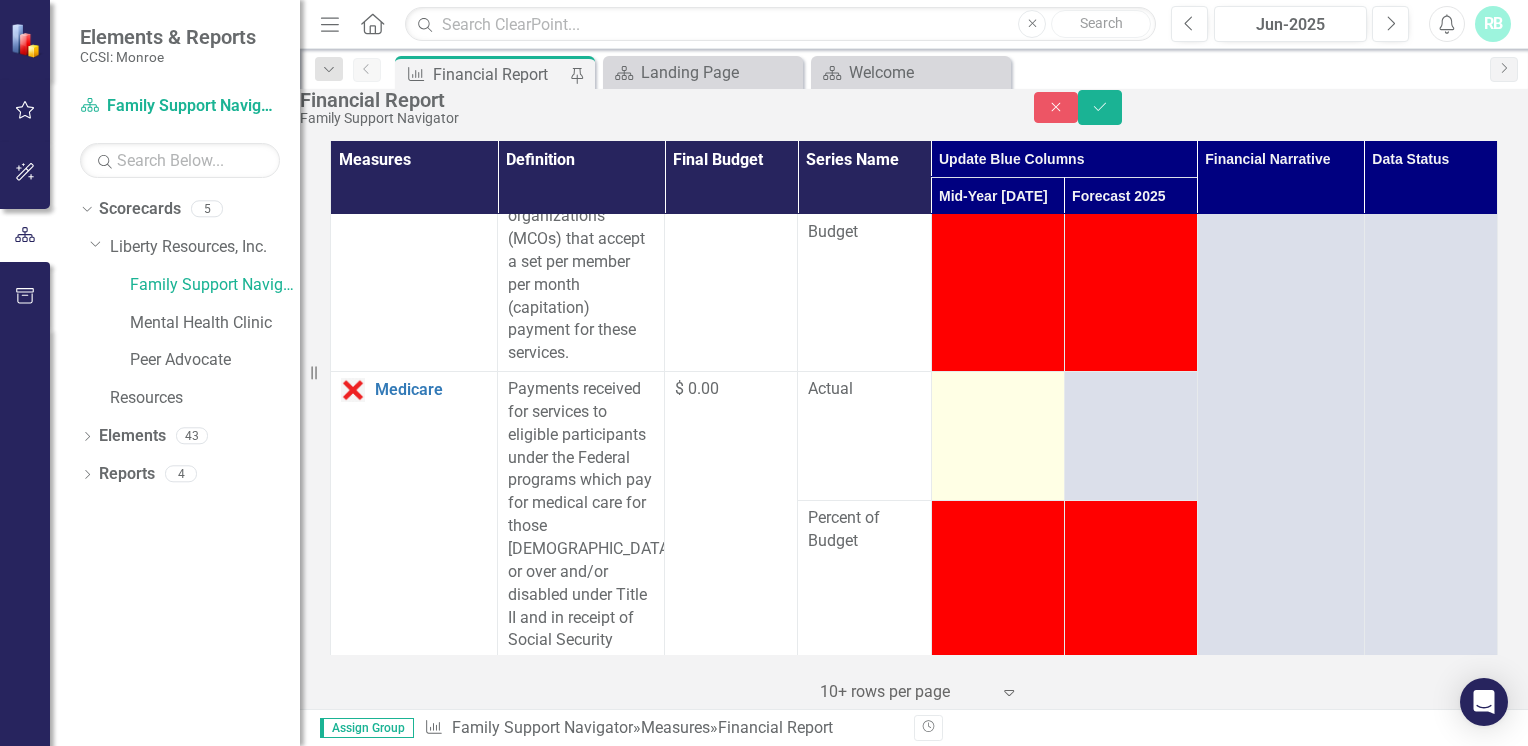 type on "0" 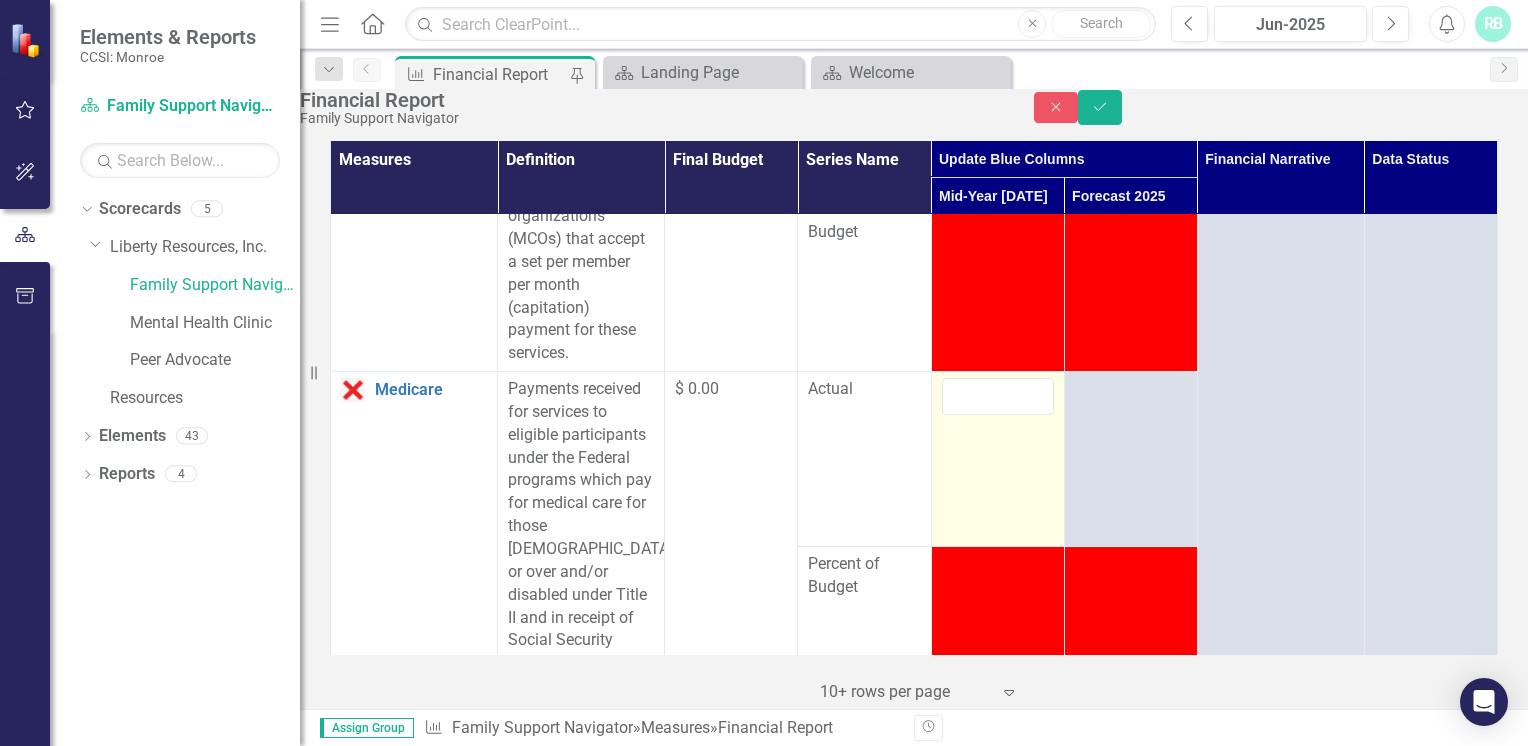 click at bounding box center (998, 396) 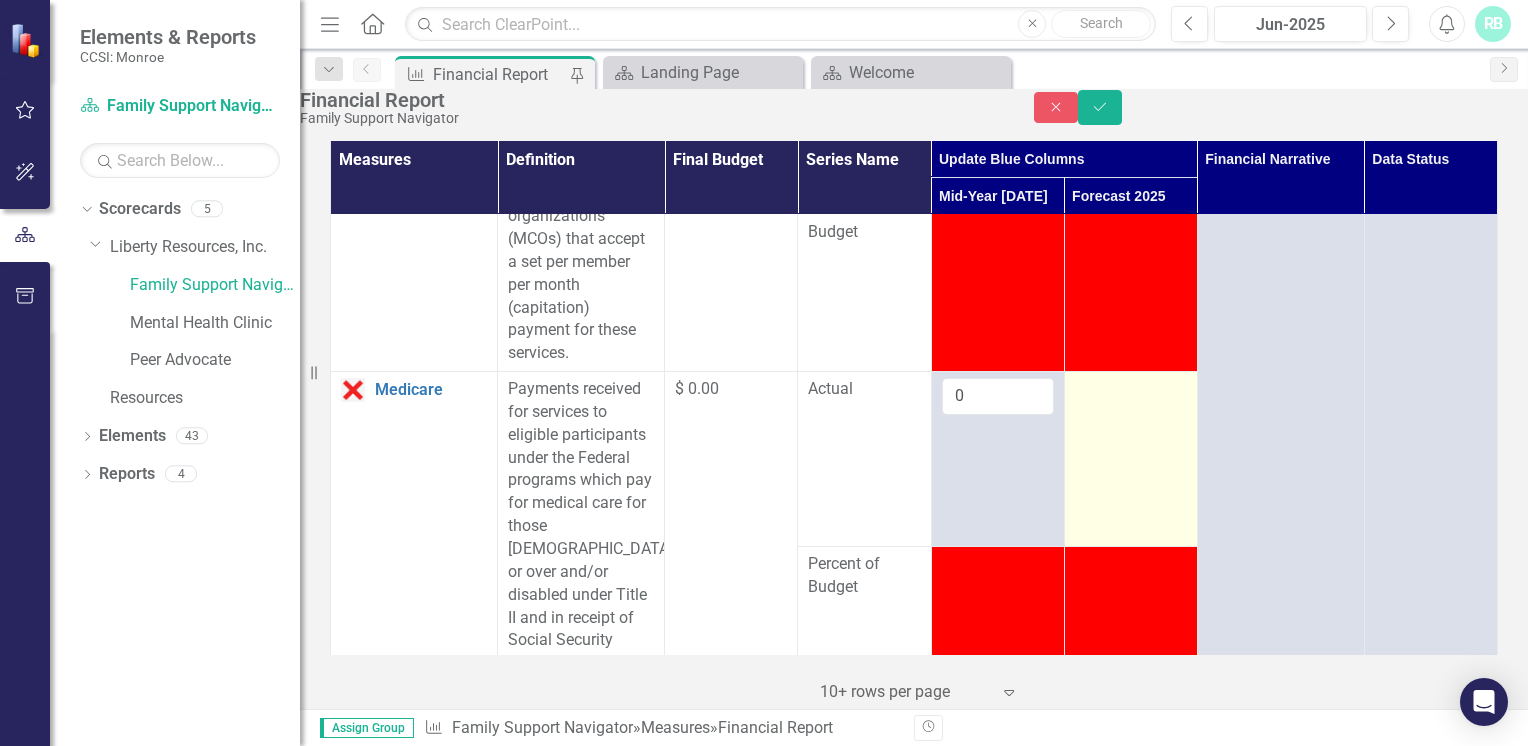 type on "0" 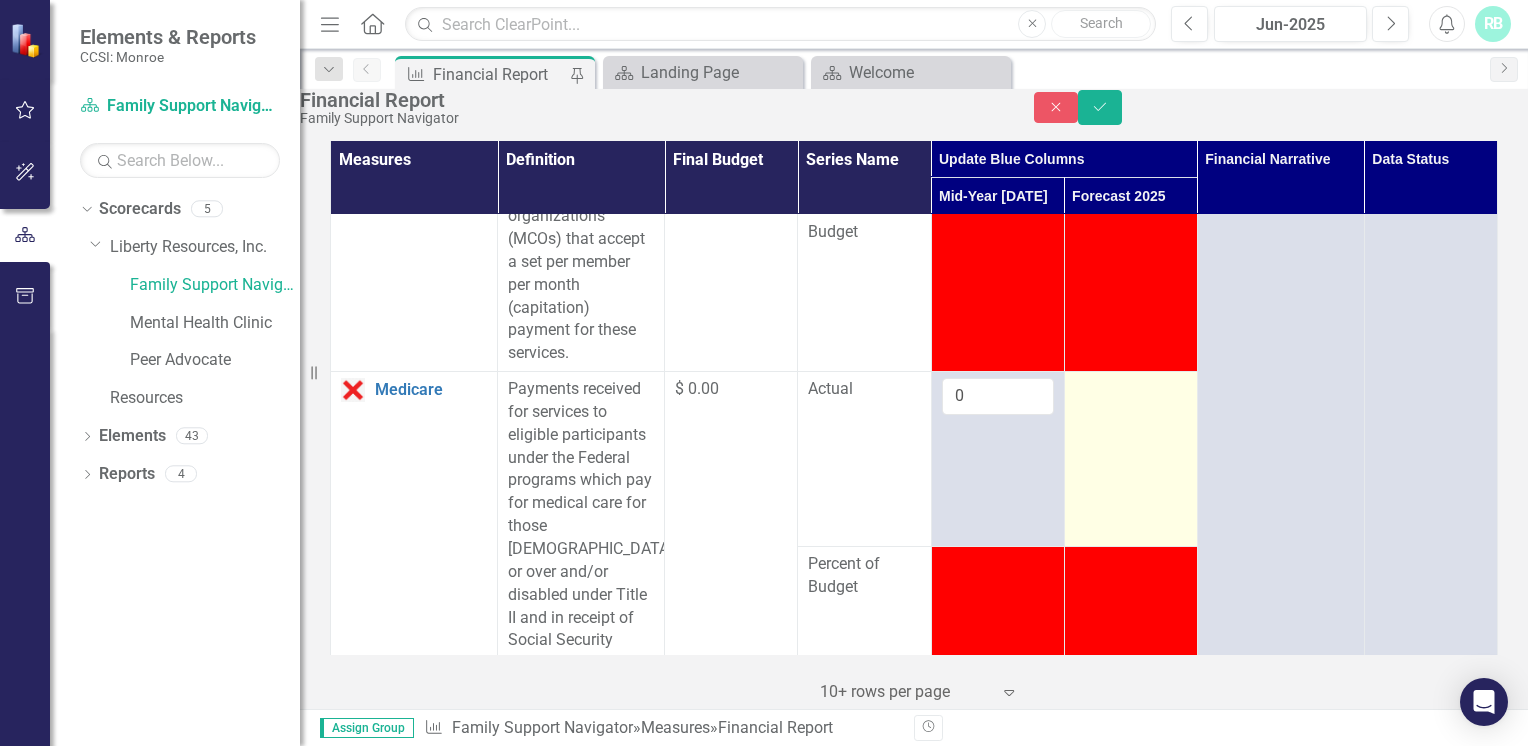 click at bounding box center [1131, 390] 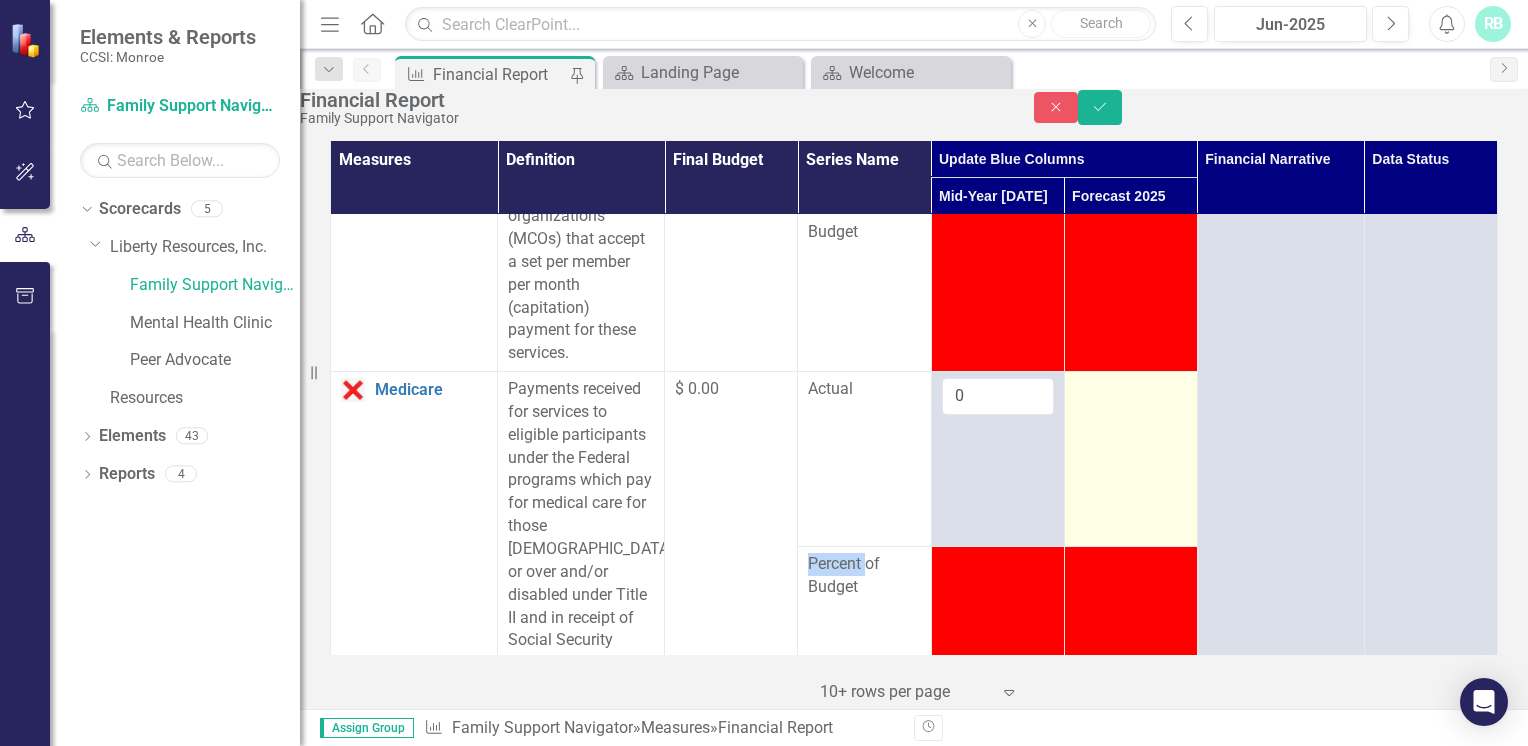 click at bounding box center [1131, 390] 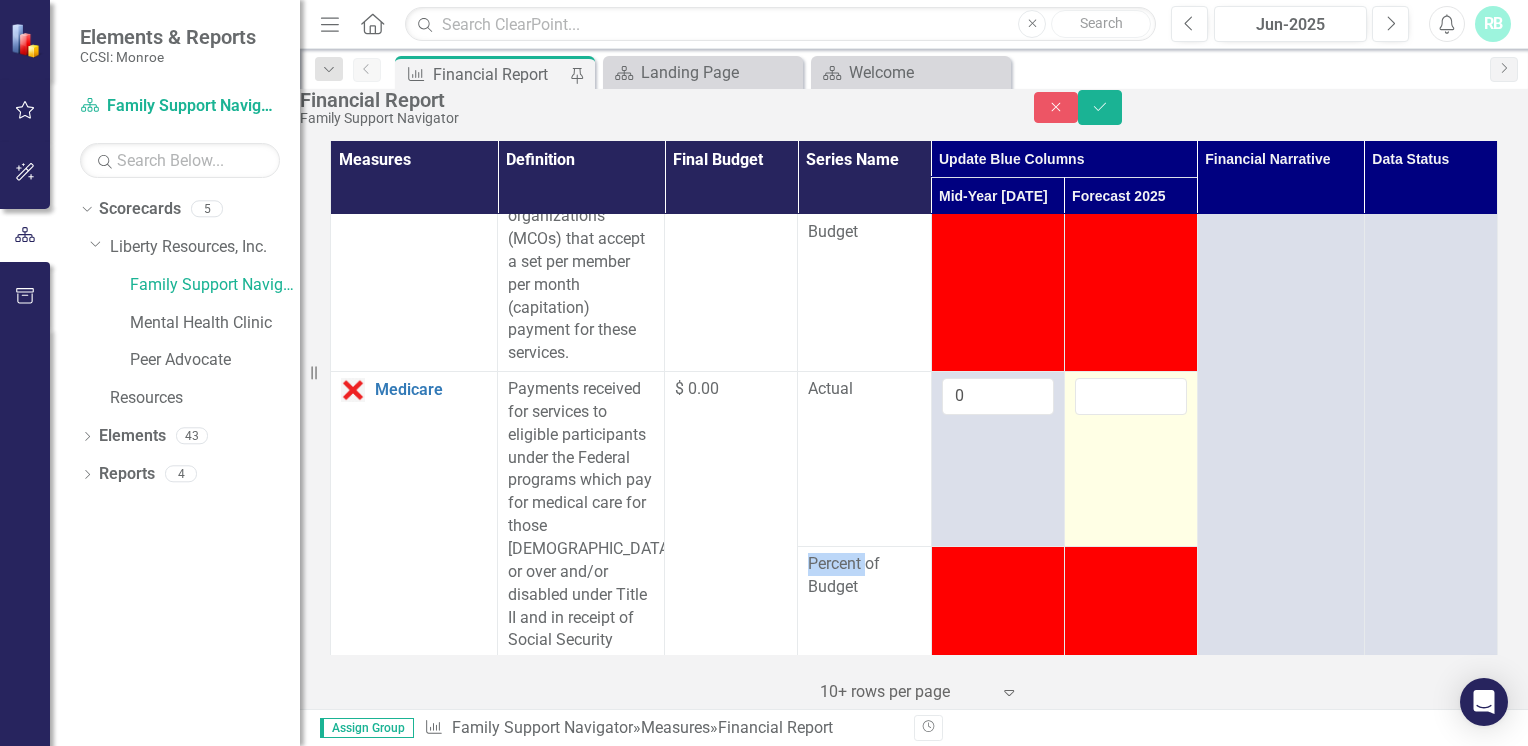 click at bounding box center [1131, 396] 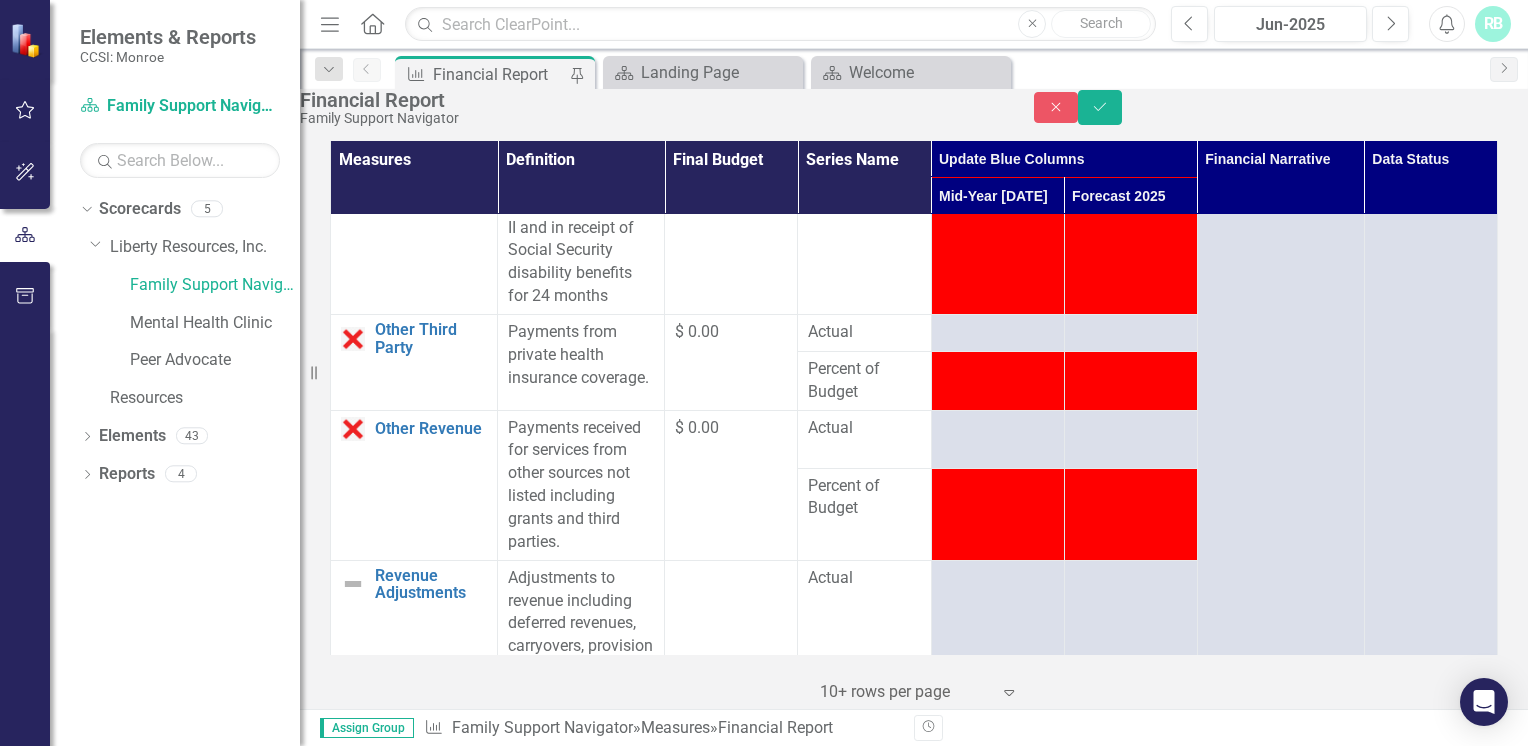 scroll, scrollTop: 2822, scrollLeft: 0, axis: vertical 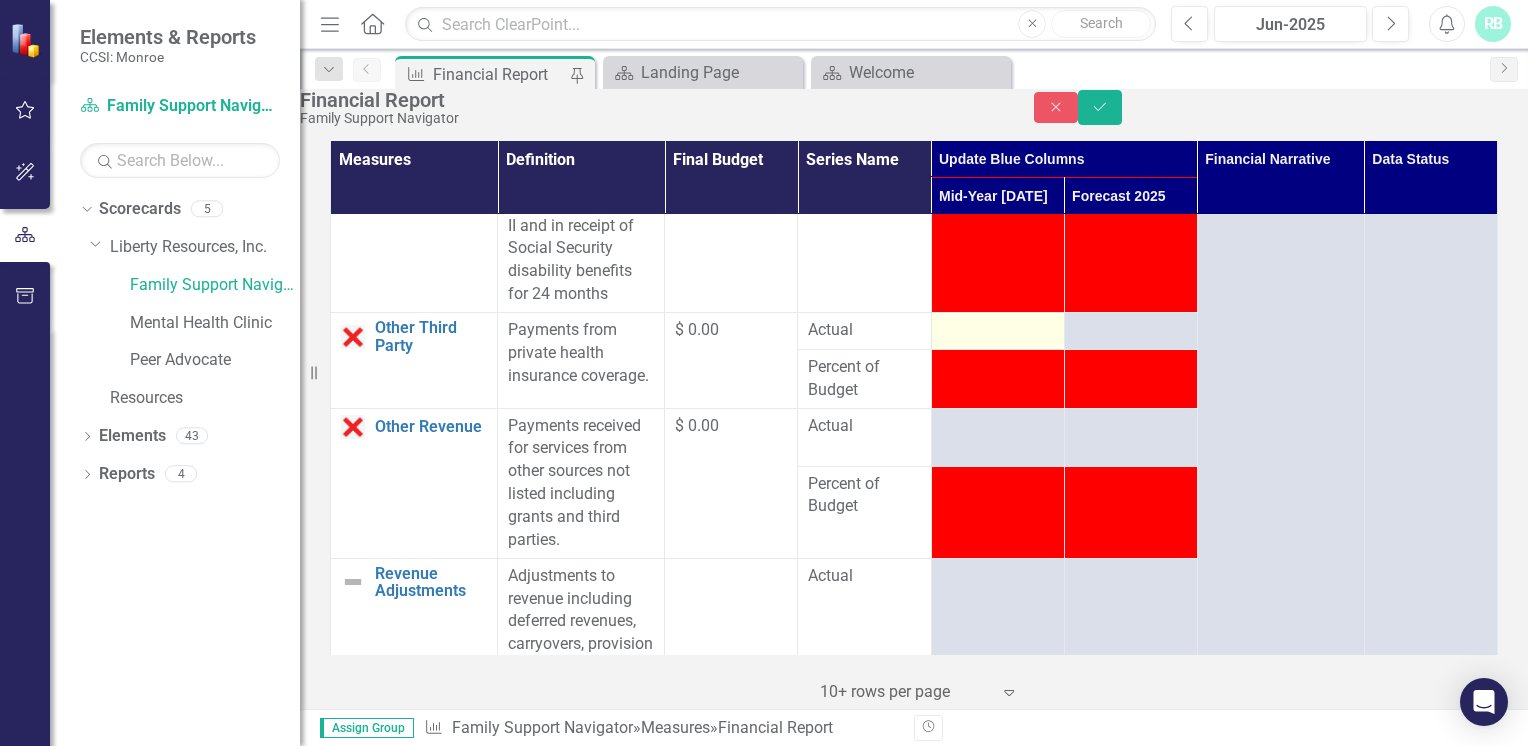 type on "-1" 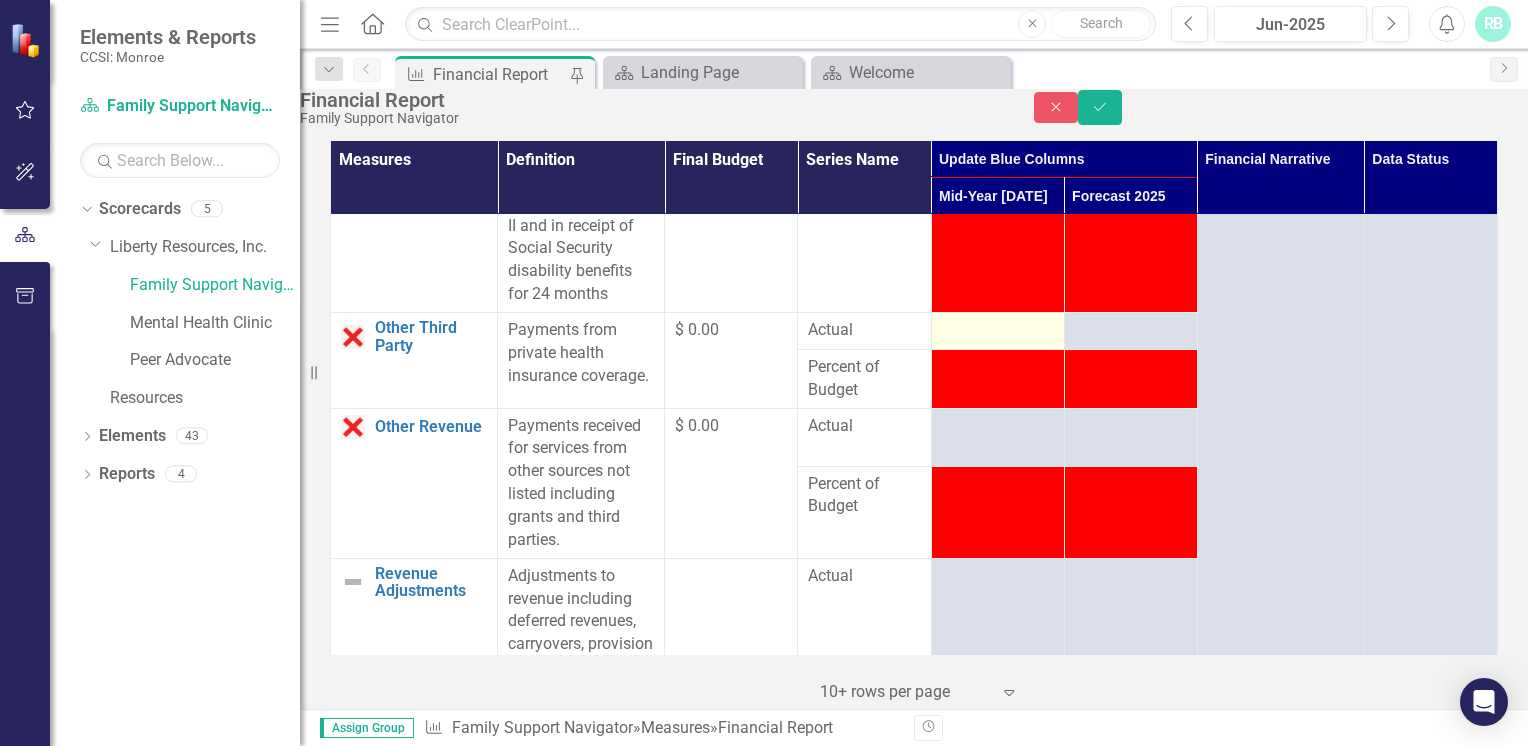 click at bounding box center (998, 331) 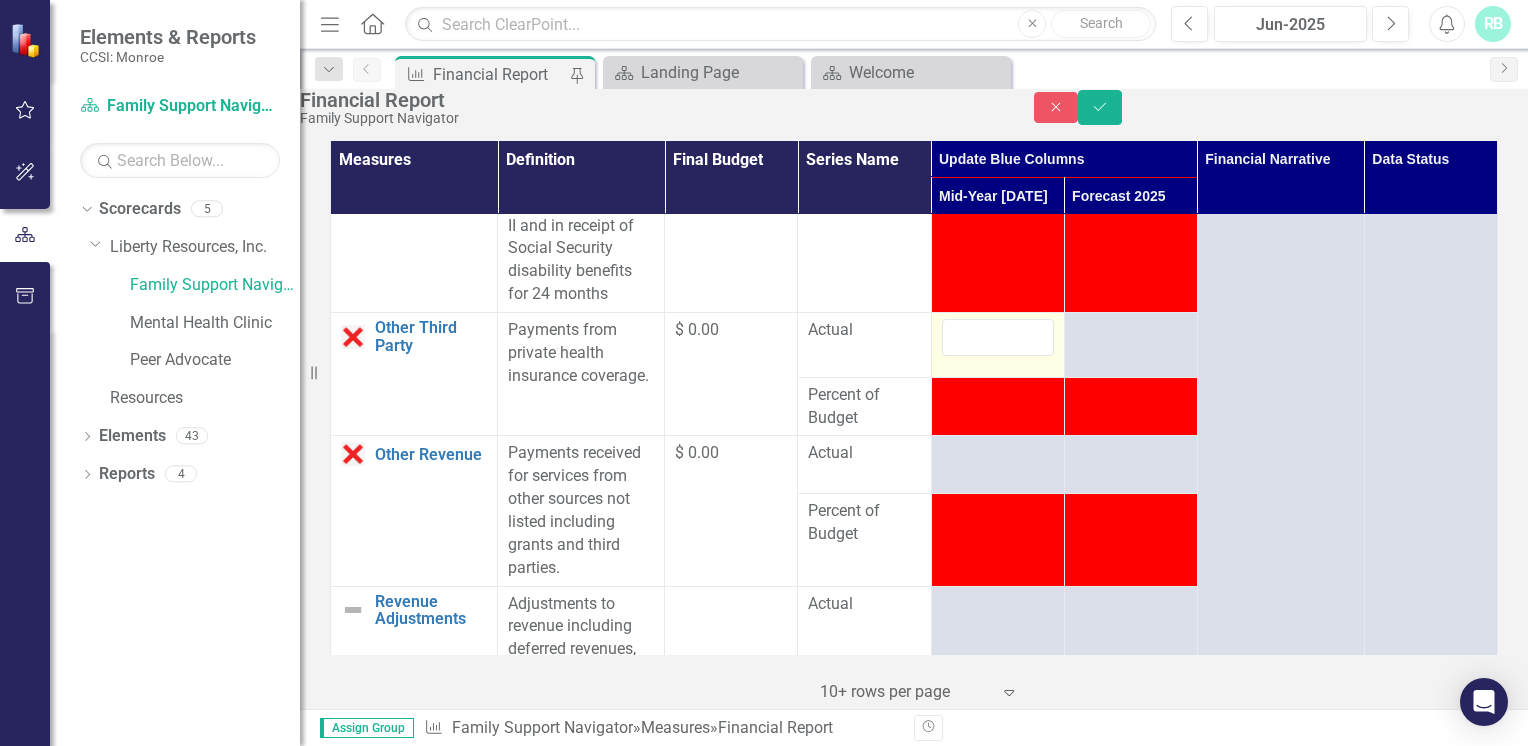 click at bounding box center [998, 337] 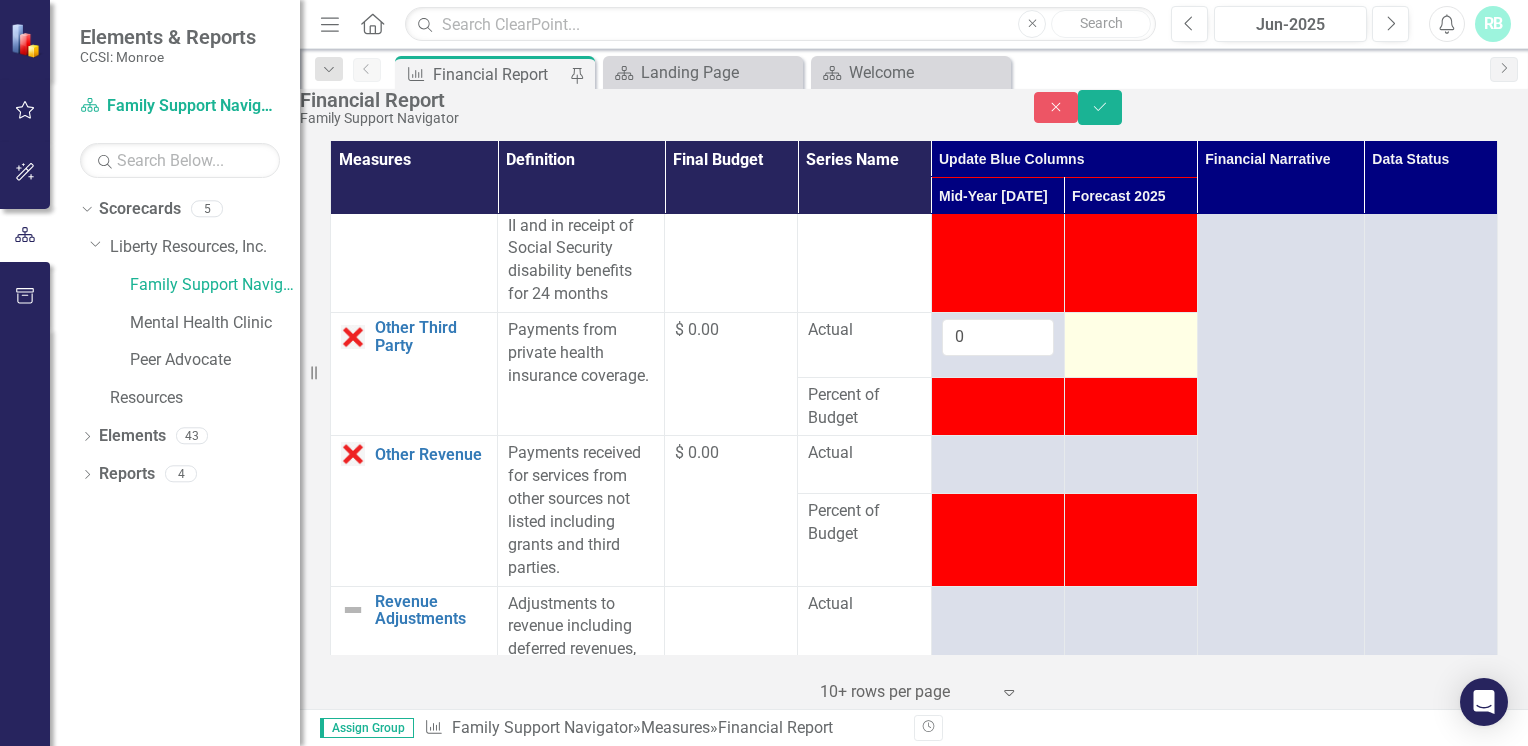 type on "0" 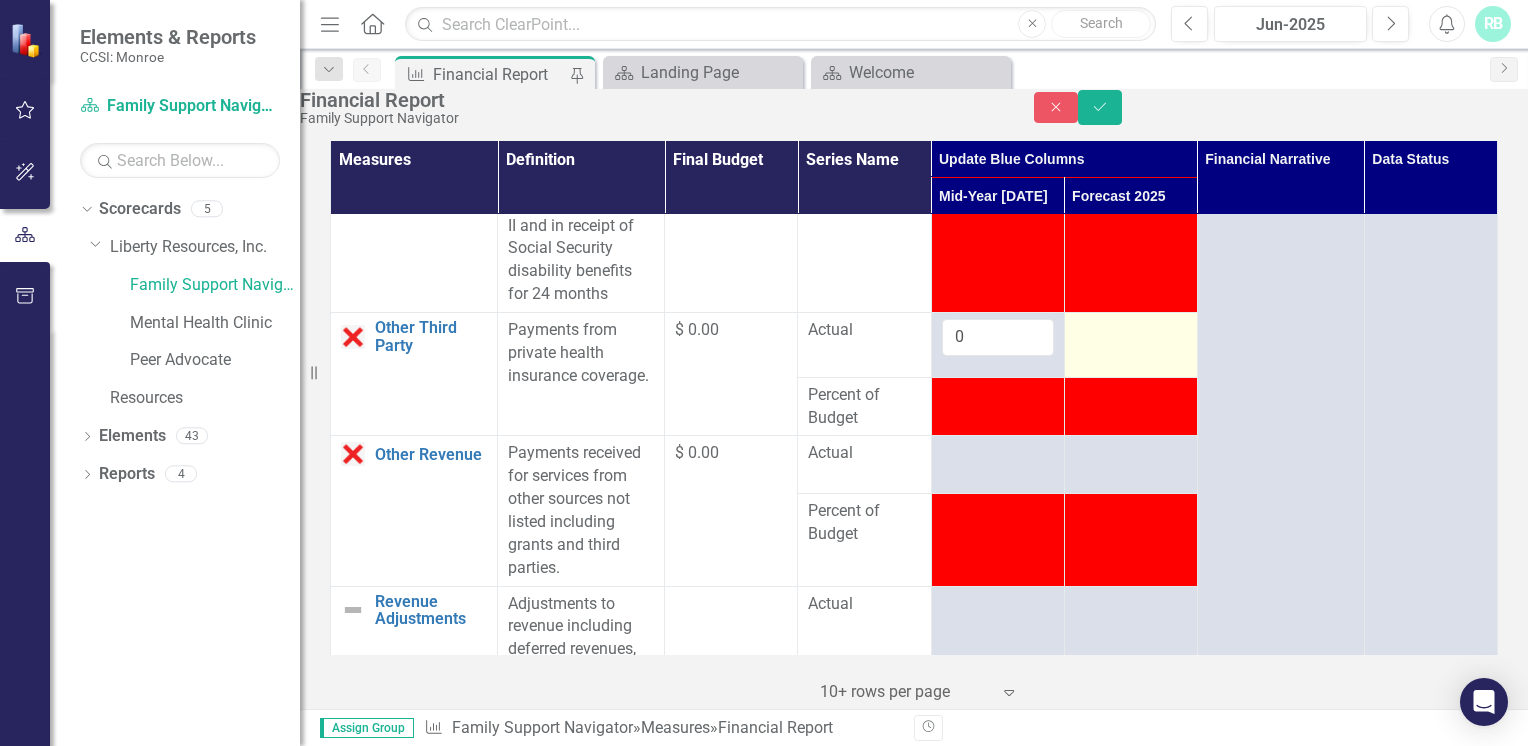click at bounding box center [1131, 331] 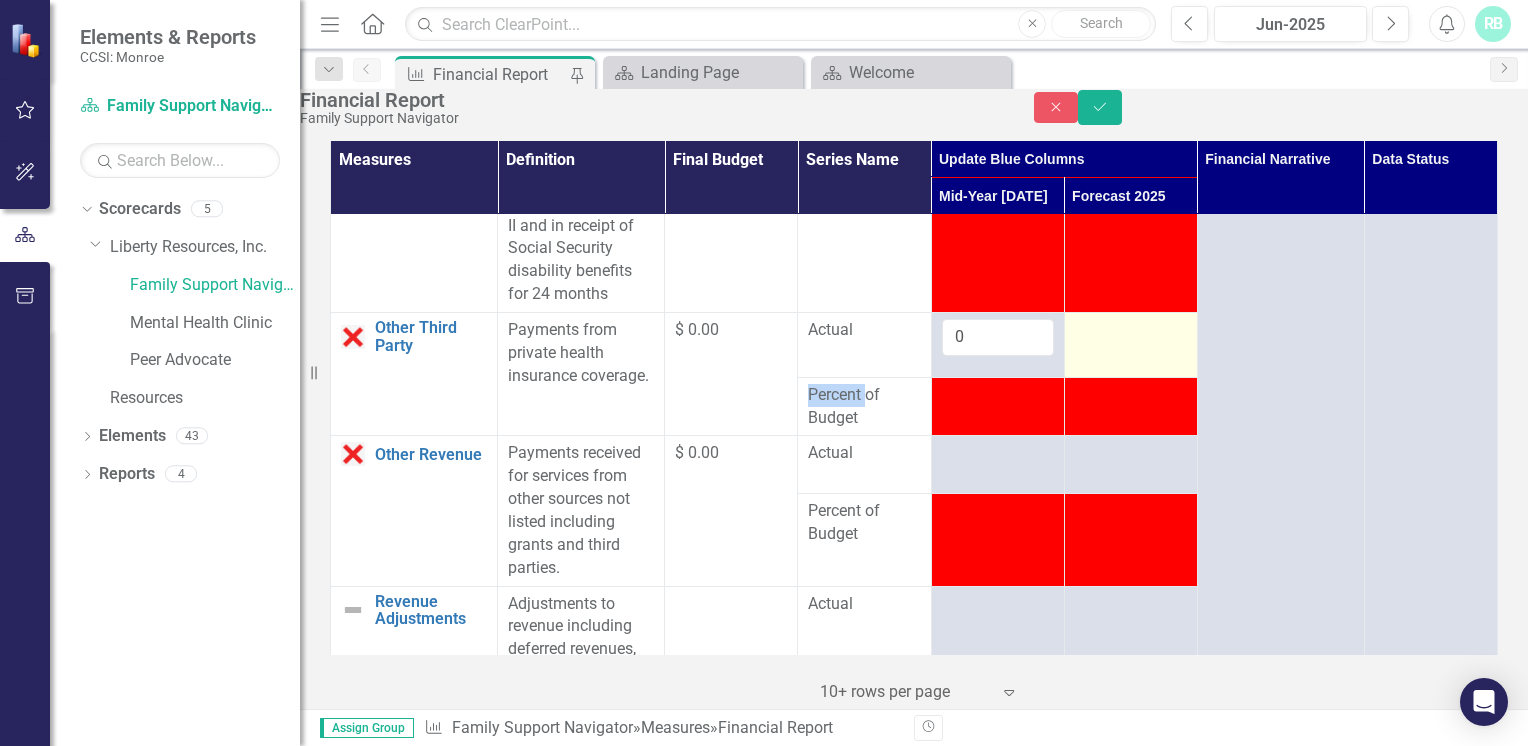 click at bounding box center [1131, 331] 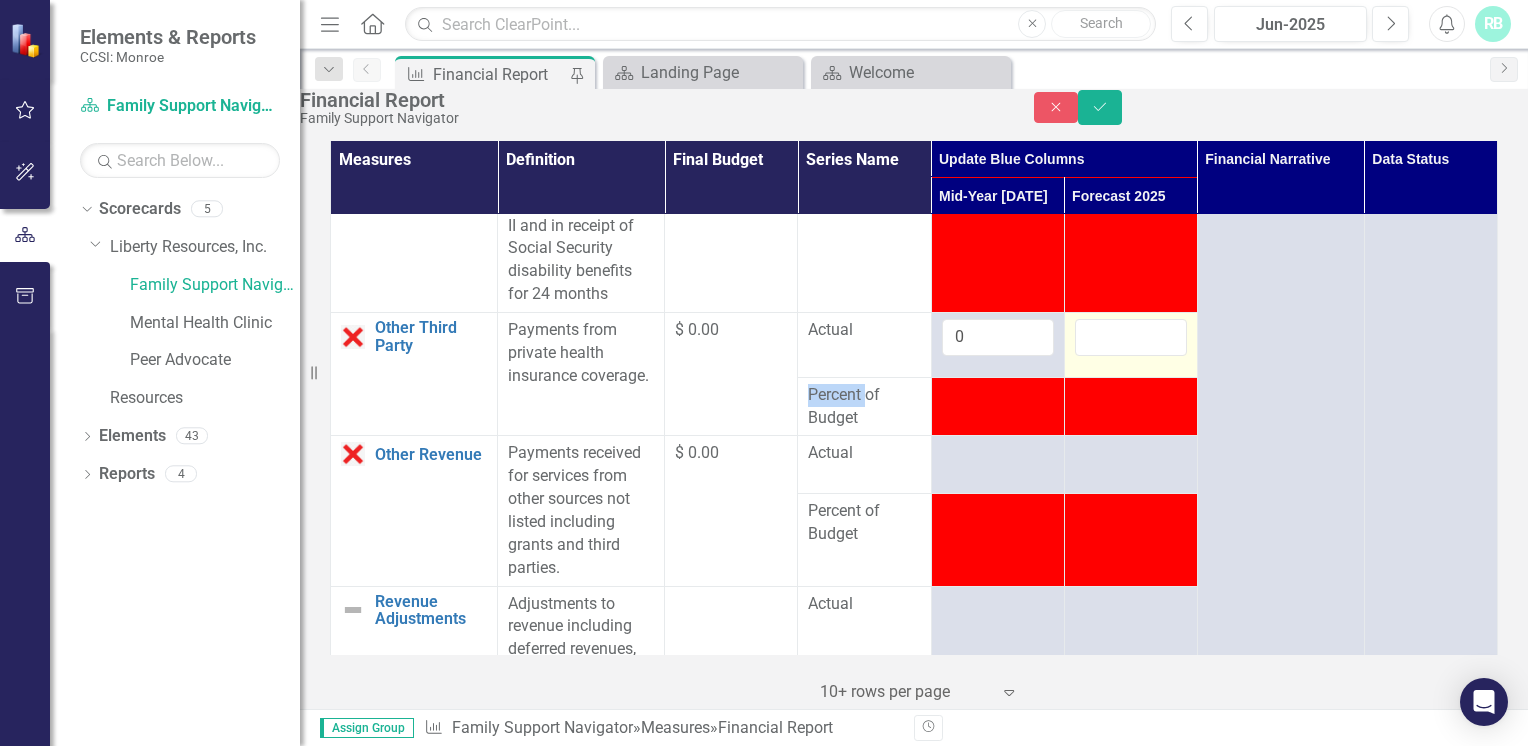 click at bounding box center [1131, 337] 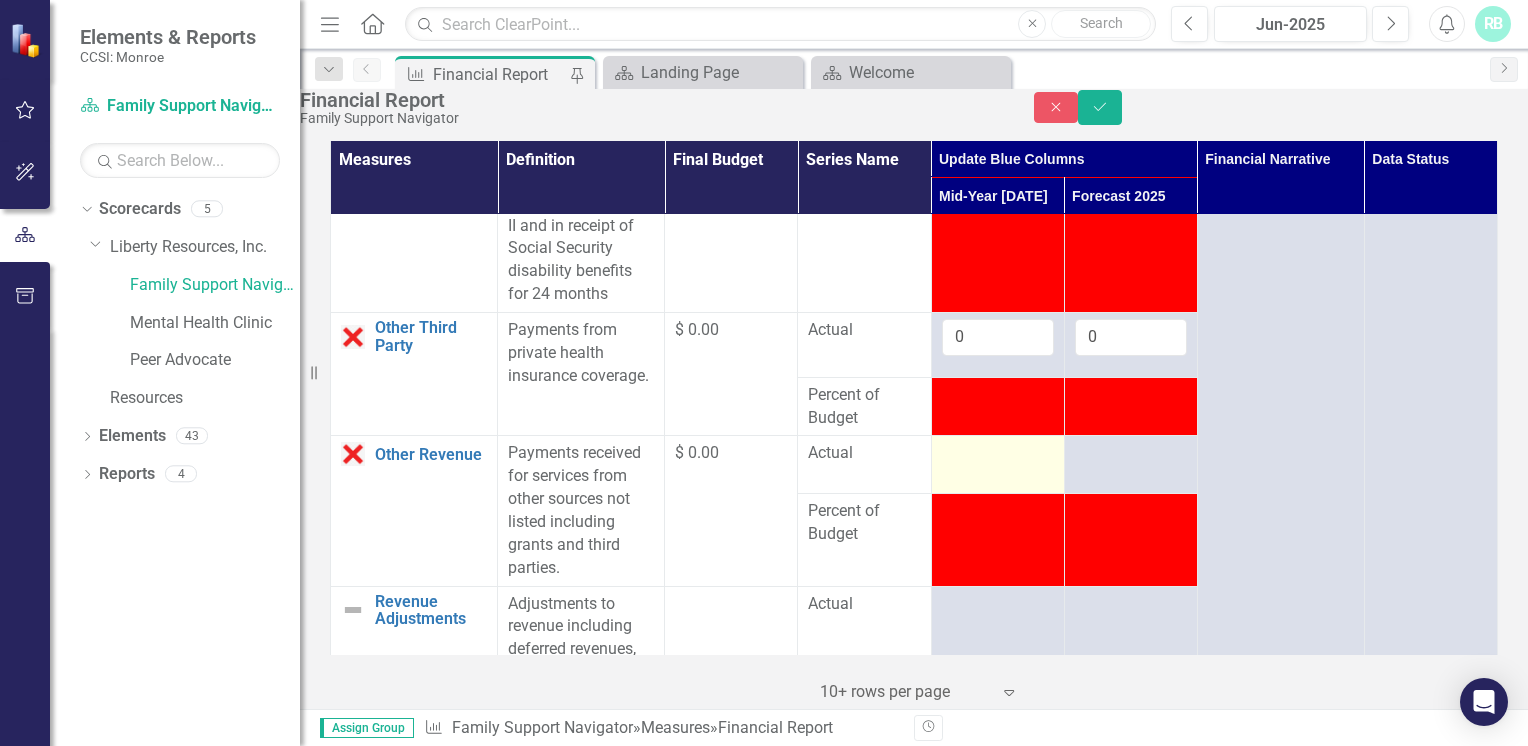 type on "0" 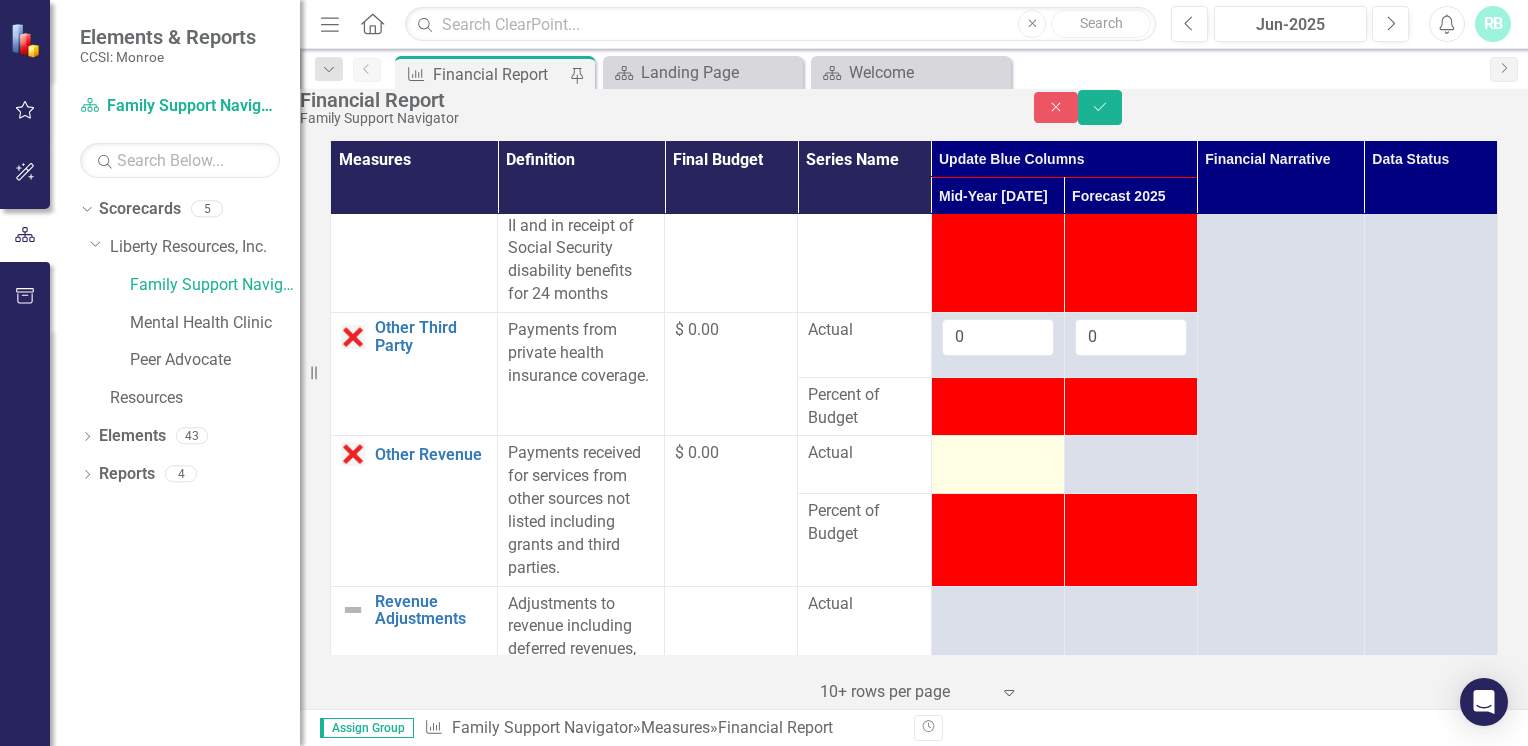 click at bounding box center [998, 454] 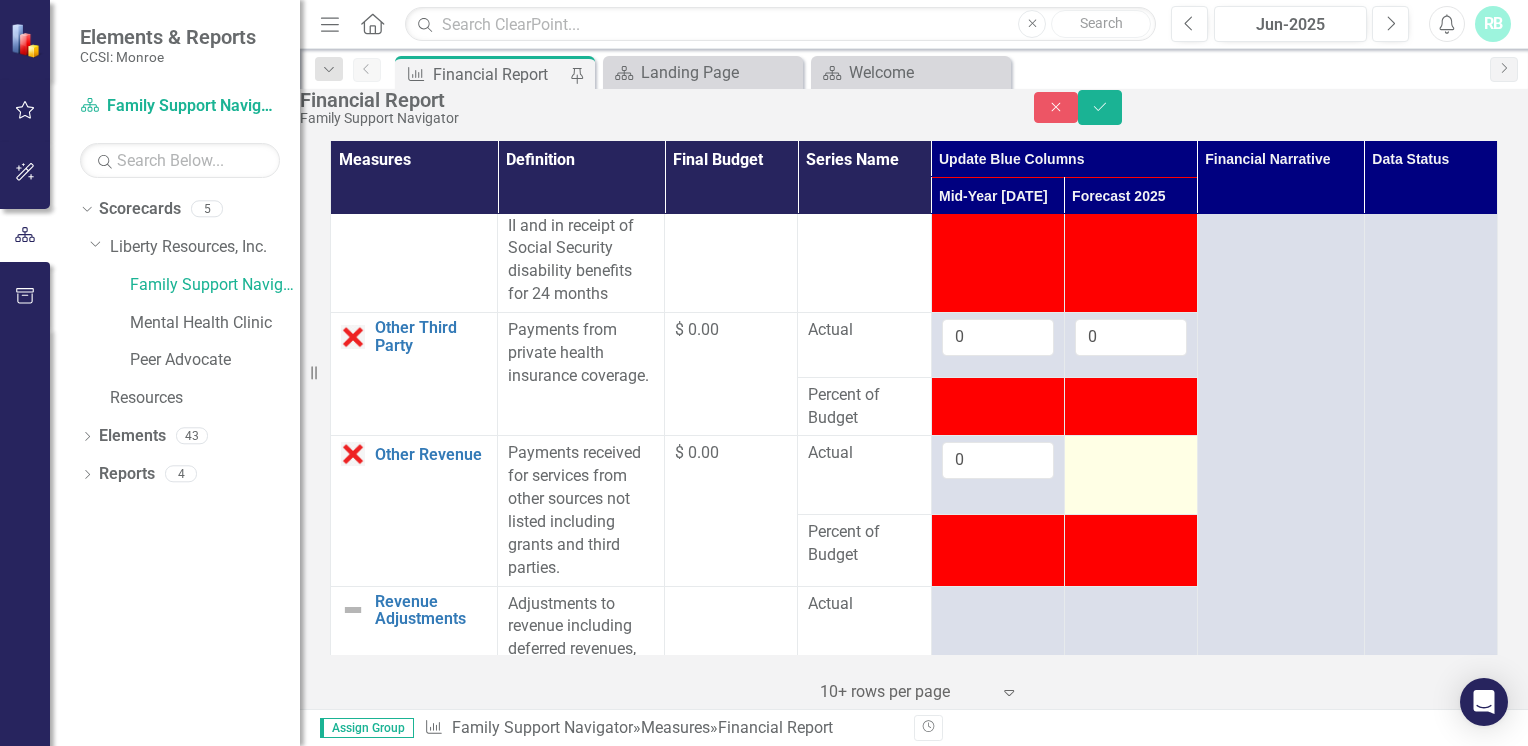 type on "0" 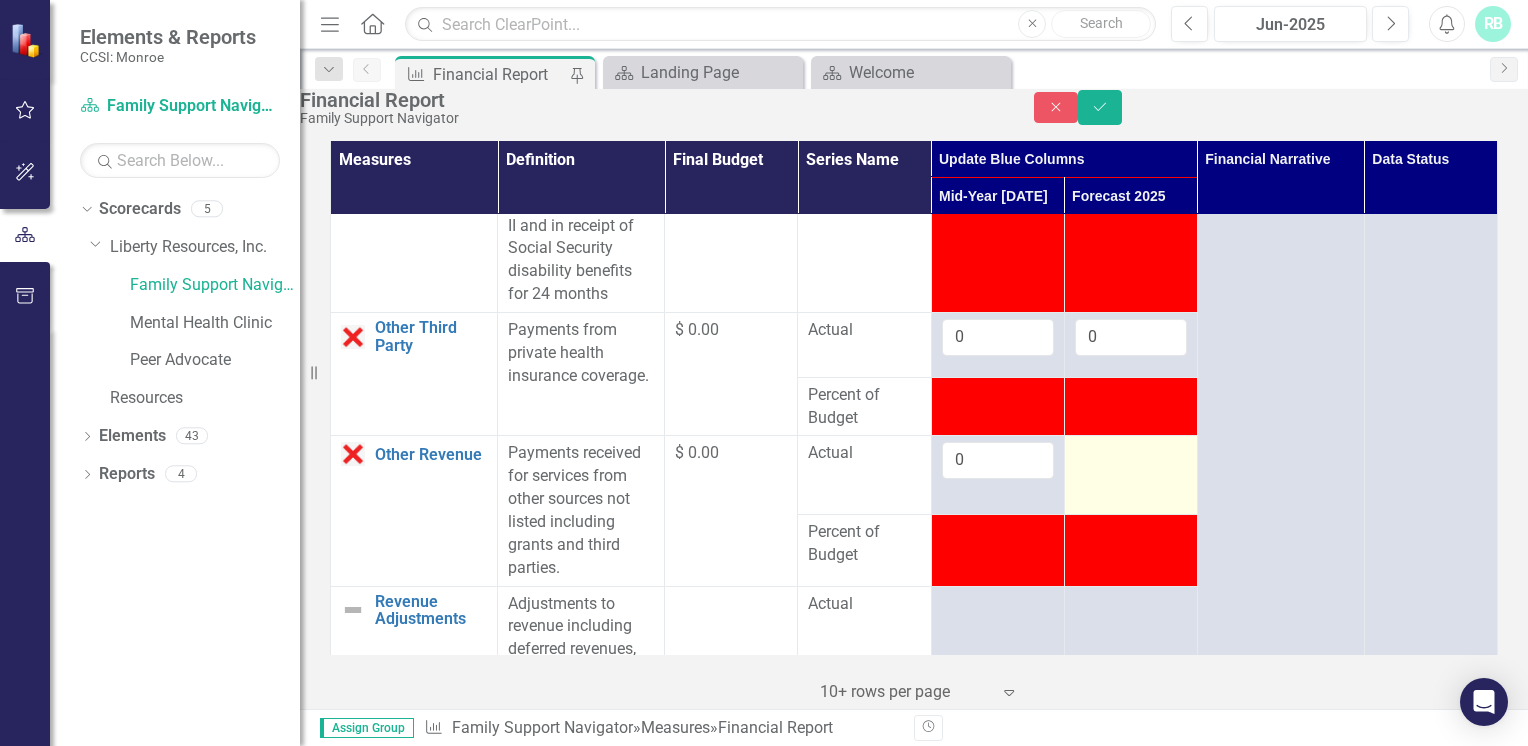click at bounding box center (1131, 454) 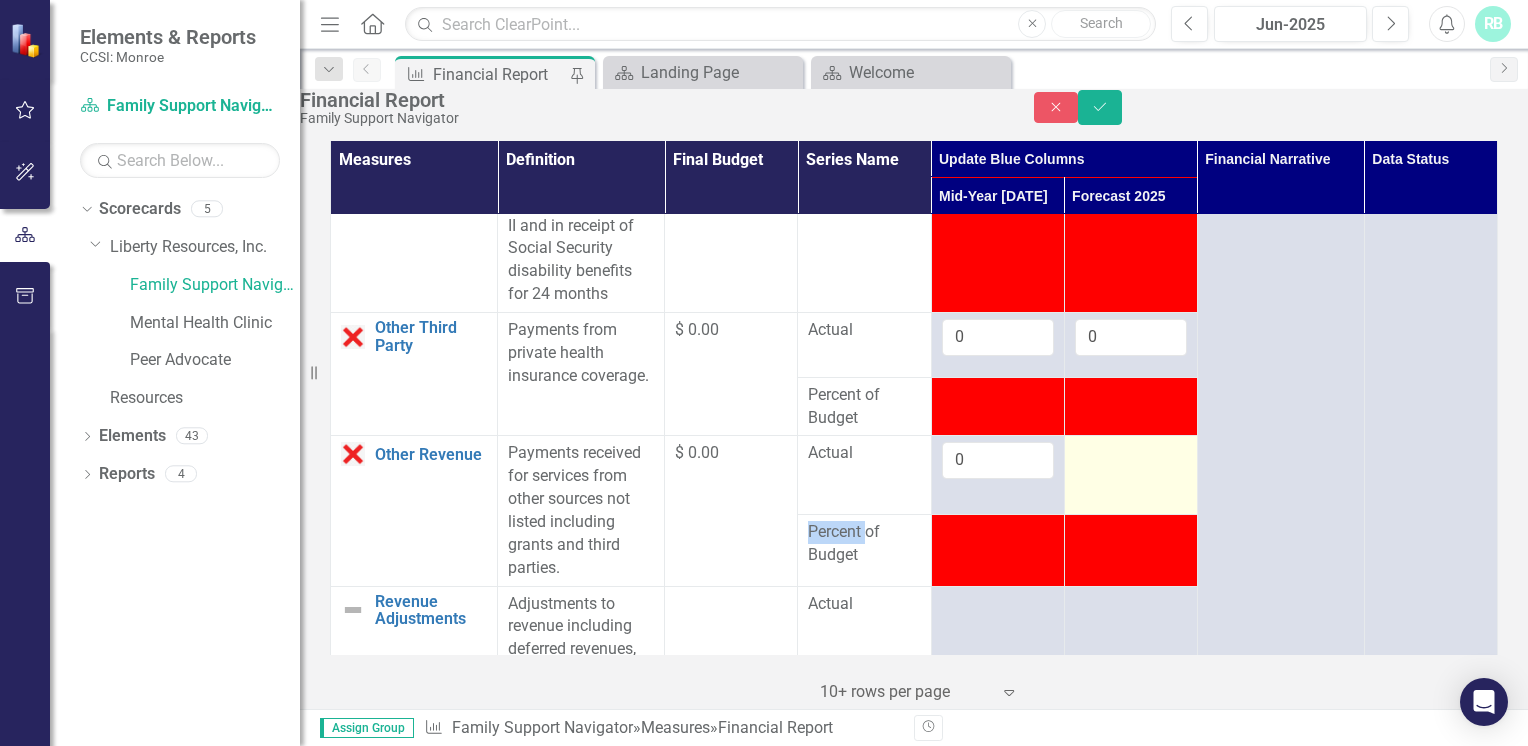 click at bounding box center [1131, 454] 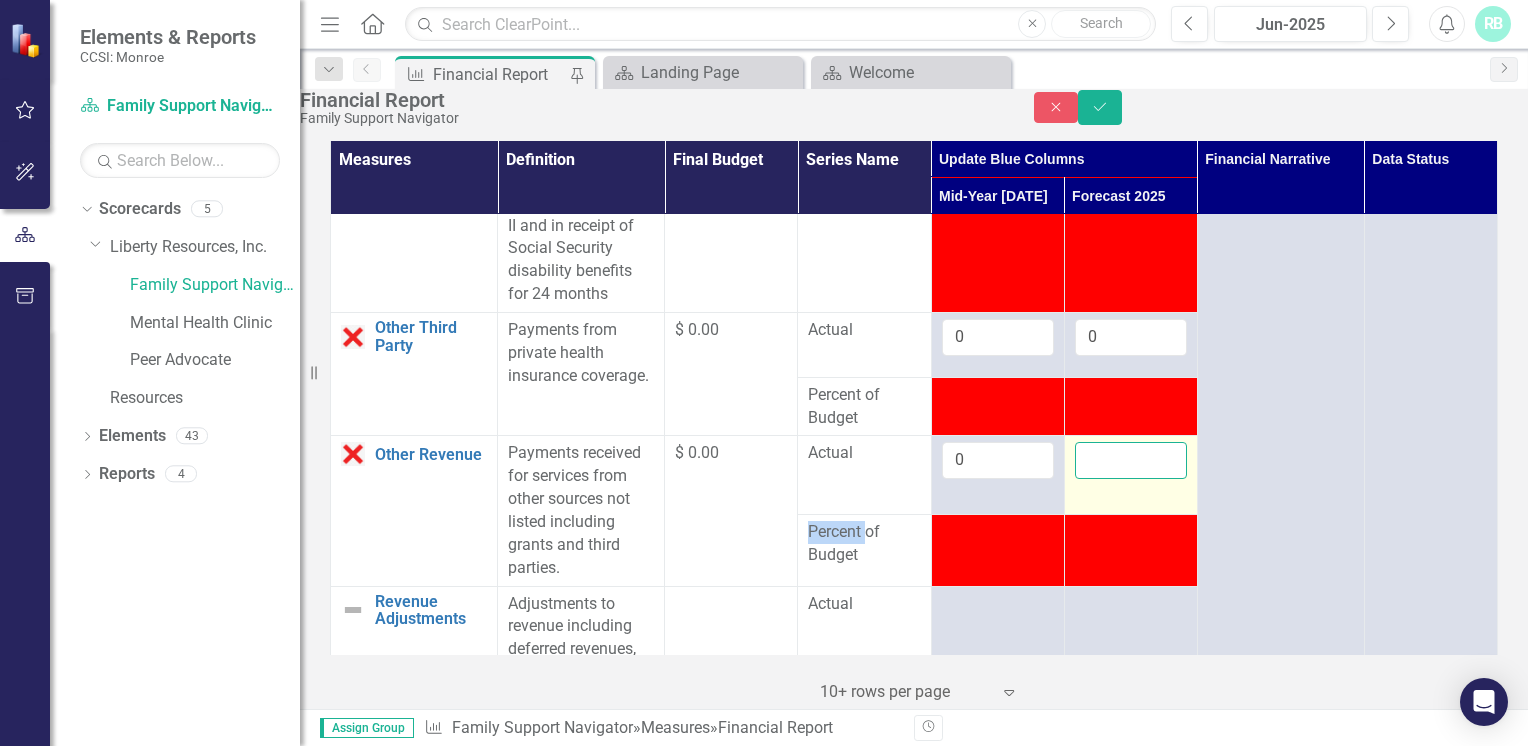 click at bounding box center [1131, 460] 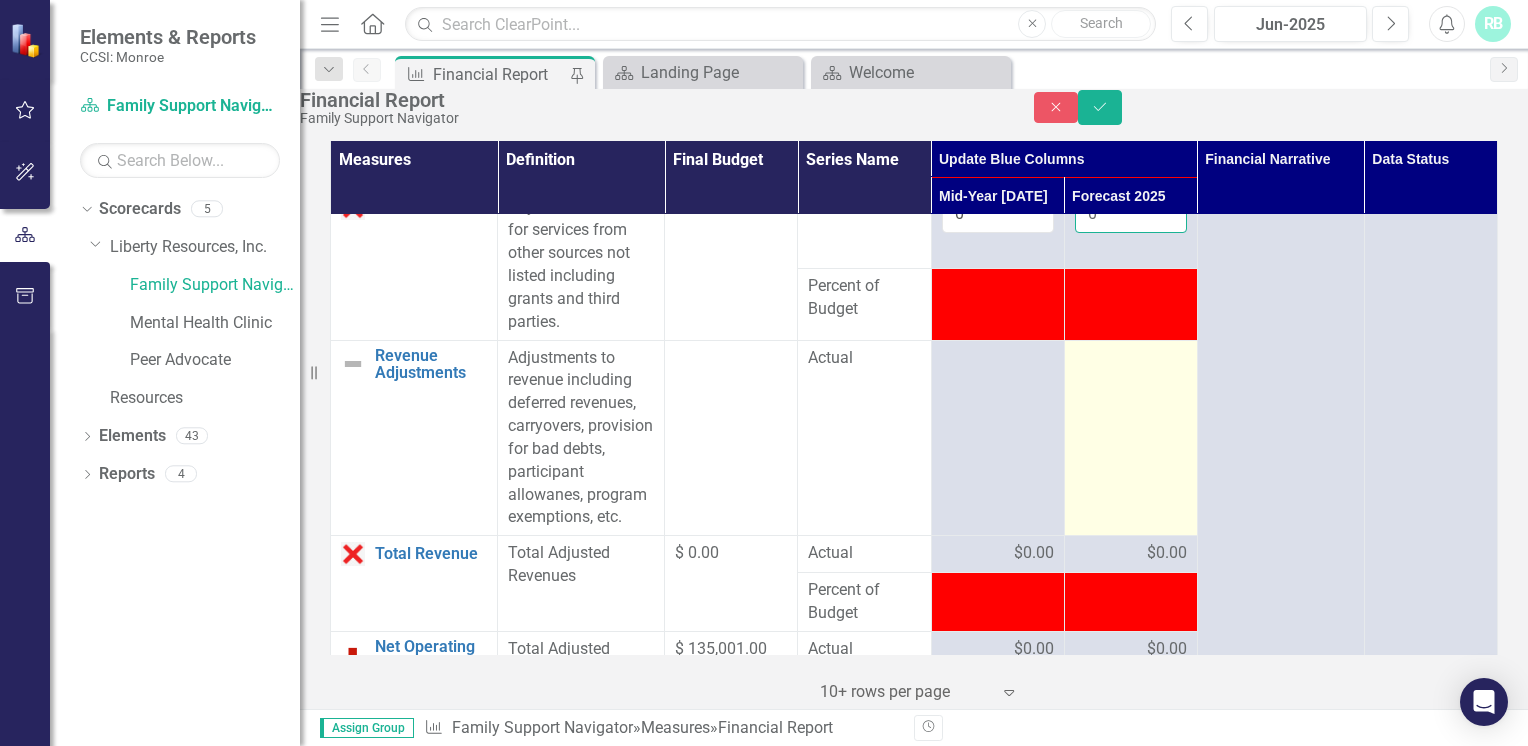 scroll, scrollTop: 3087, scrollLeft: 0, axis: vertical 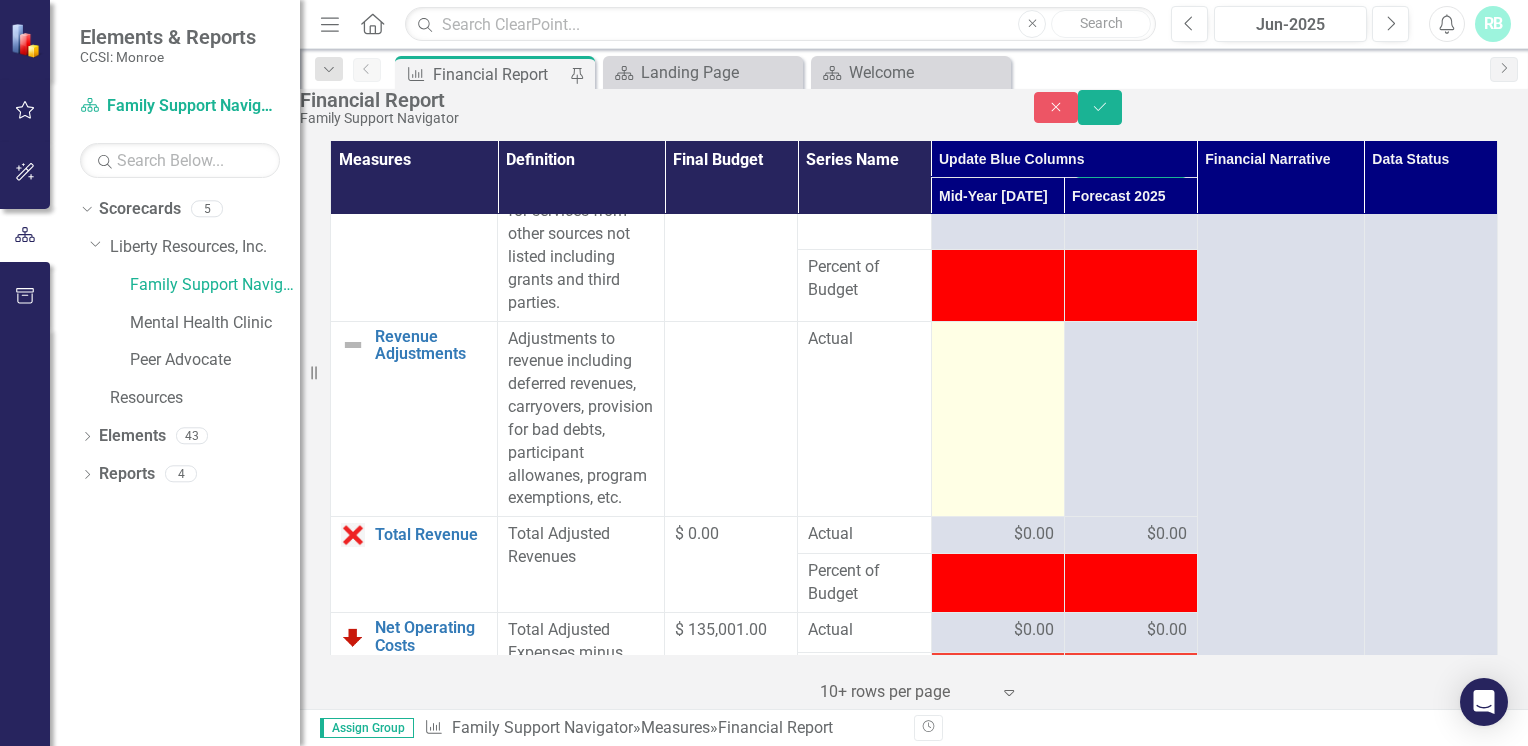 type on "0" 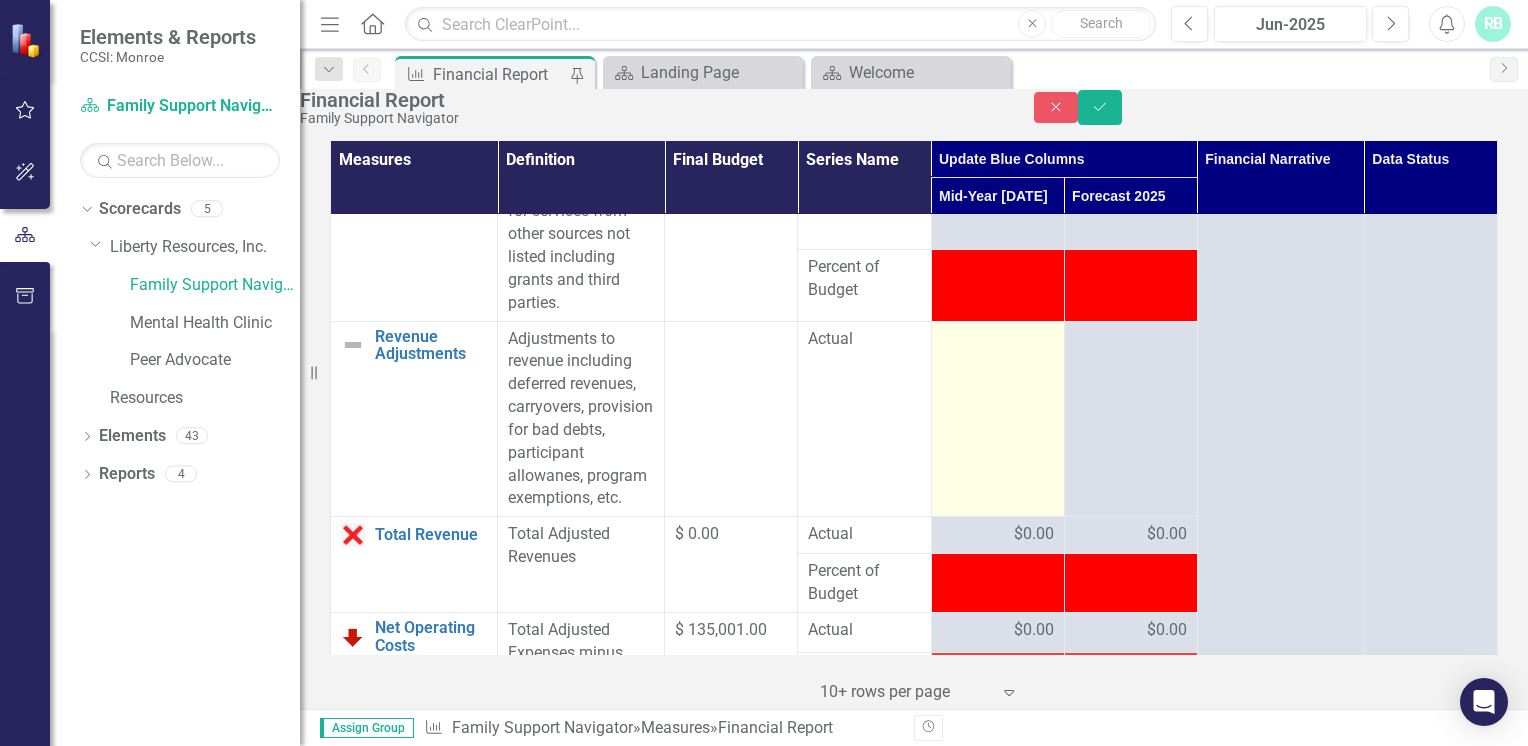 click at bounding box center [997, 419] 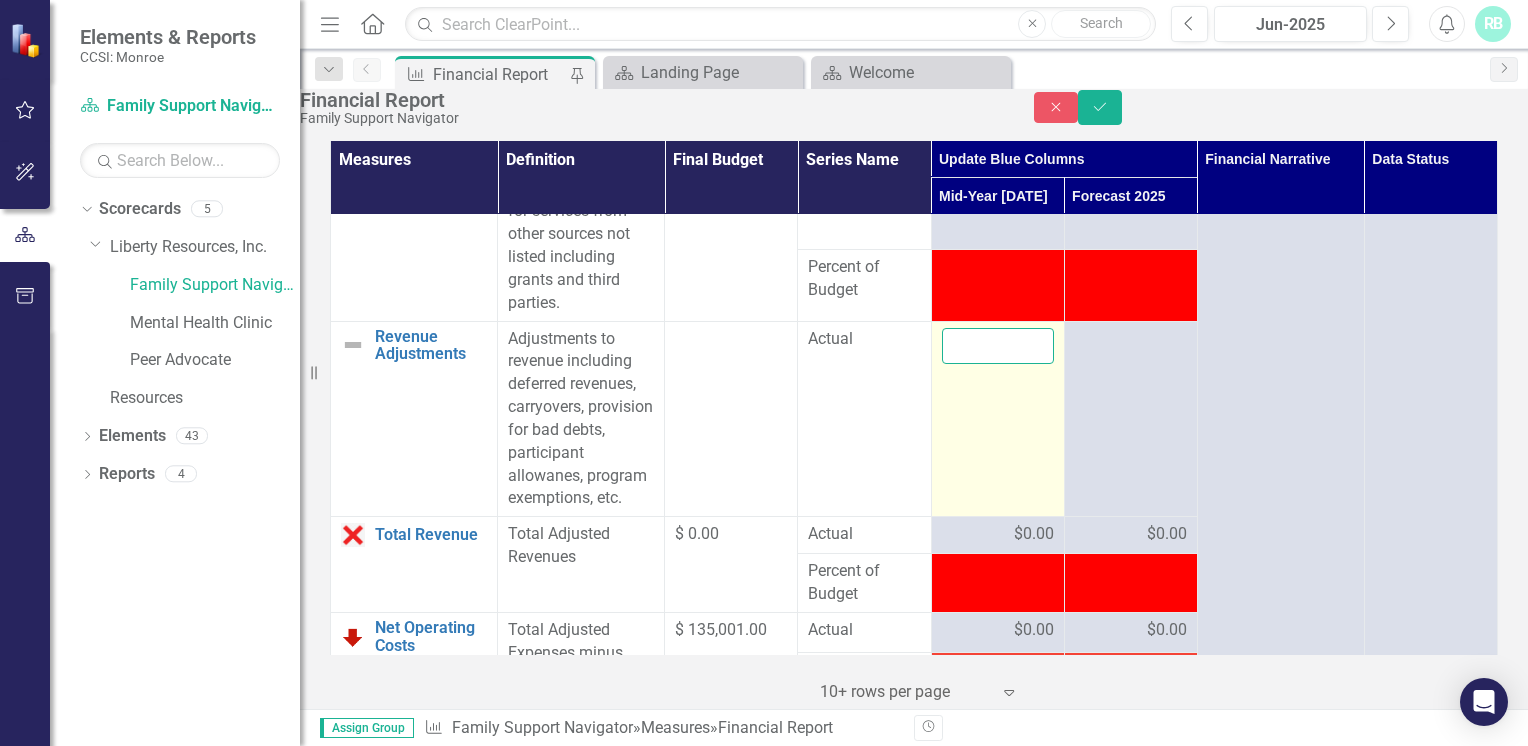 click at bounding box center (998, 346) 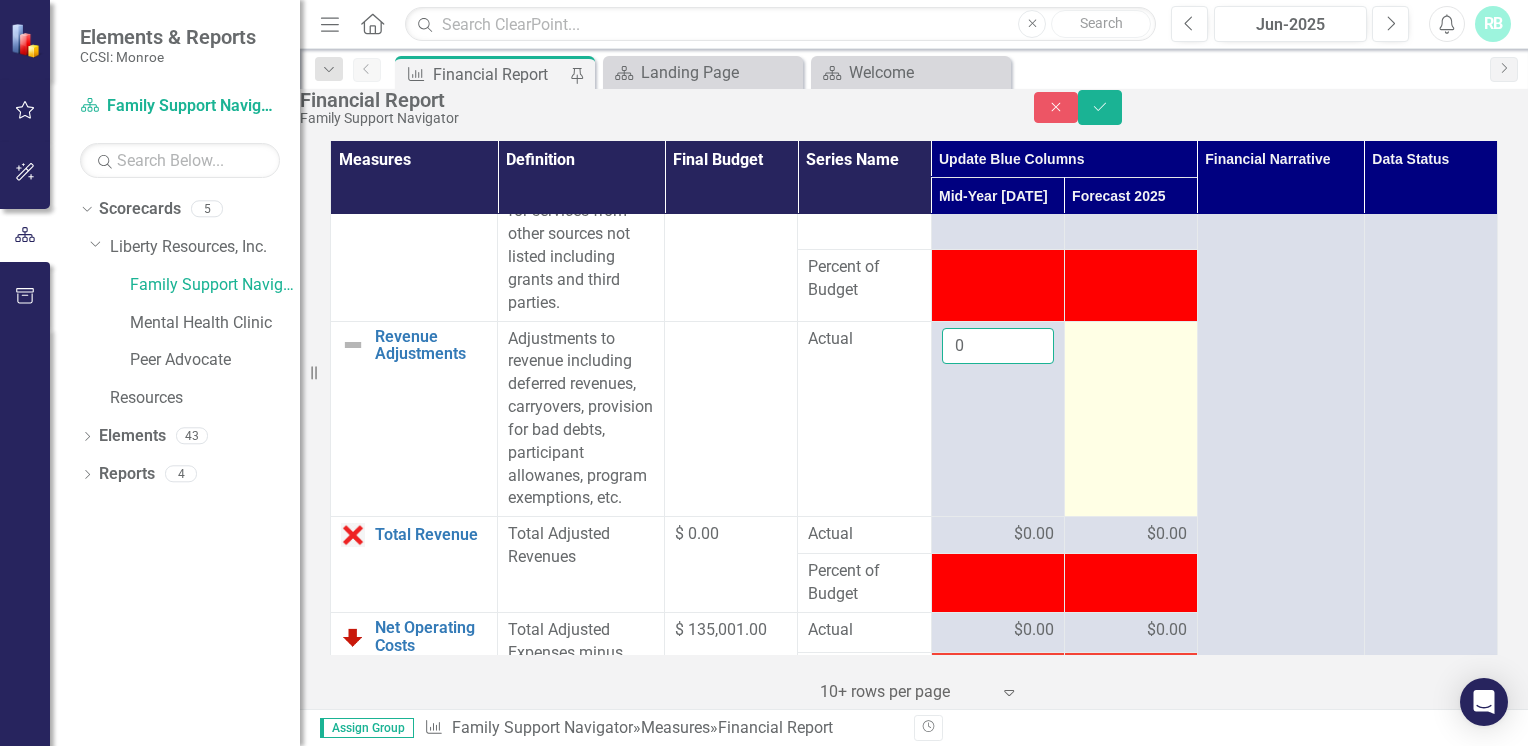 type on "0" 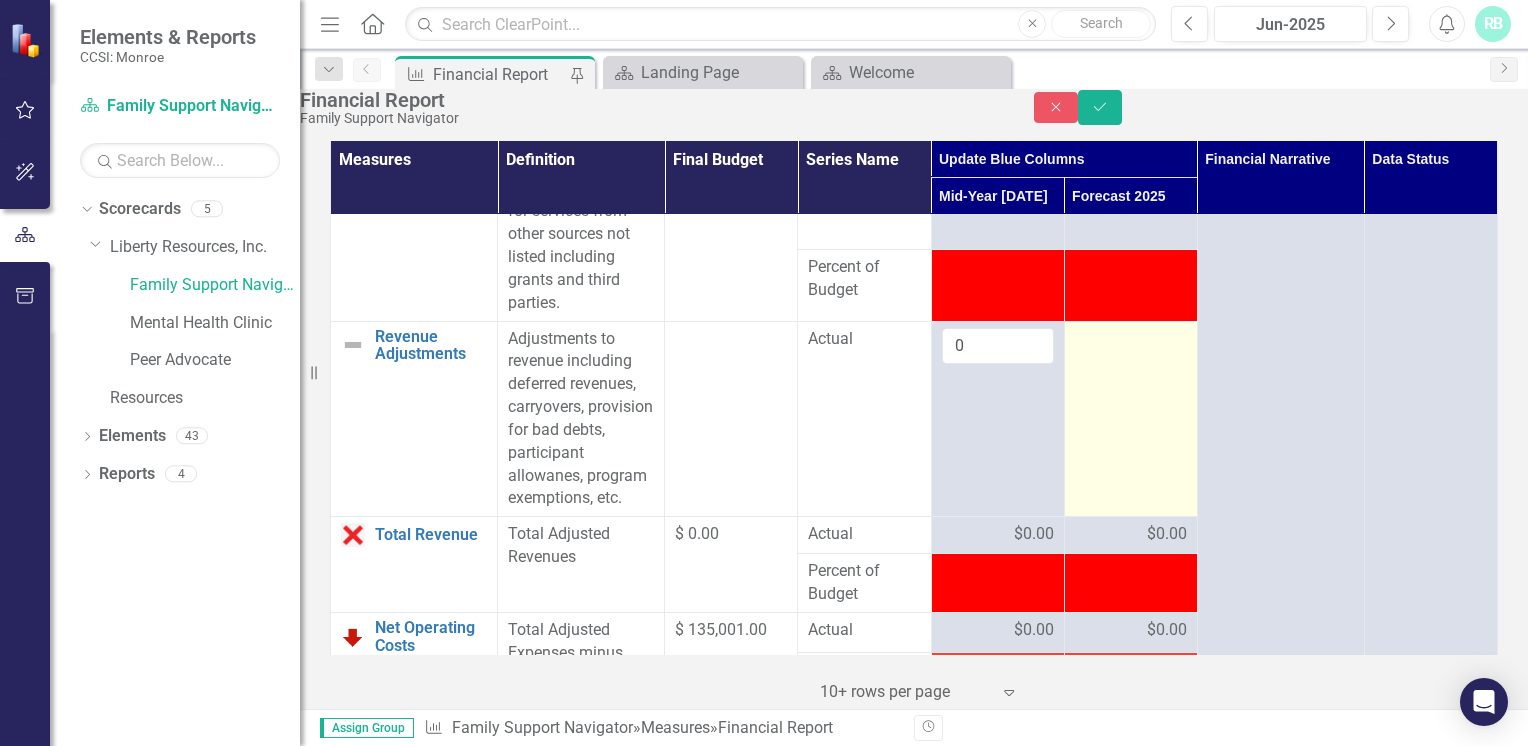 click at bounding box center [1131, 340] 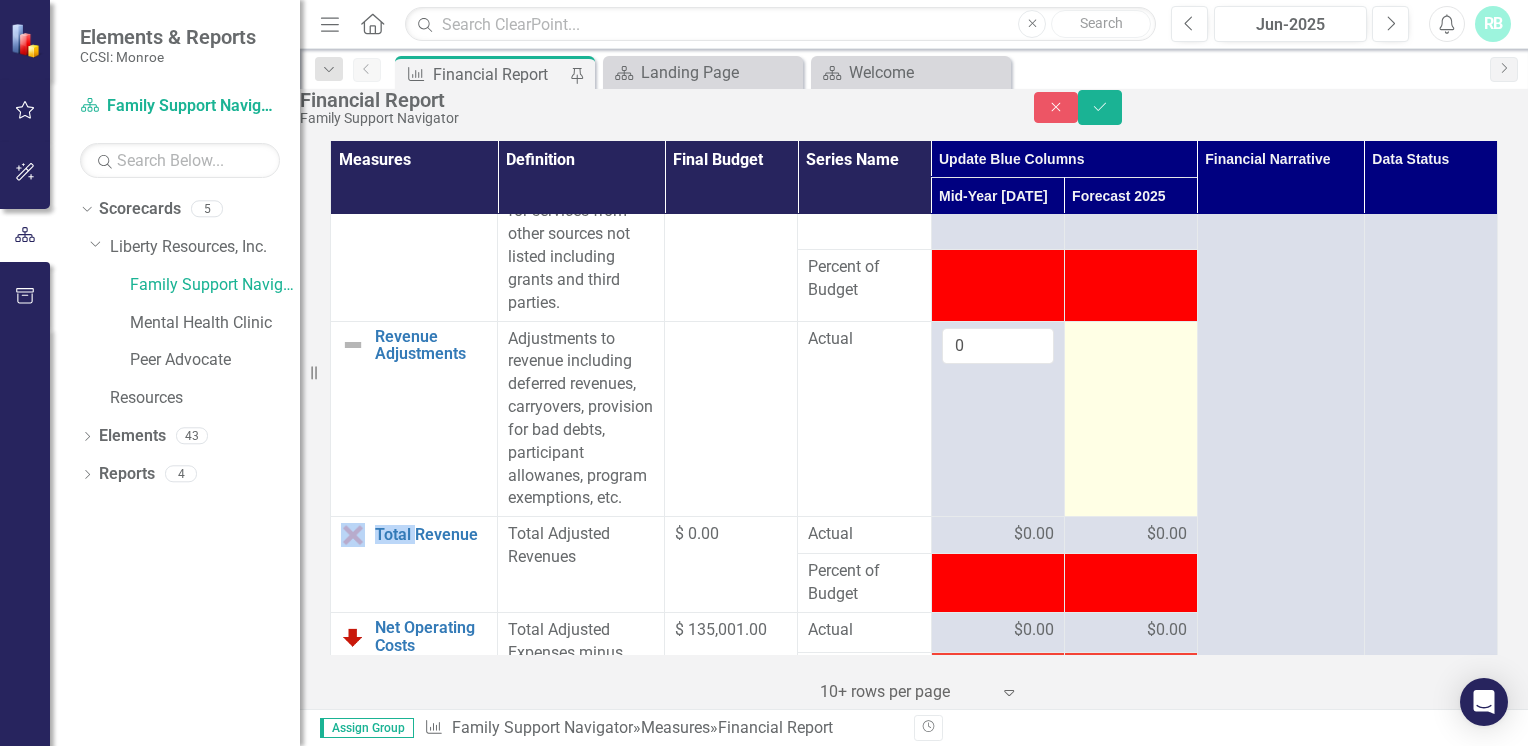 click at bounding box center (1131, 340) 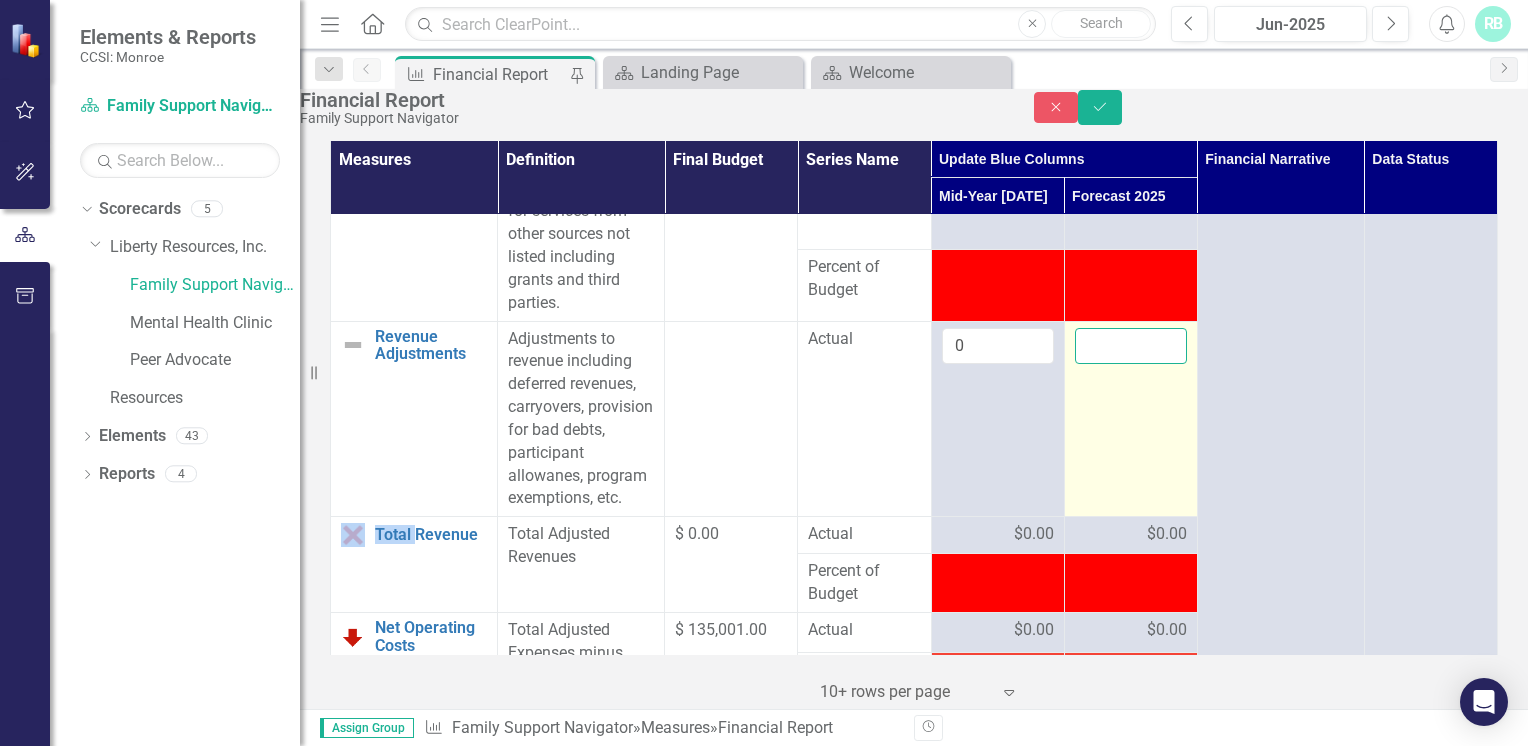 click at bounding box center (1131, 346) 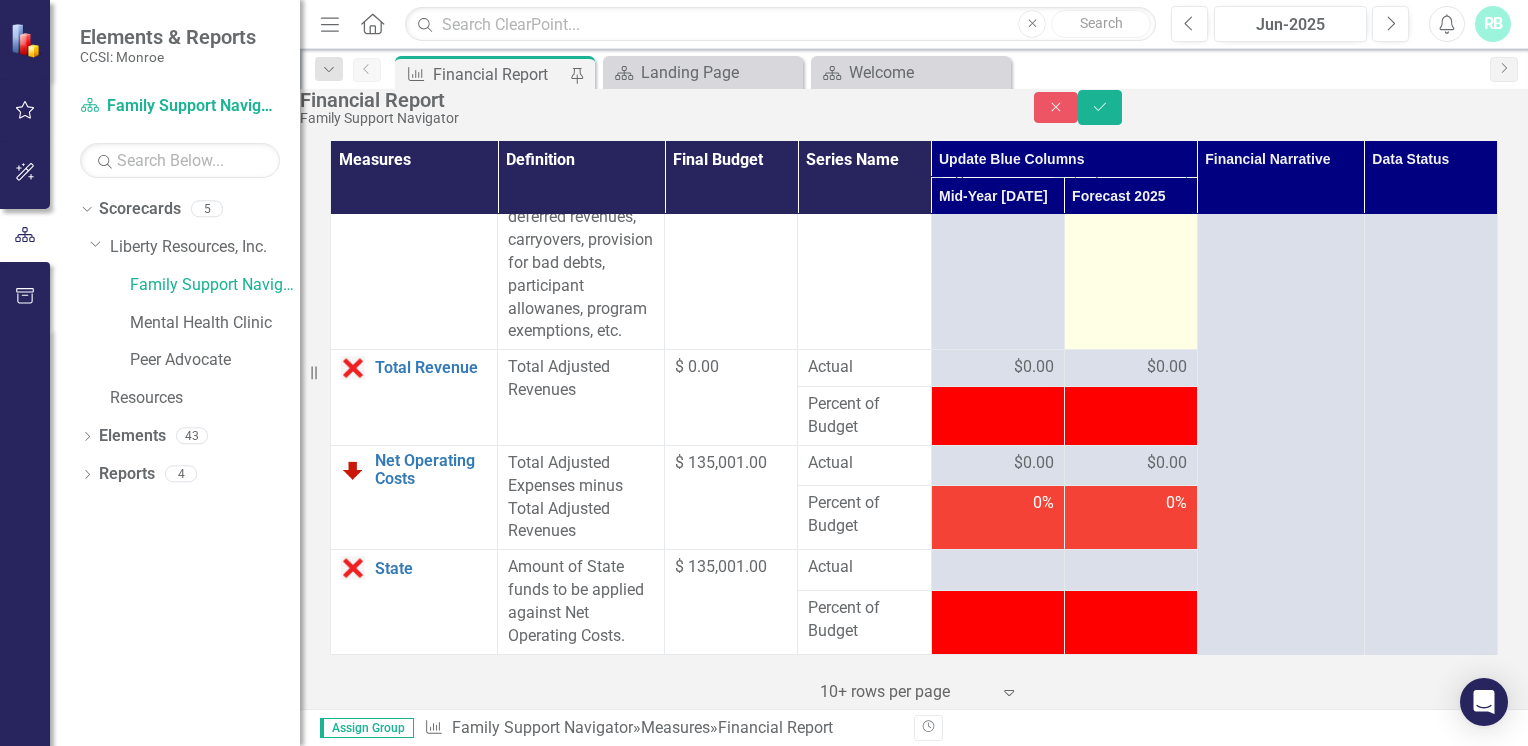scroll, scrollTop: 3256, scrollLeft: 0, axis: vertical 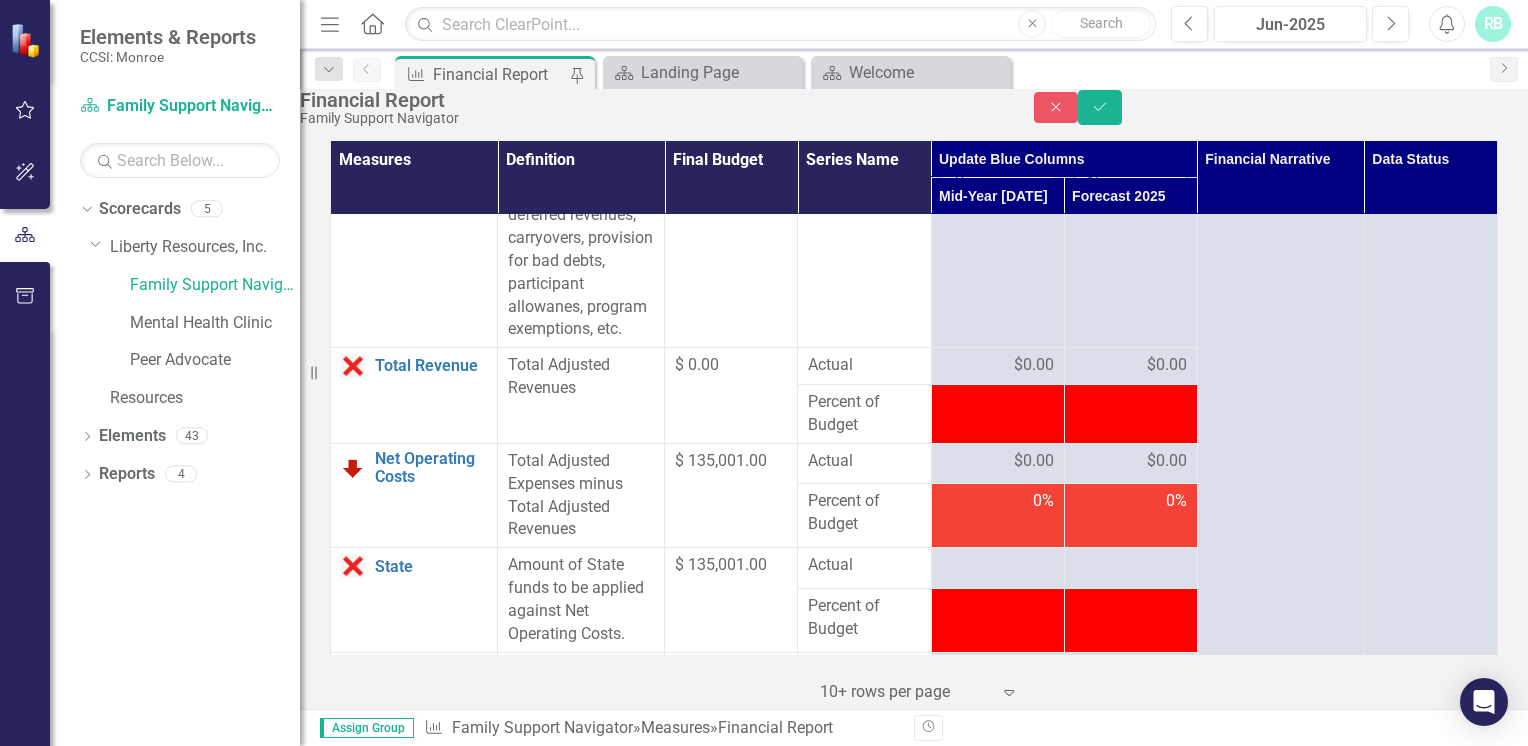 type on "-1" 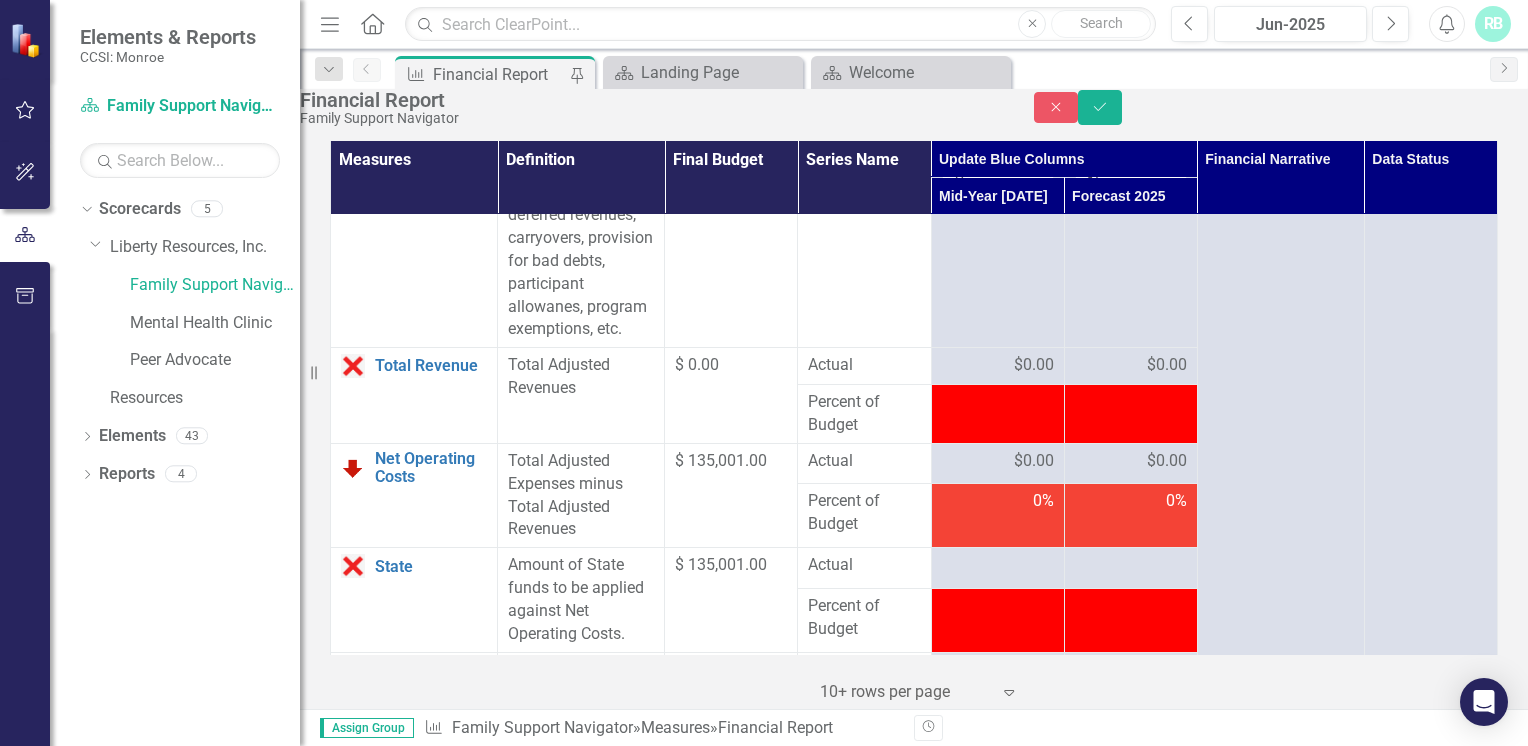 click on "$0.00" at bounding box center [1034, 461] 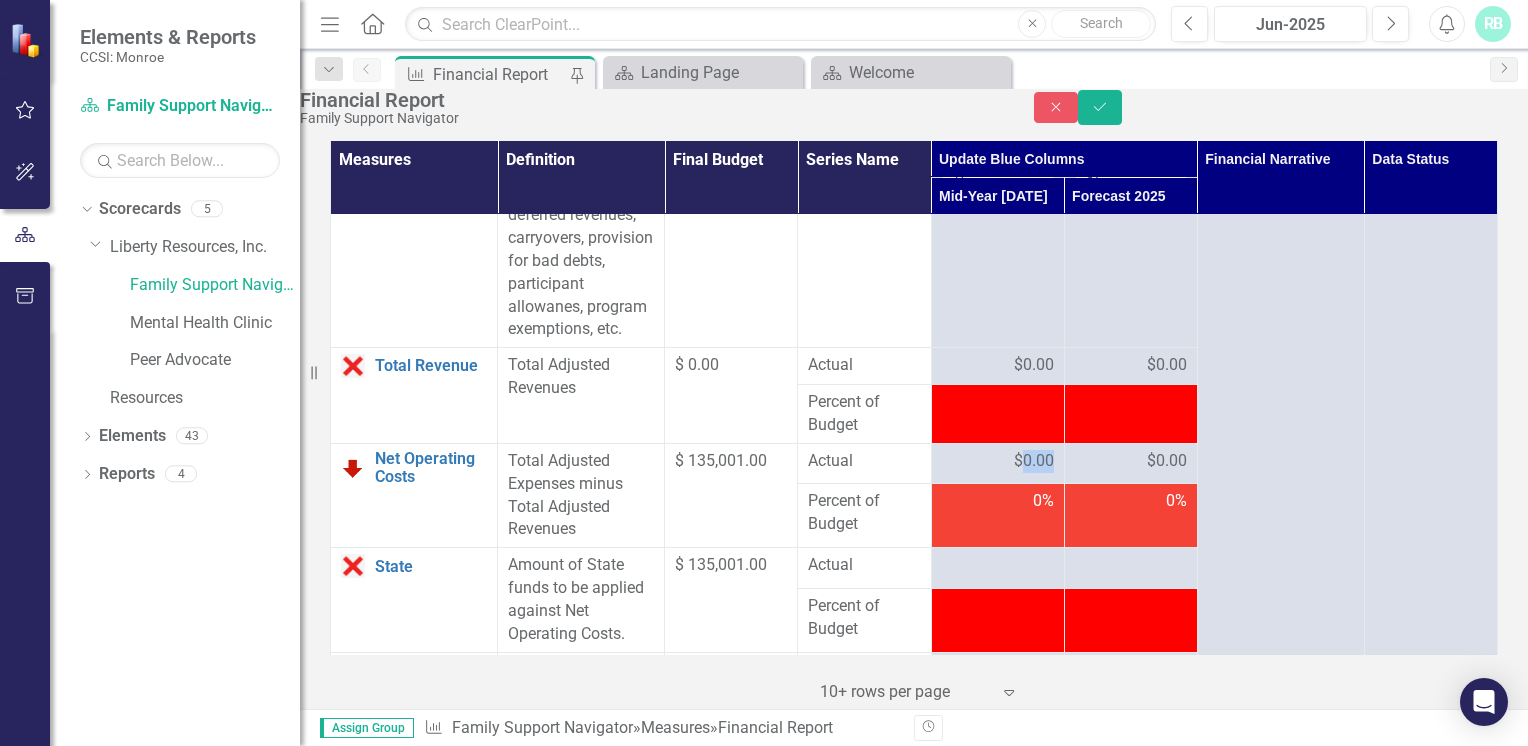 click on "$0.00" at bounding box center (1034, 461) 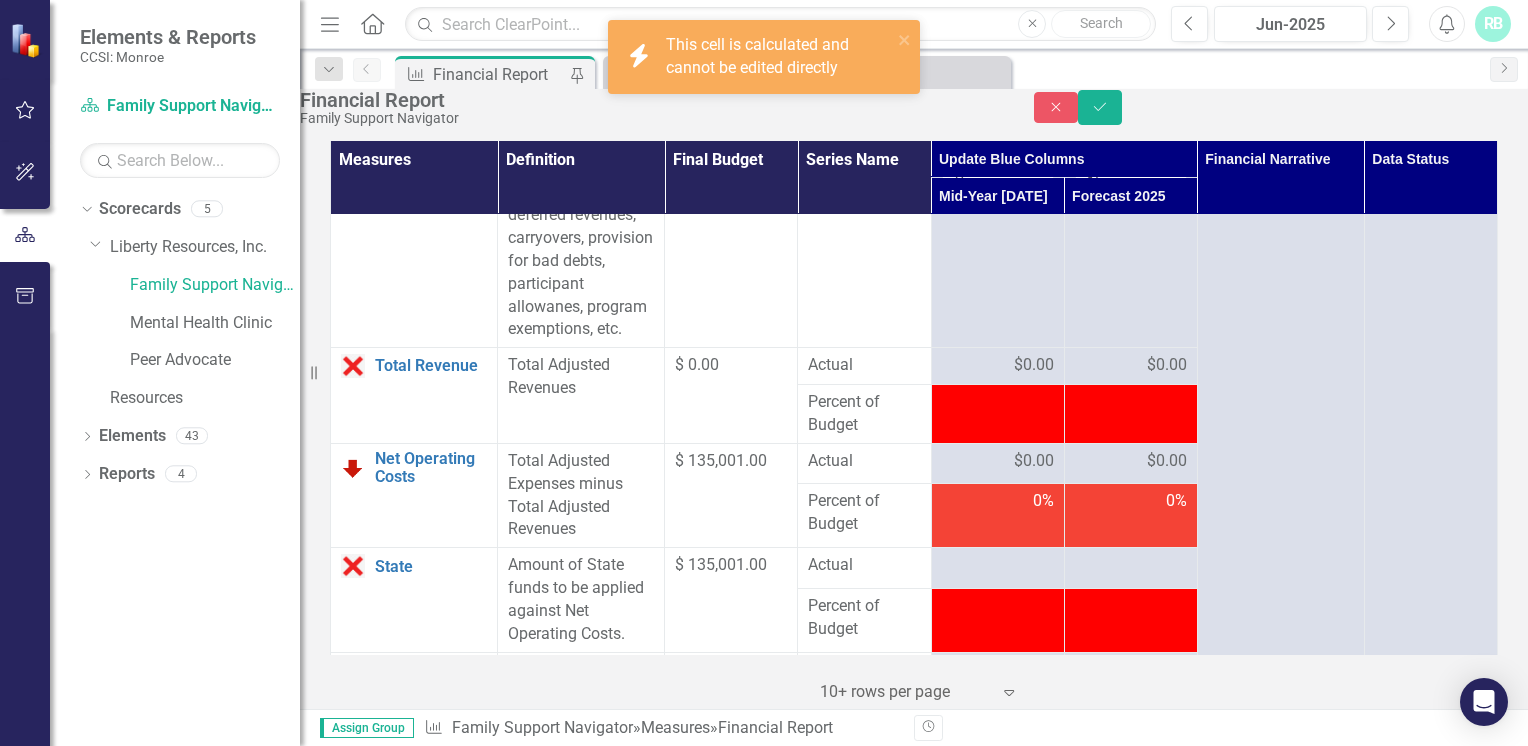 drag, startPoint x: 1013, startPoint y: 461, endPoint x: 1003, endPoint y: 462, distance: 10.049875 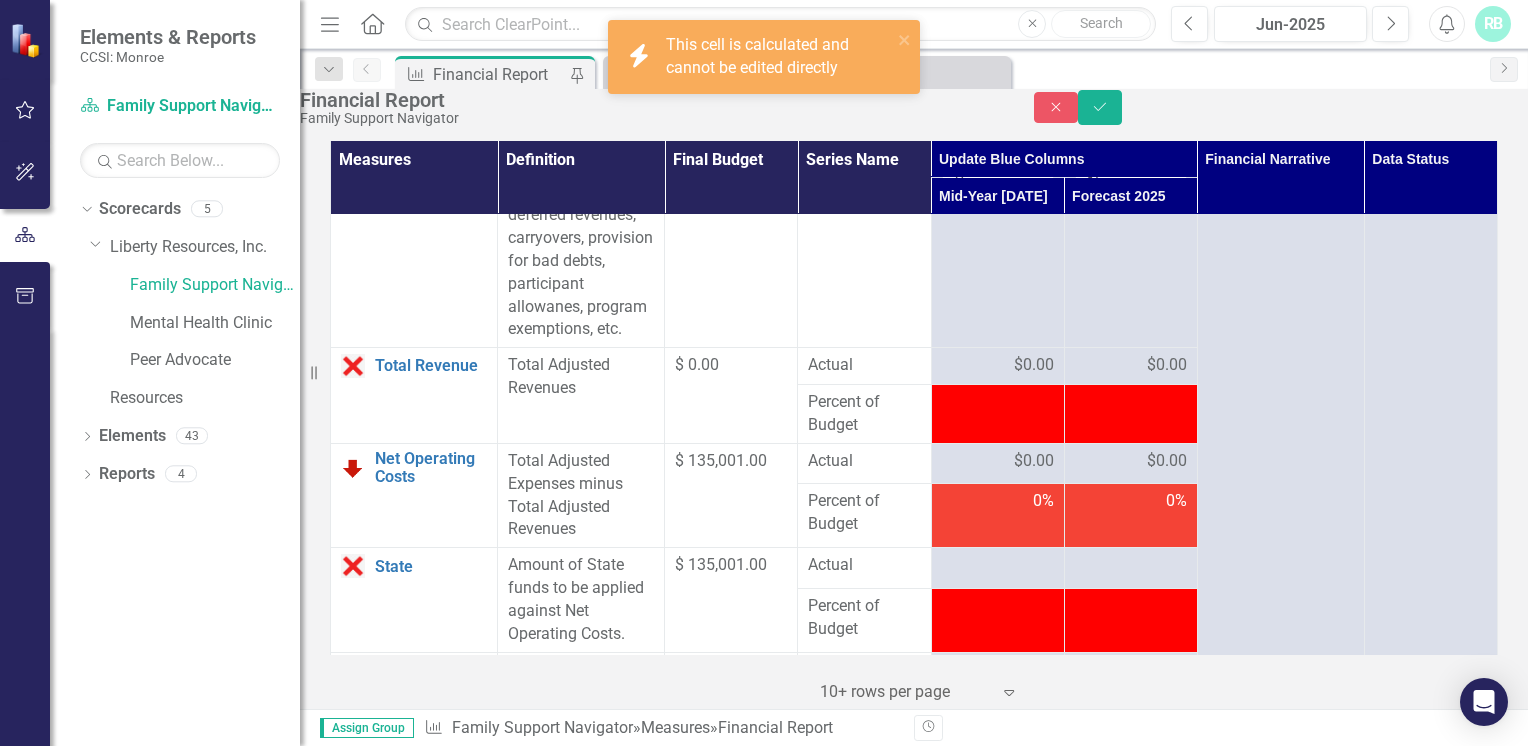 click on "$0.00" at bounding box center [998, 461] 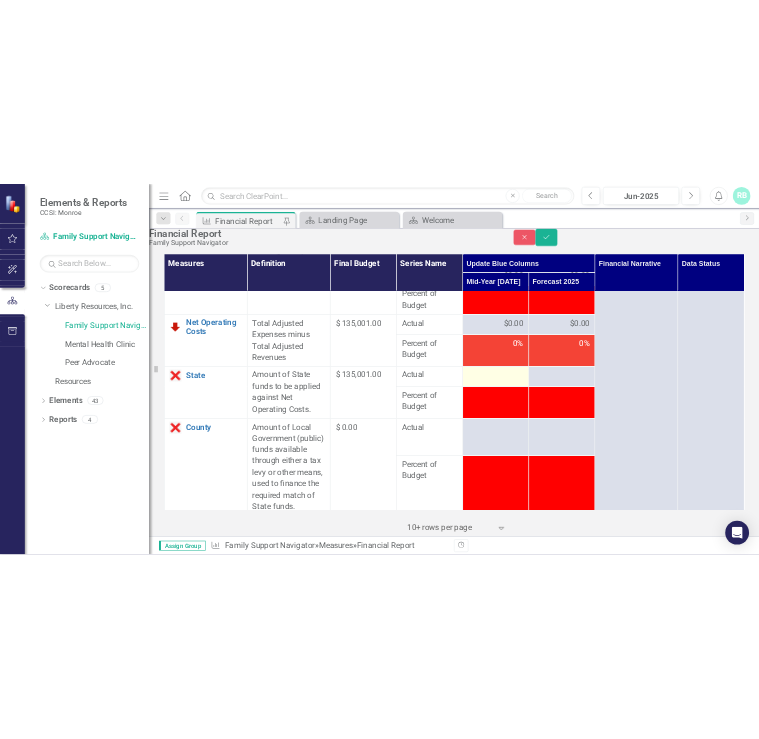 scroll, scrollTop: 3436, scrollLeft: 0, axis: vertical 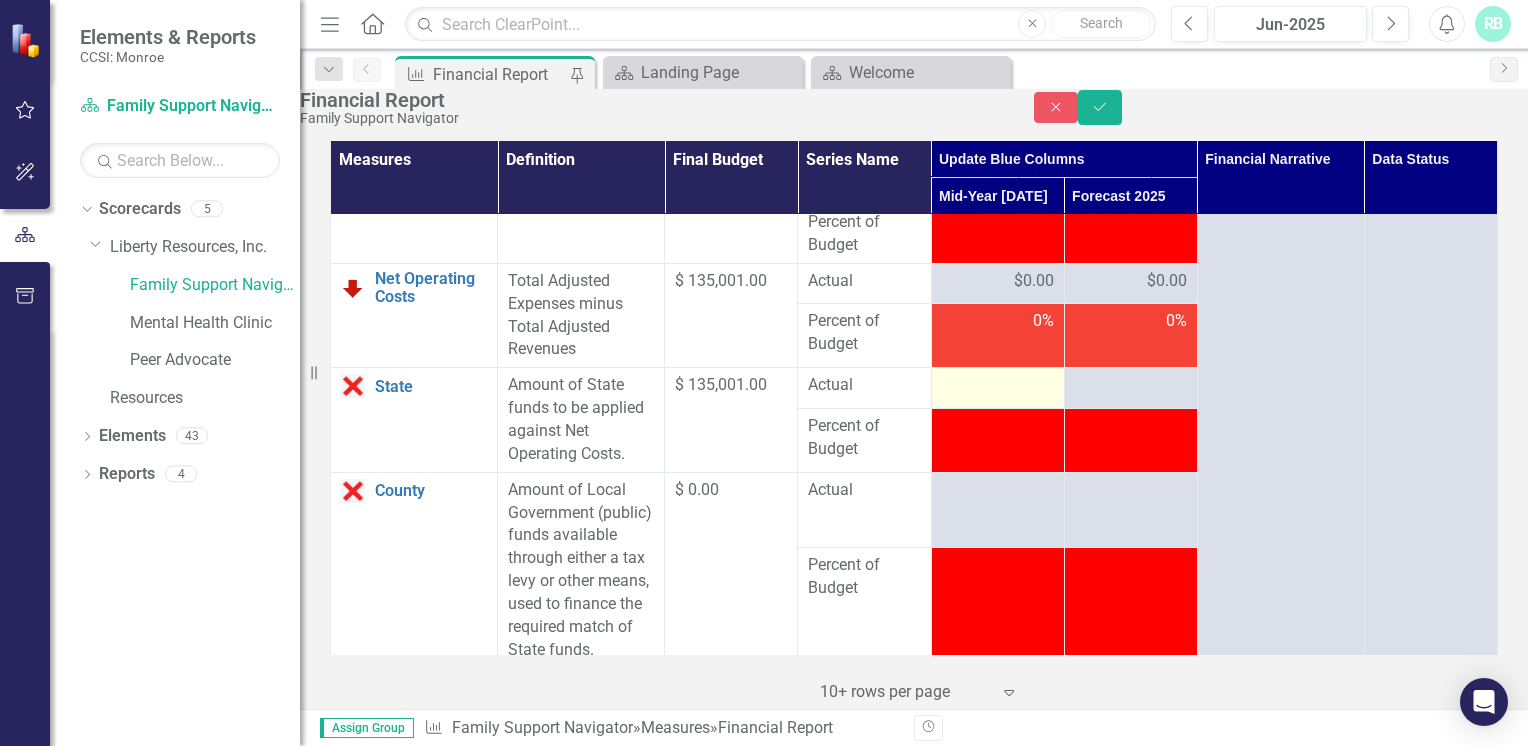 click at bounding box center [998, 386] 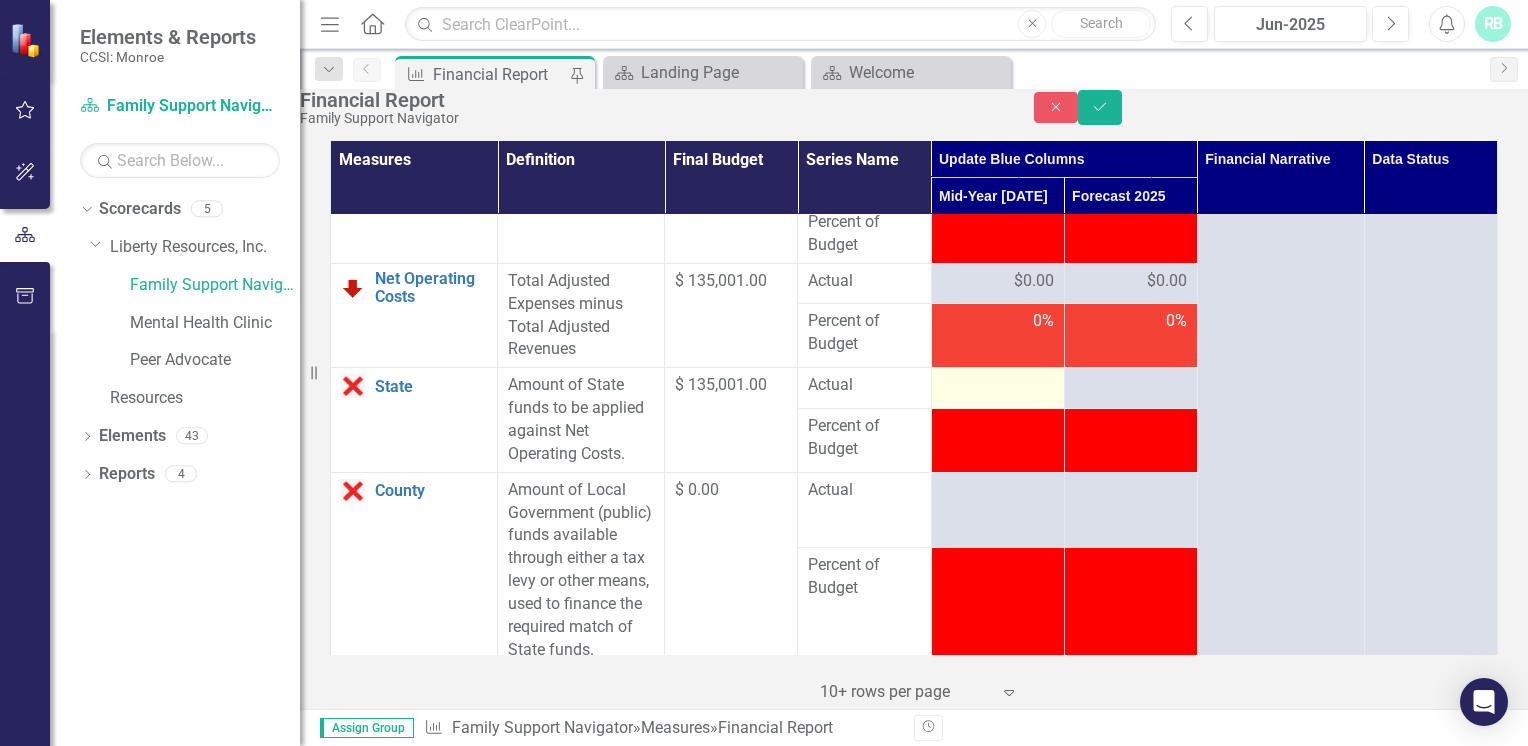 click at bounding box center (998, 386) 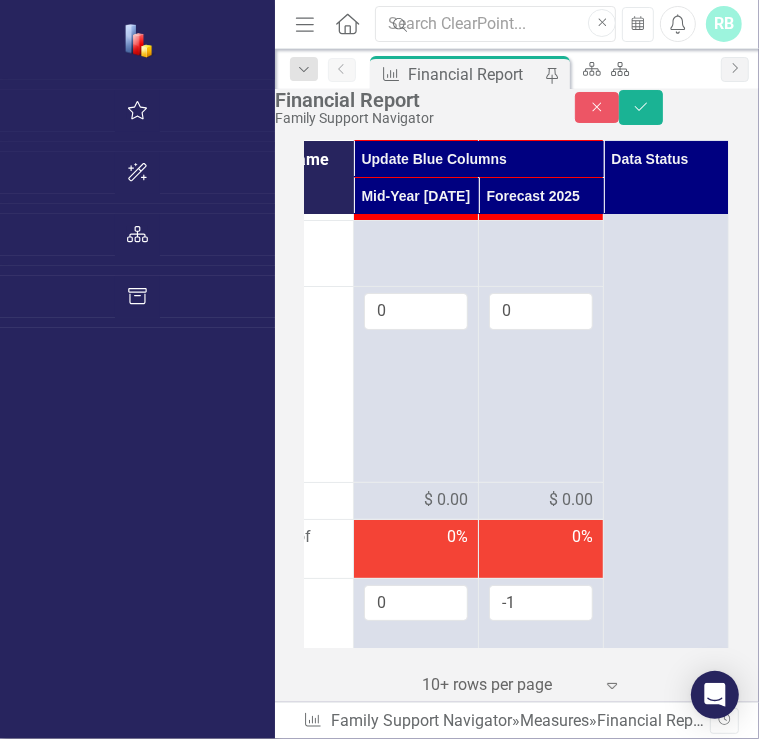 scroll, scrollTop: 3740, scrollLeft: 360, axis: both 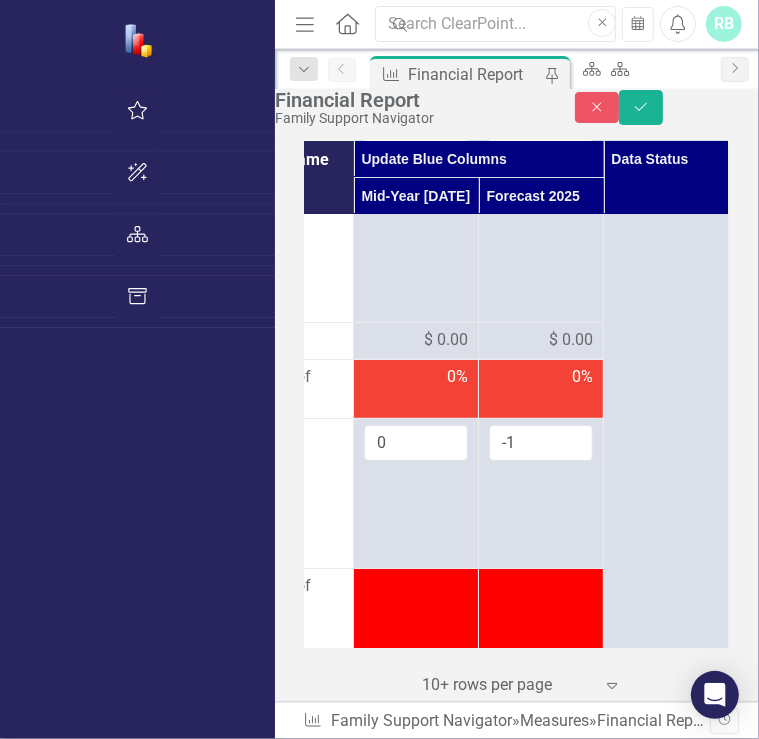 type on "0" 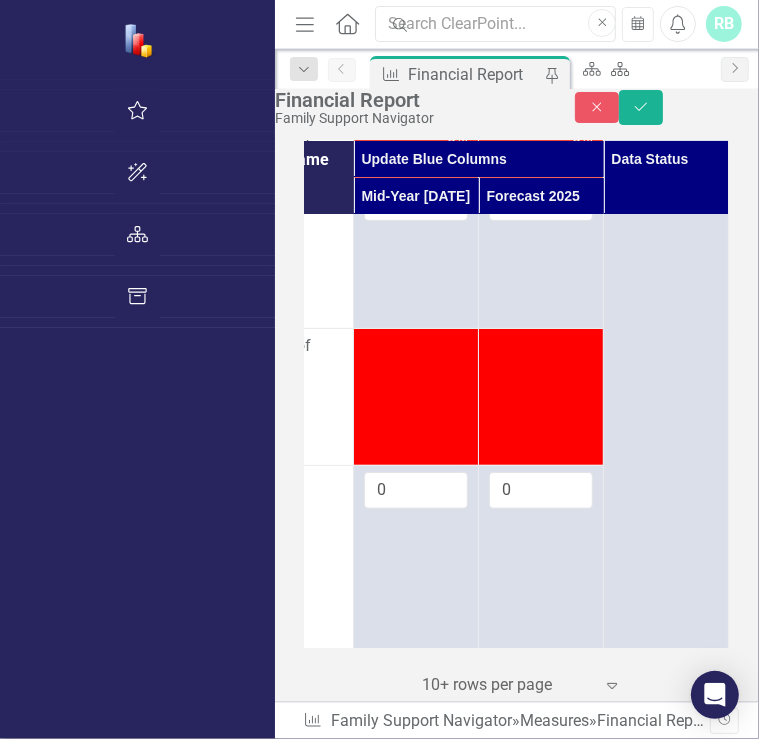 scroll, scrollTop: 4140, scrollLeft: 256, axis: both 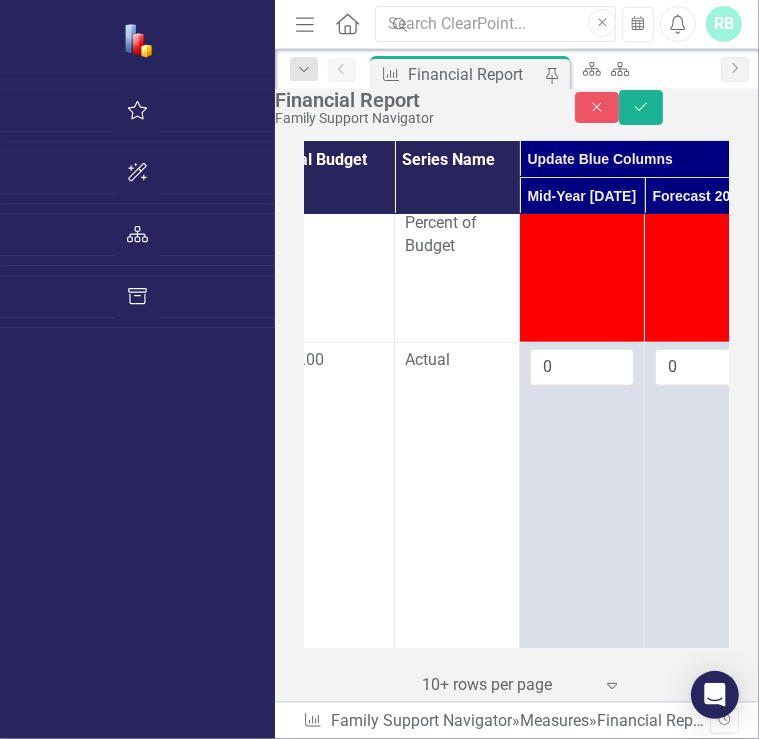 type on "135102.02" 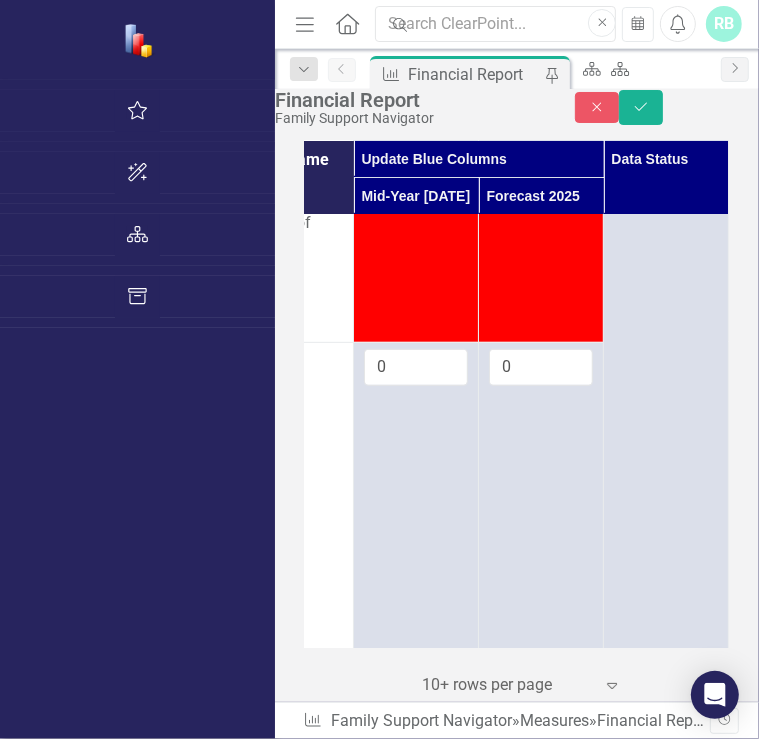 scroll, scrollTop: 4263, scrollLeft: 298, axis: both 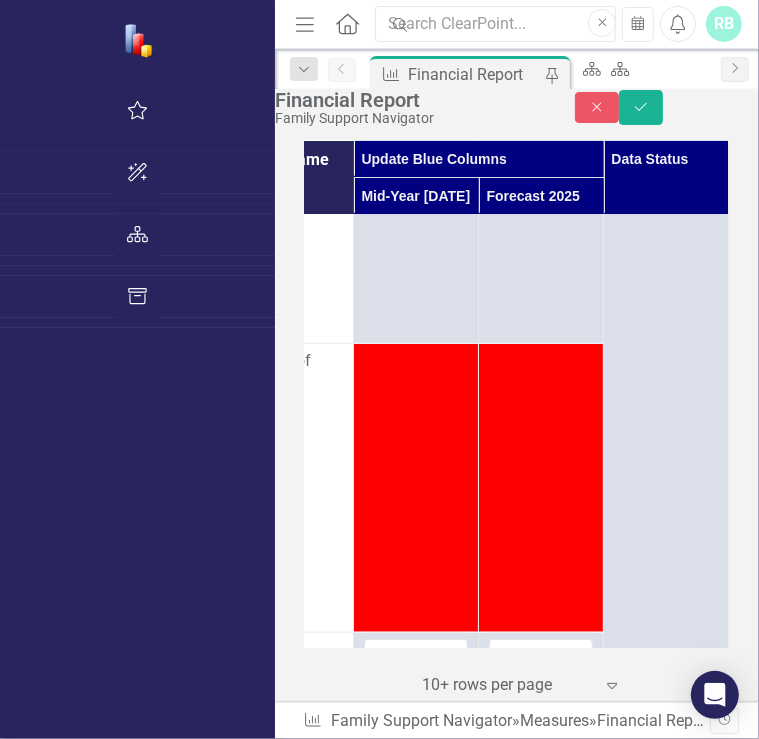 type on "0" 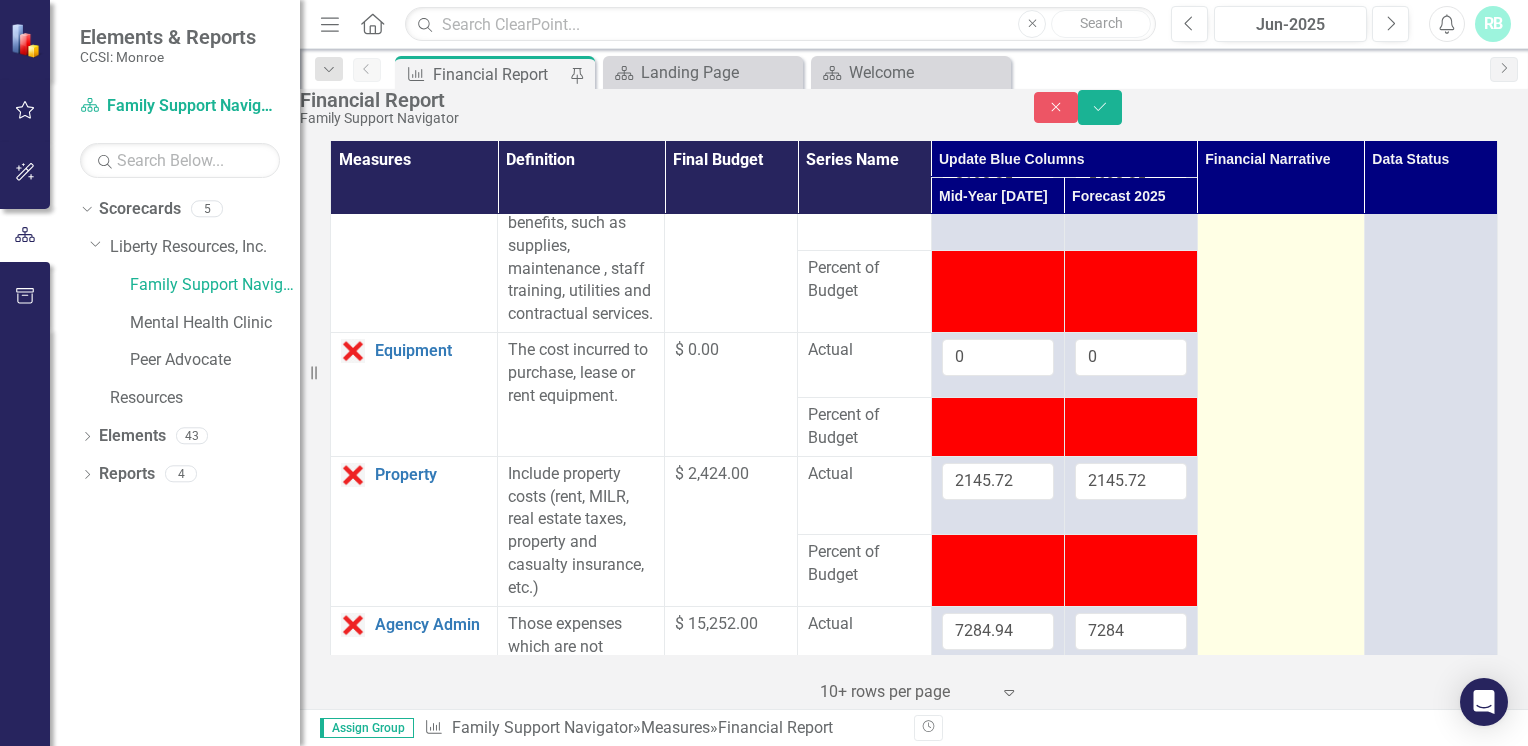 scroll, scrollTop: 887, scrollLeft: 0, axis: vertical 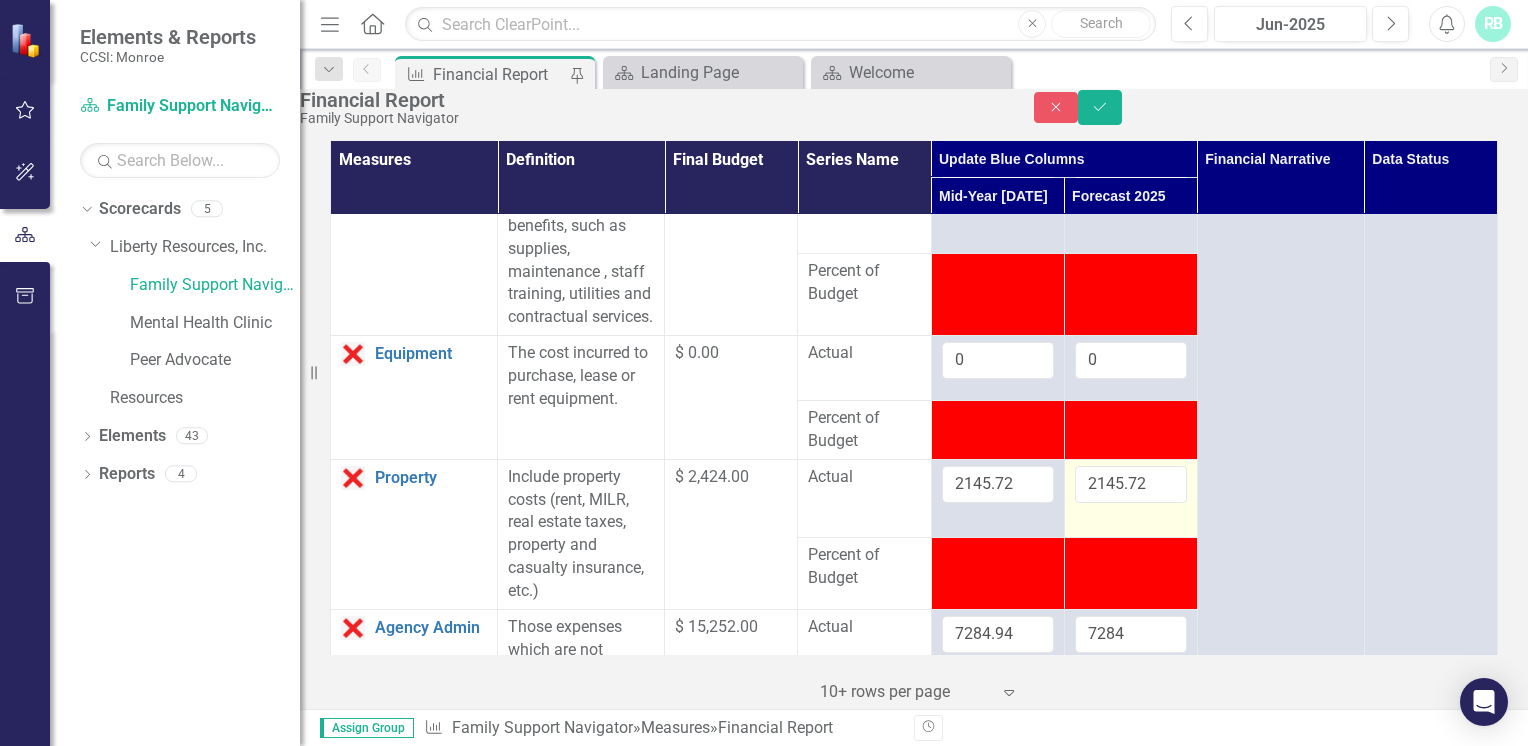type on "0" 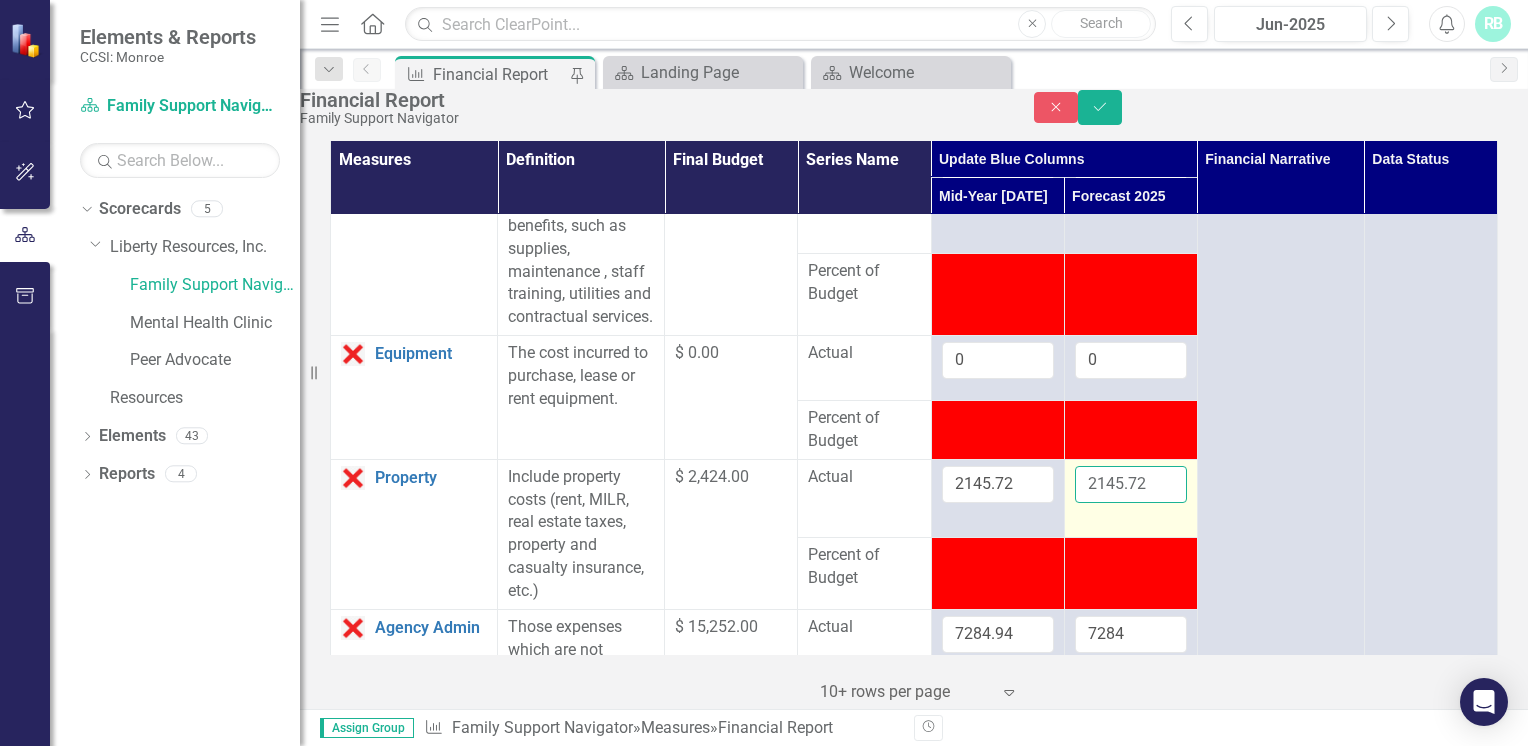 click on "2145.72" at bounding box center [1131, 484] 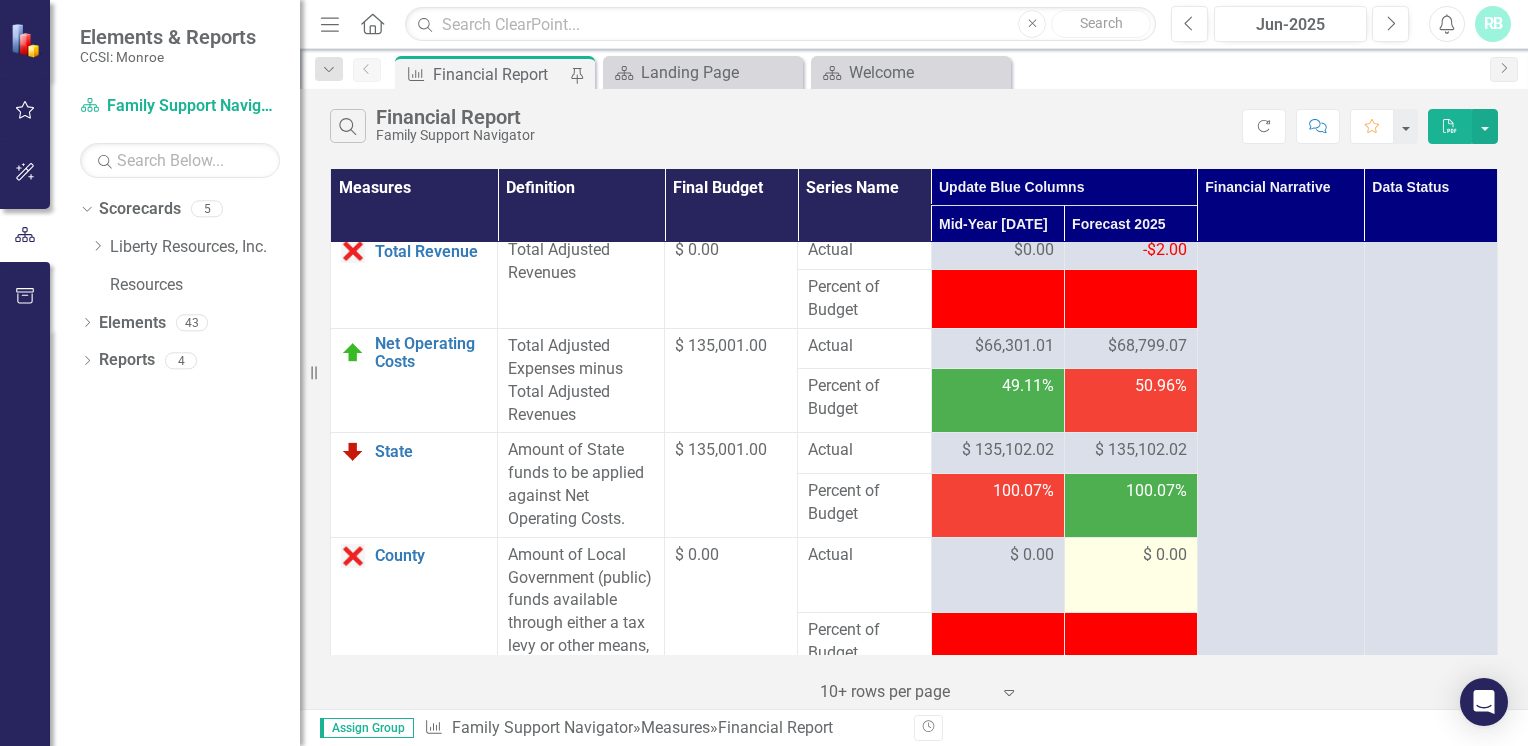 scroll, scrollTop: 3314, scrollLeft: 0, axis: vertical 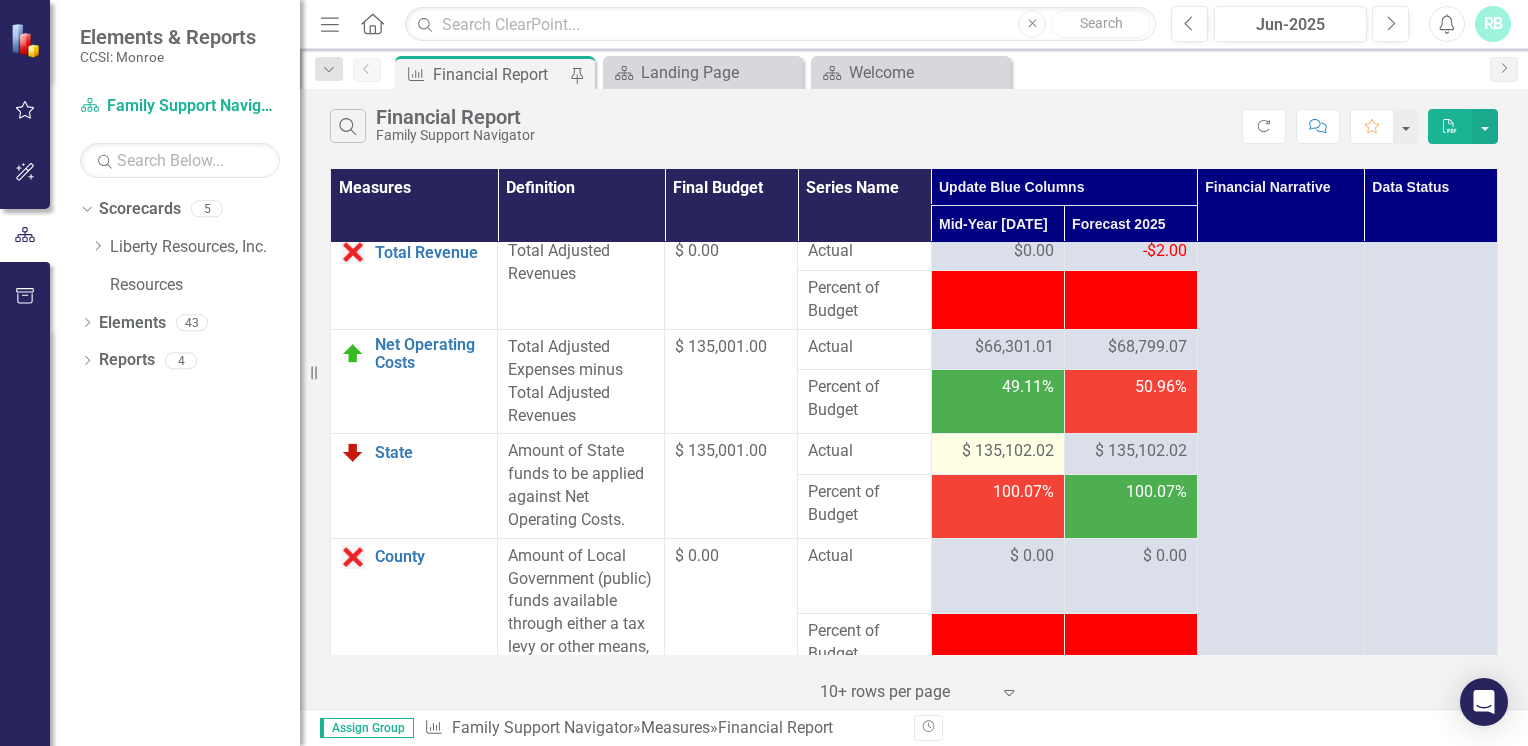 click on "$ 135,102.02" at bounding box center (1008, 451) 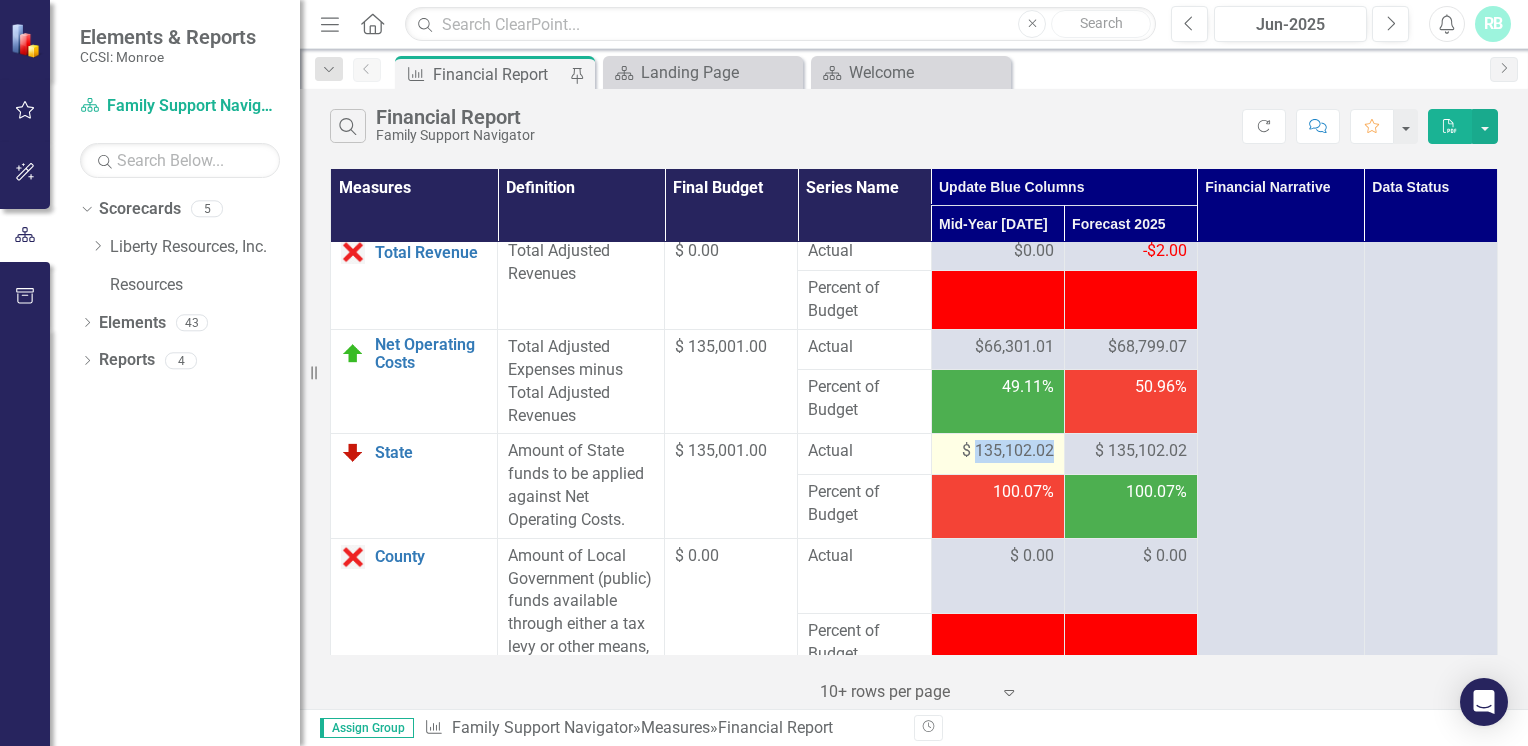 click on "$ 135,102.02" at bounding box center [1008, 451] 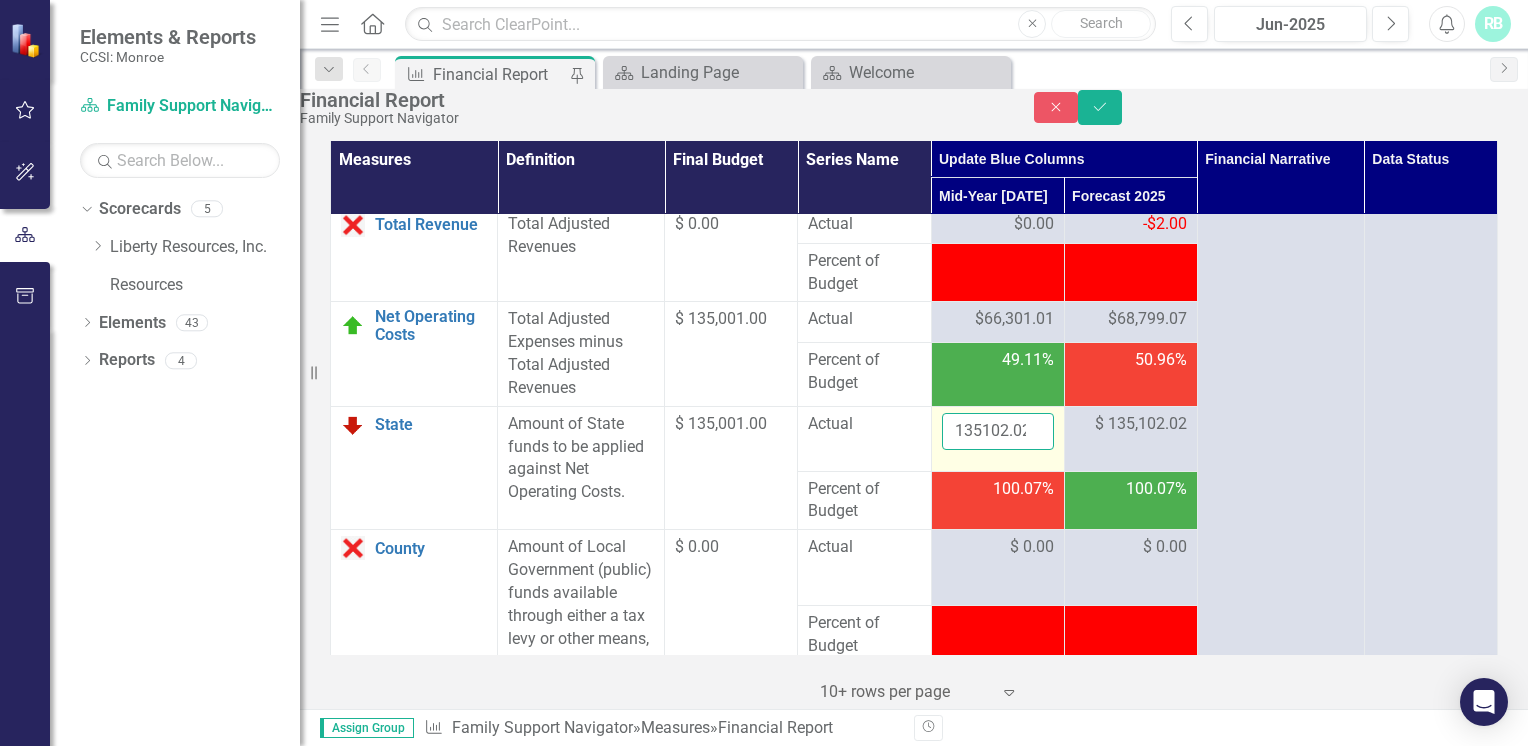 drag, startPoint x: 998, startPoint y: 461, endPoint x: 1012, endPoint y: 481, distance: 24.41311 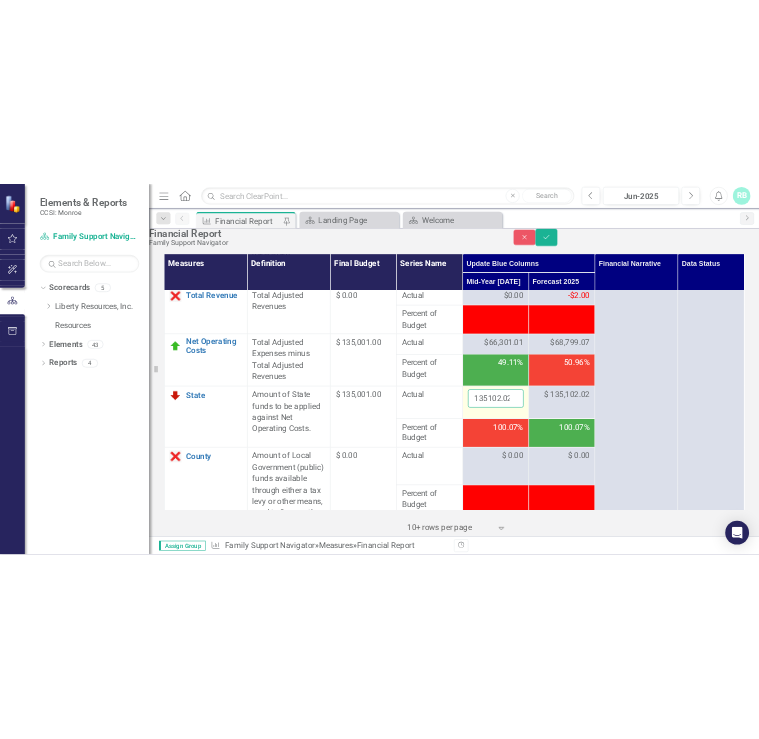 scroll, scrollTop: 0, scrollLeft: 5, axis: horizontal 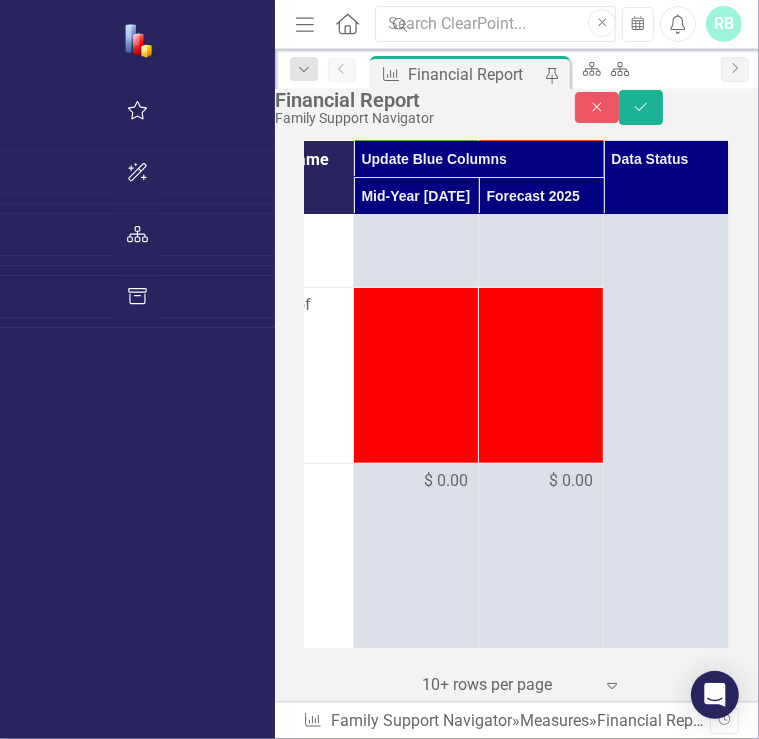 click on "135102.02" at bounding box center (416, 3895) 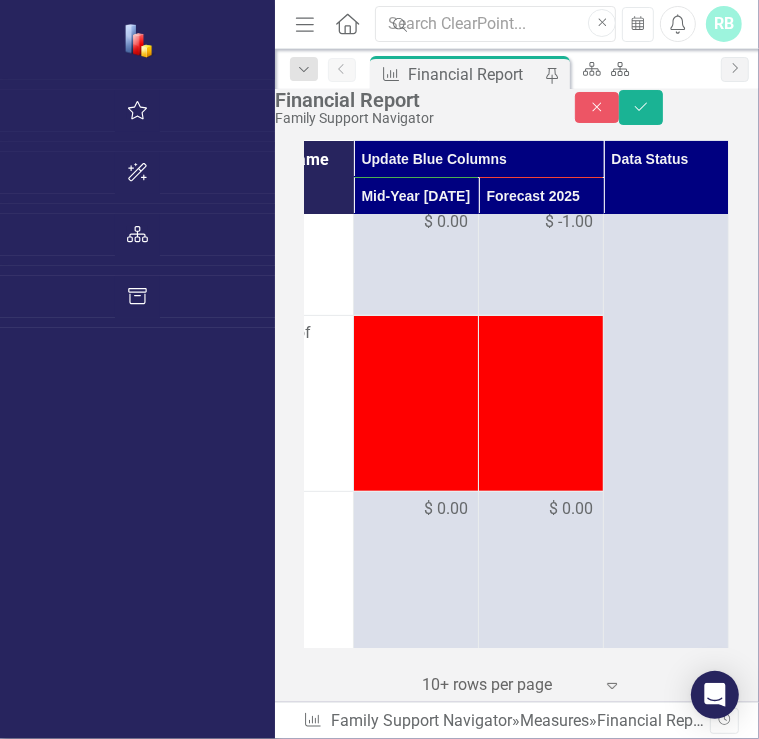 scroll, scrollTop: 4114, scrollLeft: 340, axis: both 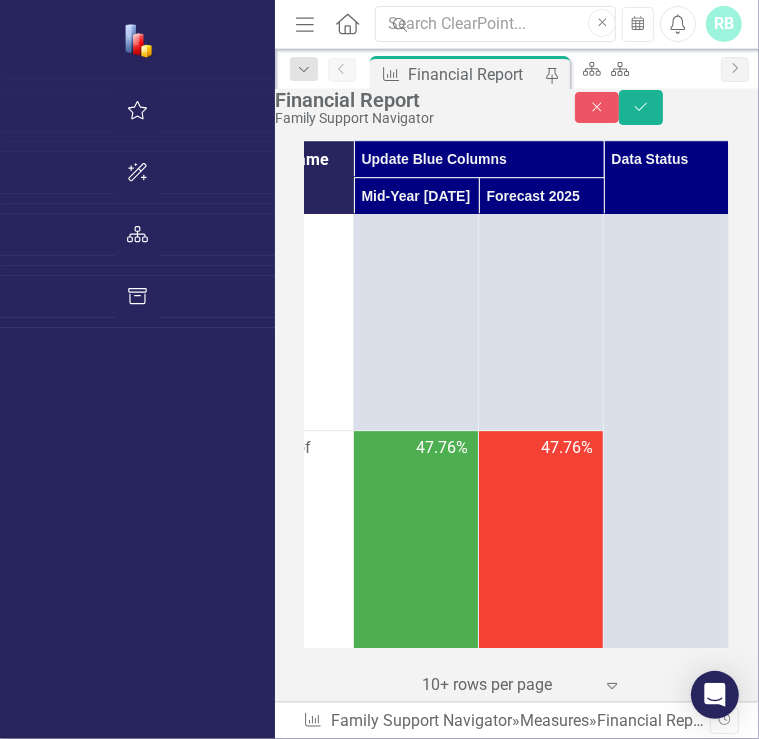 click on "$ -1.00" at bounding box center [569, 3108] 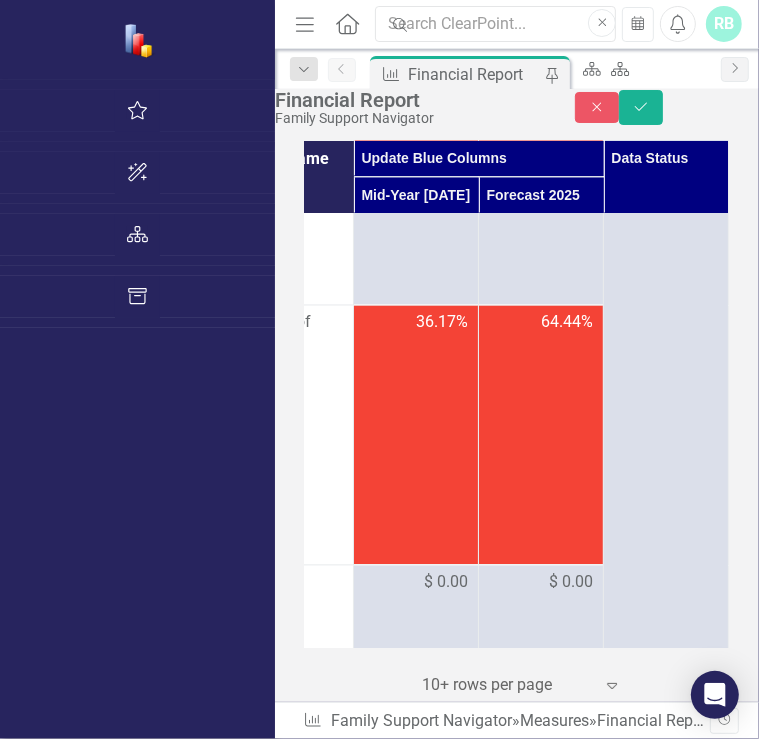 scroll, scrollTop: 1892, scrollLeft: 340, axis: both 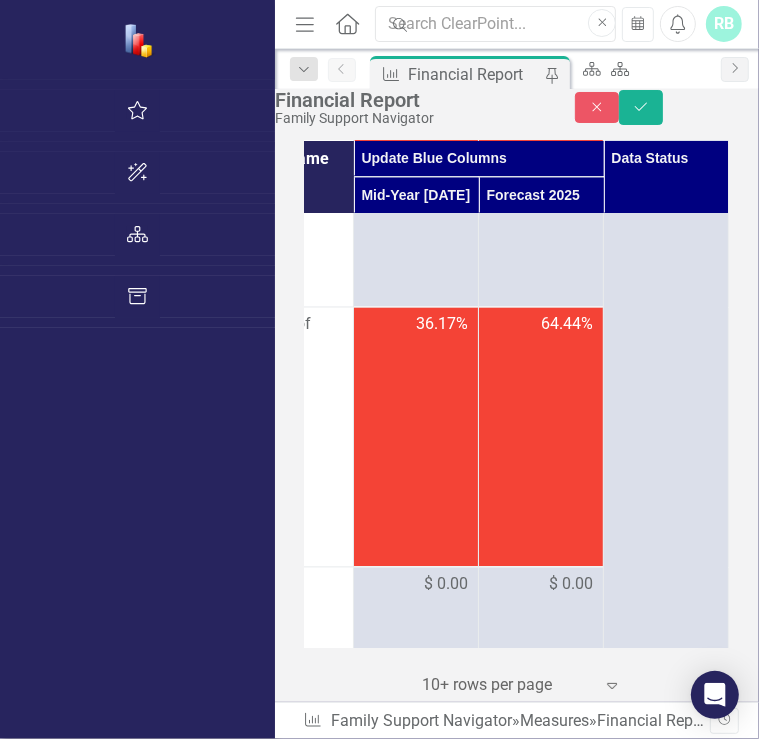 click on "$ -1.00" at bounding box center (569, 2444) 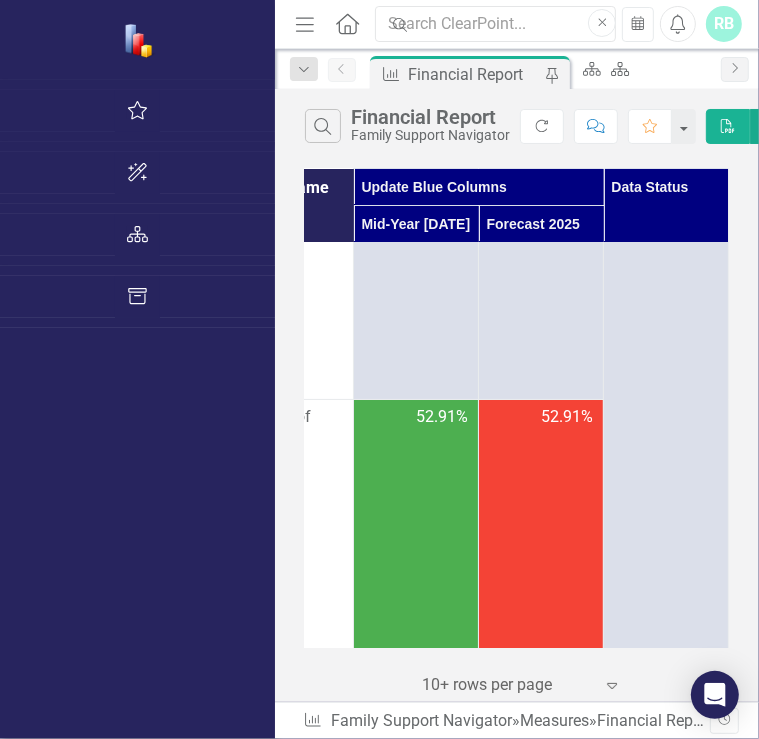scroll, scrollTop: 104, scrollLeft: 324, axis: both 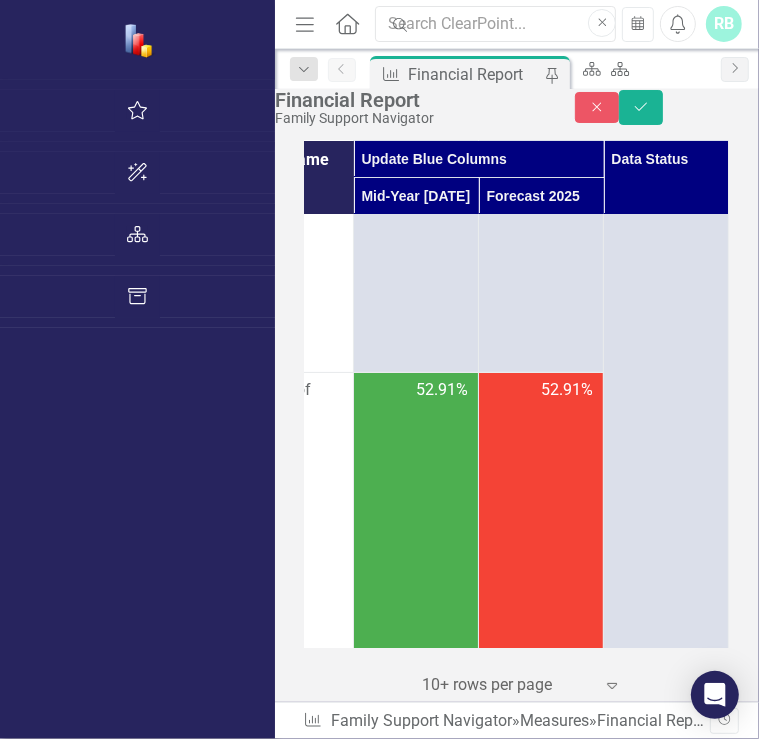 click on "-2" at bounding box center [541, 811] 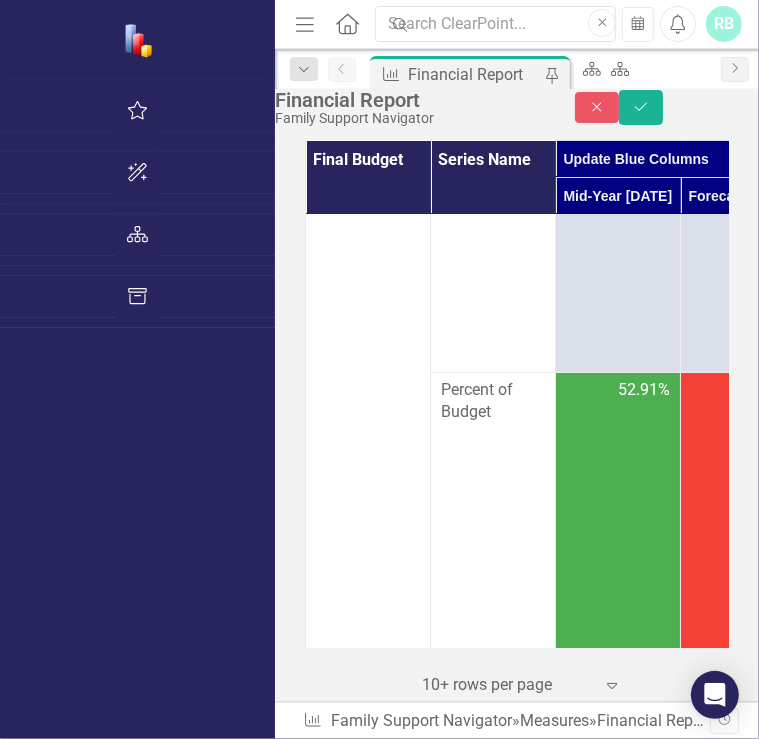 scroll, scrollTop: 104, scrollLeft: 0, axis: vertical 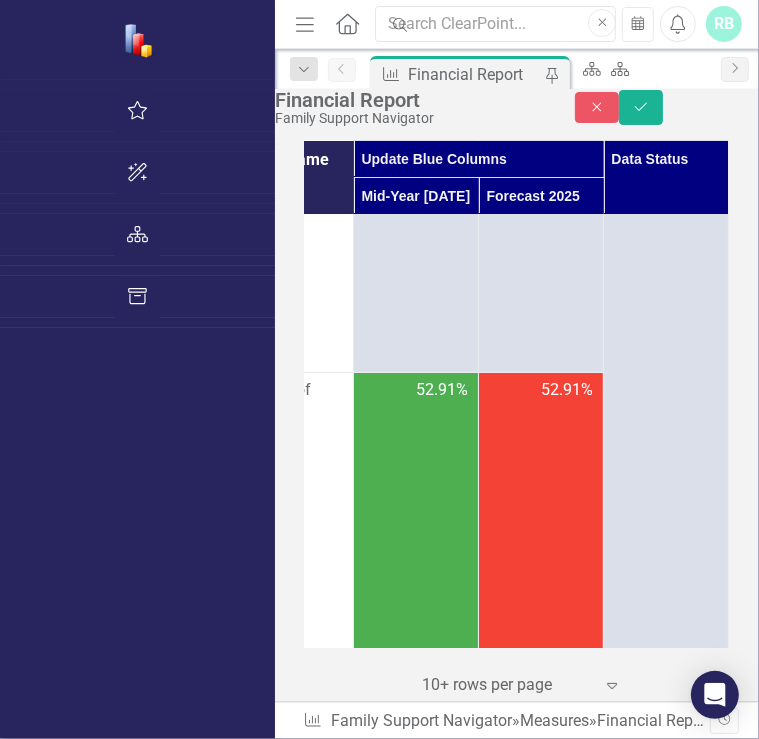 type on "-2" 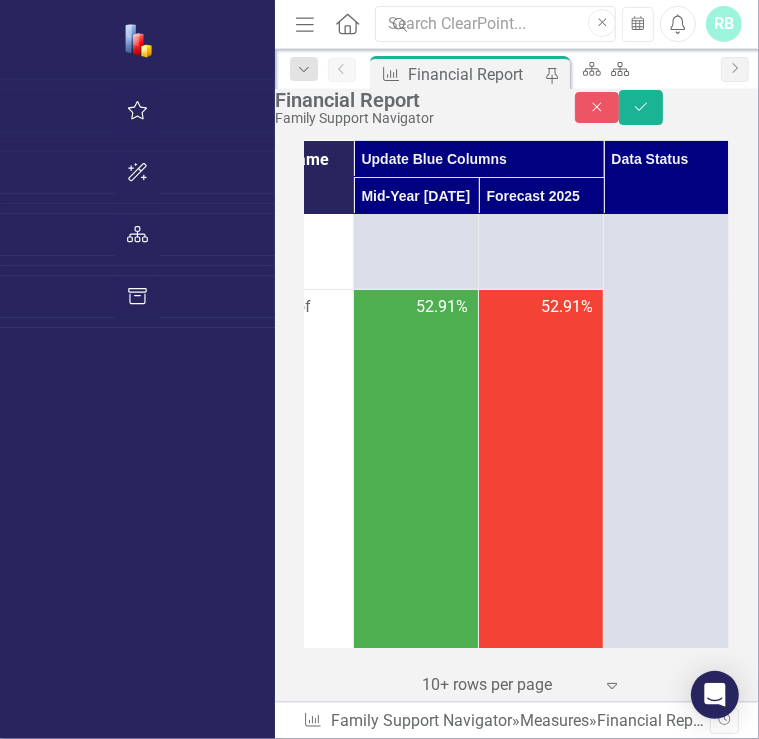 scroll, scrollTop: 212, scrollLeft: 300, axis: both 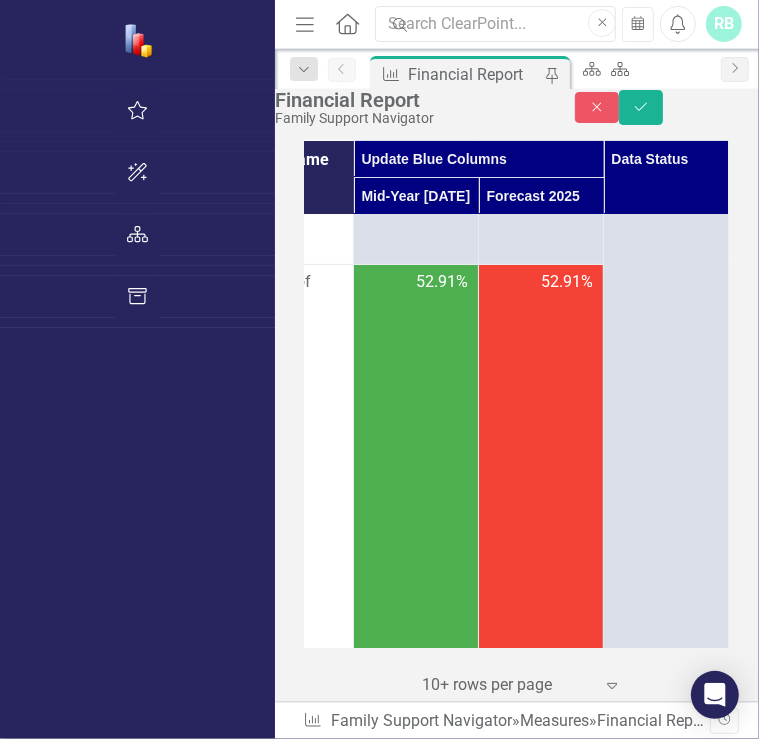 click at bounding box center (604, 5344) 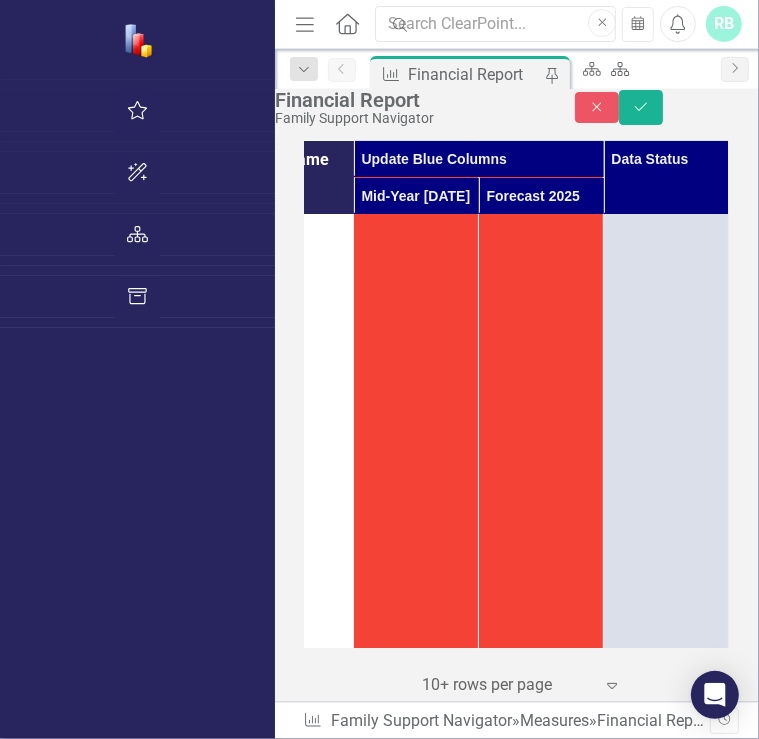 scroll, scrollTop: 1307, scrollLeft: 300, axis: both 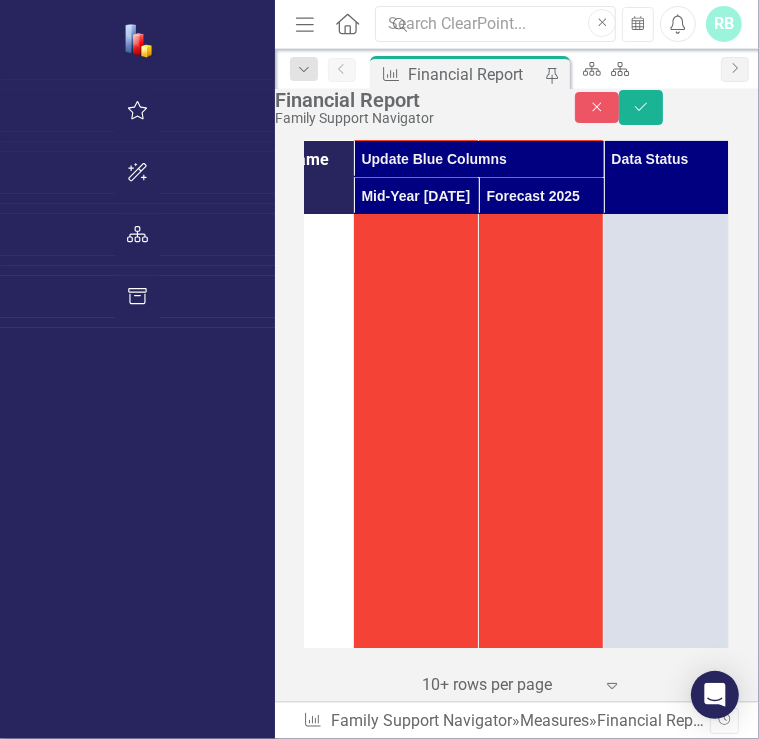 click on "$ 7,284.00" at bounding box center [541, 1869] 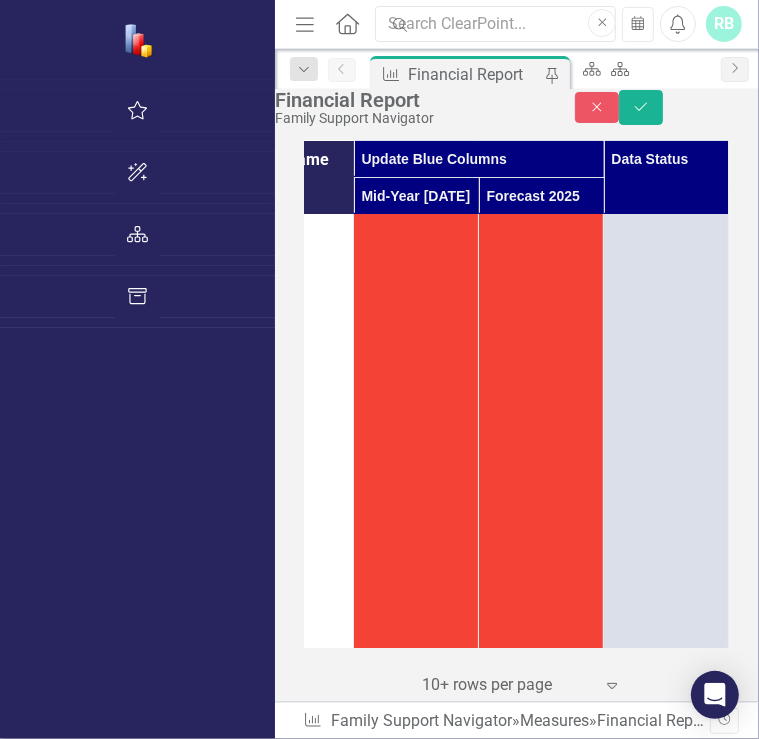 scroll, scrollTop: 1240, scrollLeft: 300, axis: both 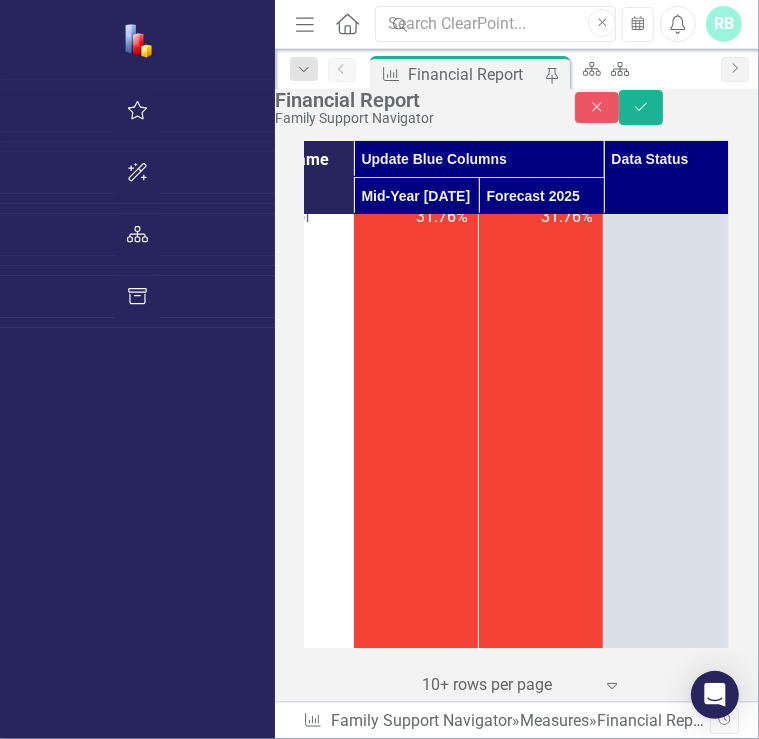 type on "7283.94" 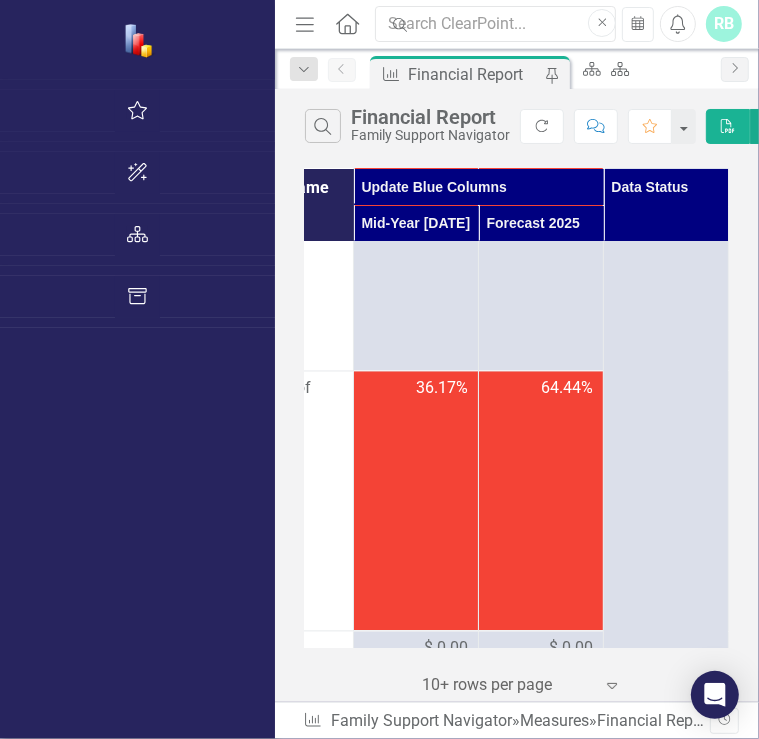 scroll, scrollTop: 1855, scrollLeft: 300, axis: both 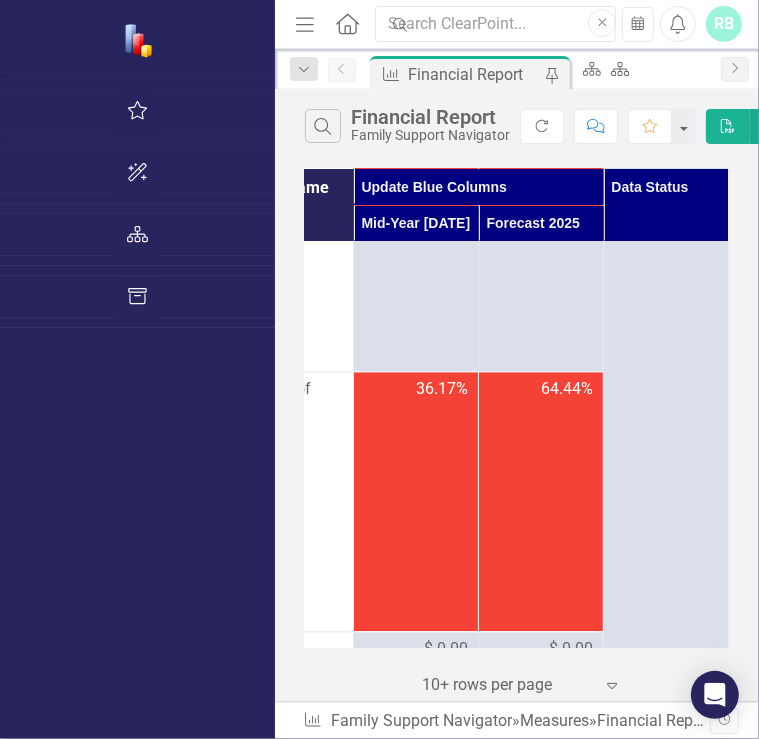 click on "$ 68,798.07" at bounding box center (551, 2413) 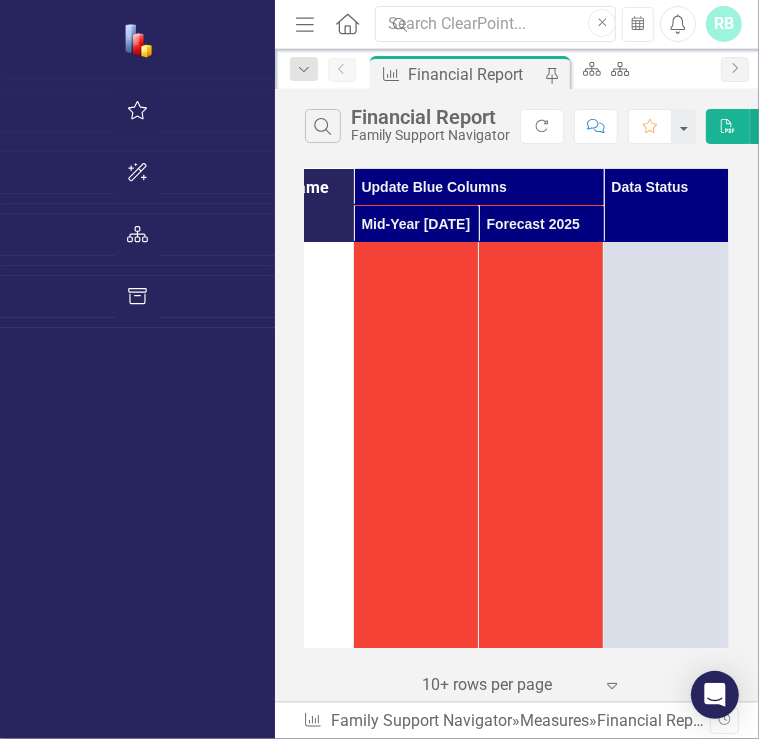 scroll, scrollTop: 1296, scrollLeft: 252, axis: both 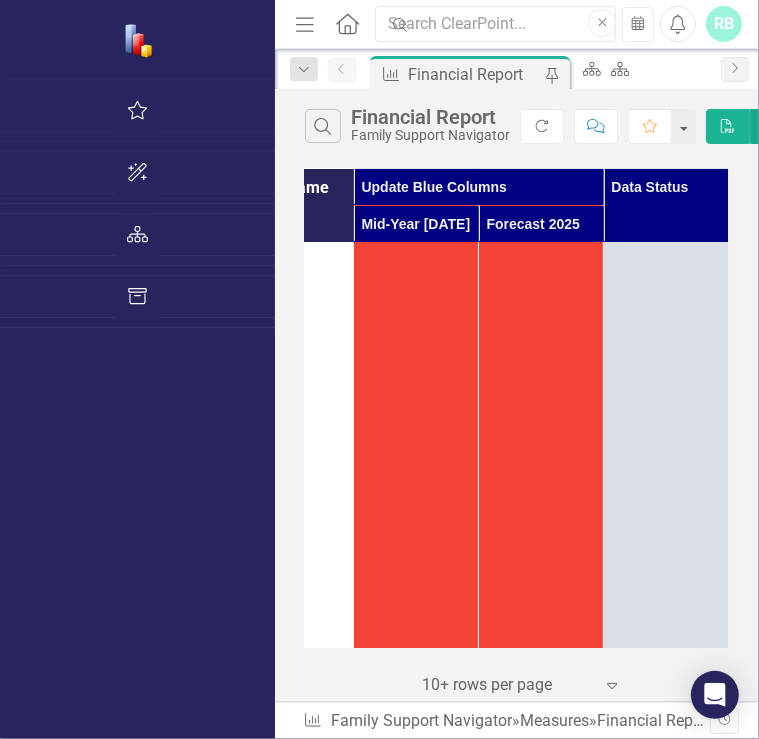 click on "$ 7,283.94" at bounding box center (541, 1908) 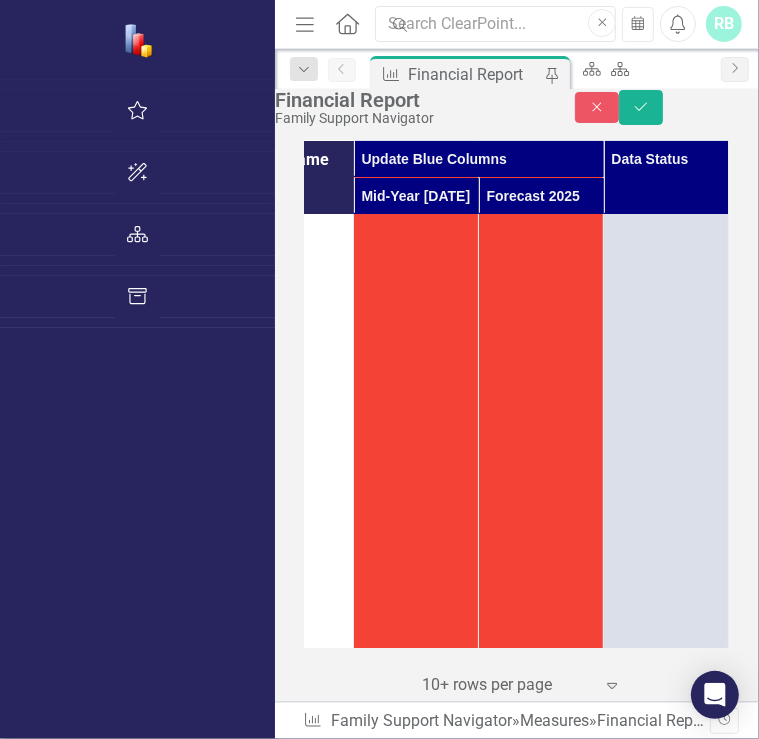 drag, startPoint x: 556, startPoint y: 407, endPoint x: 569, endPoint y: 418, distance: 17.029387 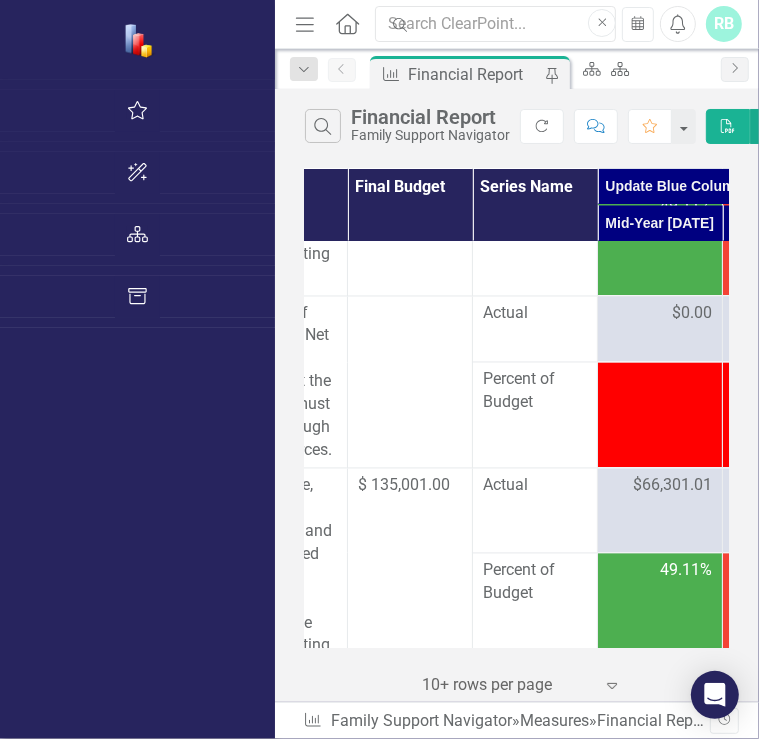 scroll, scrollTop: 5683, scrollLeft: 208, axis: both 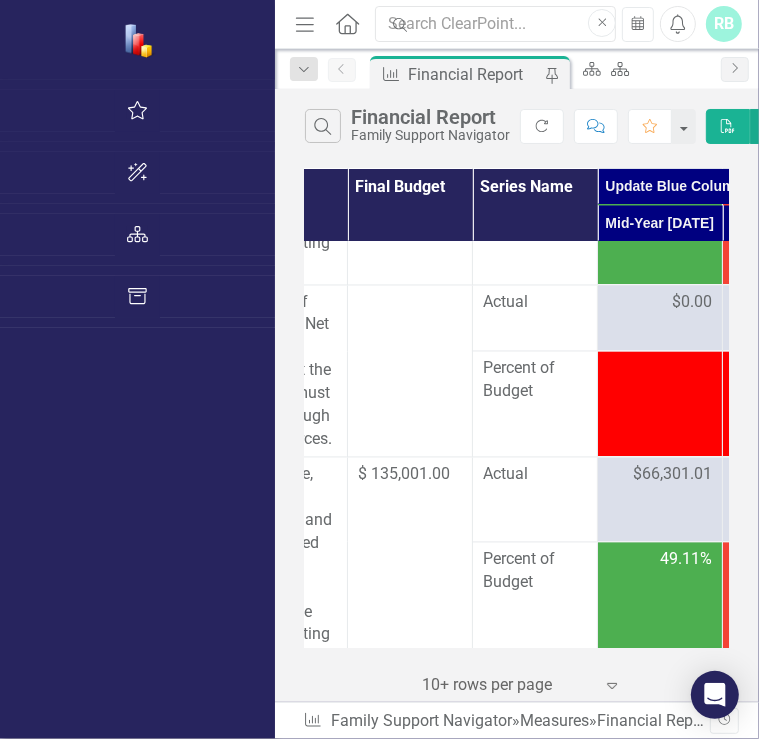click on "-$2.94" at bounding box center (815, 302) 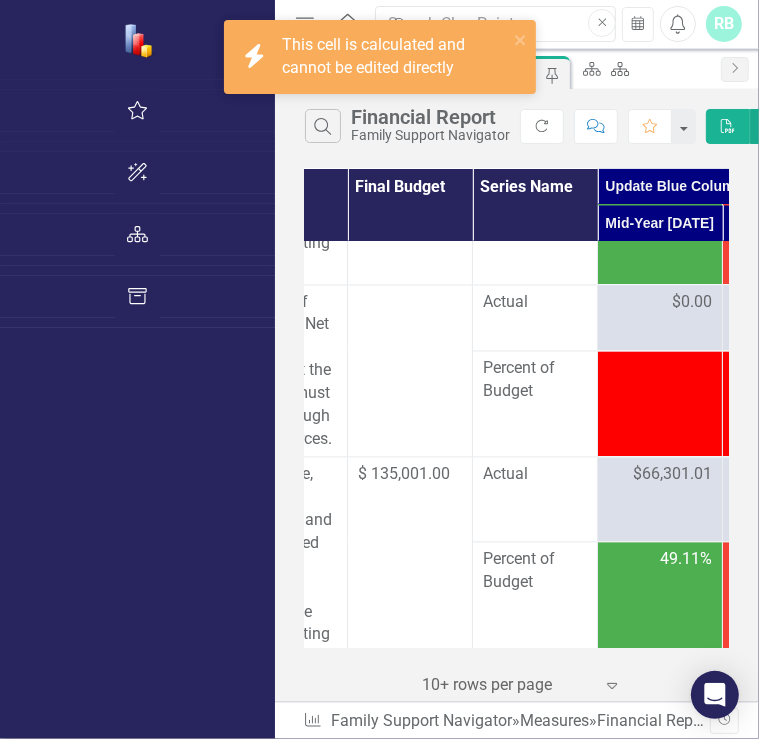 drag, startPoint x: 579, startPoint y: 360, endPoint x: 602, endPoint y: 447, distance: 89.98889 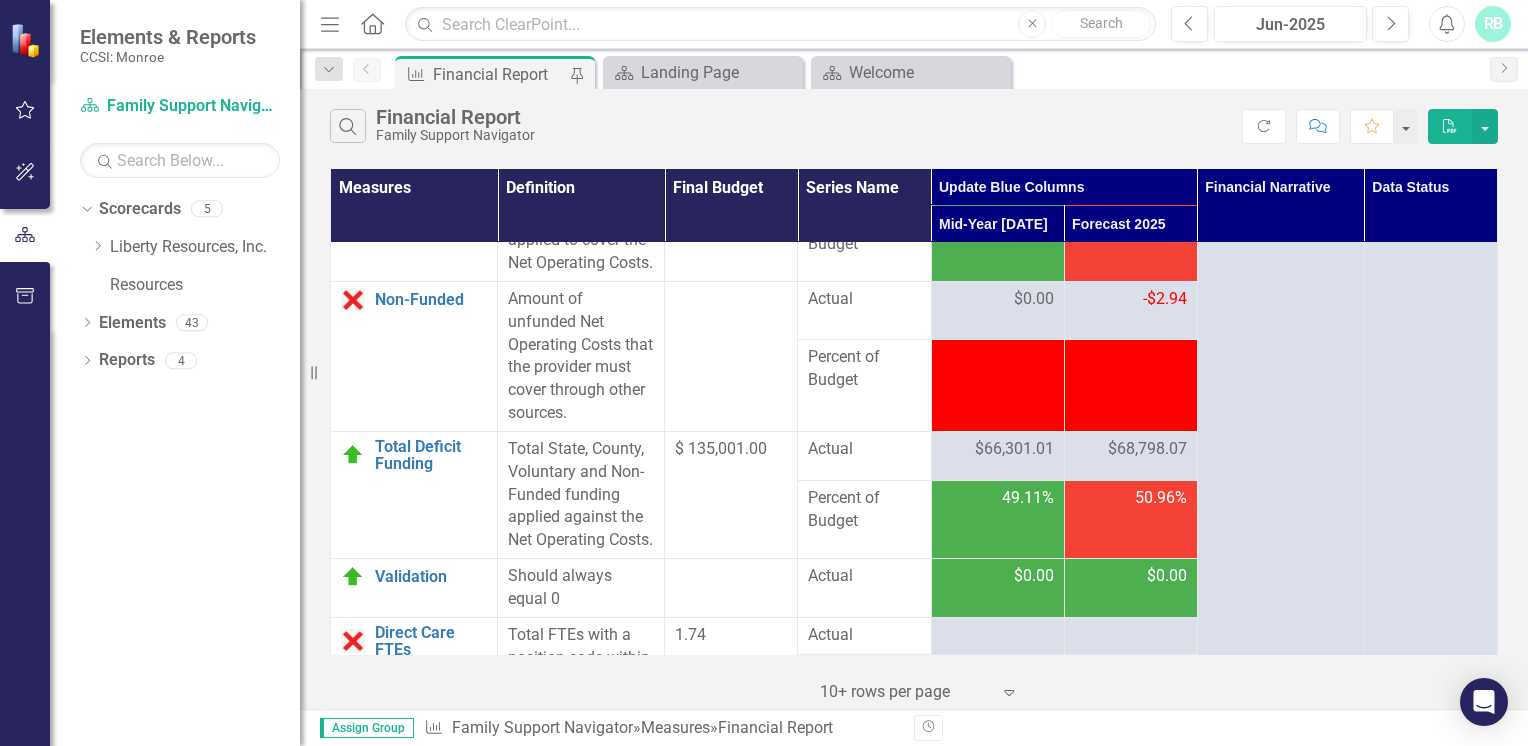 scroll, scrollTop: 4031, scrollLeft: 0, axis: vertical 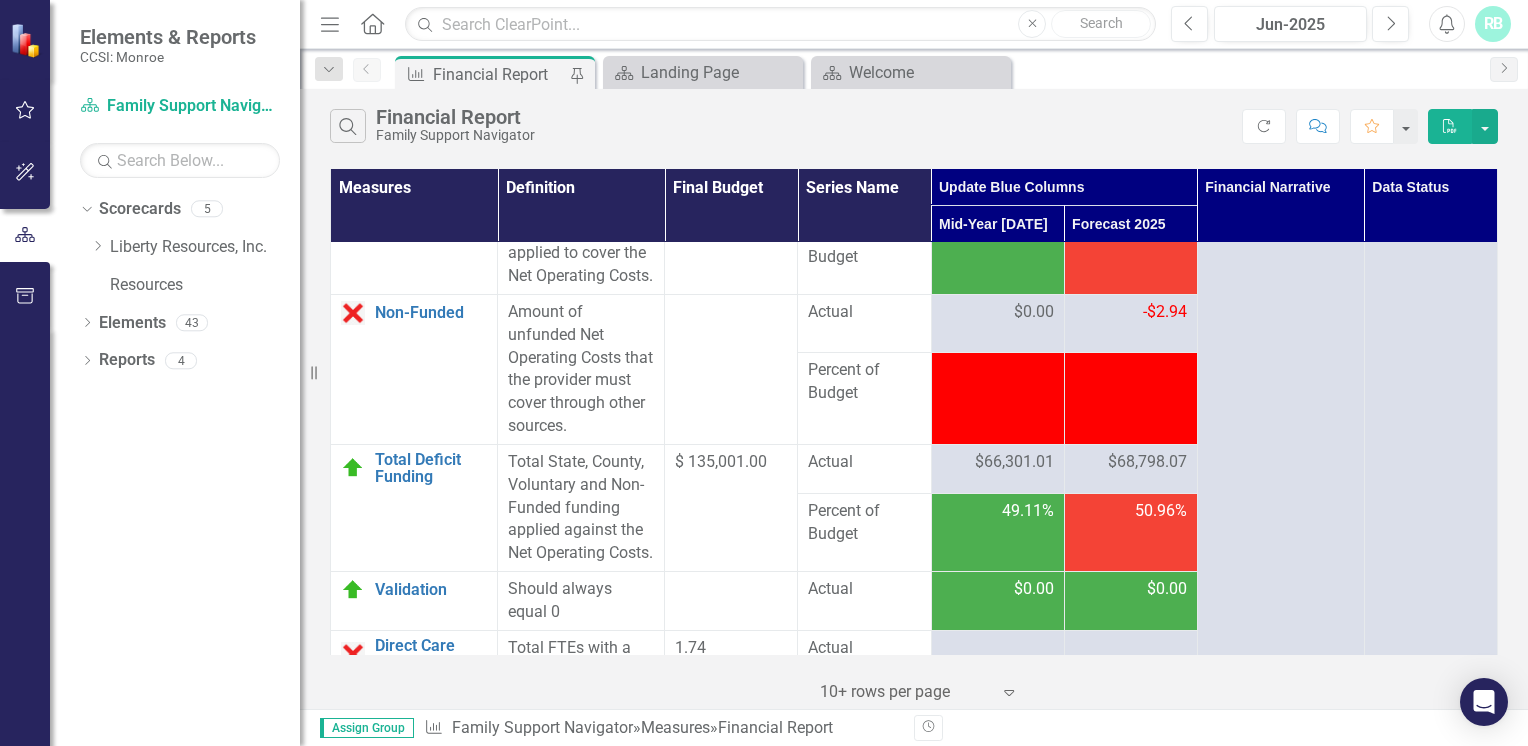 click on "-$2.94" at bounding box center [1165, 311] 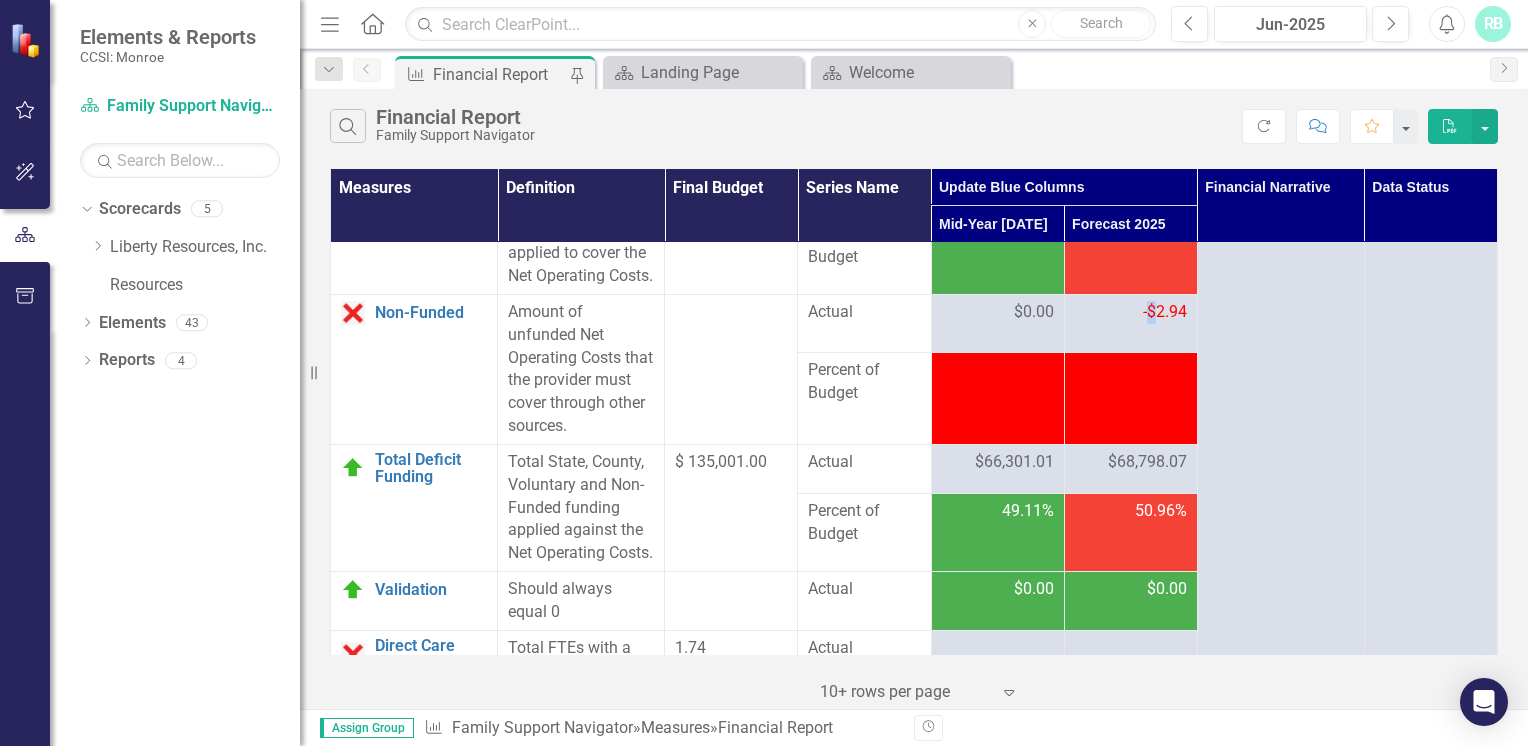 click on "-$2.94" at bounding box center (1165, 311) 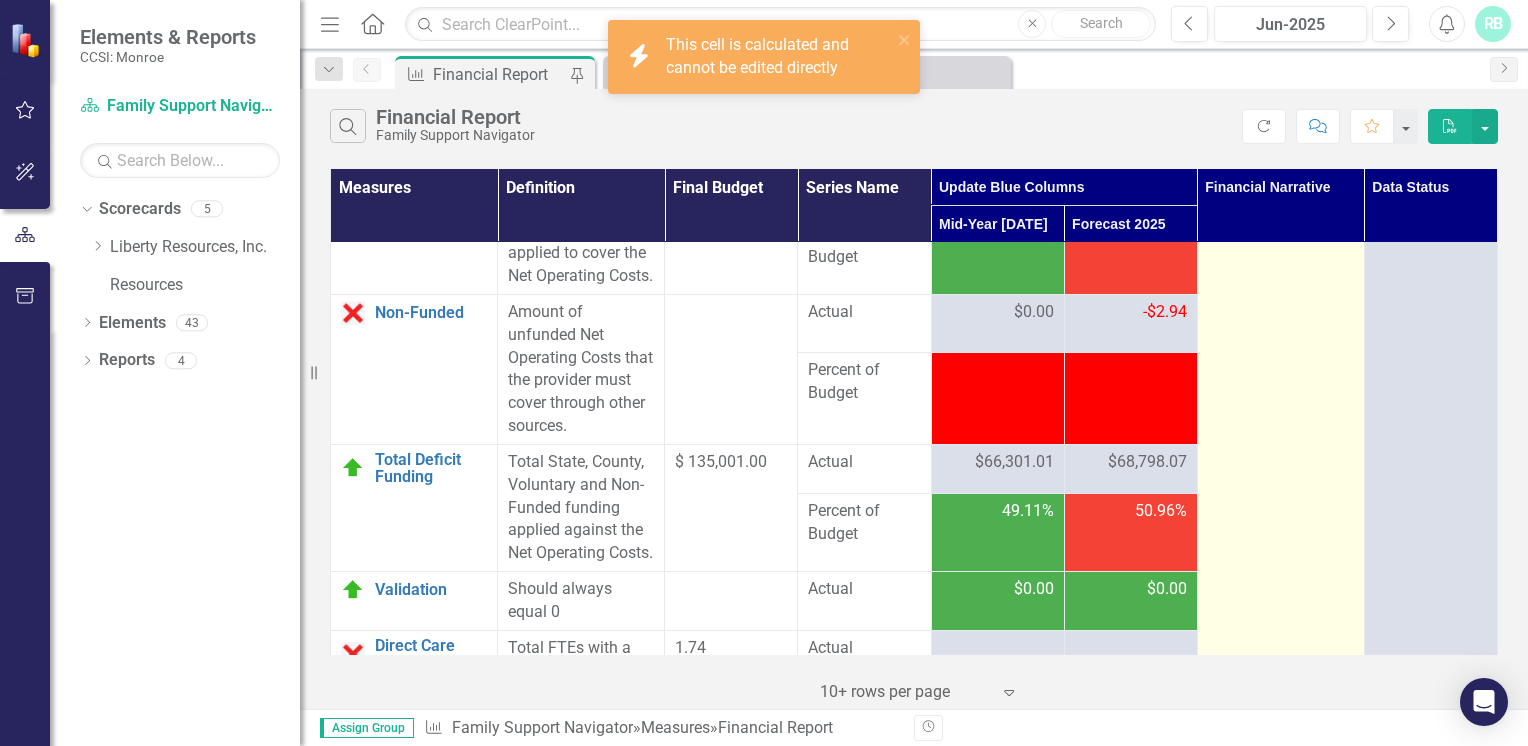 drag, startPoint x: 1140, startPoint y: 374, endPoint x: 1244, endPoint y: 433, distance: 119.57006 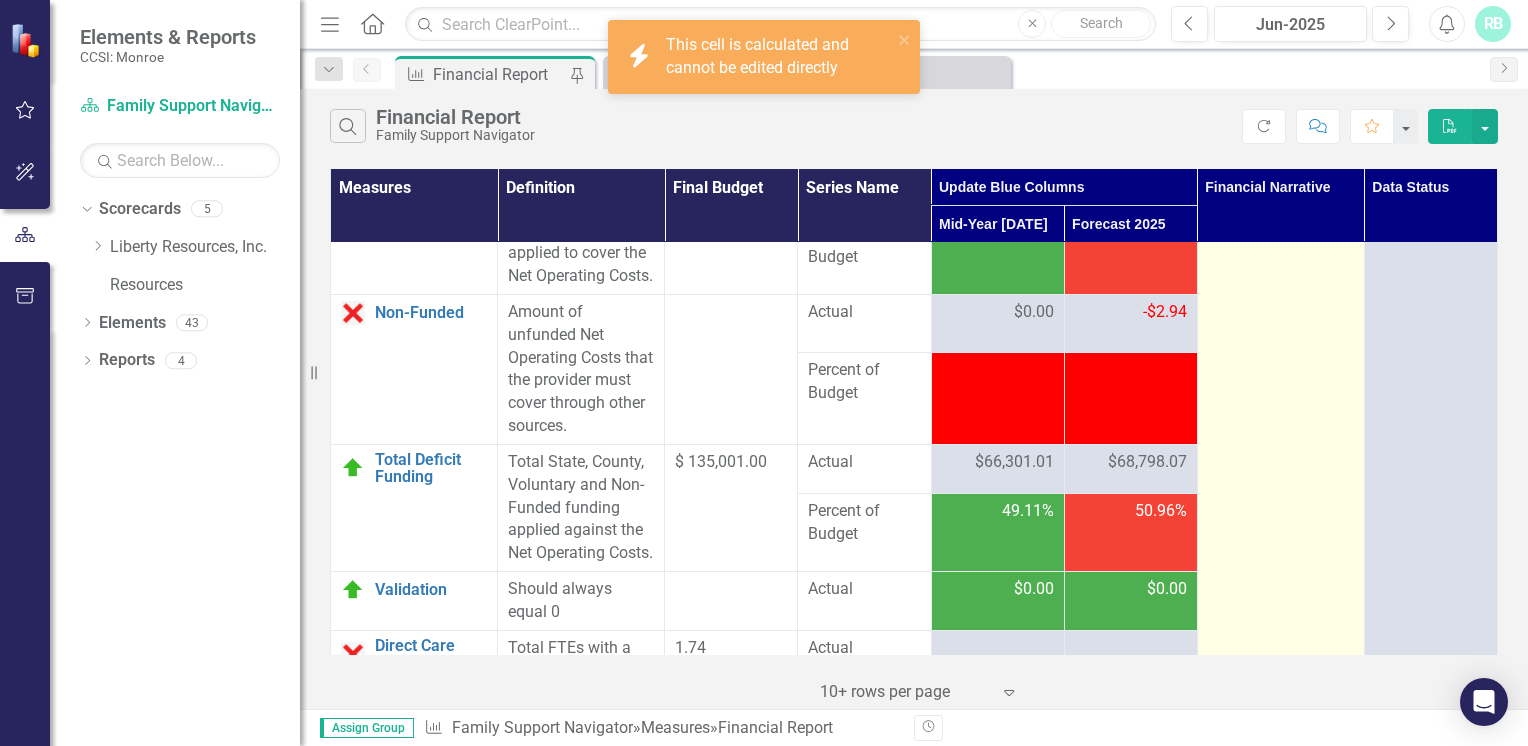 click at bounding box center [1280, -1435] 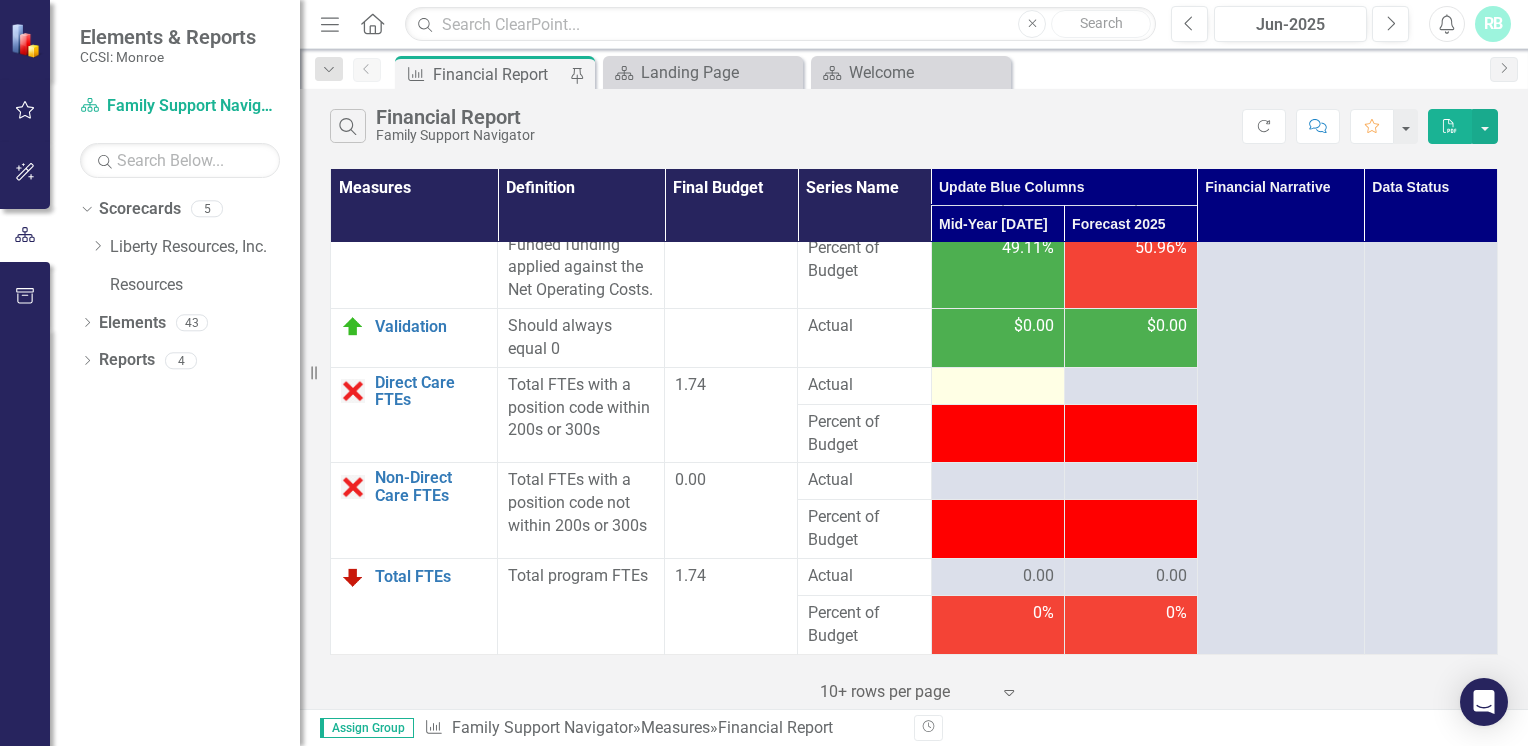 scroll, scrollTop: 4378, scrollLeft: 0, axis: vertical 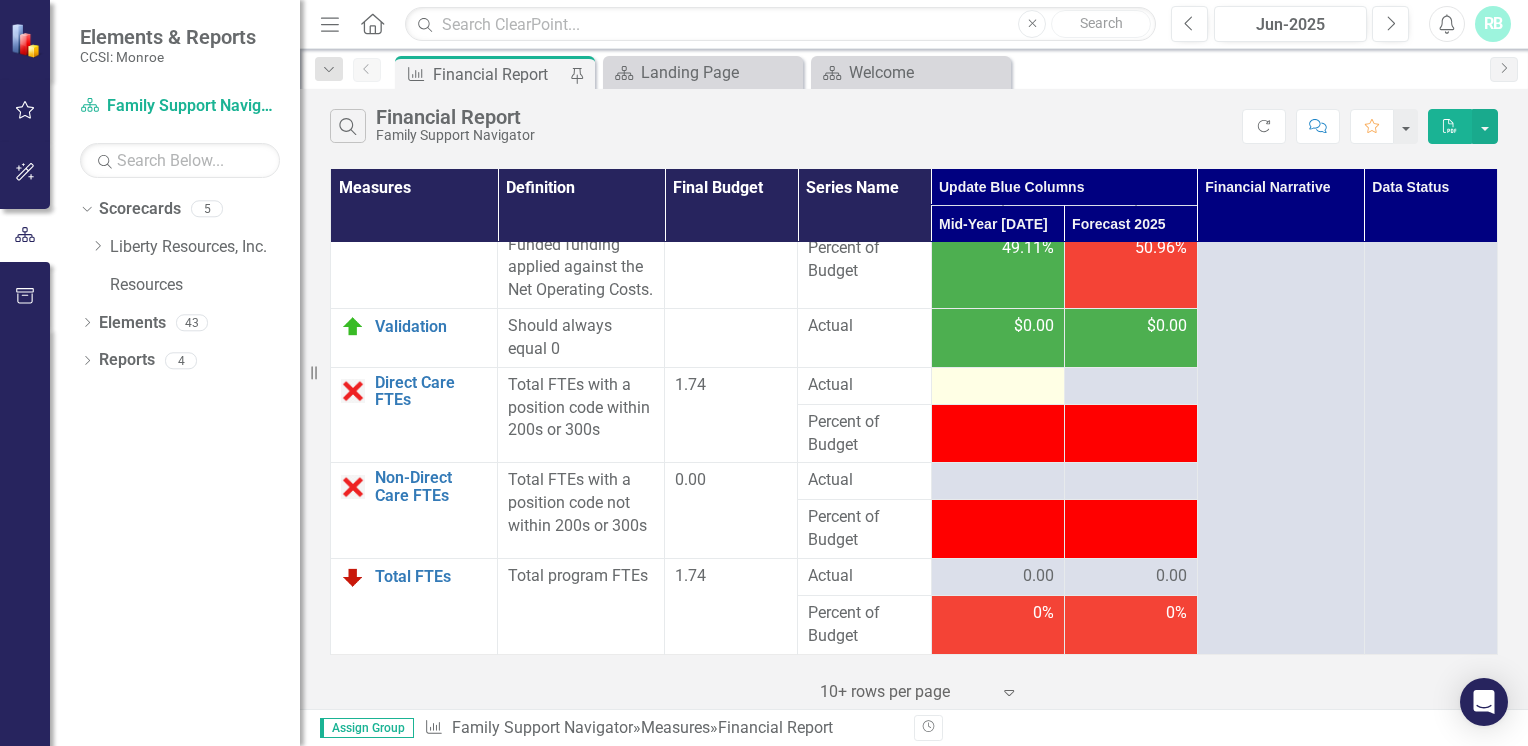click at bounding box center [998, 386] 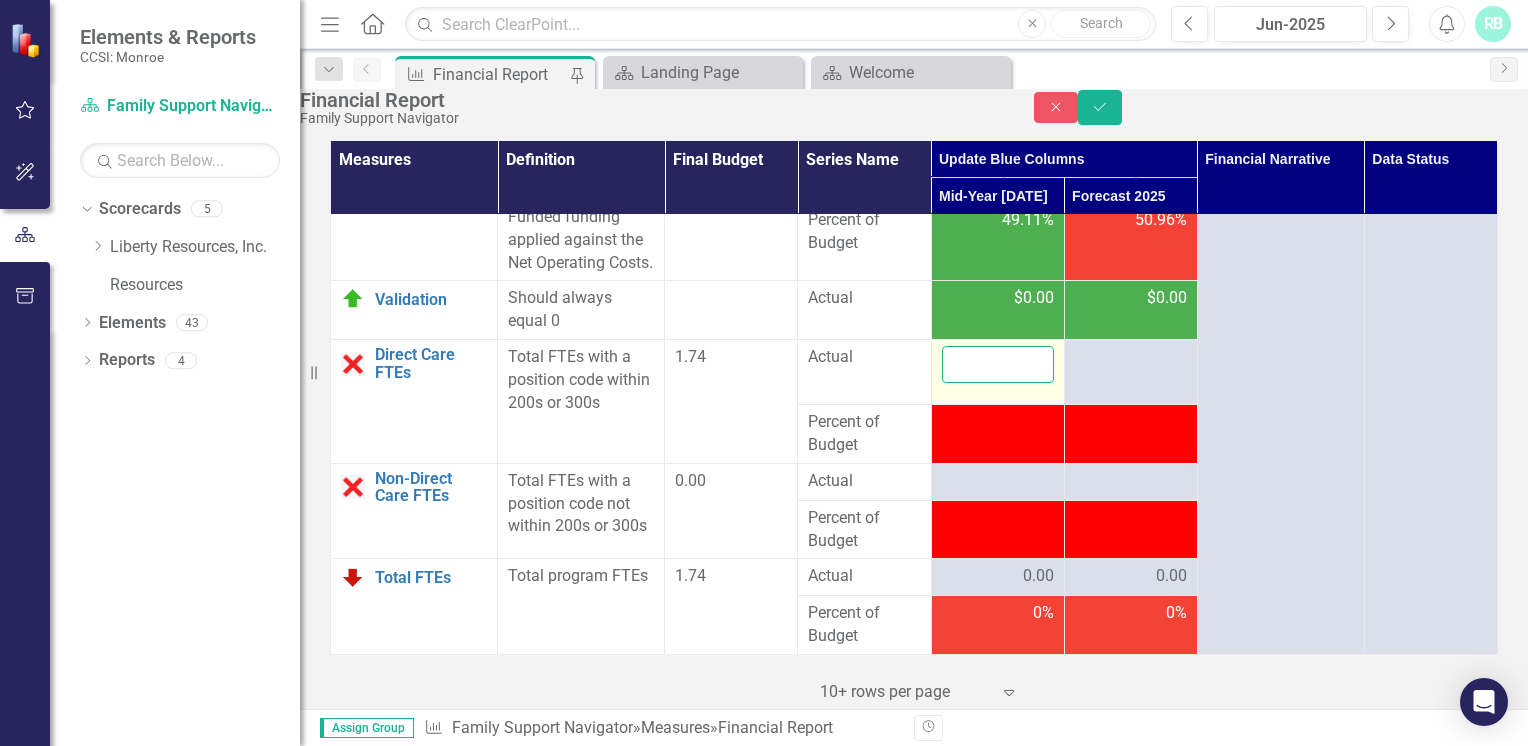 click at bounding box center [998, 364] 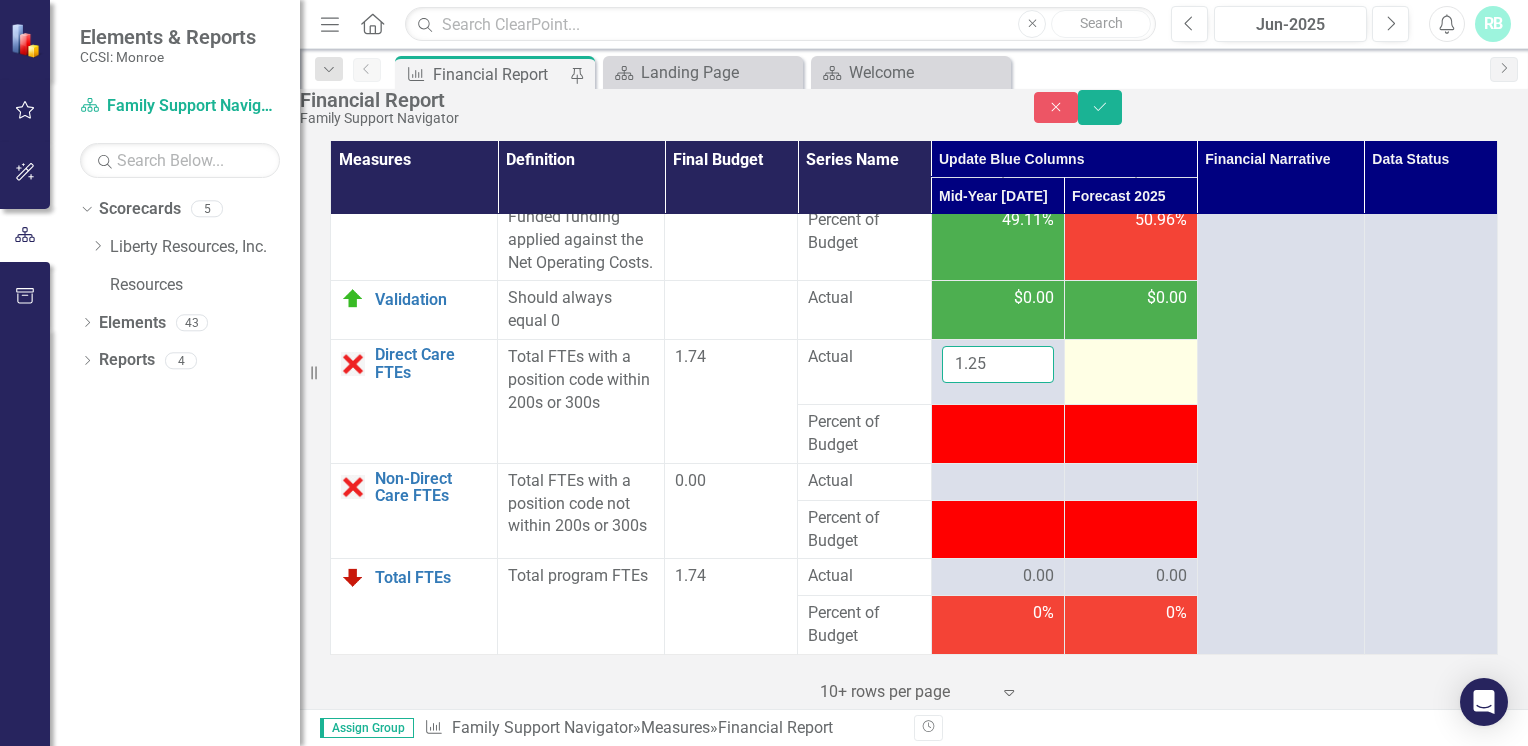 type on "1.25" 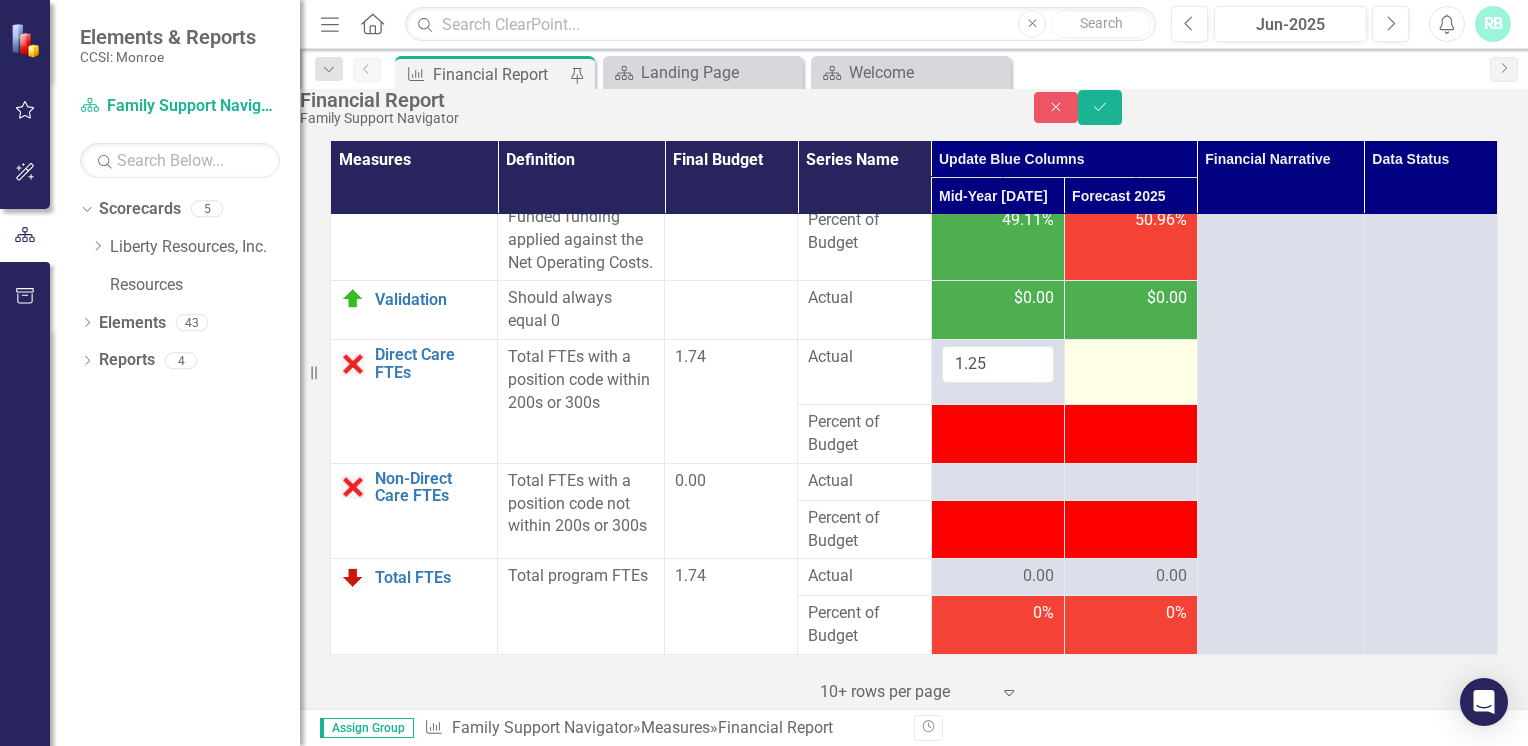 click at bounding box center [1130, 372] 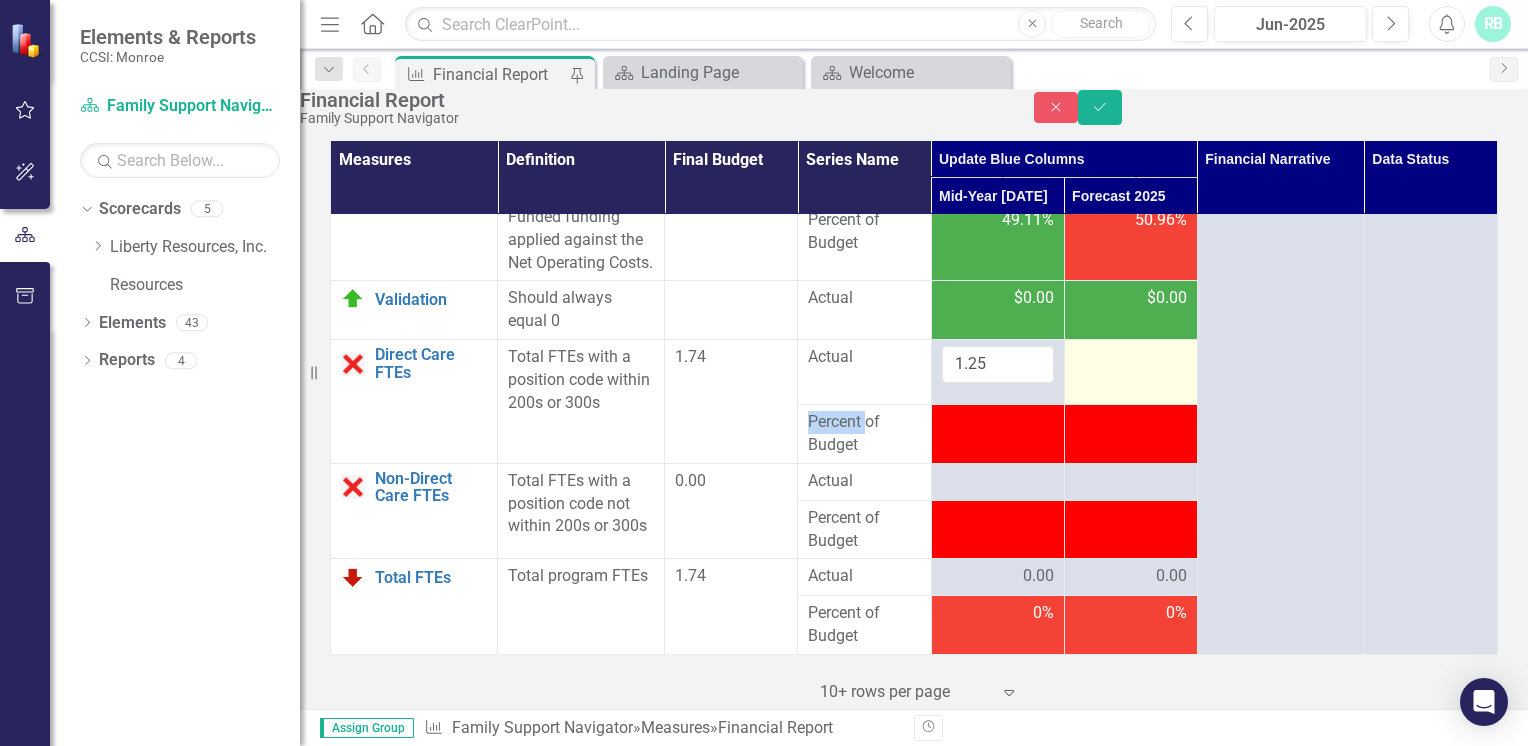 click at bounding box center (1130, 372) 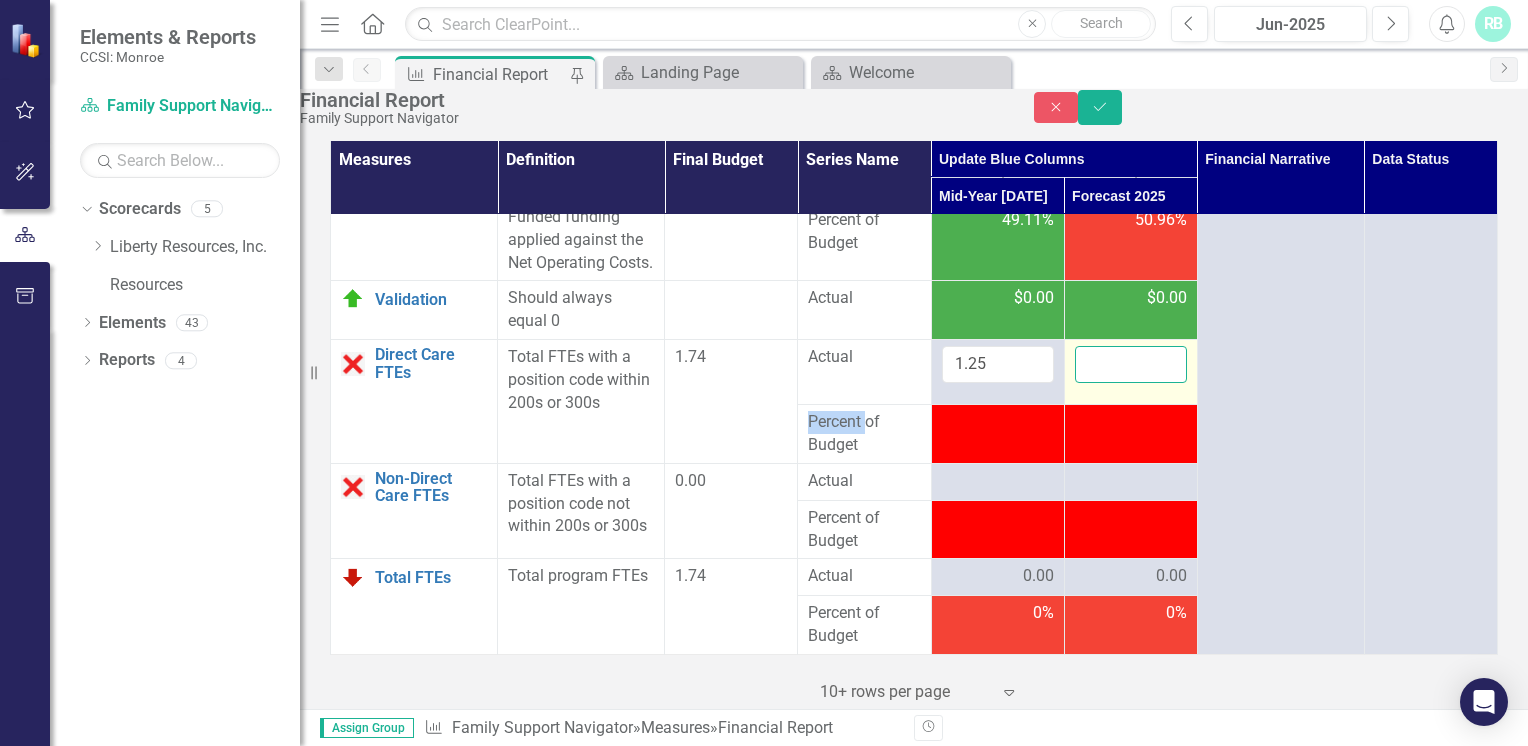 drag, startPoint x: 1114, startPoint y: 402, endPoint x: 1082, endPoint y: 388, distance: 34.928497 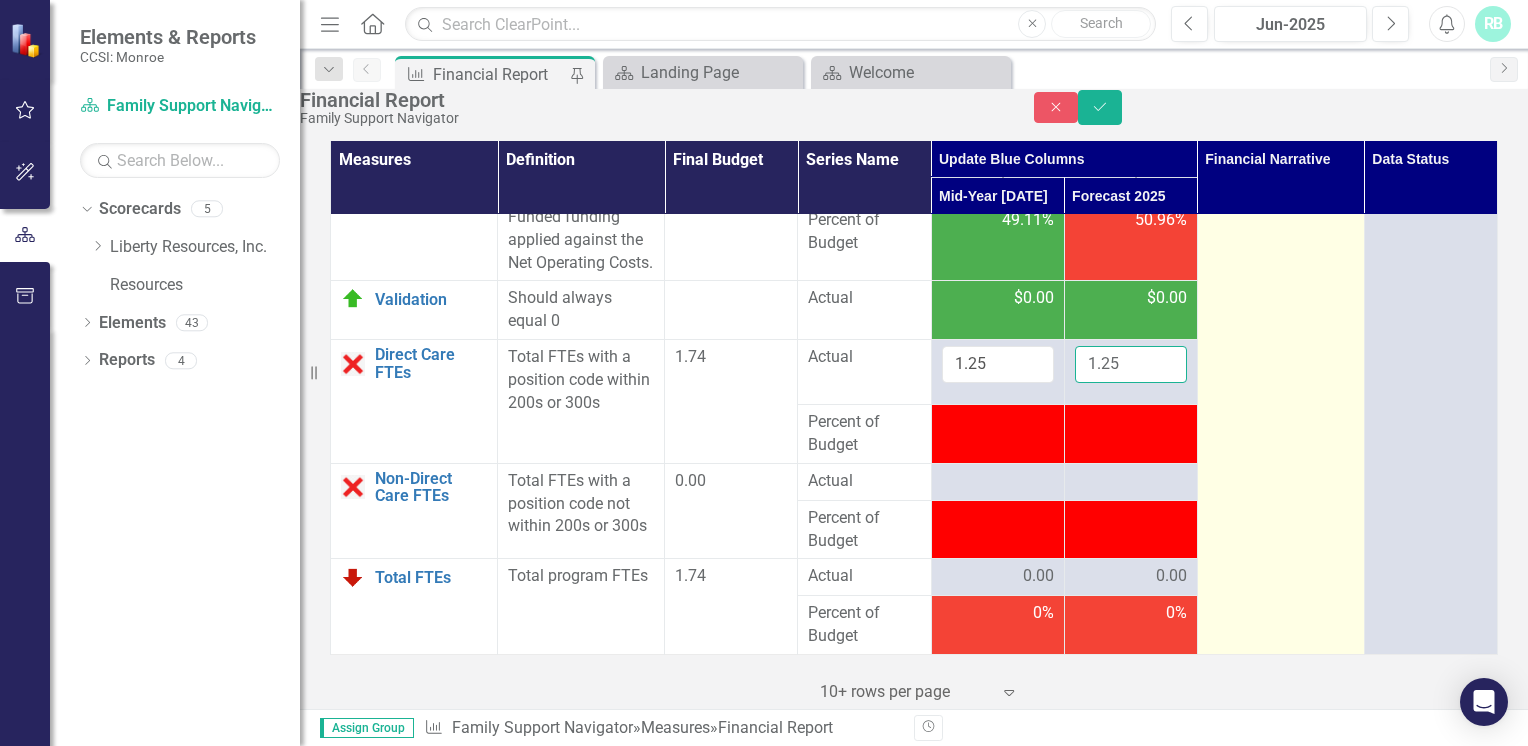 type on "1.25" 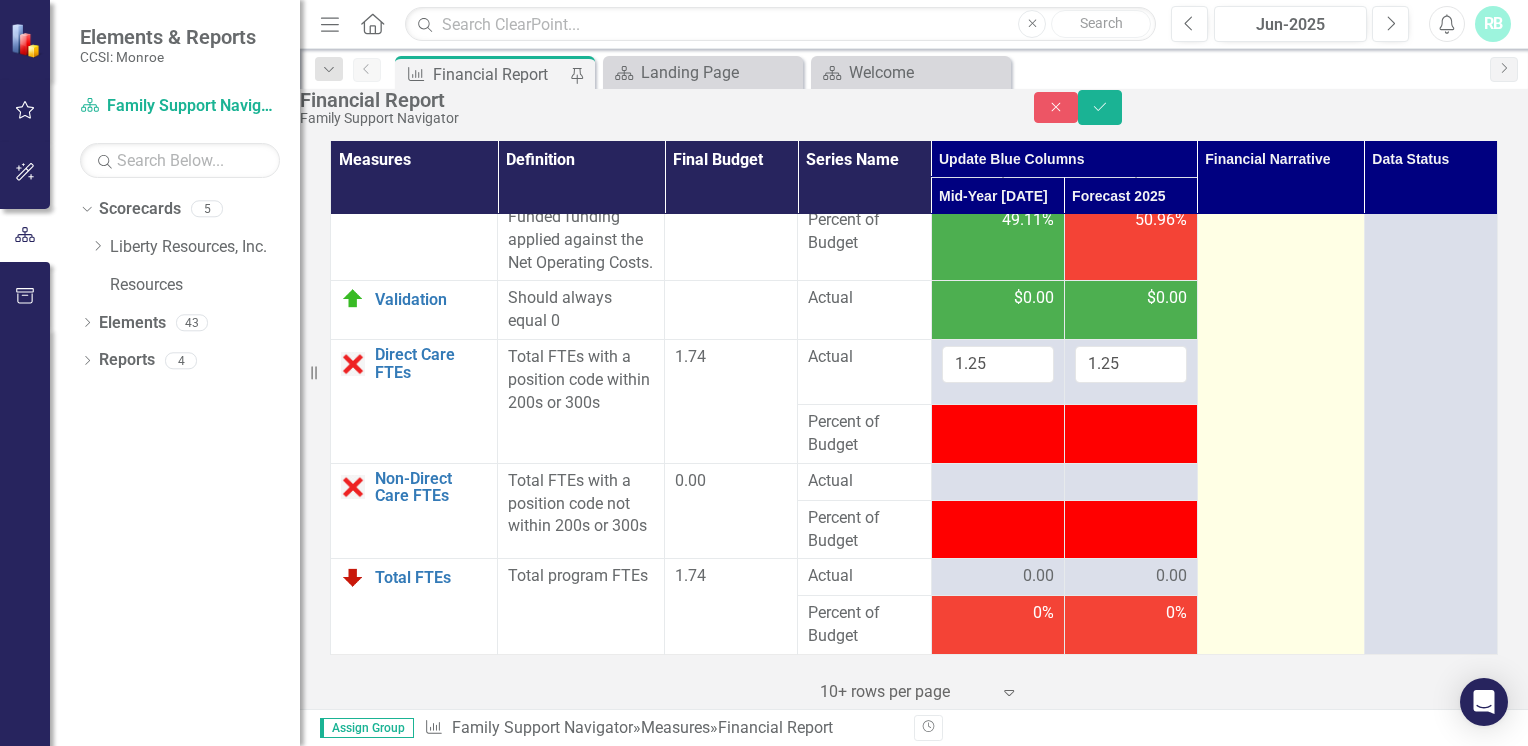 click at bounding box center [1280, -1712] 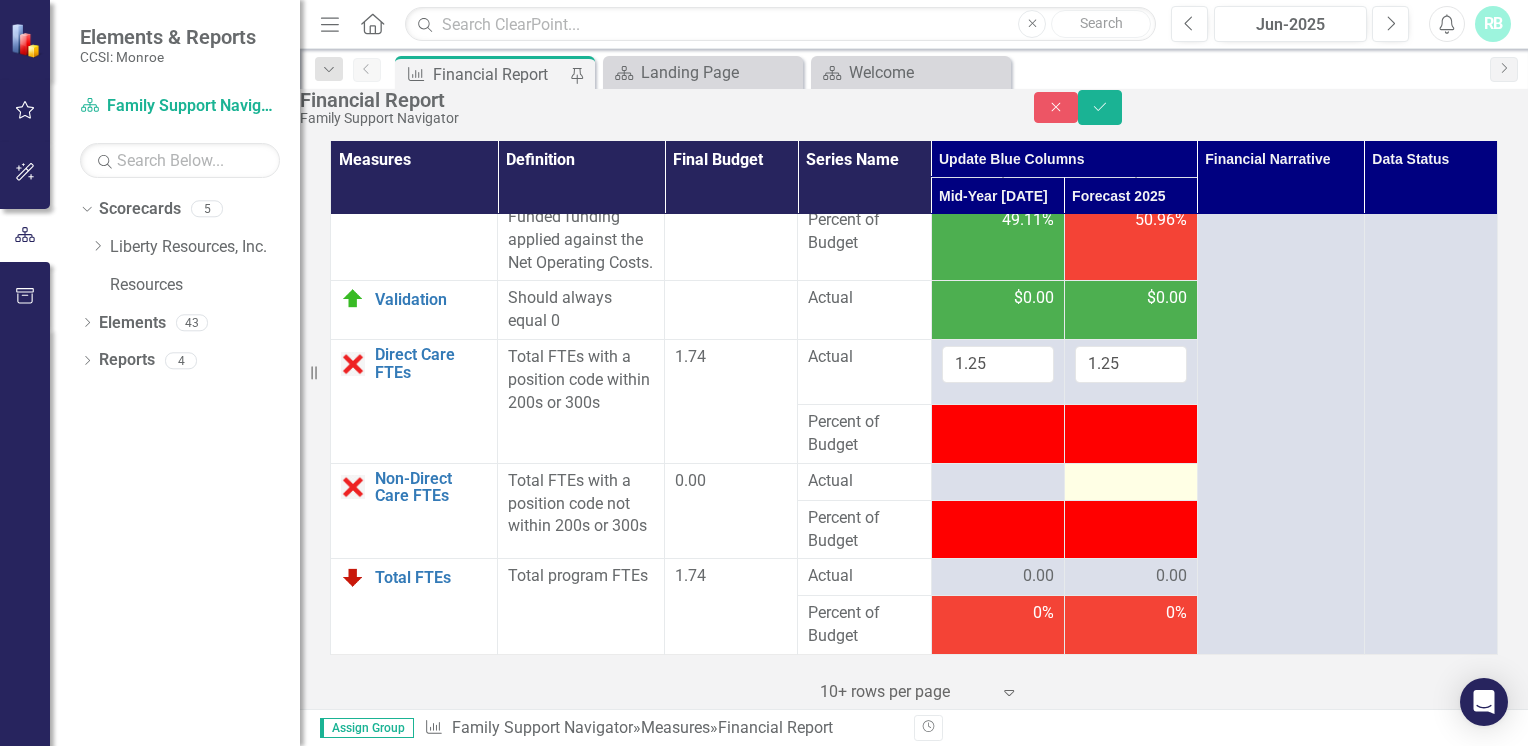scroll, scrollTop: 4390, scrollLeft: 0, axis: vertical 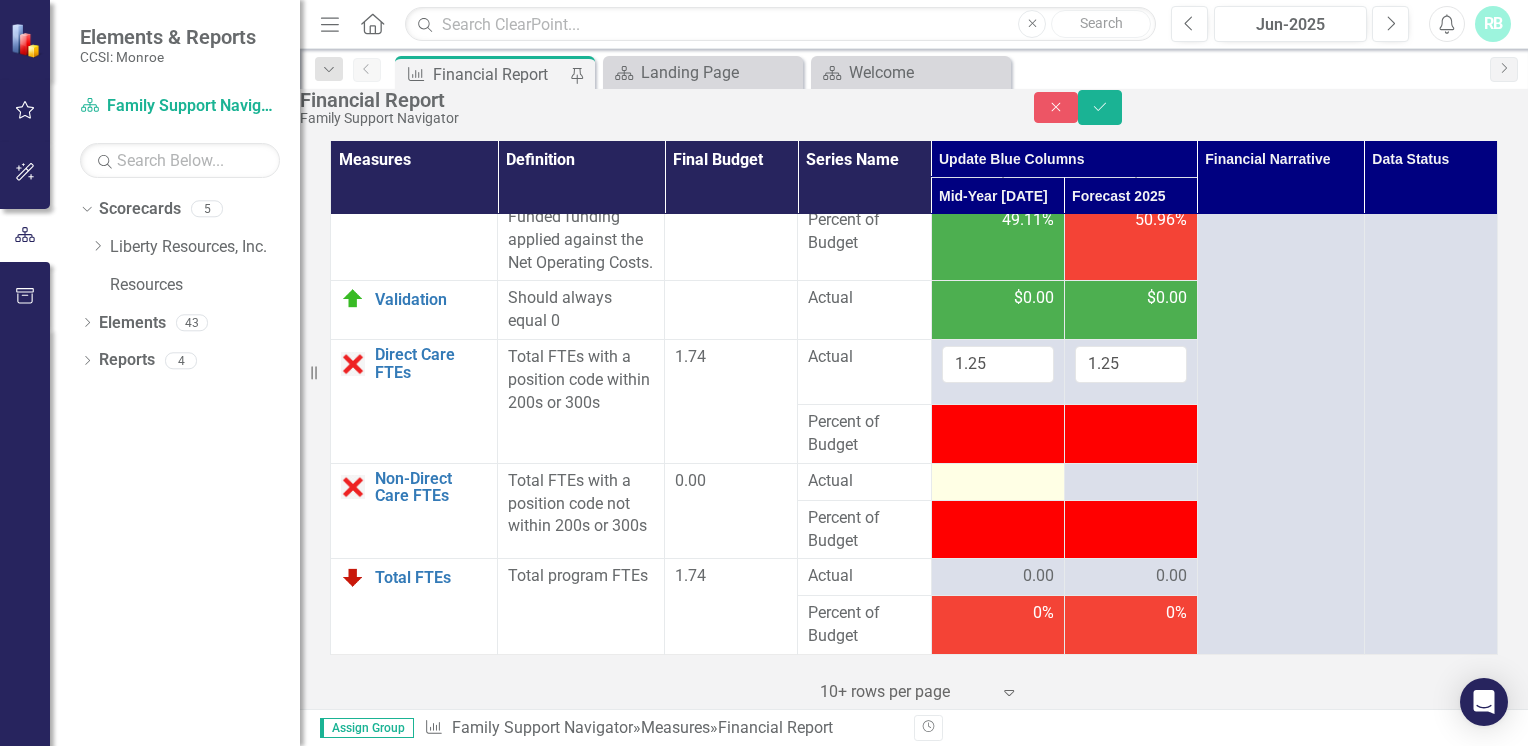 click at bounding box center [997, 481] 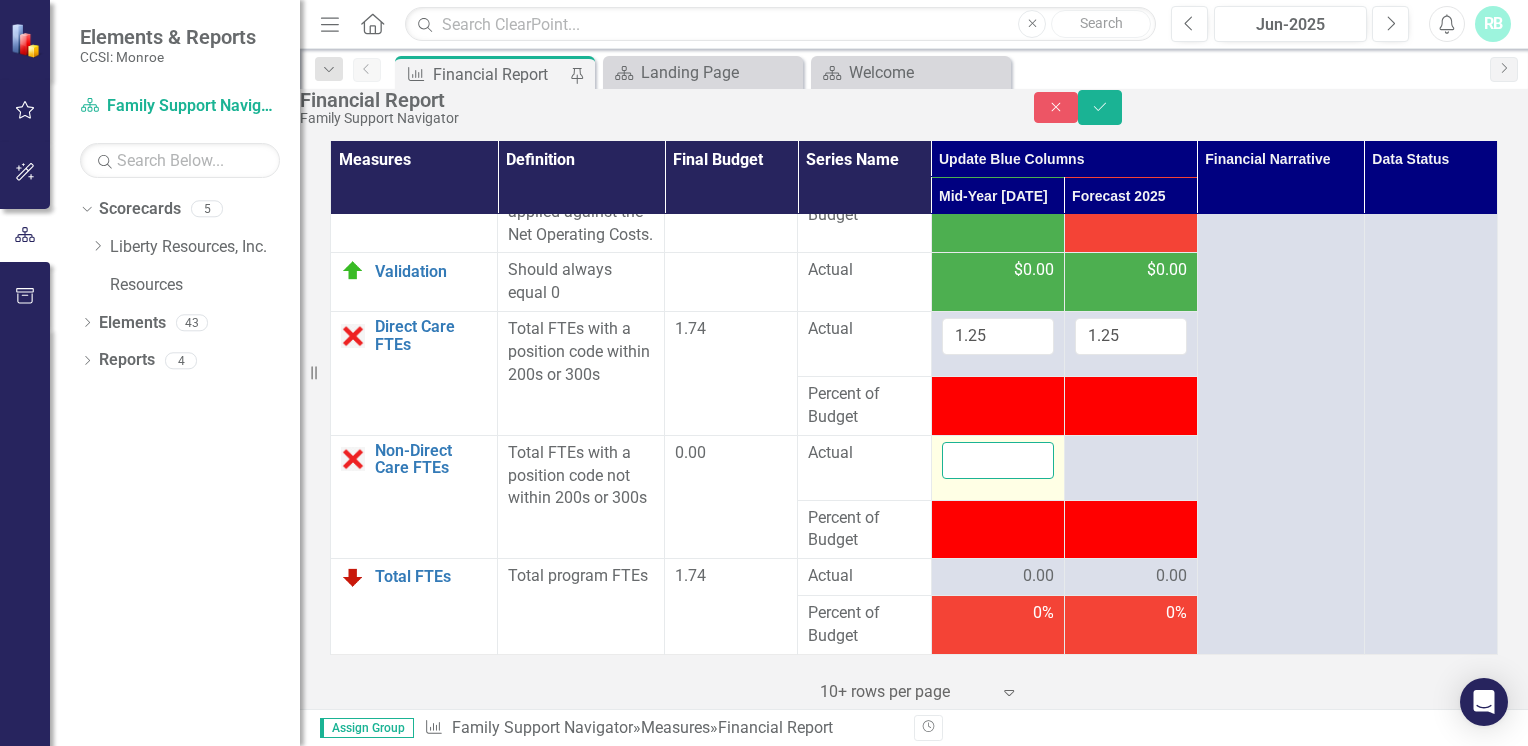 click at bounding box center [998, 460] 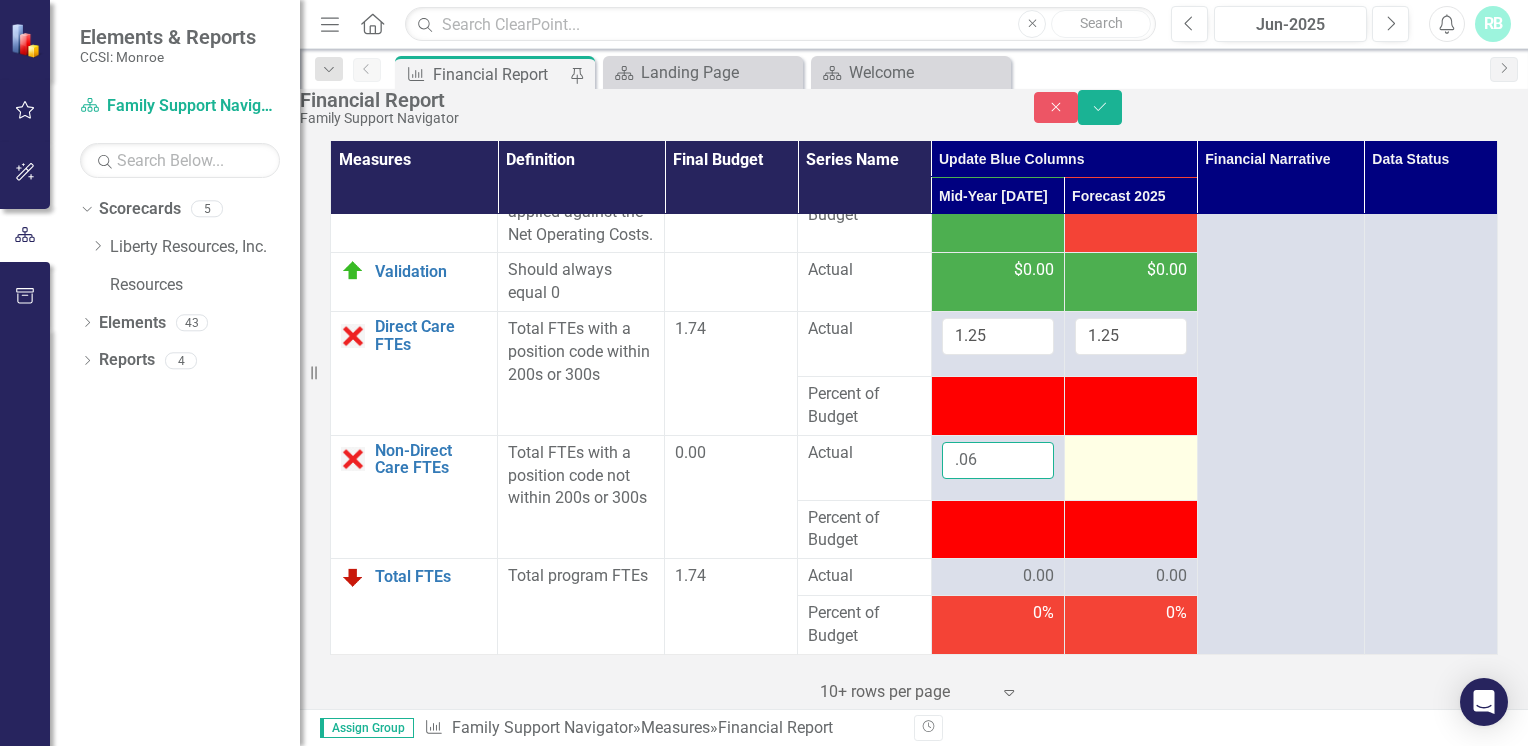 type on ".06" 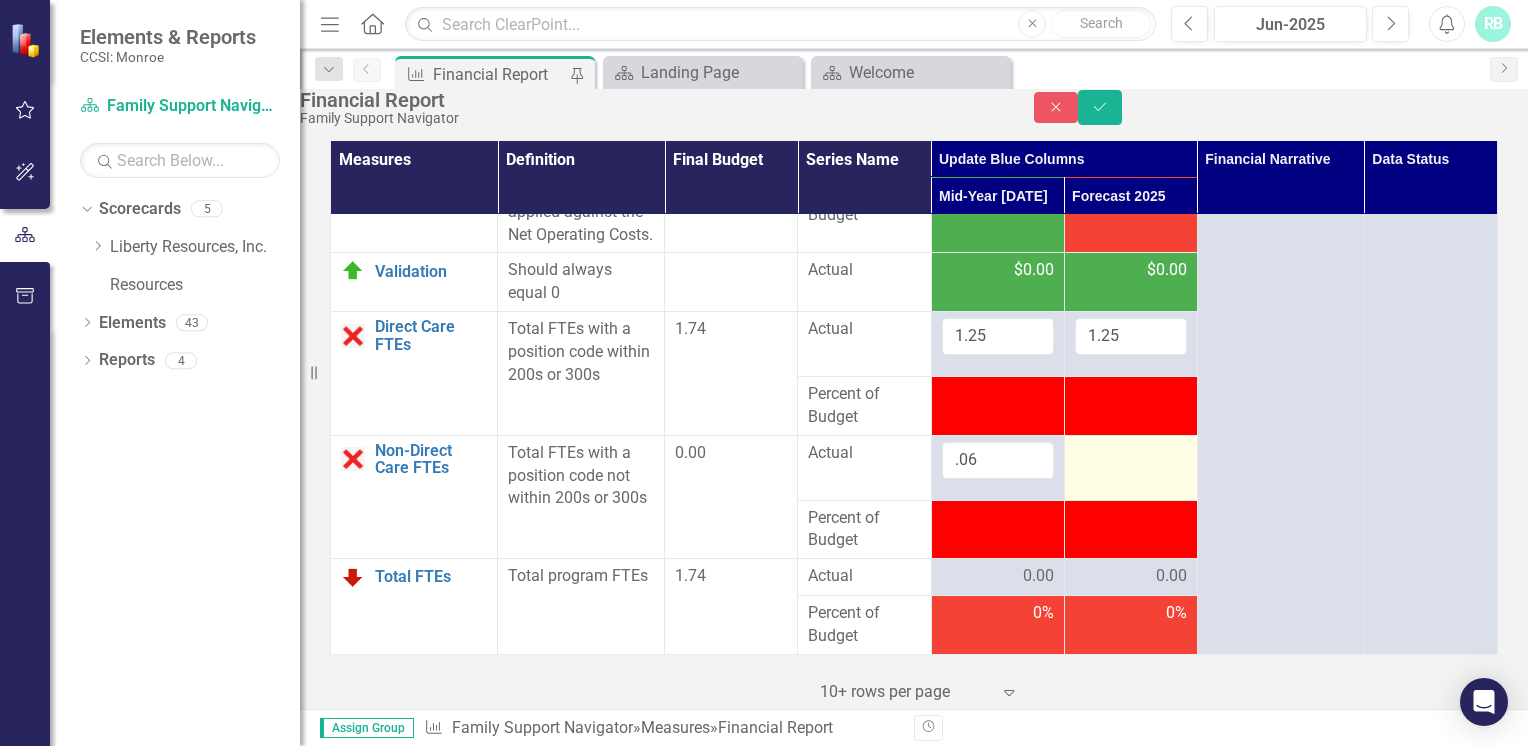 click at bounding box center (1131, 454) 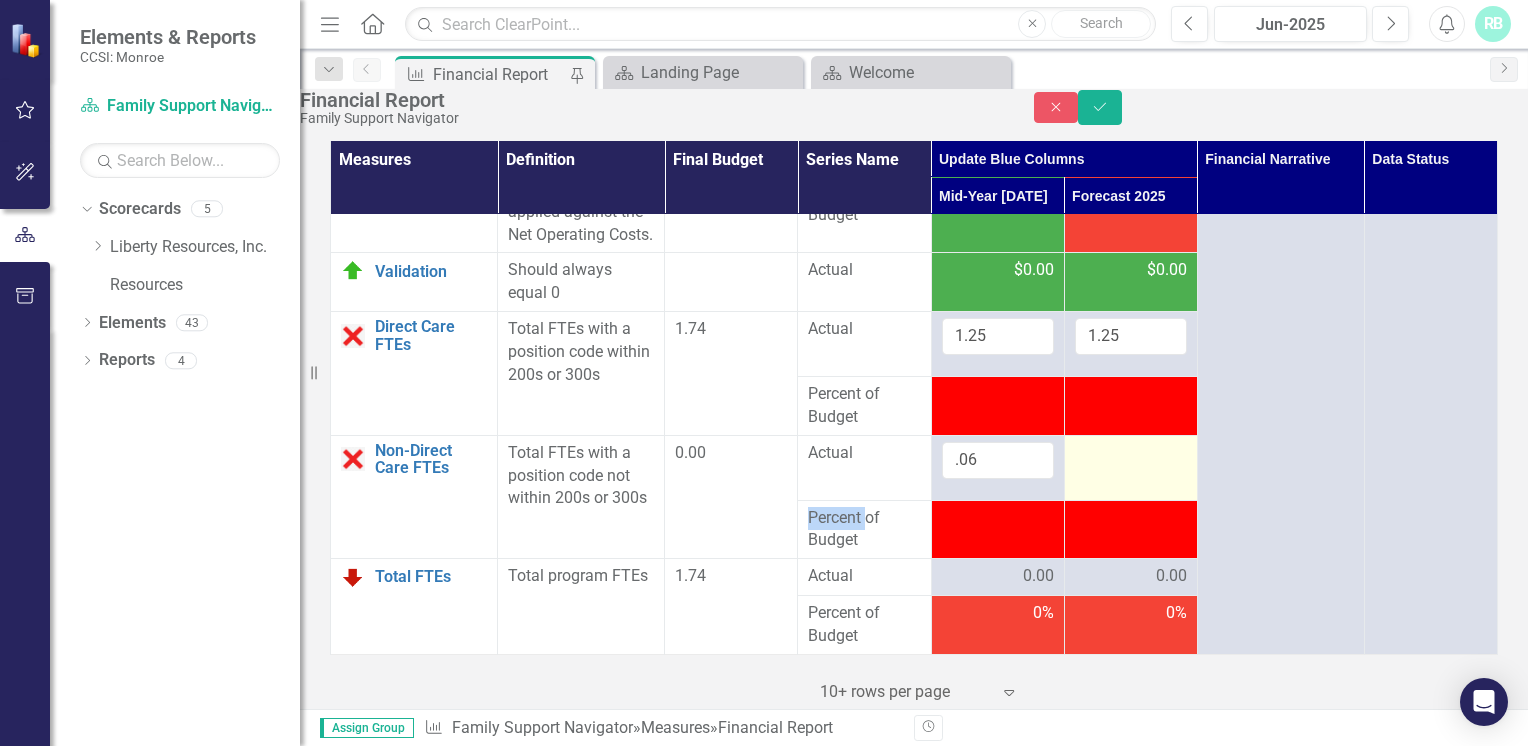 click at bounding box center (1131, 454) 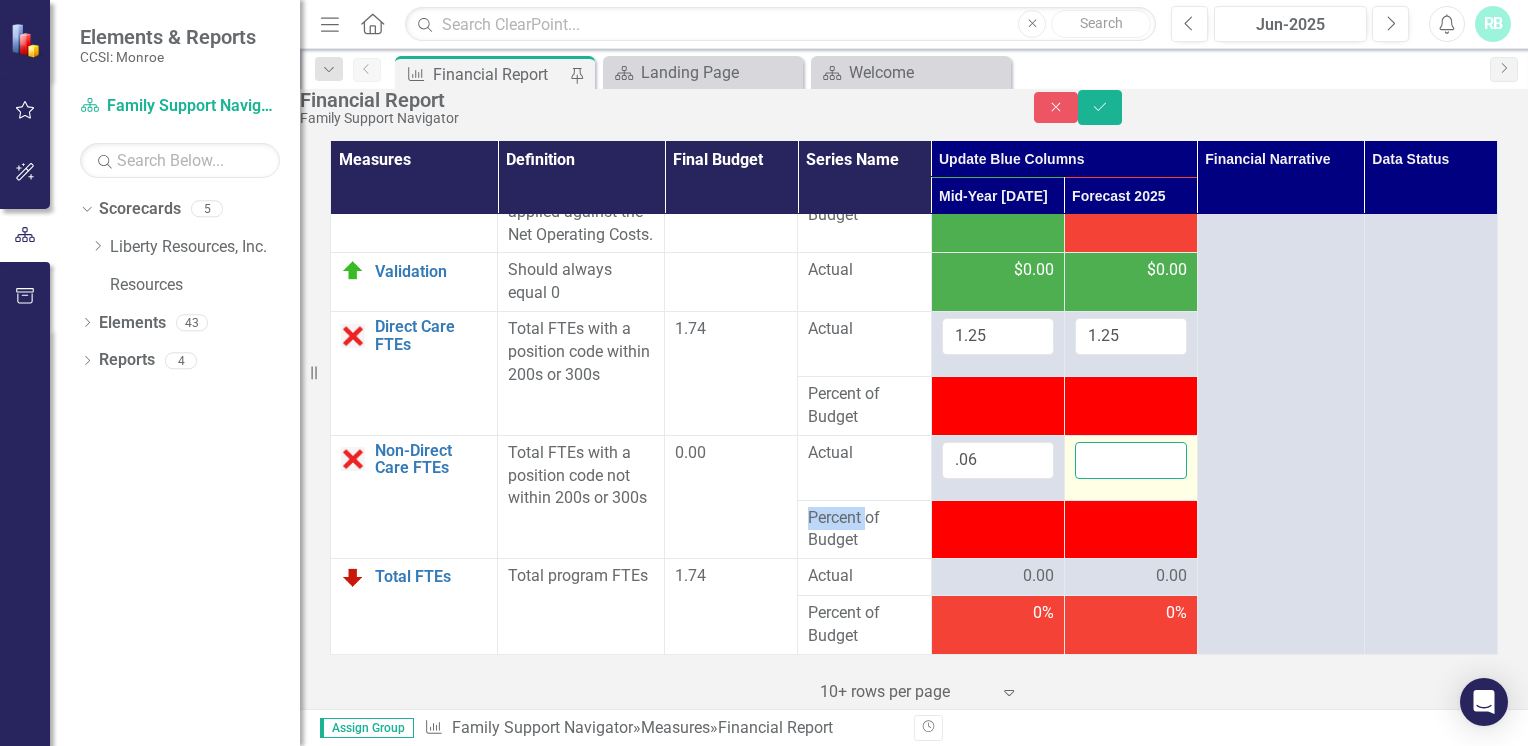 drag, startPoint x: 1126, startPoint y: 492, endPoint x: 1090, endPoint y: 490, distance: 36.05551 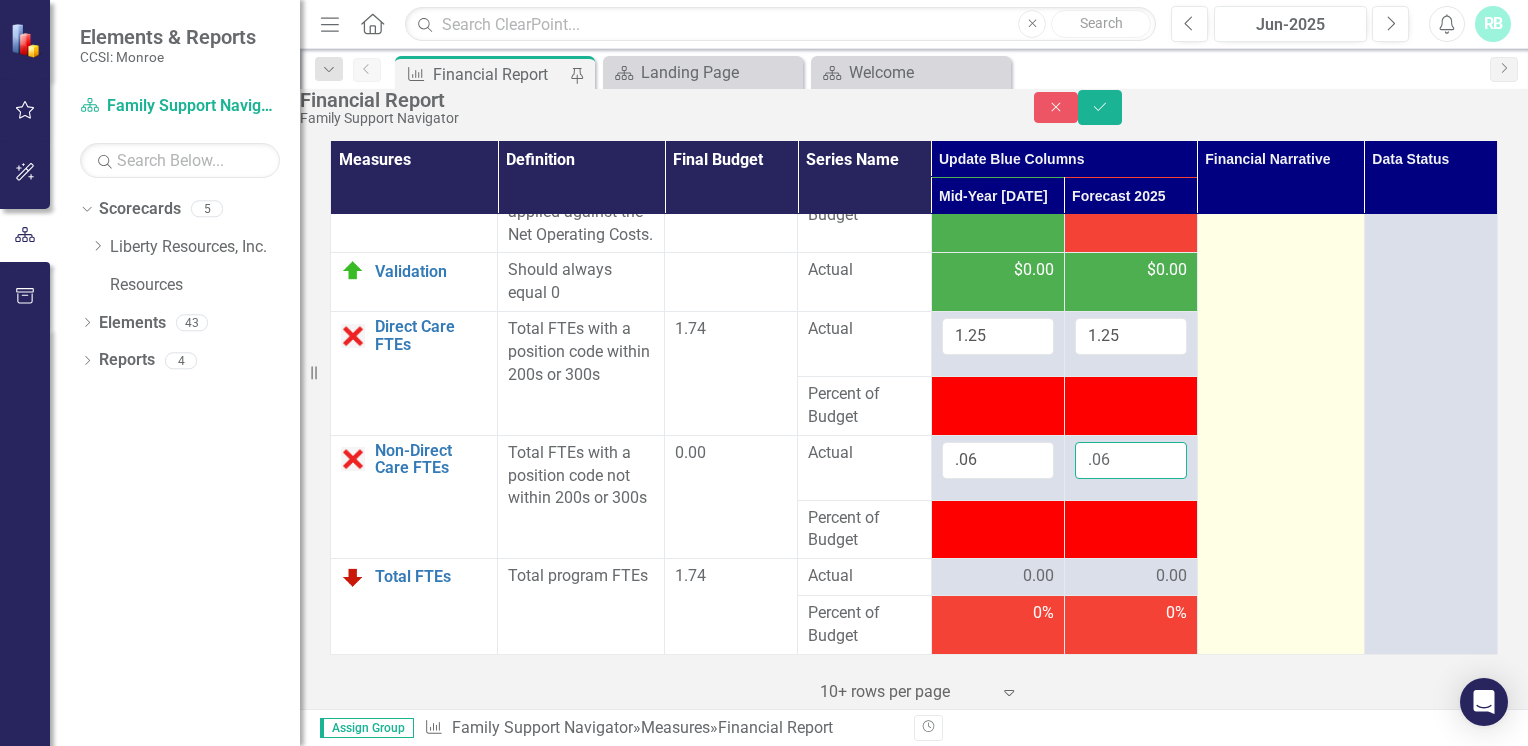 scroll, scrollTop: 4402, scrollLeft: 0, axis: vertical 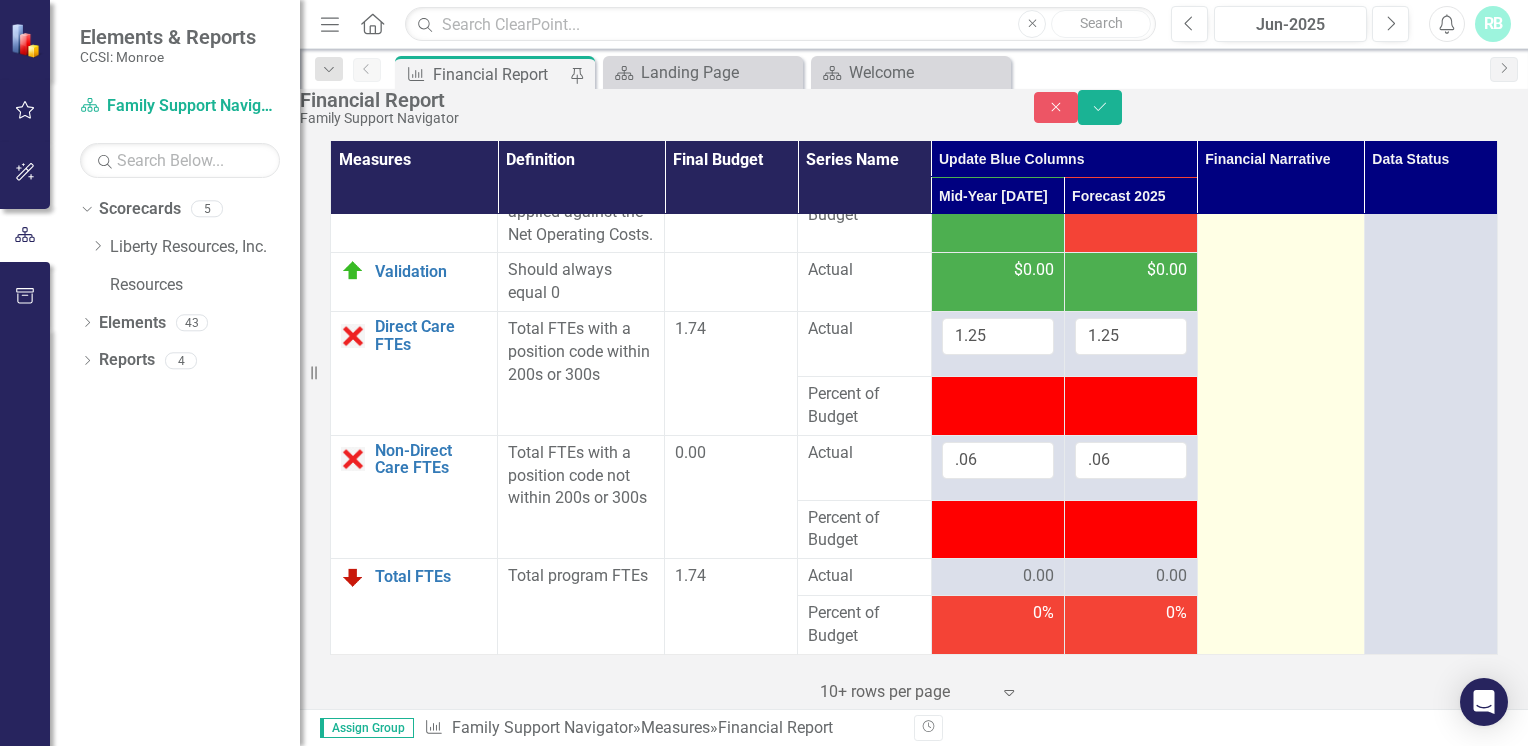 click at bounding box center (1280, -1726) 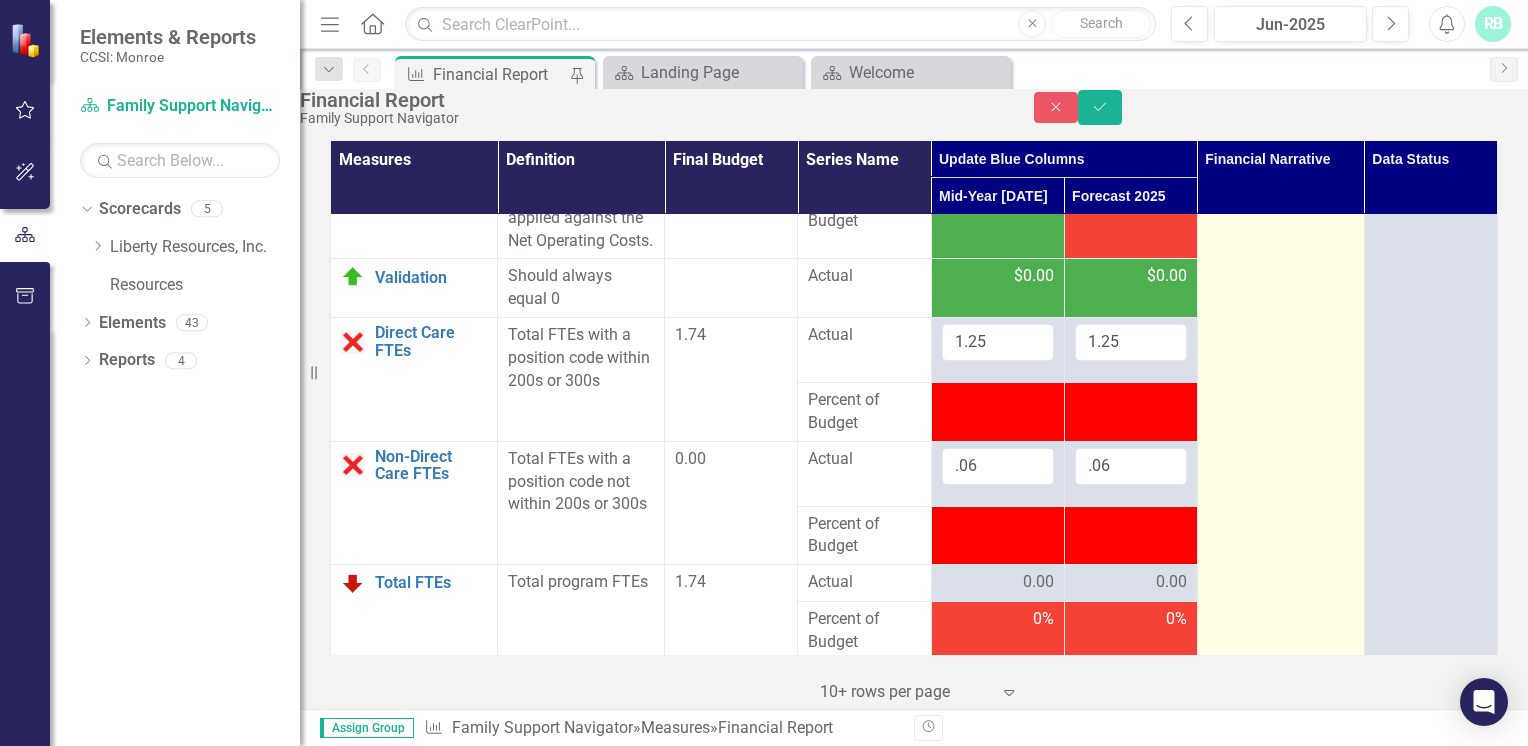 scroll, scrollTop: 4367, scrollLeft: 0, axis: vertical 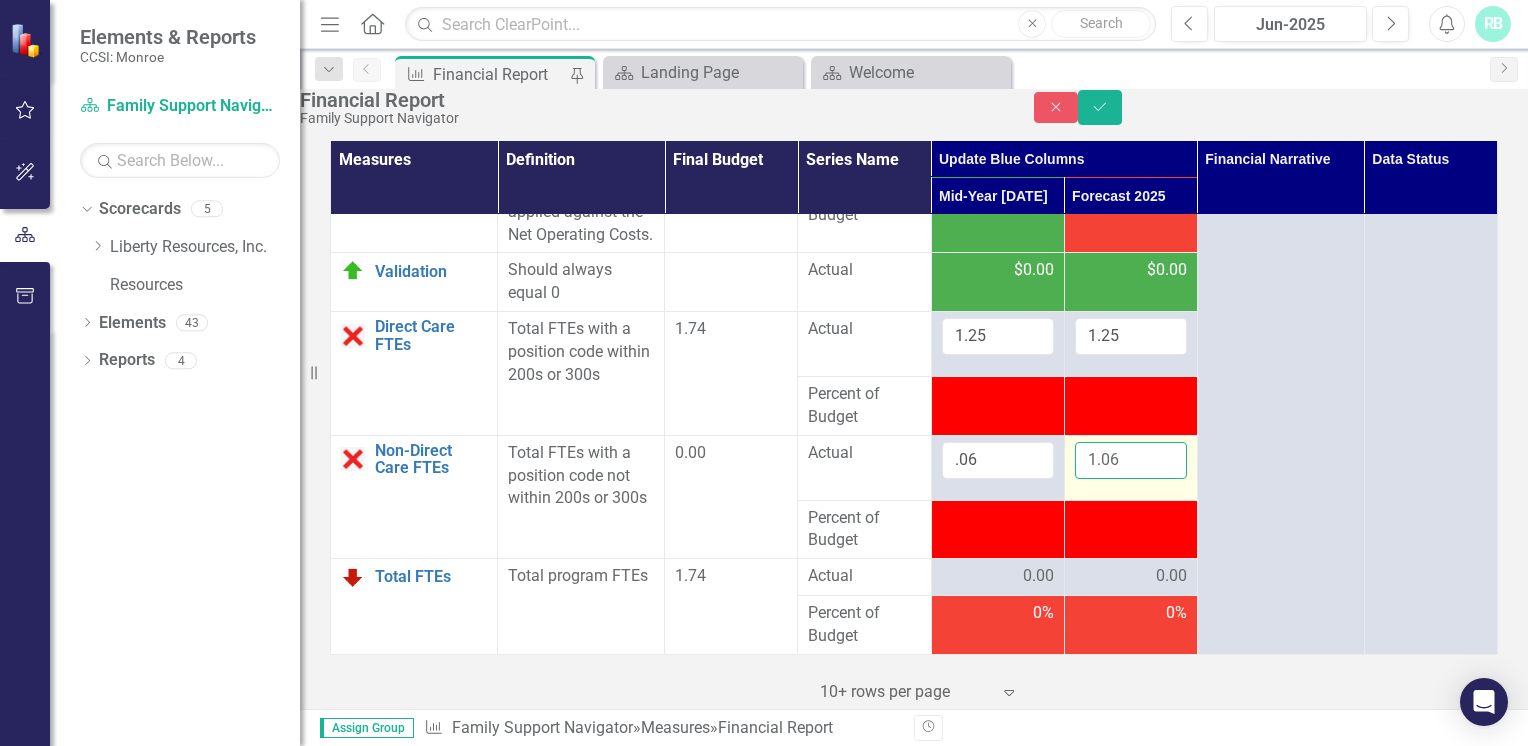 click on "1.06" at bounding box center [1131, 460] 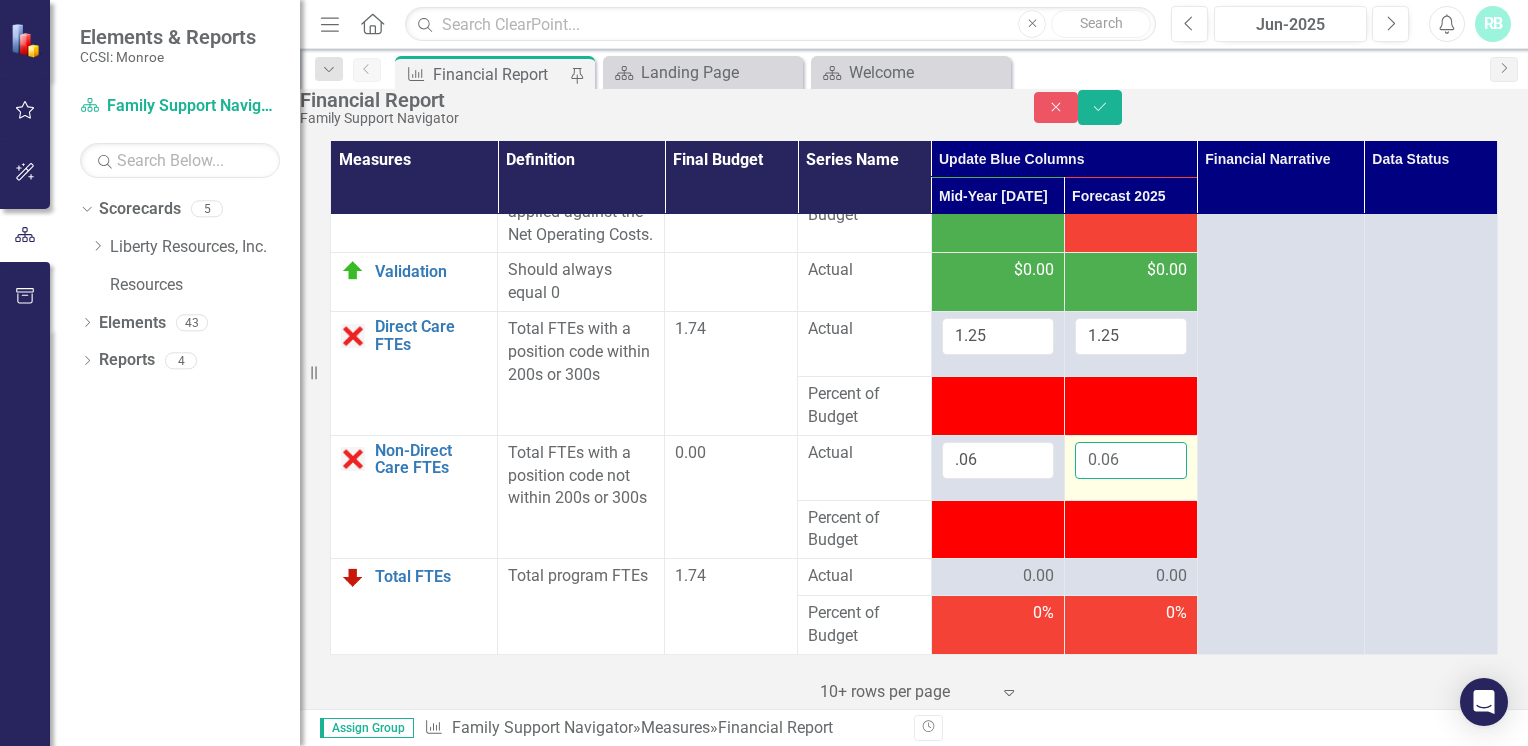 type on "0.06" 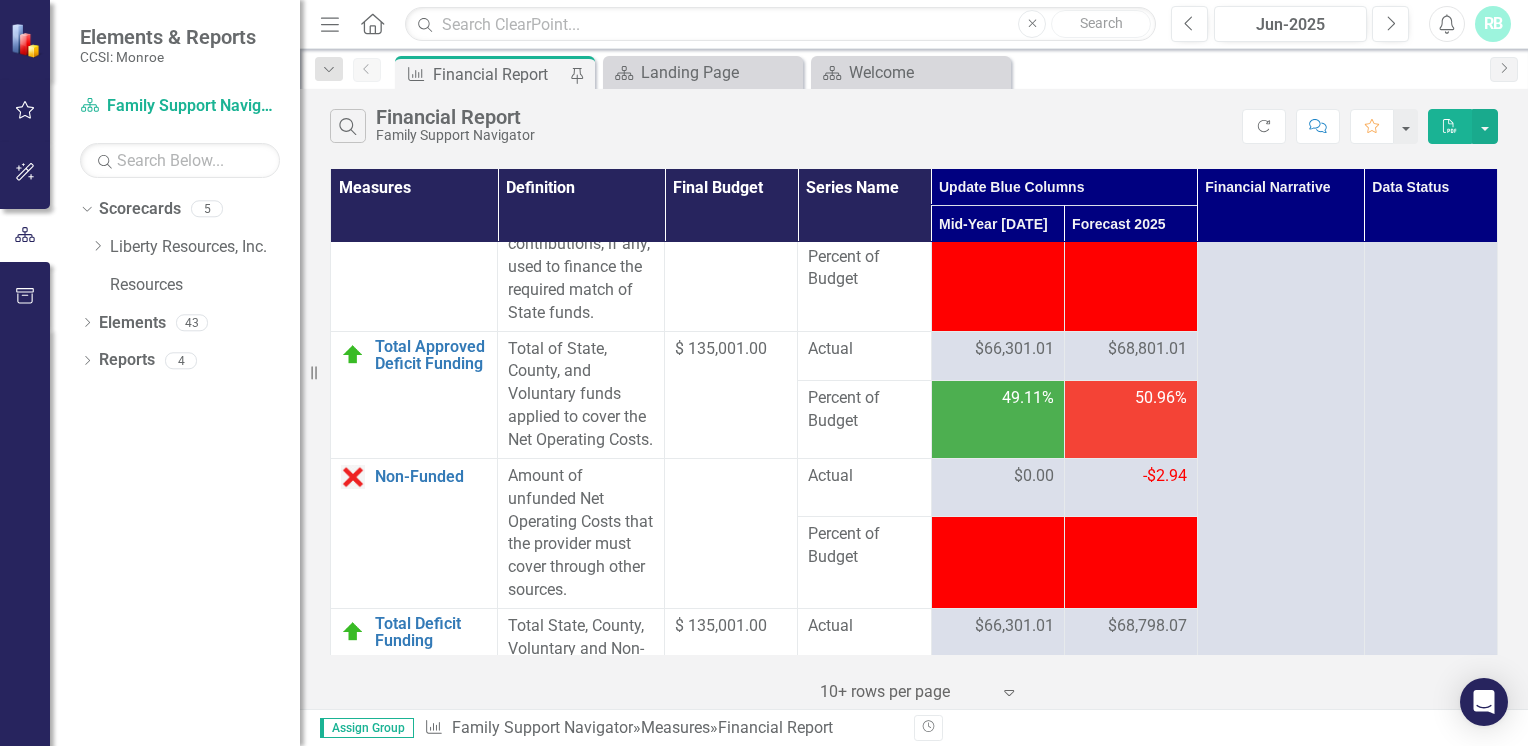 scroll, scrollTop: 3857, scrollLeft: 0, axis: vertical 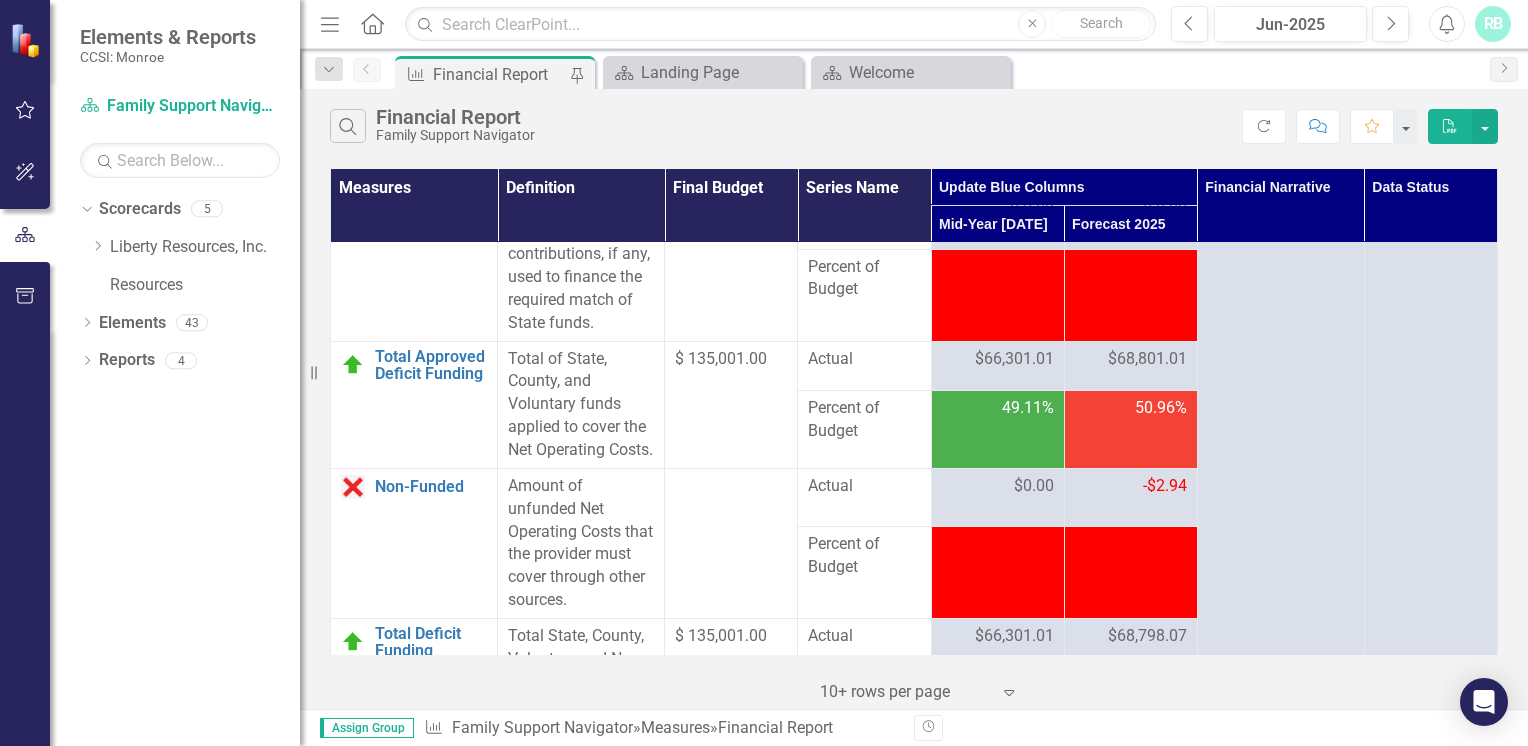 click on "-$2.94" at bounding box center (1131, 486) 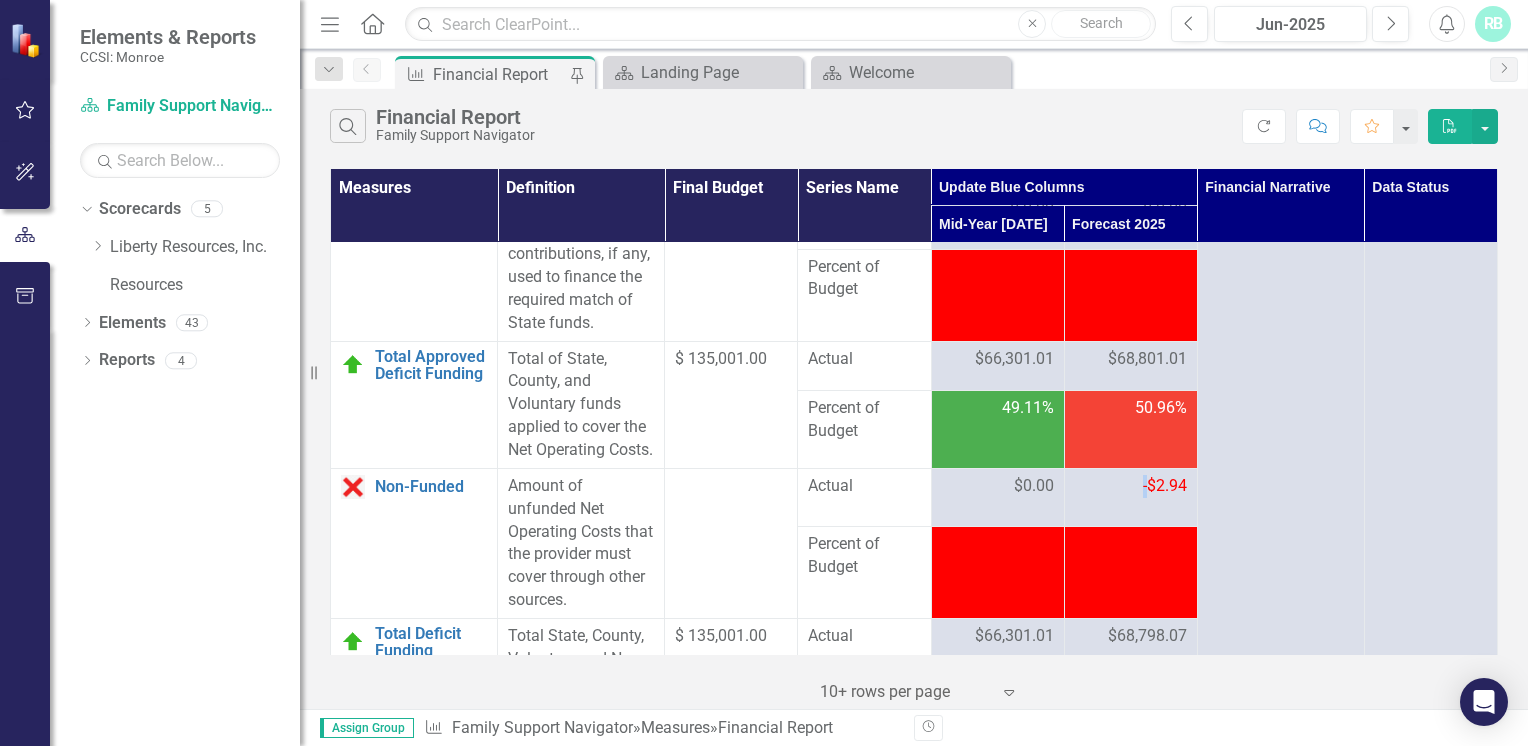 click on "-$2.94" at bounding box center [1131, 486] 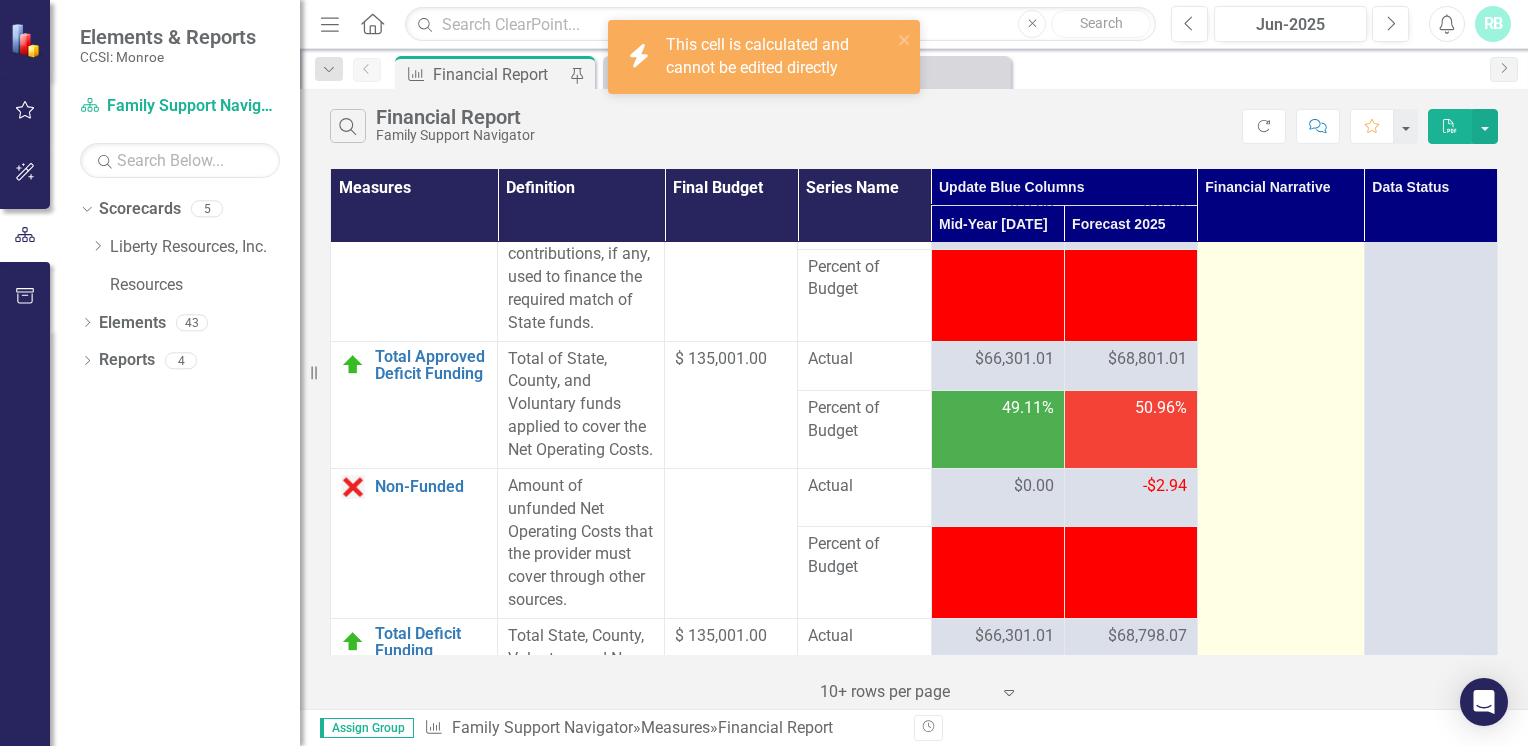 click at bounding box center [1280, -1261] 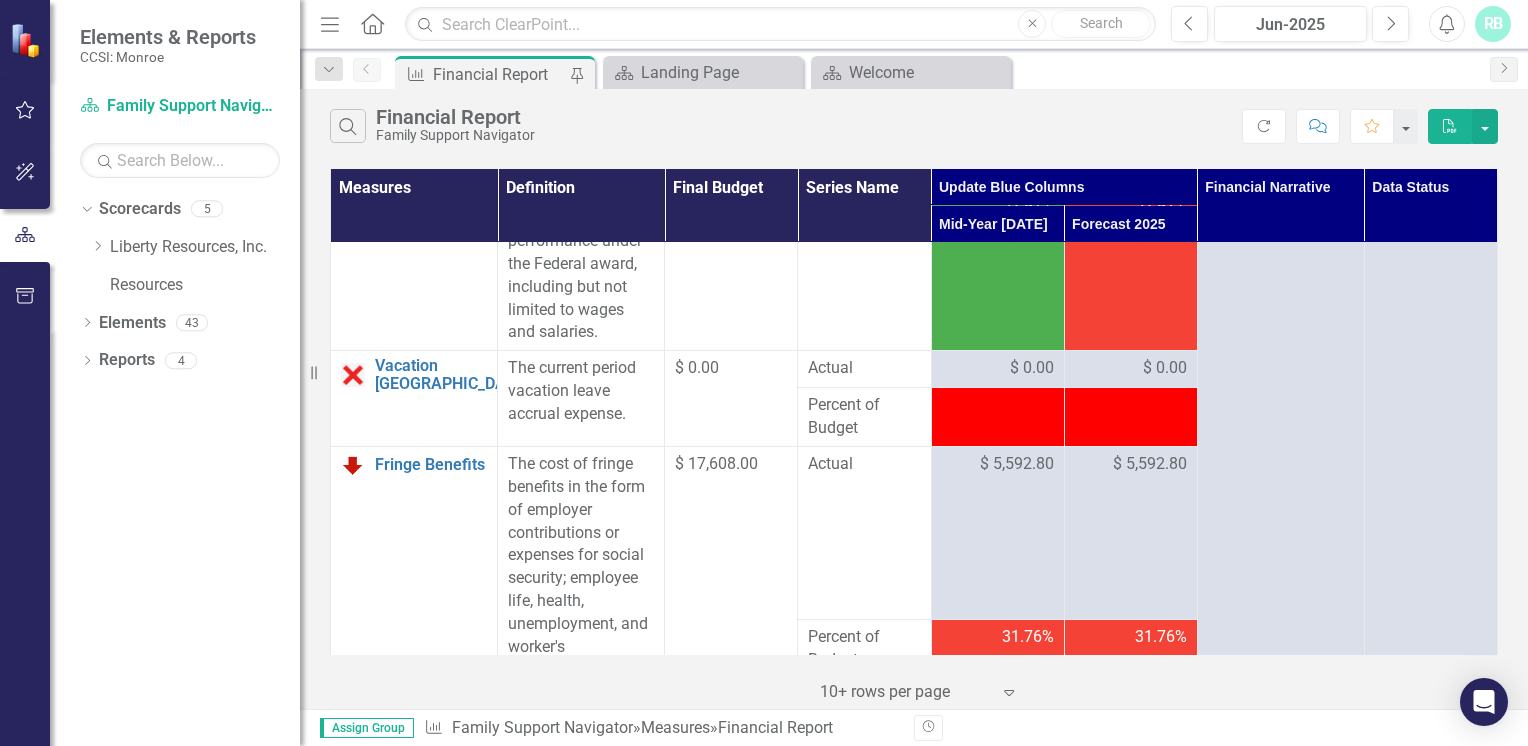 scroll, scrollTop: 0, scrollLeft: 0, axis: both 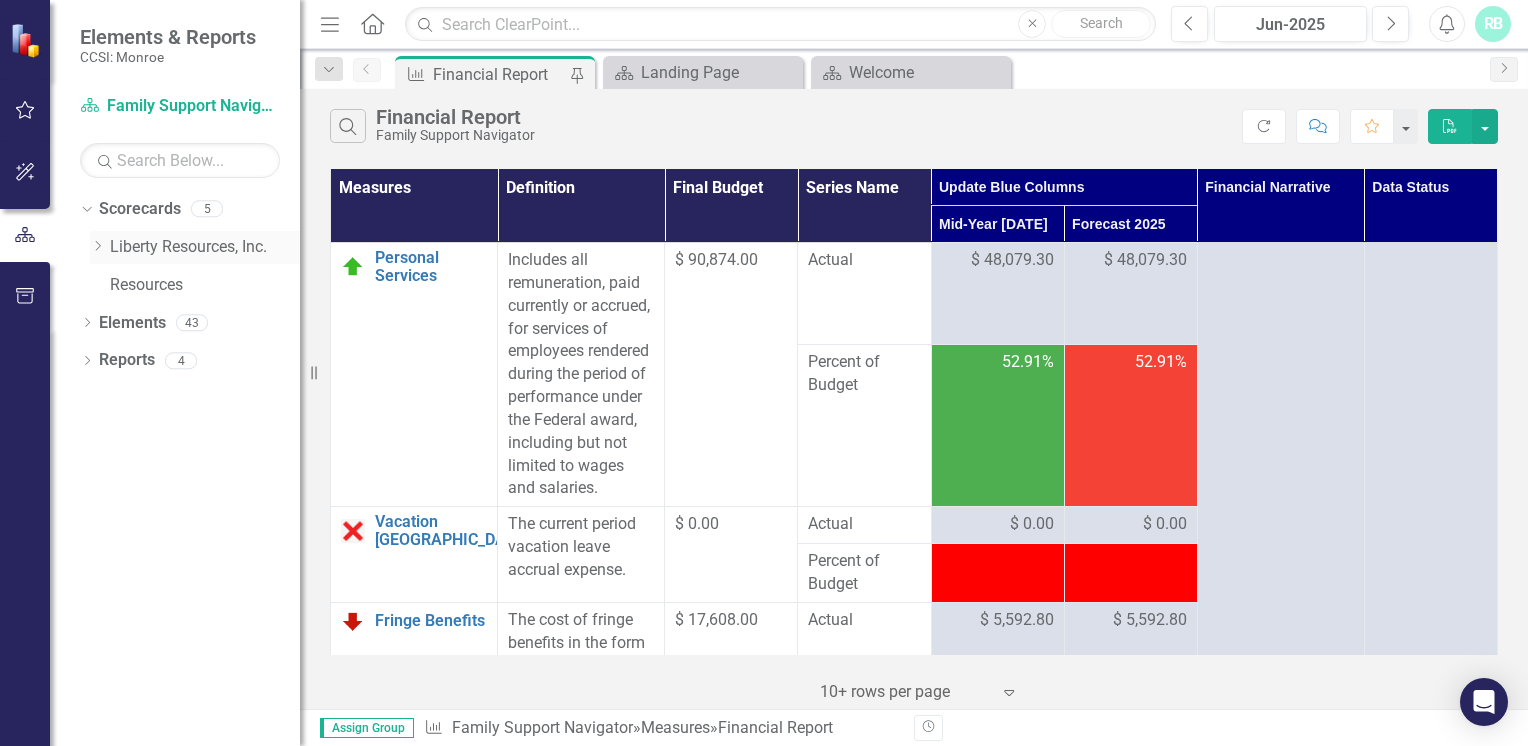 click on "Liberty Resources, Inc." at bounding box center [205, 247] 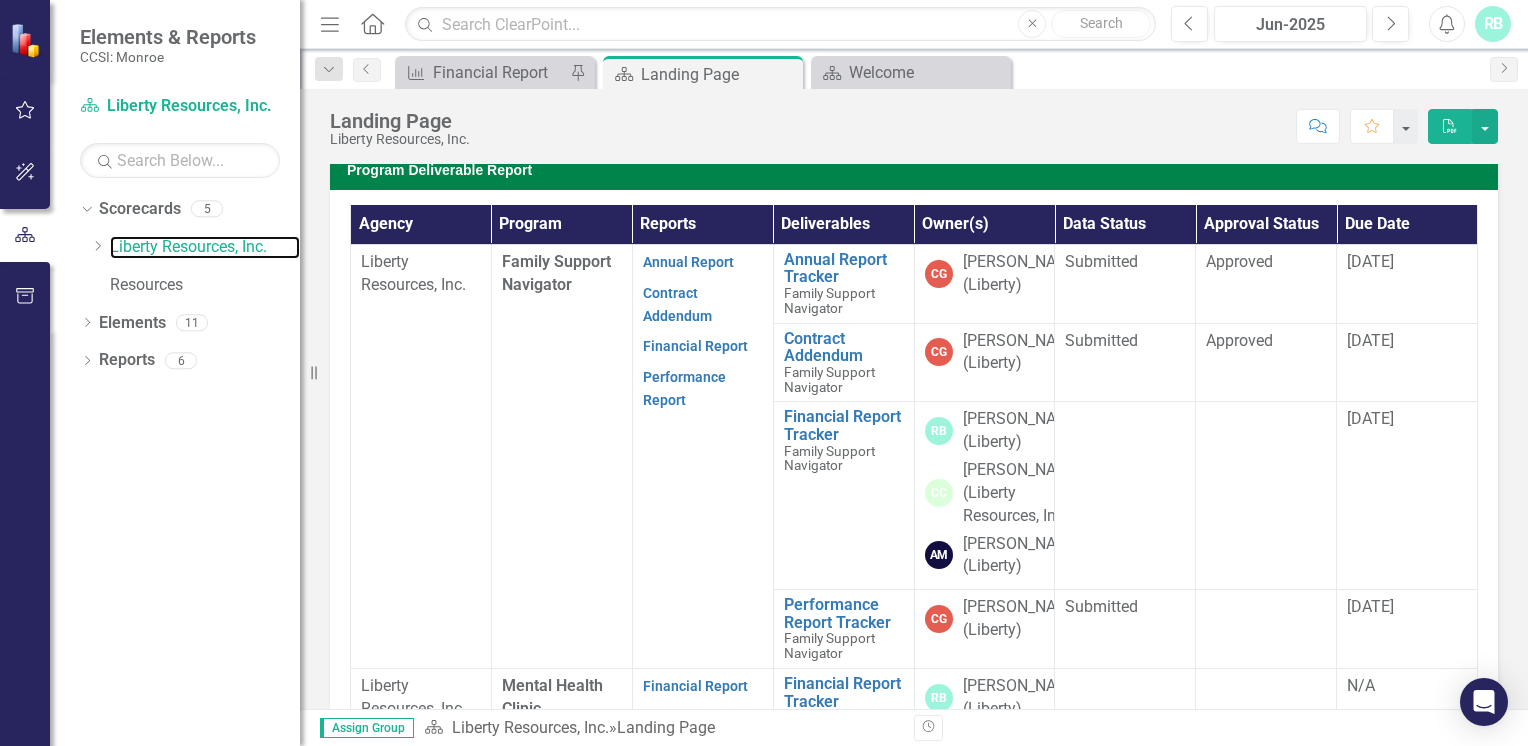 scroll, scrollTop: 531, scrollLeft: 0, axis: vertical 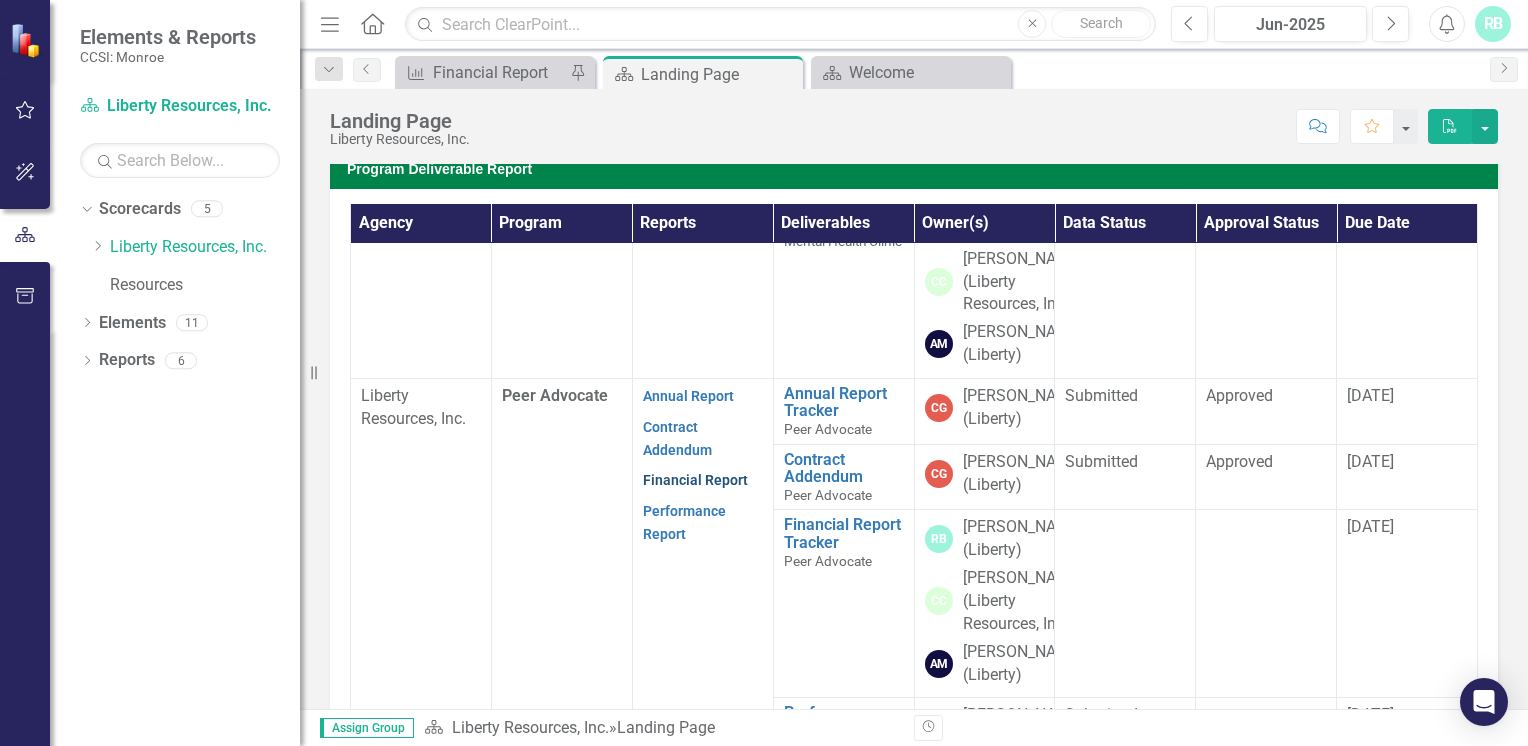 click on "Financial Report" at bounding box center (695, 480) 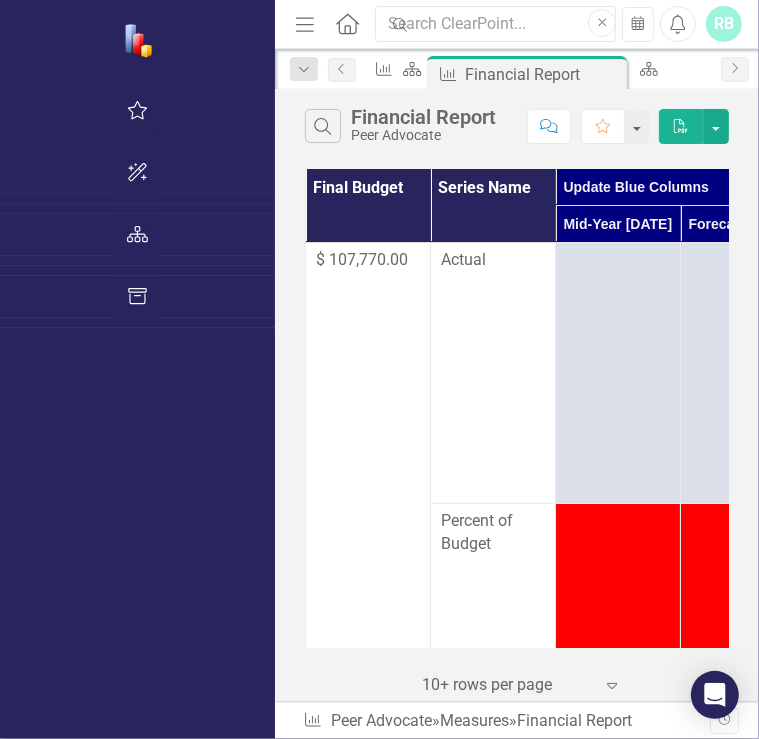 scroll, scrollTop: 0, scrollLeft: 160, axis: horizontal 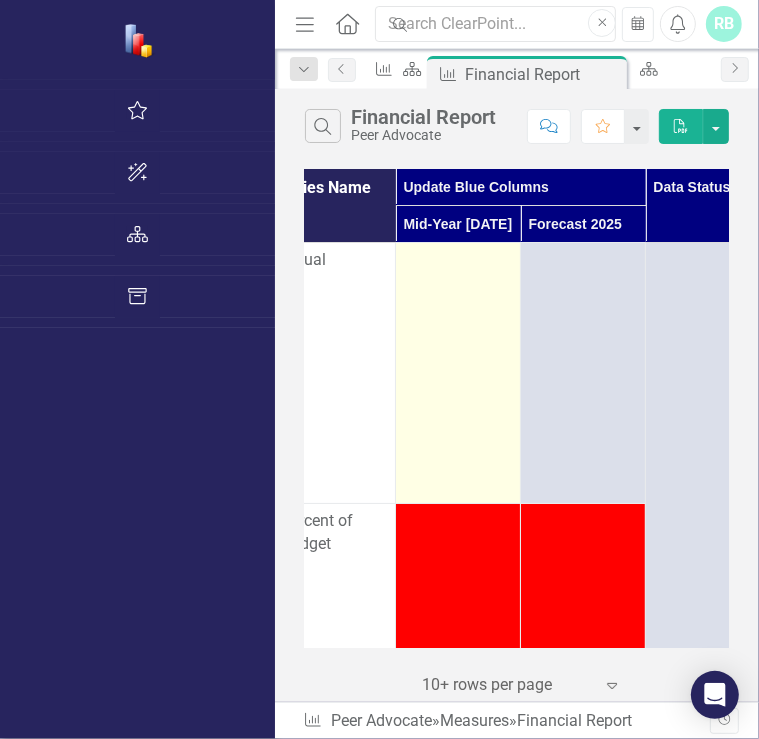 click at bounding box center (458, 261) 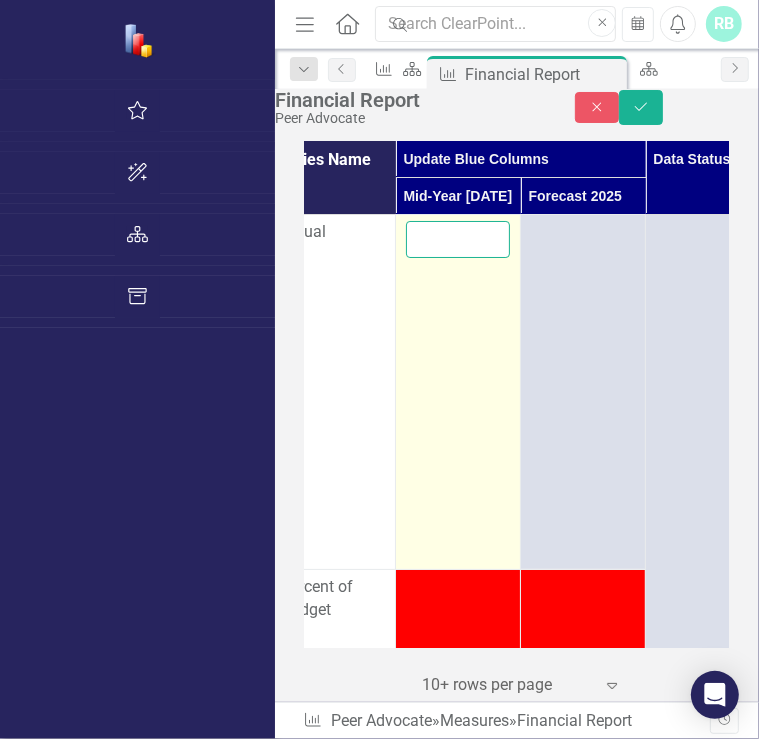 click at bounding box center [458, 239] 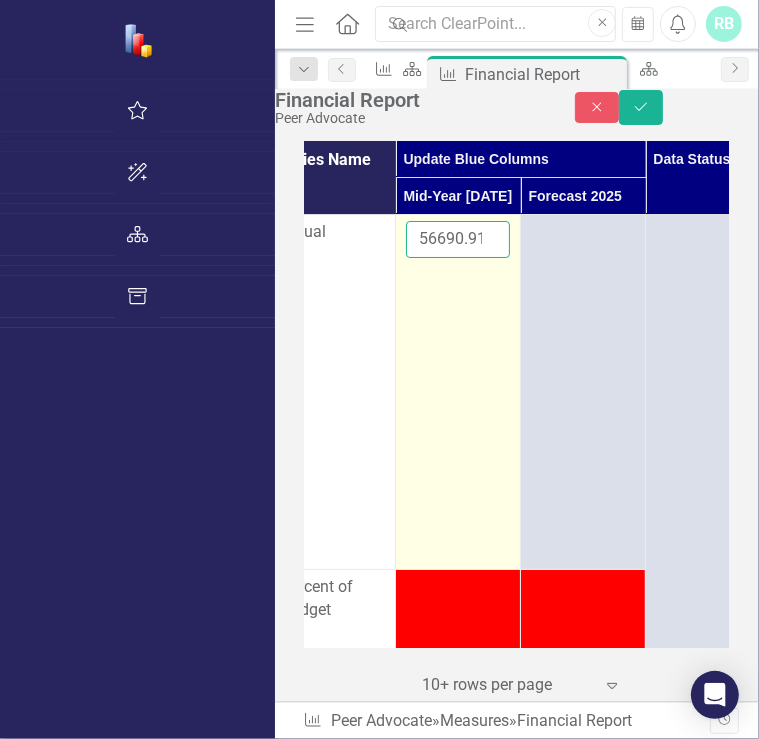 scroll, scrollTop: 0, scrollLeft: 3, axis: horizontal 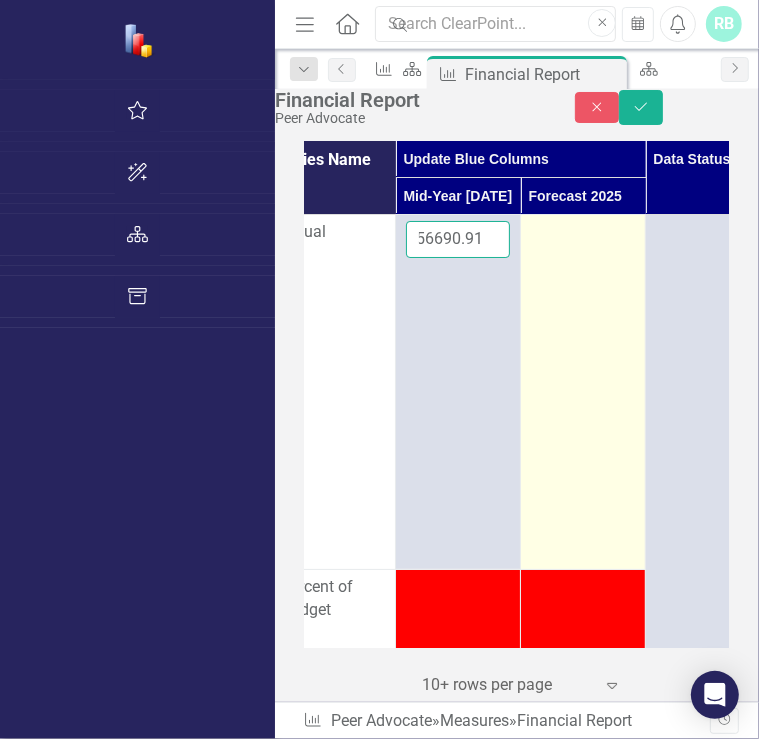 type on "56690.91" 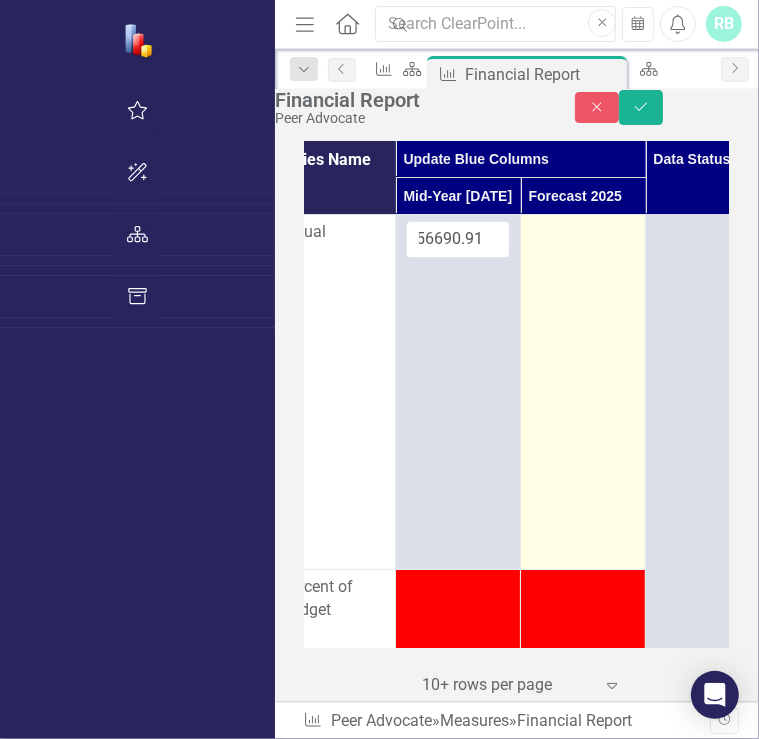 click at bounding box center (583, 392) 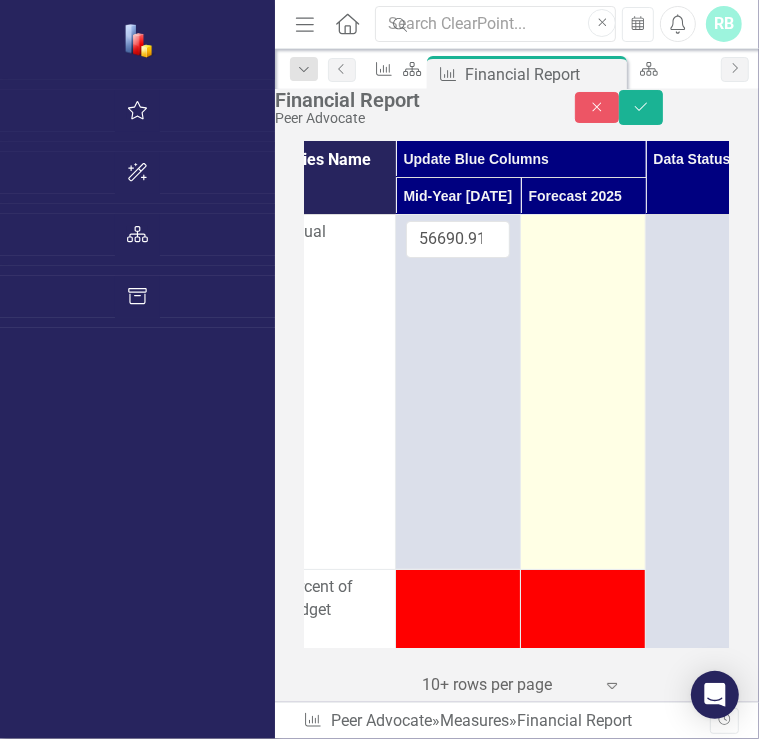 click at bounding box center [583, 392] 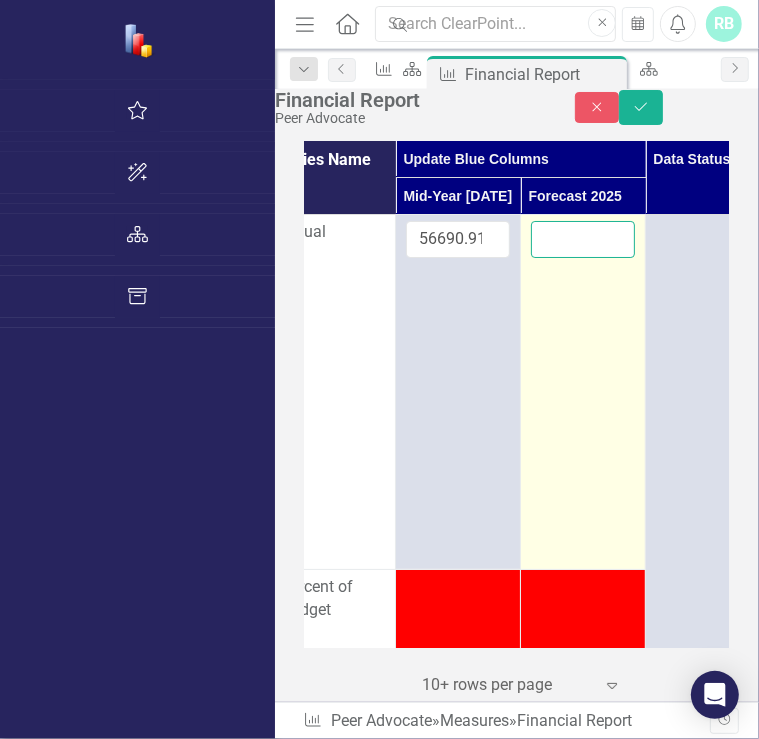 click at bounding box center [583, 239] 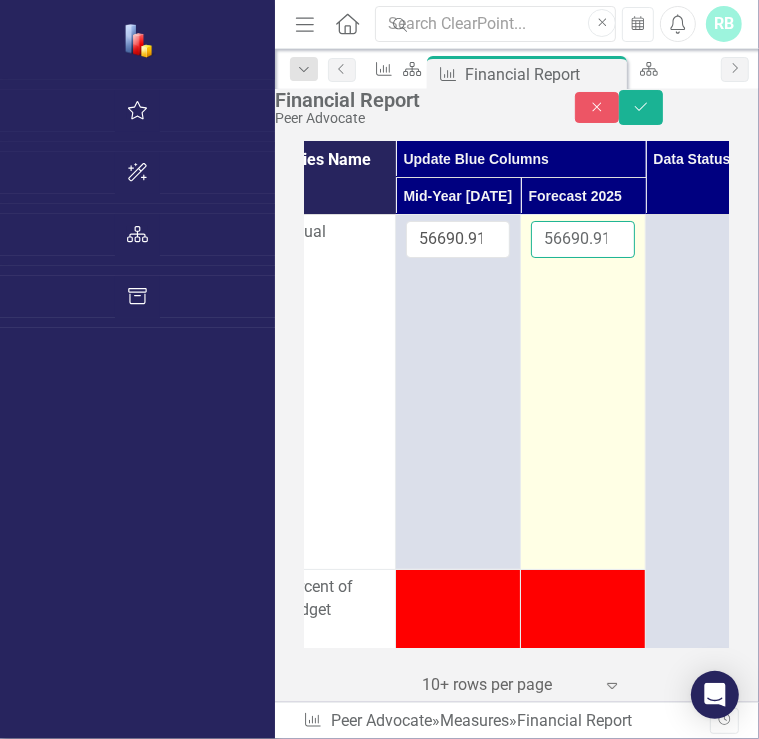 scroll, scrollTop: 0, scrollLeft: 3, axis: horizontal 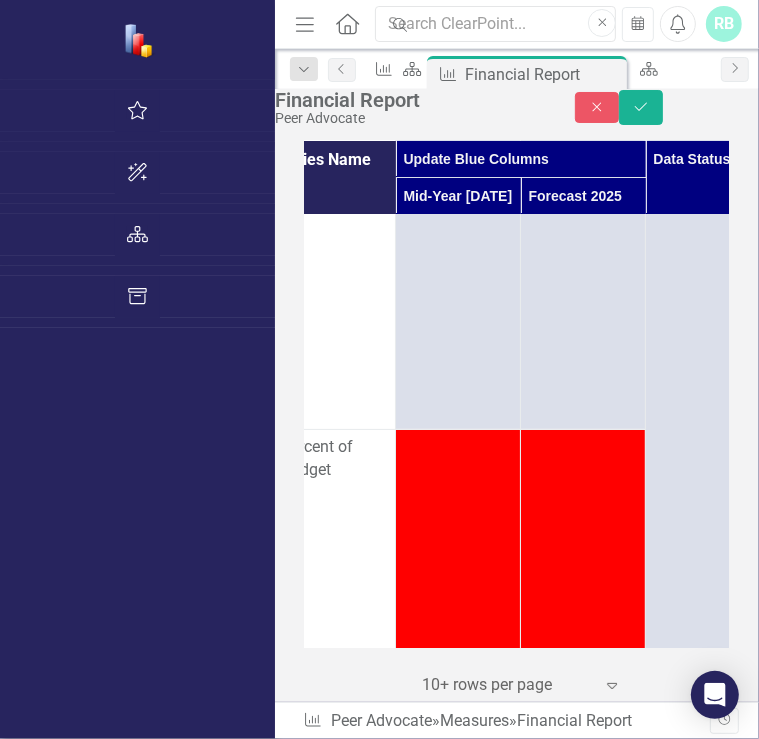 type on "56689" 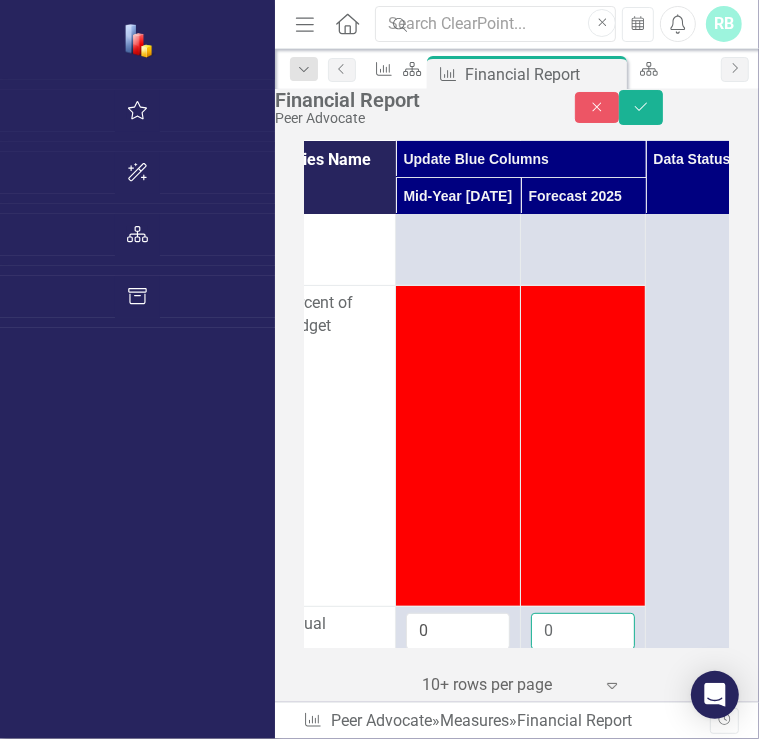 type on "0" 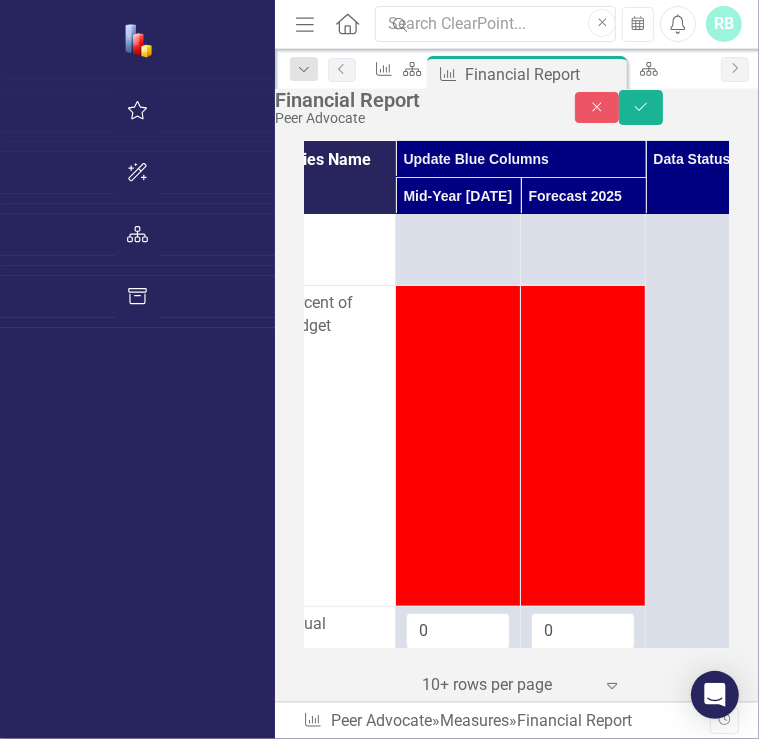 click at bounding box center [458, 967] 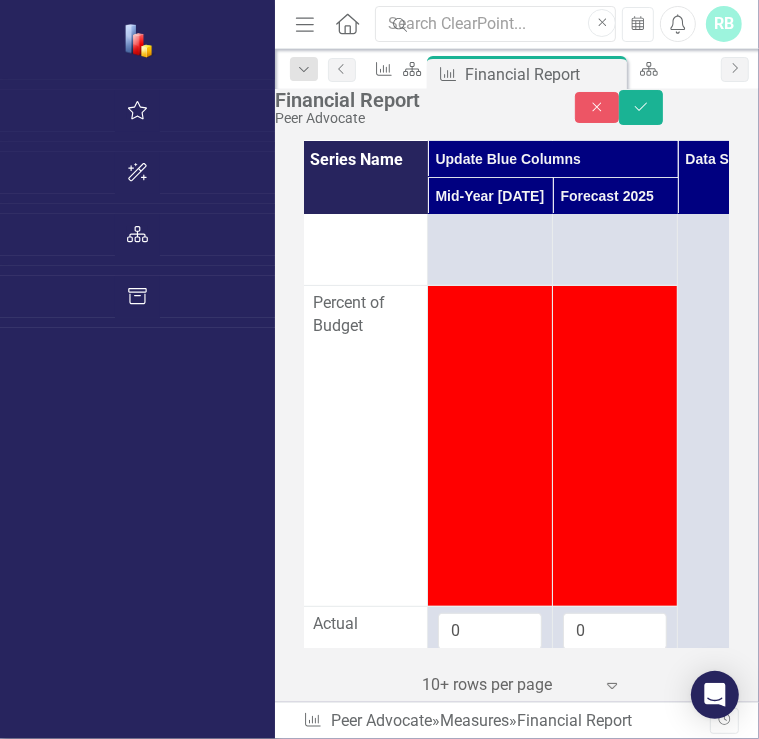 scroll, scrollTop: 284, scrollLeft: 144, axis: both 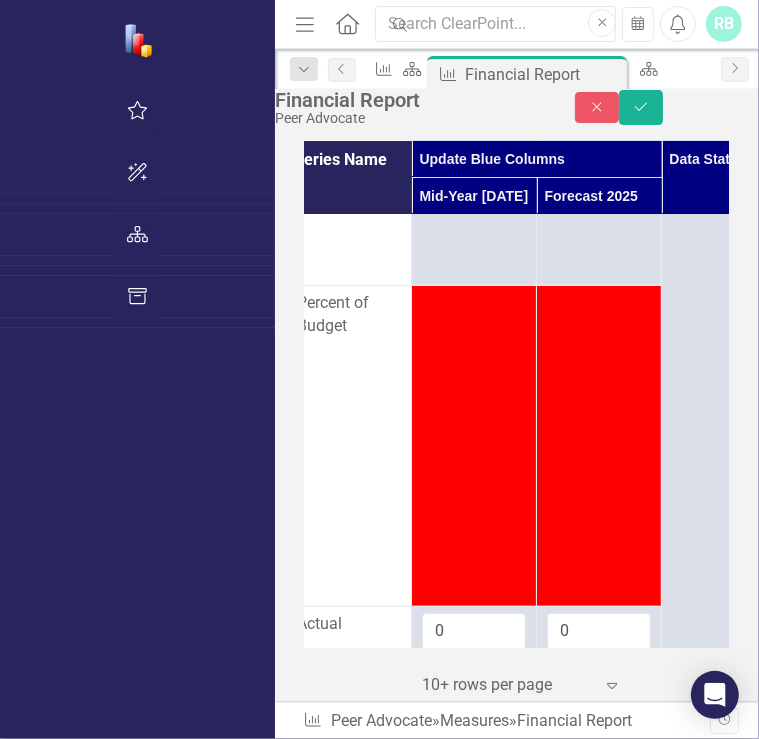 click at bounding box center [474, 804] 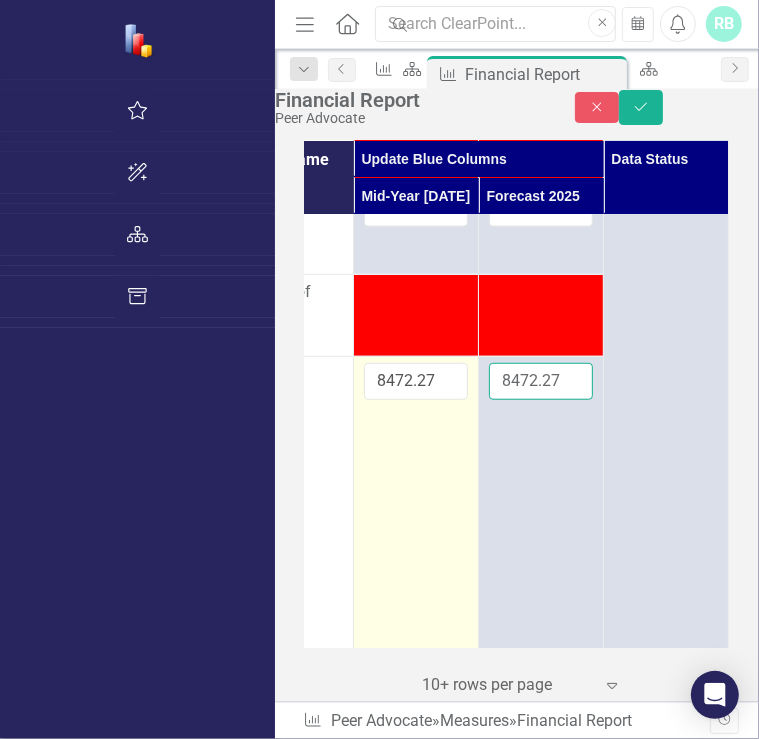 scroll, scrollTop: 707, scrollLeft: 246, axis: both 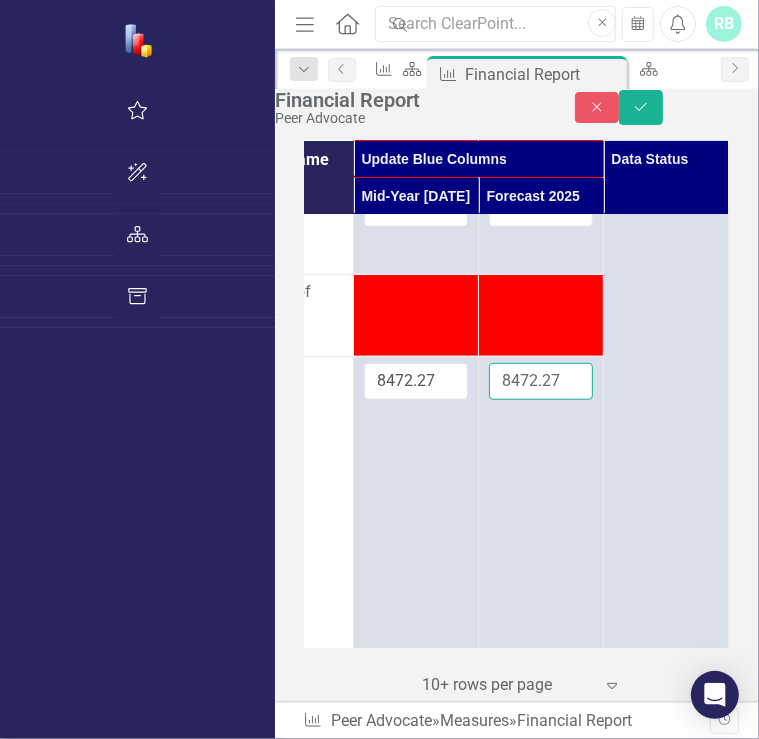 type on "8472.27" 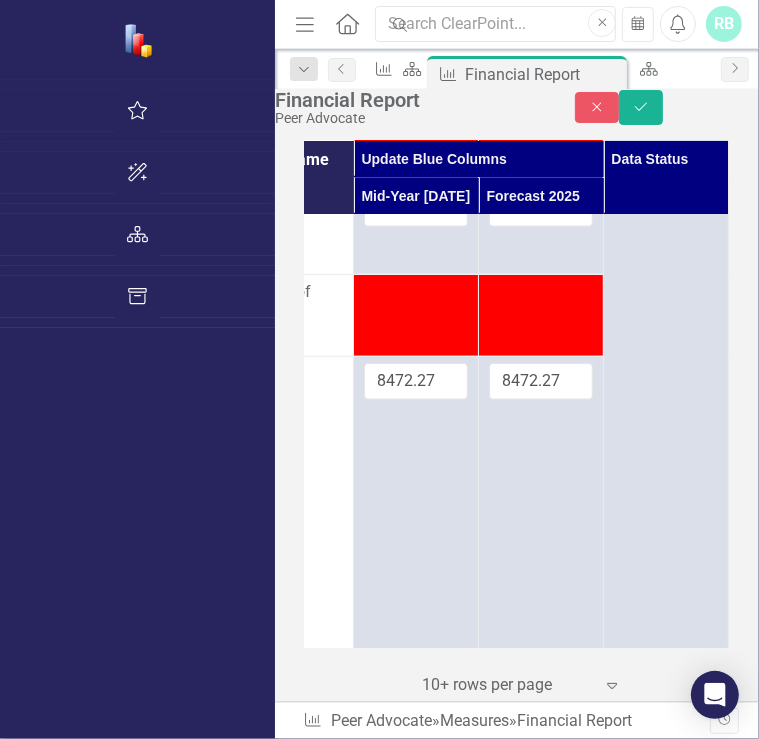 click at bounding box center (416, 1411) 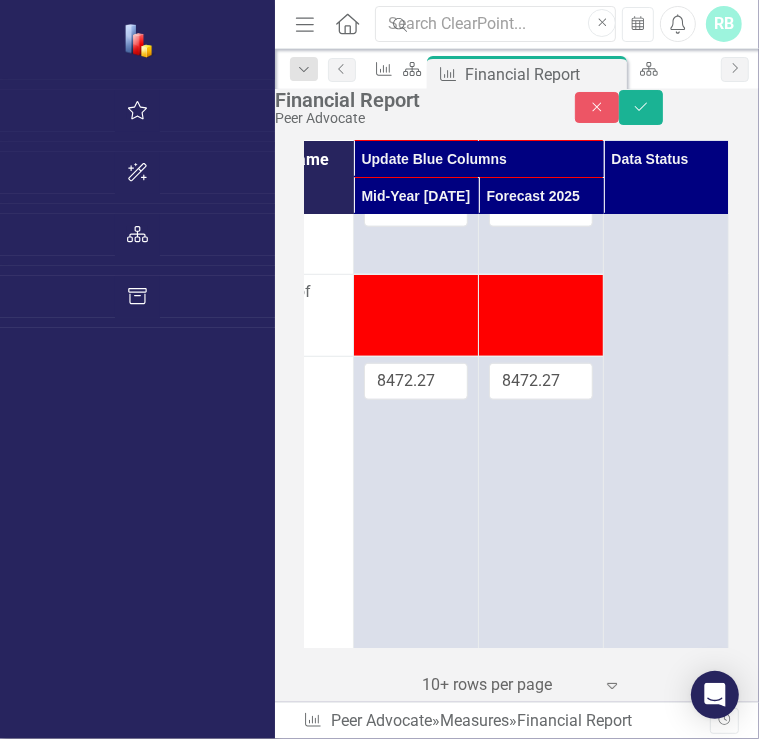 click at bounding box center [416, 1353] 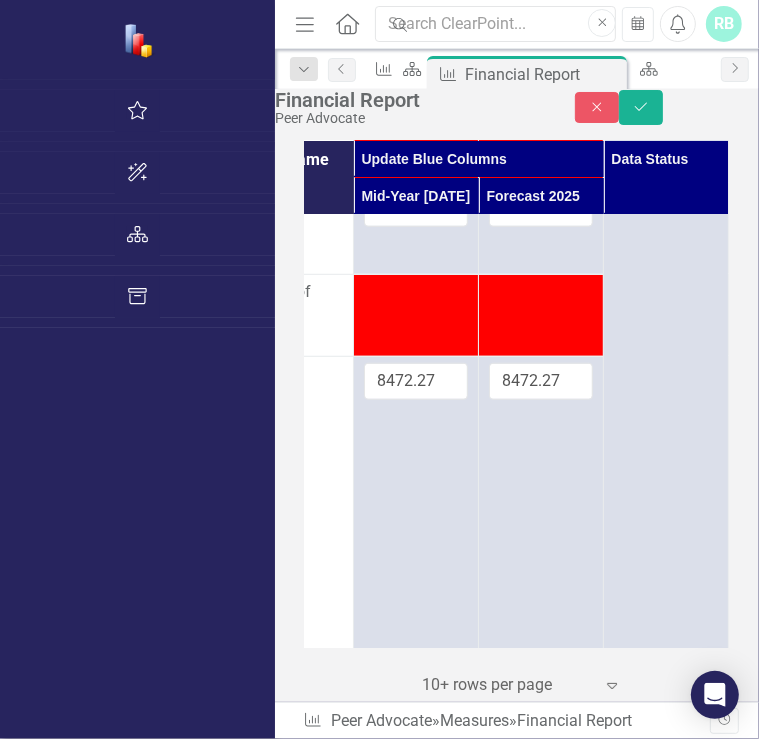 type on "4065.98" 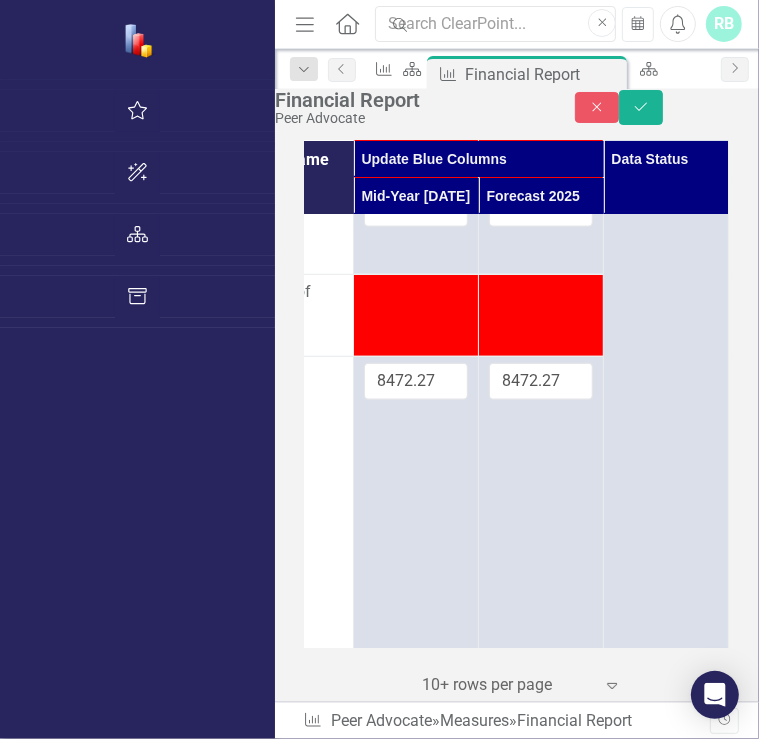 click at bounding box center (541, 1347) 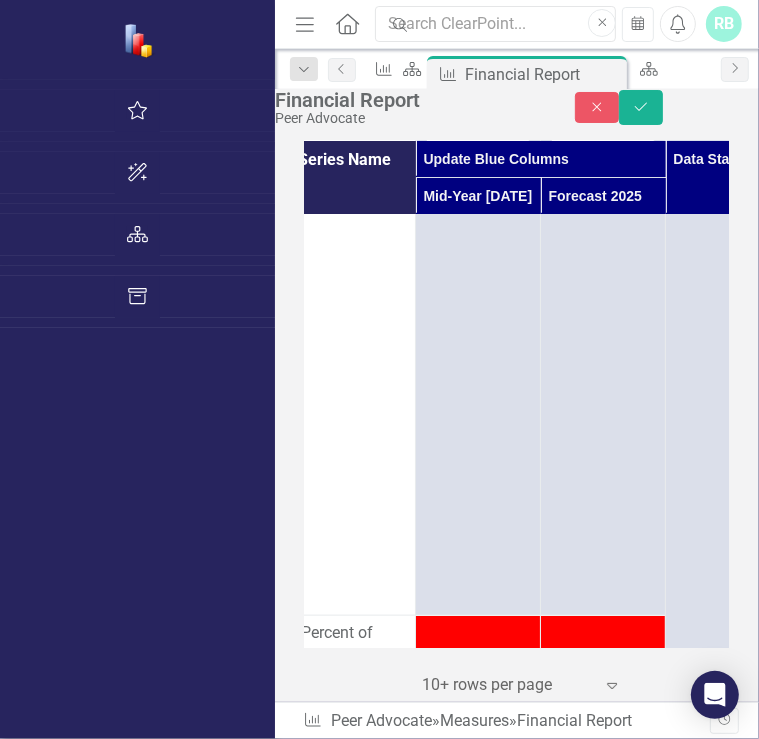 scroll, scrollTop: 958, scrollLeft: 144, axis: both 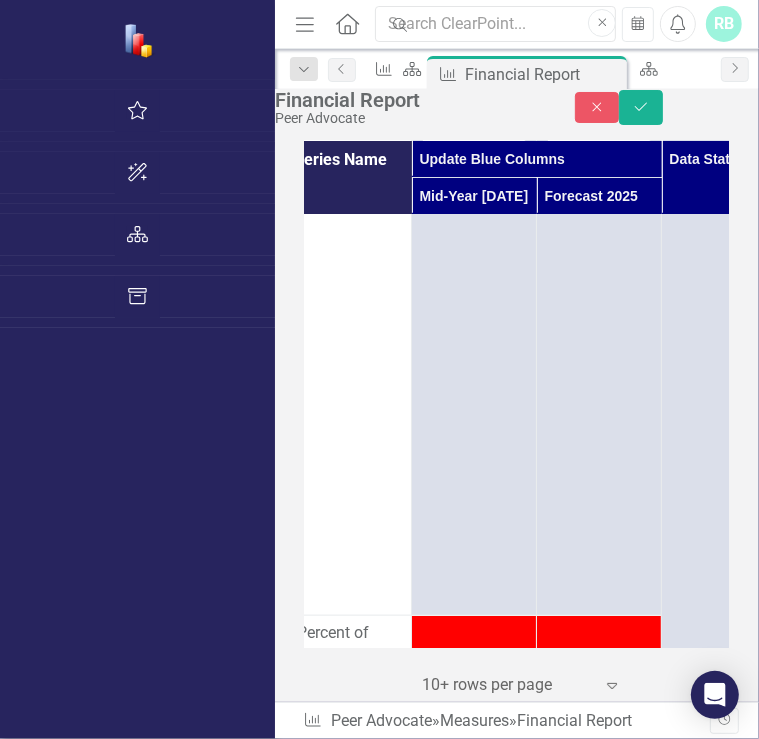 type on "4065.98" 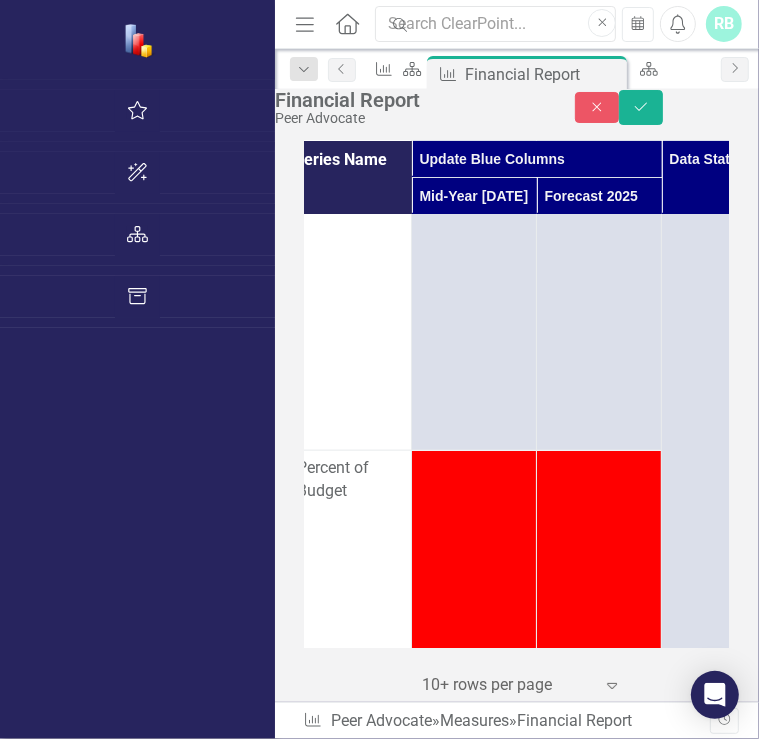 scroll, scrollTop: 1135, scrollLeft: 144, axis: both 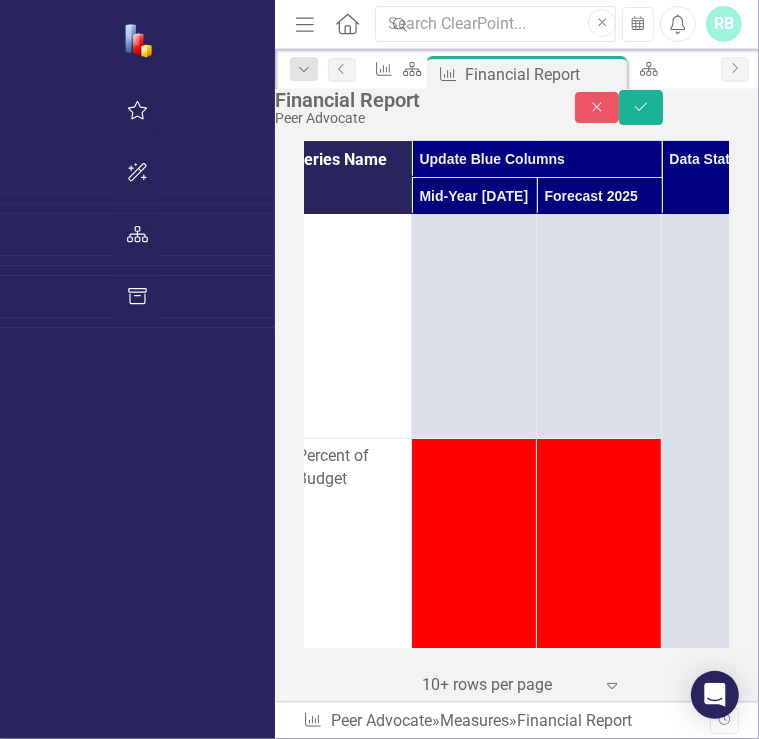 type on "0" 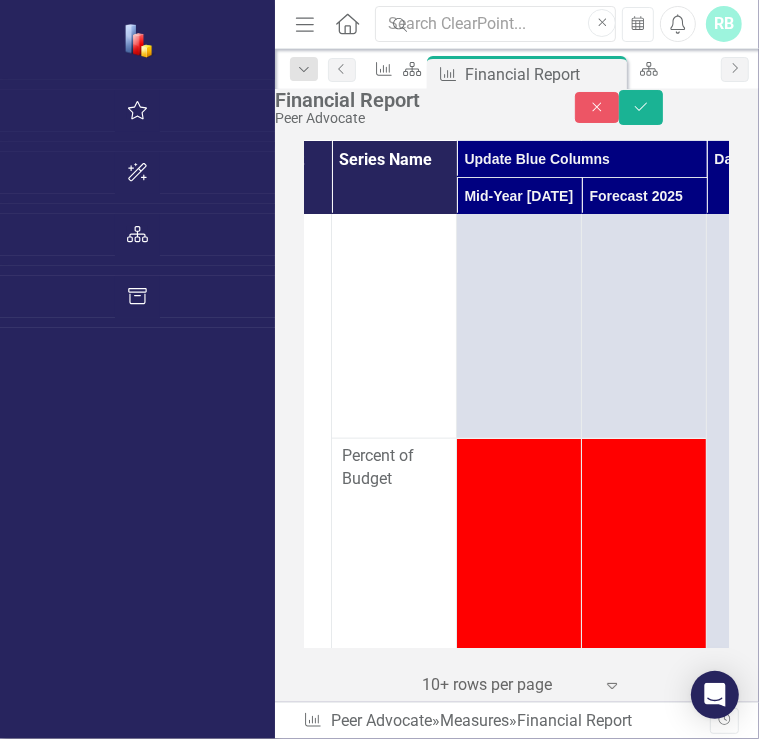 scroll, scrollTop: 1135, scrollLeft: 104, axis: both 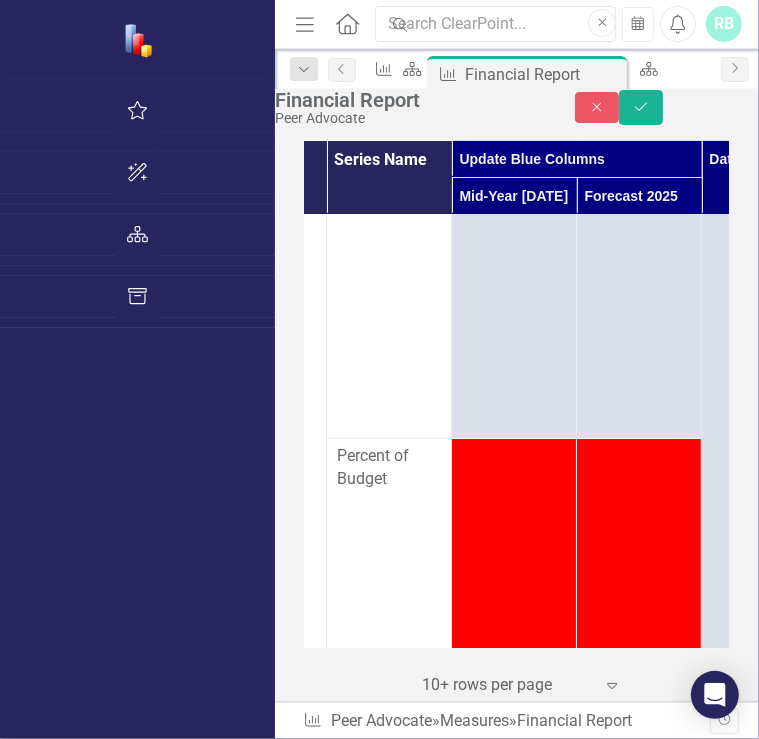 click at bounding box center (514, 1562) 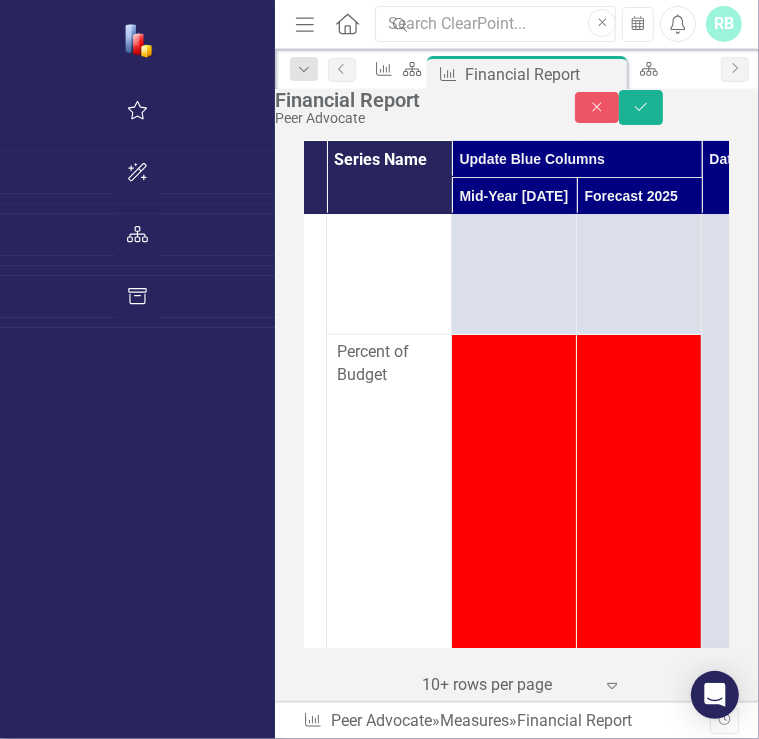 scroll, scrollTop: 1271, scrollLeft: 104, axis: both 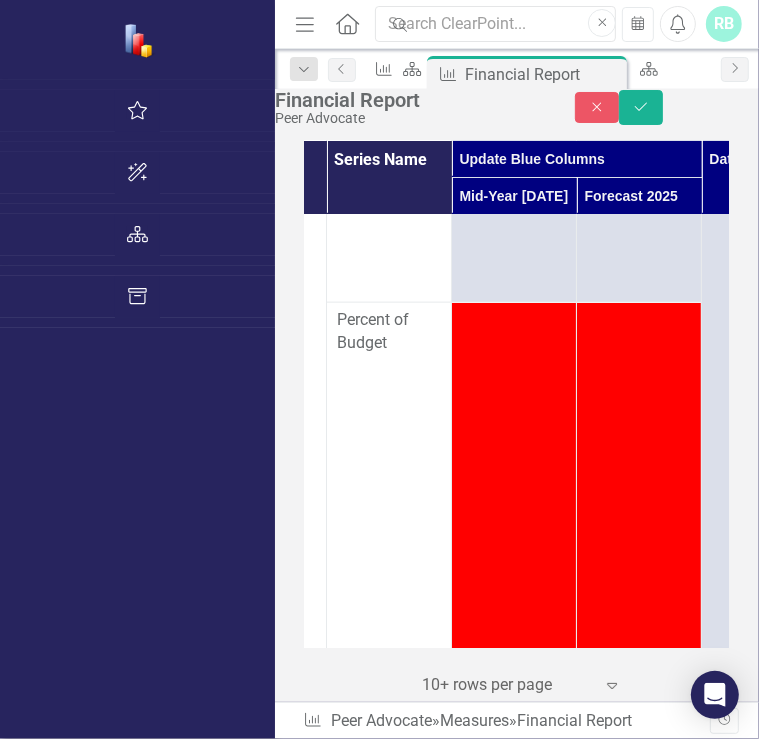 type on "713.11" 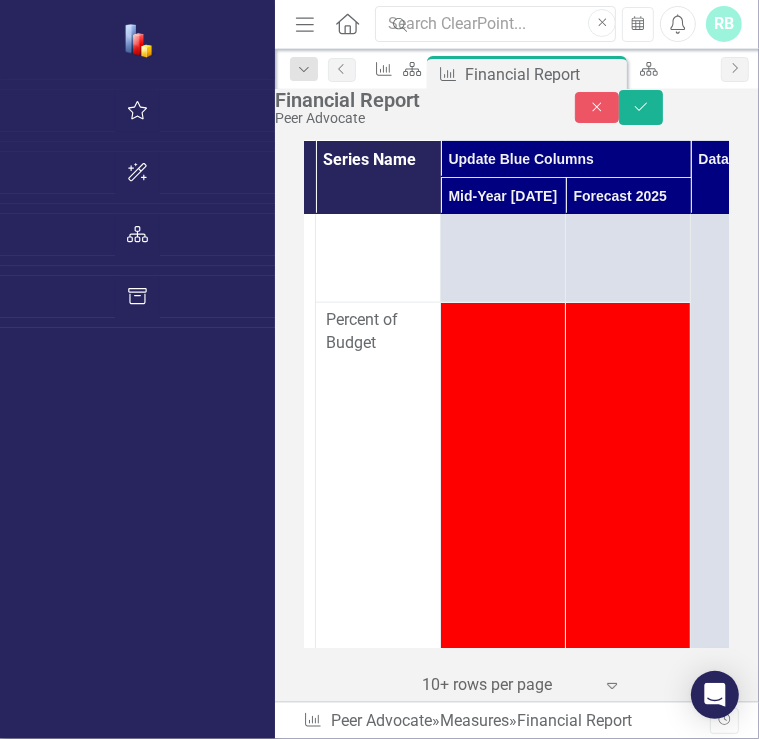 scroll, scrollTop: 0, scrollLeft: 3, axis: horizontal 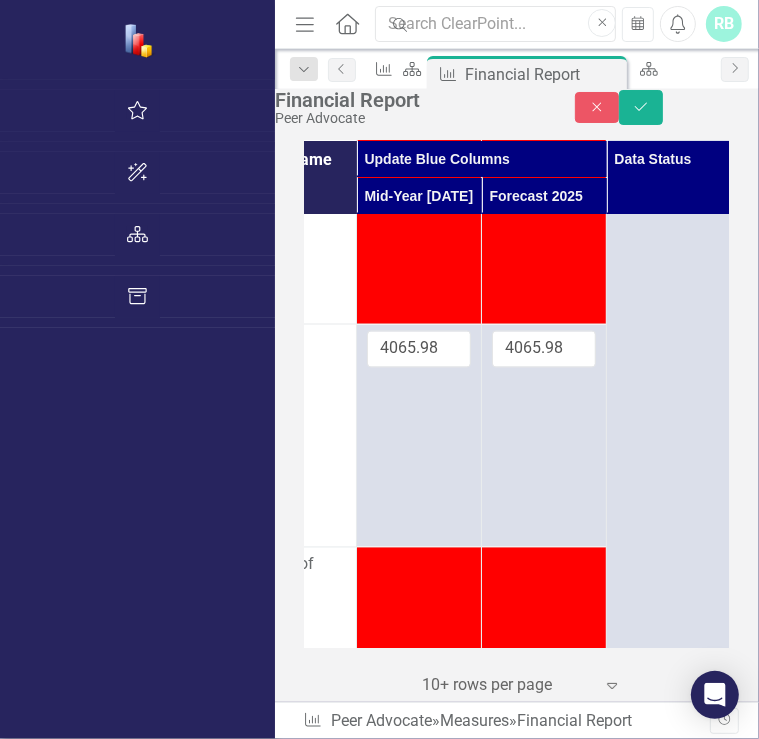 type on "12379.34" 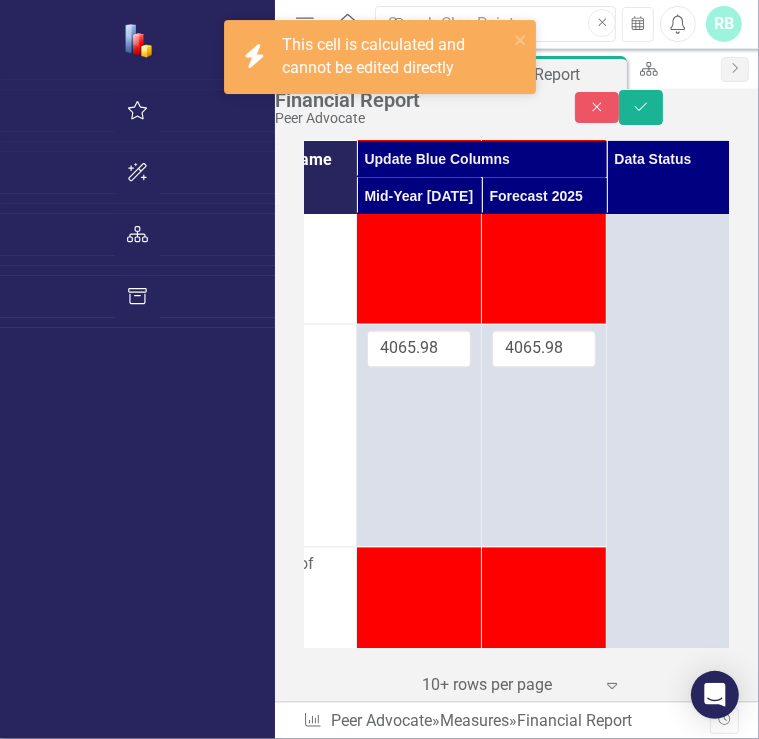 click at bounding box center (419, 2414) 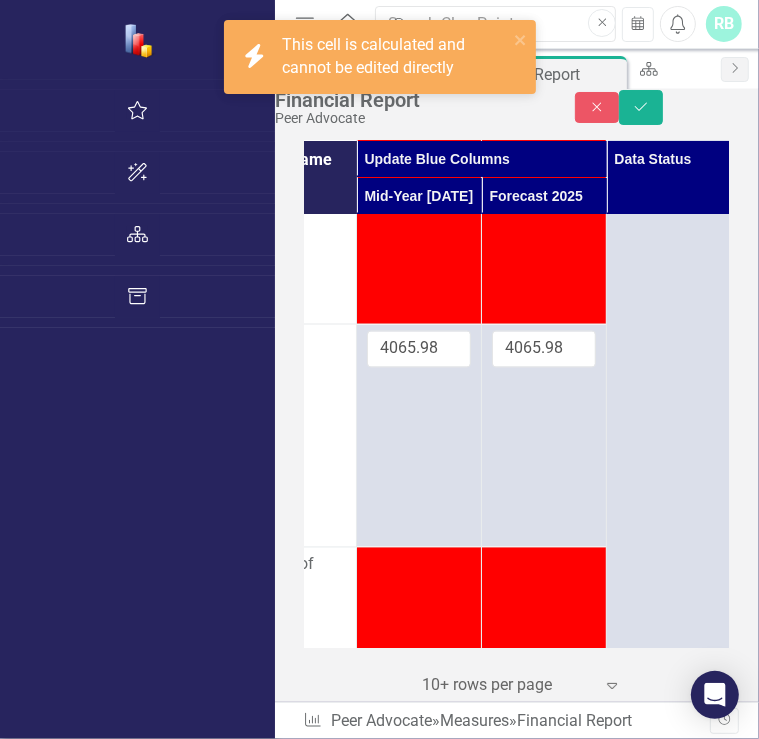 click at bounding box center (419, 2414) 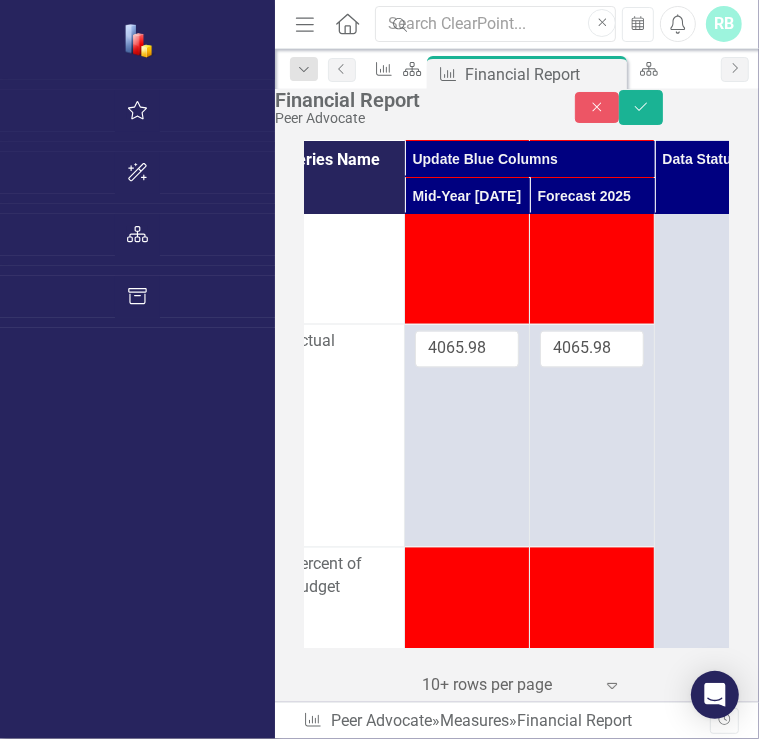scroll, scrollTop: 1711, scrollLeft: 156, axis: both 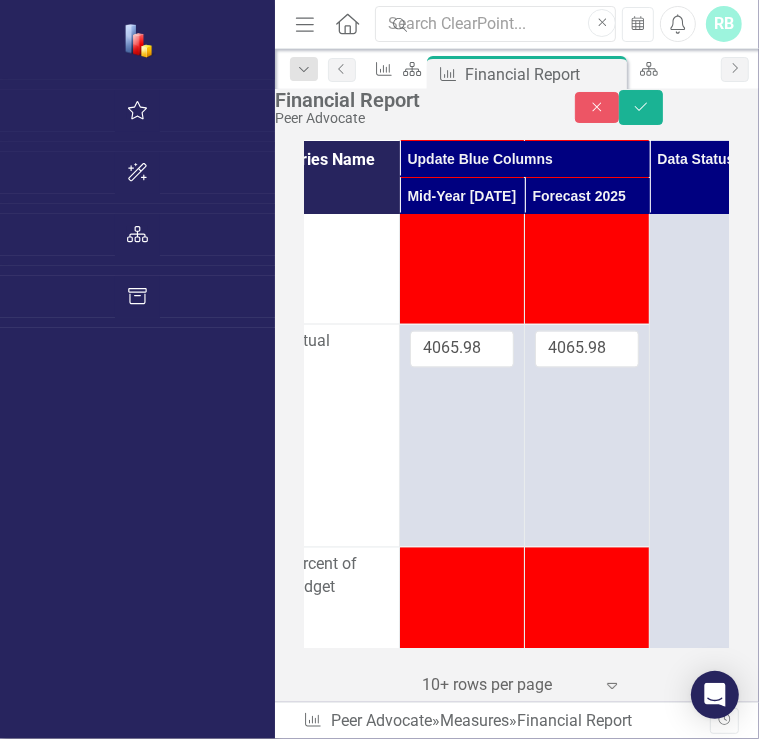 click at bounding box center (462, 2340) 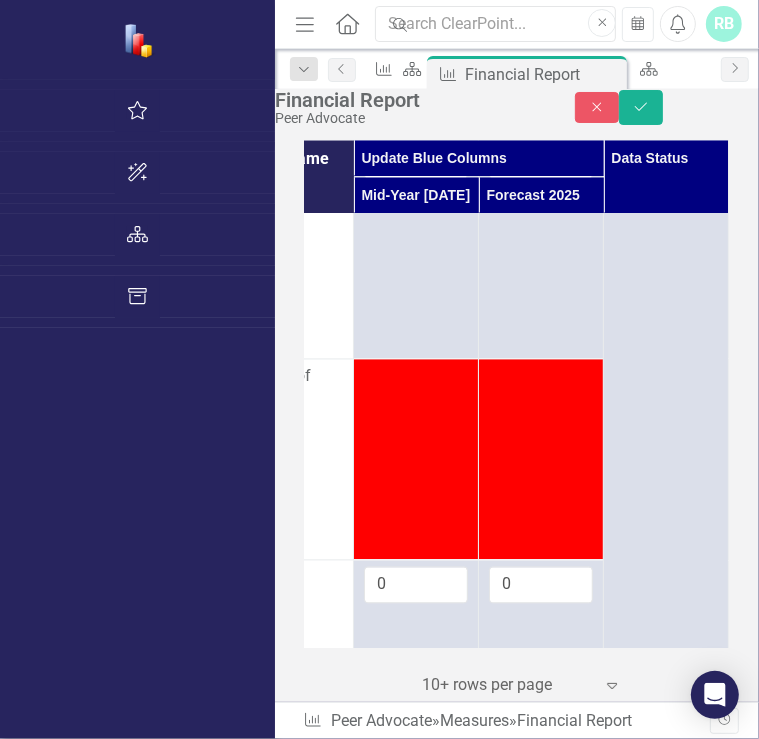 scroll, scrollTop: 1899, scrollLeft: 332, axis: both 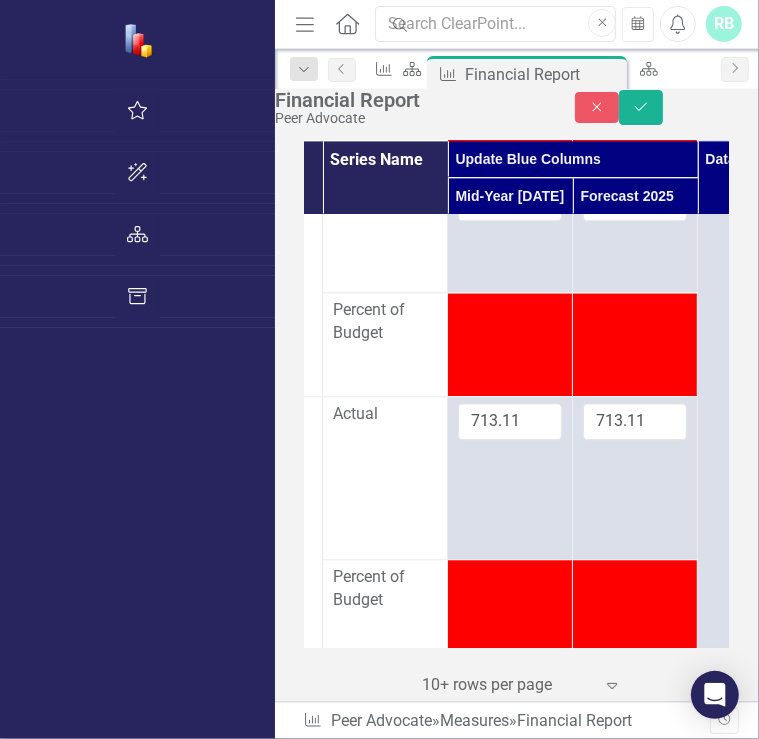 type on "0" 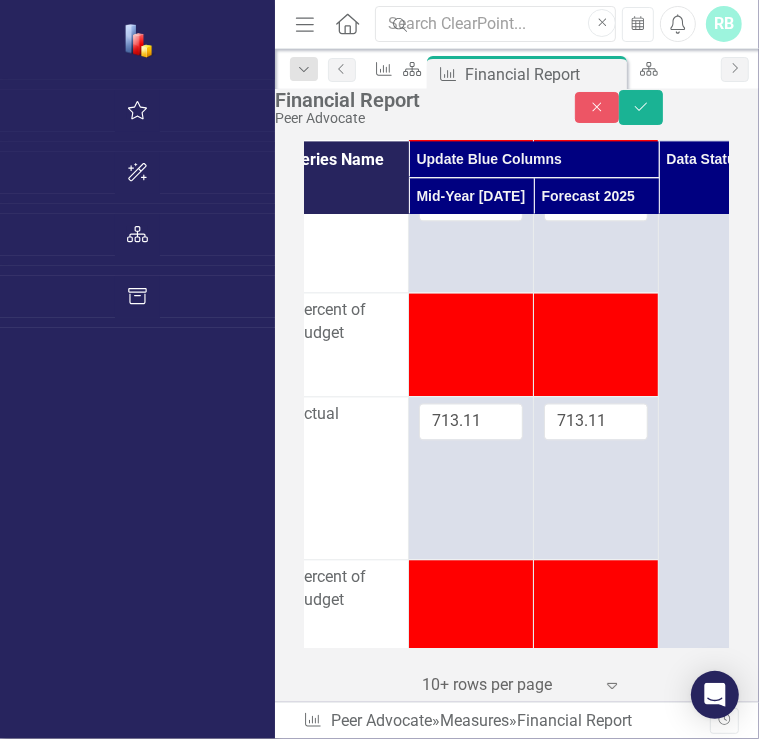 scroll, scrollTop: 2282, scrollLeft: 148, axis: both 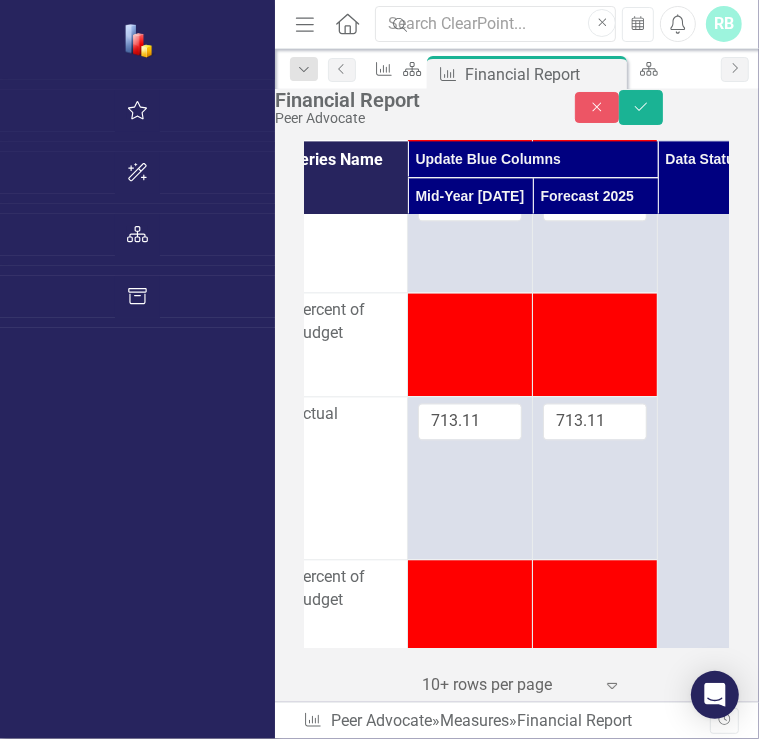 click at bounding box center [470, 2348] 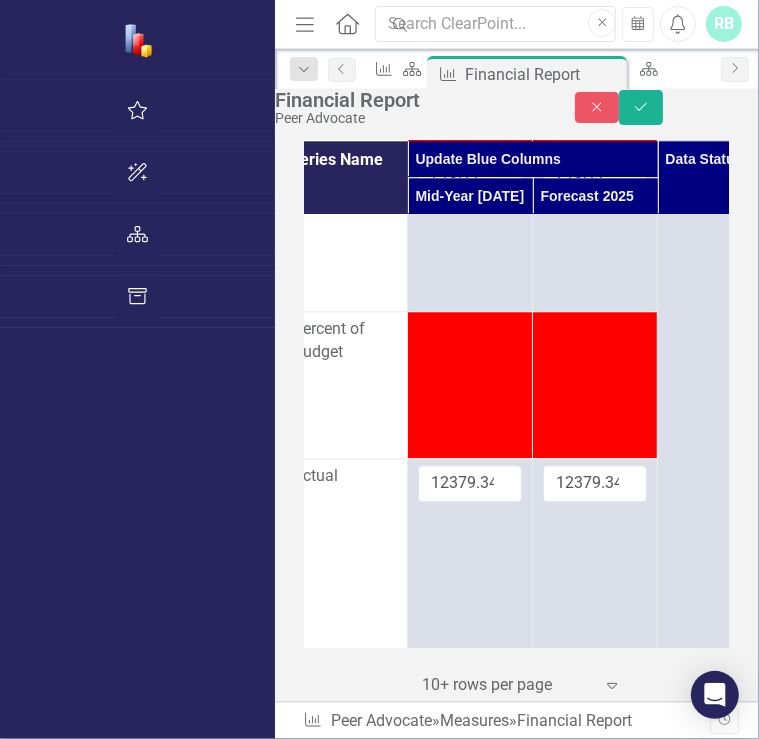 scroll, scrollTop: 2532, scrollLeft: 148, axis: both 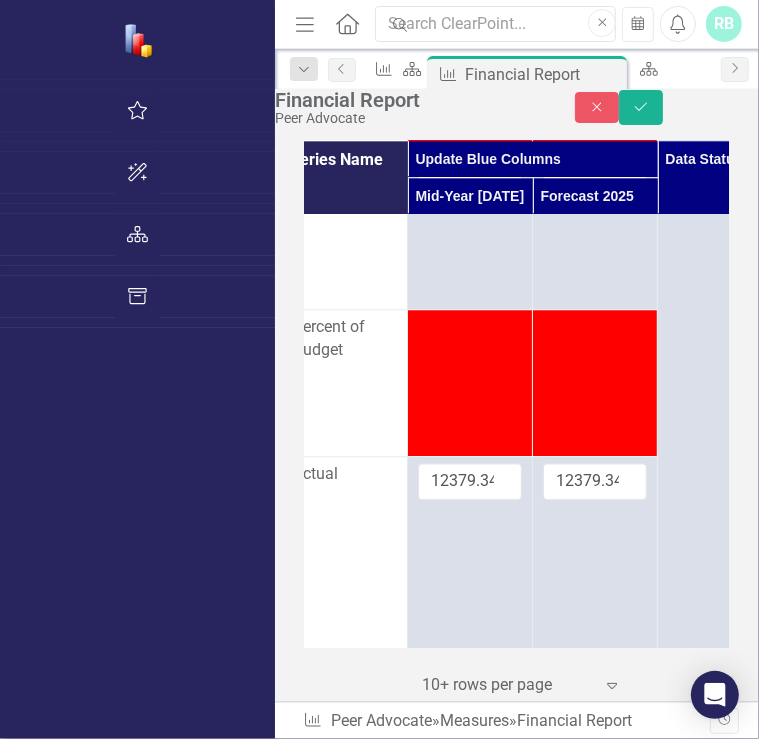 type on "0" 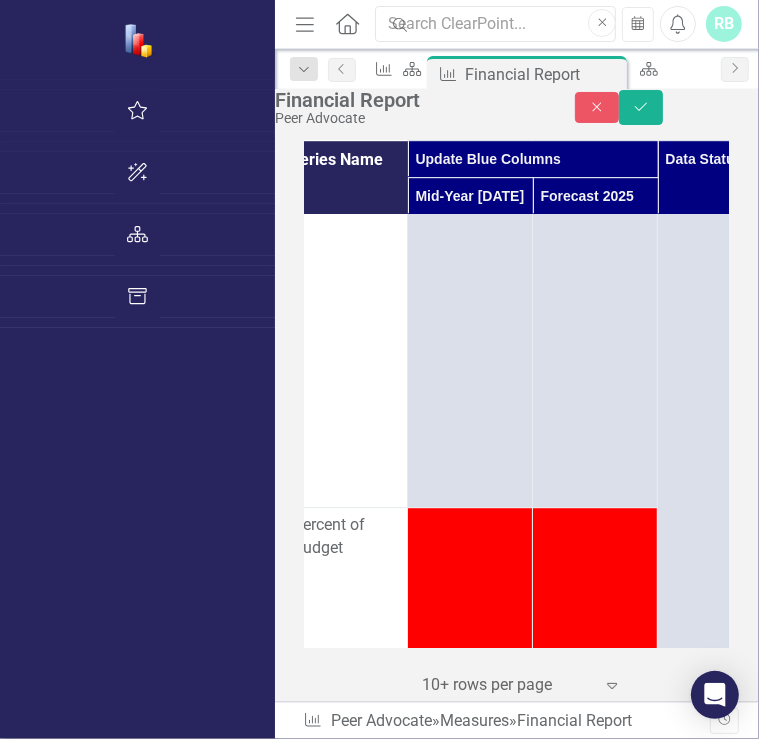 scroll, scrollTop: 2992, scrollLeft: 148, axis: both 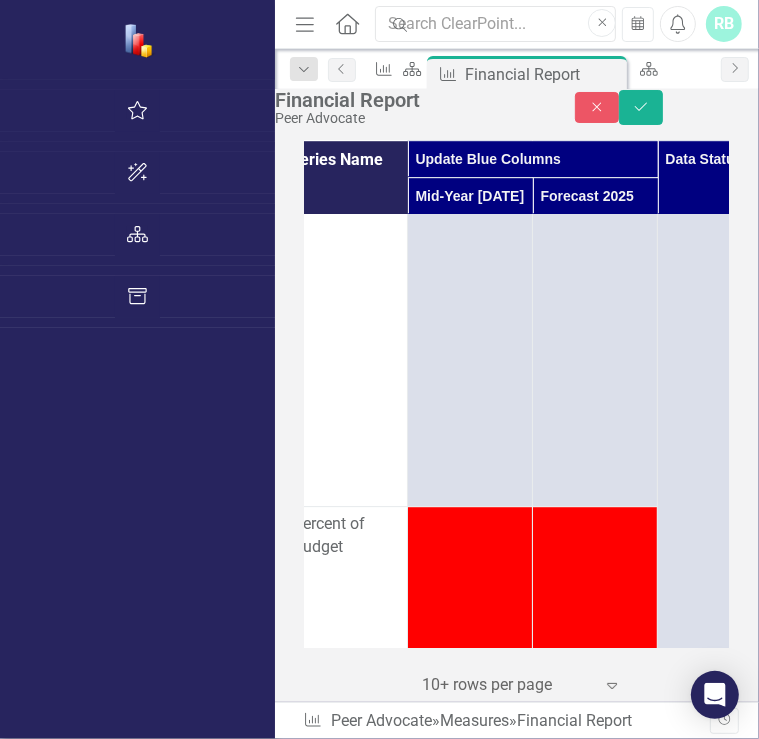 type on "-1" 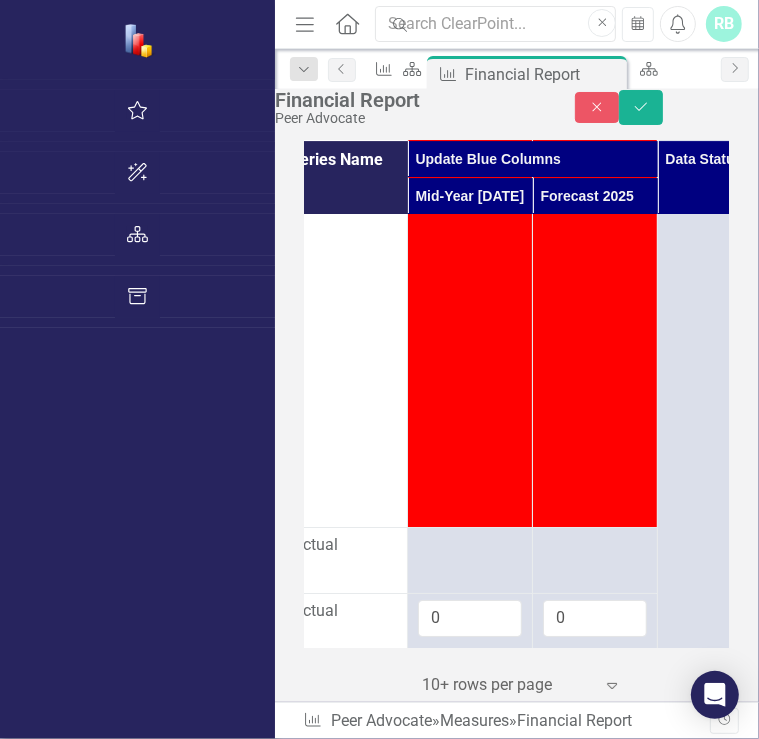scroll, scrollTop: 3436, scrollLeft: 148, axis: both 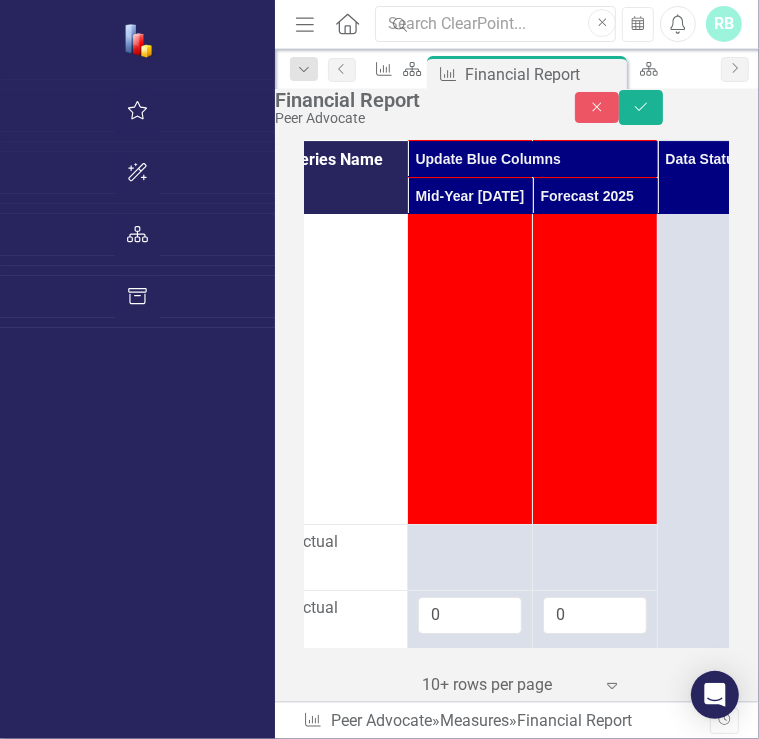 type on "0" 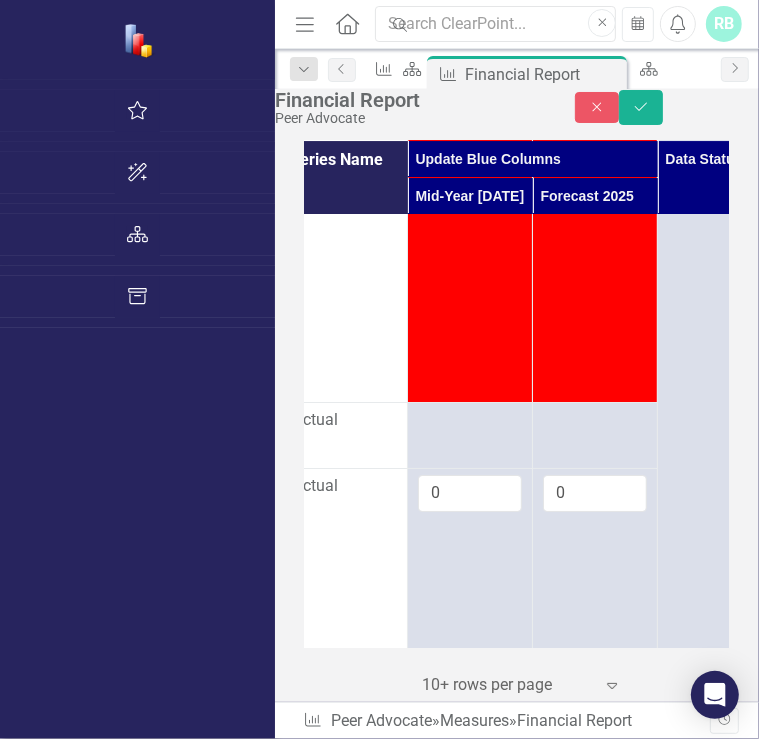 scroll, scrollTop: 3559, scrollLeft: 148, axis: both 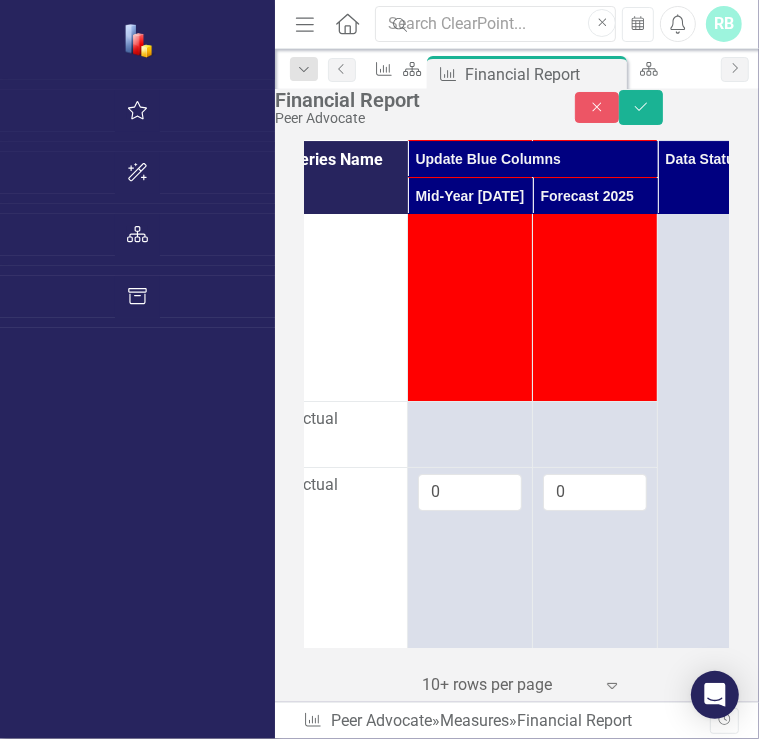 type on "0" 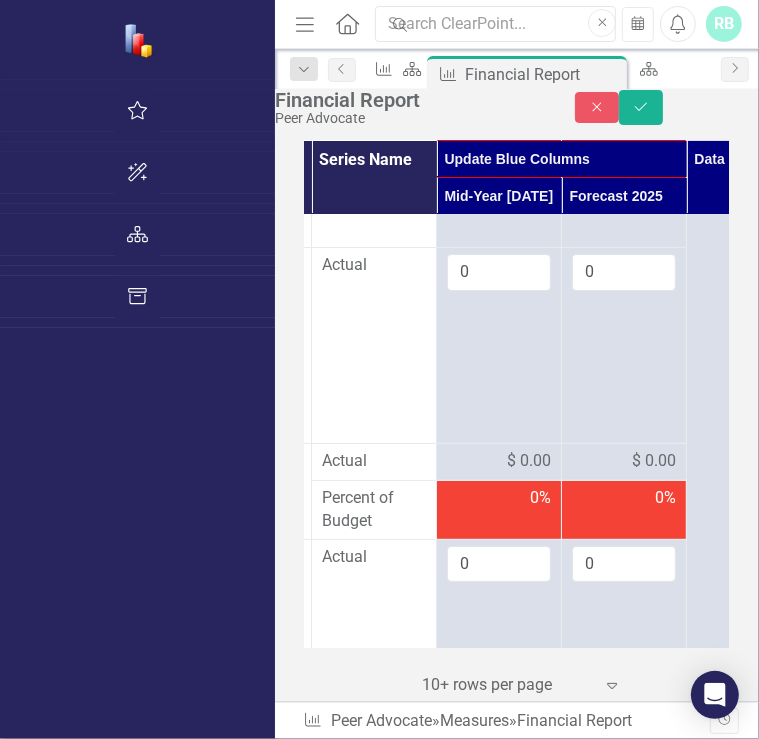 scroll, scrollTop: 3779, scrollLeft: 123, axis: both 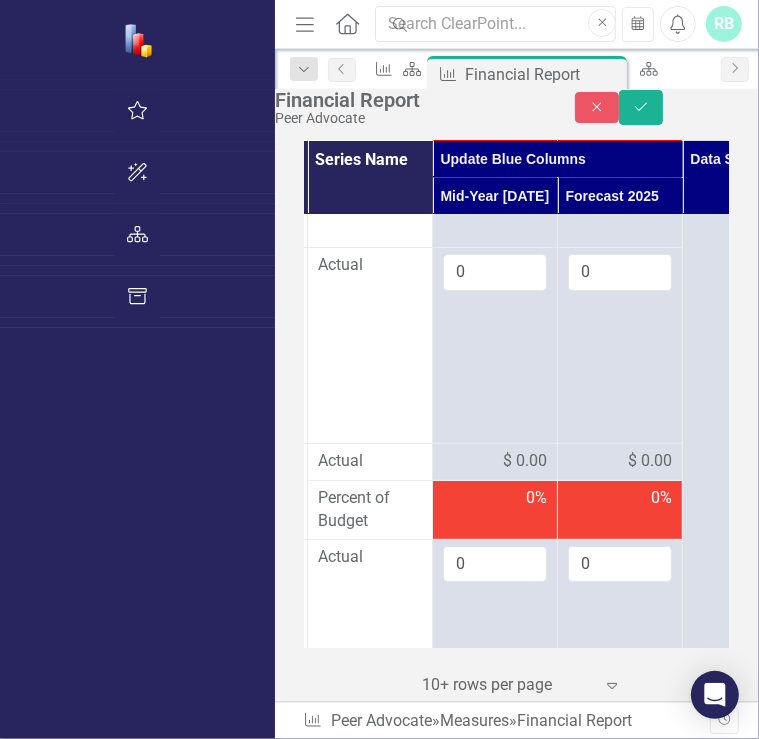 type on "0" 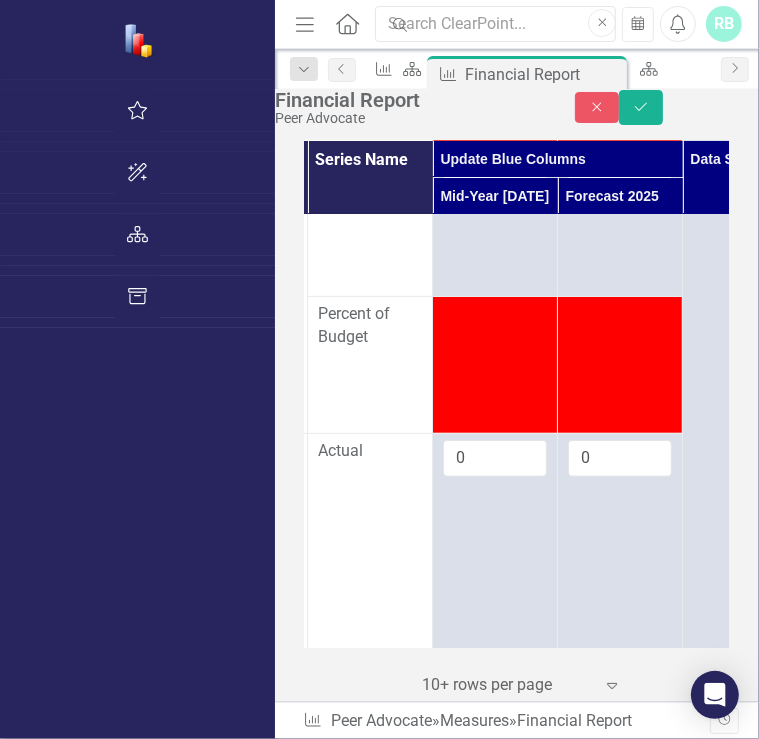 scroll, scrollTop: 4171, scrollLeft: 123, axis: both 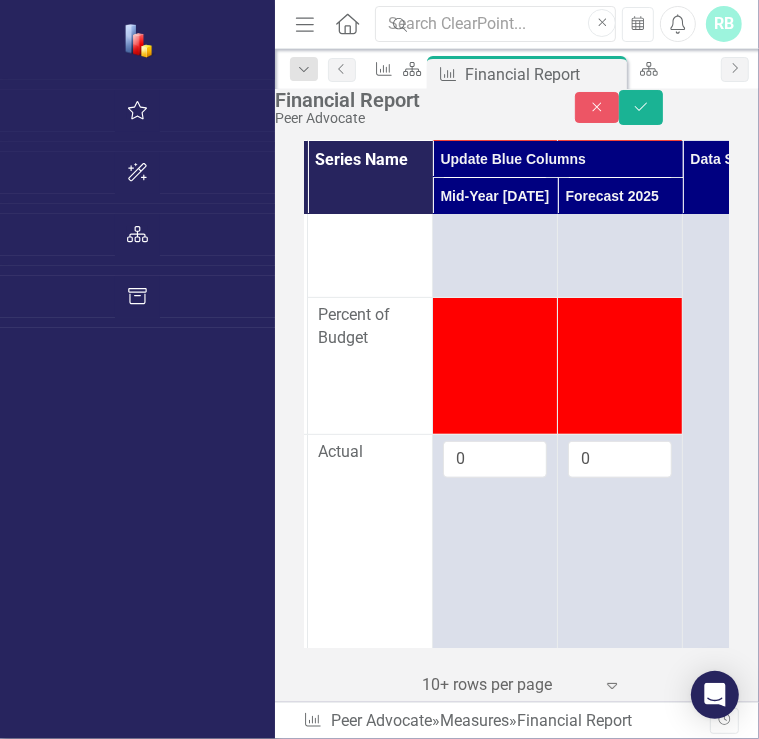 type on "0" 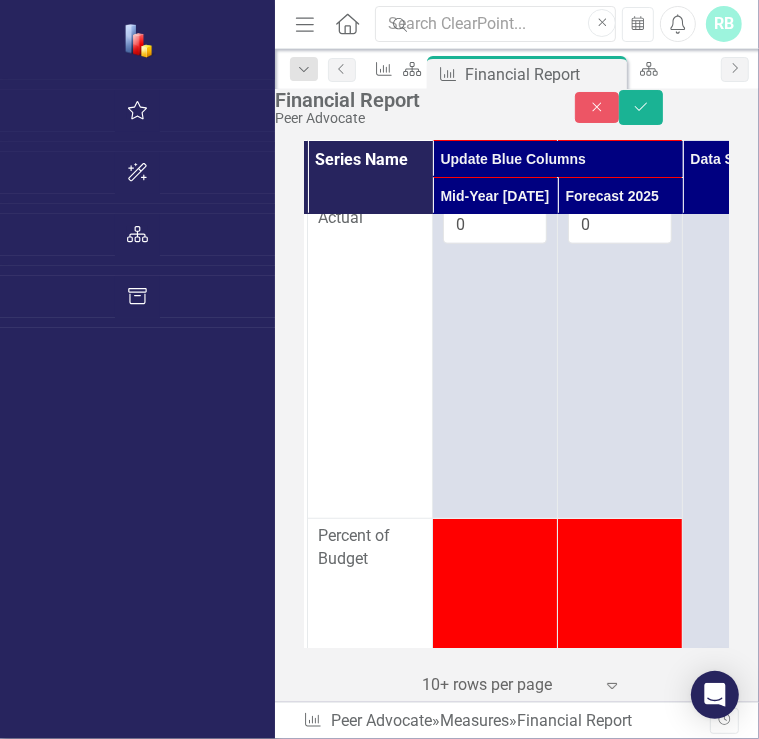 scroll, scrollTop: 4423, scrollLeft: 123, axis: both 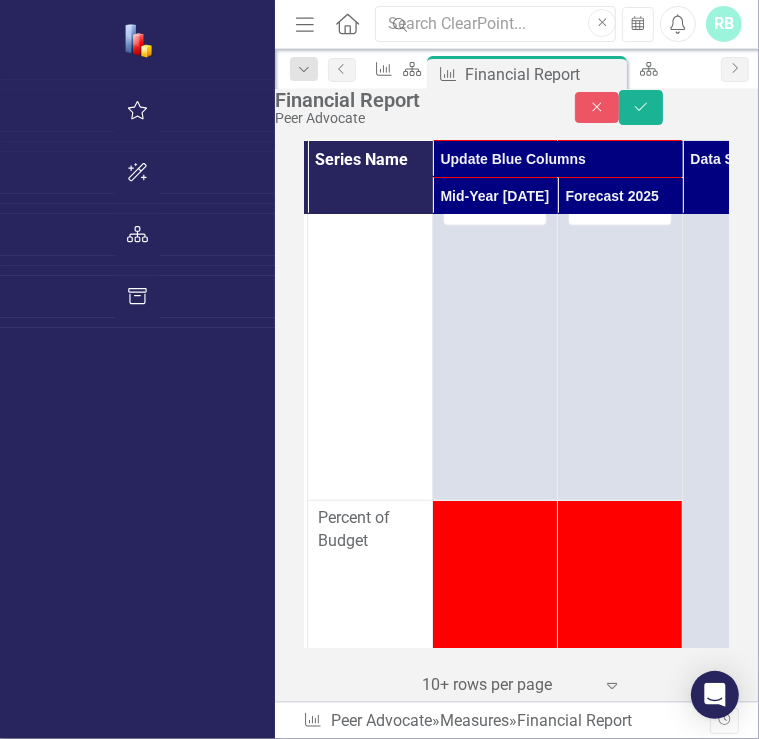 type on "-1" 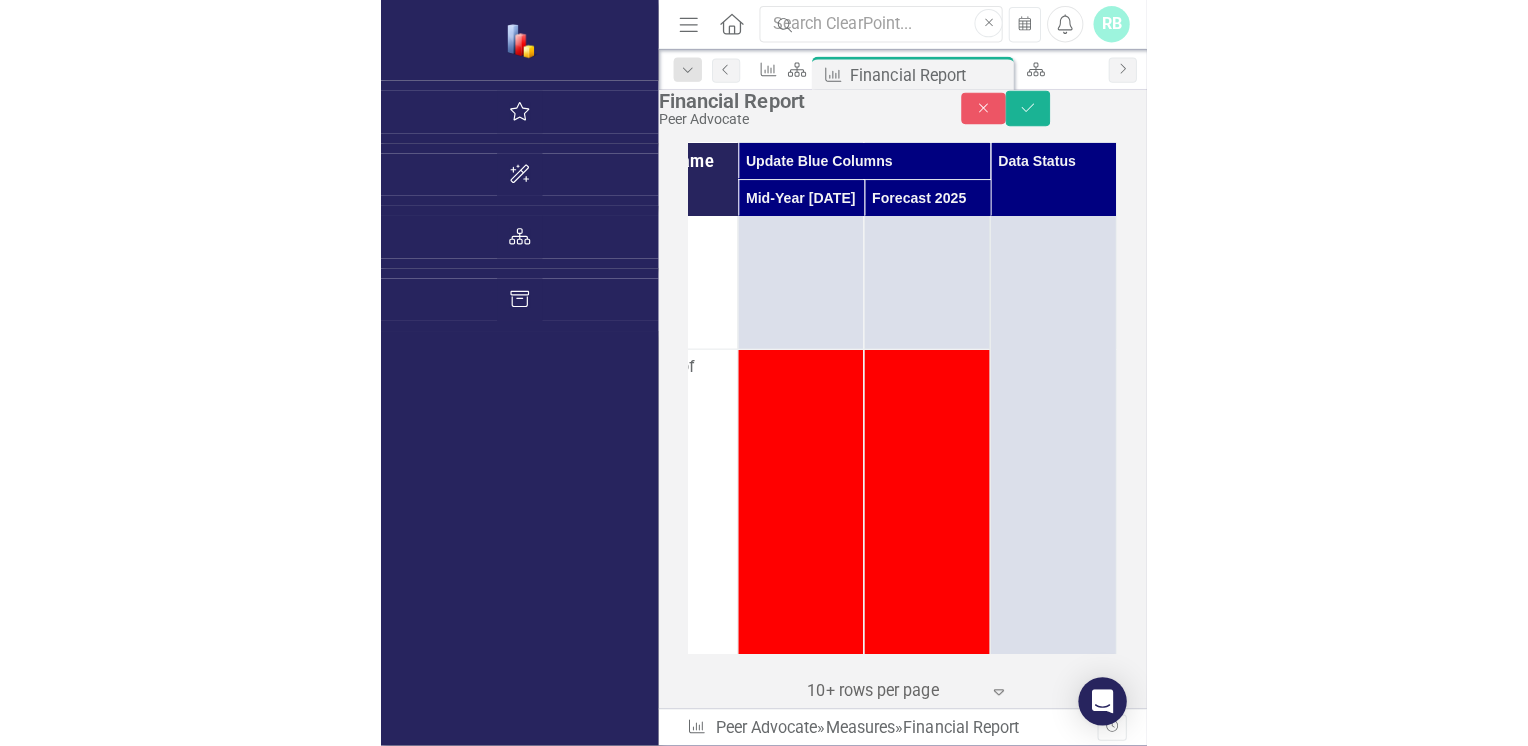 scroll, scrollTop: 5293, scrollLeft: 223, axis: both 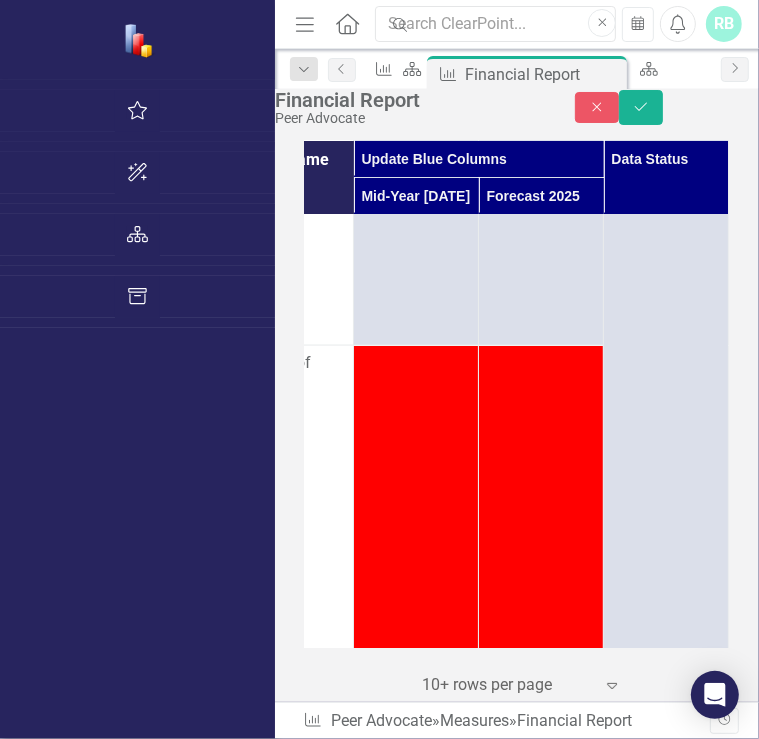 type on "0" 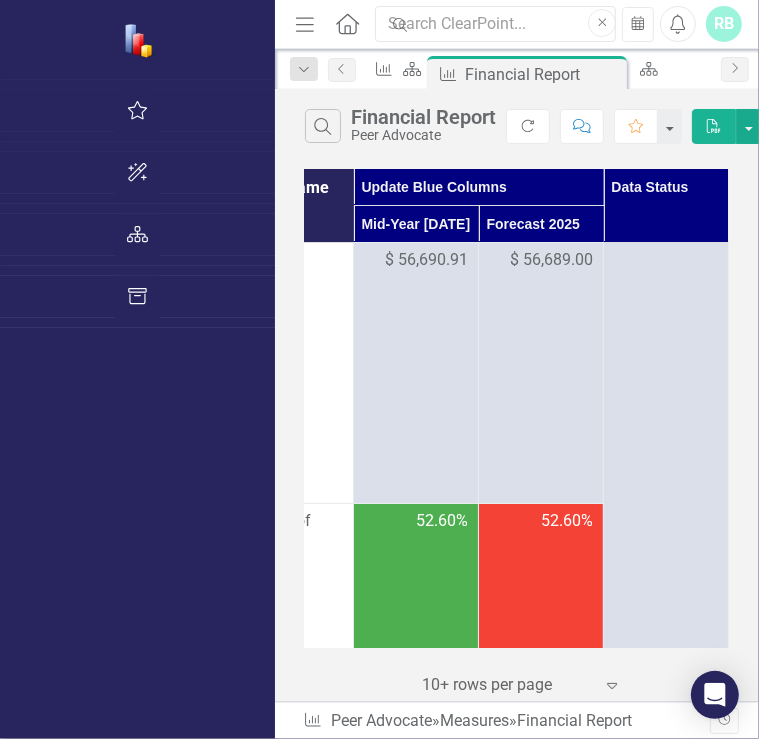 scroll, scrollTop: 0, scrollLeft: 264, axis: horizontal 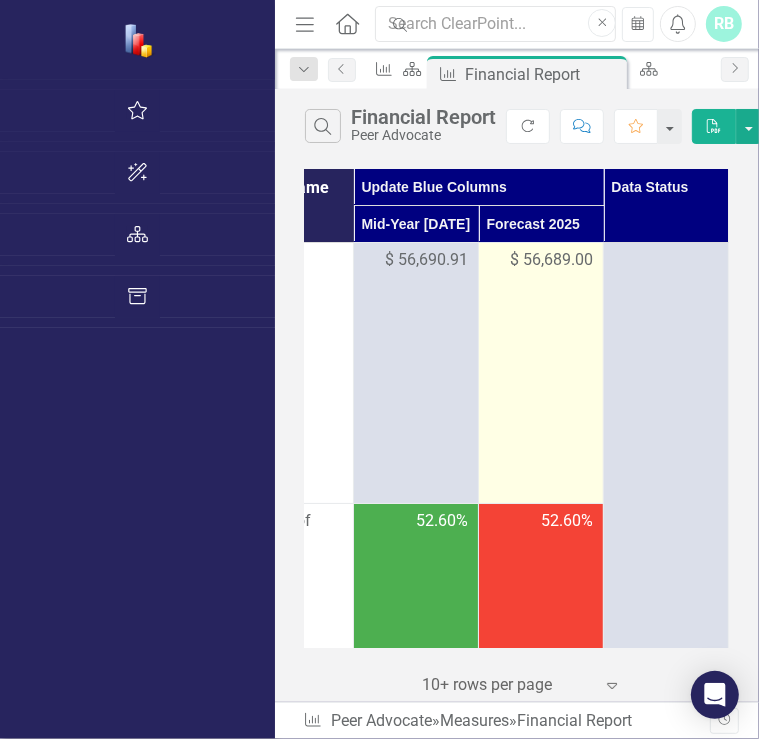 click on "$ 56,689.00" at bounding box center [551, 260] 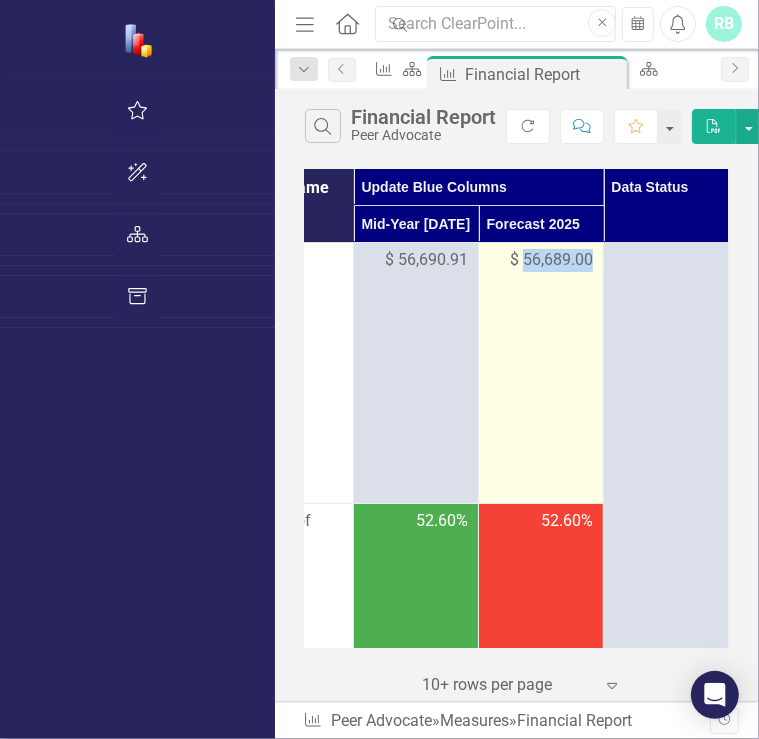 click on "$ 56,689.00" at bounding box center [551, 260] 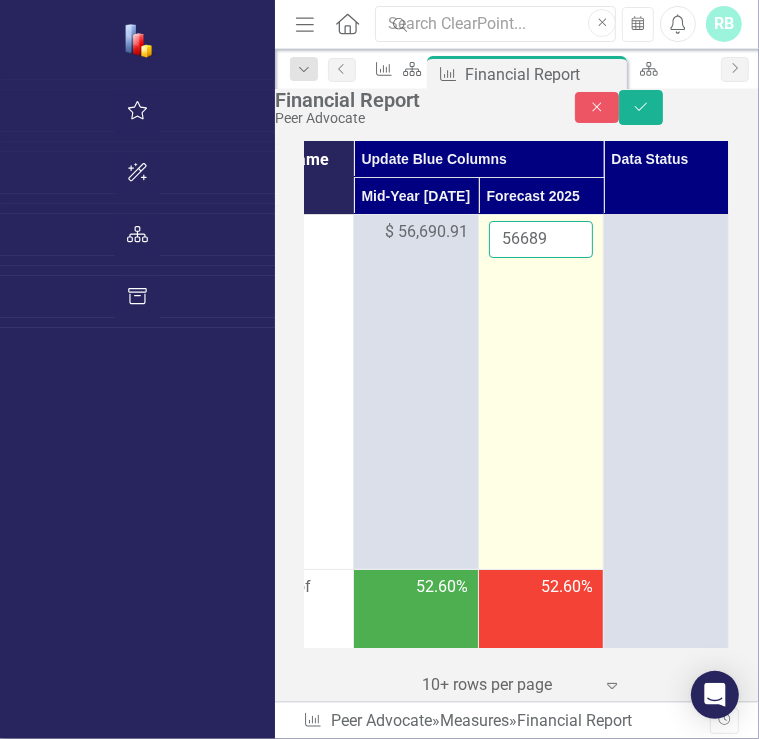 click on "56689" at bounding box center [541, 239] 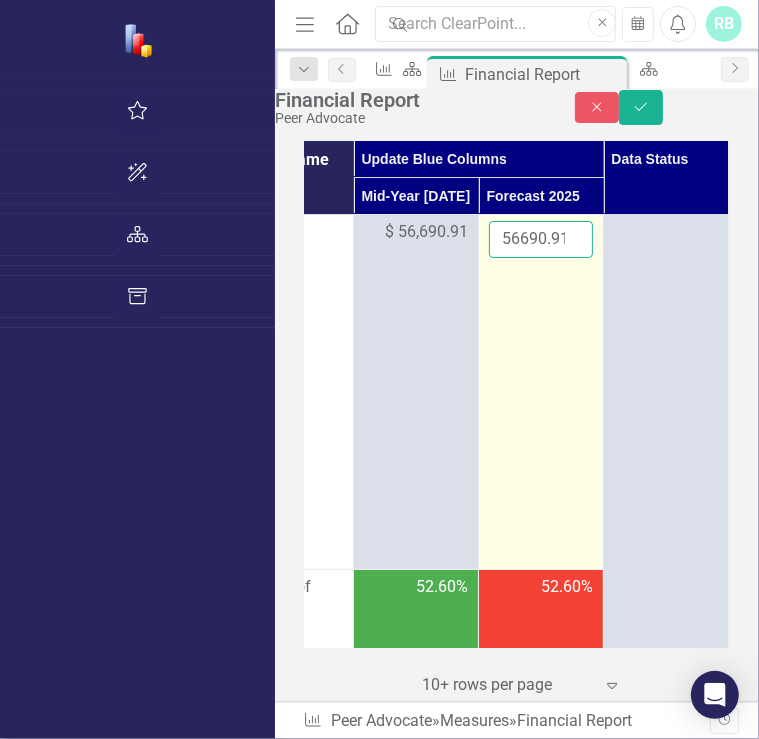 scroll, scrollTop: 0, scrollLeft: 3, axis: horizontal 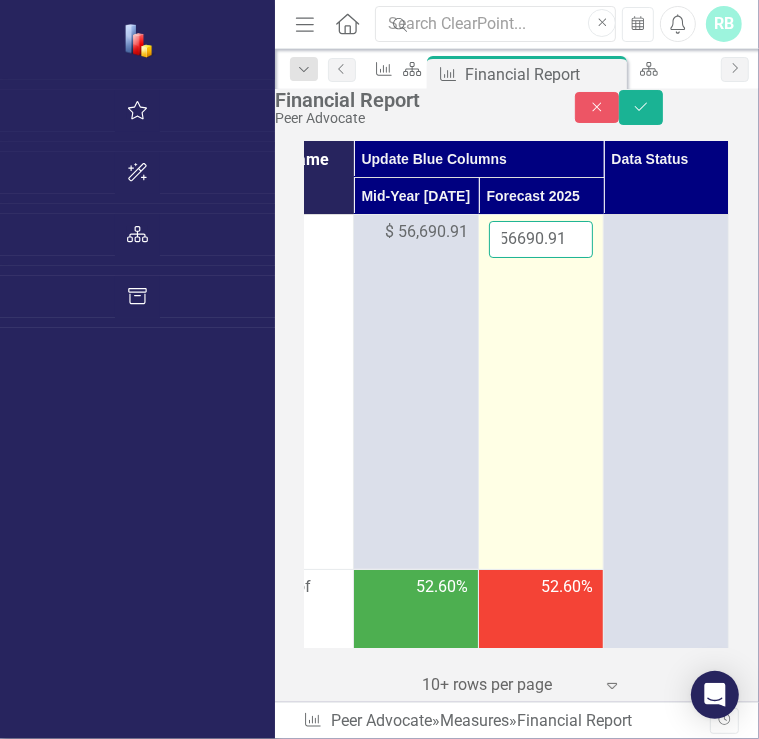 type on "56690.91" 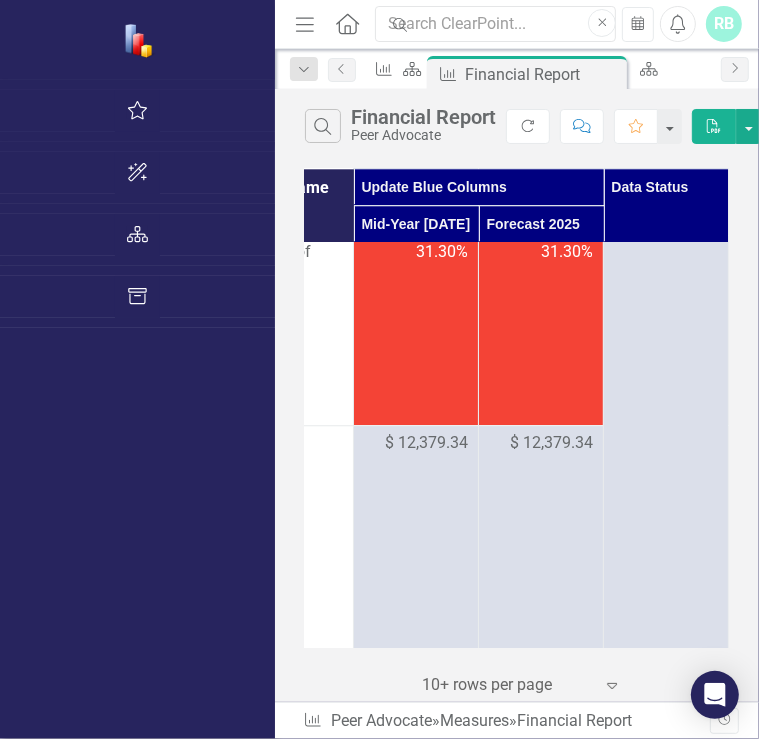 scroll, scrollTop: 2592, scrollLeft: 260, axis: both 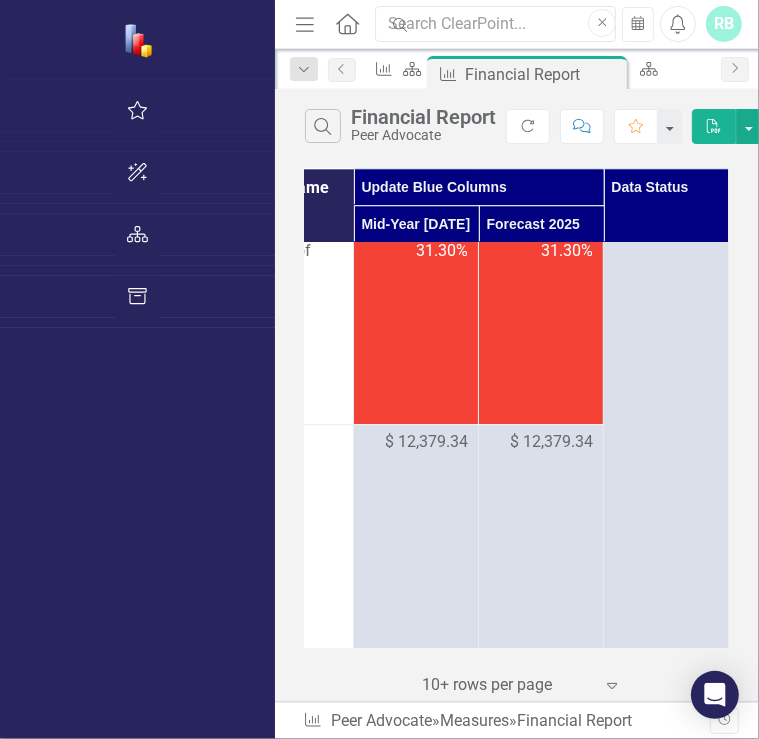 click on "$ -1.00" at bounding box center [569, 2665] 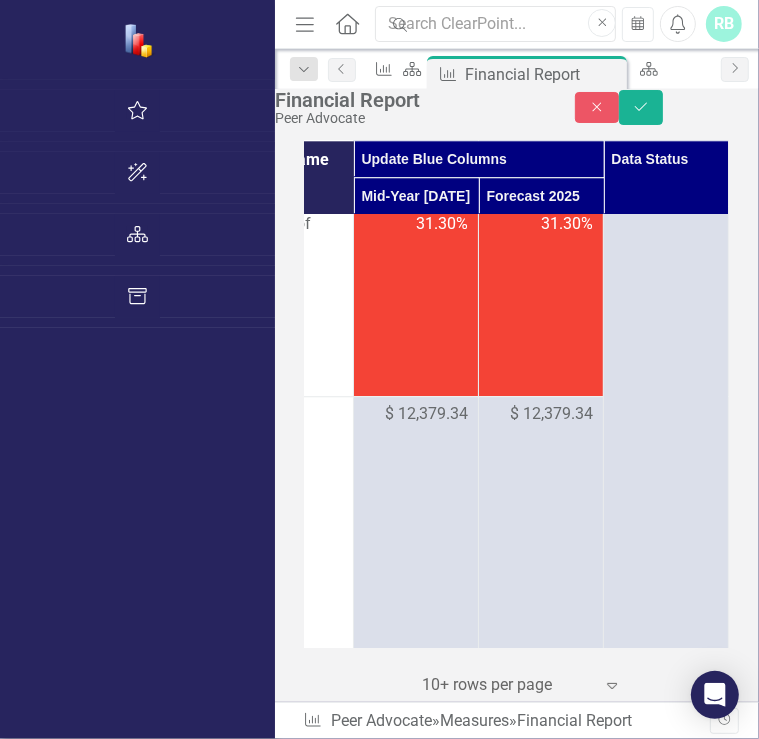 drag, startPoint x: 578, startPoint y: 341, endPoint x: 576, endPoint y: 327, distance: 14.142136 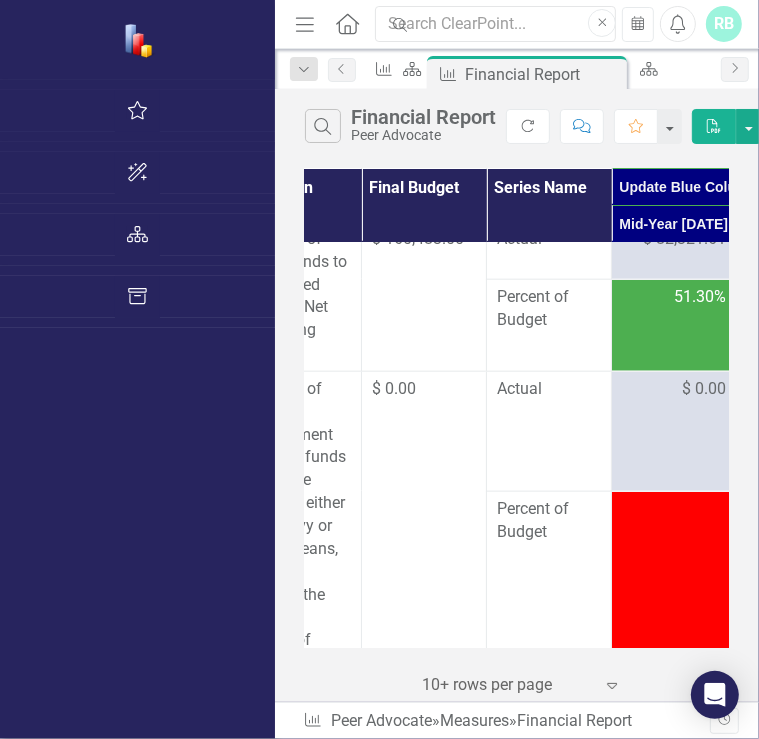 scroll, scrollTop: 4920, scrollLeft: 194, axis: both 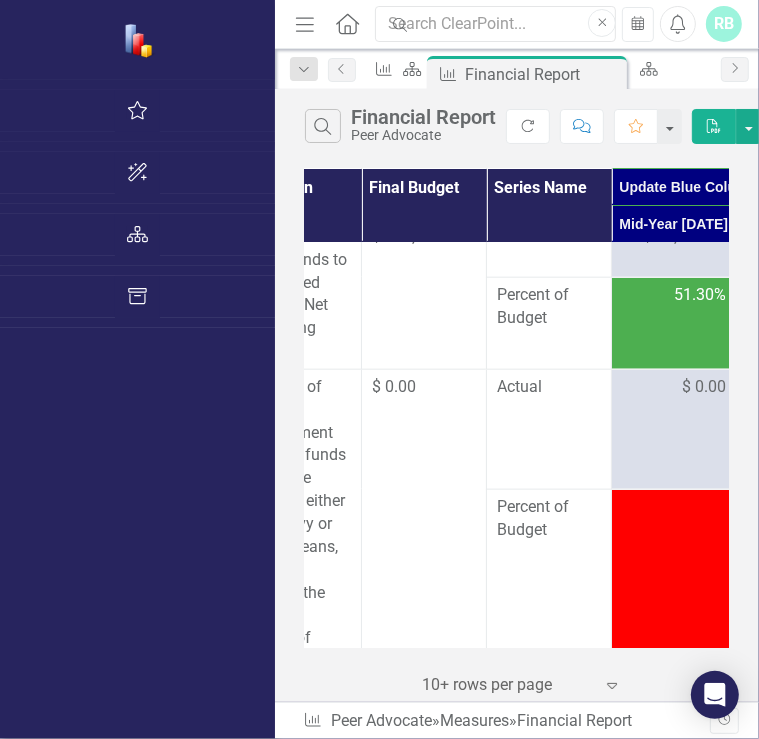 click on "$ -1.00" at bounding box center [827, 387] 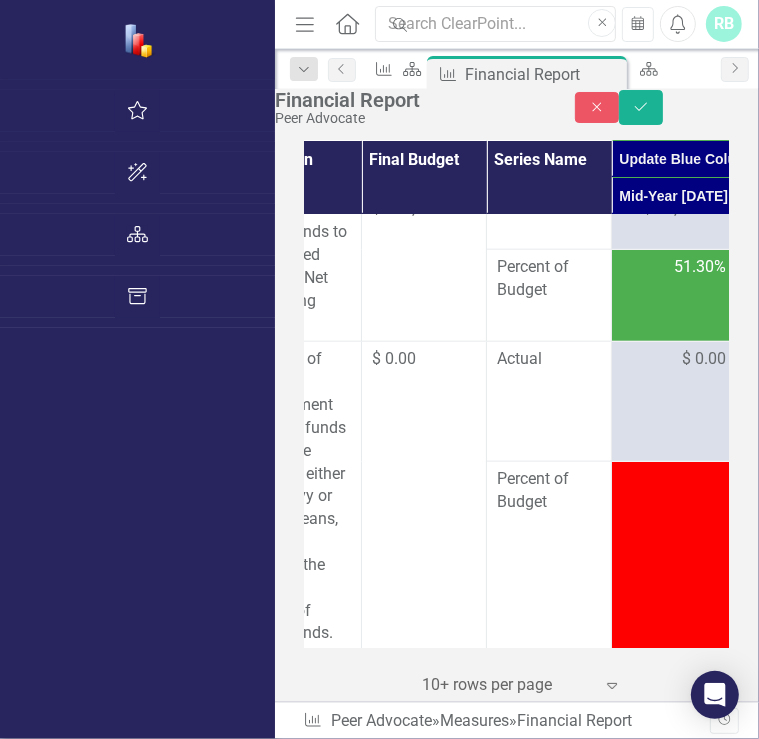click on "$ -1.00" at bounding box center [827, 359] 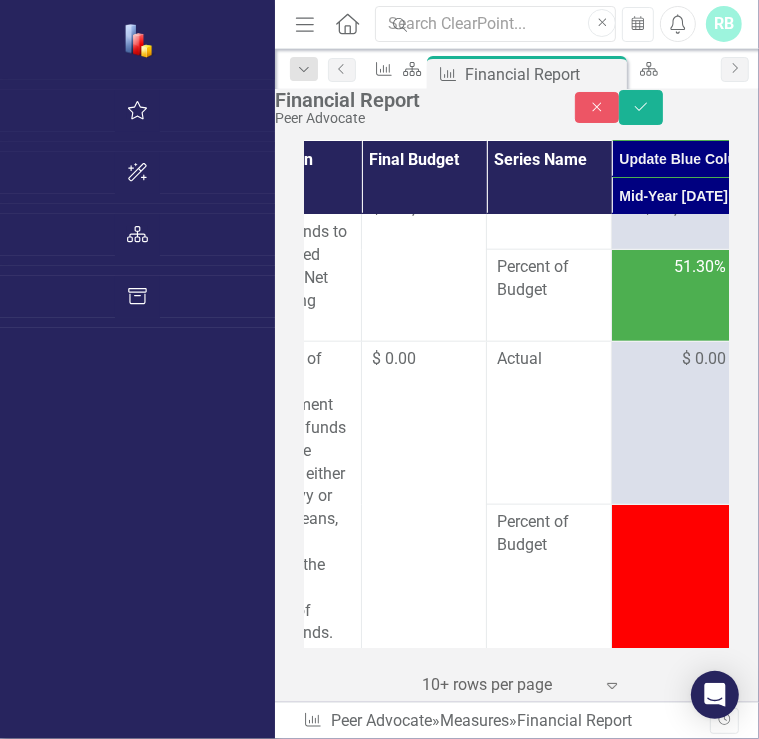 drag, startPoint x: 606, startPoint y: 447, endPoint x: 554, endPoint y: 461, distance: 53.851646 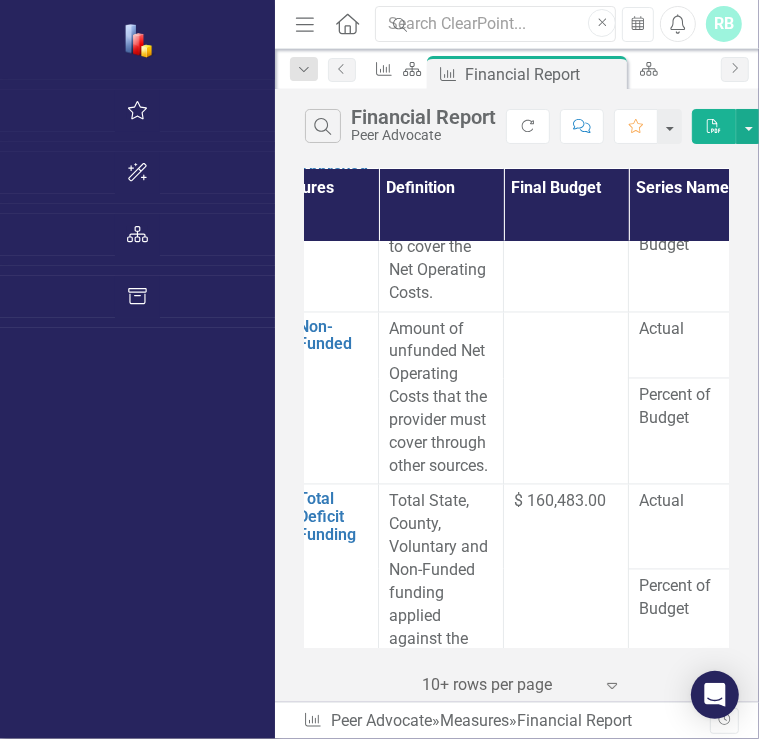 scroll, scrollTop: 5656, scrollLeft: 292, axis: both 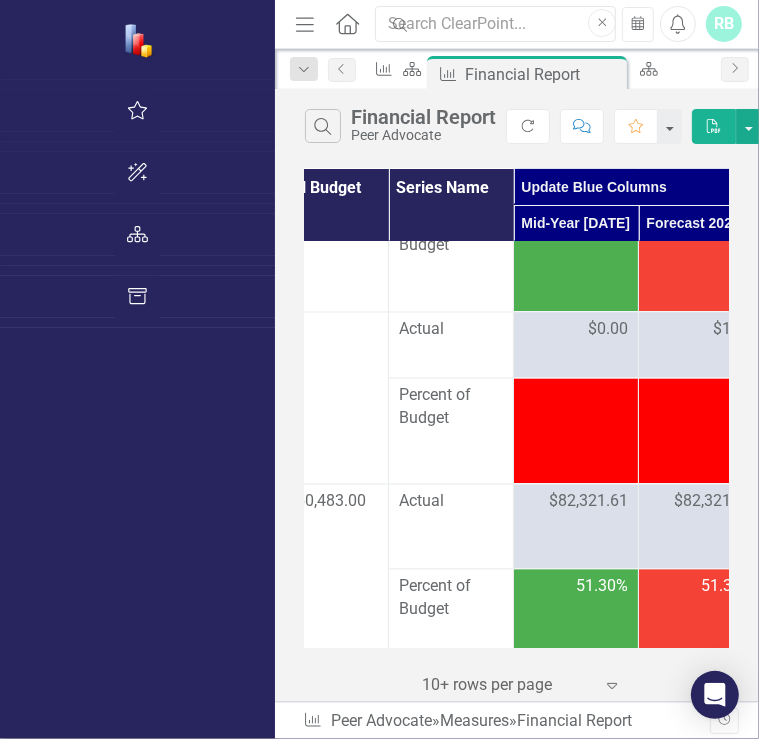 click on "$1.00" at bounding box center [733, 330] 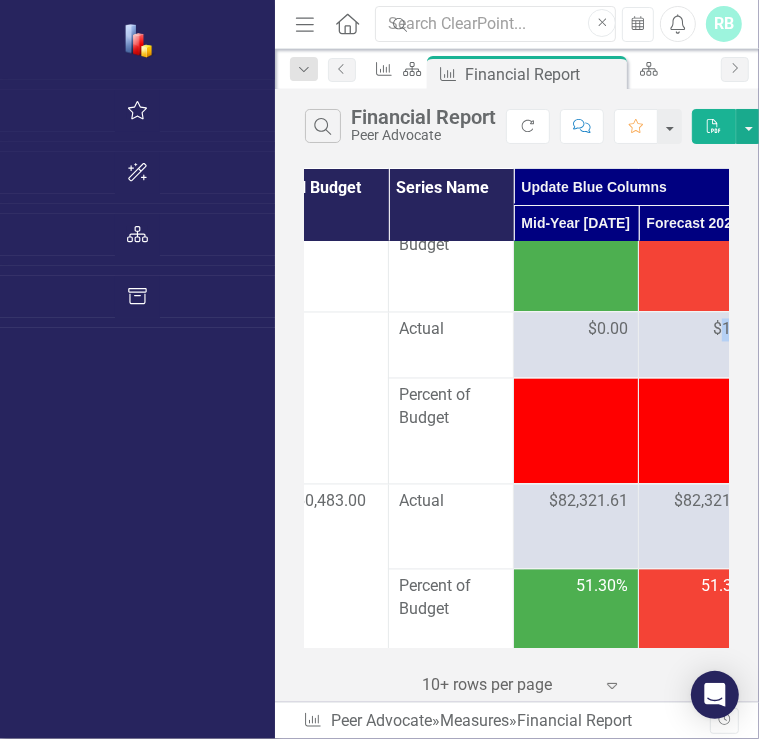 click on "$1.00" at bounding box center [733, 330] 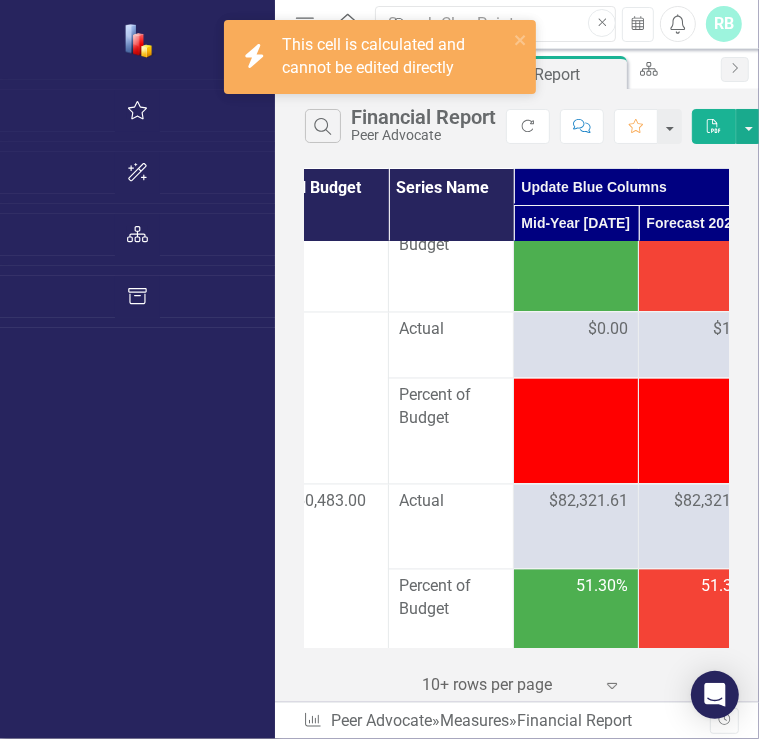 drag, startPoint x: 508, startPoint y: 394, endPoint x: 467, endPoint y: 415, distance: 46.06517 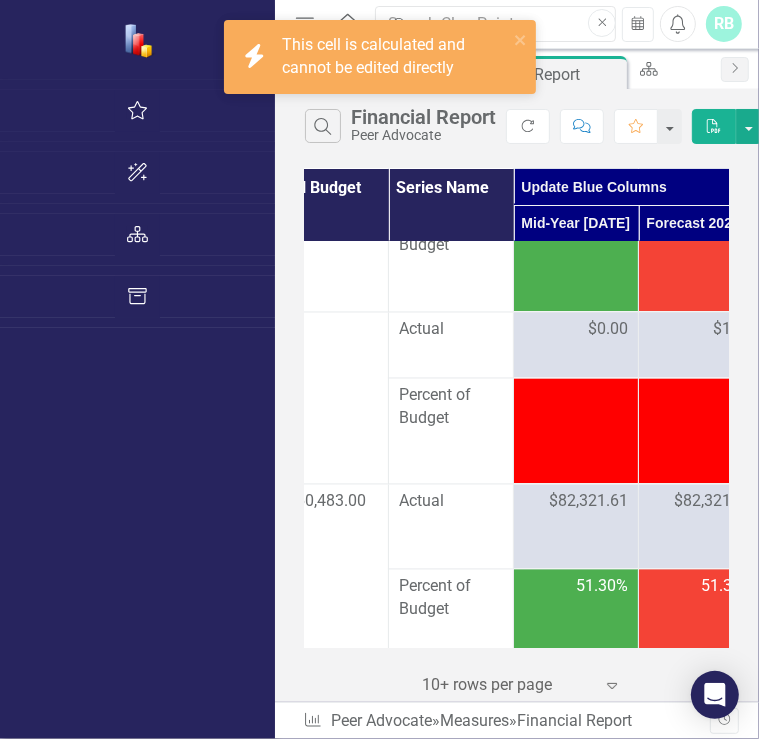 click at bounding box center [826, -2162] 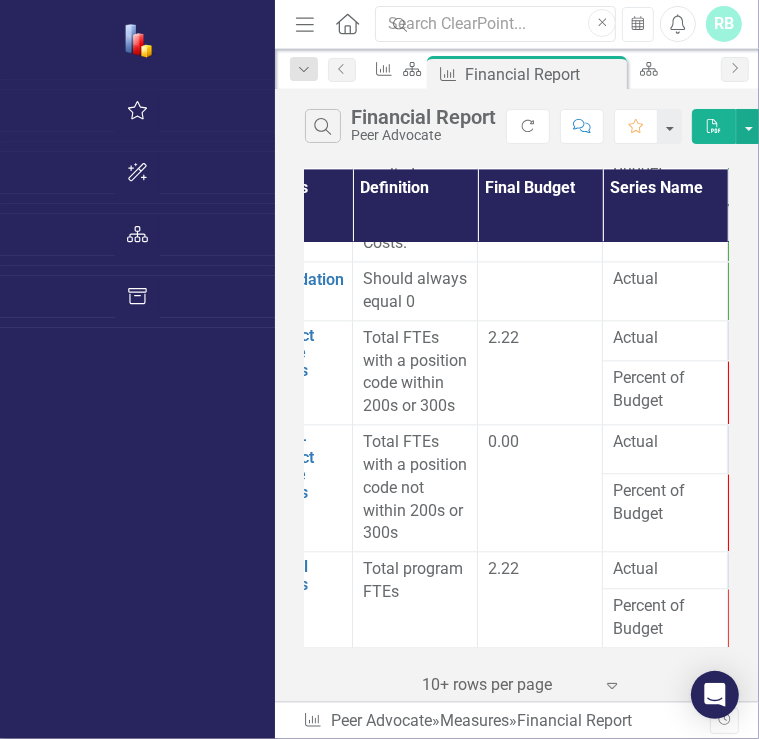 scroll, scrollTop: 6172, scrollLeft: 76, axis: both 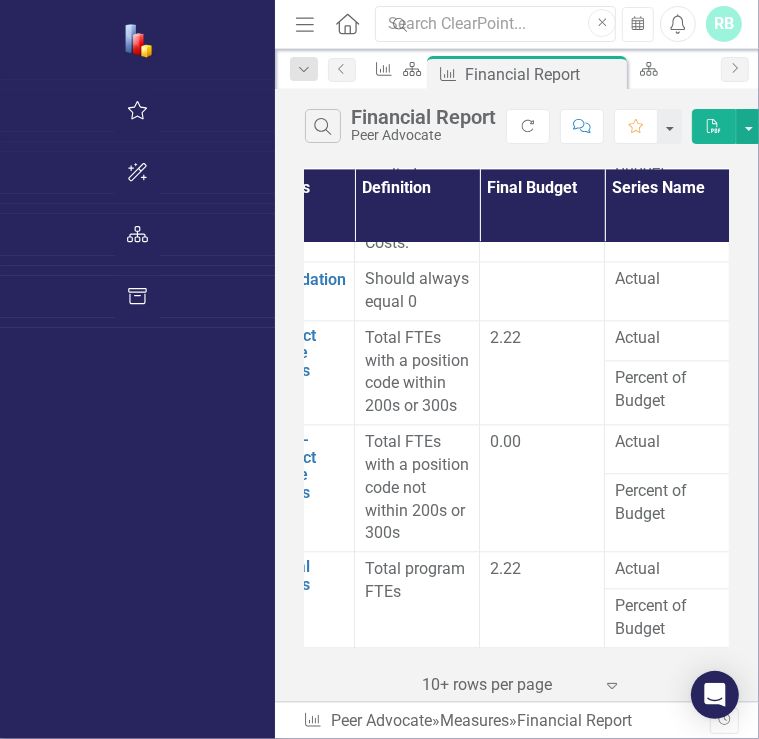 click at bounding box center (792, 339) 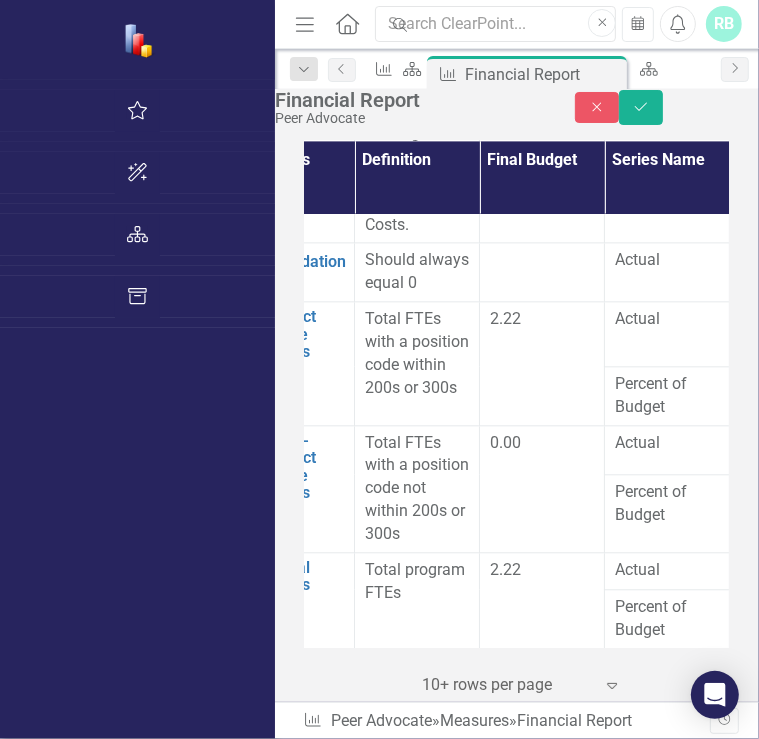 click at bounding box center (792, 326) 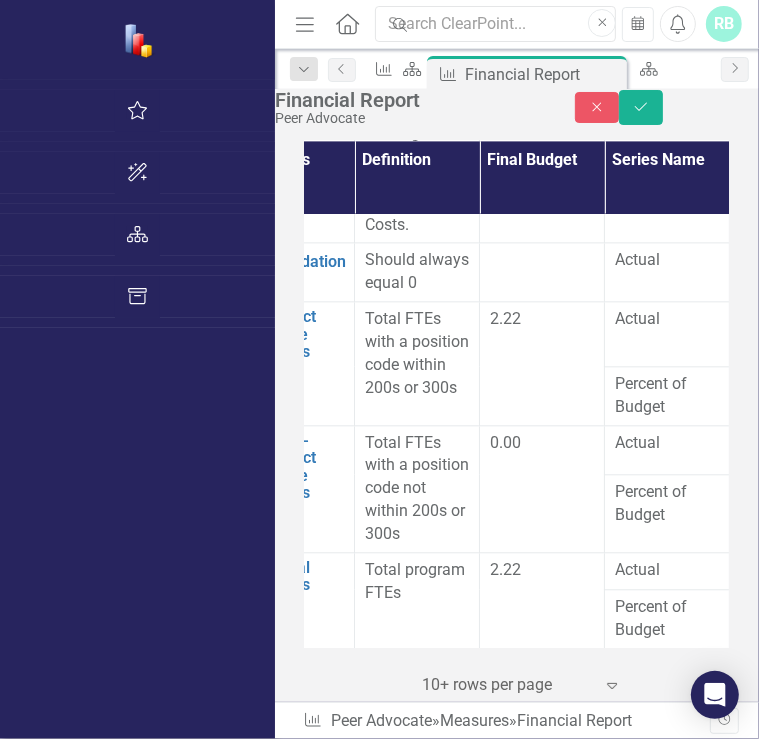 type on "2.07" 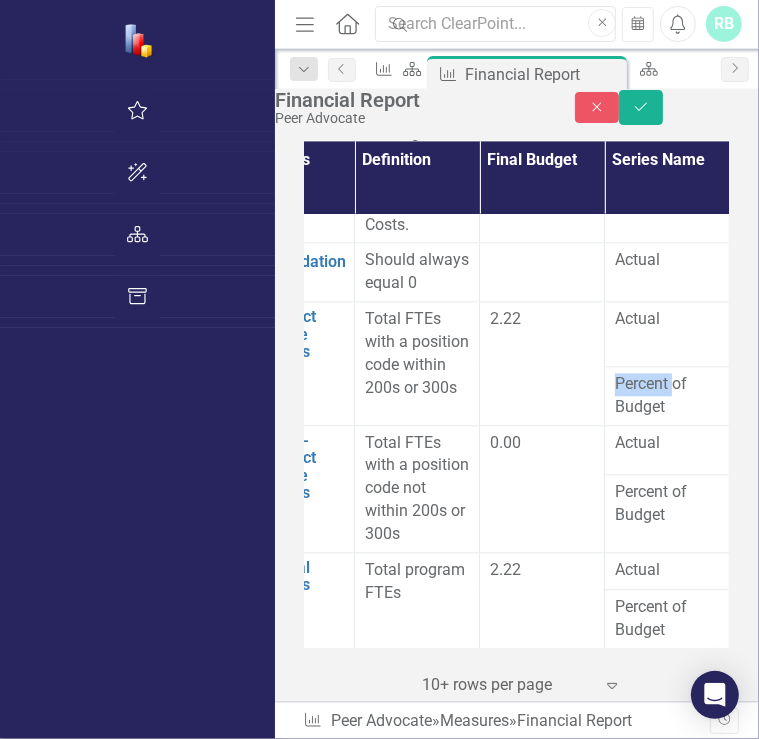 click at bounding box center (917, 320) 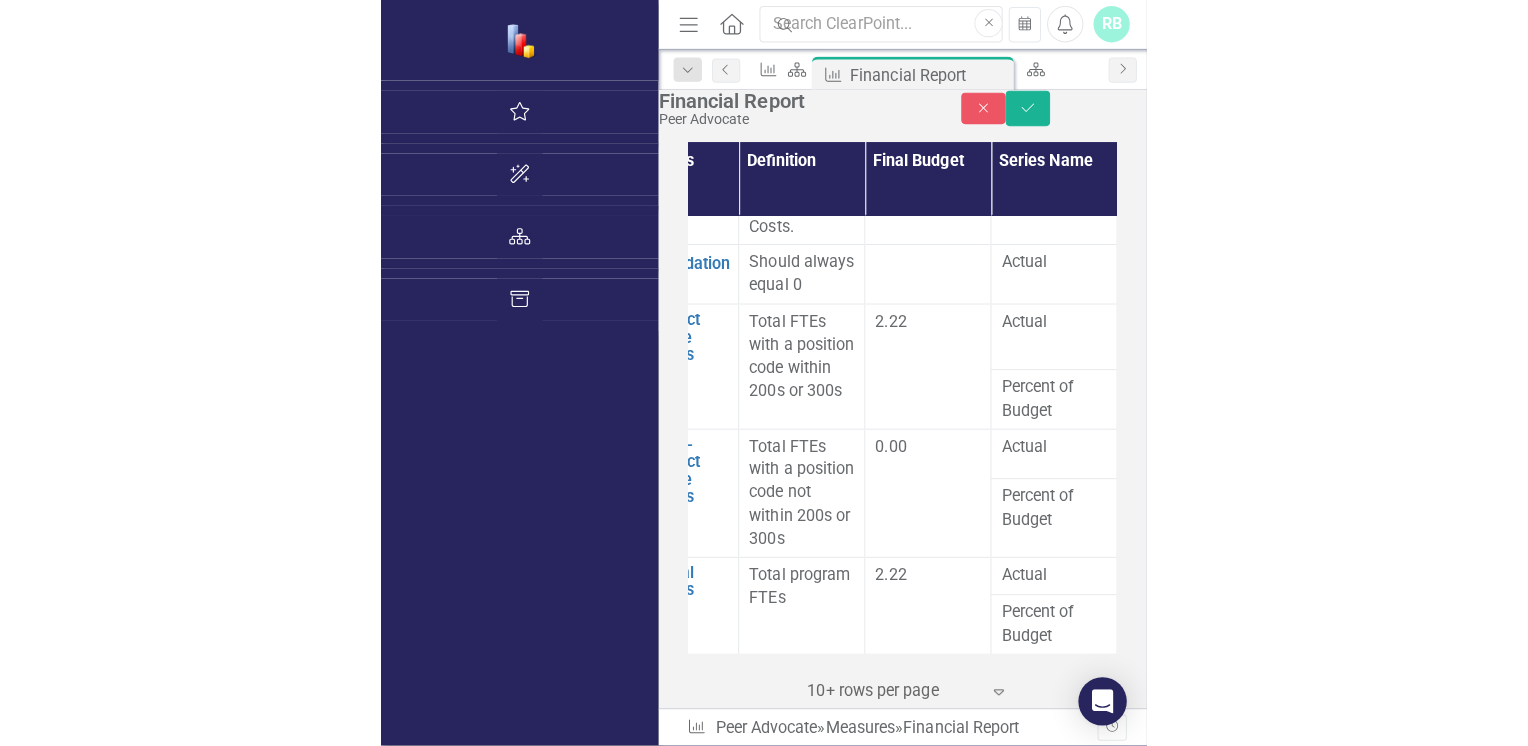 scroll, scrollTop: 6178, scrollLeft: 76, axis: both 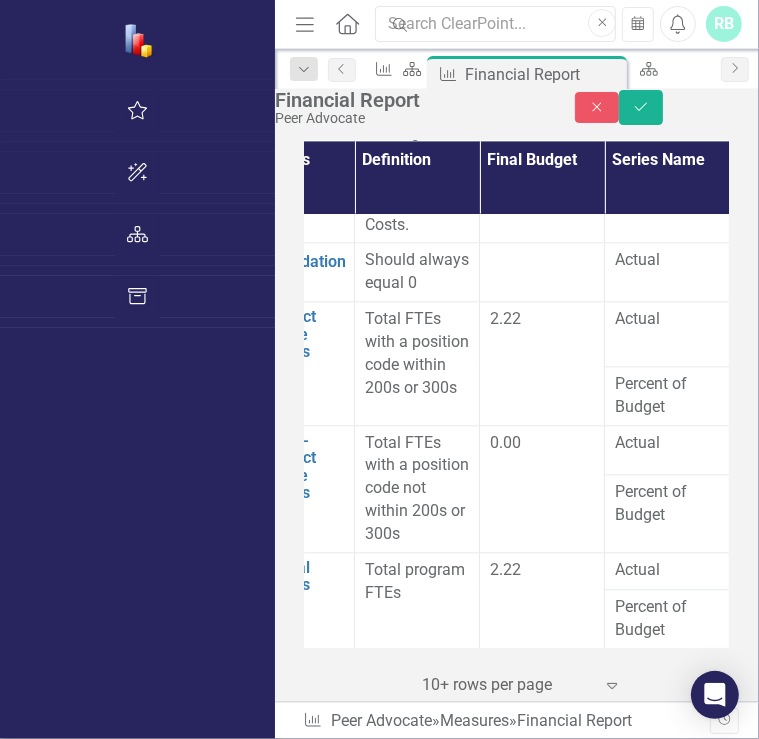 type on "2.07" 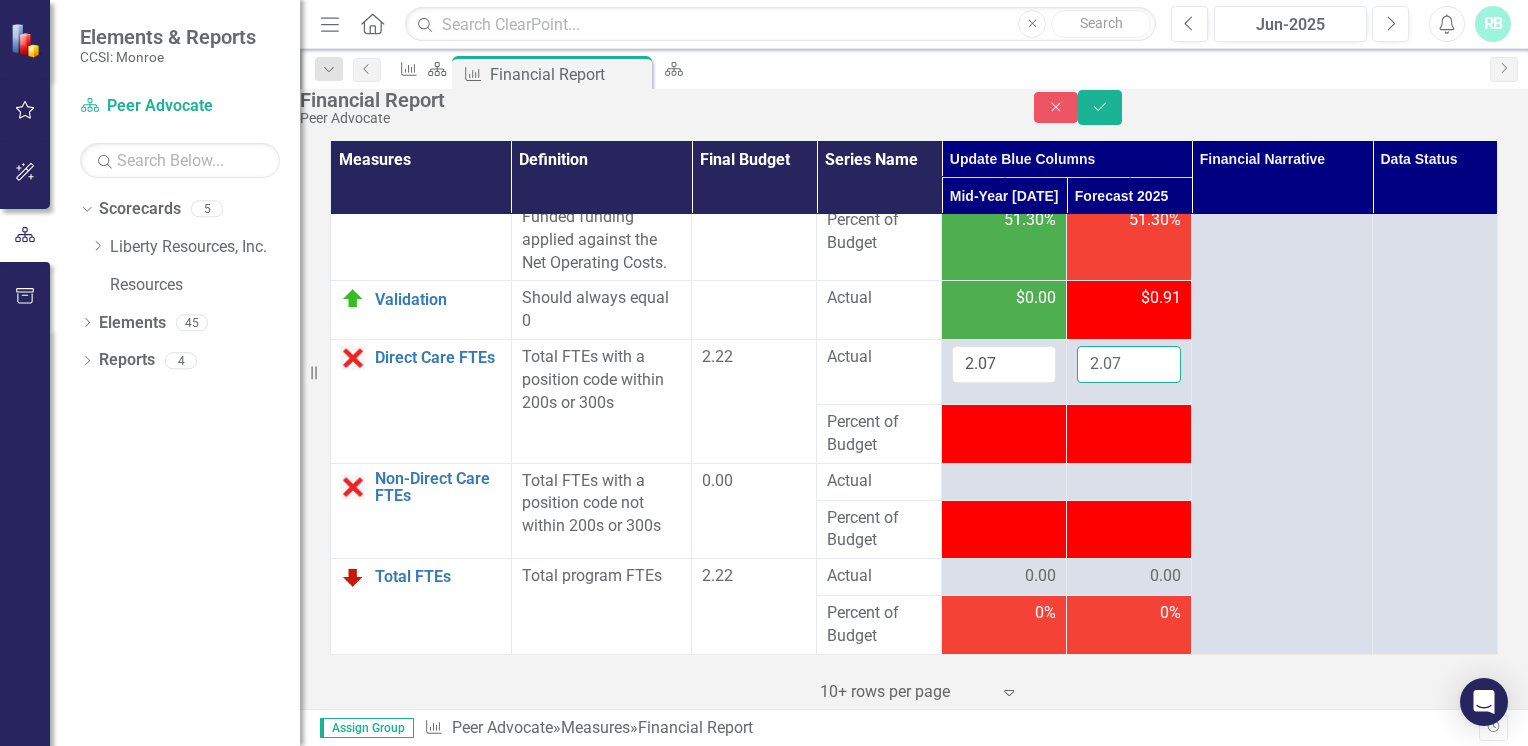 scroll, scrollTop: 3817, scrollLeft: 0, axis: vertical 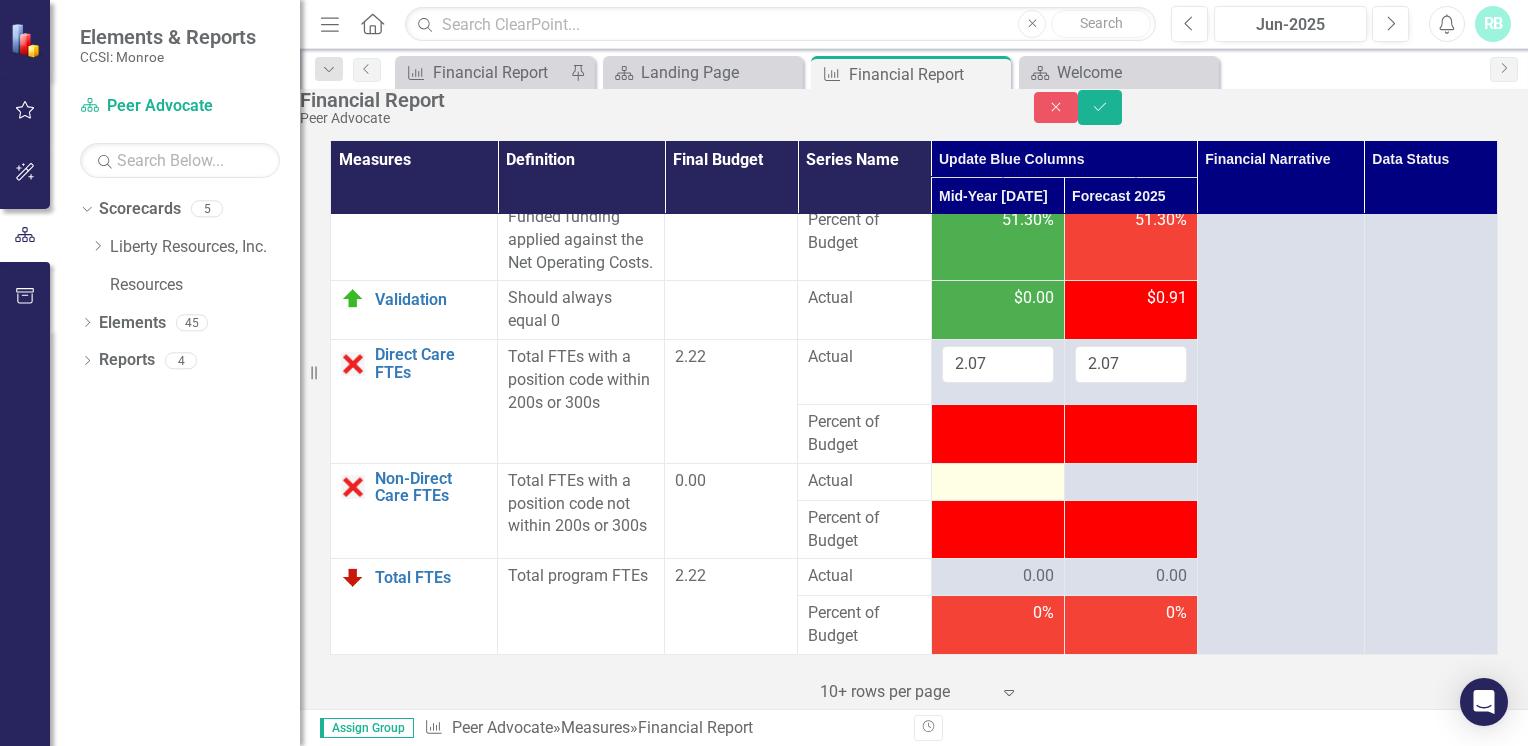 click at bounding box center [998, 482] 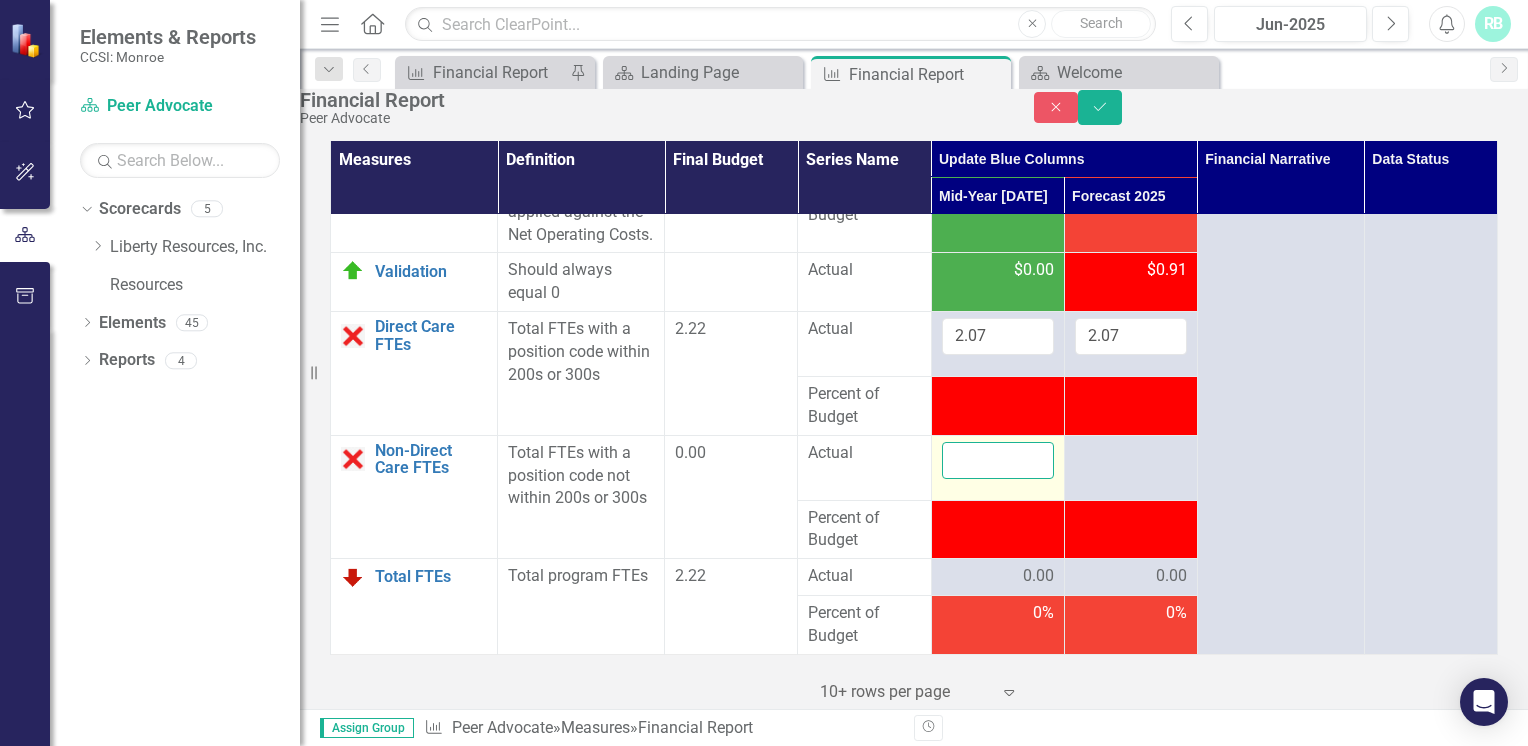 click at bounding box center (998, 460) 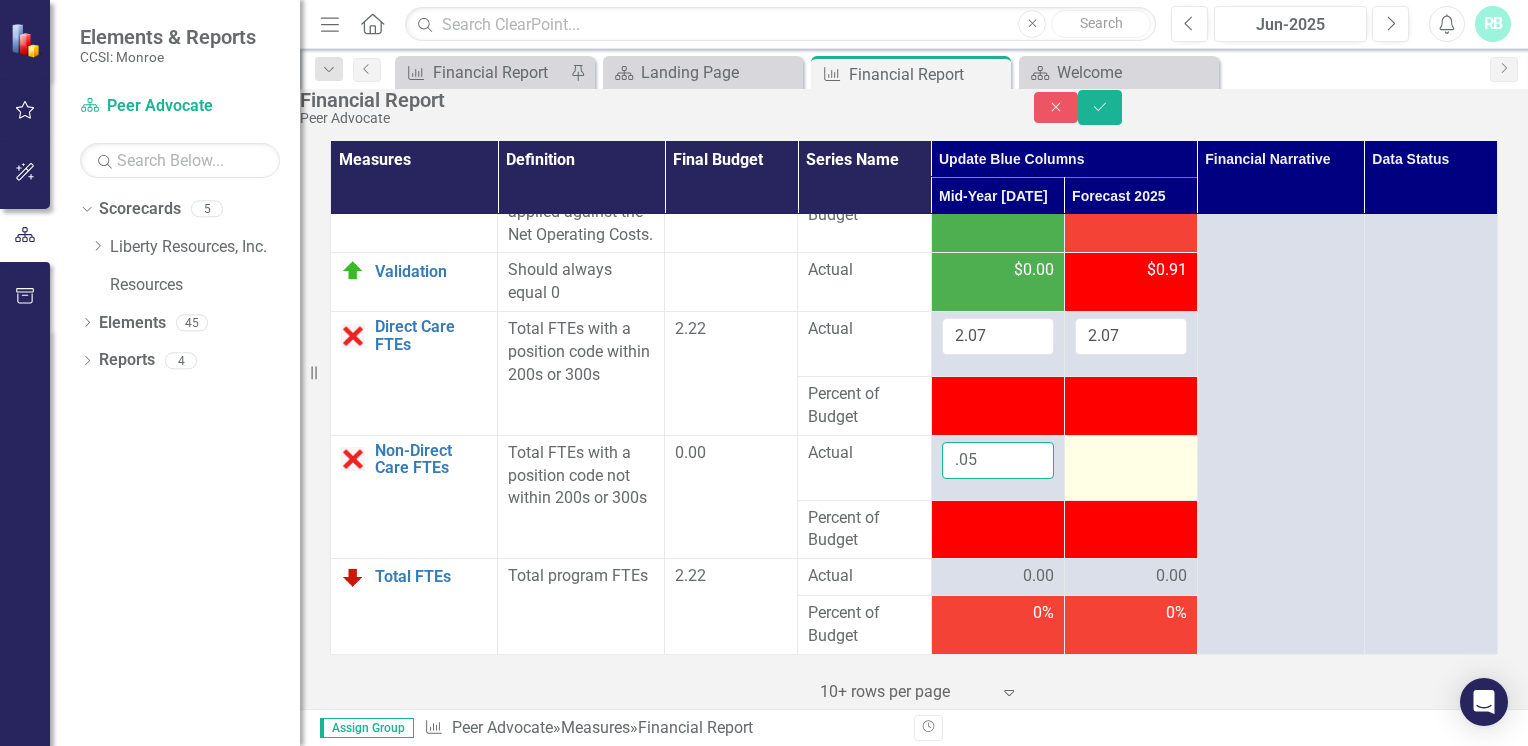 type on ".05" 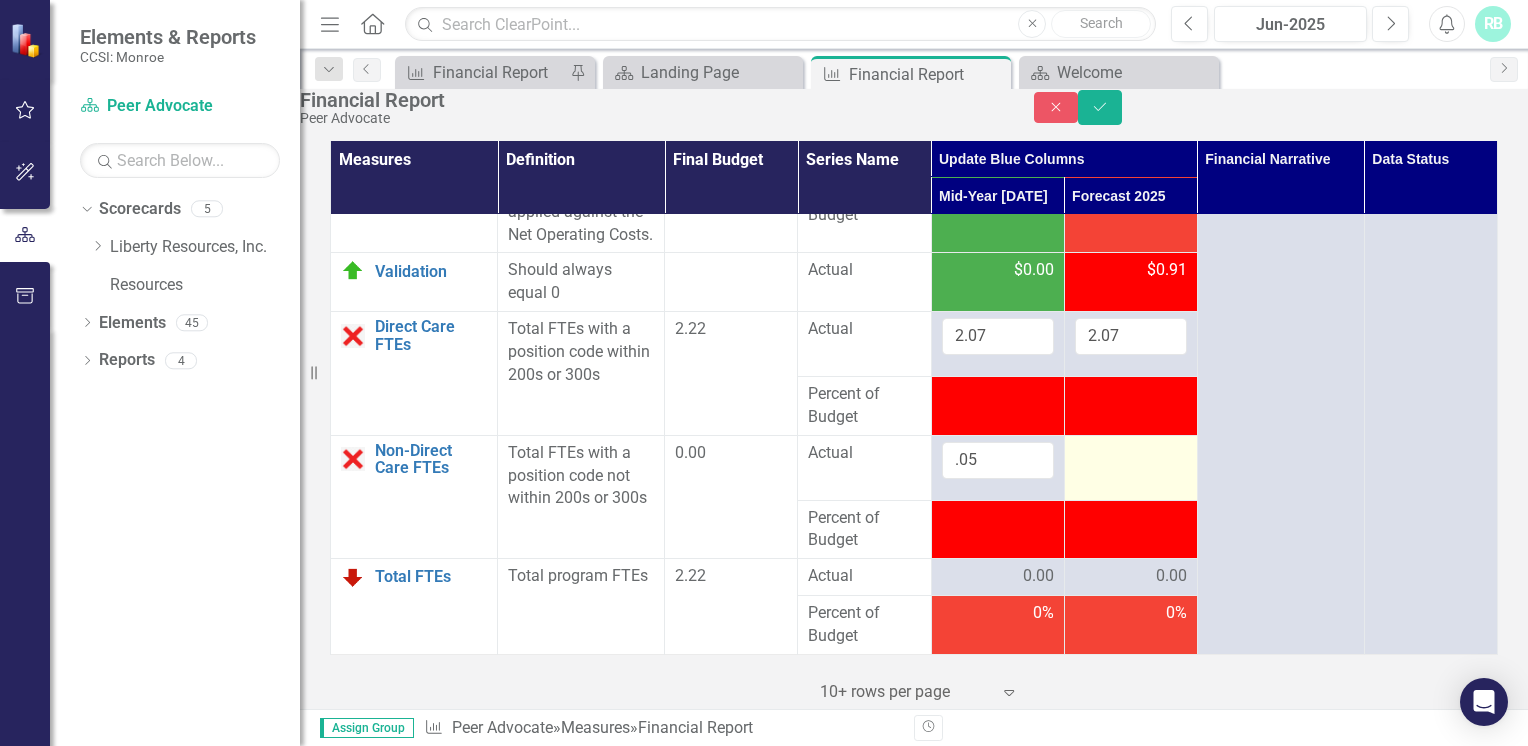 click at bounding box center (1131, 454) 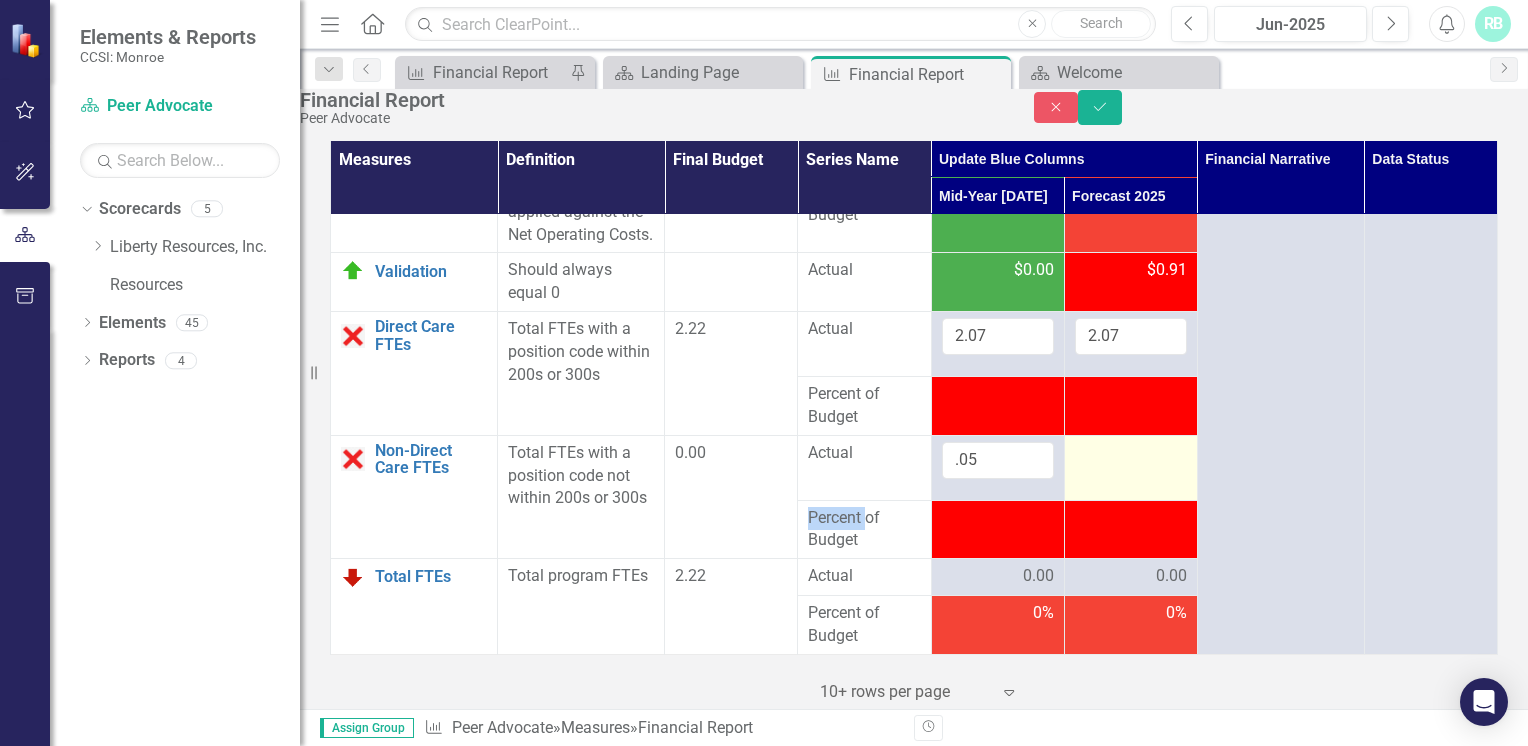 click at bounding box center [1131, 454] 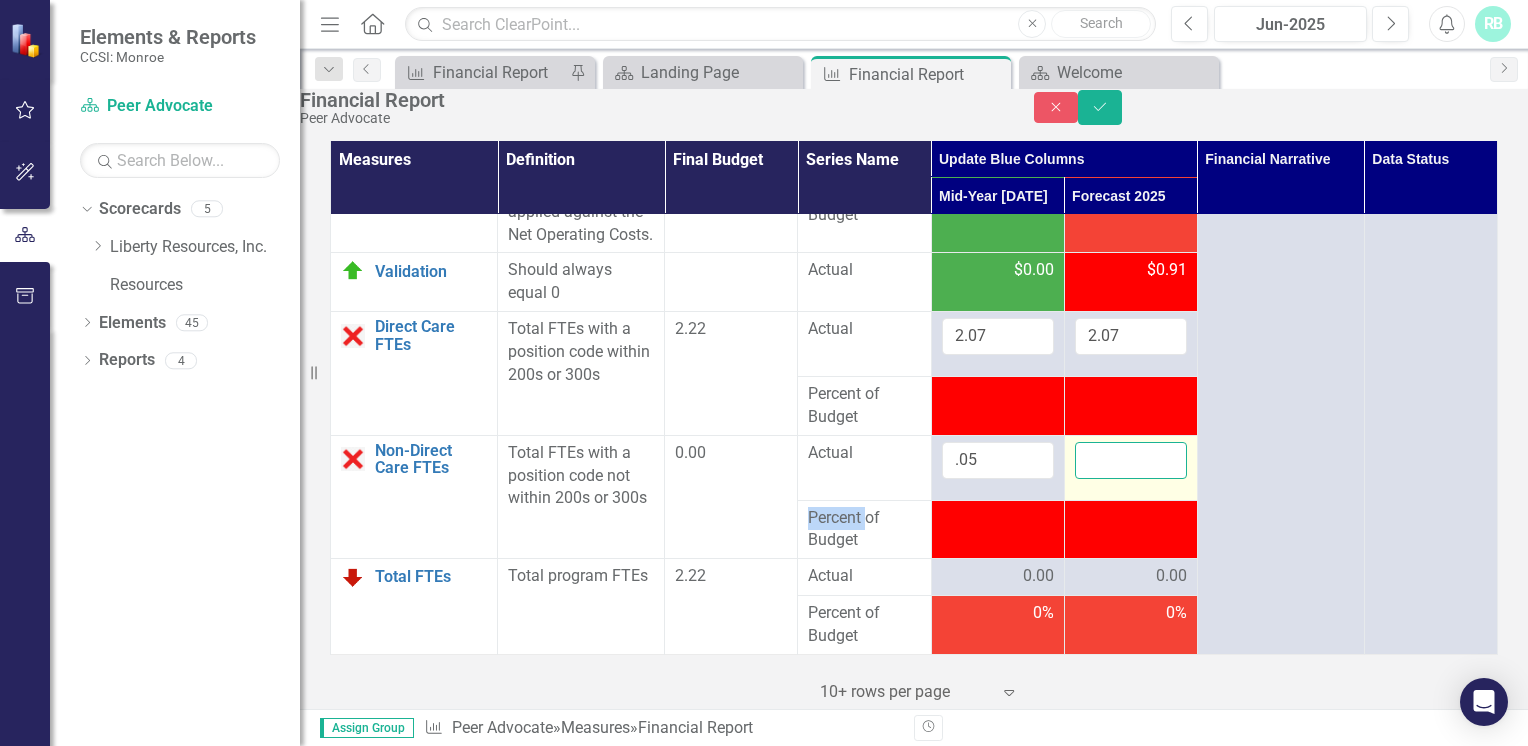 click at bounding box center [1131, 460] 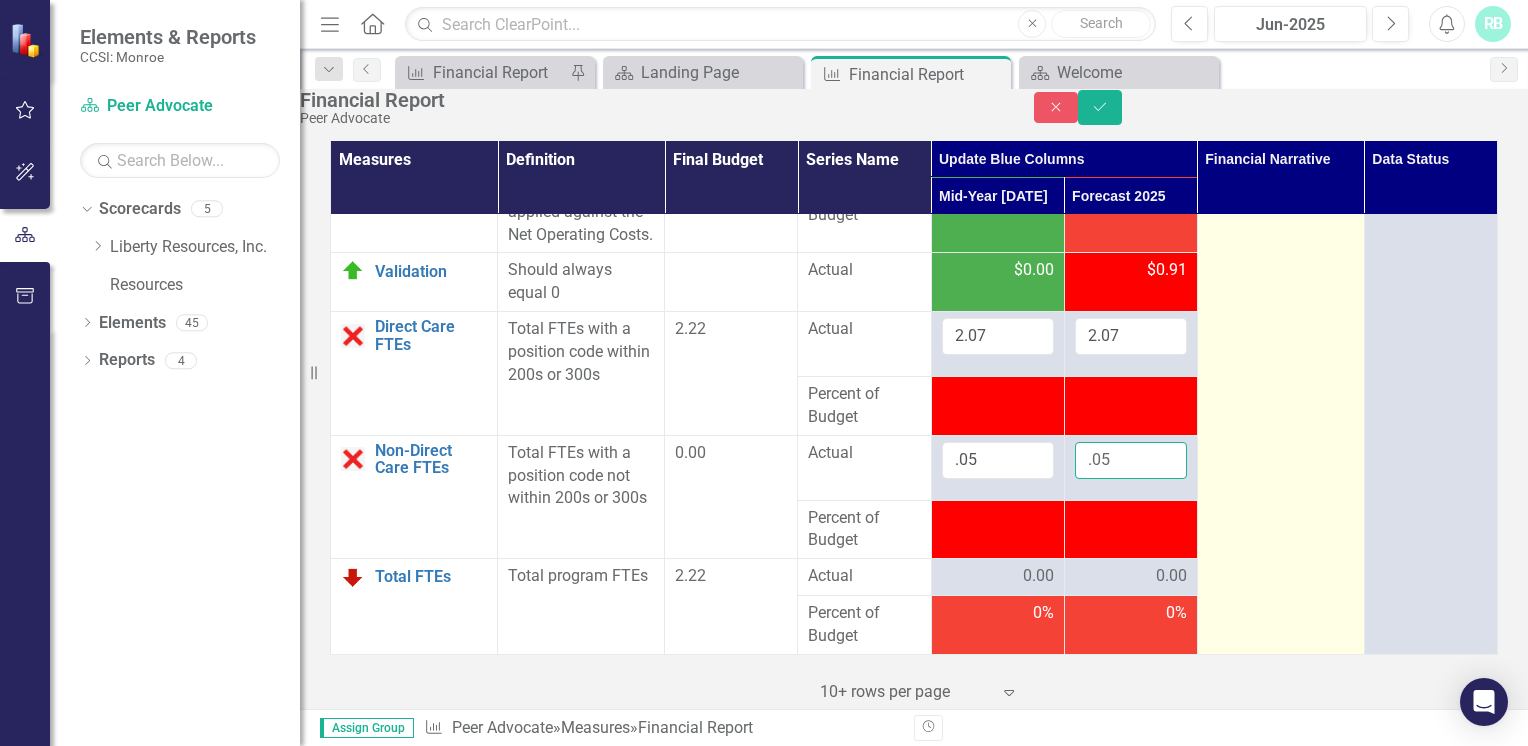 scroll, scrollTop: 4402, scrollLeft: 0, axis: vertical 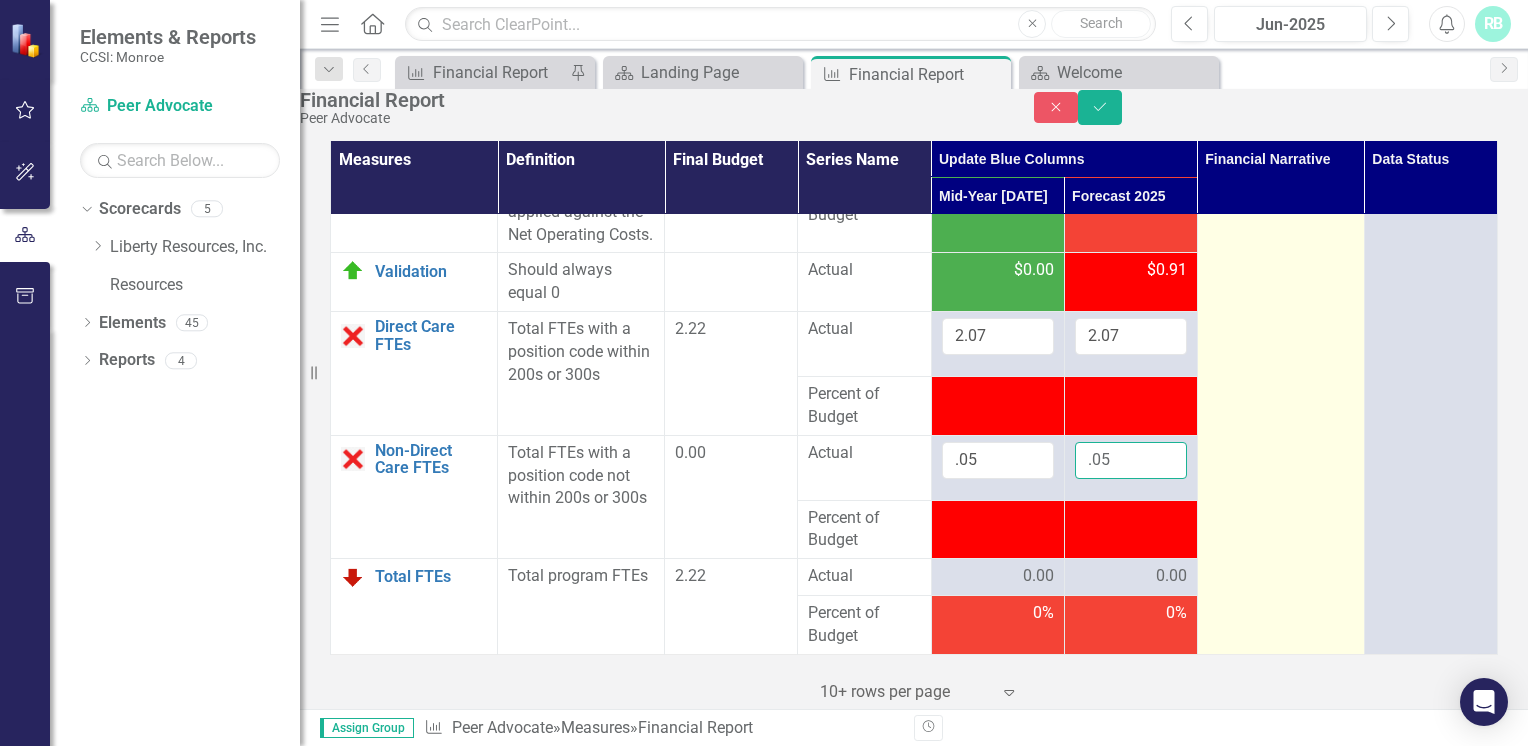 click on "Save" at bounding box center [1100, 107] 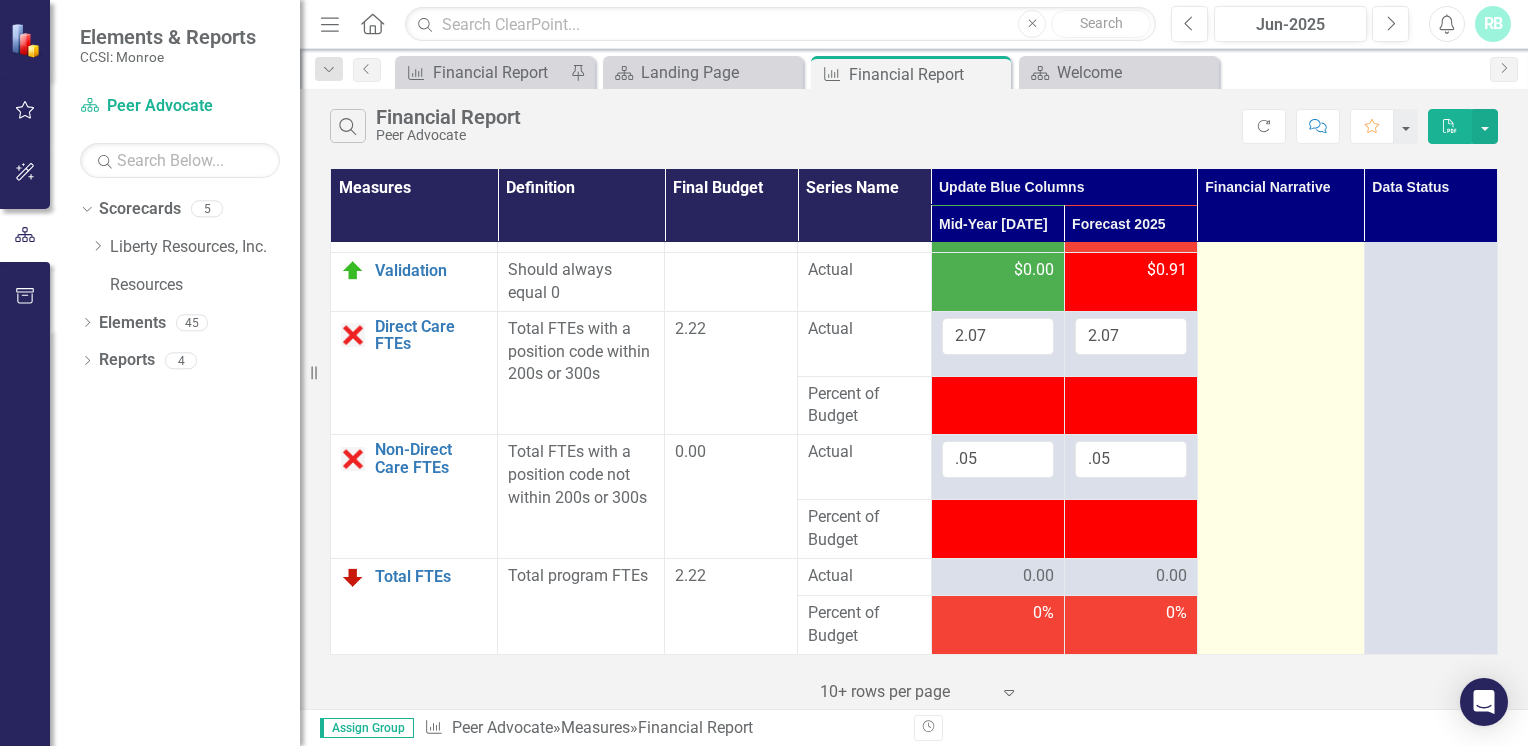 scroll, scrollTop: 4378, scrollLeft: 0, axis: vertical 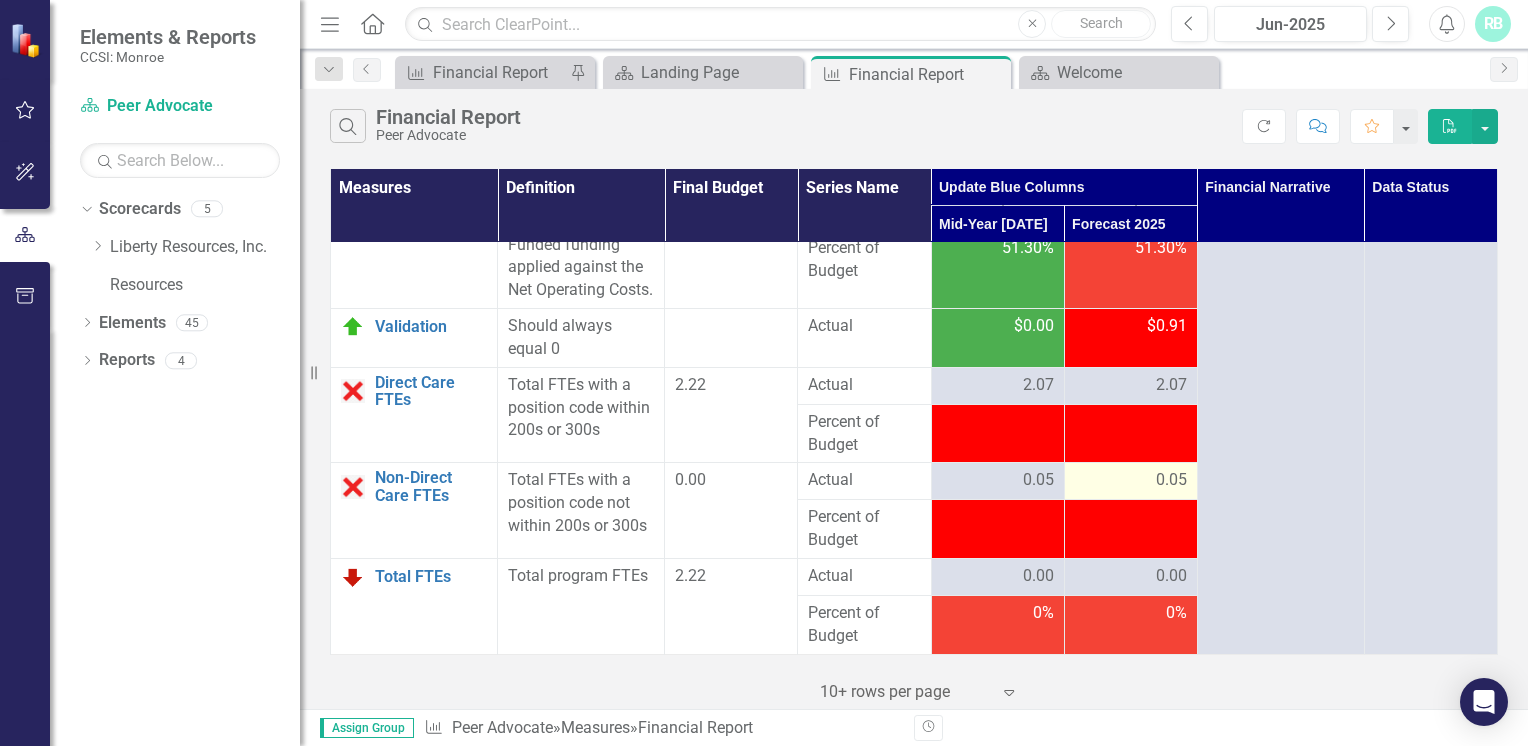 click on "0.05" at bounding box center [1131, 480] 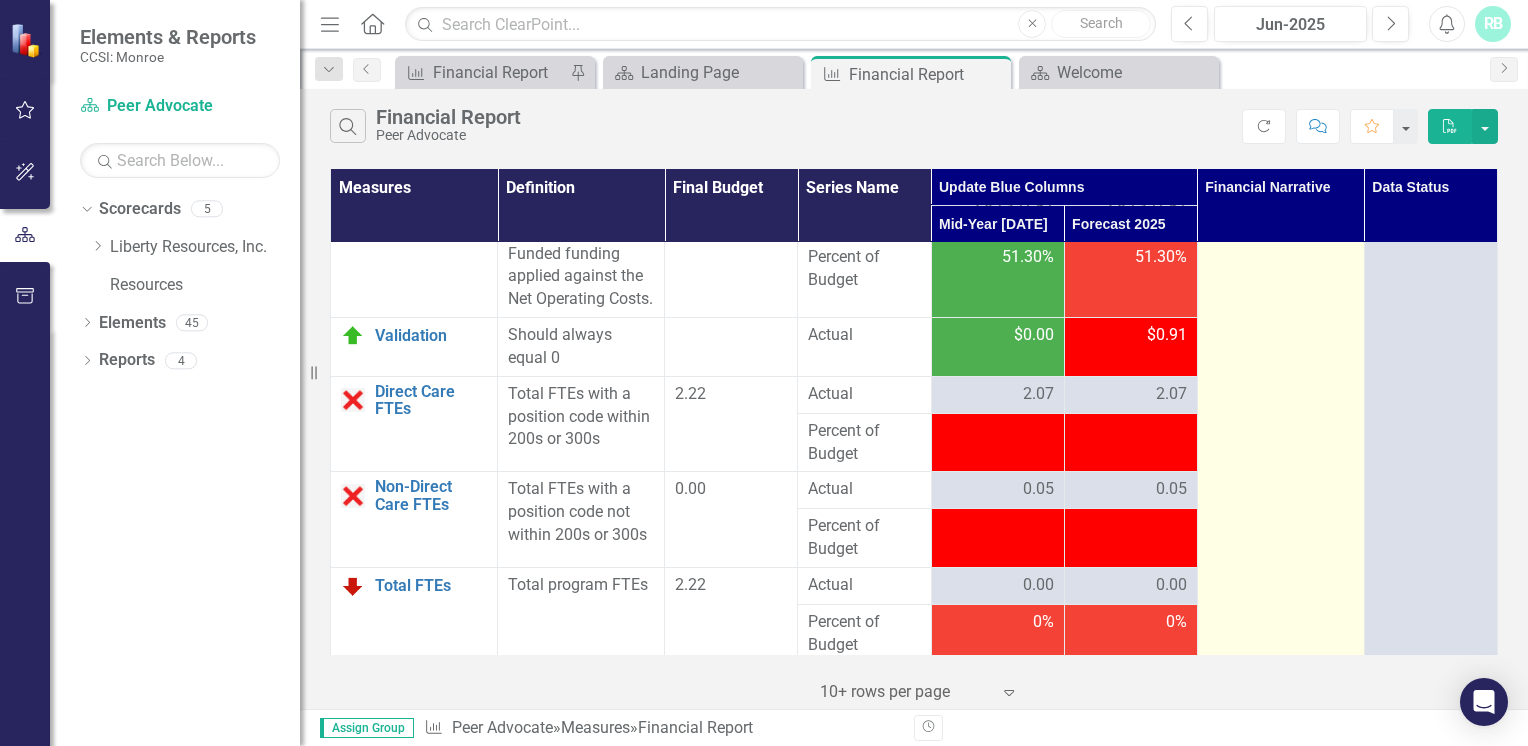 scroll, scrollTop: 4378, scrollLeft: 0, axis: vertical 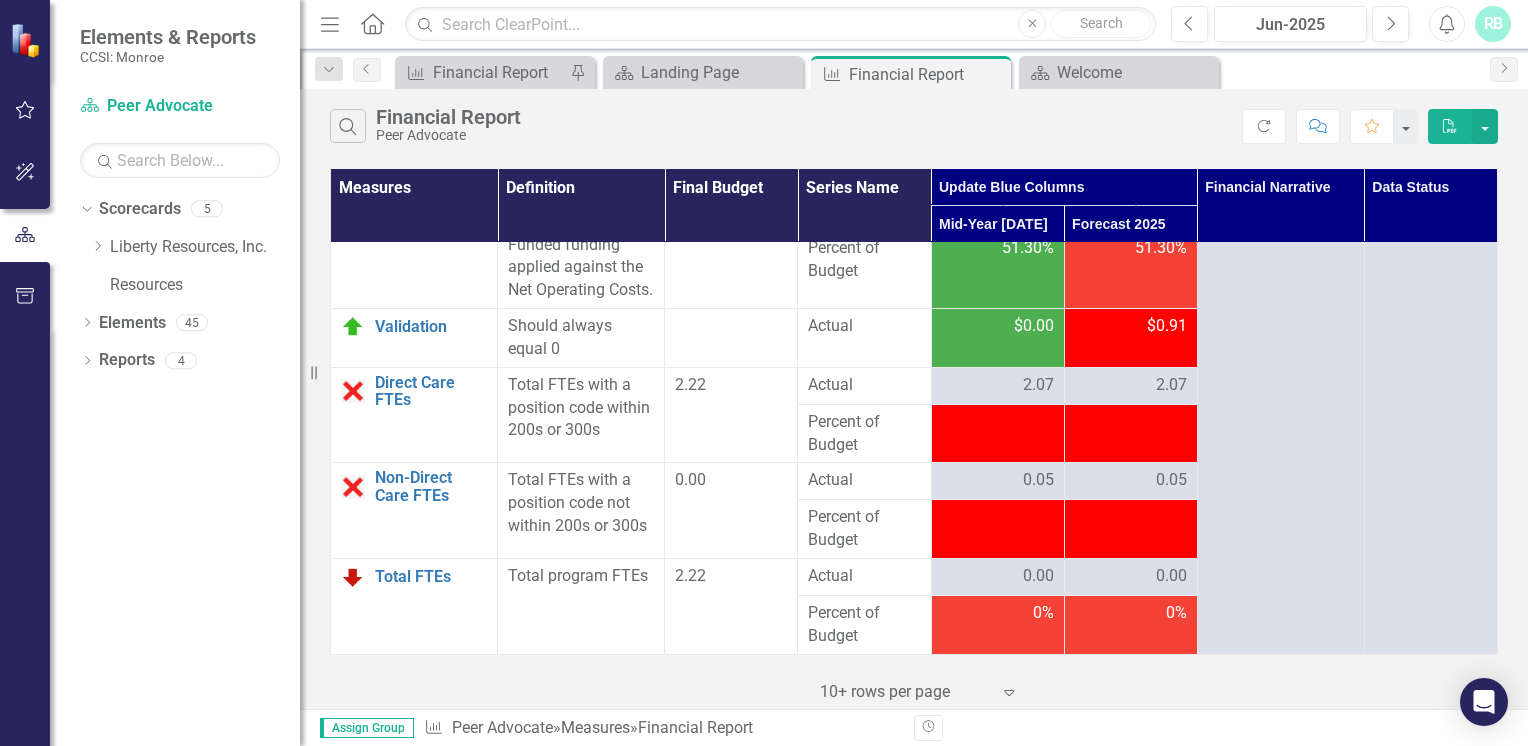 drag, startPoint x: 1265, startPoint y: 121, endPoint x: 839, endPoint y: 162, distance: 427.96844 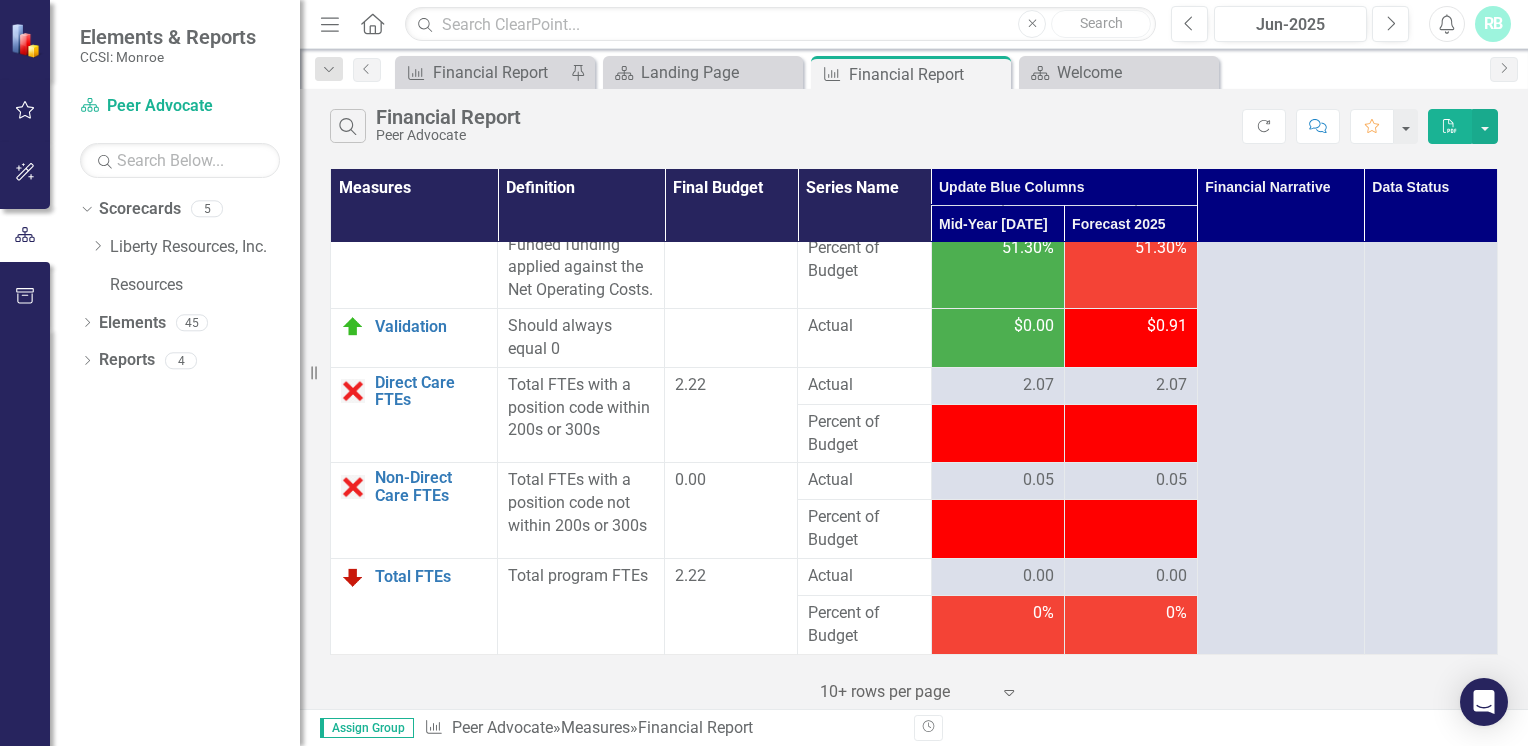 click on "Search Financial Report Peer Advocate" at bounding box center [786, 126] 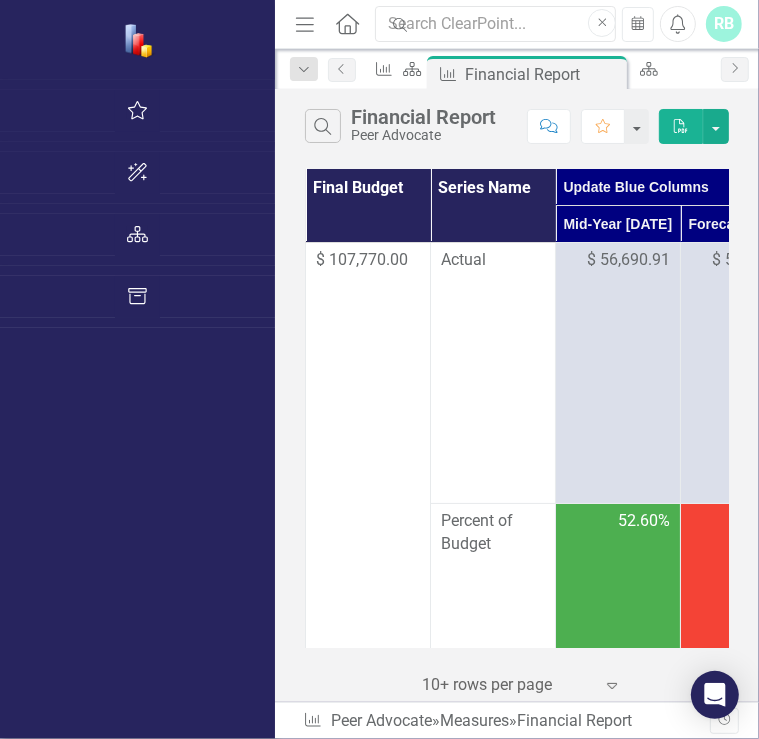 scroll, scrollTop: 0, scrollLeft: 390, axis: horizontal 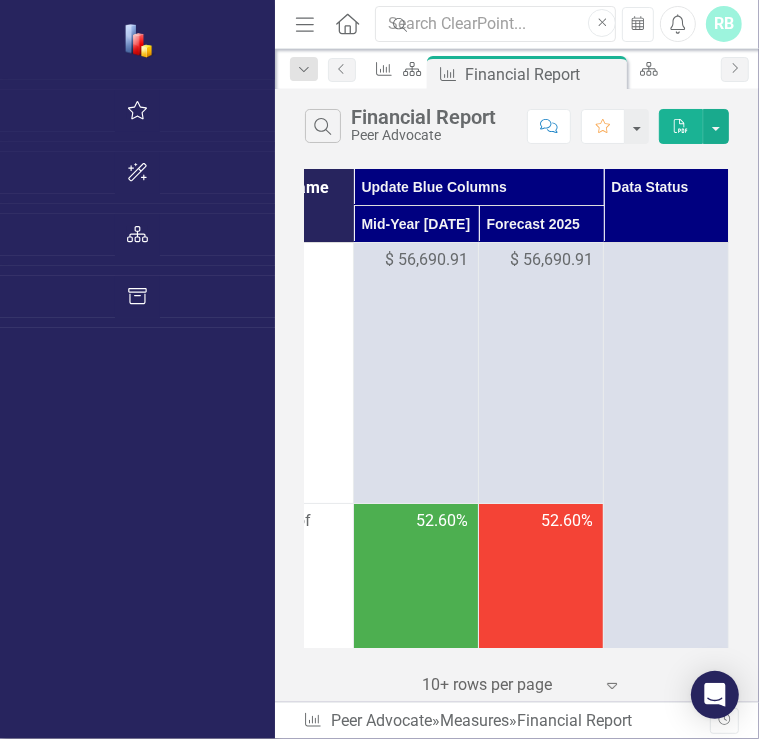 click at bounding box center (604, 5584) 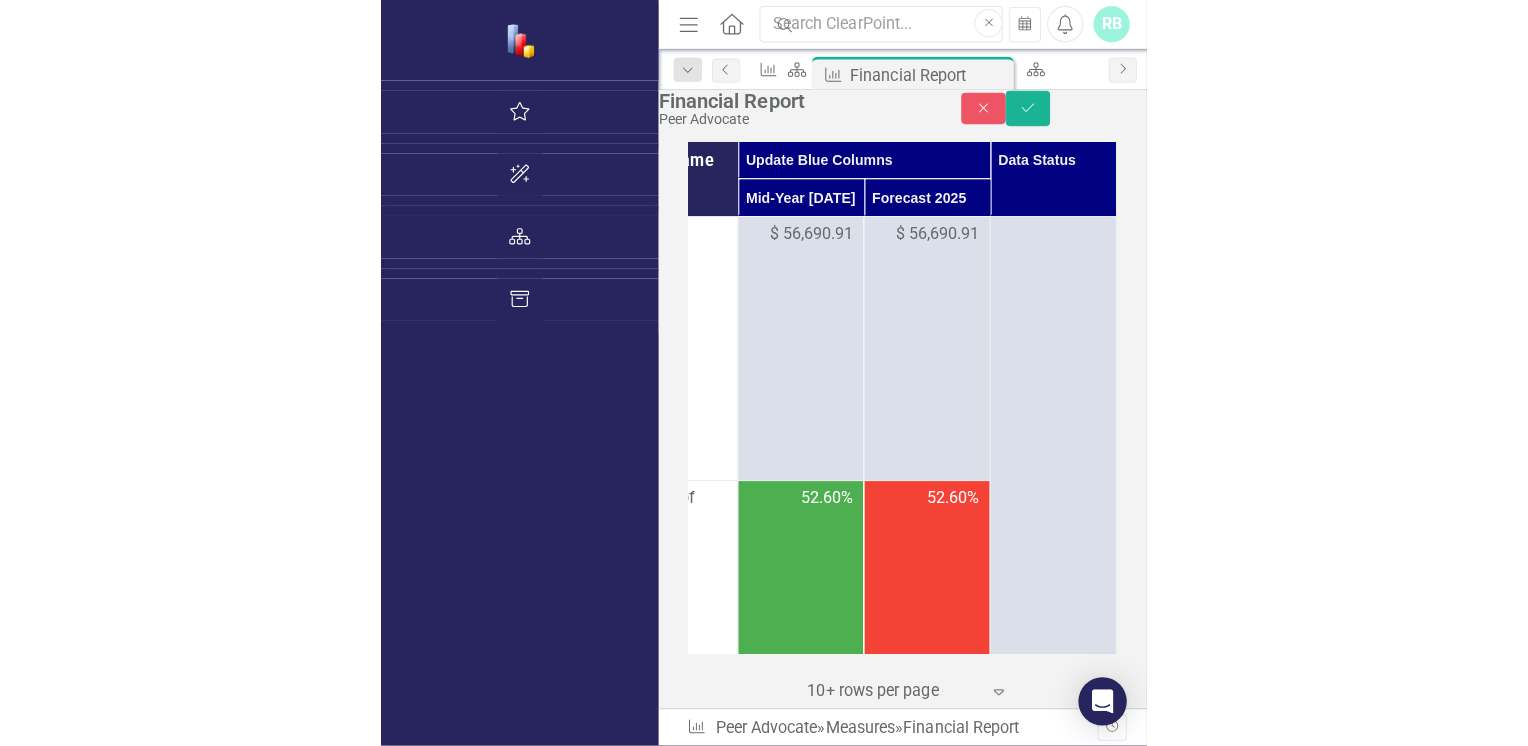 scroll, scrollTop: 0, scrollLeft: 0, axis: both 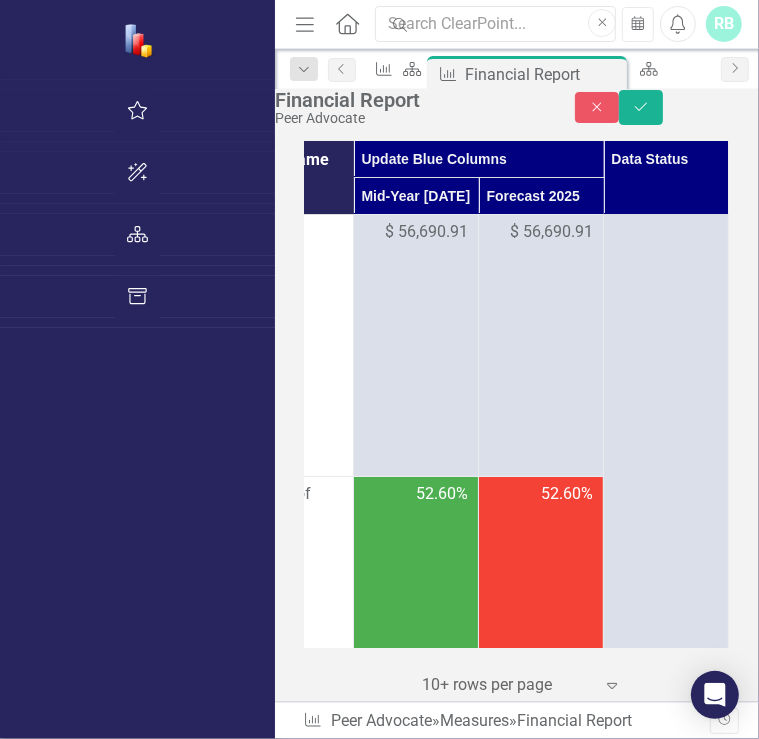 click at bounding box center [620, 287] 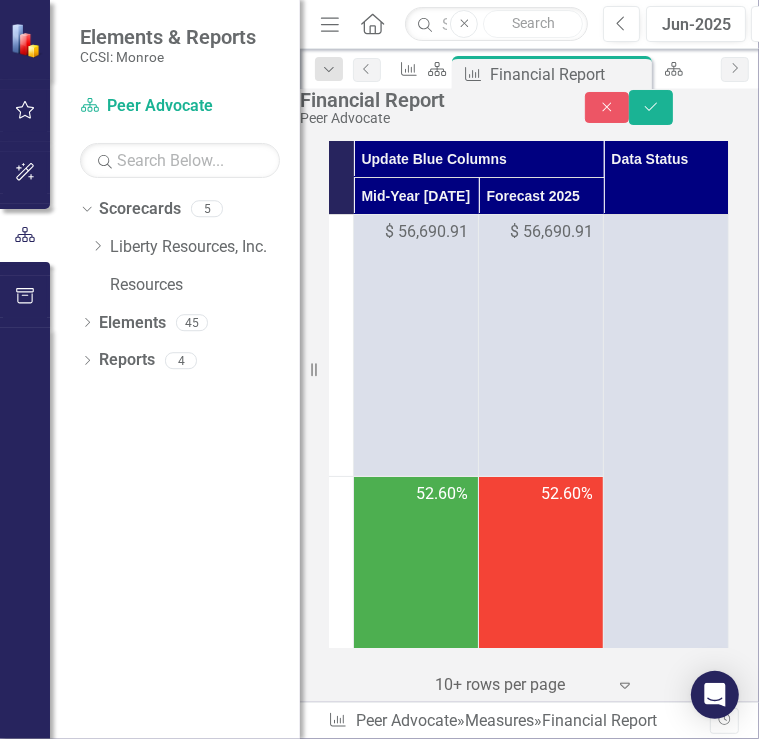 scroll, scrollTop: 0, scrollLeft: 0, axis: both 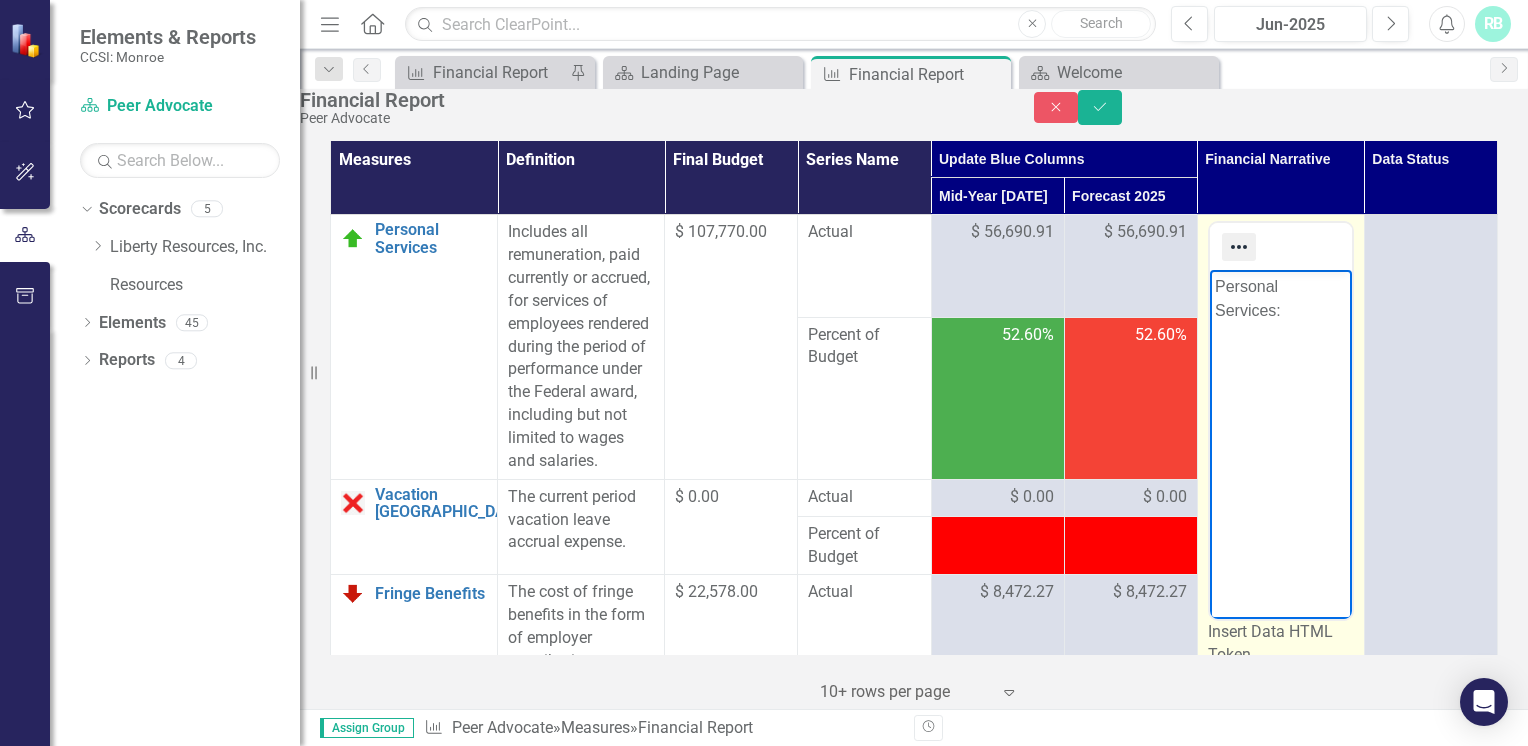 click 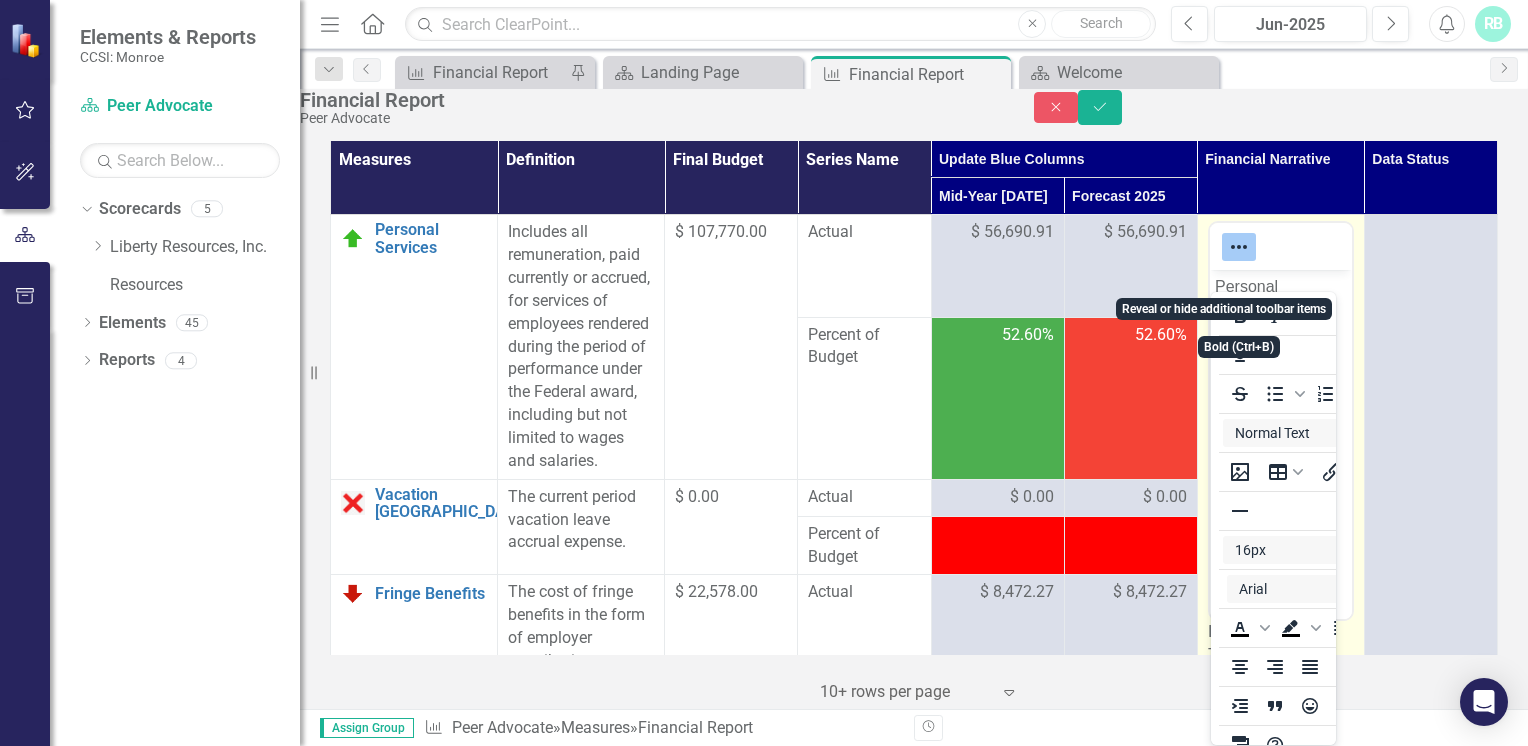 click 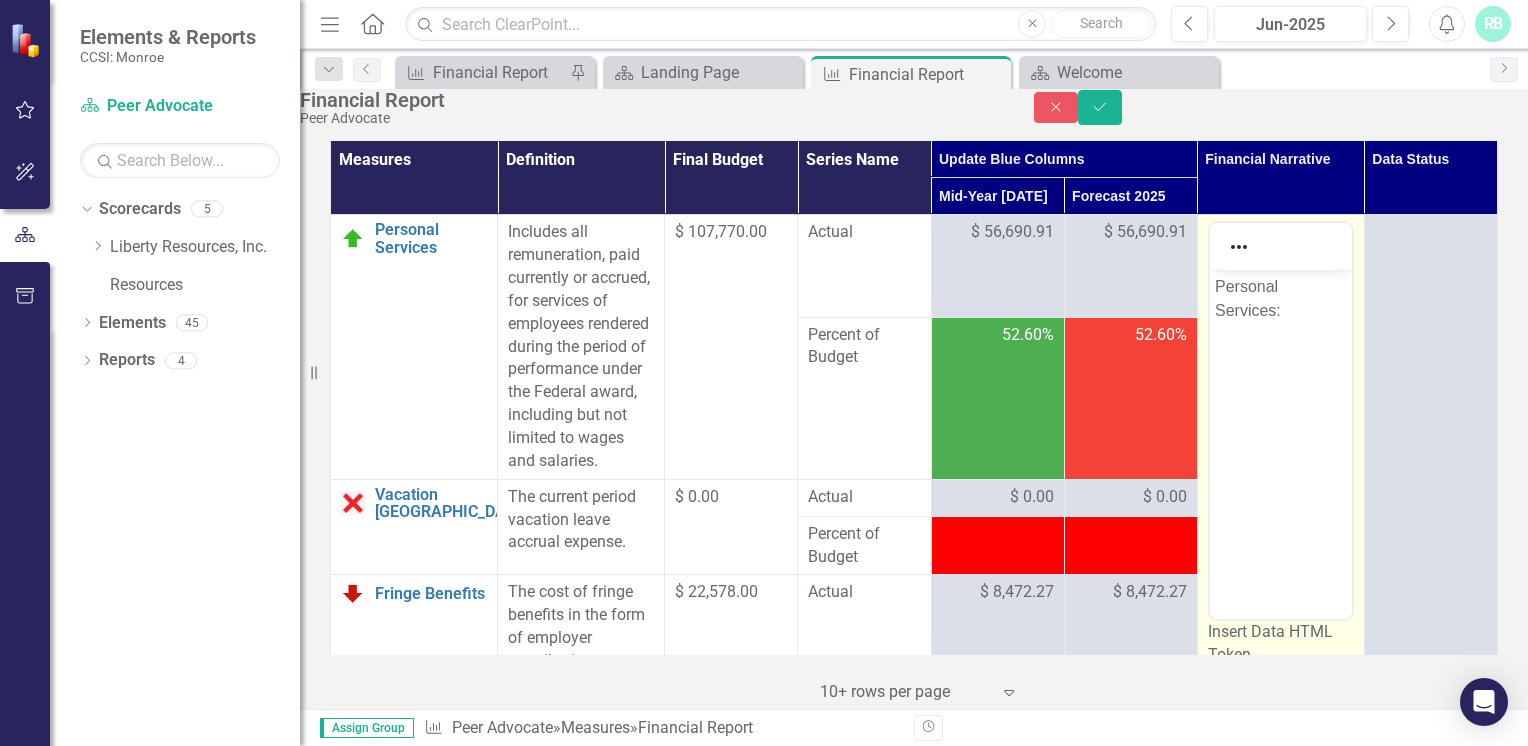 click on "Personal Services:" at bounding box center (1280, 420) 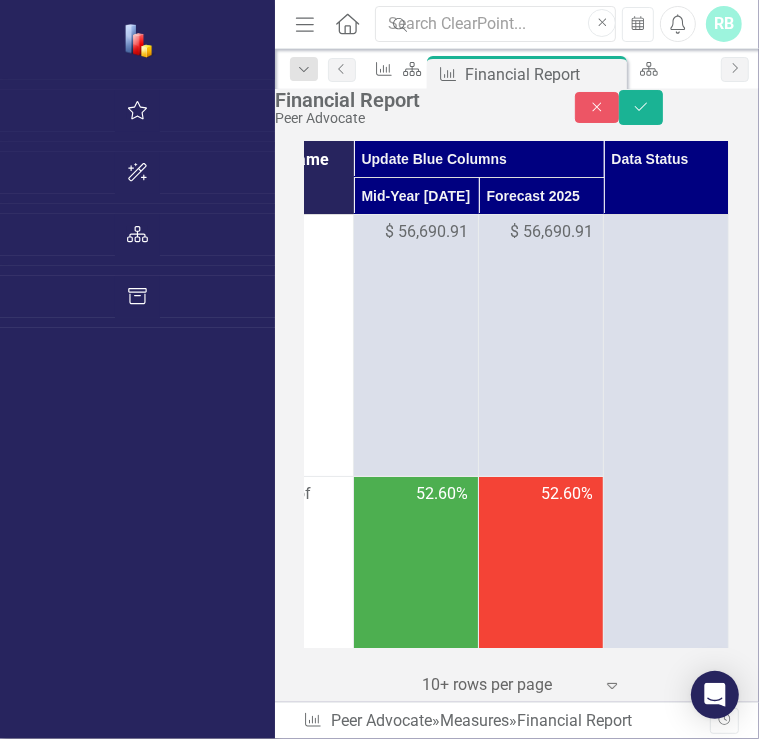 scroll, scrollTop: 0, scrollLeft: 422, axis: horizontal 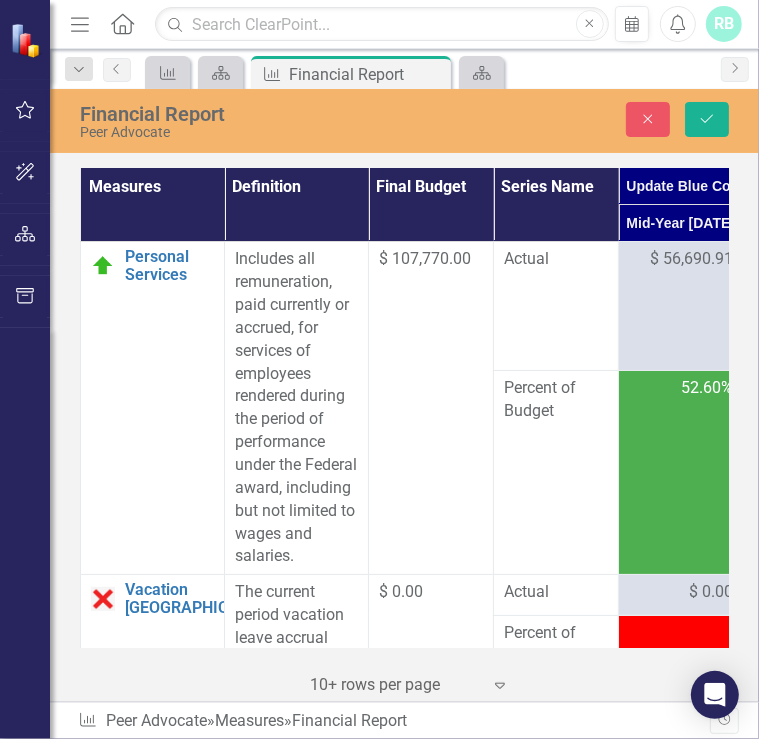 type 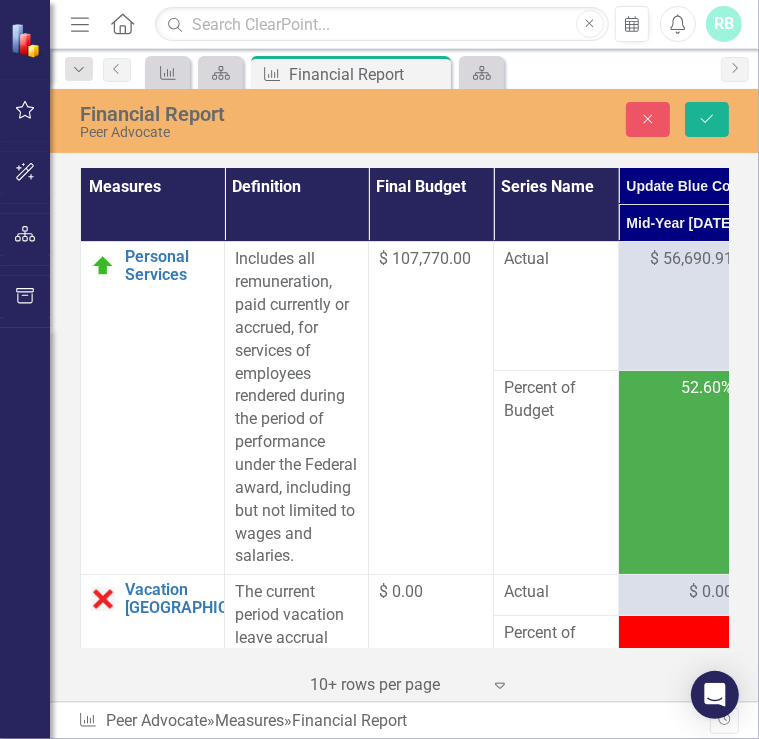 scroll, scrollTop: 0, scrollLeft: 0, axis: both 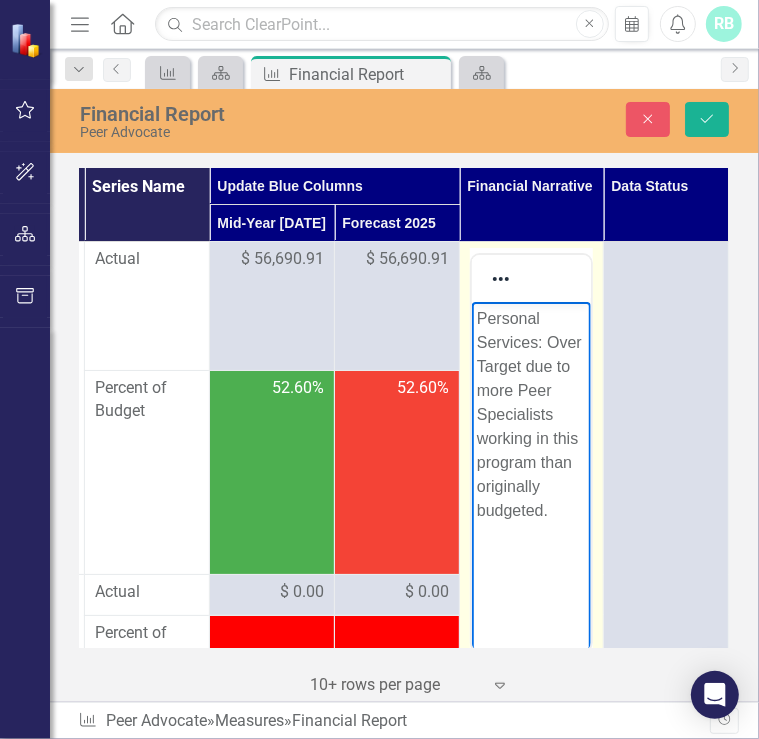 click on "Personal Services: Over Target due to more Peer Specialists working in this program than originally budgeted." at bounding box center (530, 415) 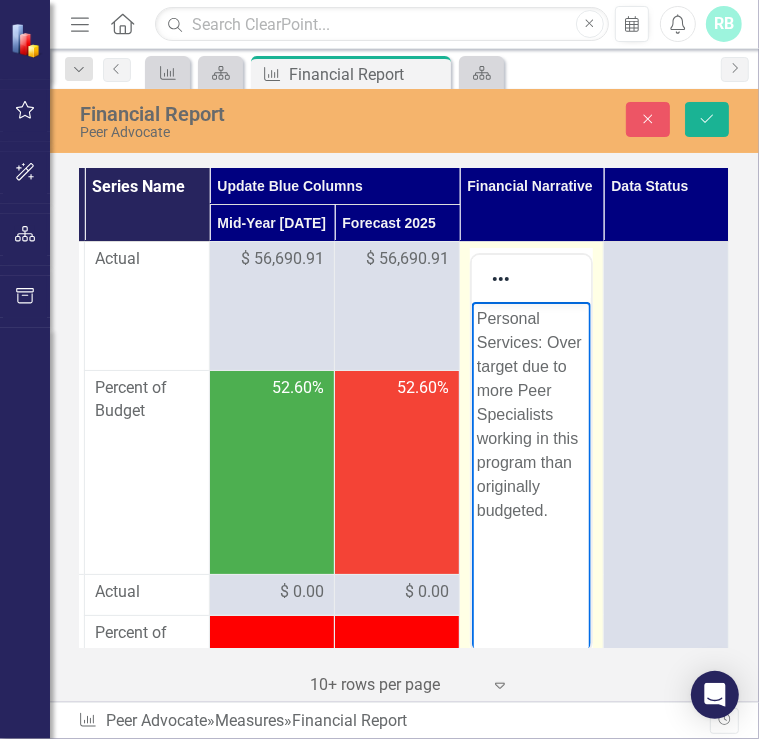 click on "Personal Services: Over target due to more Peer Specialists working in this program than originally budgeted." at bounding box center [530, 415] 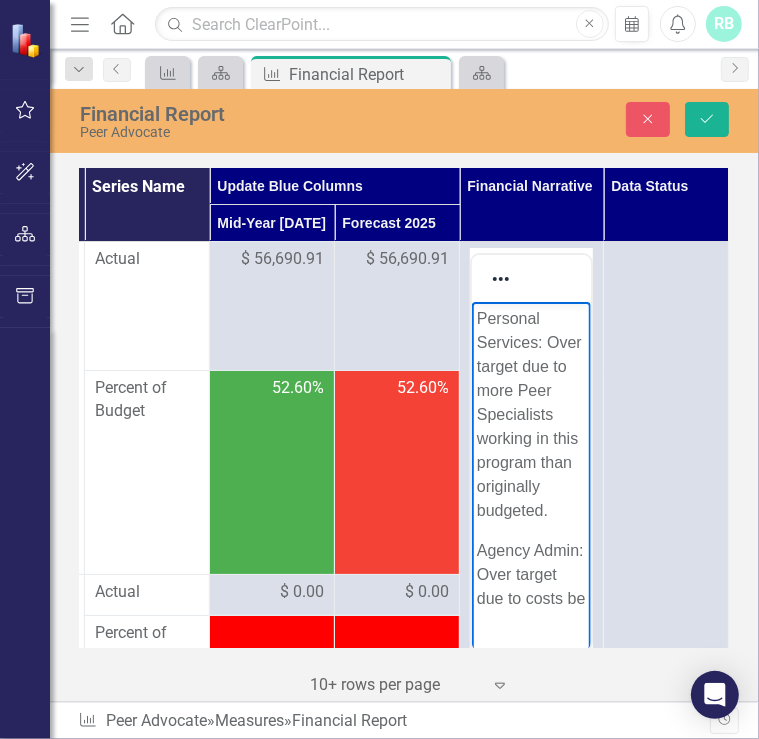 scroll, scrollTop: 28, scrollLeft: 0, axis: vertical 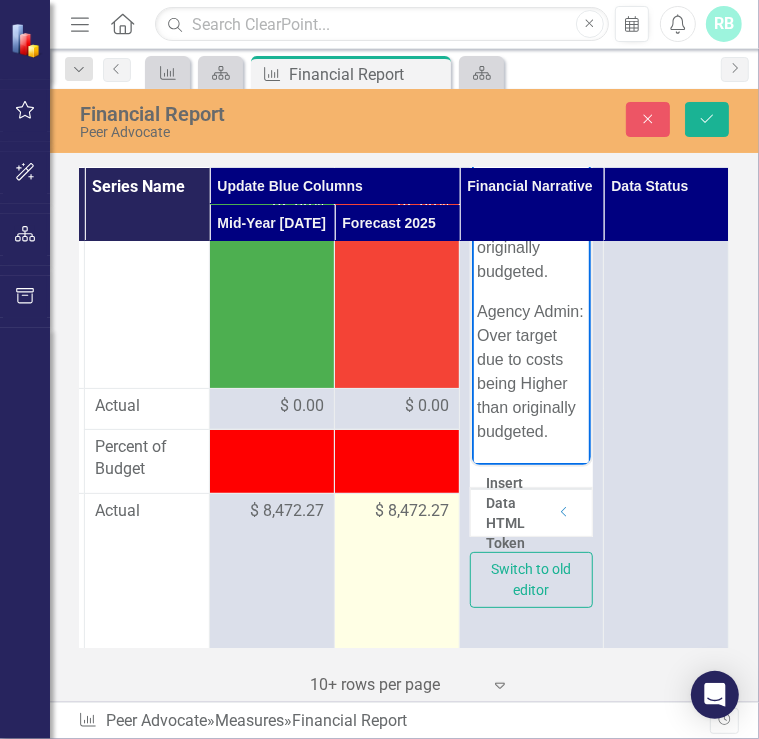 click on "$ 8,472.27" at bounding box center (397, 592) 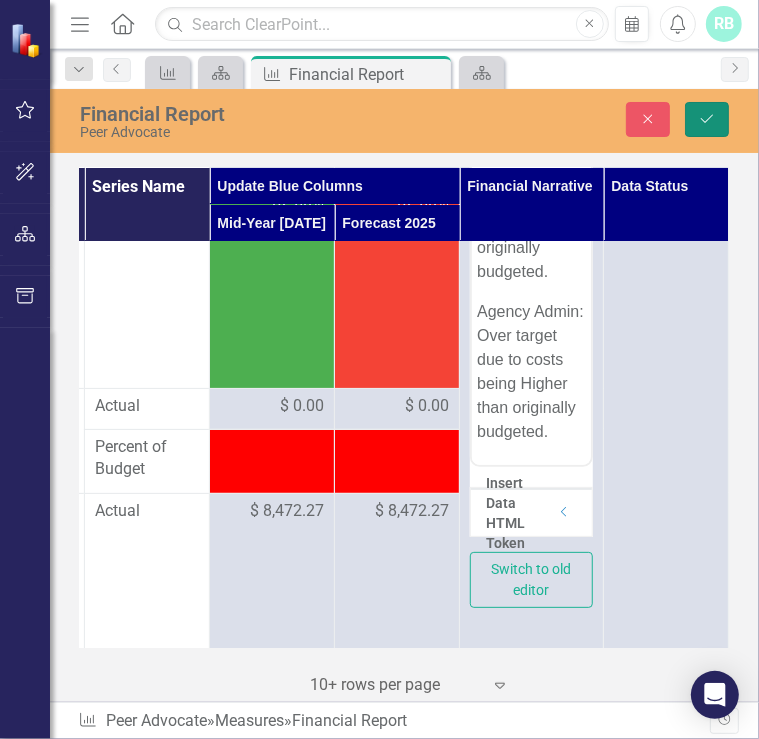 click on "Save" at bounding box center [707, 119] 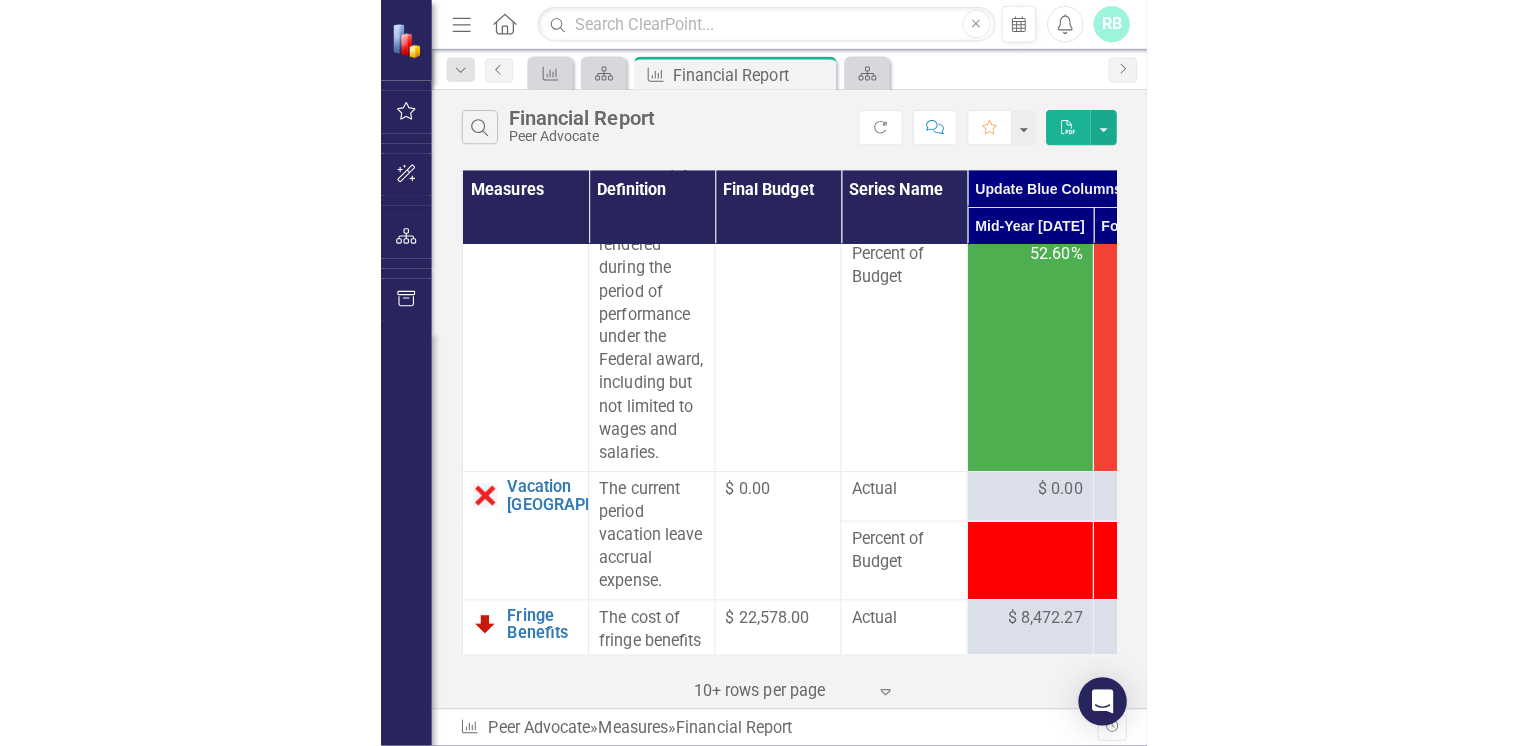 scroll, scrollTop: 0, scrollLeft: 0, axis: both 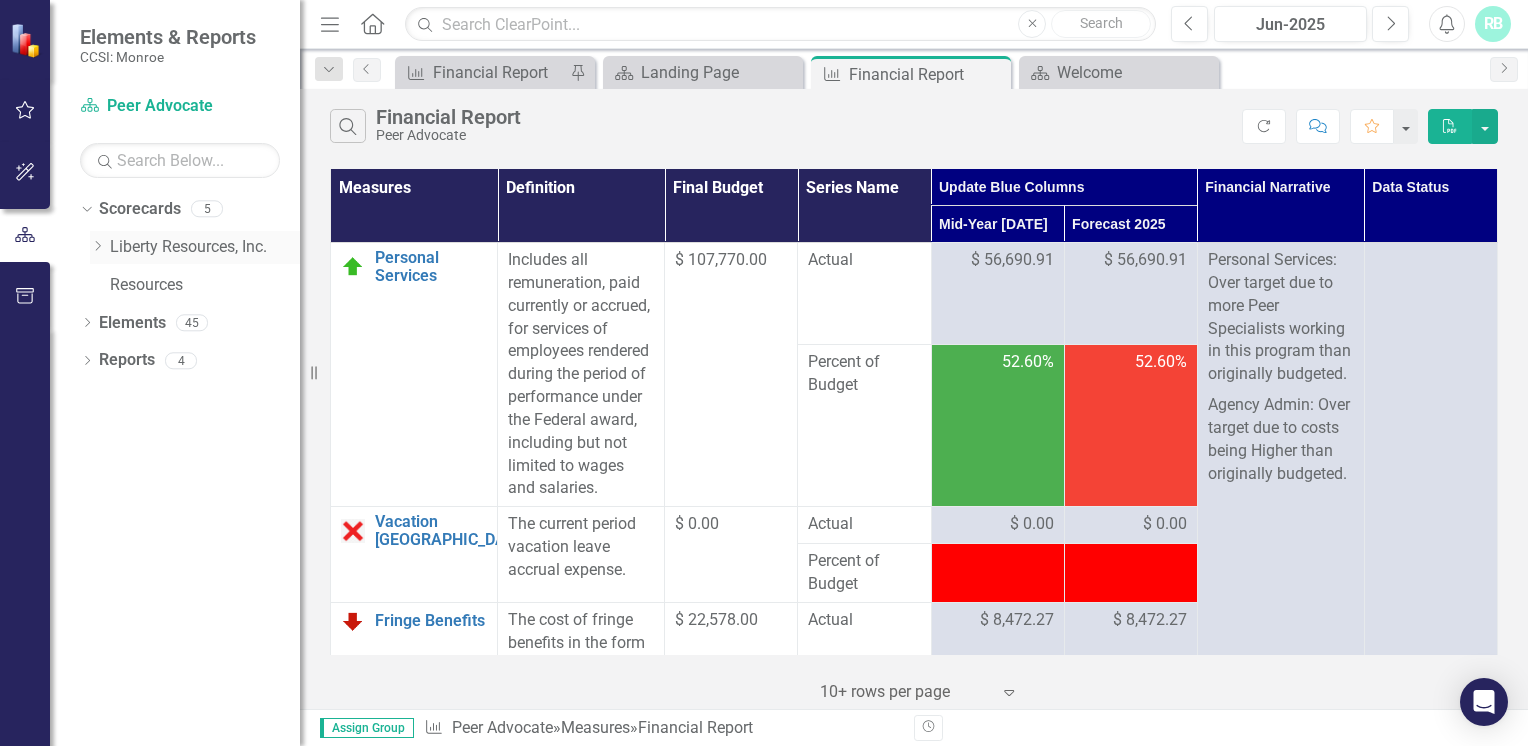 click on "Liberty Resources, Inc." at bounding box center (205, 247) 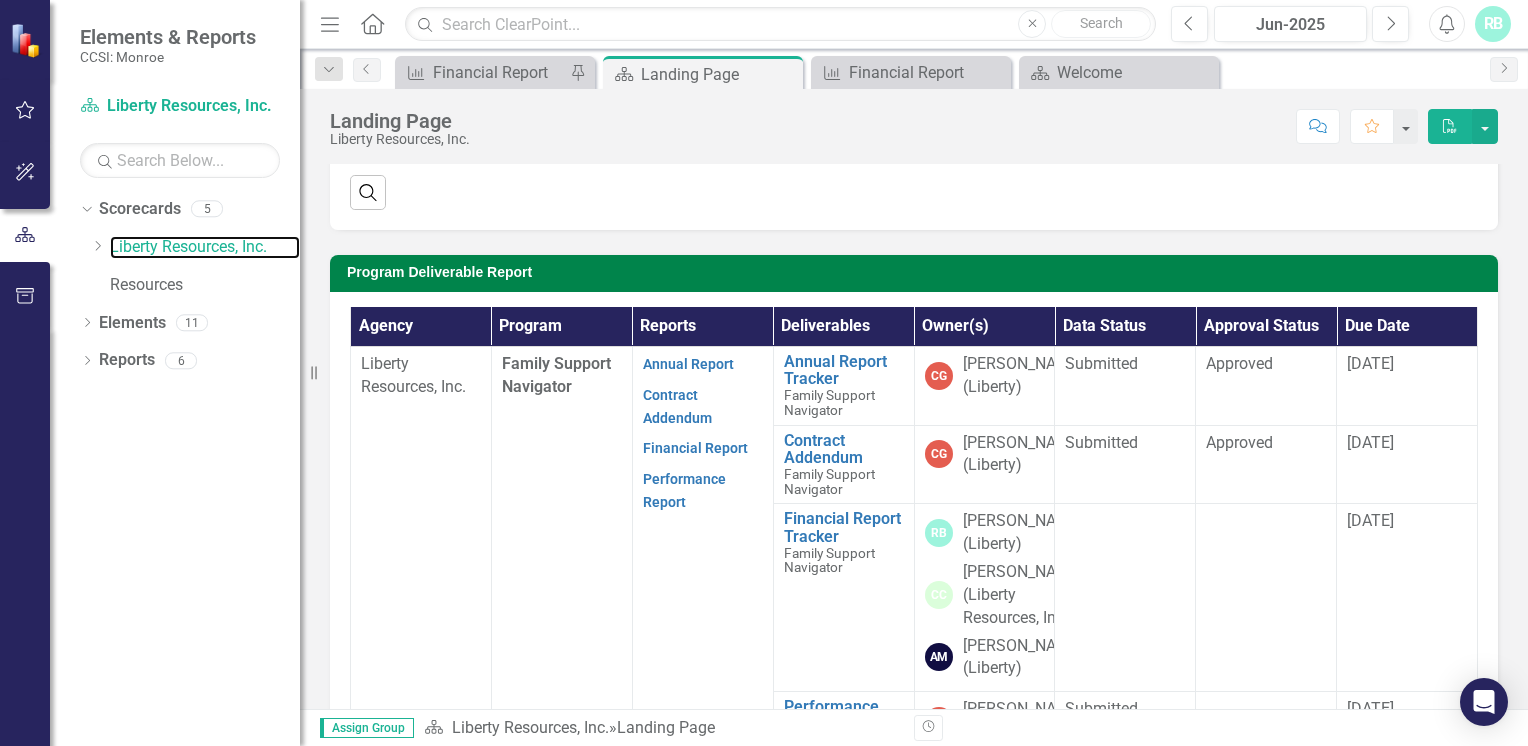 scroll, scrollTop: 432, scrollLeft: 0, axis: vertical 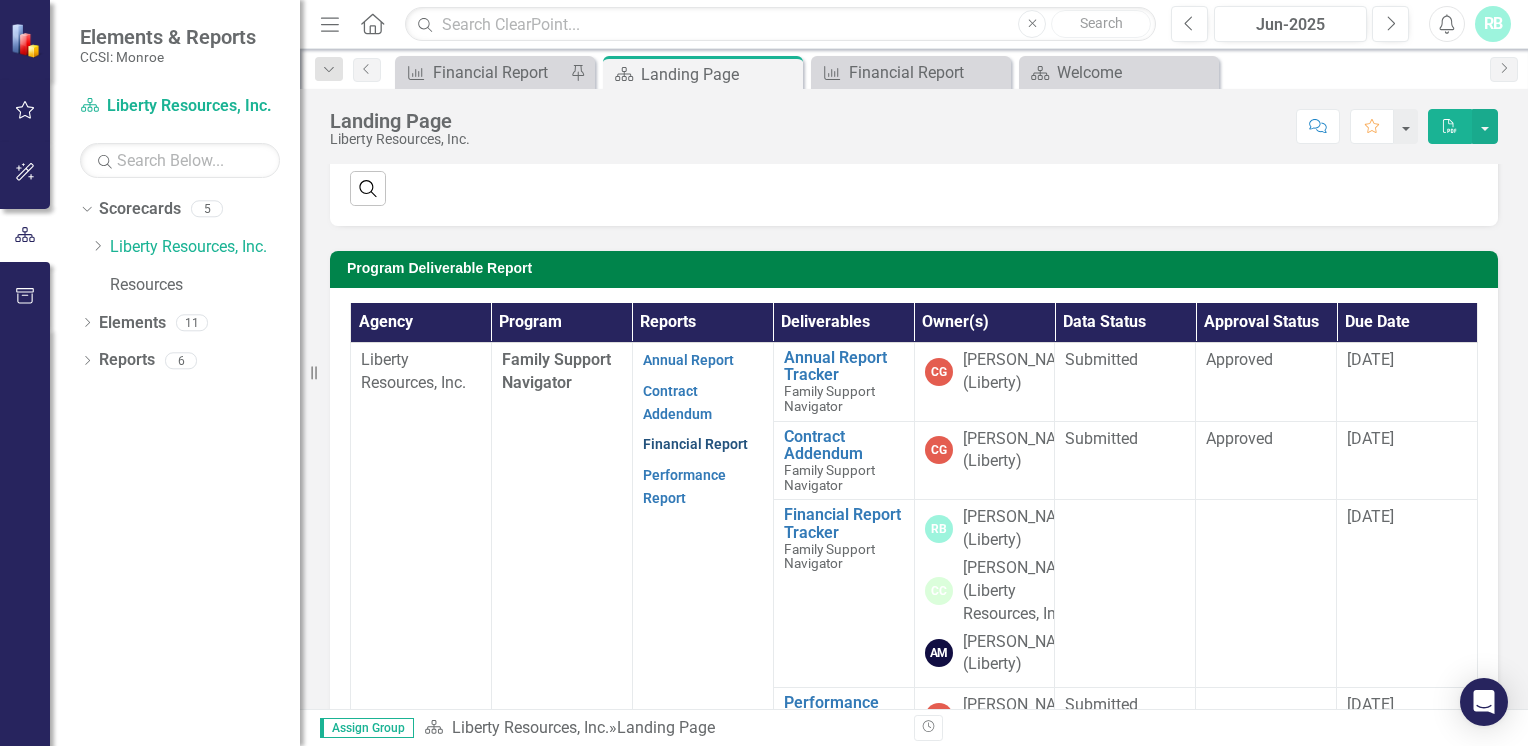 click on "Financial Report" at bounding box center [695, 444] 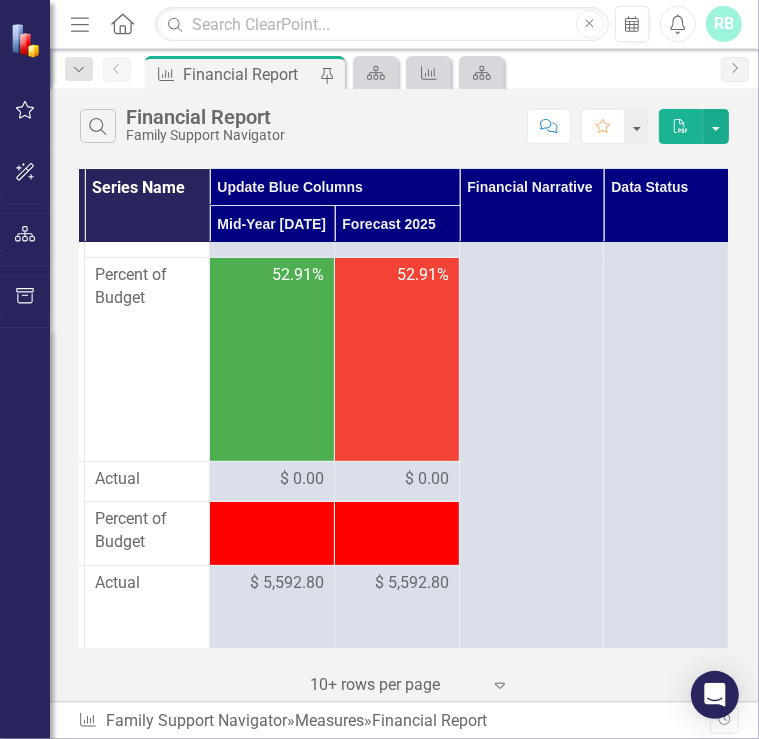 scroll, scrollTop: 0, scrollLeft: 422, axis: horizontal 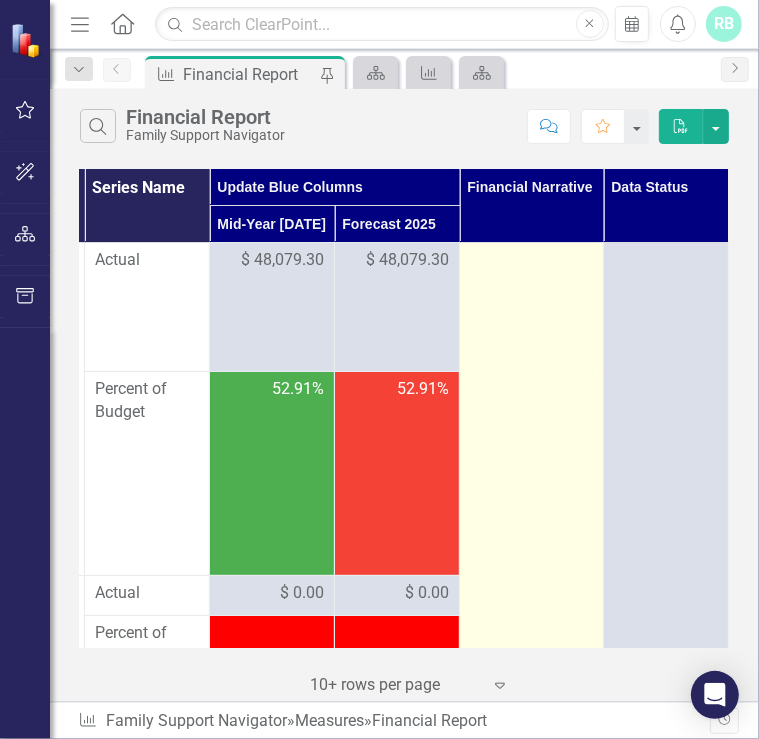 click at bounding box center [532, 3072] 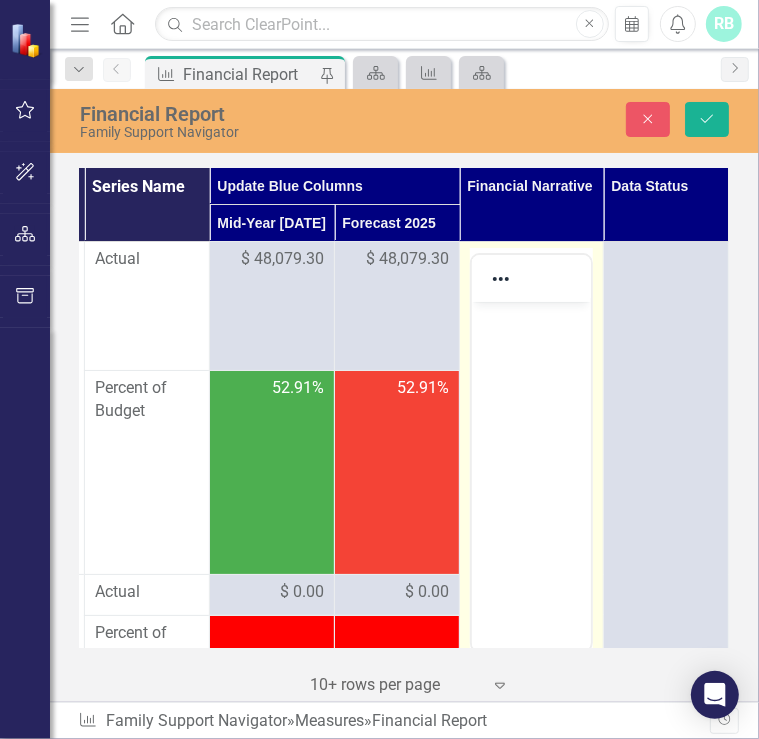 scroll, scrollTop: 0, scrollLeft: 0, axis: both 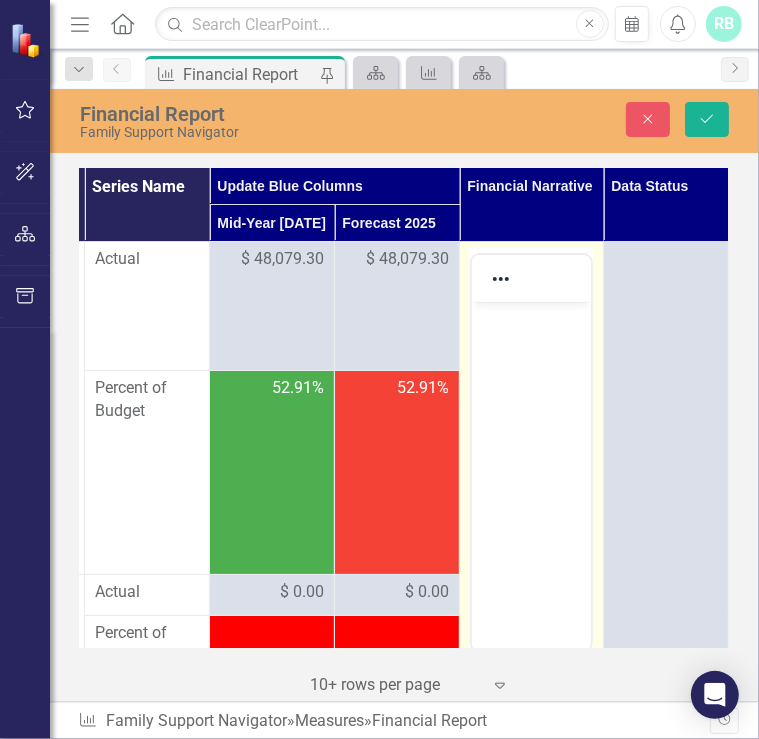 click at bounding box center (530, 319) 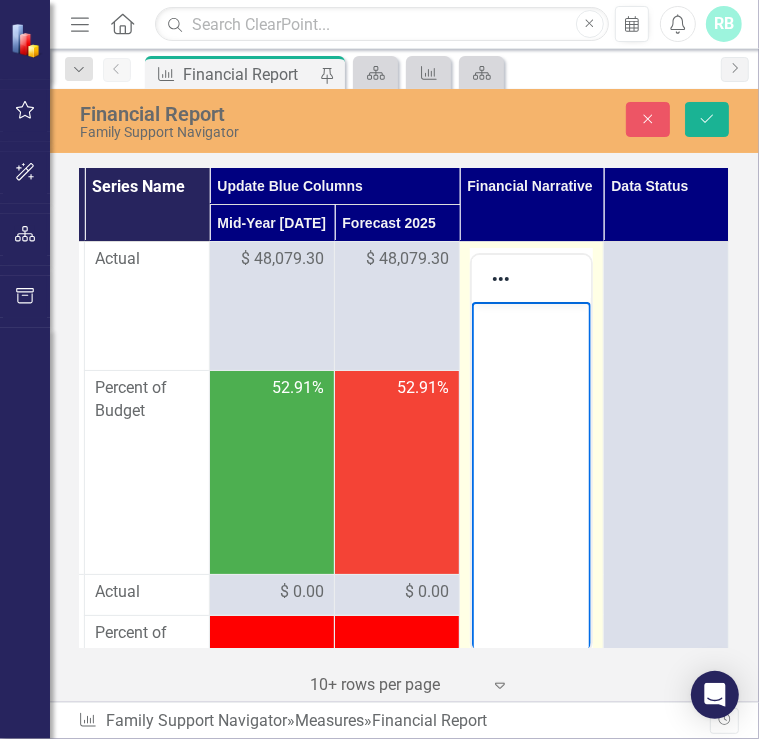 type 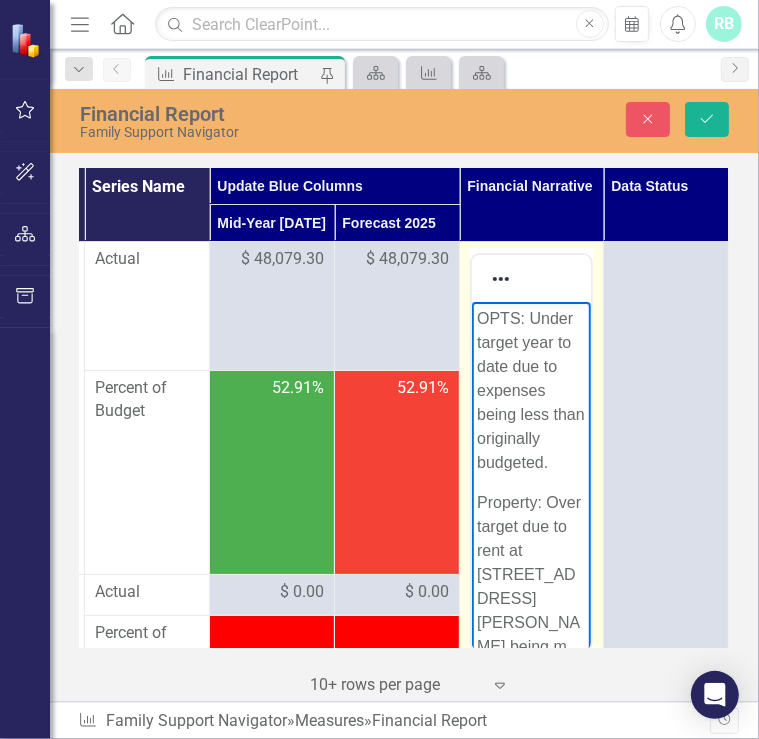 scroll, scrollTop: 28, scrollLeft: 0, axis: vertical 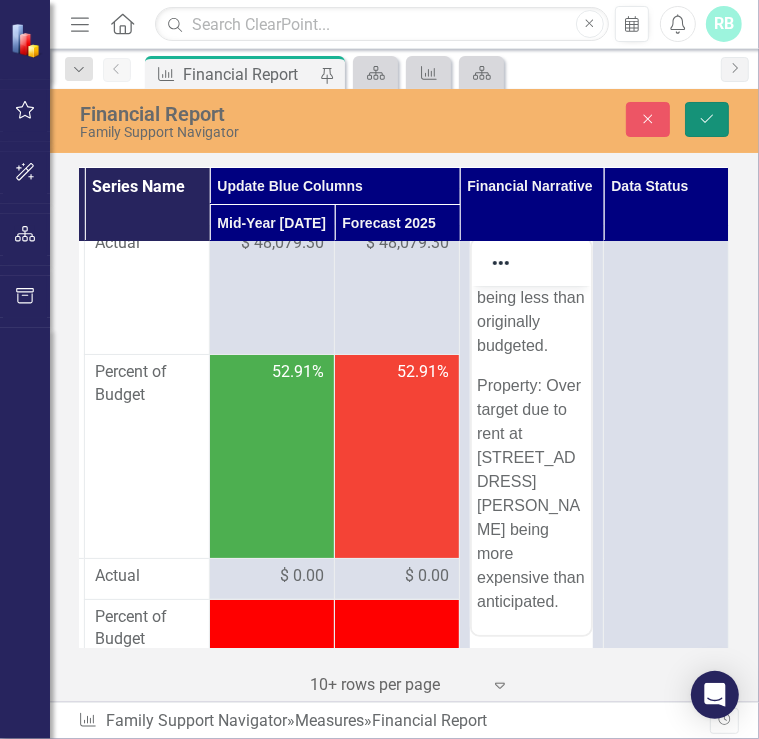 click on "Save" at bounding box center (707, 119) 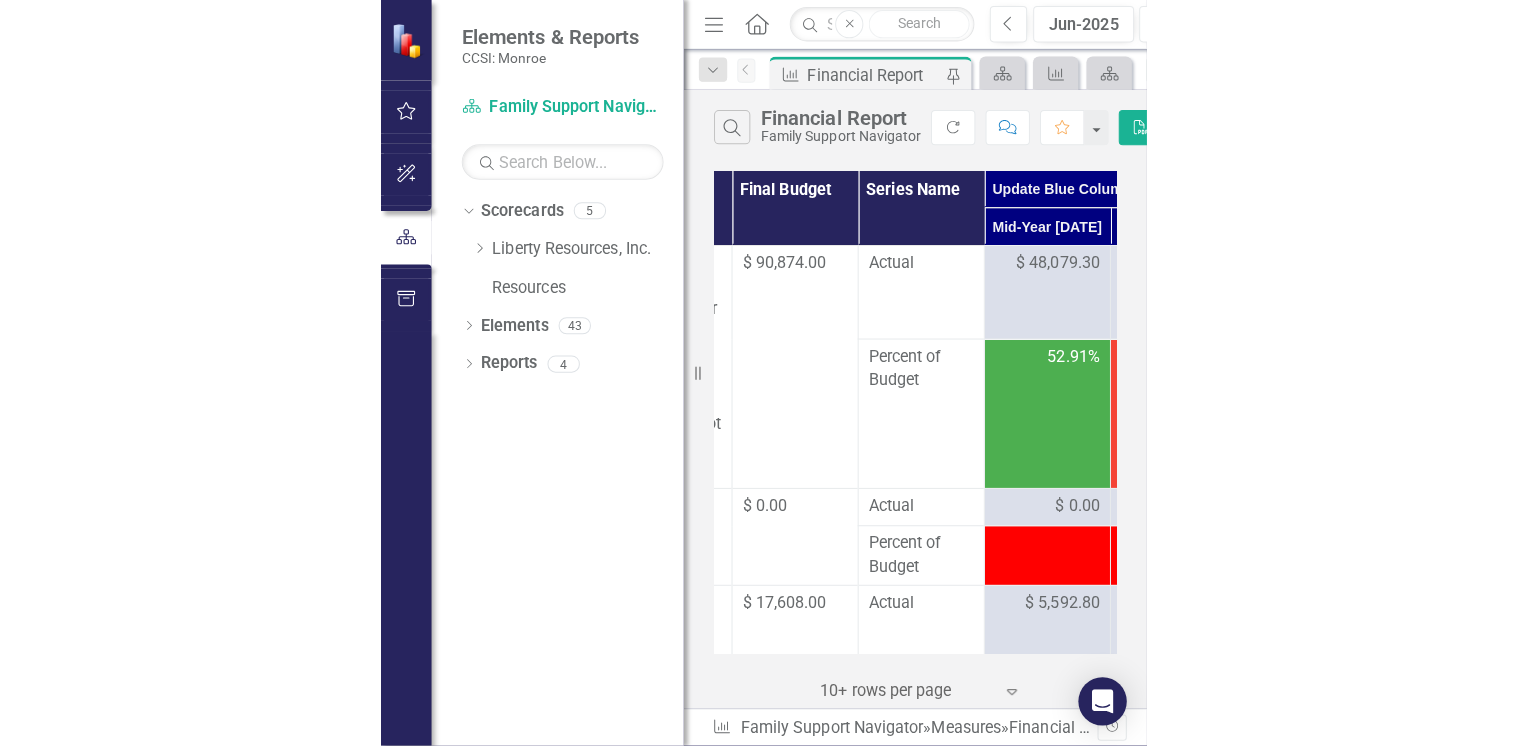 scroll, scrollTop: 0, scrollLeft: 0, axis: both 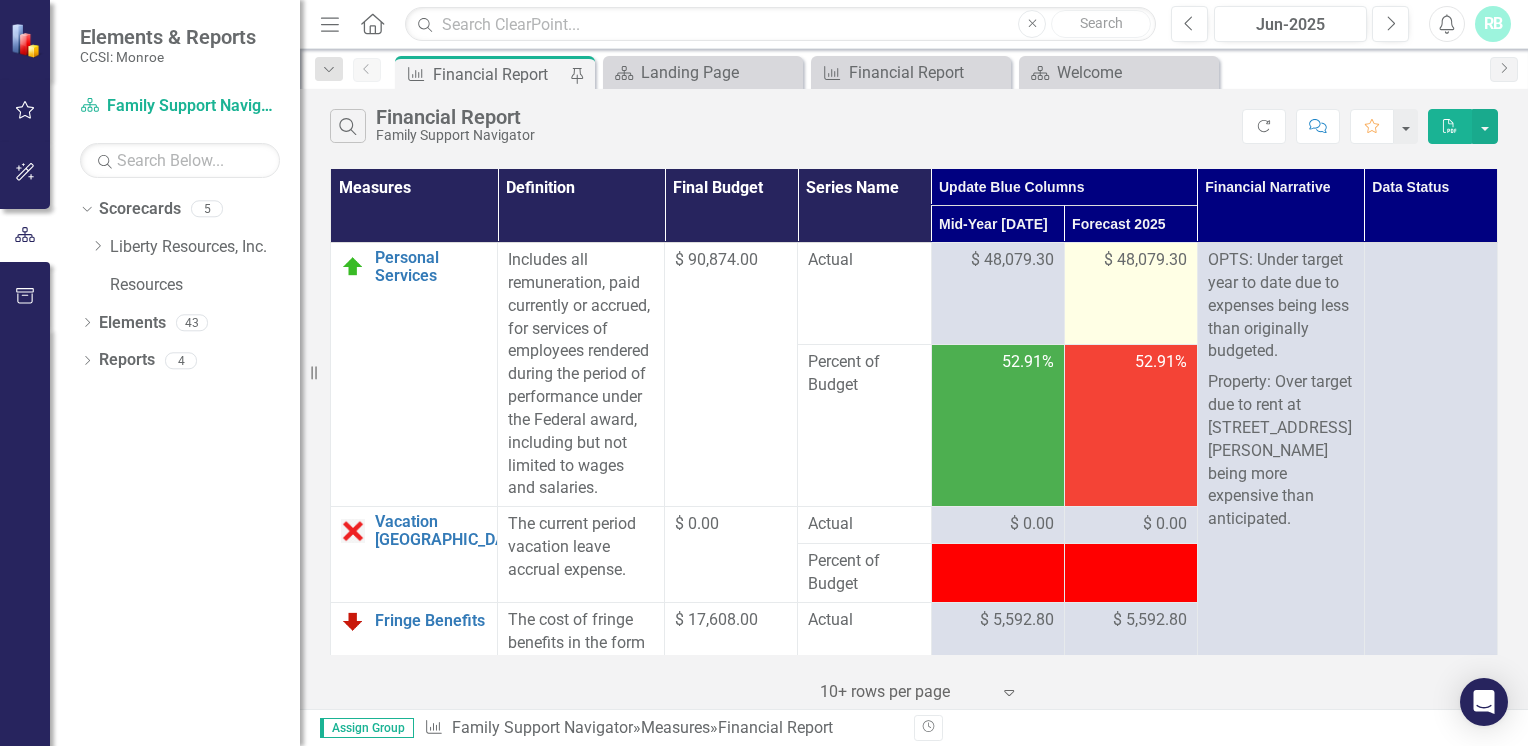 click on "$ 48,079.30" at bounding box center (1145, 260) 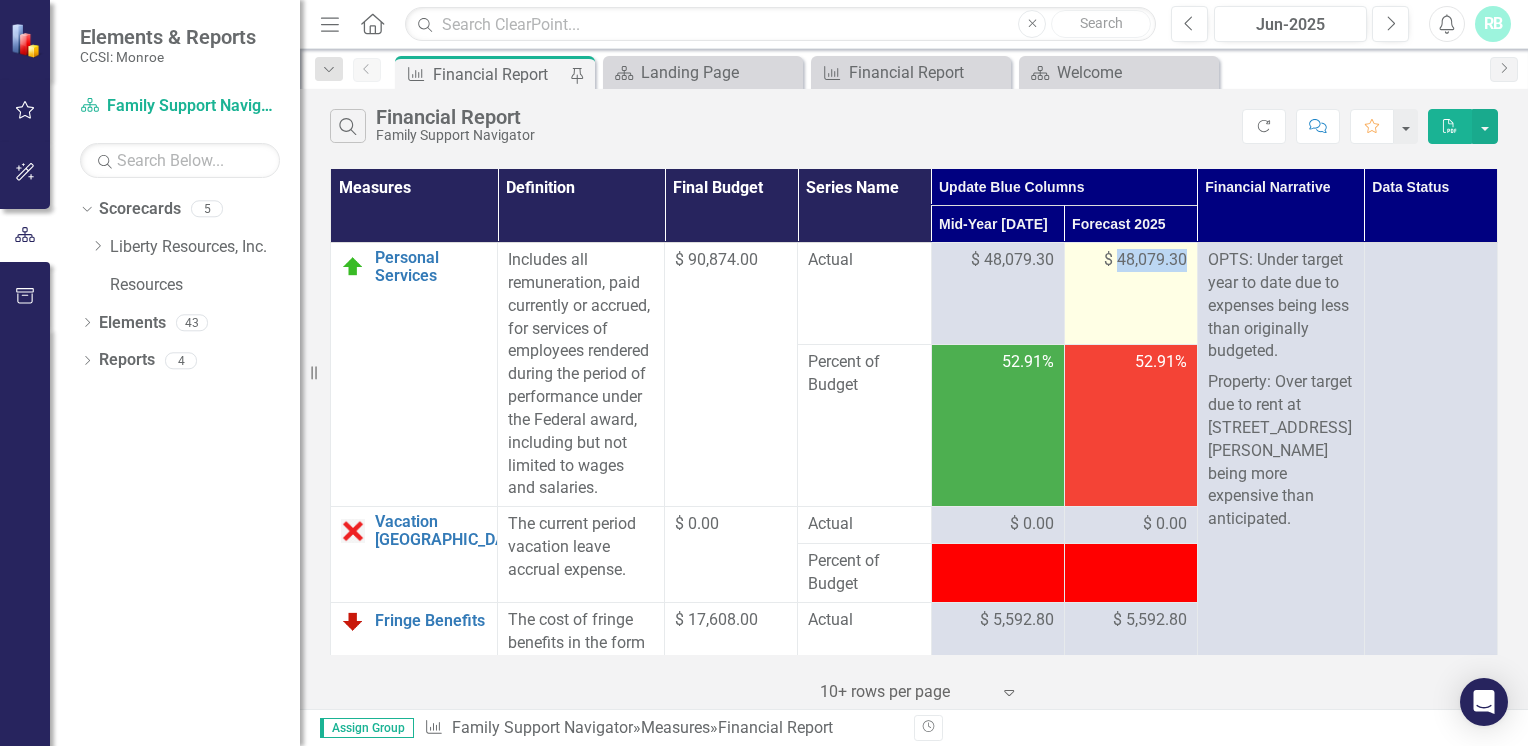 click on "$ 48,079.30" at bounding box center [1145, 260] 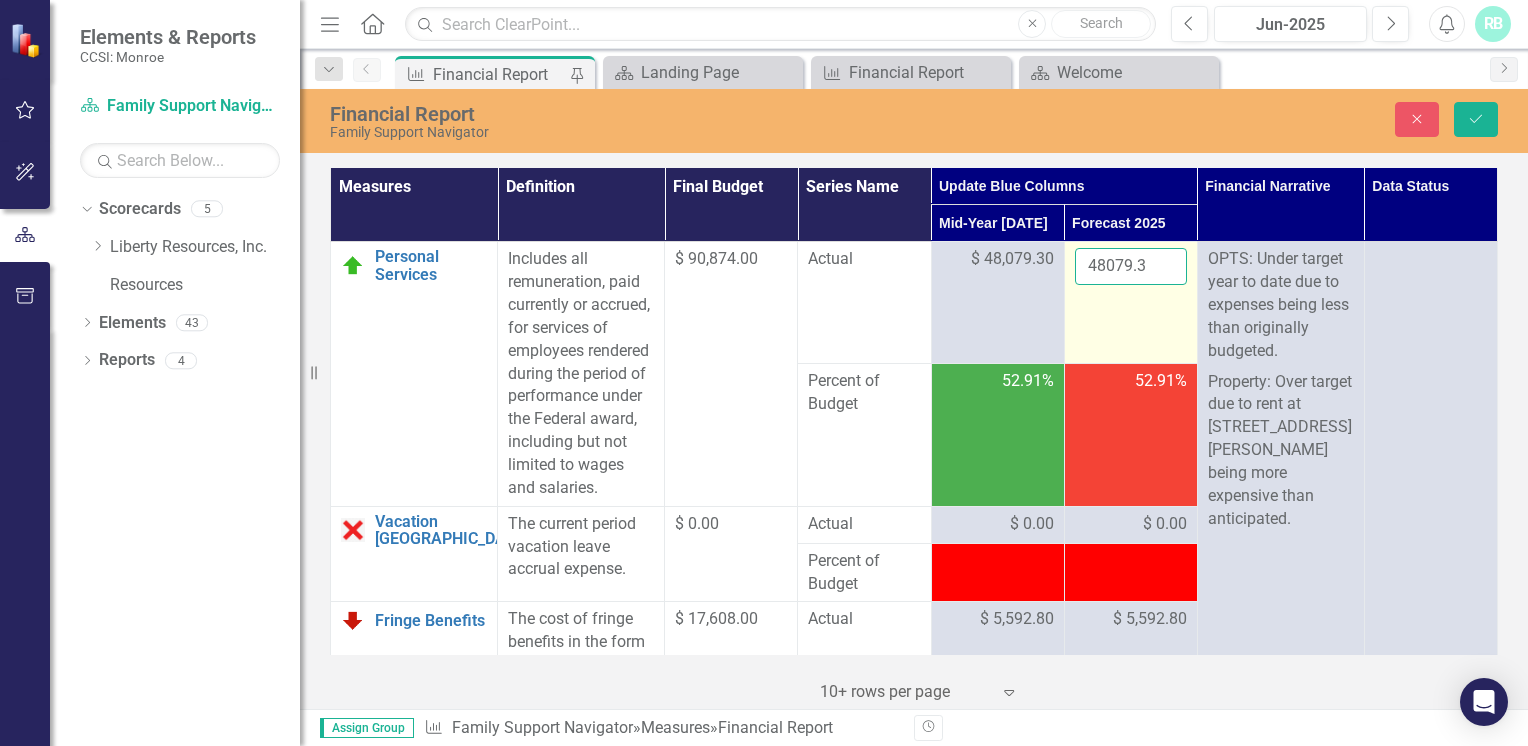 drag, startPoint x: 1164, startPoint y: 260, endPoint x: 1150, endPoint y: 267, distance: 15.652476 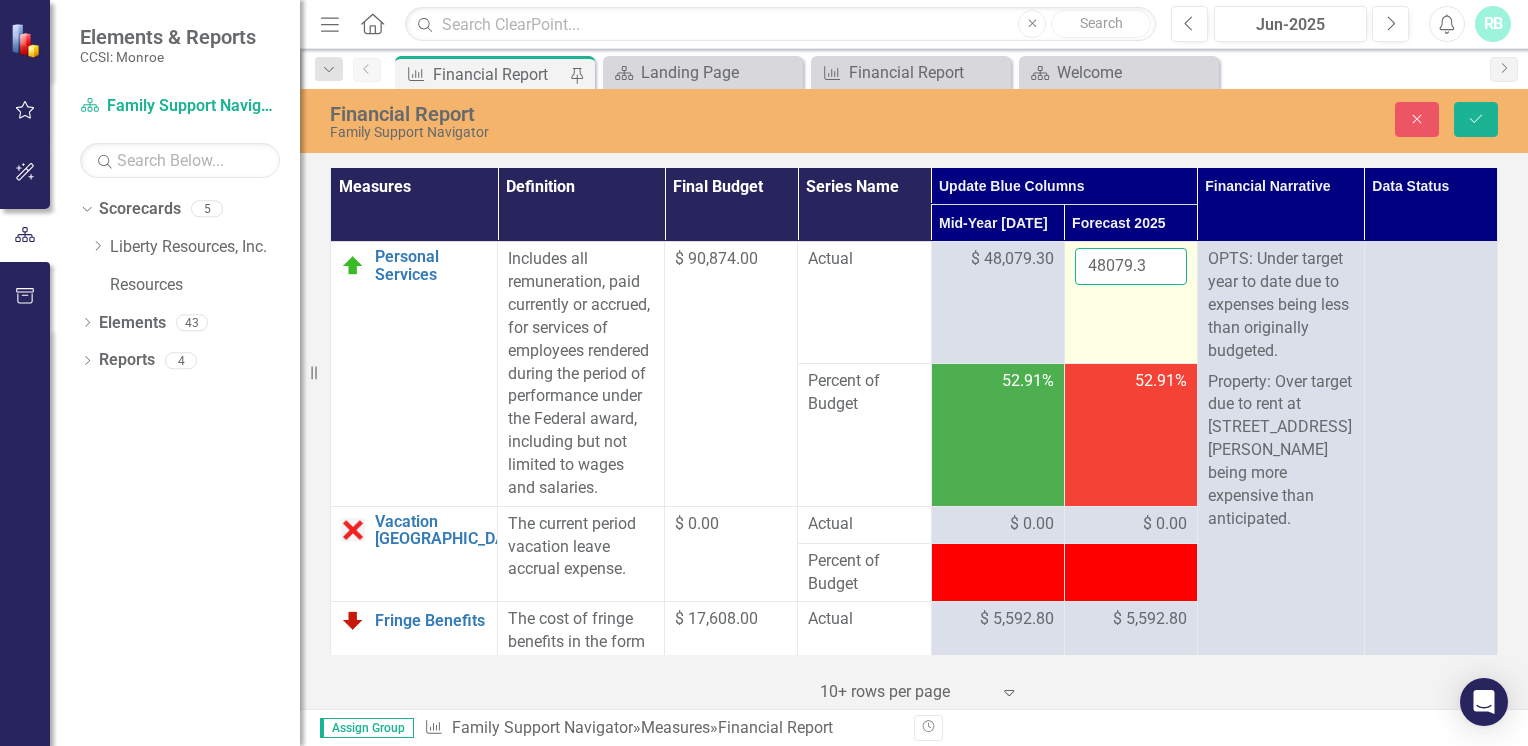 click on "48079.3" at bounding box center [1131, 266] 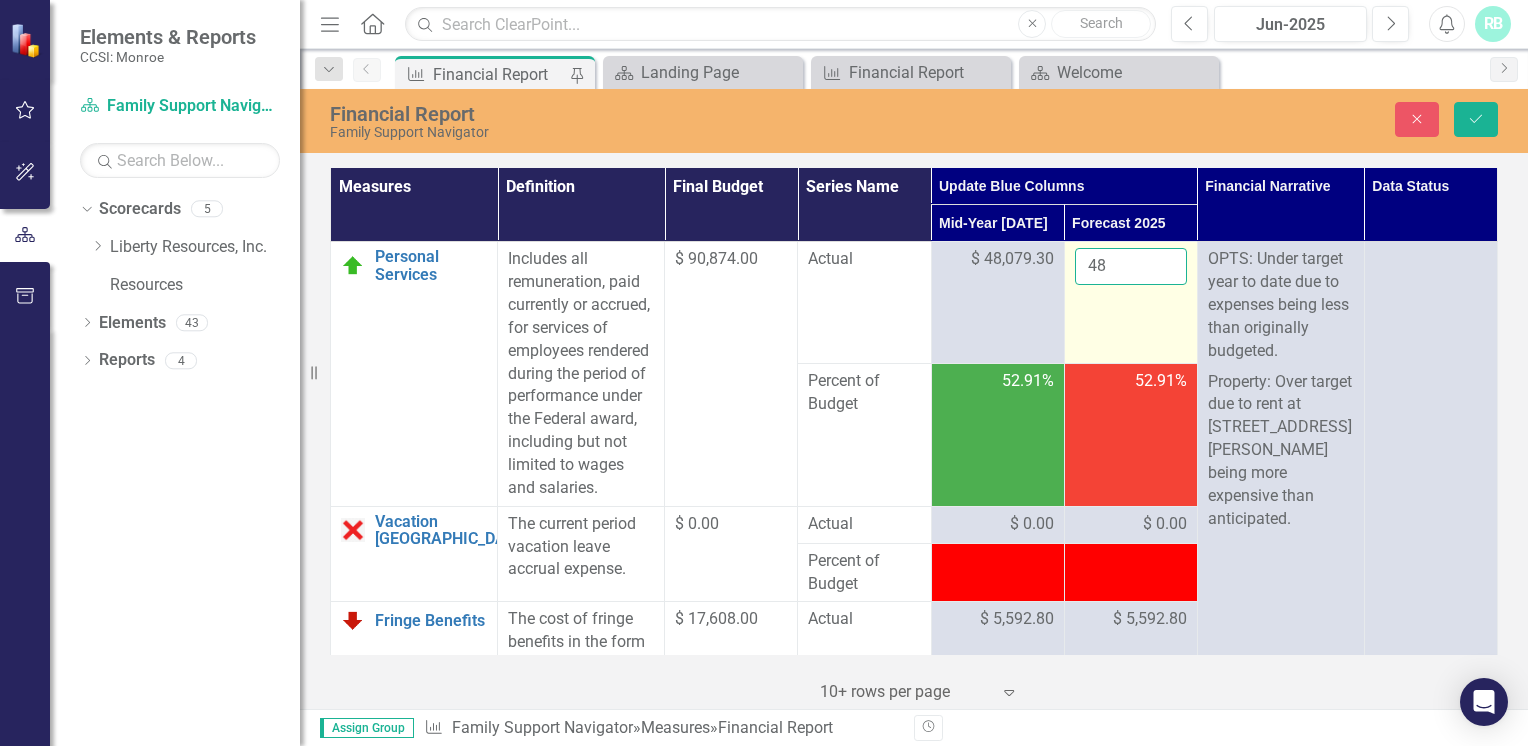 type on "4" 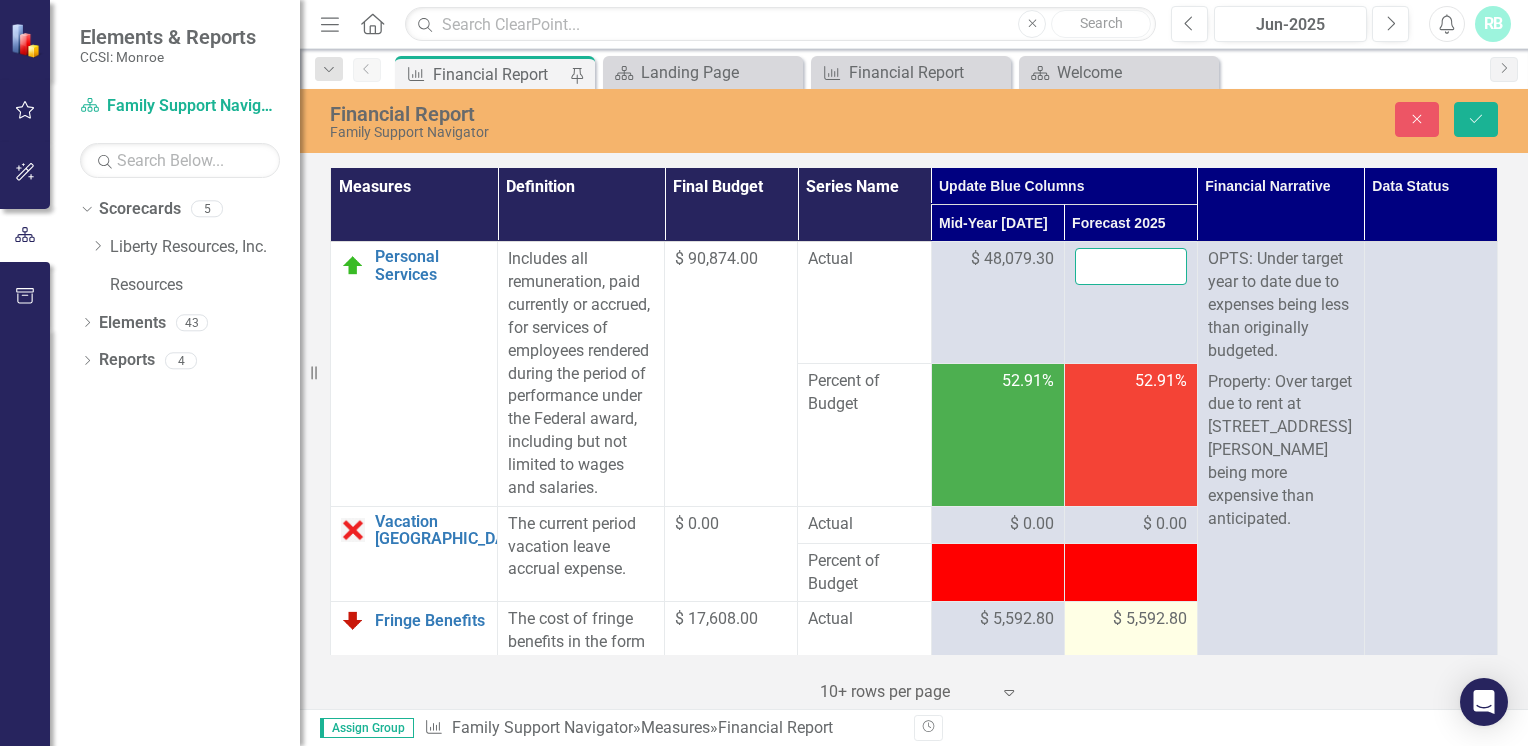 type 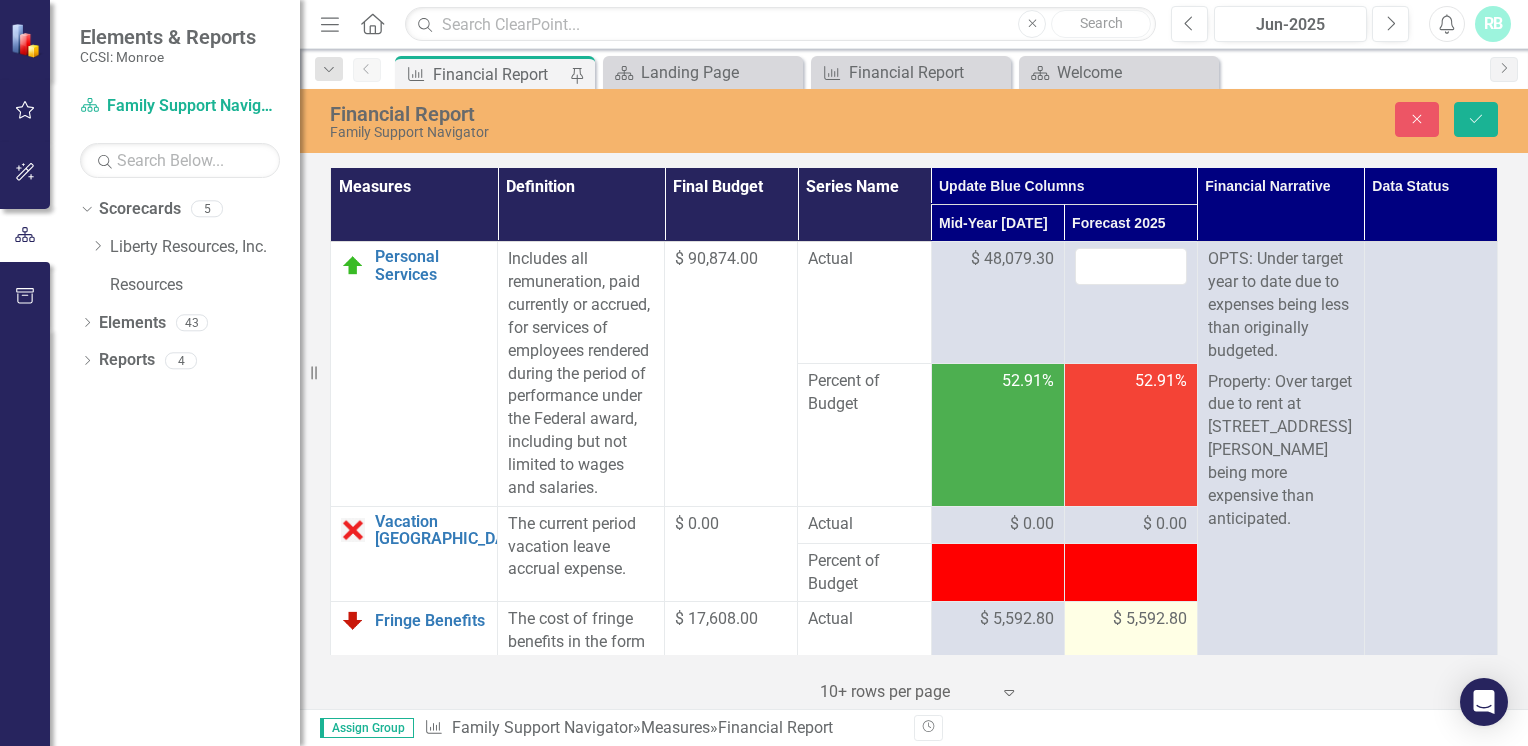 click on "$ 5,592.80" at bounding box center [1150, 619] 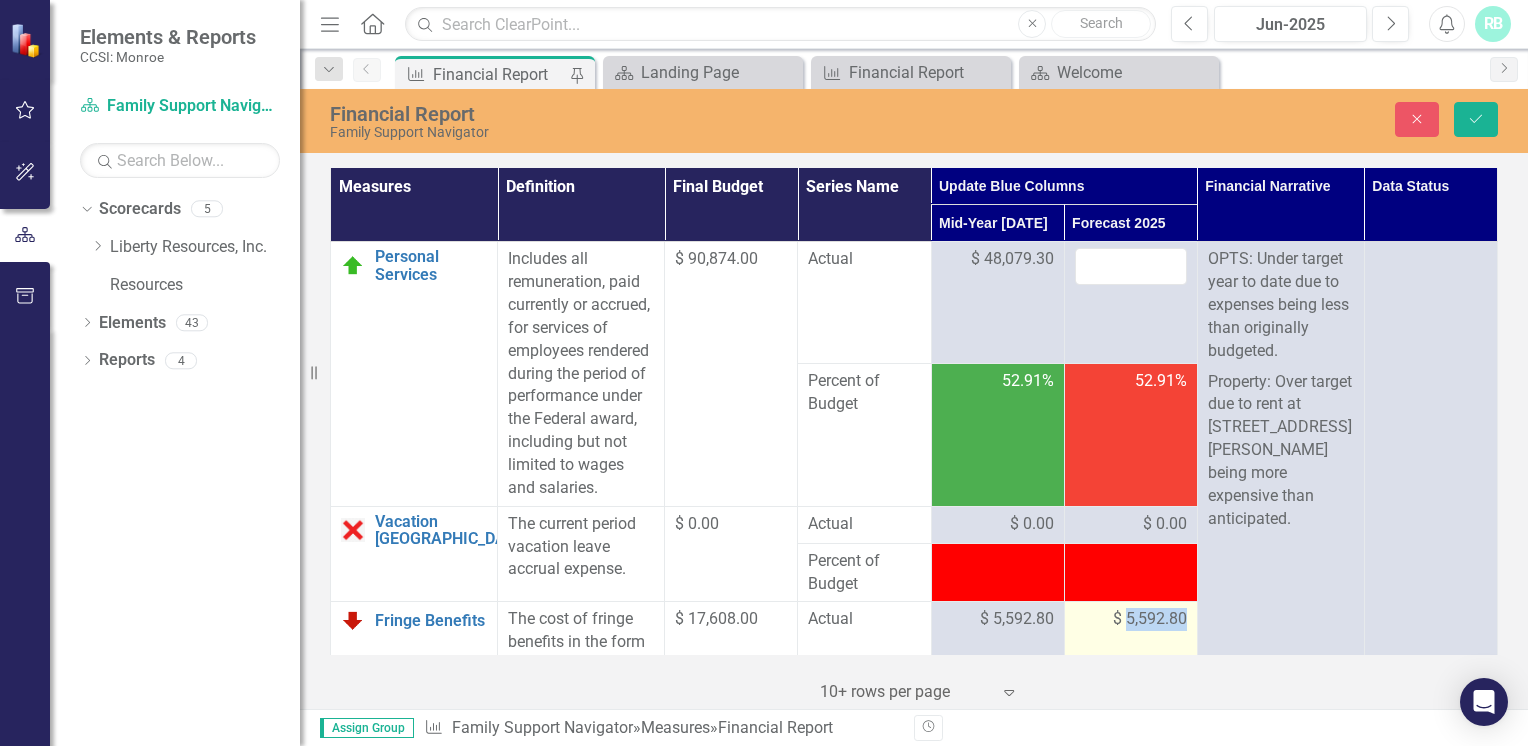 click on "$ 5,592.80" at bounding box center [1150, 619] 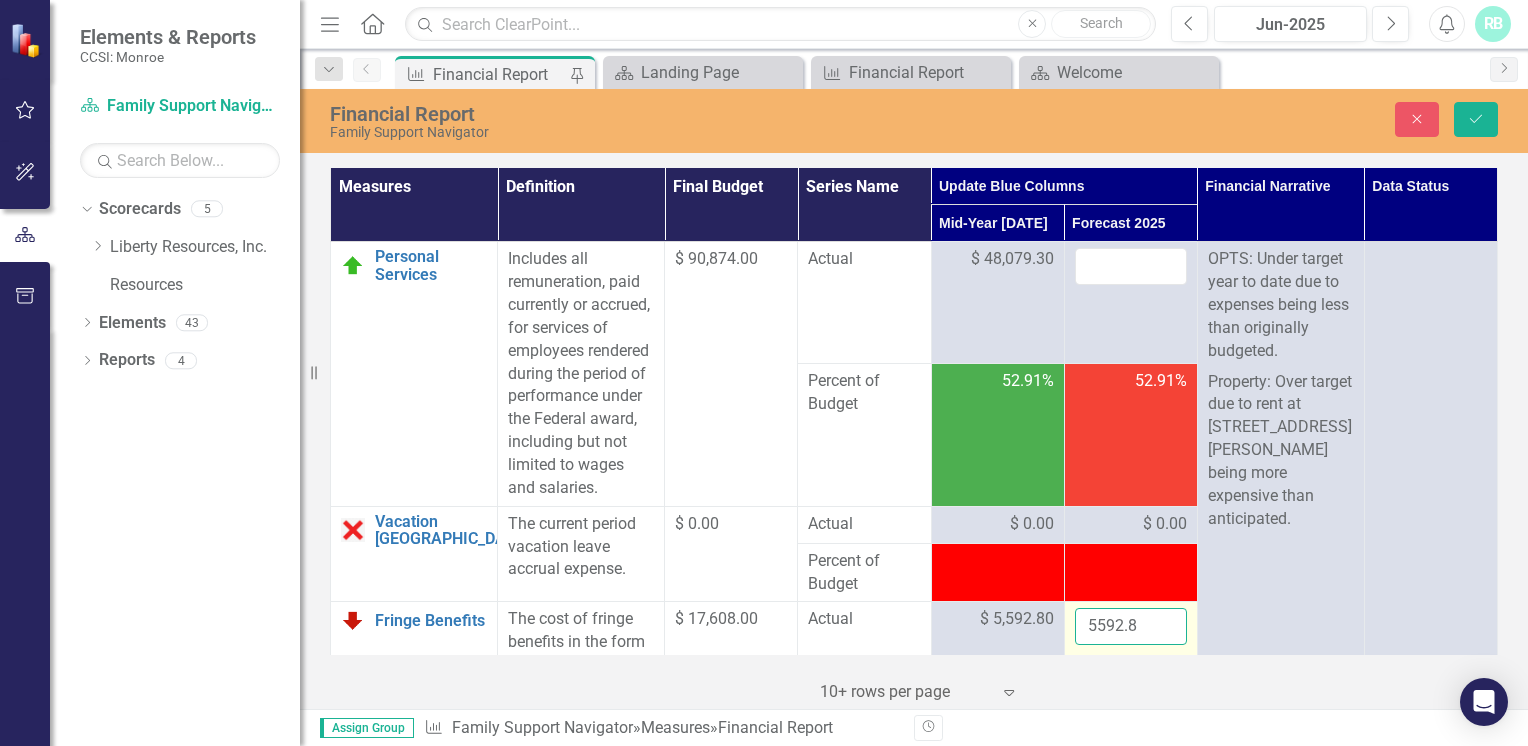 drag, startPoint x: 1152, startPoint y: 635, endPoint x: 1137, endPoint y: 650, distance: 21.213203 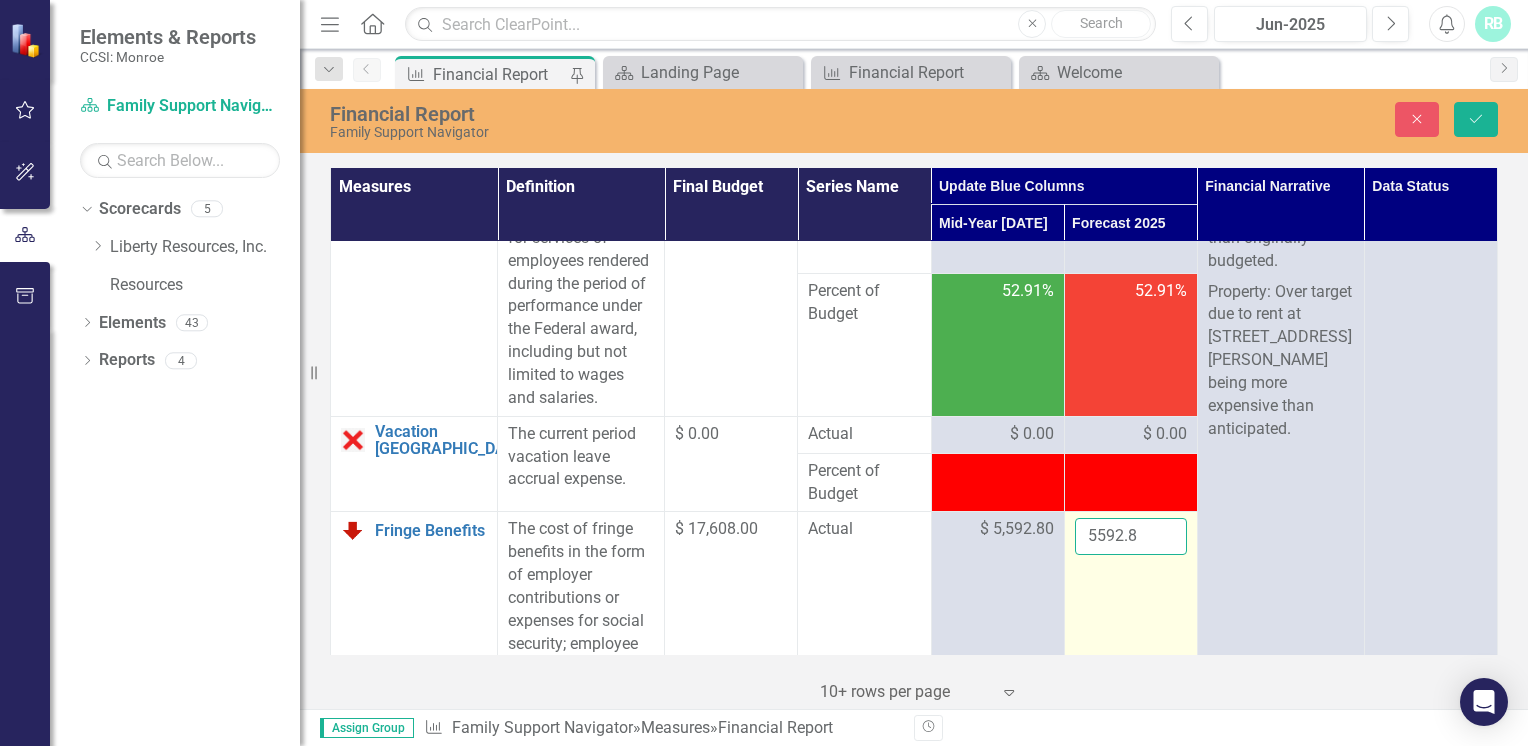 scroll, scrollTop: 104, scrollLeft: 0, axis: vertical 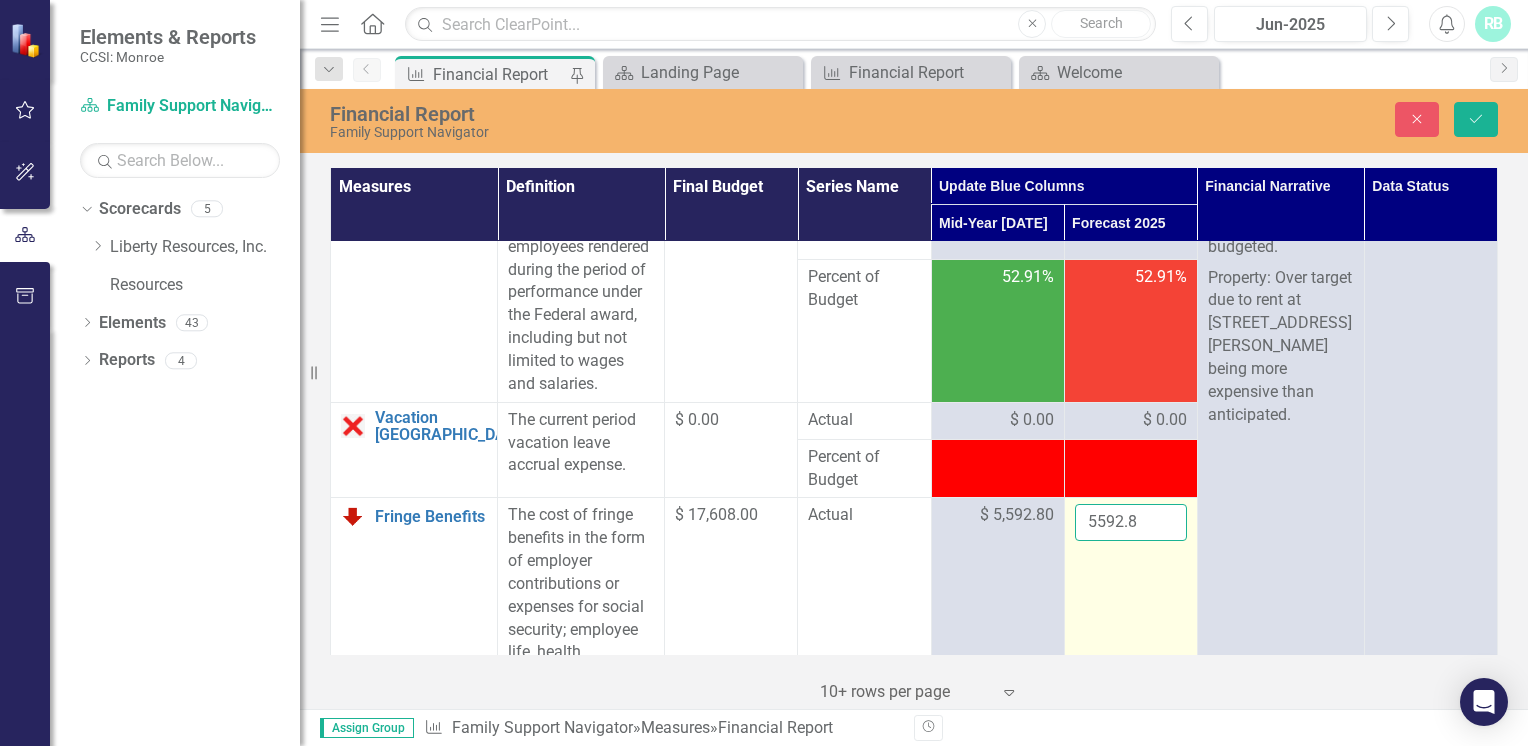 click on "5592.8" at bounding box center [1131, 522] 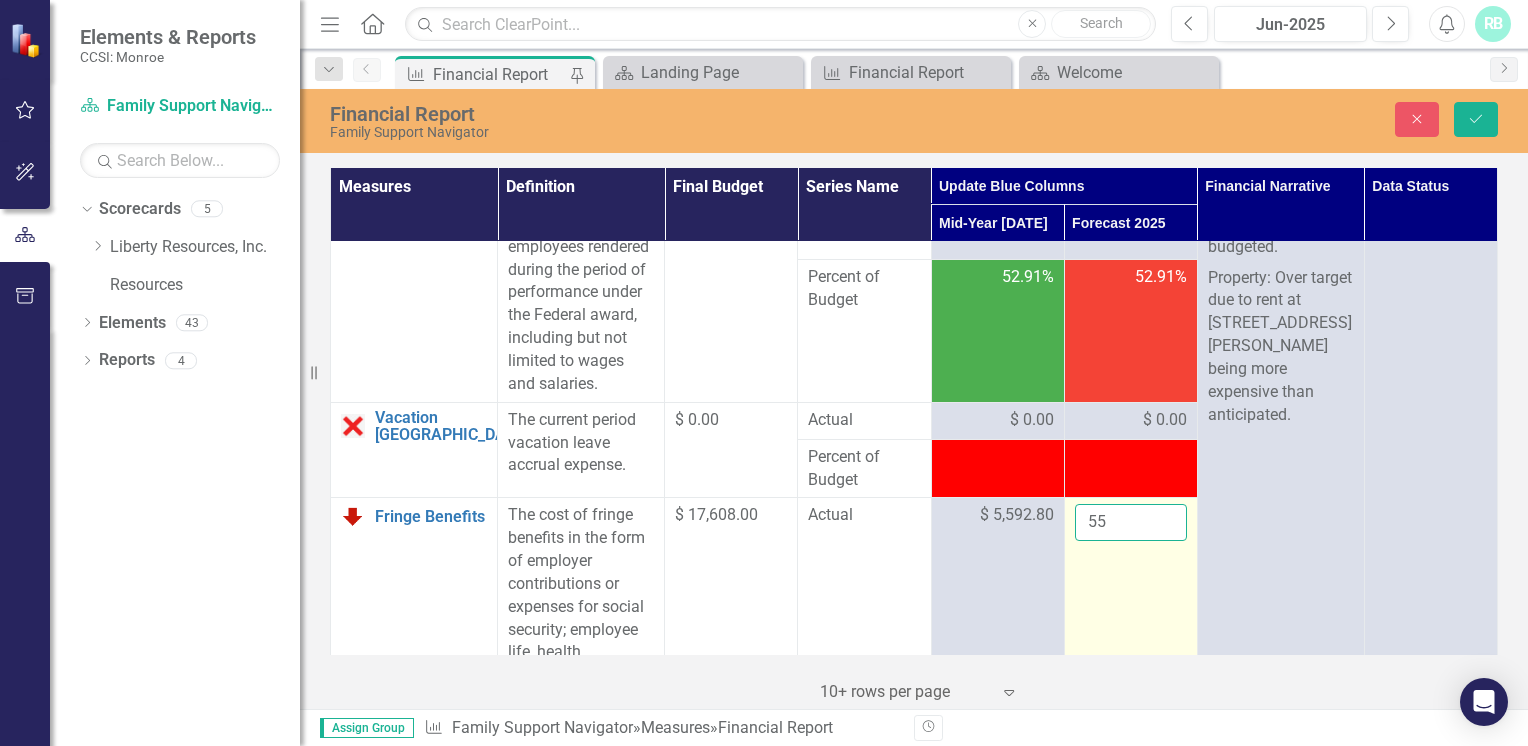 type on "5" 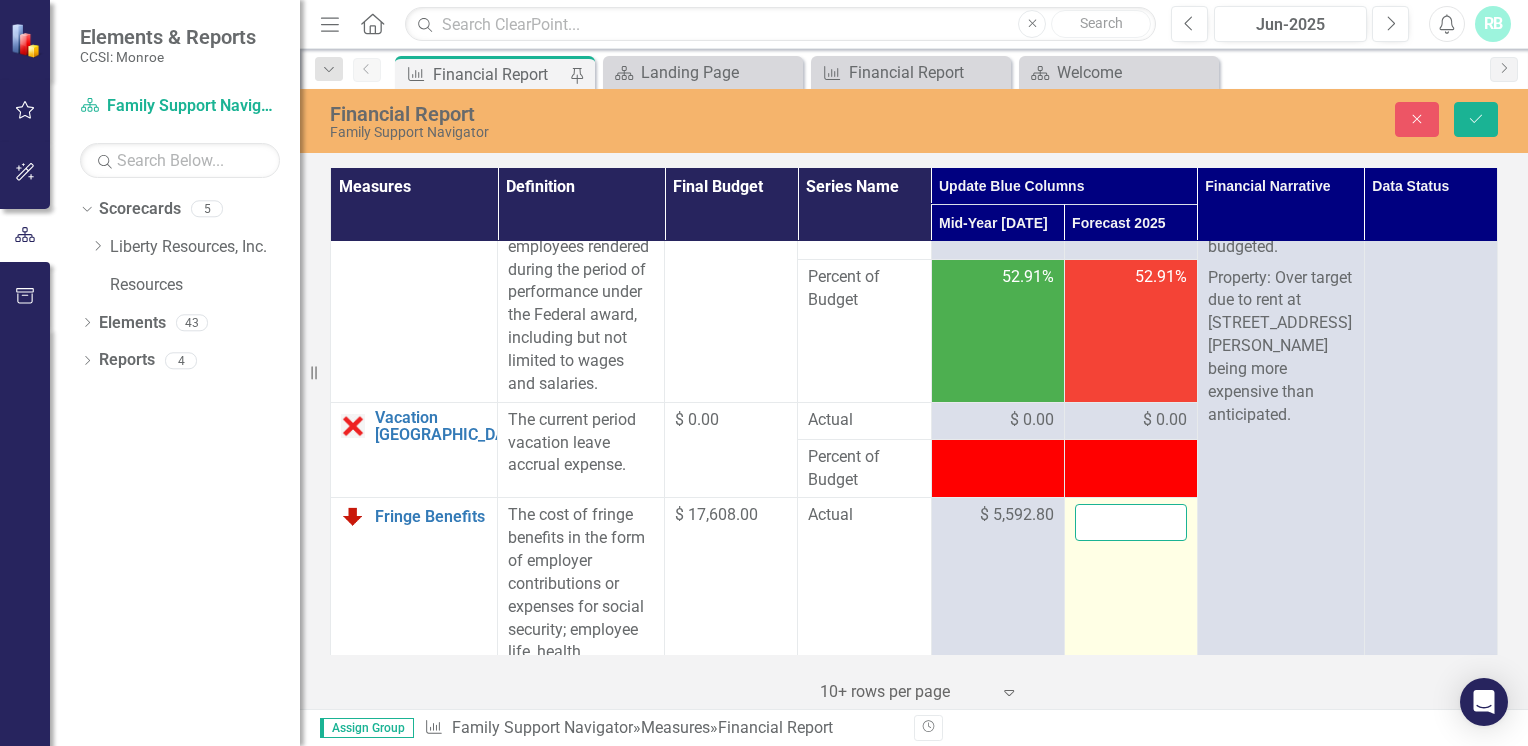 type 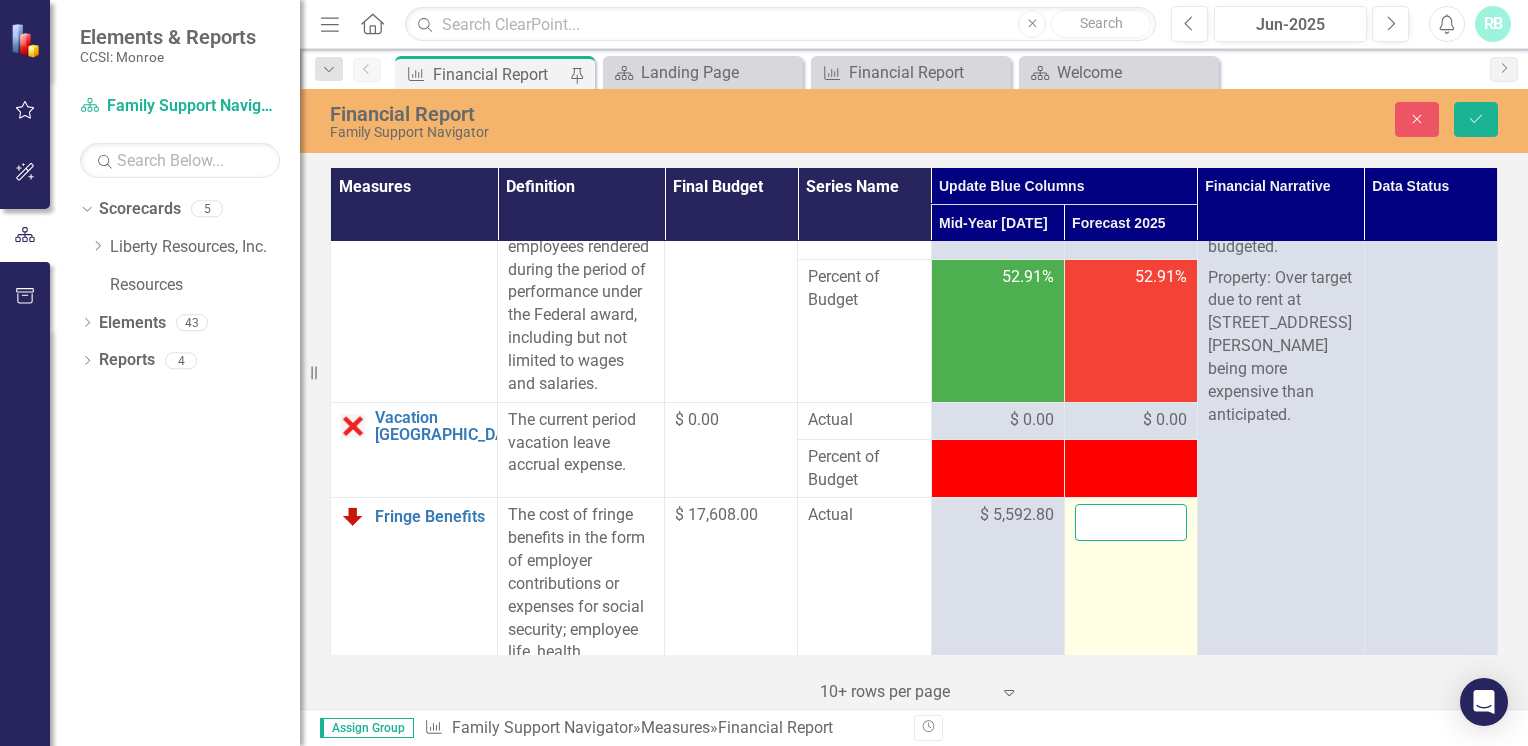 click on "Save" at bounding box center [1476, 119] 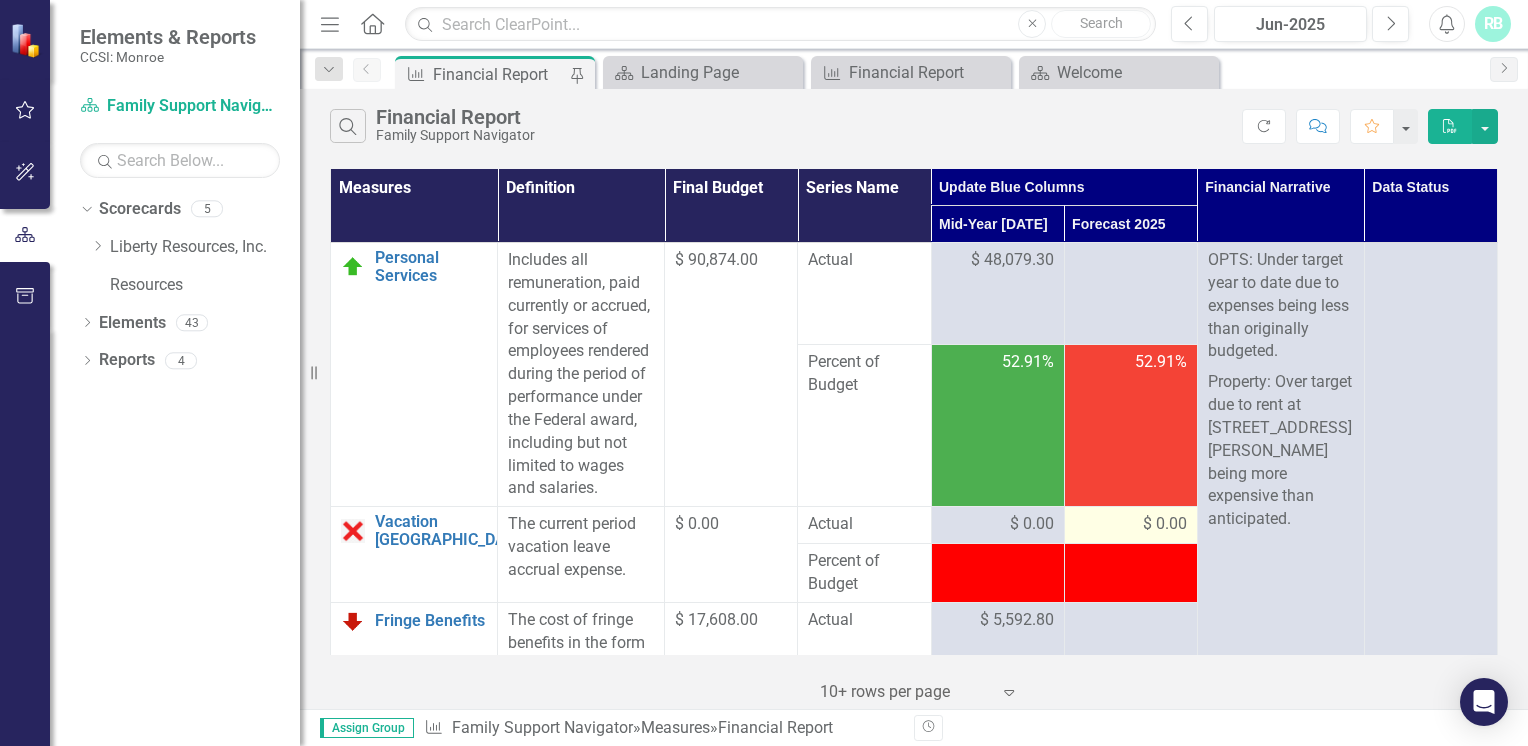 click on "$ 0.00" at bounding box center (1165, 524) 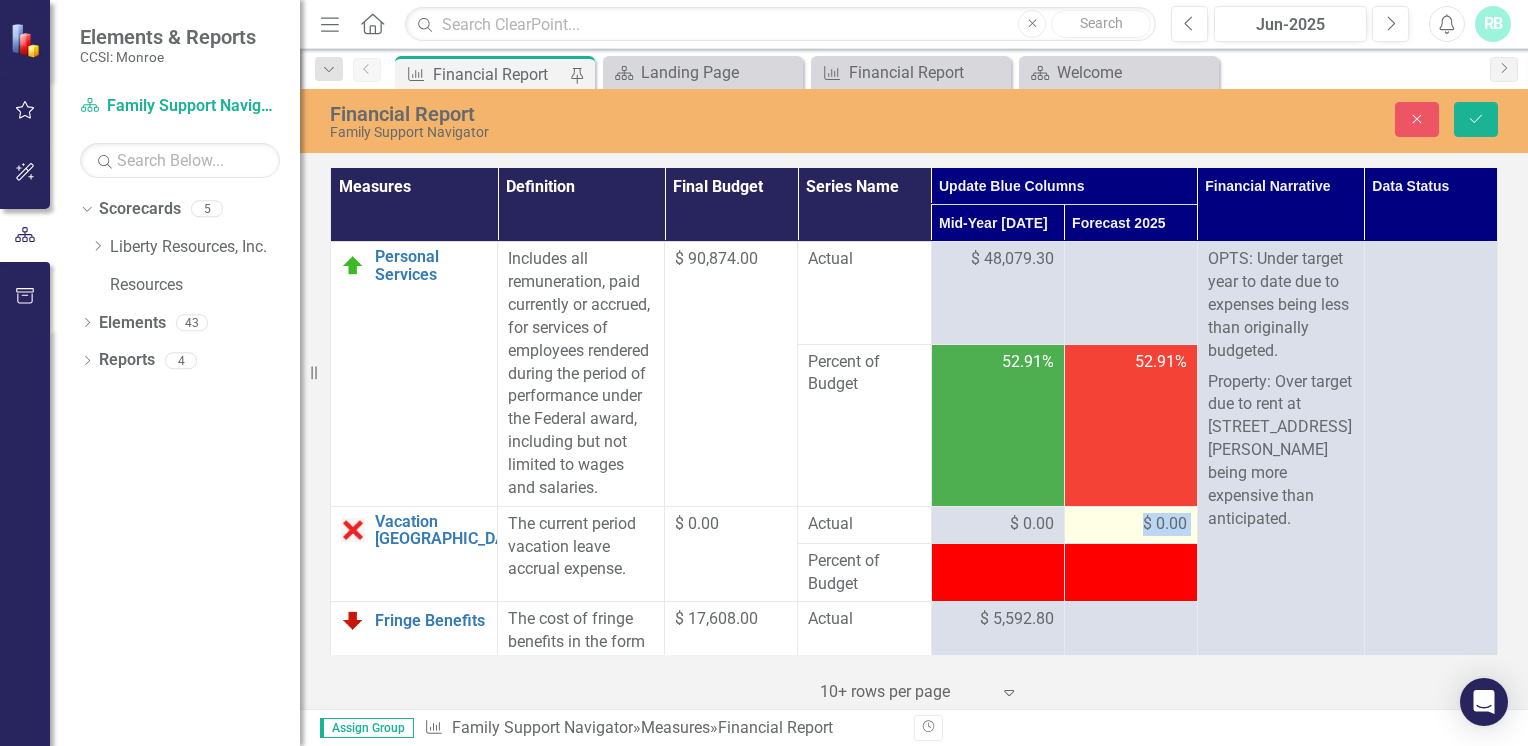 drag, startPoint x: 1132, startPoint y: 539, endPoint x: 1142, endPoint y: 541, distance: 10.198039 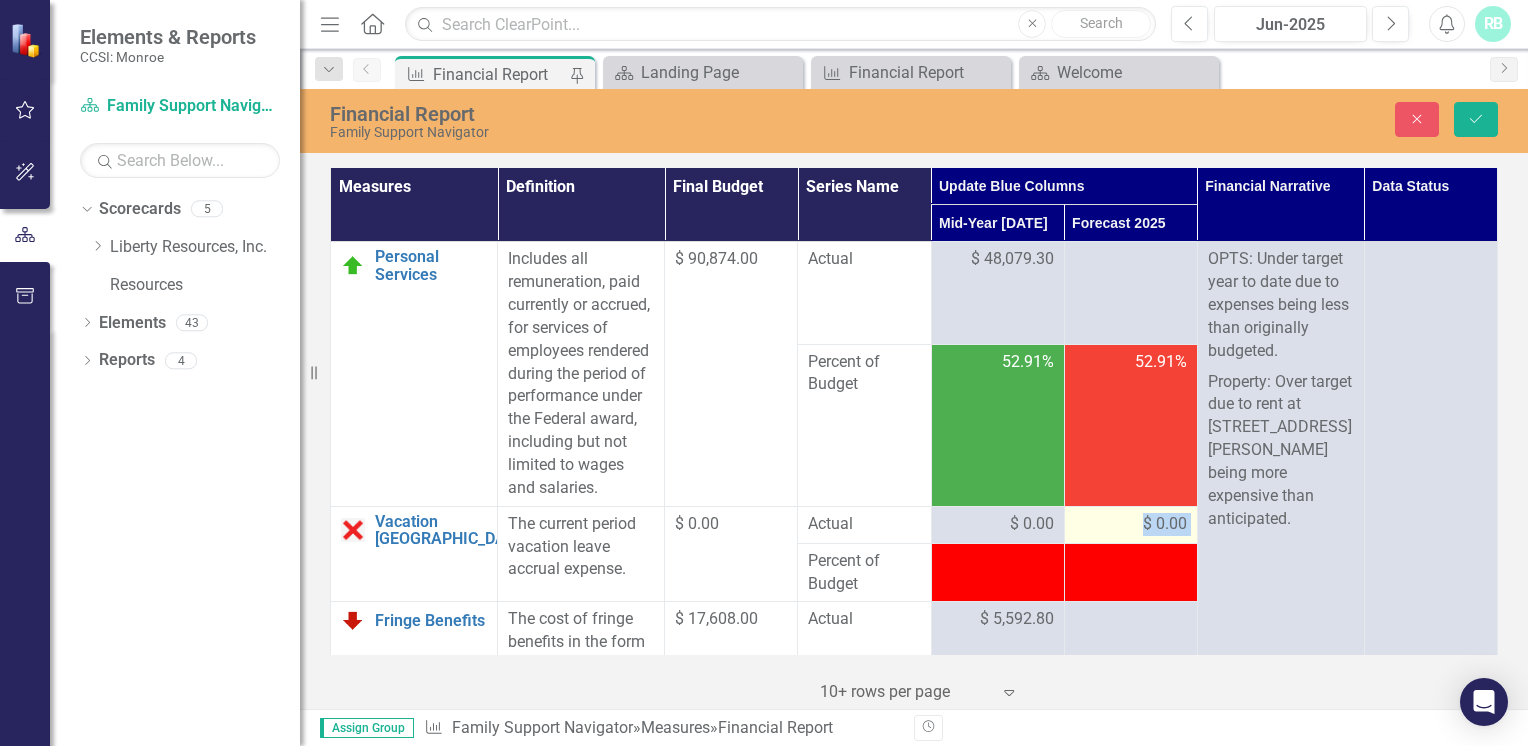 click on "OPTS: Under target year to date due to expenses being less than originally budgeted.
Property: Over target due to rent at 175 Winton Rd being more expensive than anticipated." at bounding box center [1280, 2595] 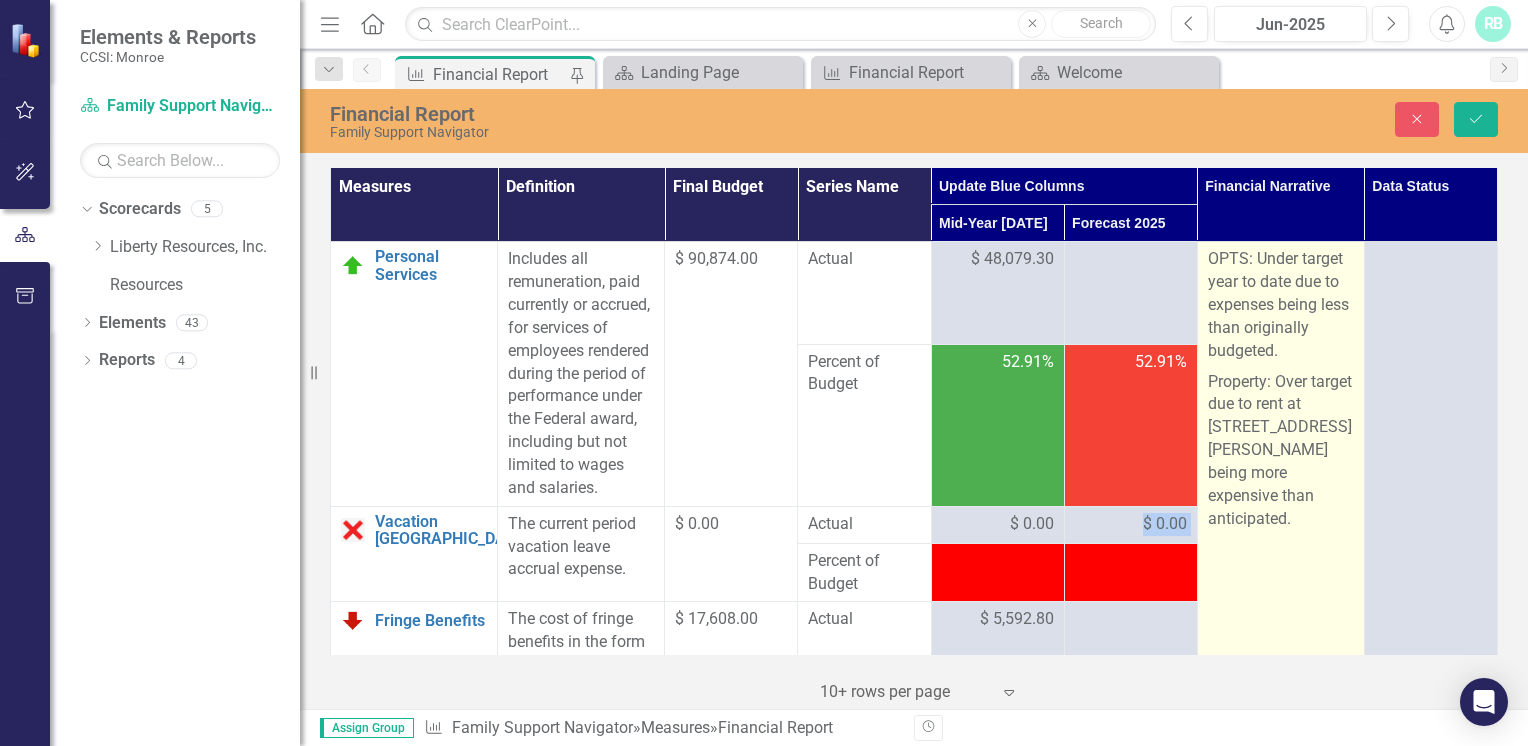 click on "OPTS: Under target year to date due to expenses being less than originally budgeted.
Property: Over target due to rent at 175 Winton Rd being more expensive than anticipated." at bounding box center (1280, 2595) 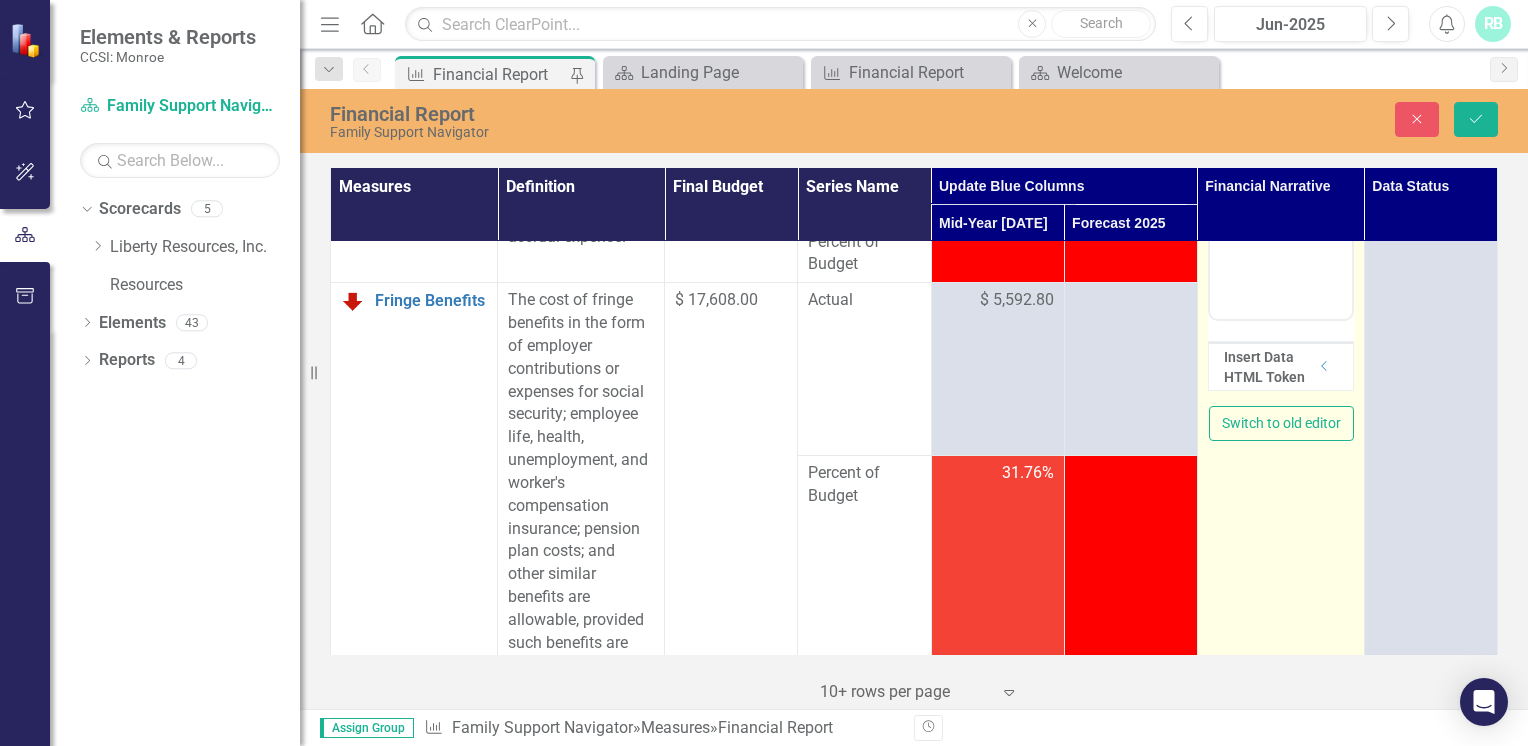 scroll, scrollTop: 554, scrollLeft: 0, axis: vertical 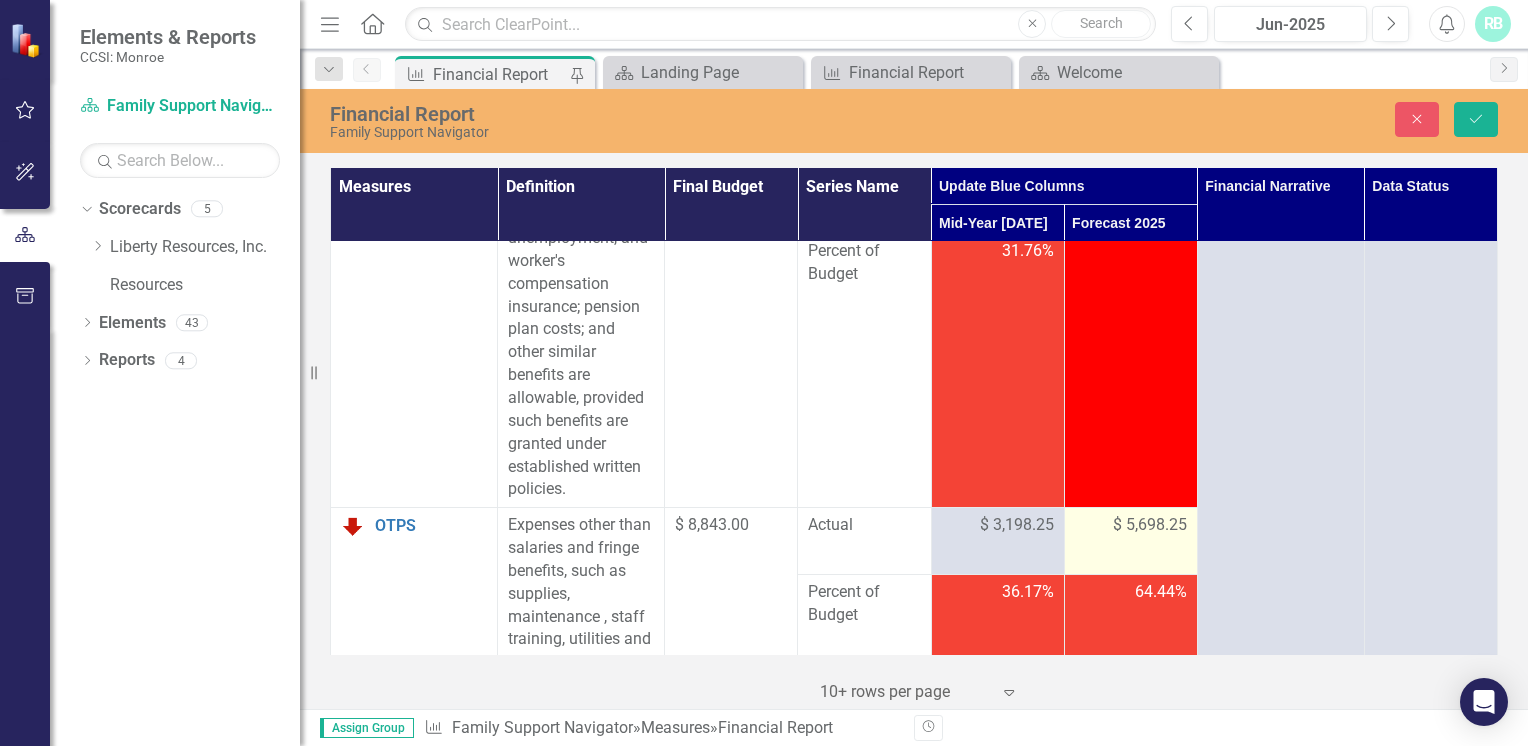 click on "$ 5,698.25" at bounding box center (1150, 525) 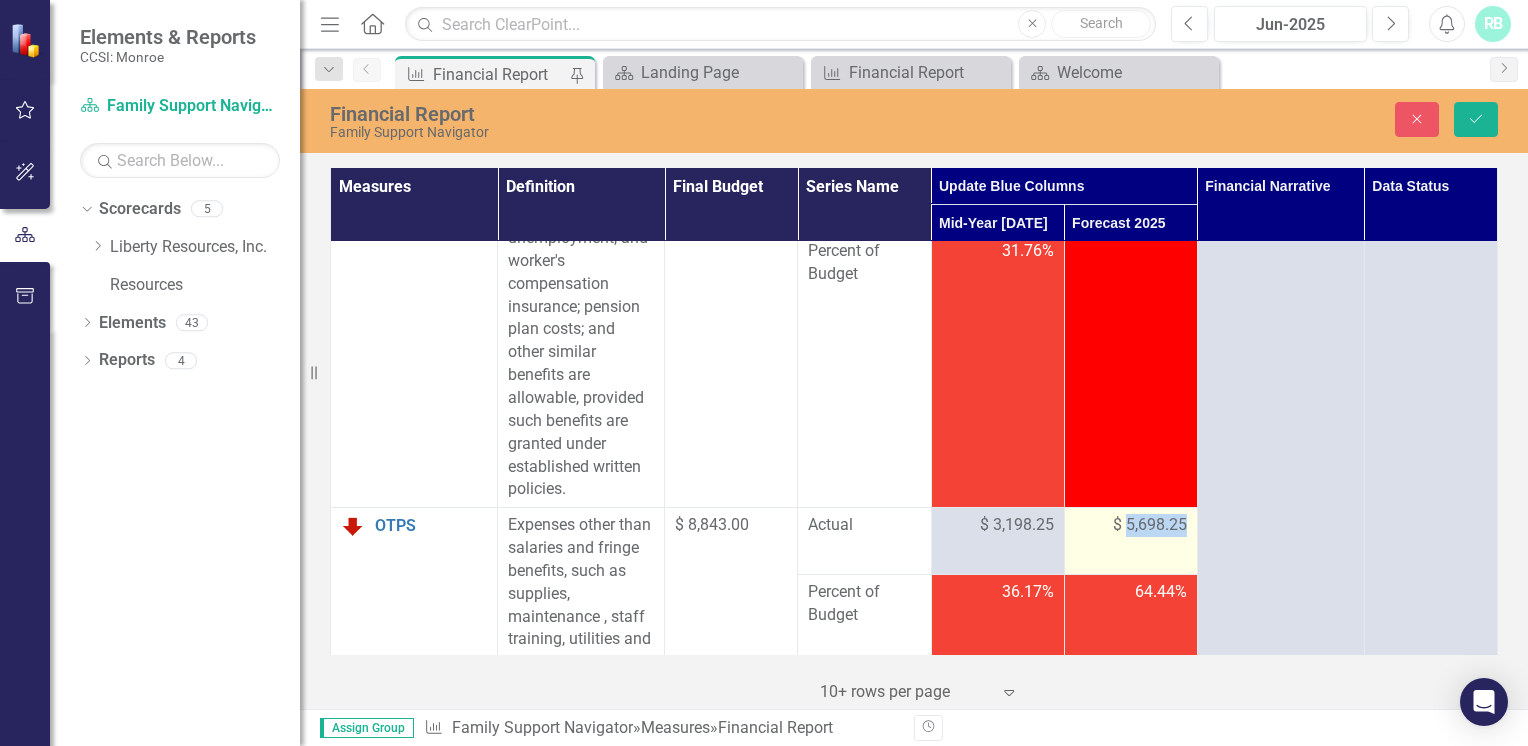 click on "$ 5,698.25" at bounding box center (1150, 525) 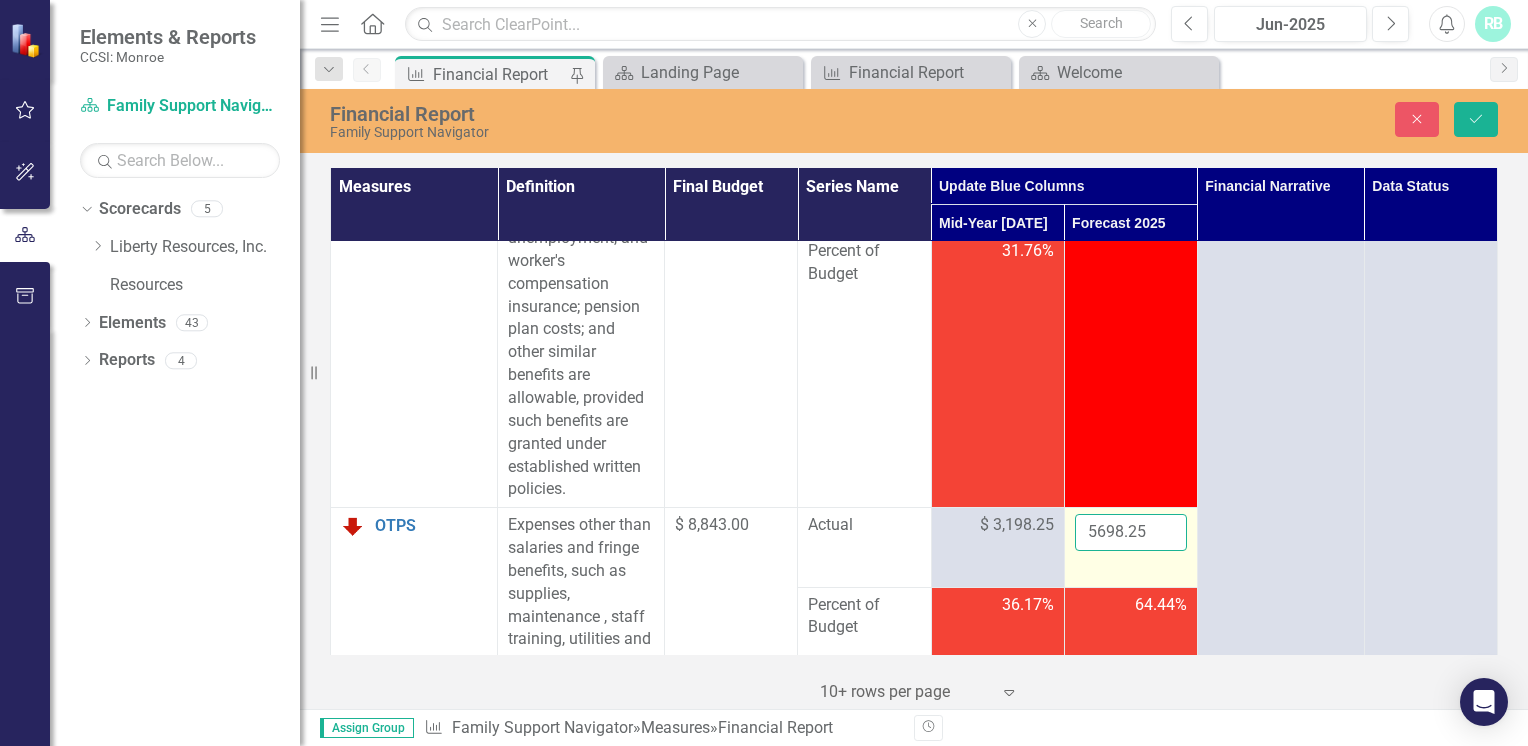 click on "5698.25" at bounding box center [1131, 532] 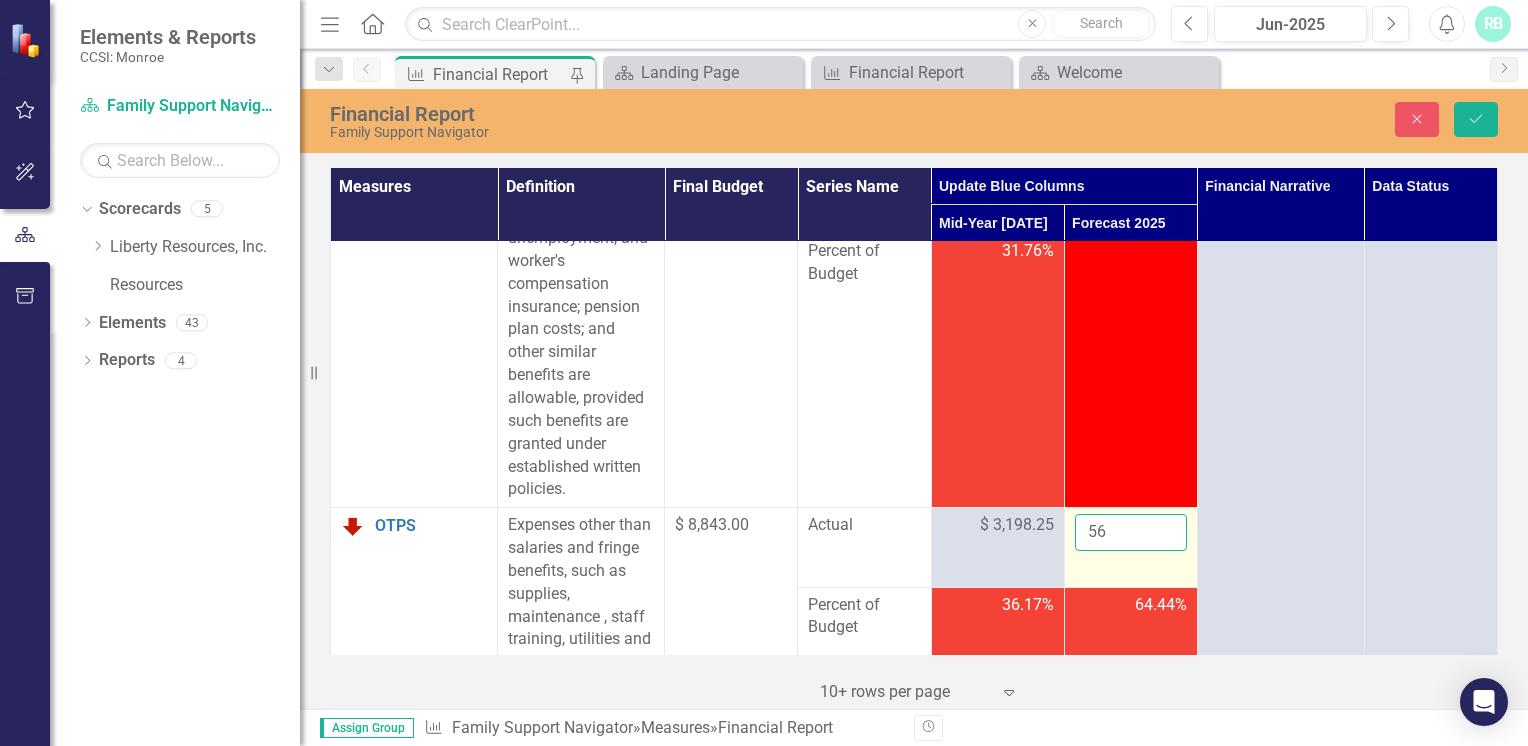 type on "5" 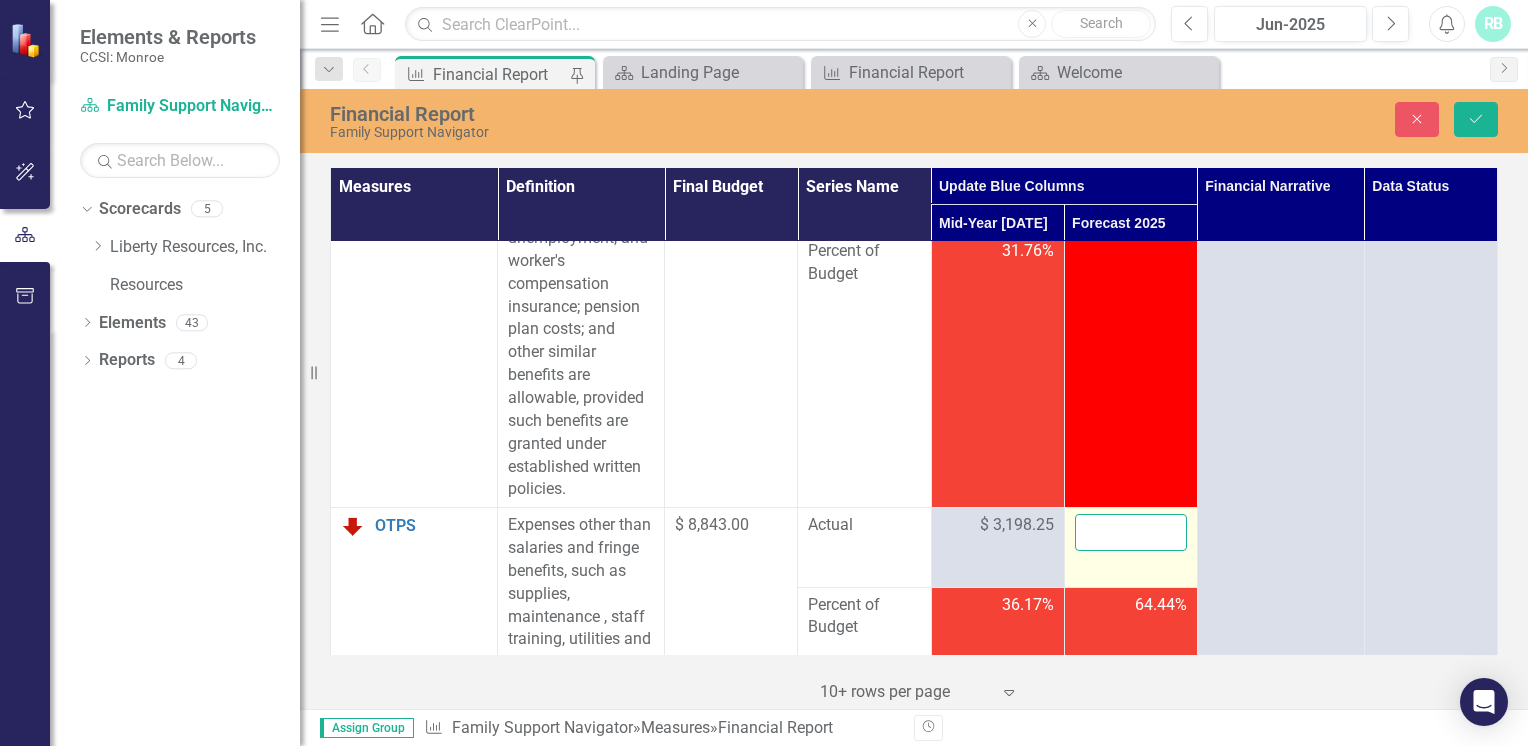 type 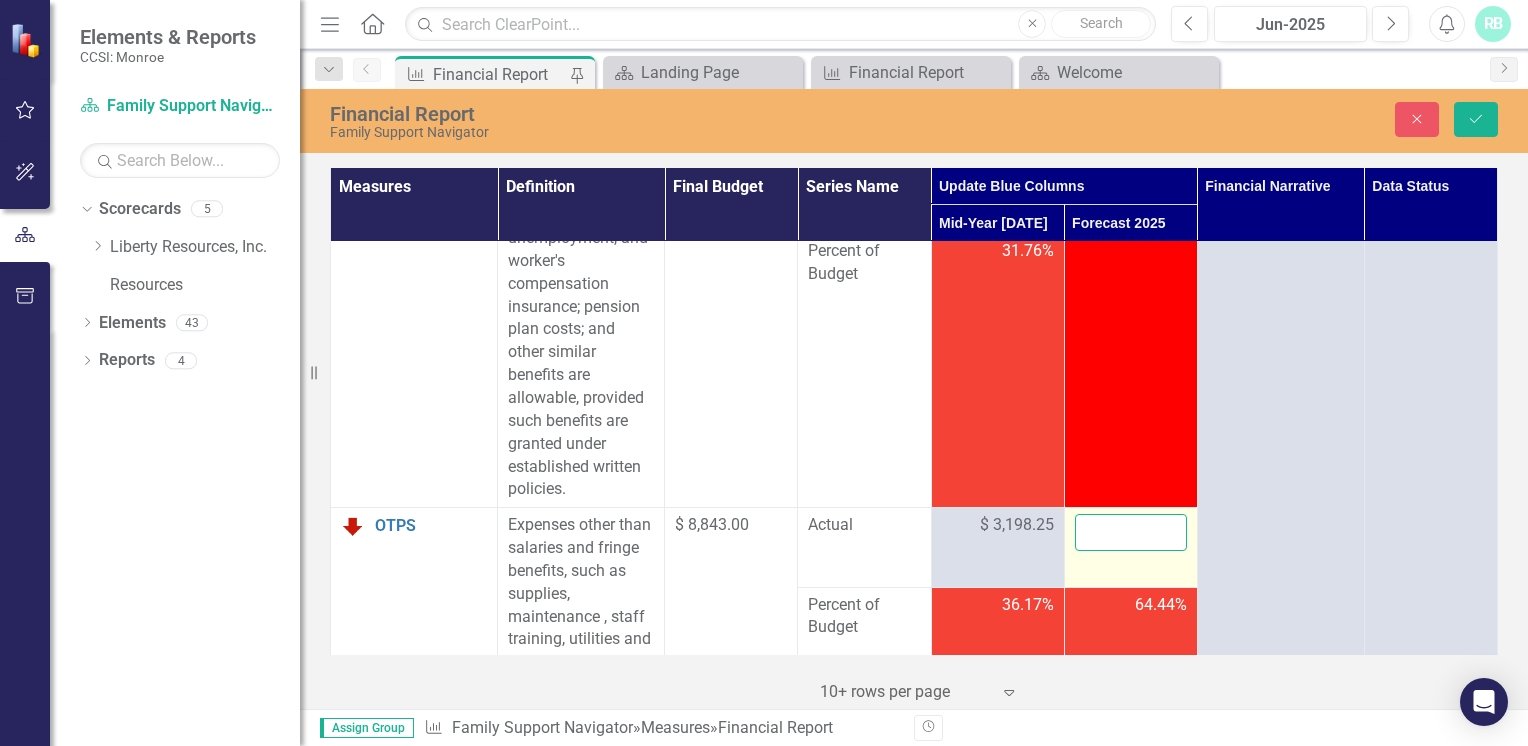click on "Save" at bounding box center (1476, 119) 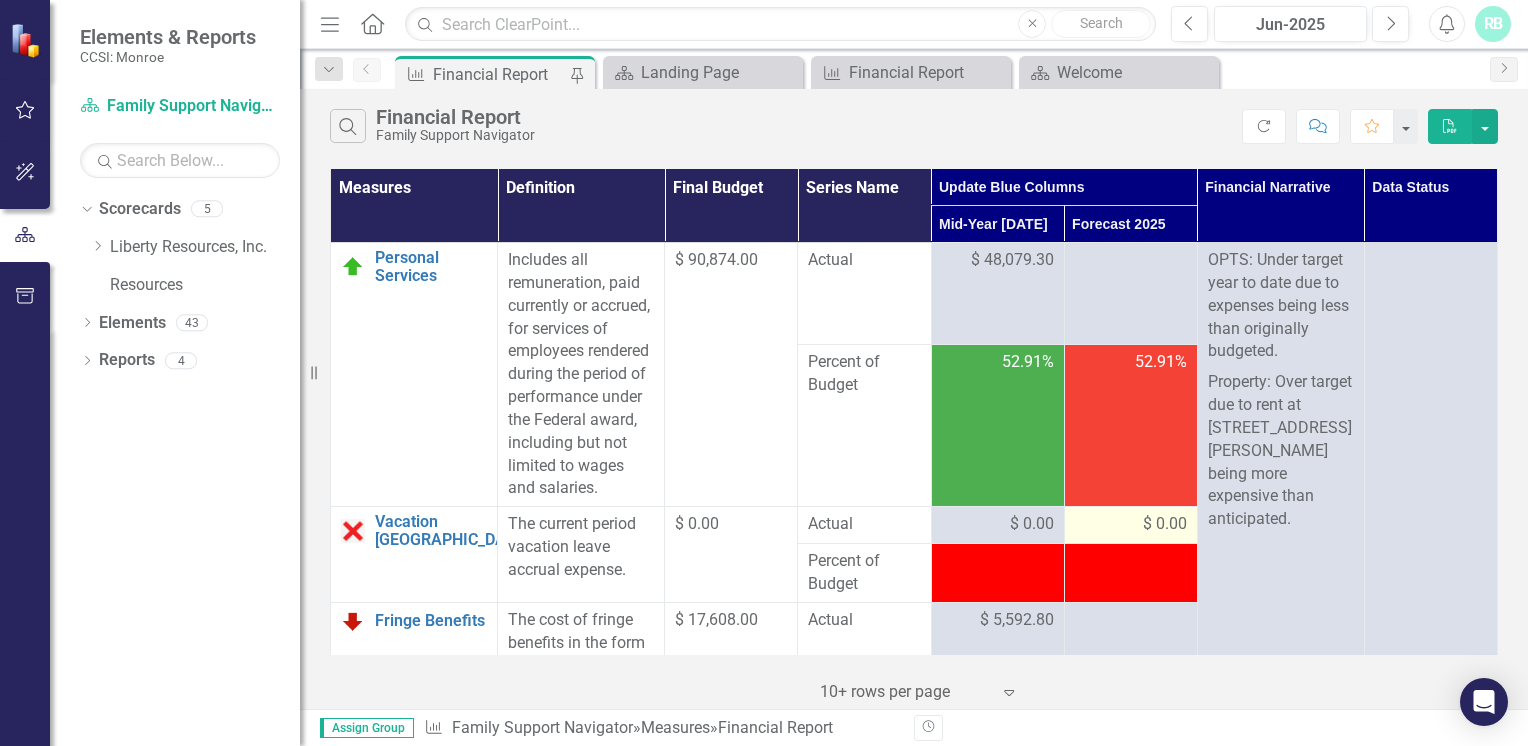 scroll, scrollTop: 50, scrollLeft: 0, axis: vertical 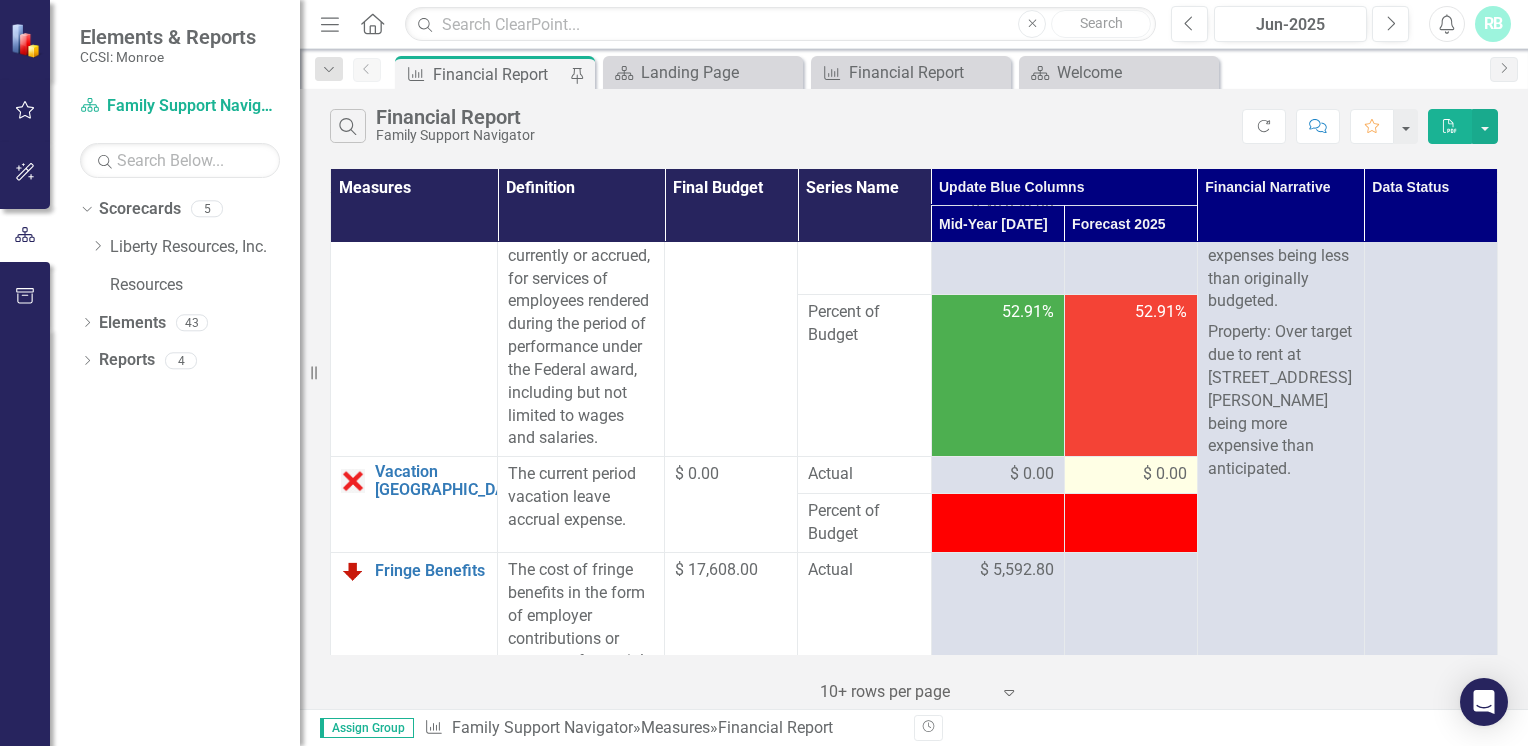 click on "$ 0.00" at bounding box center [1165, 474] 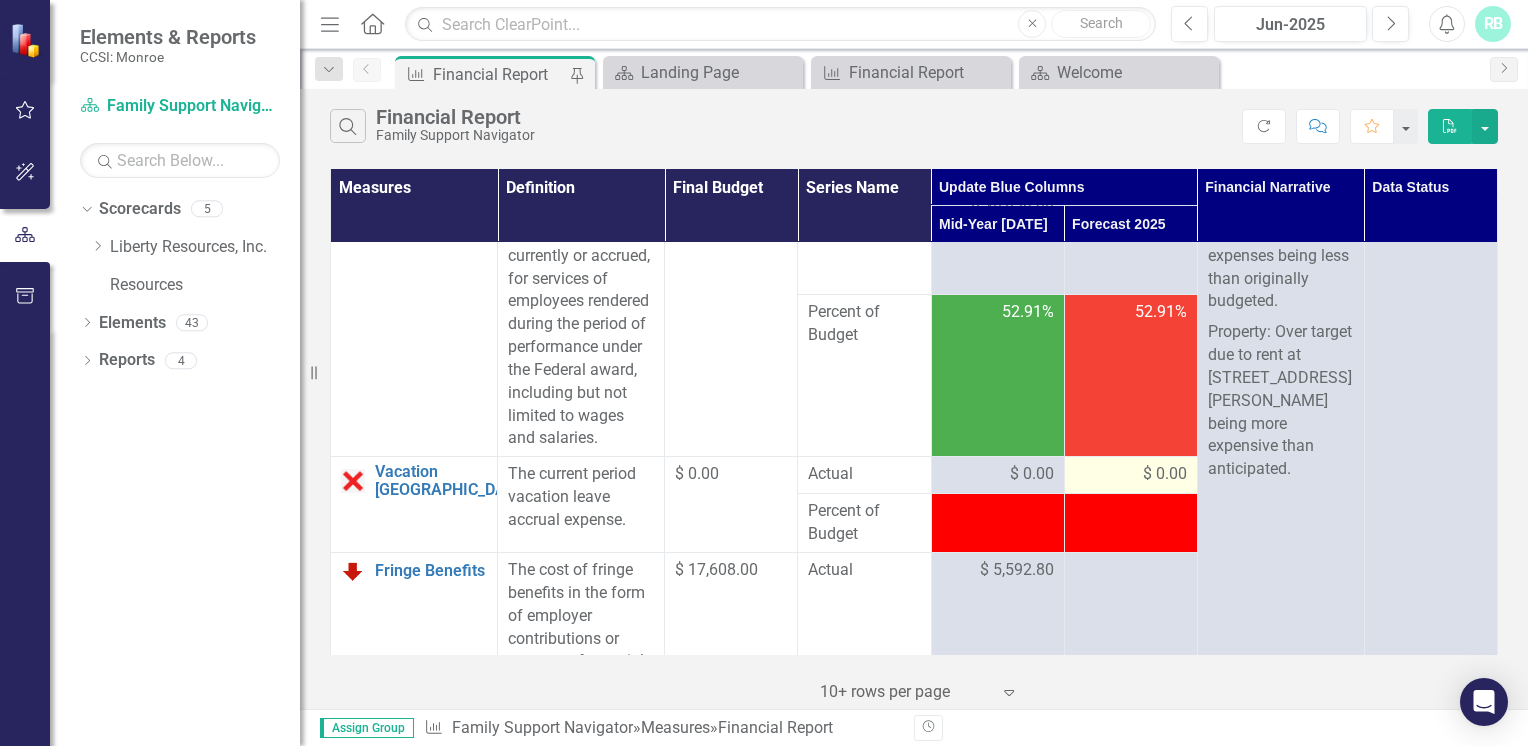 click on "$ 0.00" at bounding box center [1165, 474] 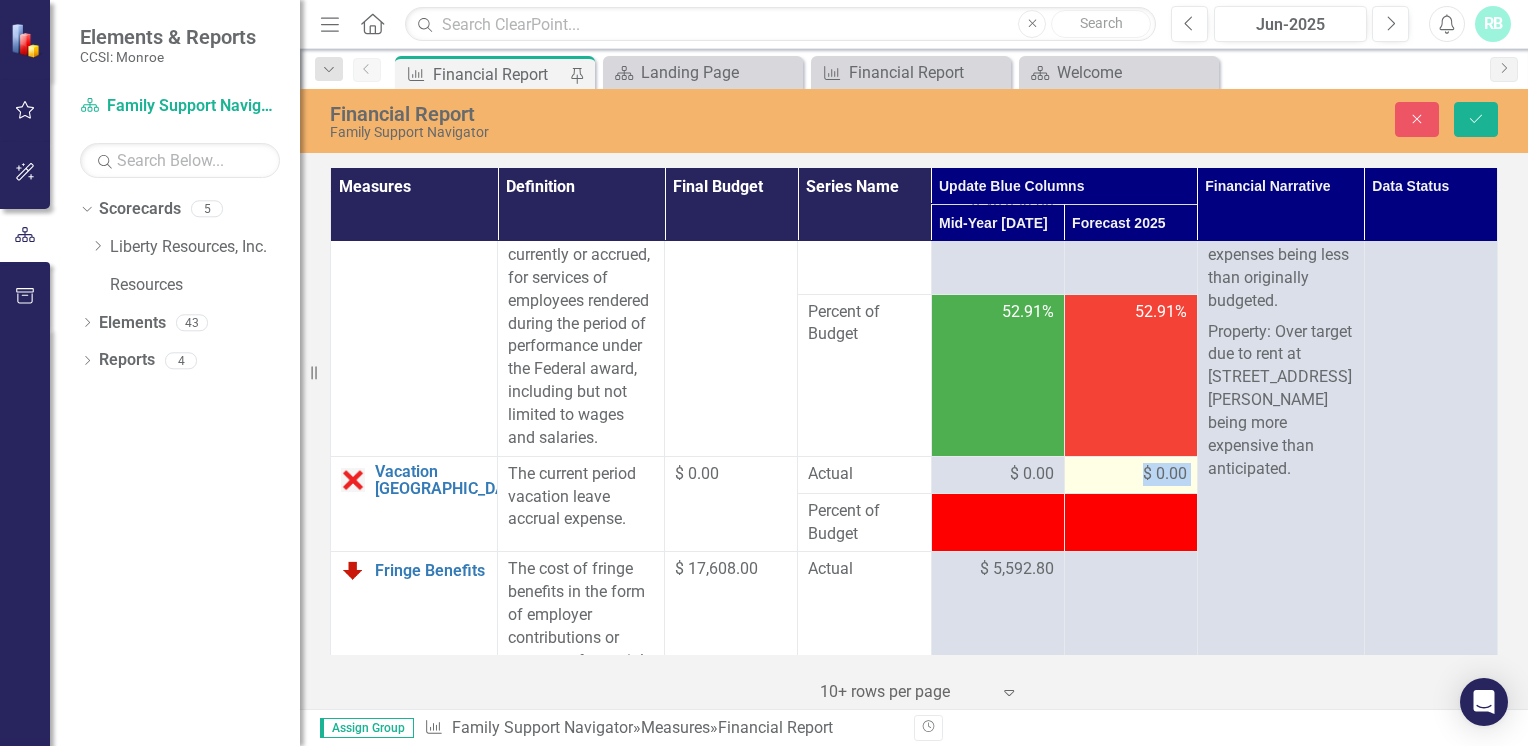 click on "$ 0.00" at bounding box center [1165, 474] 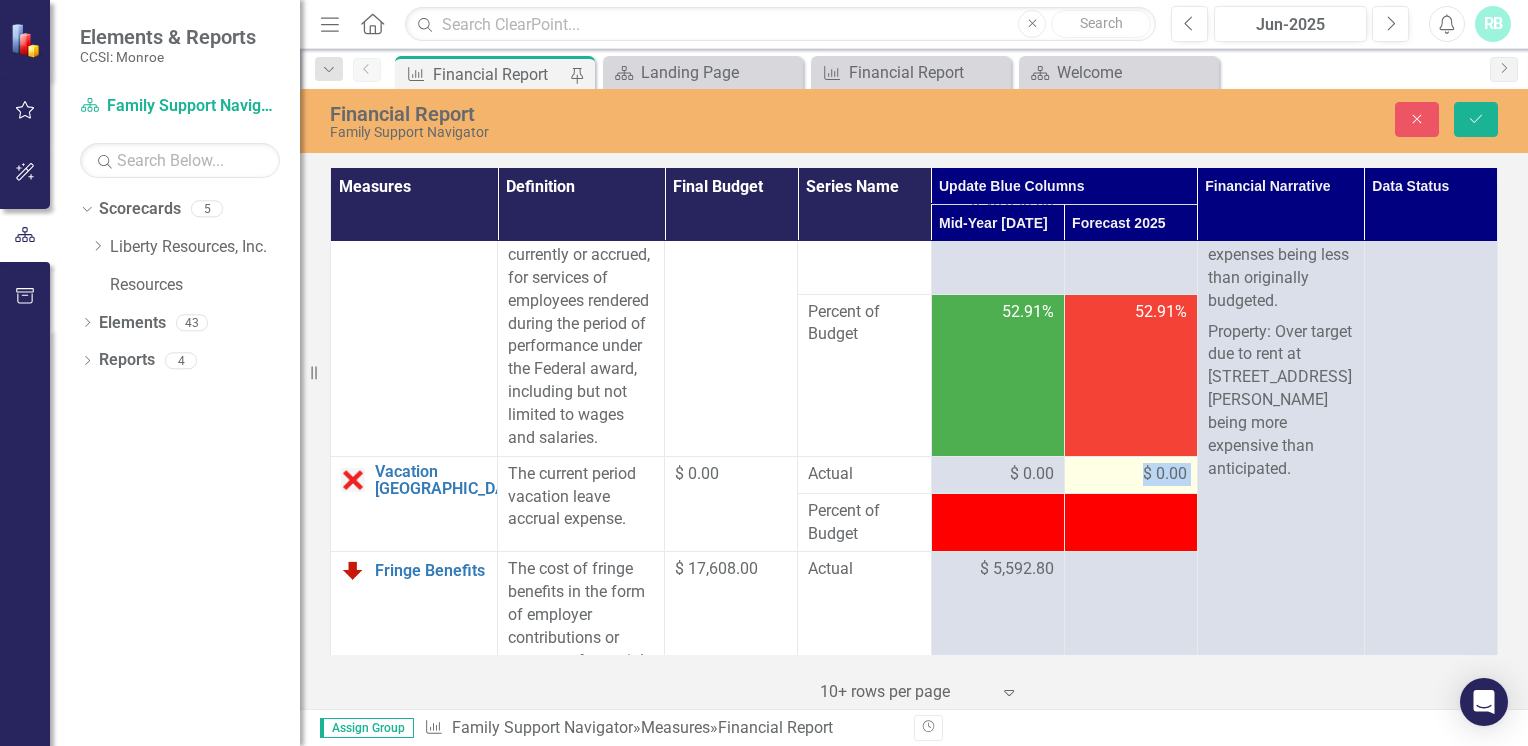 click on "$ 0.00" at bounding box center (1165, 474) 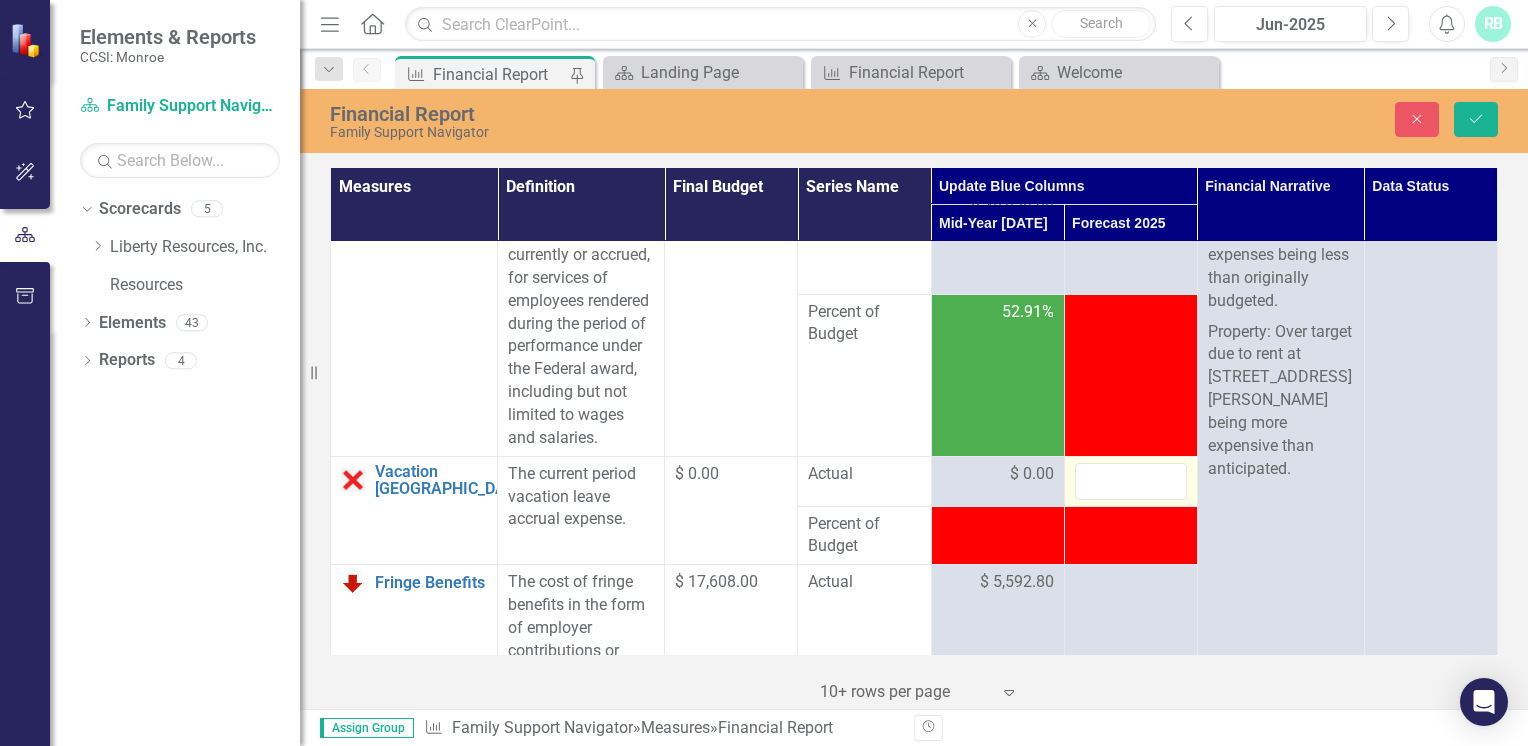 type 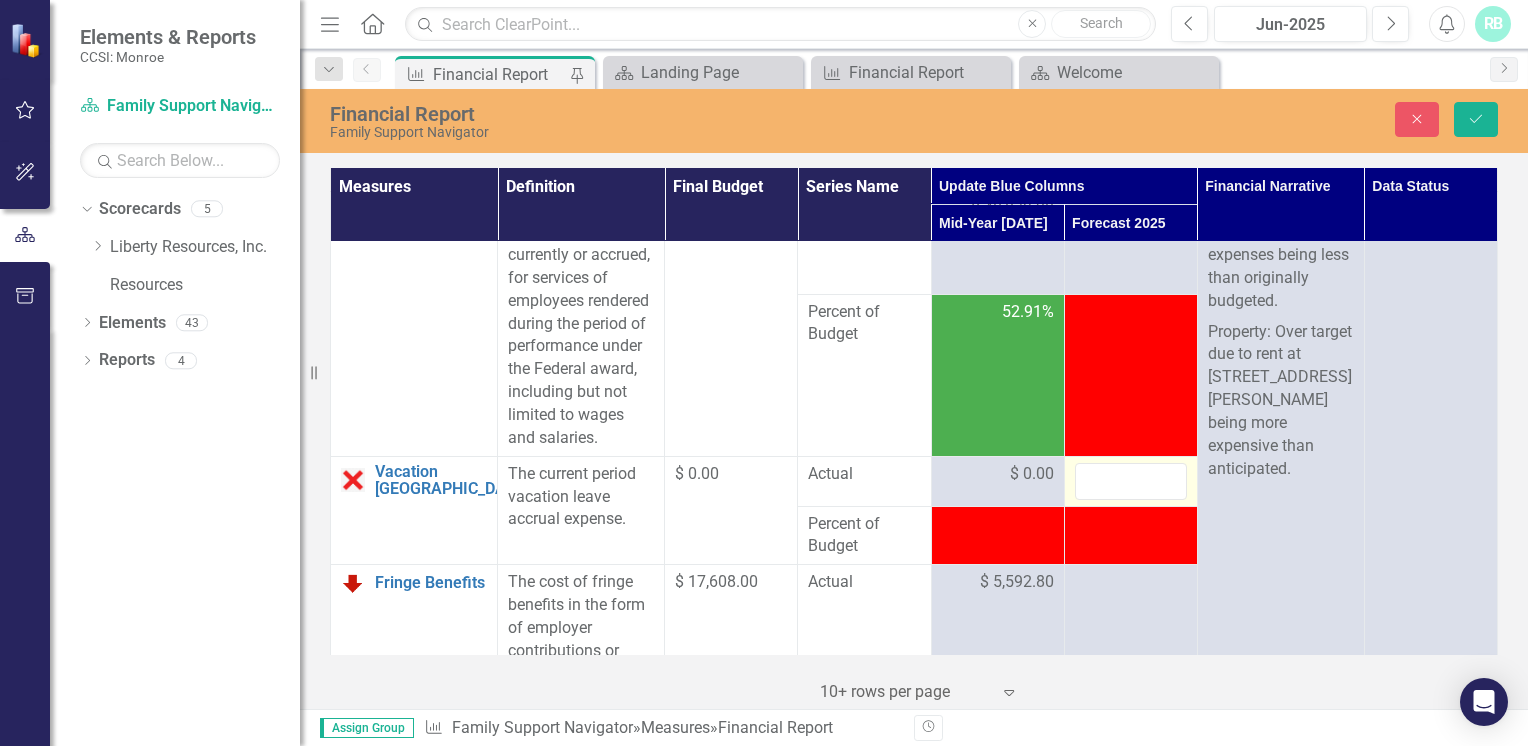 click on "Save" at bounding box center (1476, 119) 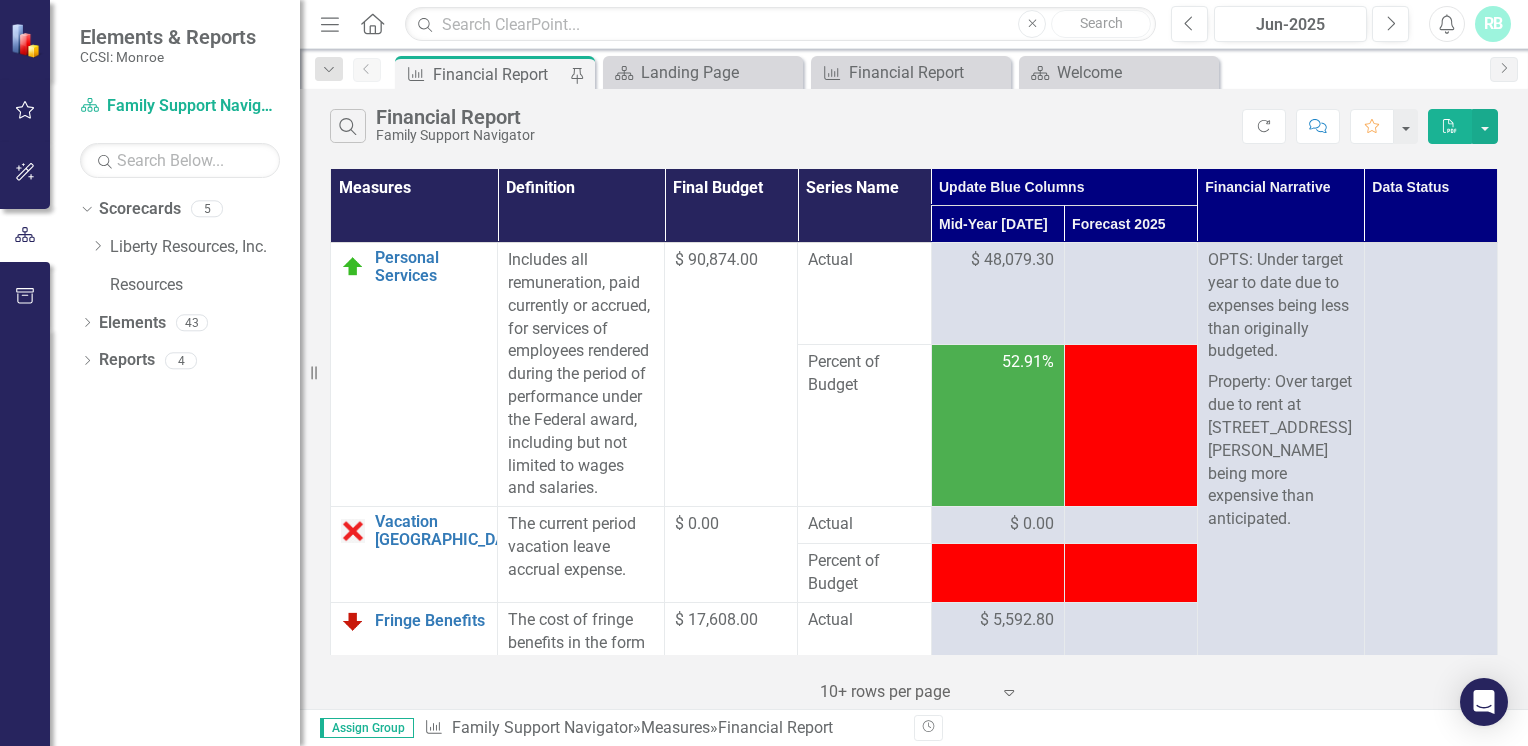 scroll, scrollTop: 422, scrollLeft: 0, axis: vertical 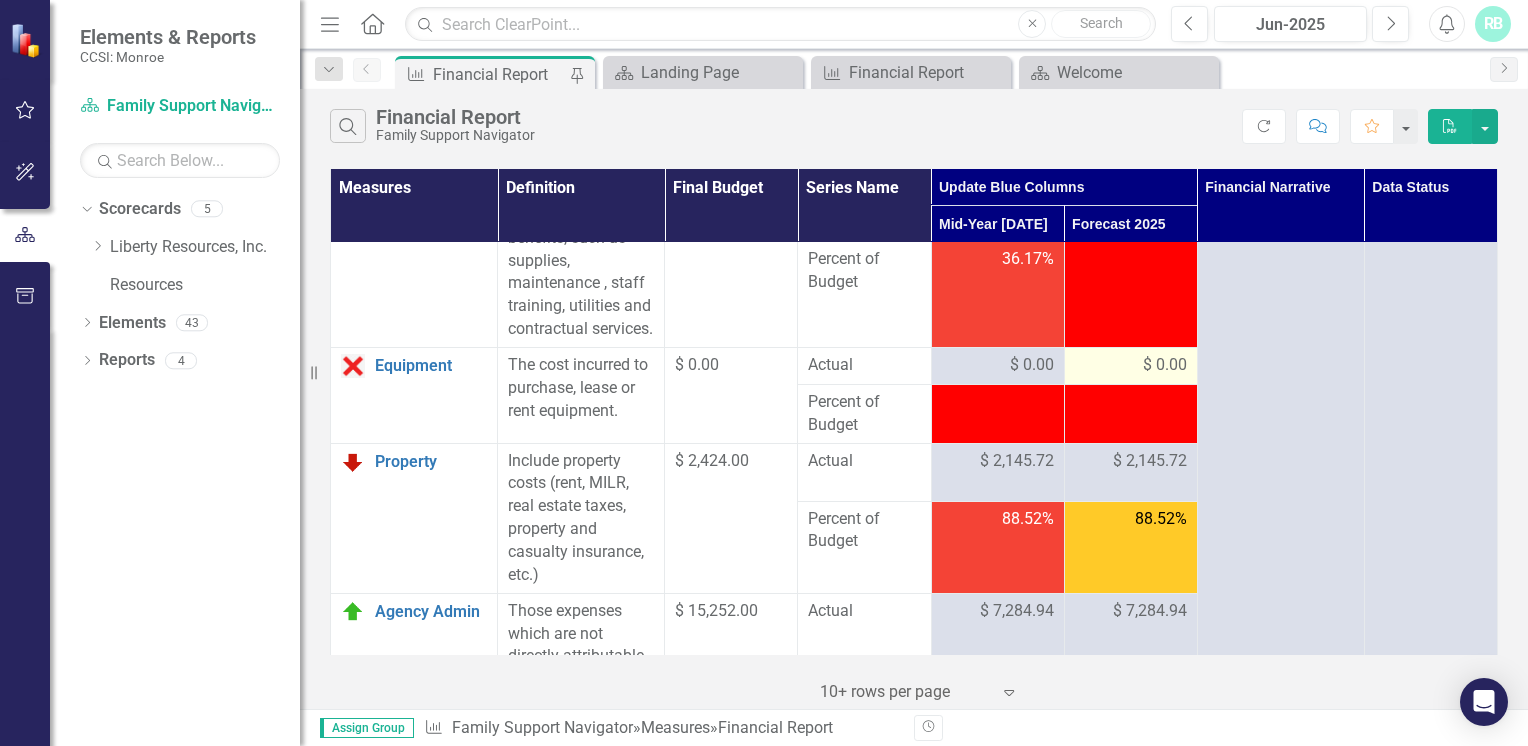 click on "$ 0.00" at bounding box center [1130, 365] 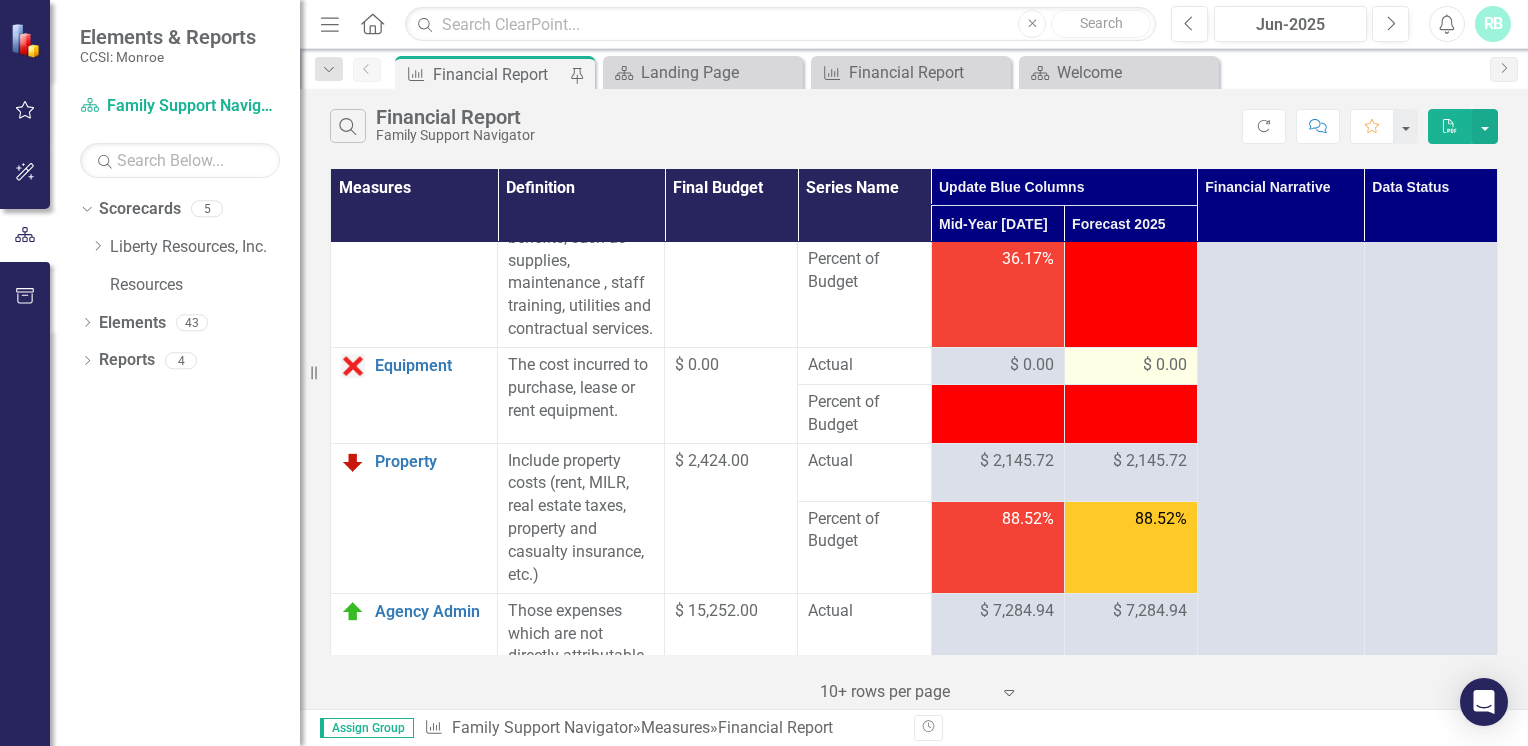 scroll, scrollTop: 894, scrollLeft: 0, axis: vertical 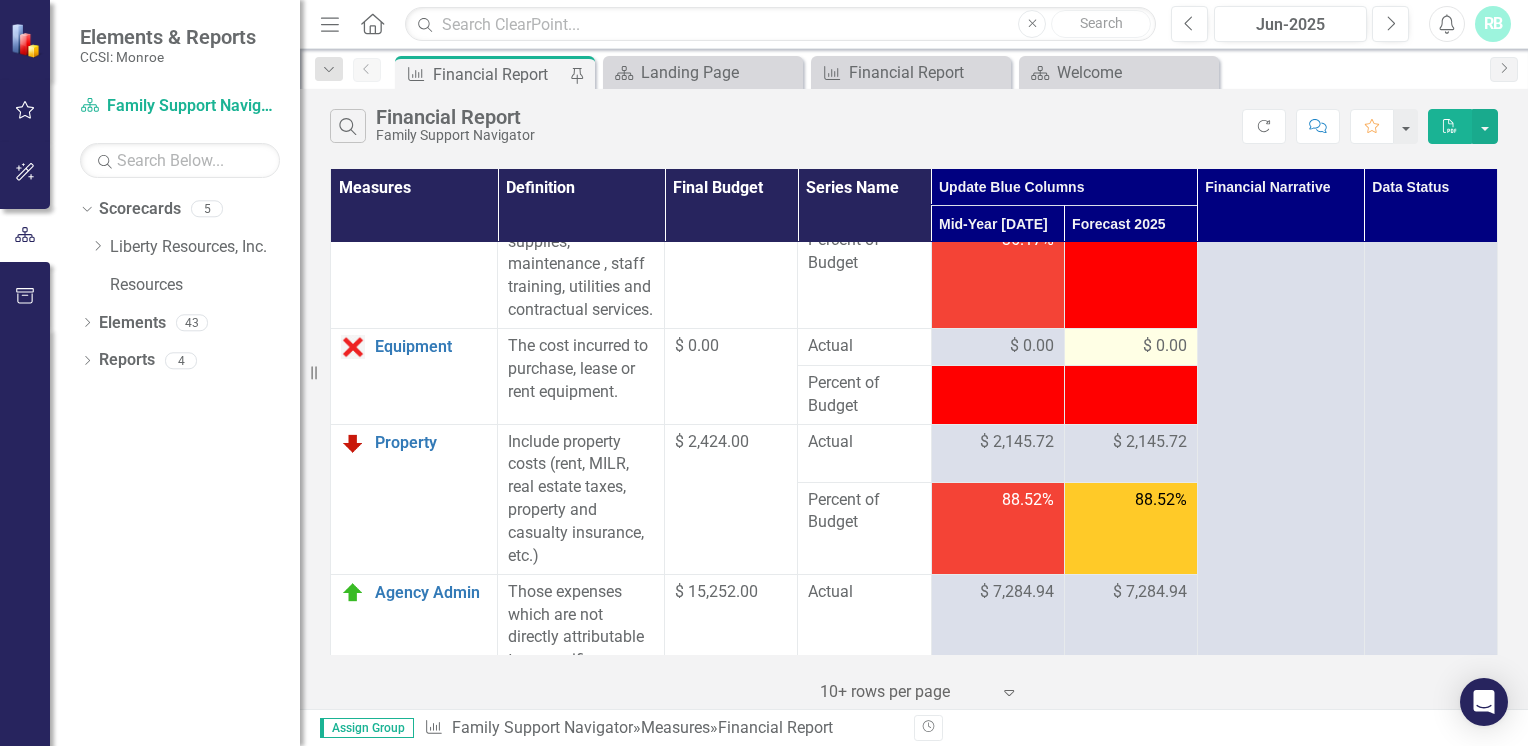 click on "$ 0.00" at bounding box center (1165, 346) 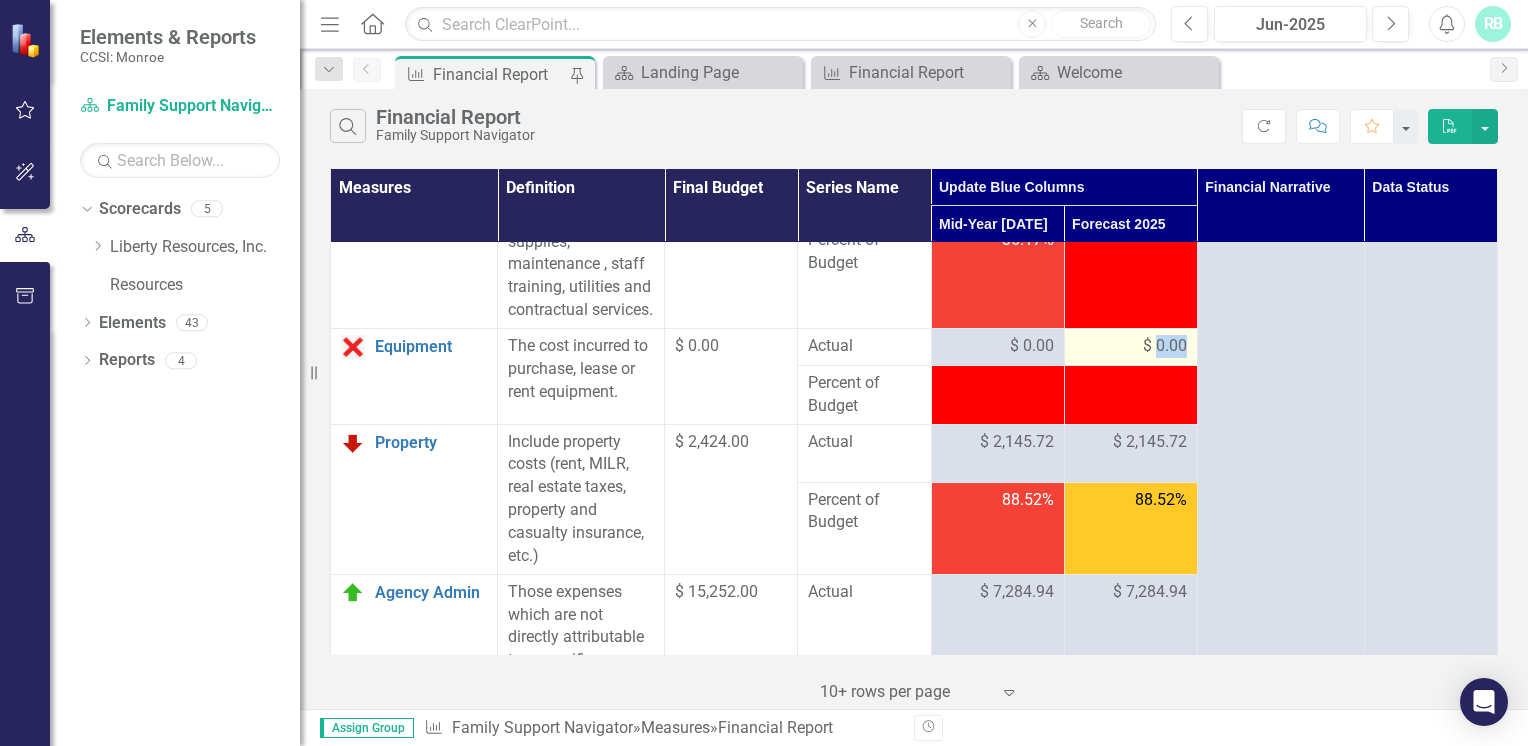 click on "$ 0.00" at bounding box center [1165, 346] 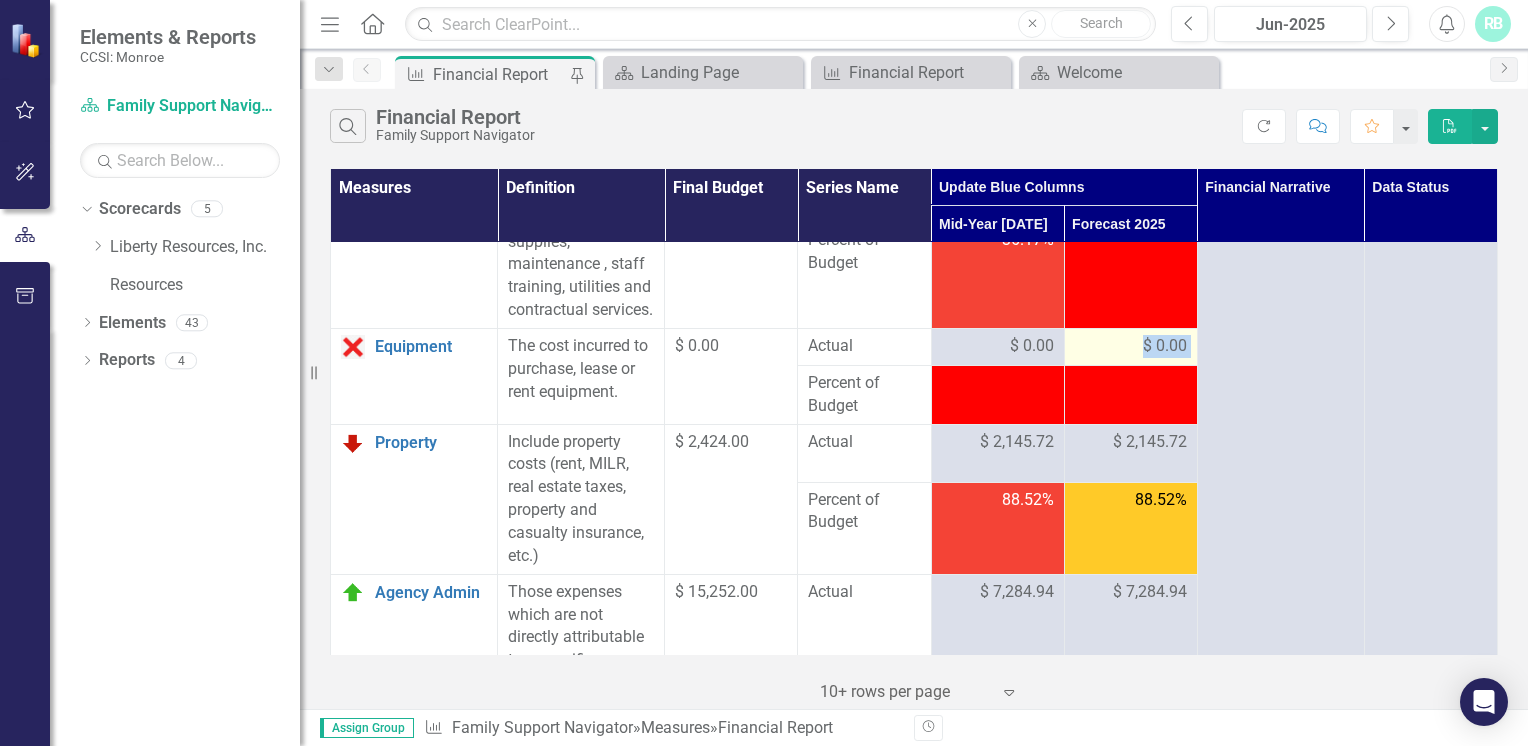 click on "$ 0.00" at bounding box center (1165, 346) 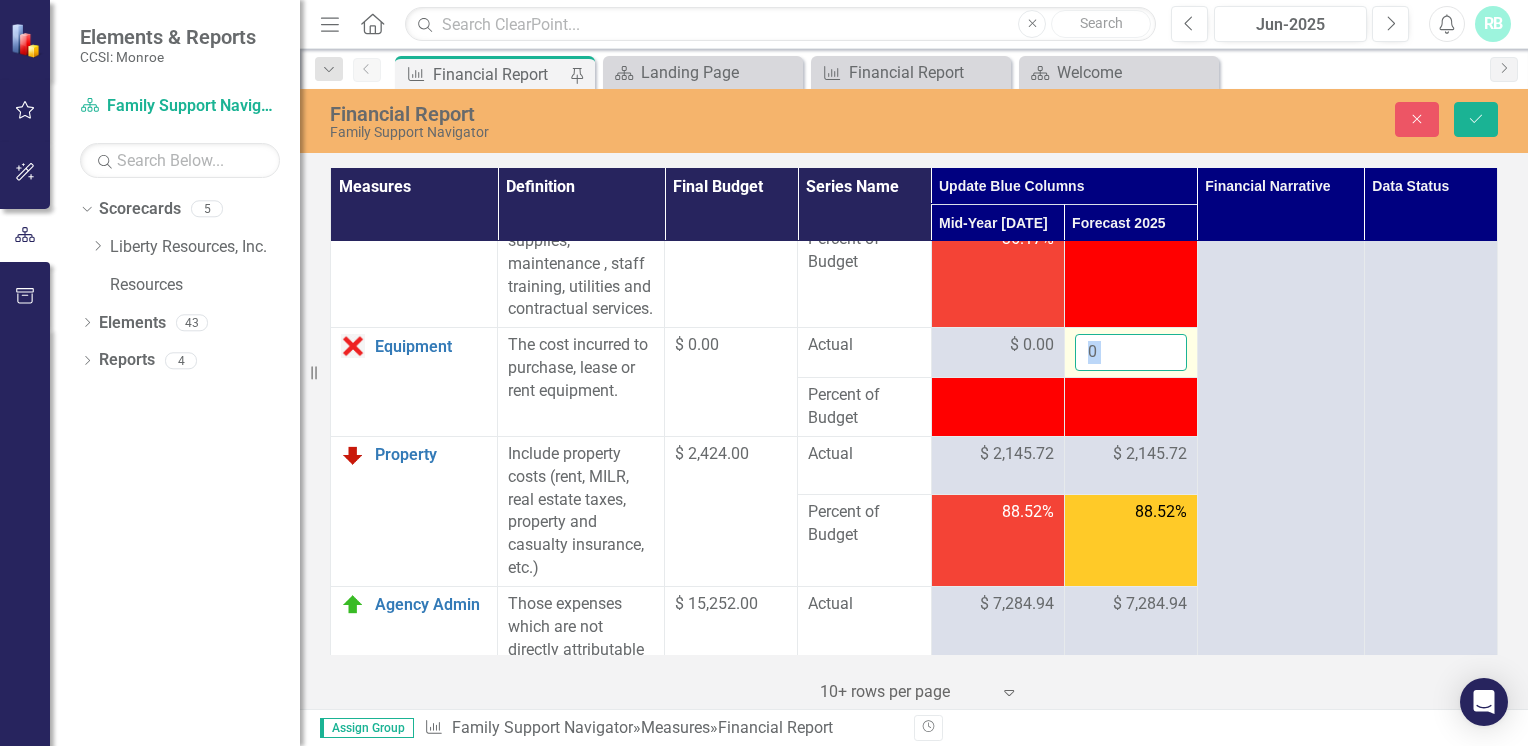 drag, startPoint x: 1152, startPoint y: 391, endPoint x: 1128, endPoint y: 392, distance: 24.020824 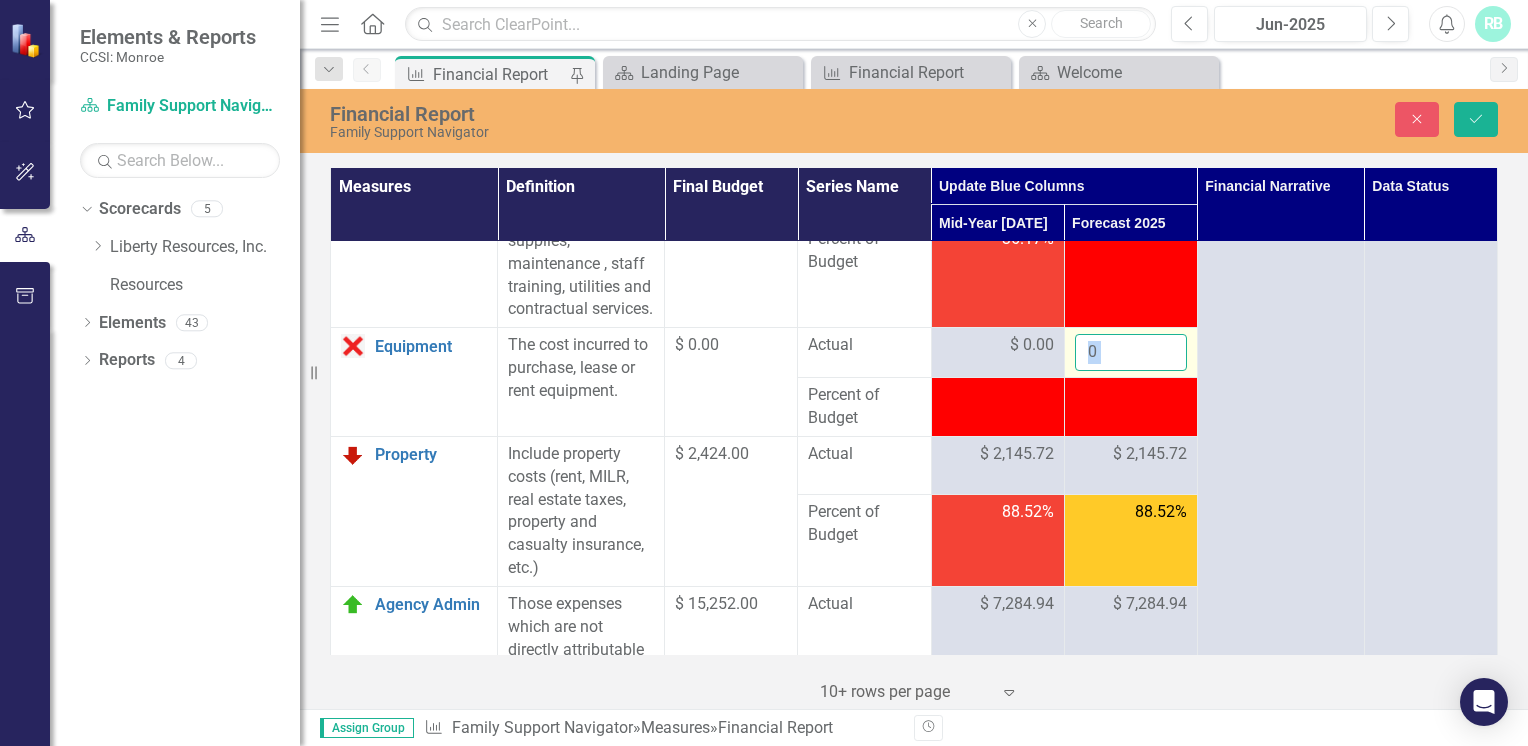 click on "0" at bounding box center [1131, 352] 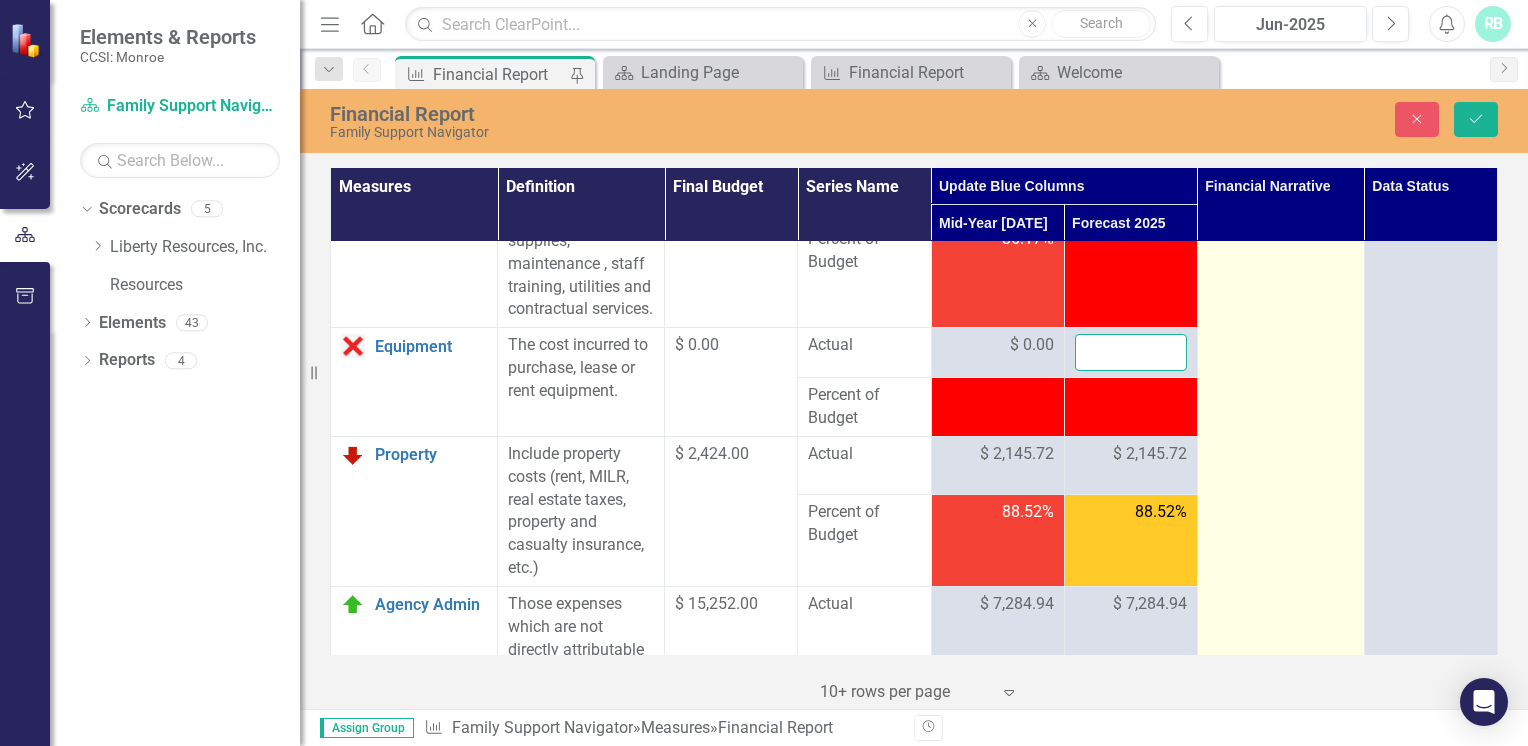 type 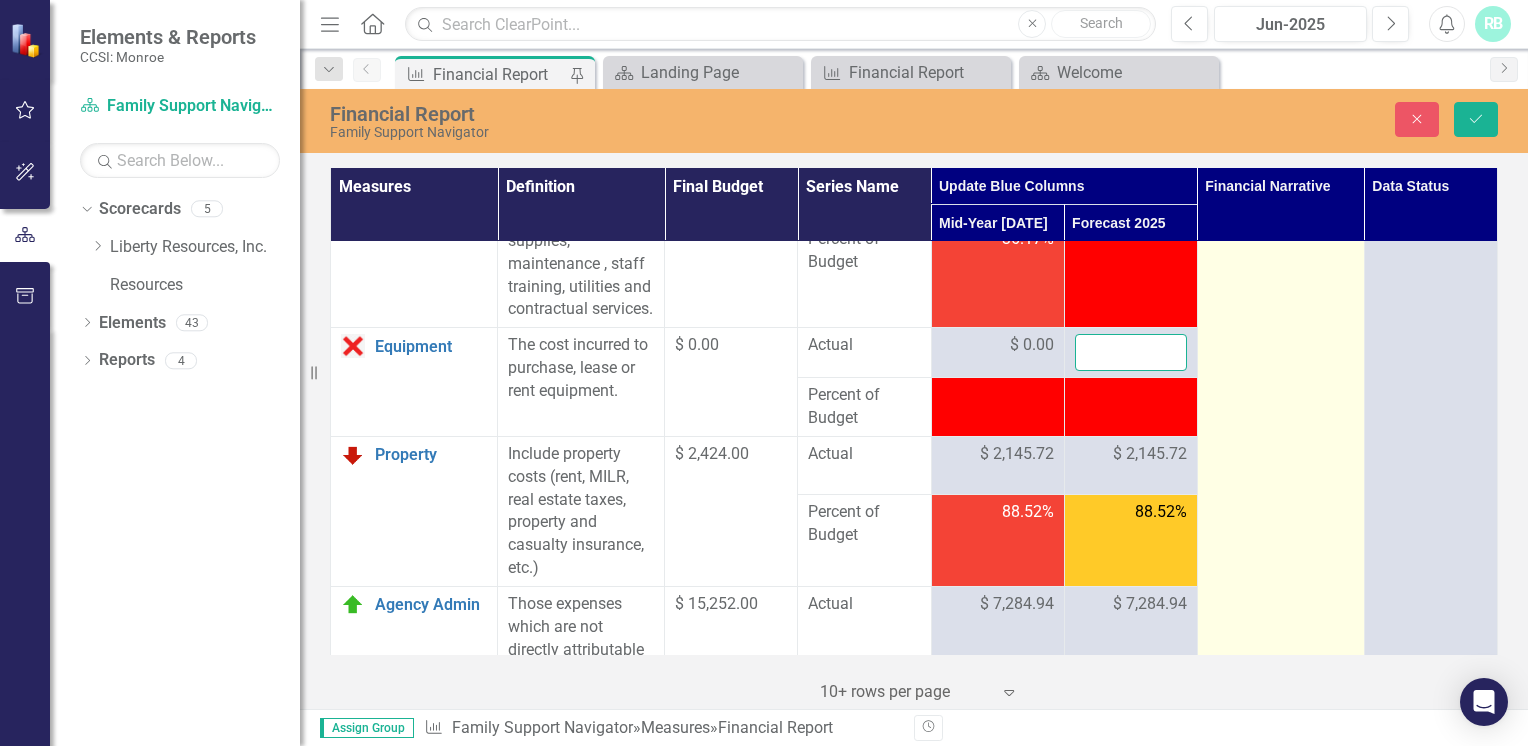 click on "Save" at bounding box center (1476, 119) 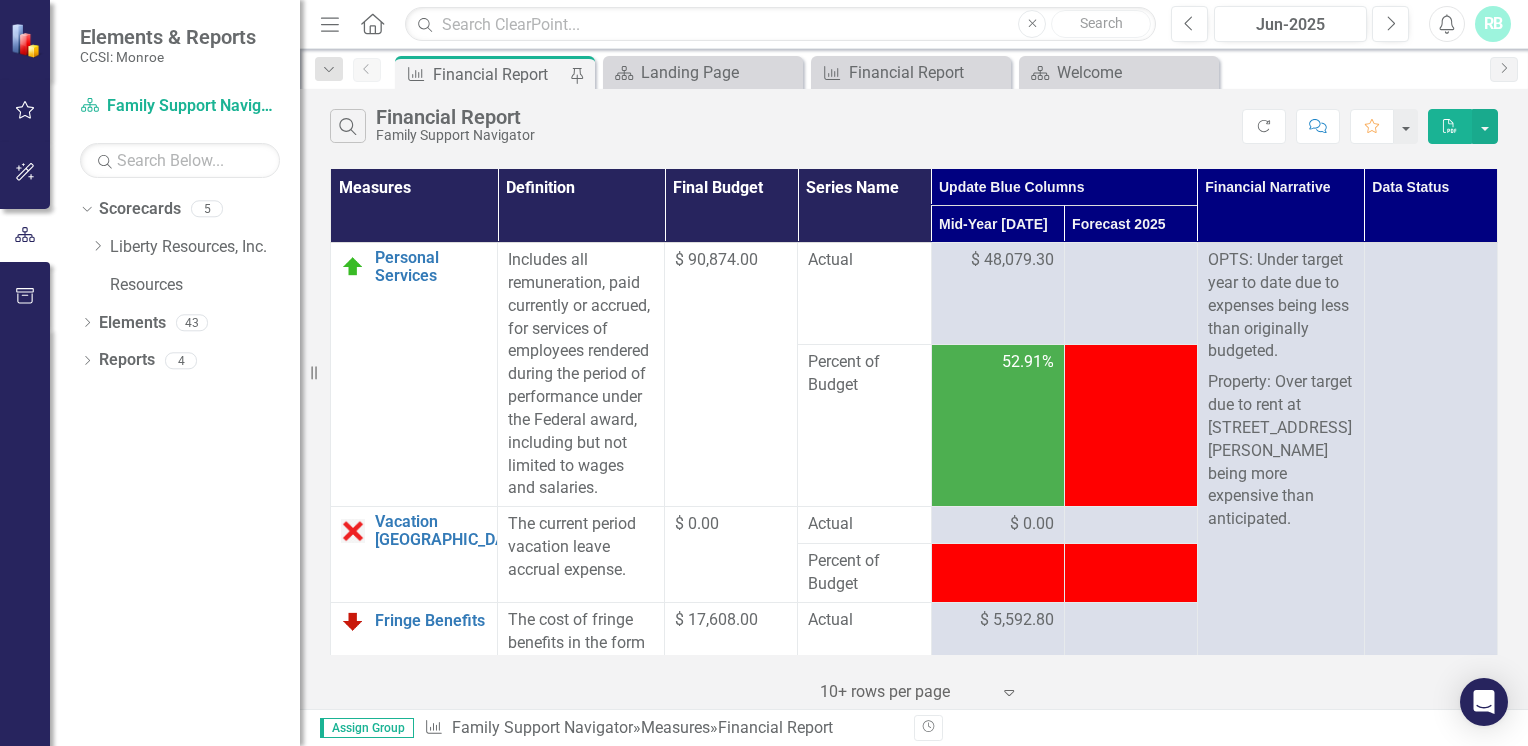 scroll, scrollTop: 908, scrollLeft: 0, axis: vertical 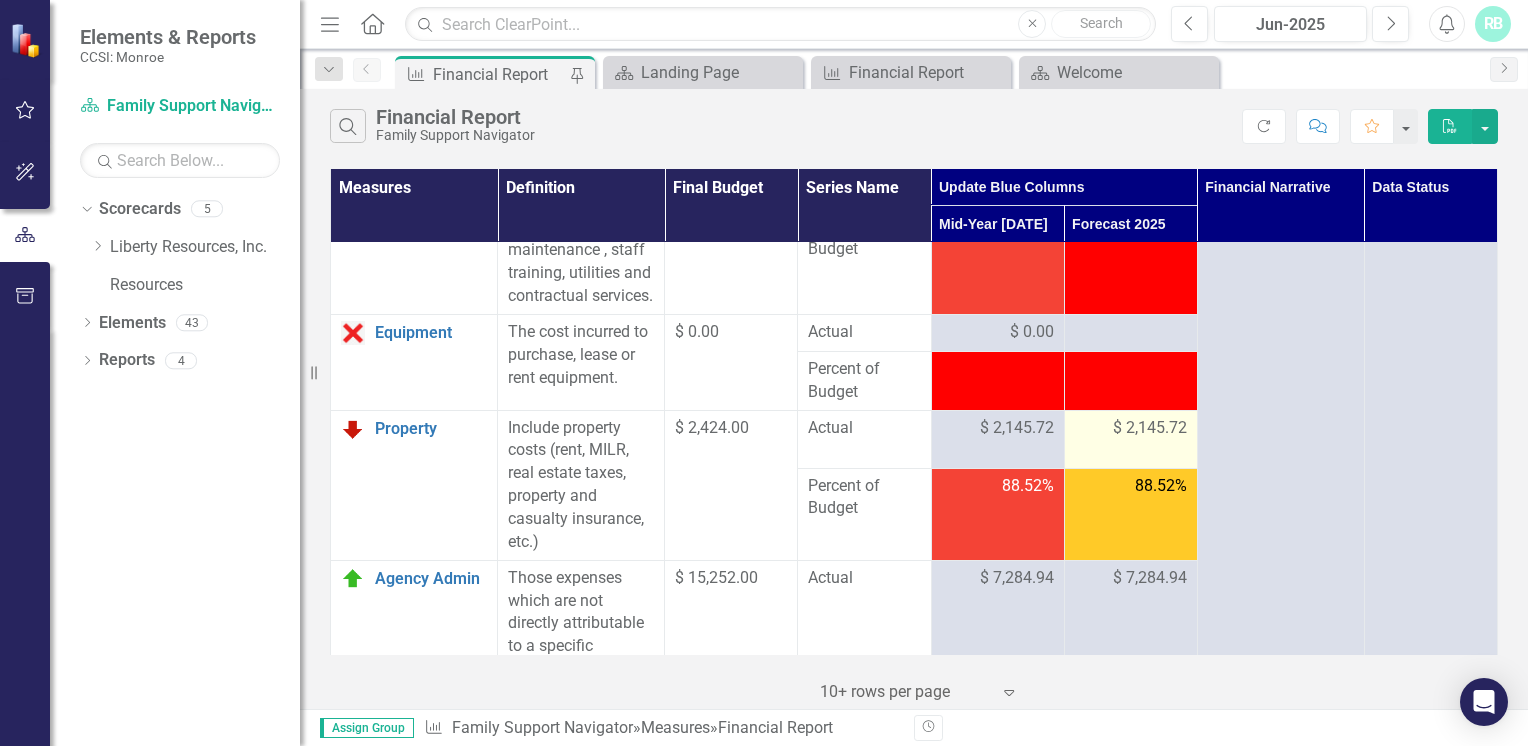 click on "$ 2,145.72" at bounding box center (1150, 428) 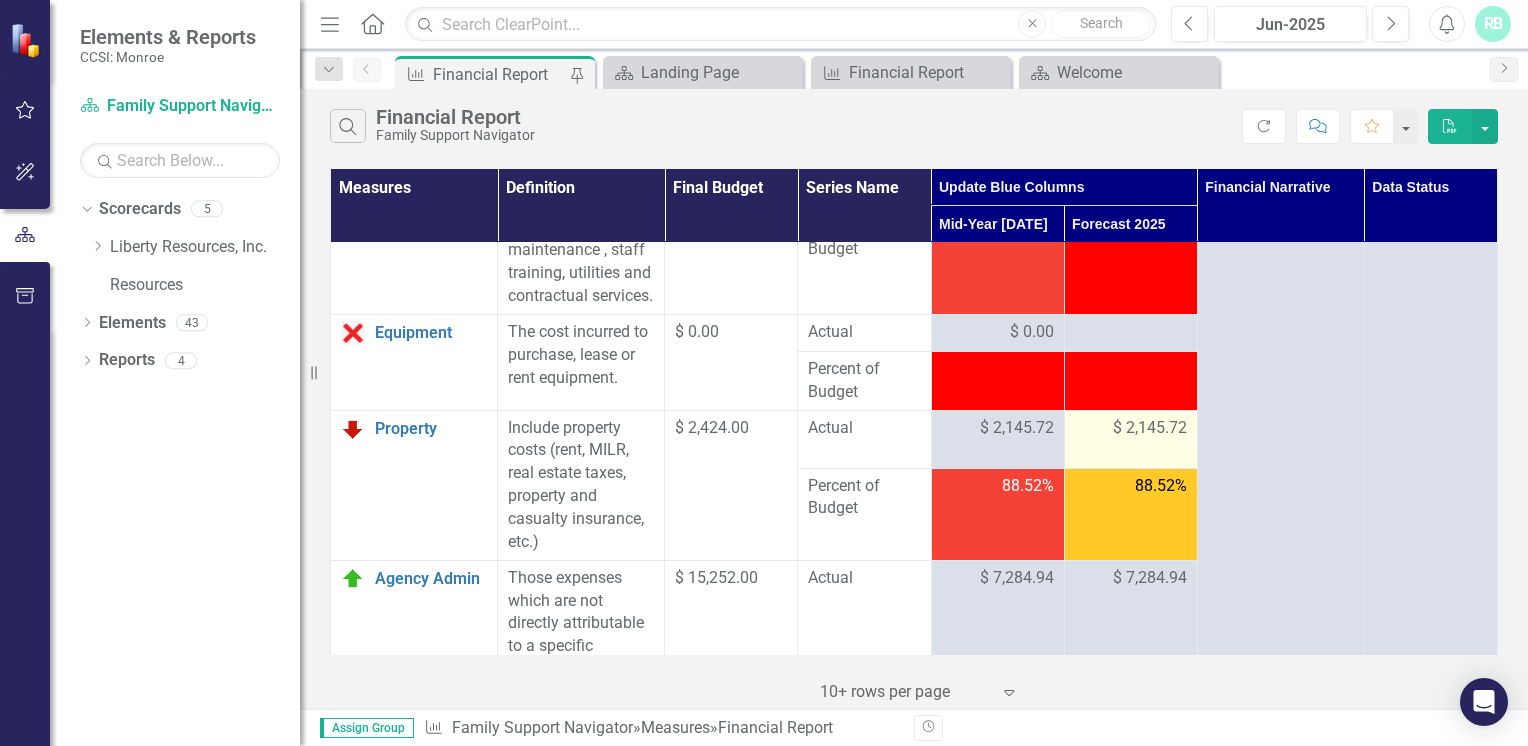 click on "$ 2,145.72" at bounding box center [1150, 428] 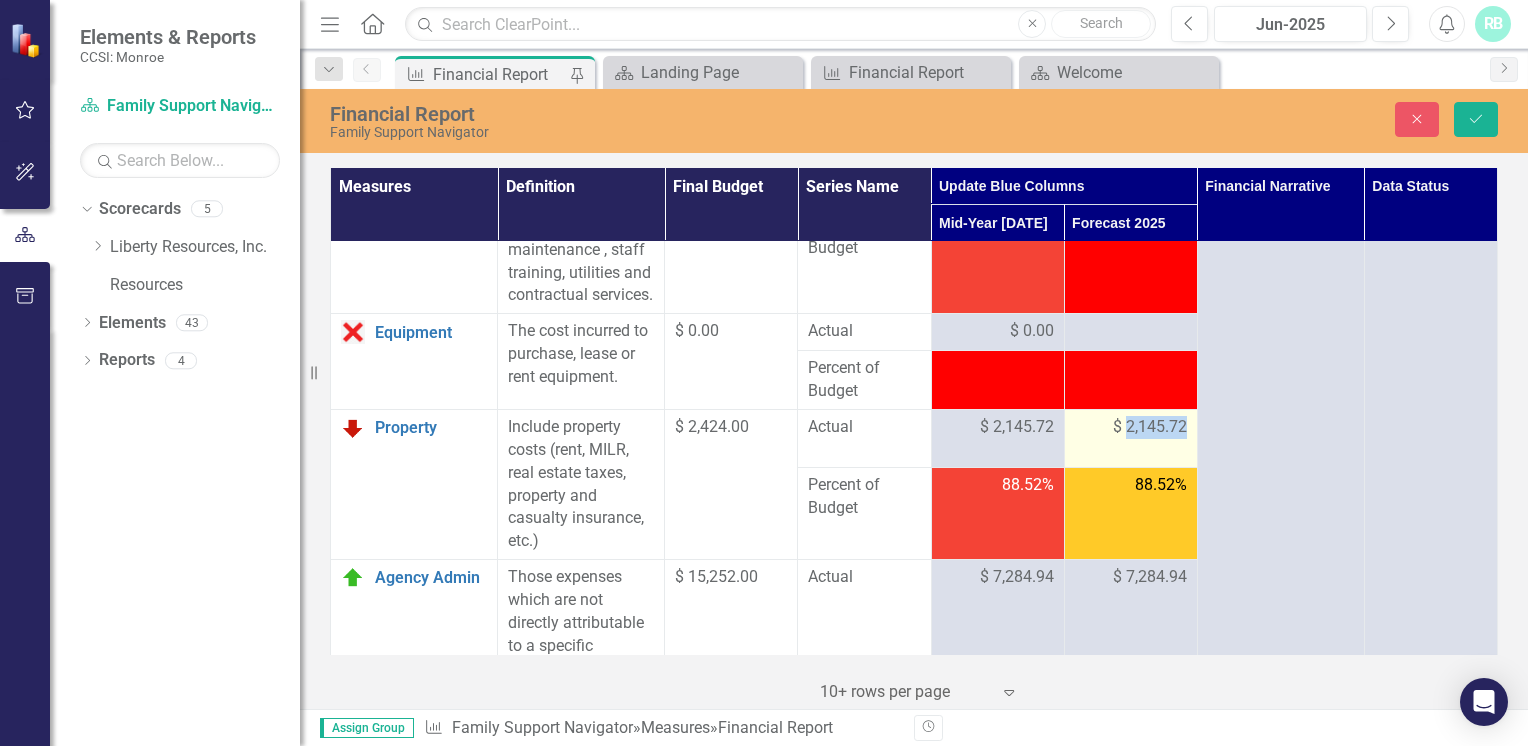 click on "$ 2,145.72" at bounding box center (1150, 427) 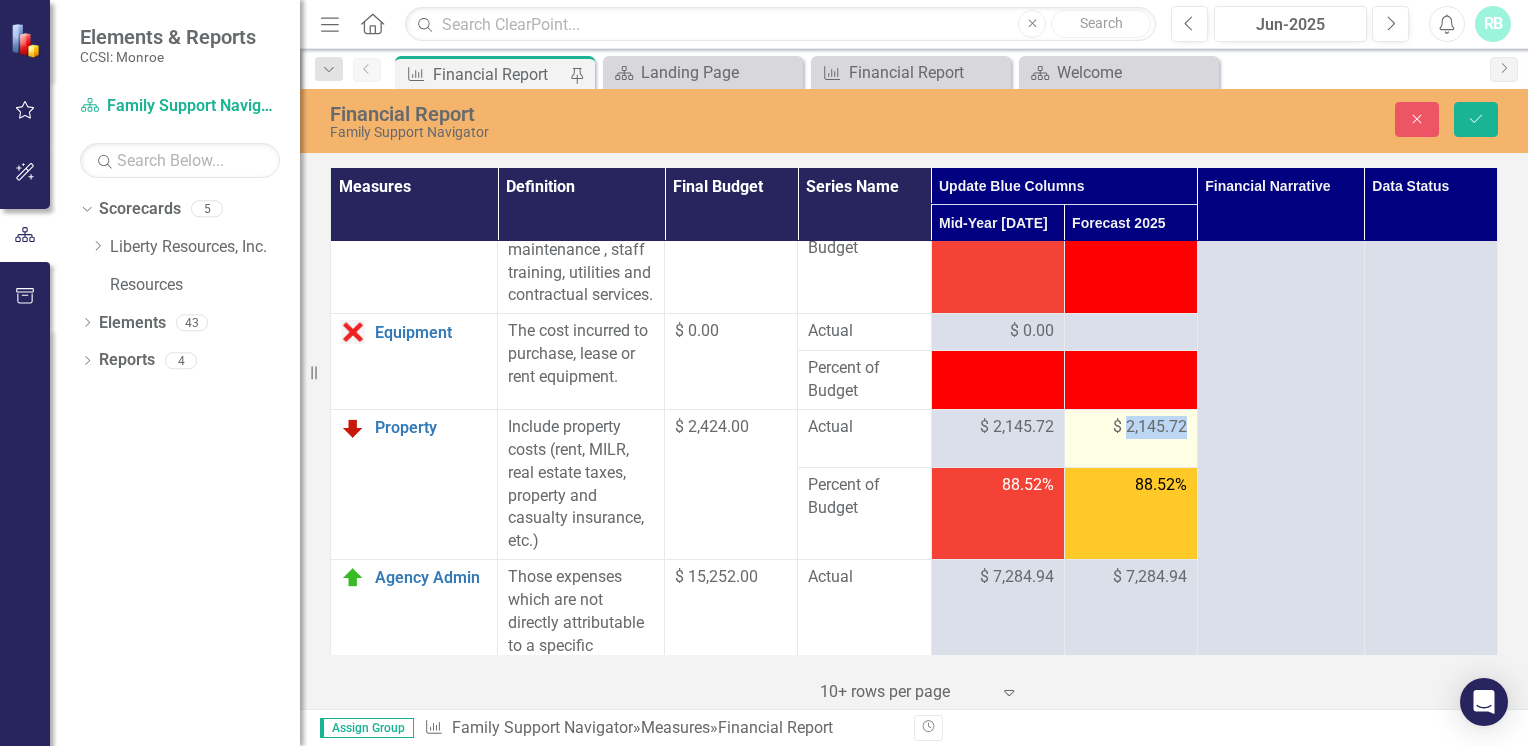 click on "$ 2,145.72" at bounding box center (1150, 427) 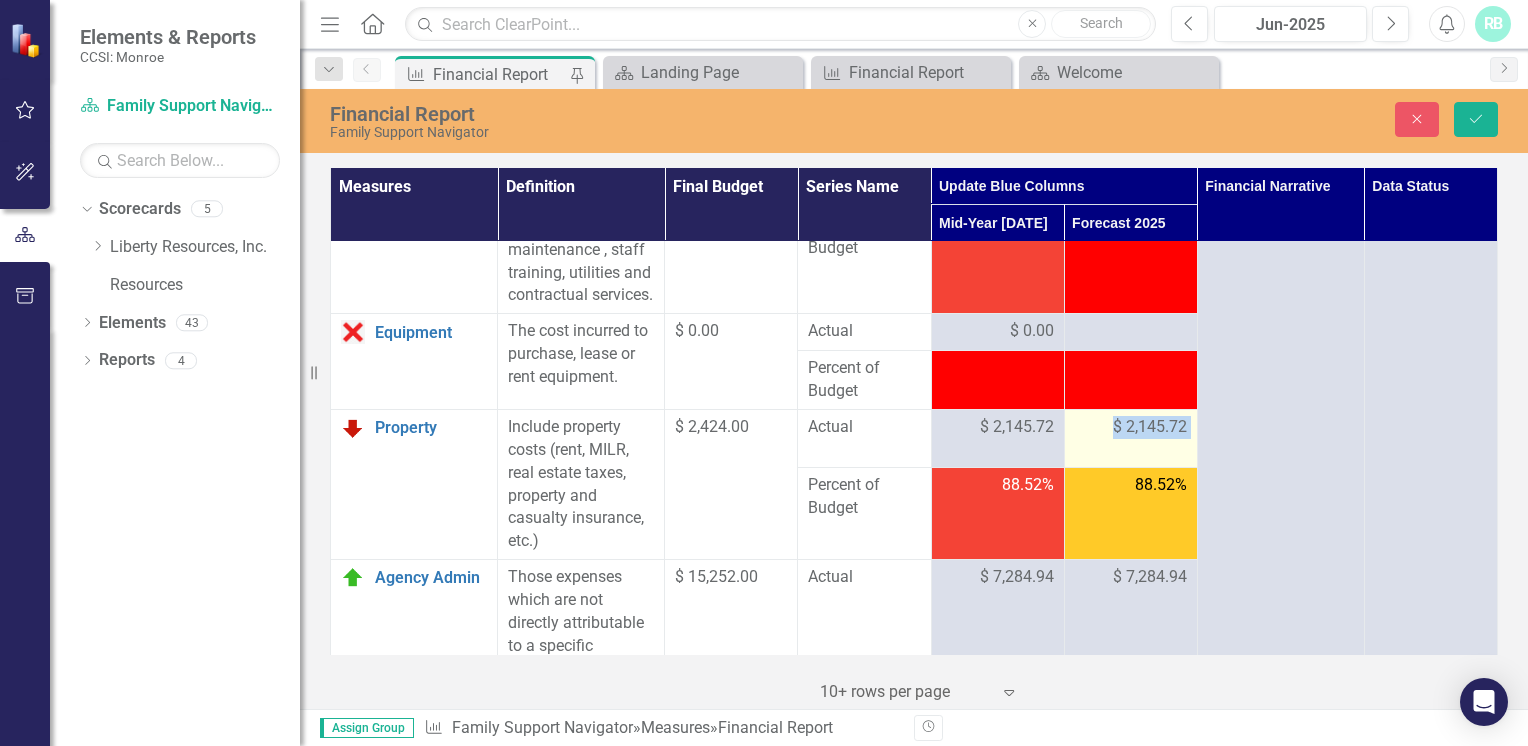 click on "$ 2,145.72" at bounding box center [1150, 427] 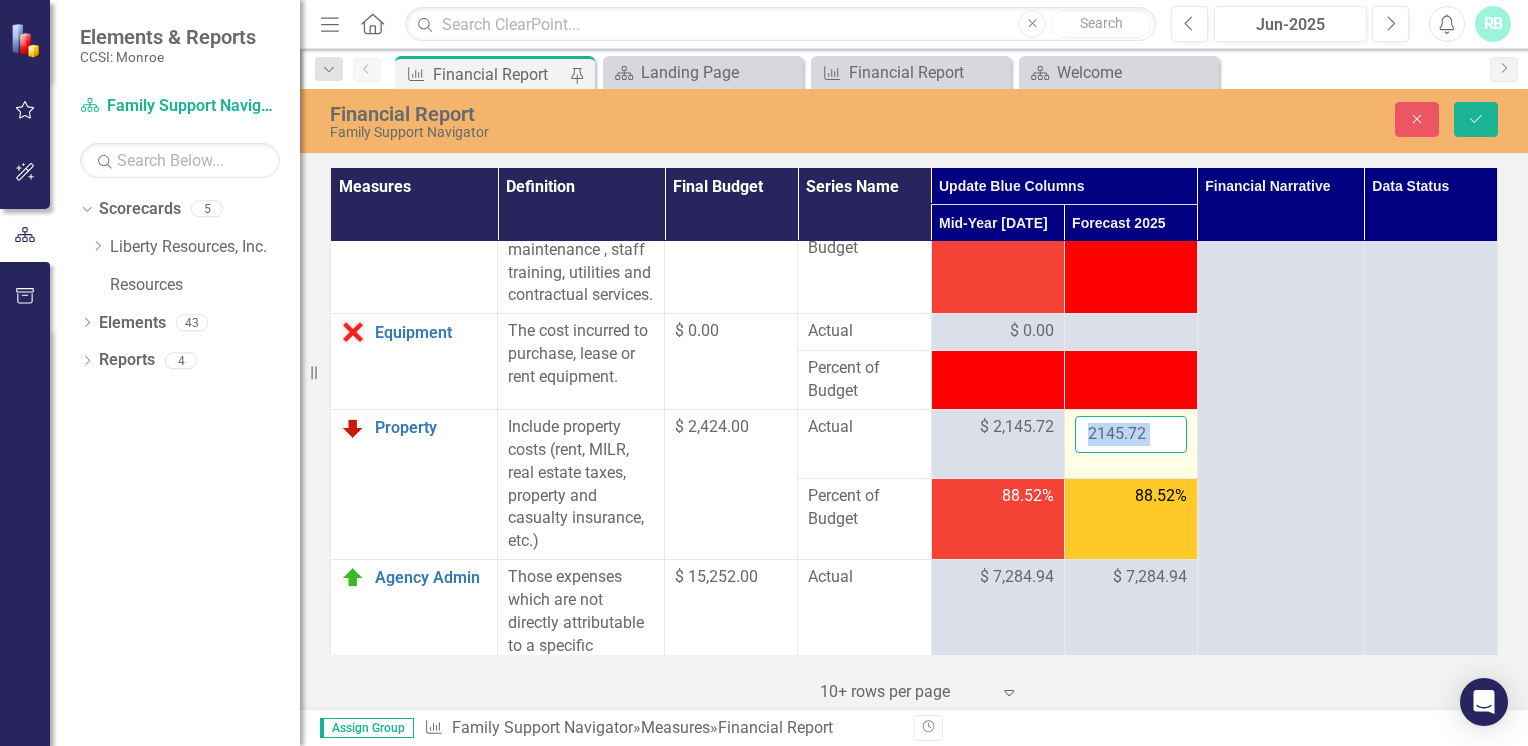 click on "2145.72" at bounding box center [1131, 434] 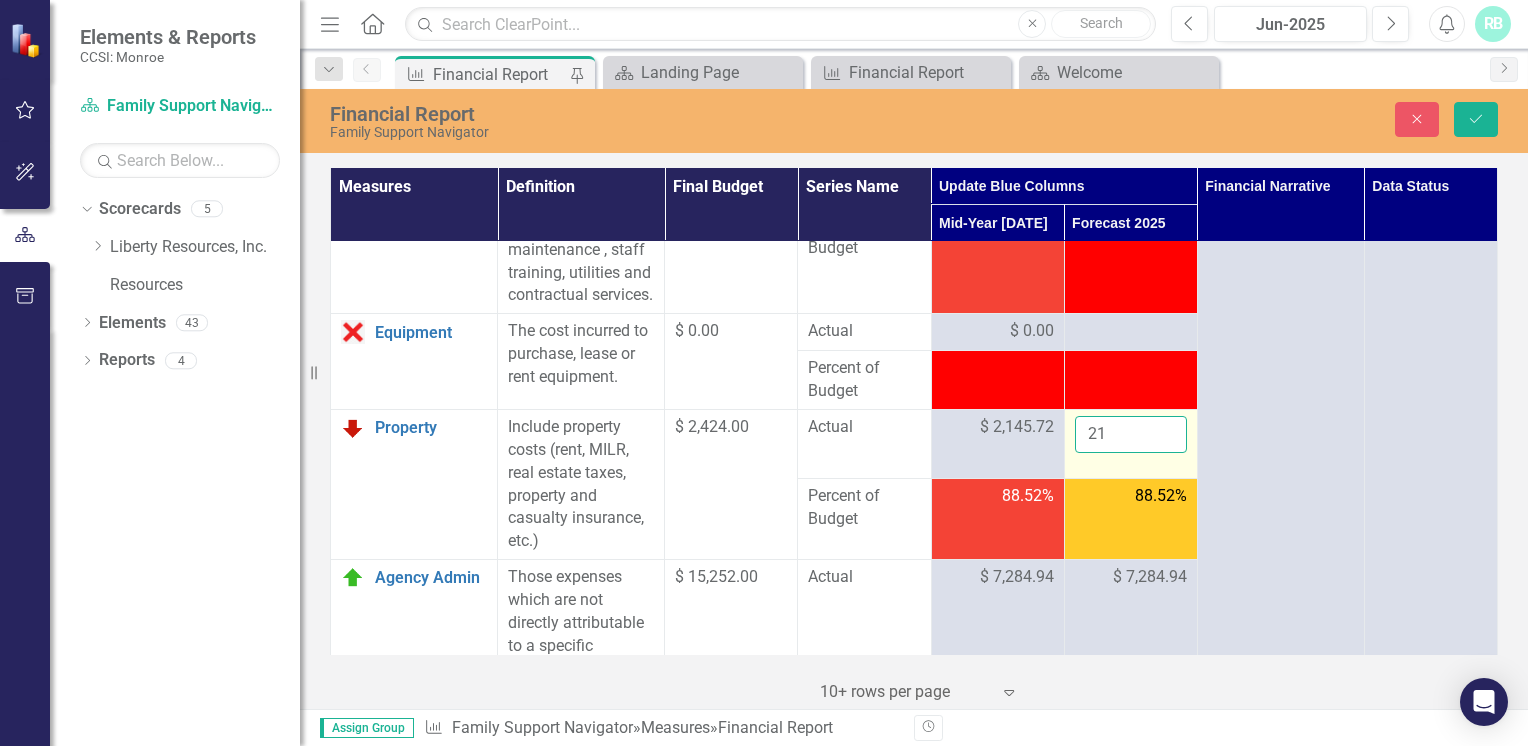 type on "2" 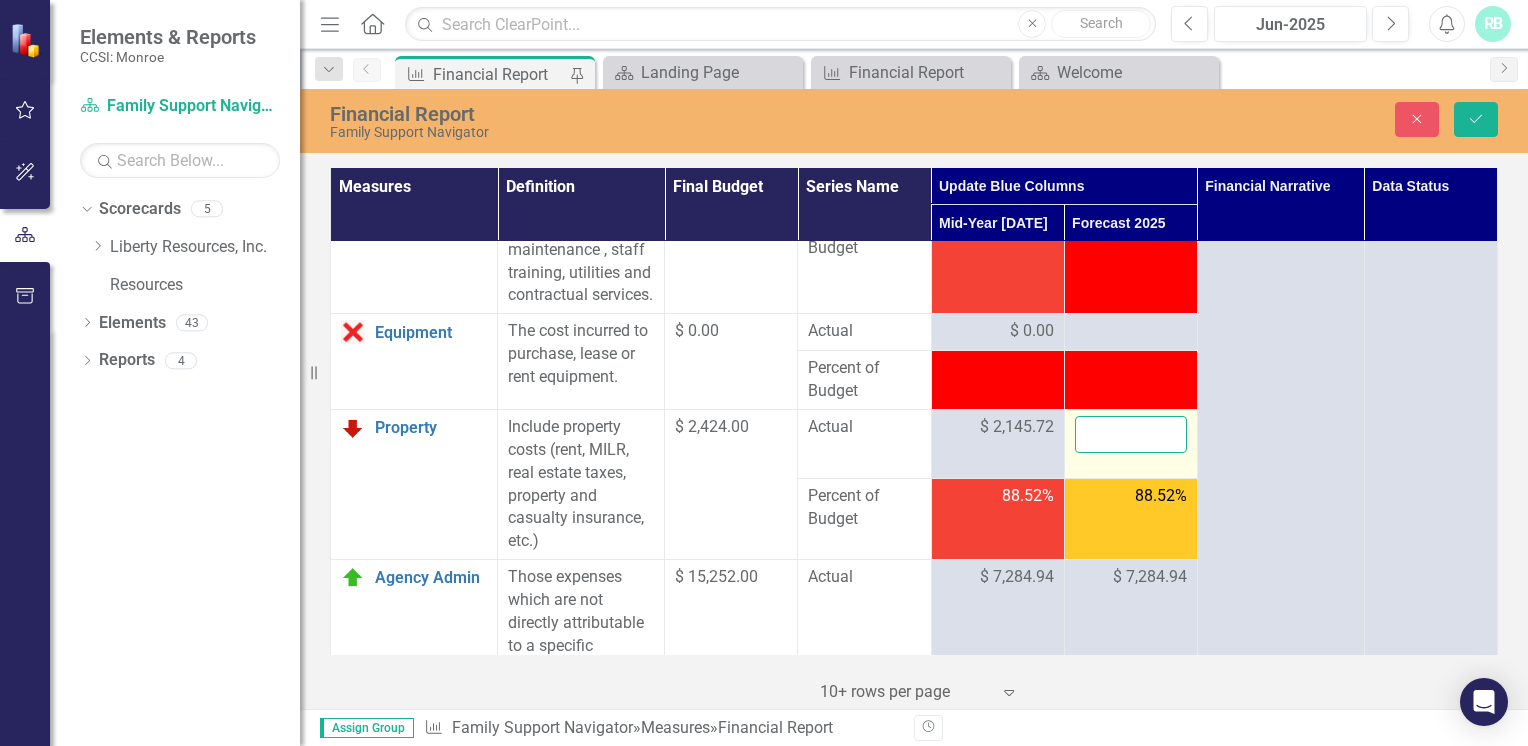 type 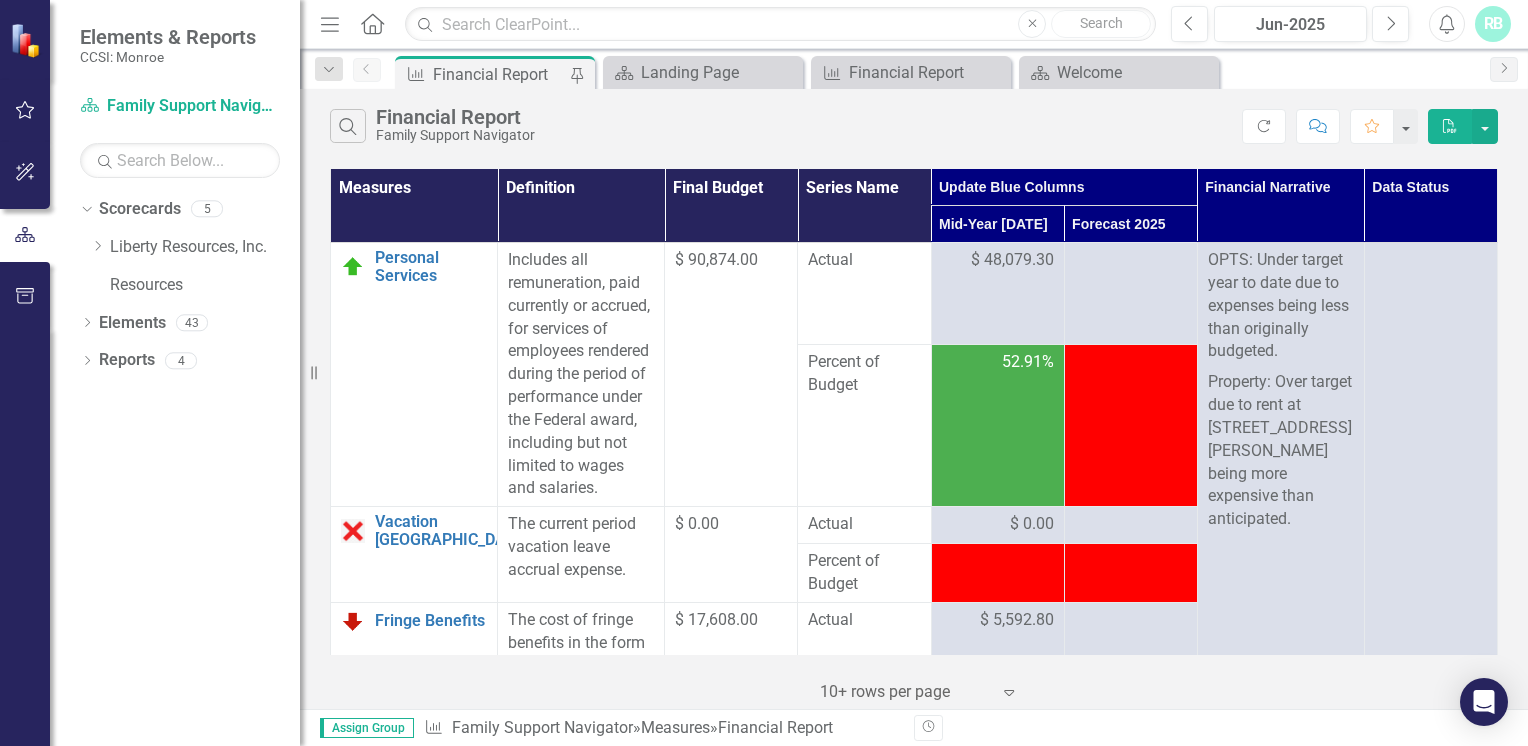 scroll, scrollTop: 983, scrollLeft: 0, axis: vertical 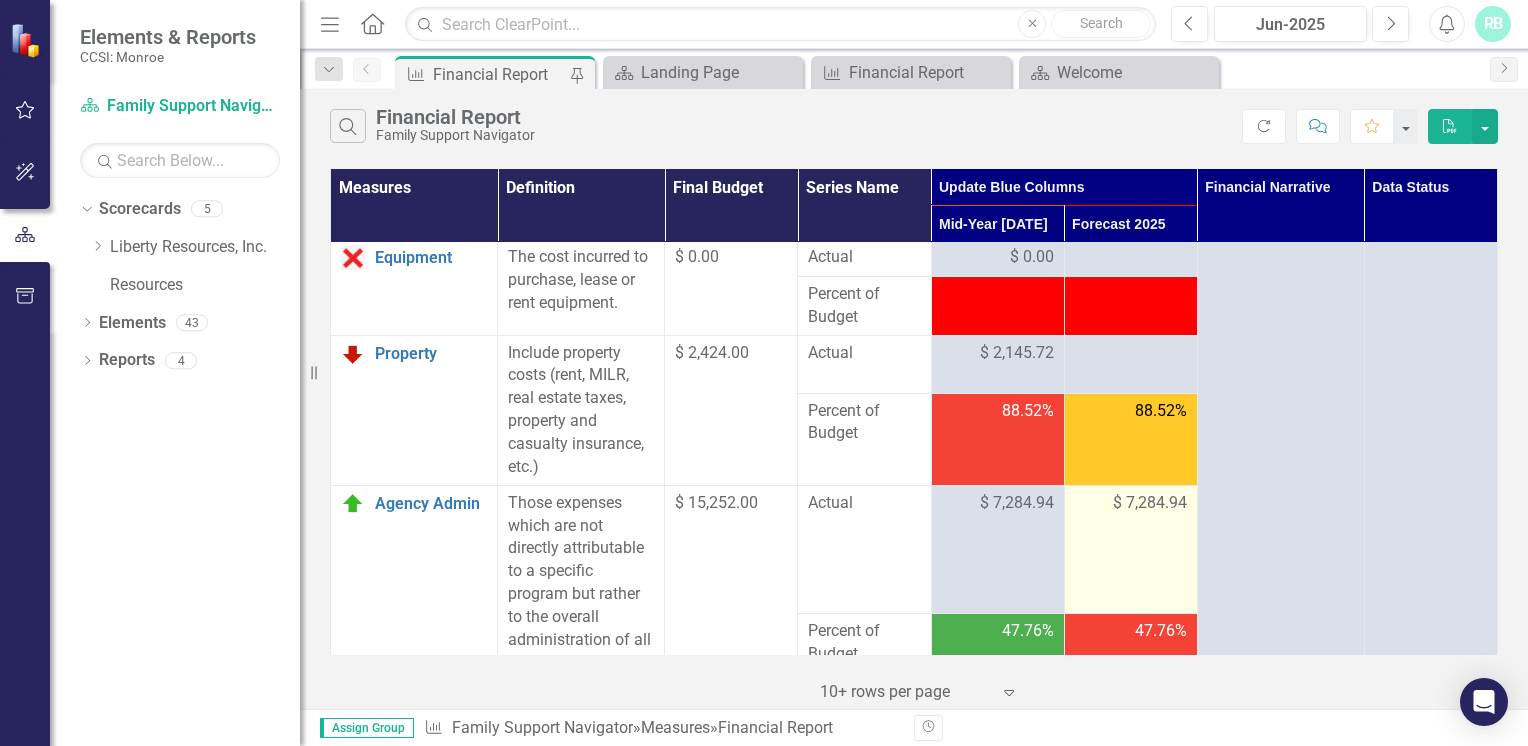 click on "$ 7,284.94" at bounding box center (1150, 503) 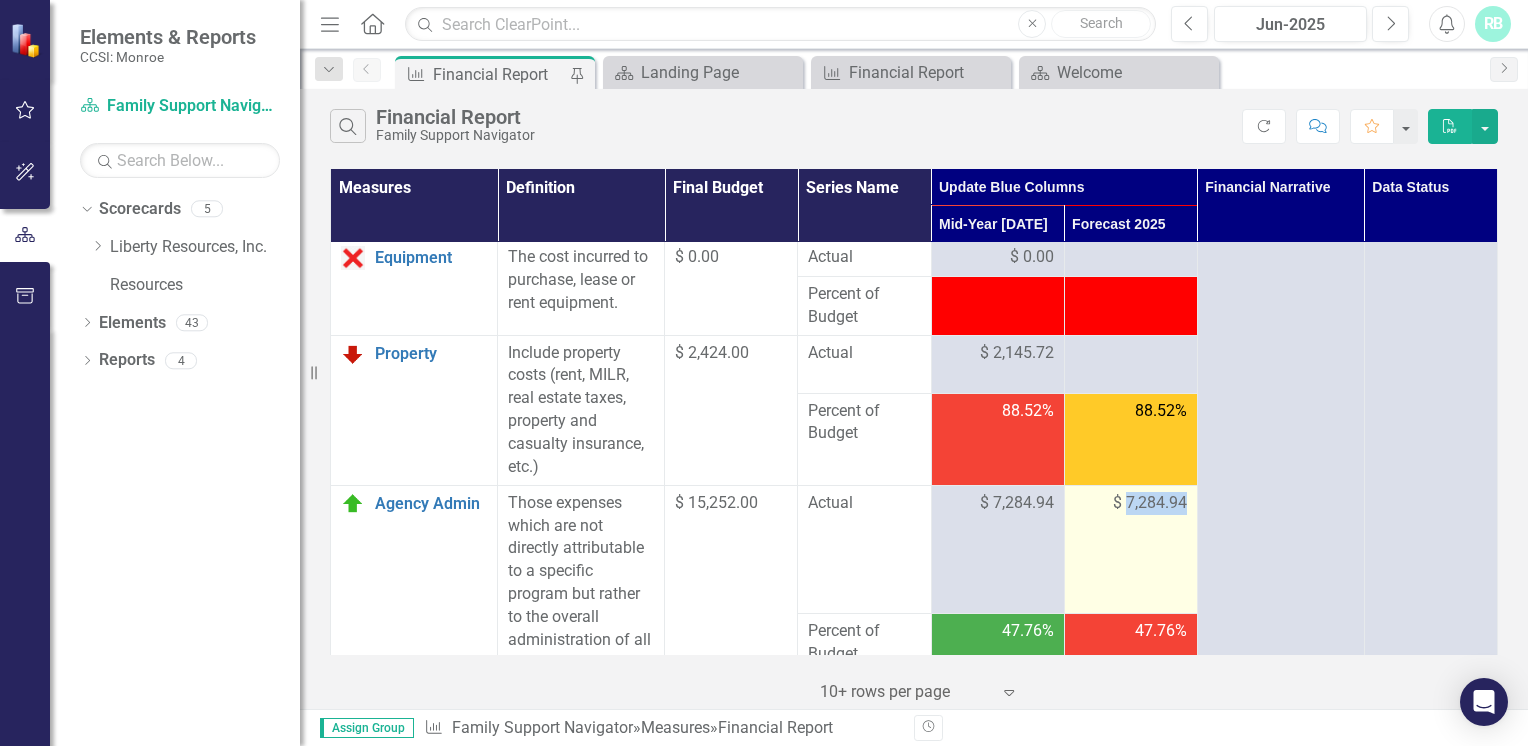 click on "$ 7,284.94" at bounding box center [1150, 503] 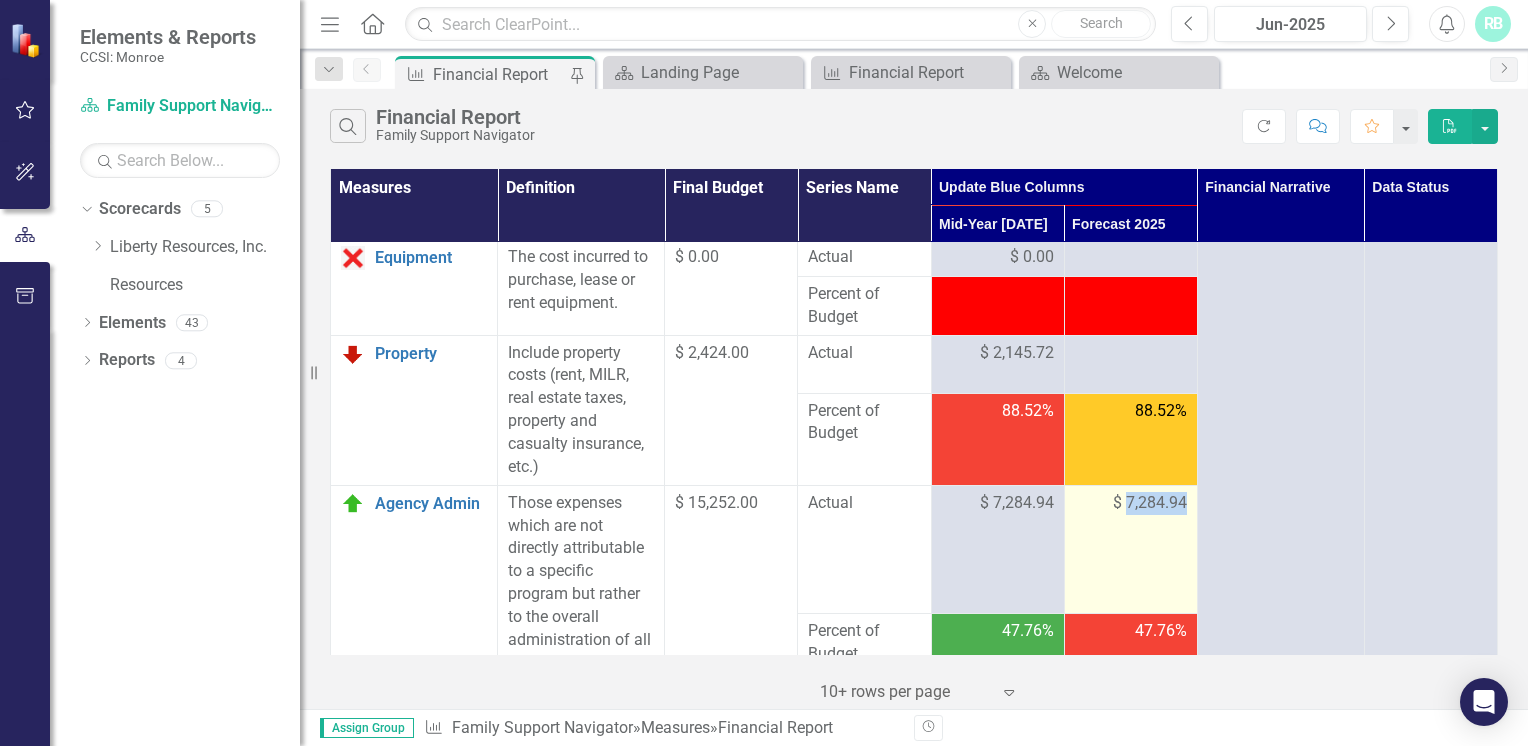 click on "$ 7,284.94" at bounding box center (1150, 503) 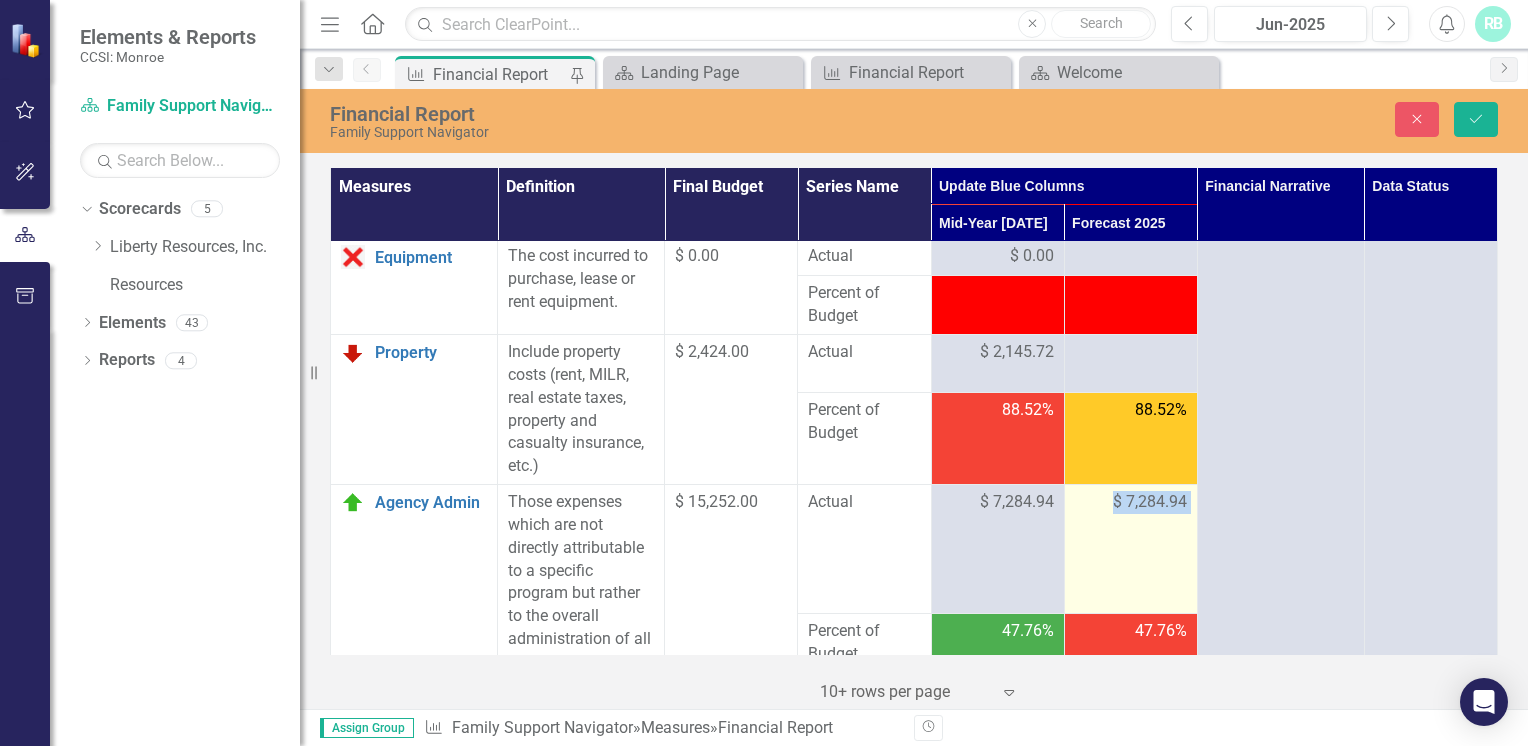 drag, startPoint x: 1141, startPoint y: 542, endPoint x: 1144, endPoint y: 564, distance: 22.203604 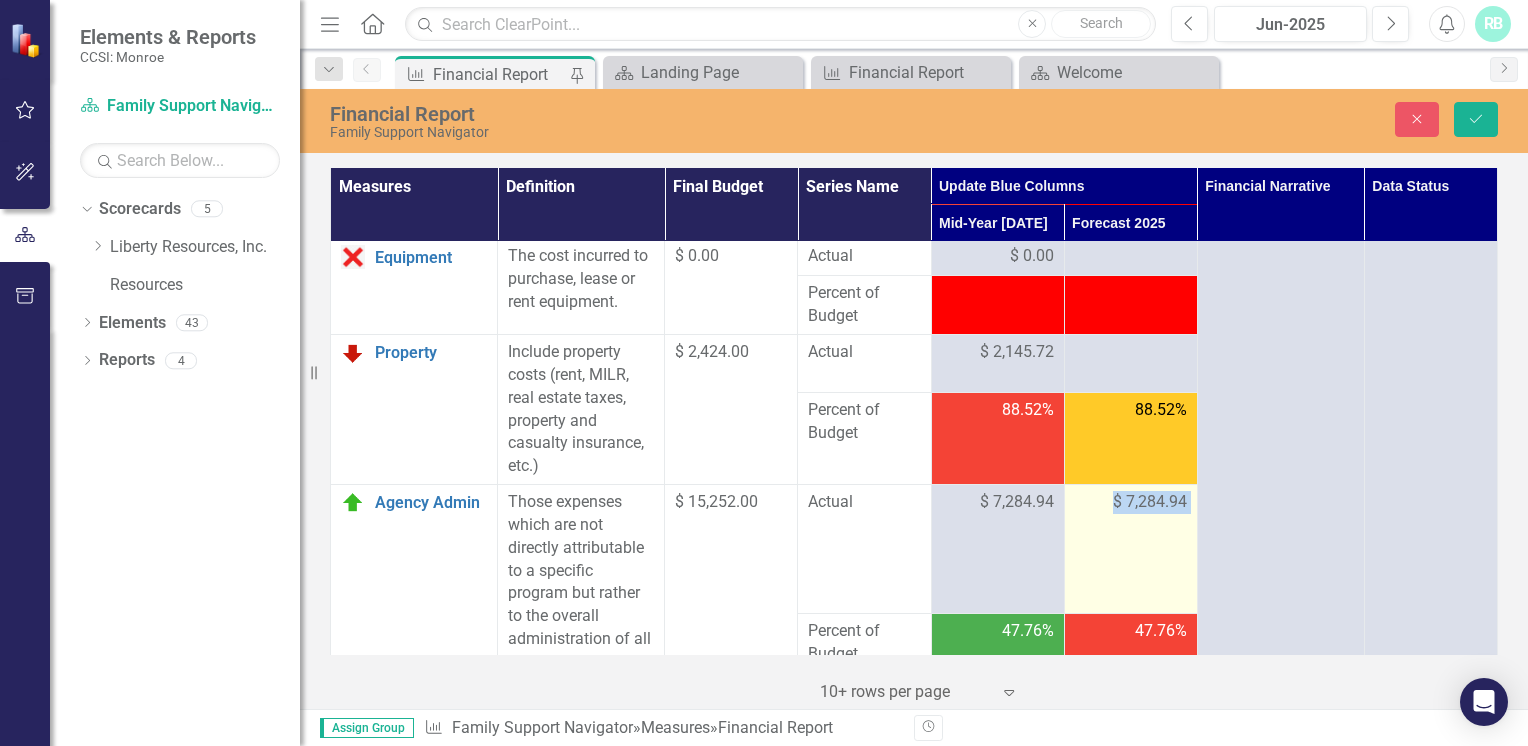 click on "$ 7,284.94" at bounding box center [1150, 502] 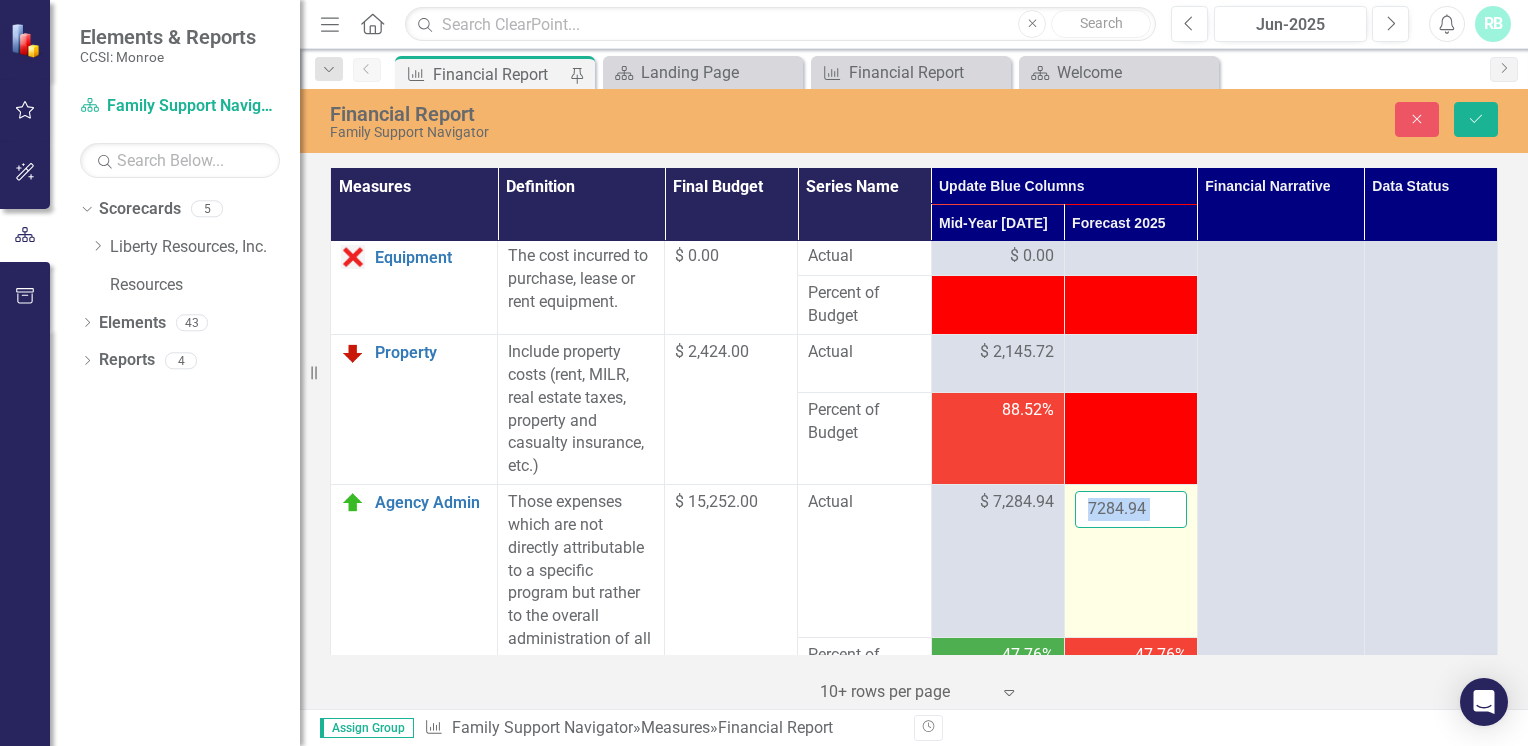 drag, startPoint x: 1144, startPoint y: 544, endPoint x: 1138, endPoint y: 555, distance: 12.529964 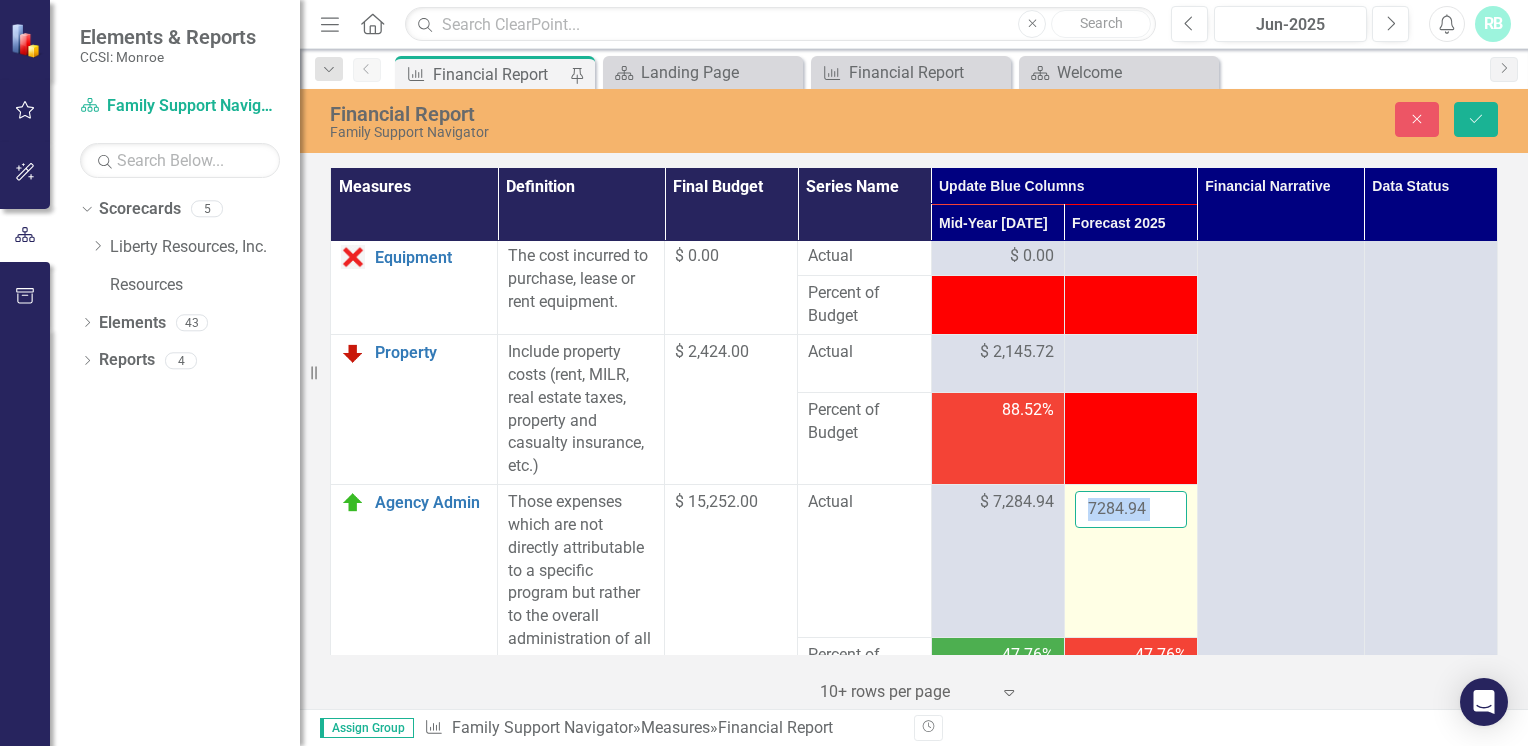 click on "7284.94" at bounding box center (1131, 509) 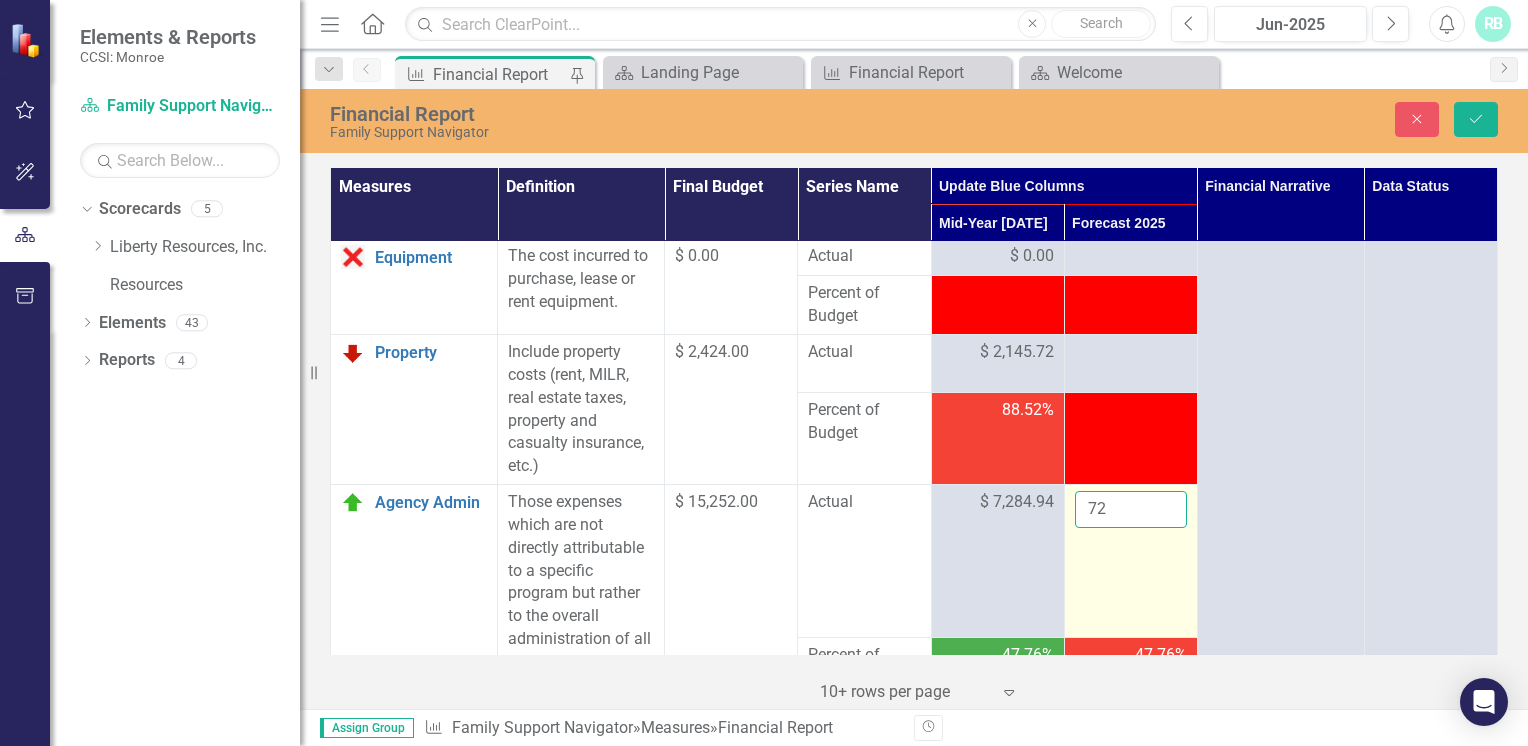 type on "7" 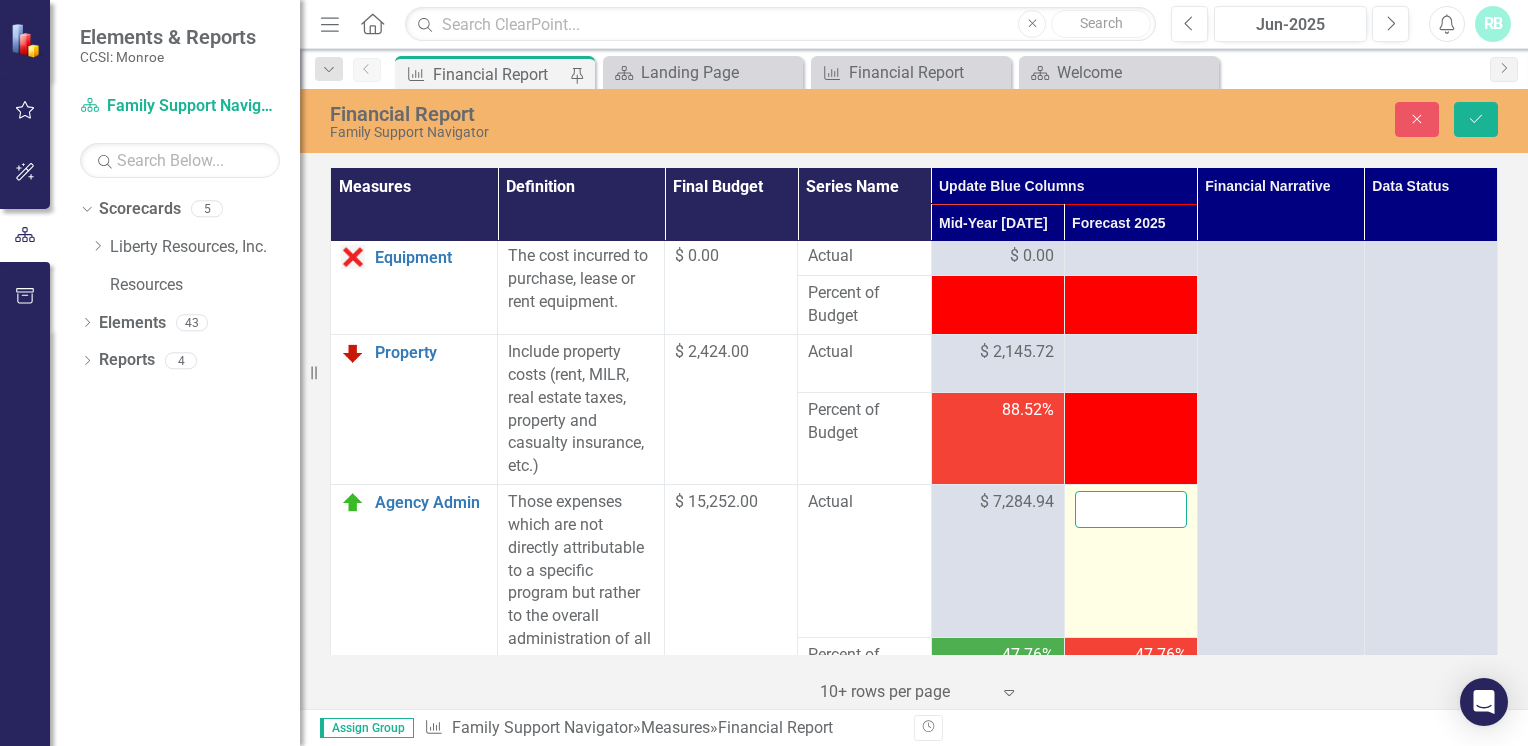 type 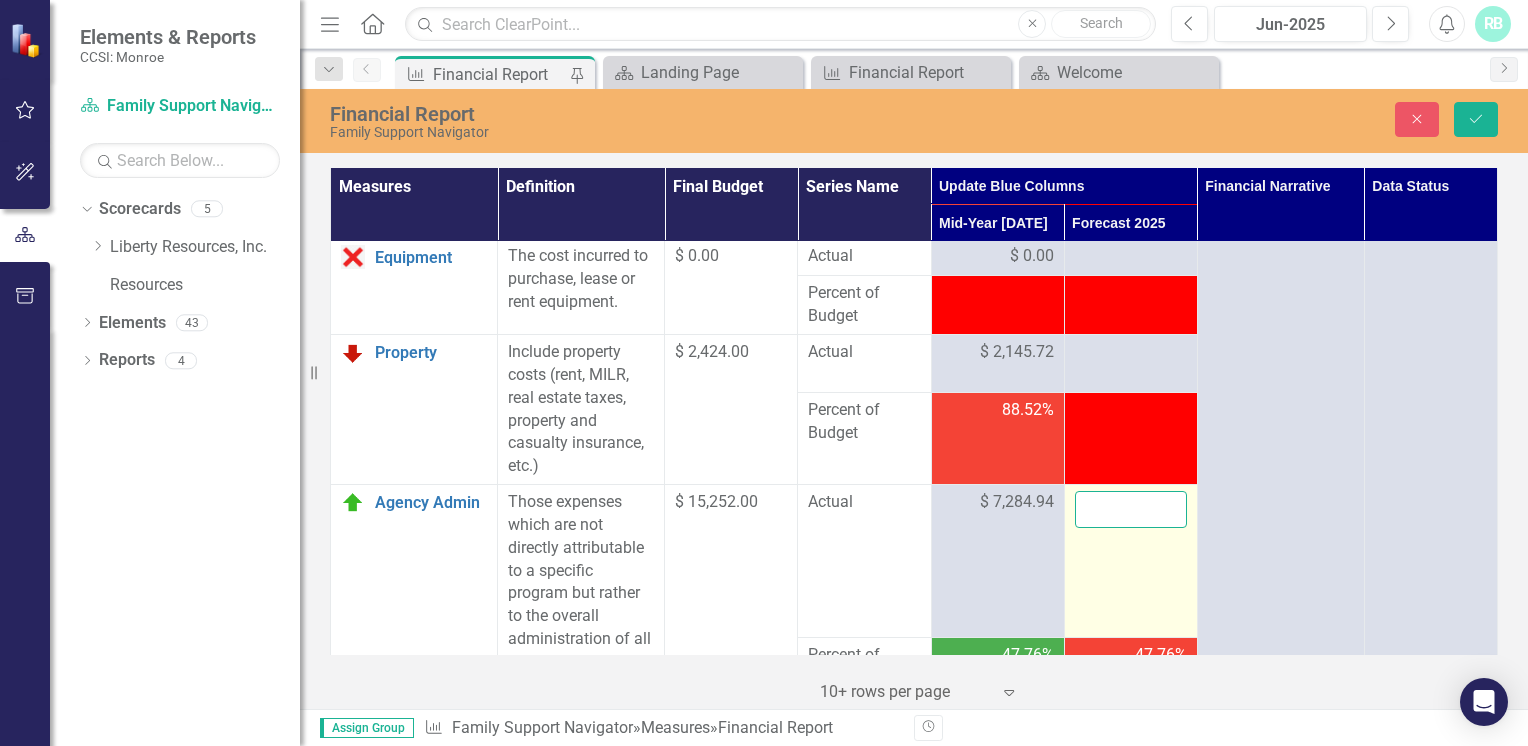 click on "Save" at bounding box center [1476, 119] 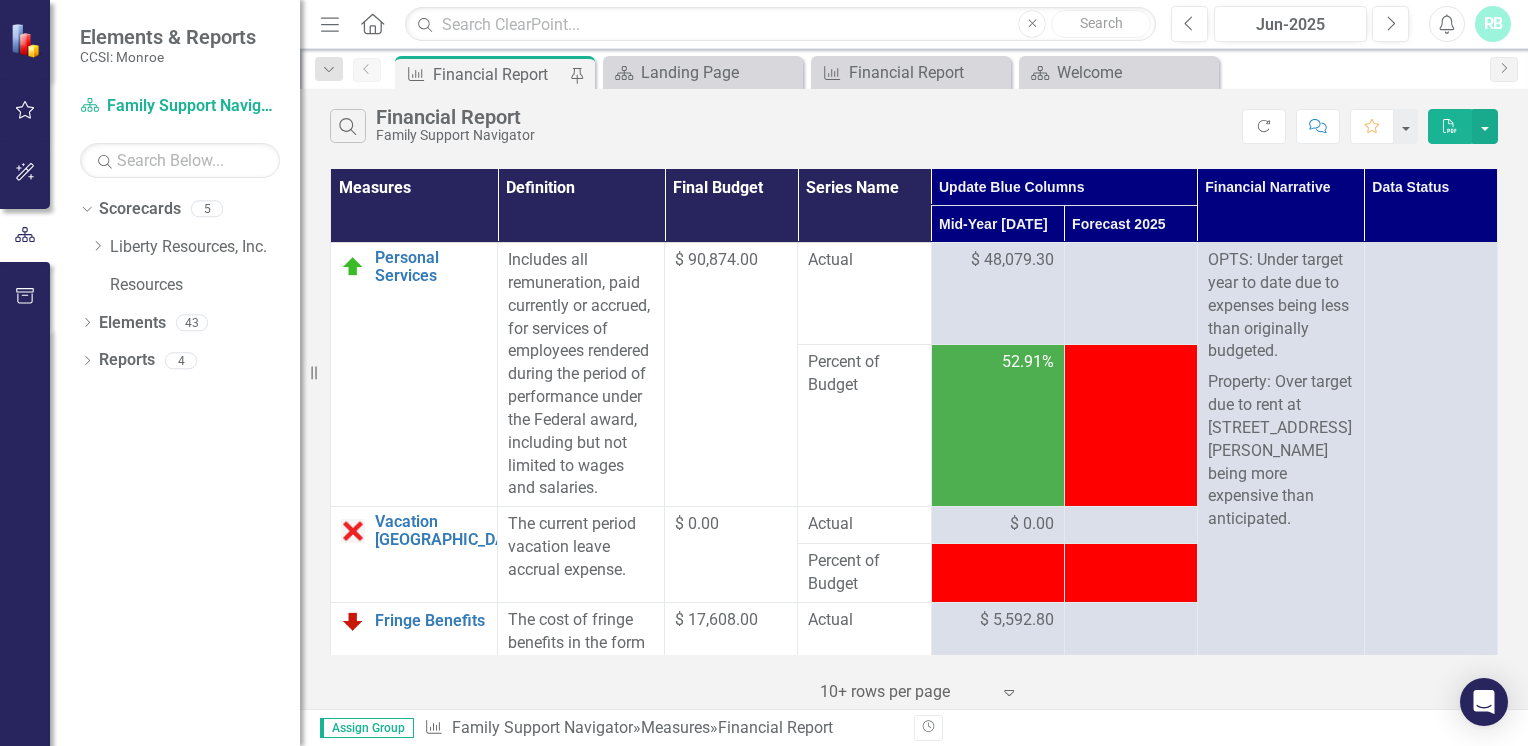 scroll, scrollTop: 1488, scrollLeft: 0, axis: vertical 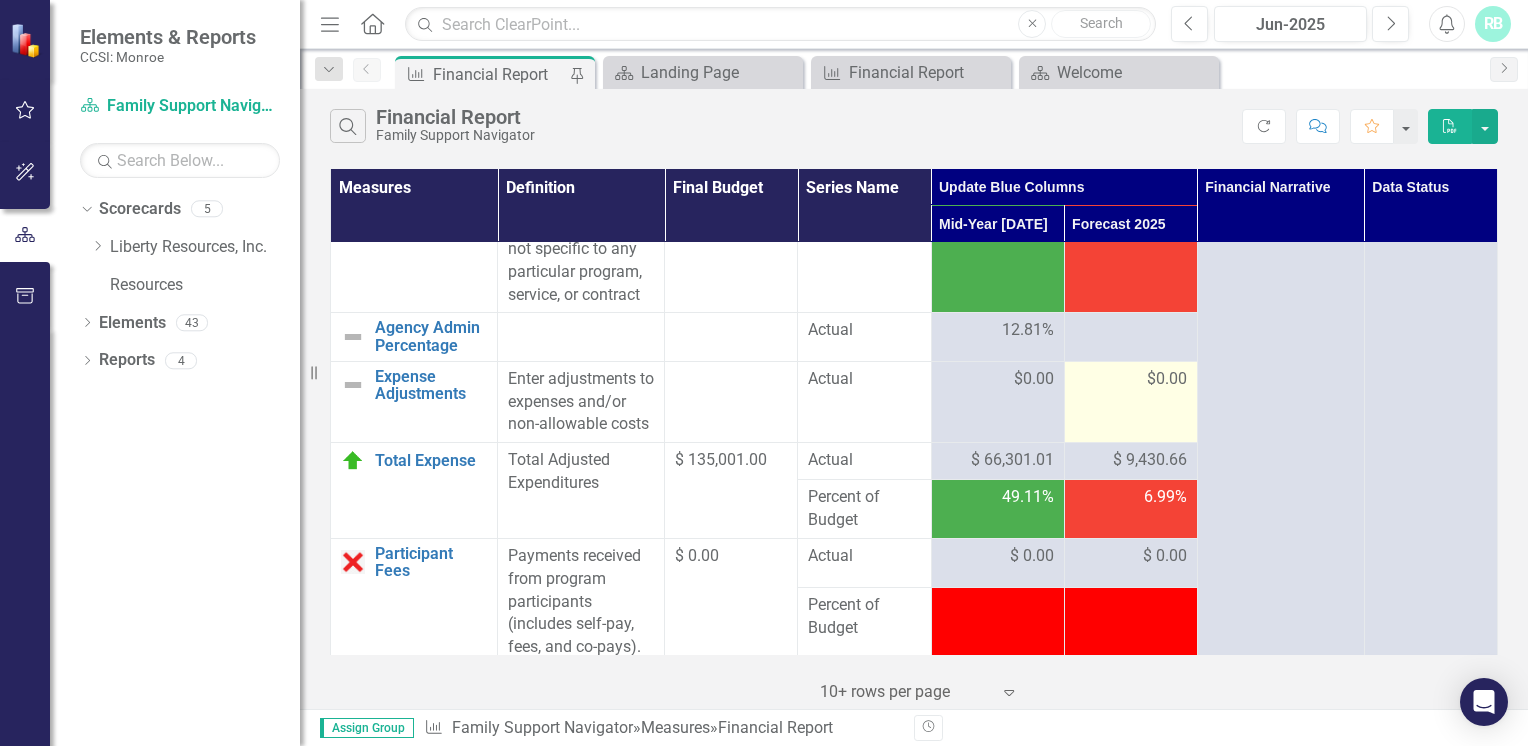 click on "$0.00" at bounding box center (1167, 379) 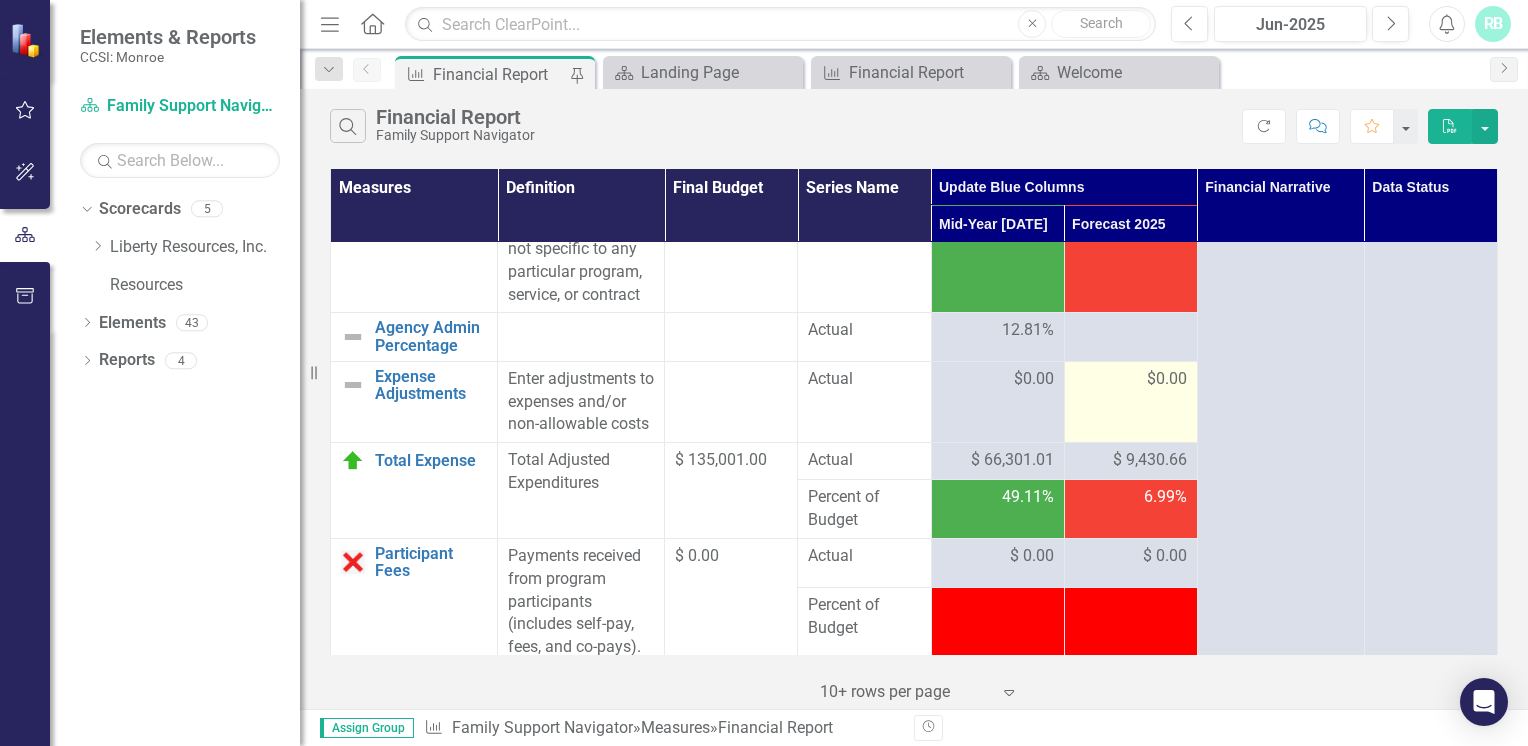 click on "$0.00" at bounding box center [1167, 379] 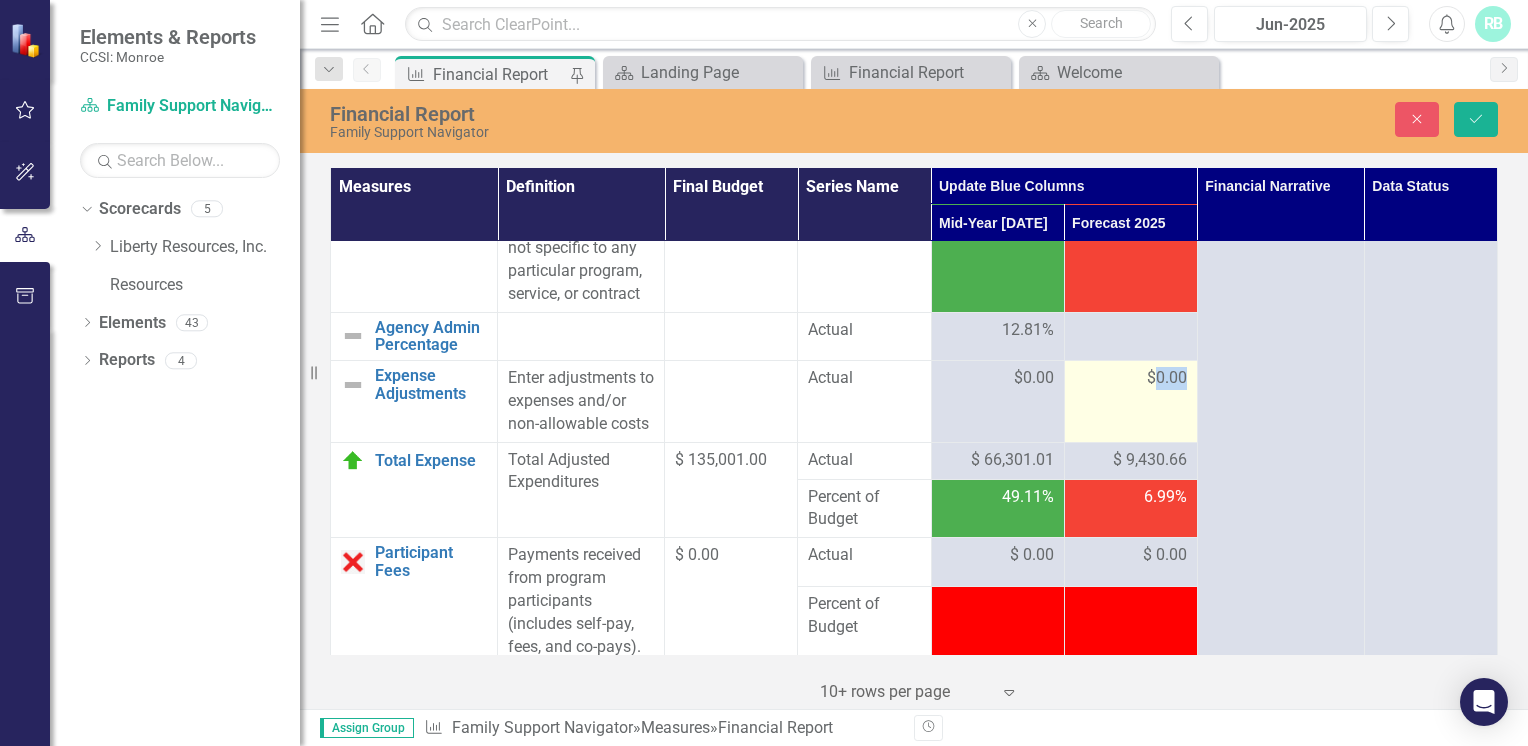 drag, startPoint x: 1140, startPoint y: 427, endPoint x: 1153, endPoint y: 421, distance: 14.3178215 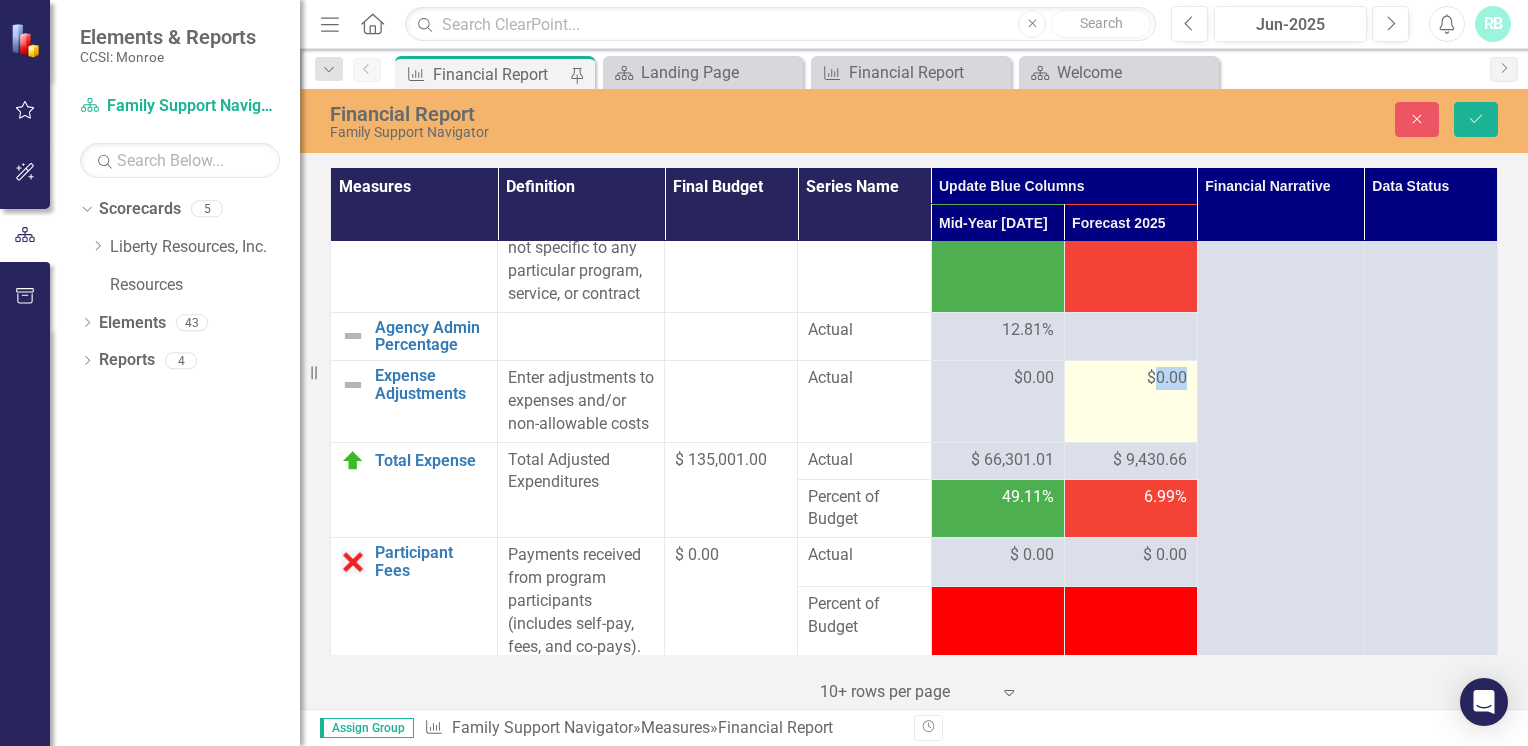 click on "$0.00" at bounding box center (1167, 378) 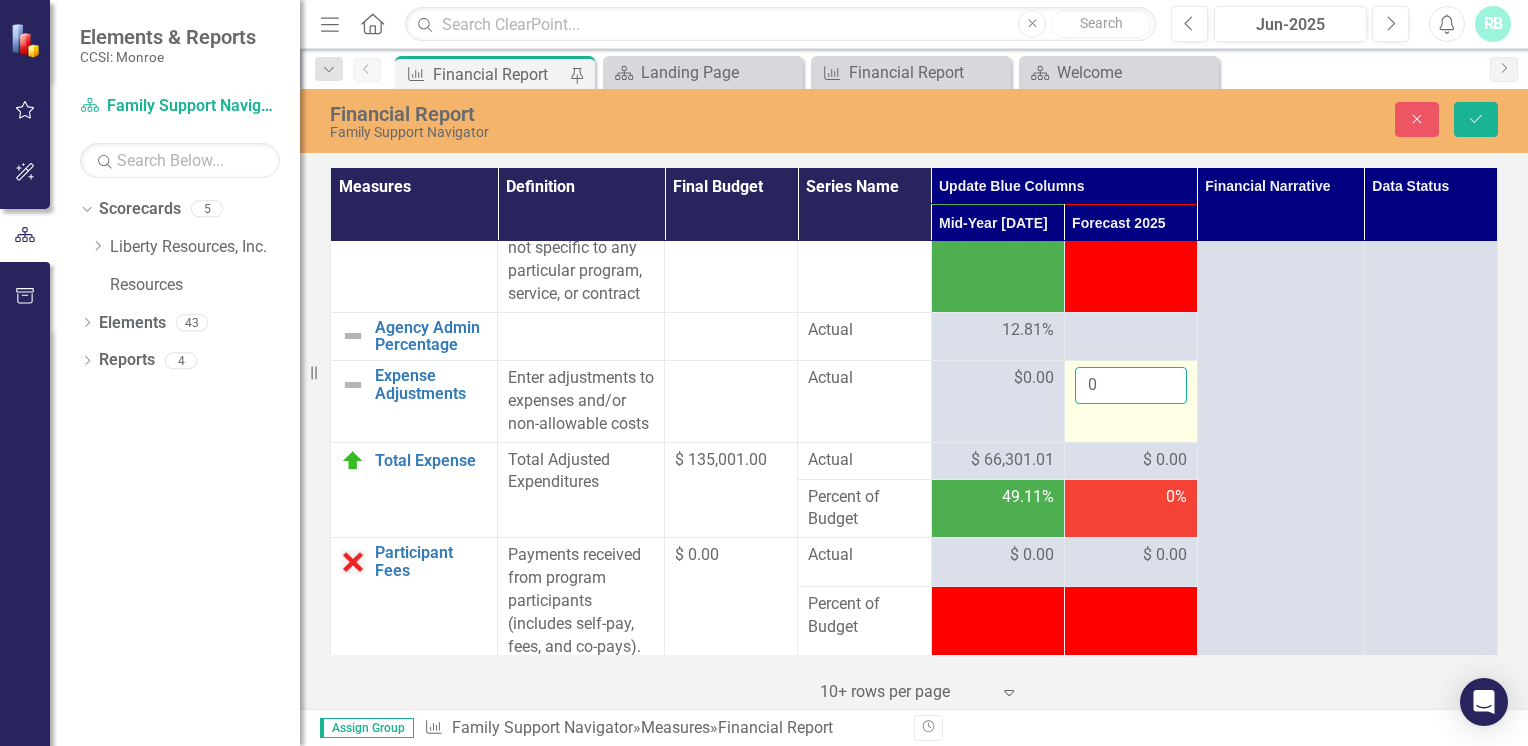drag, startPoint x: 1153, startPoint y: 421, endPoint x: 1140, endPoint y: 423, distance: 13.152946 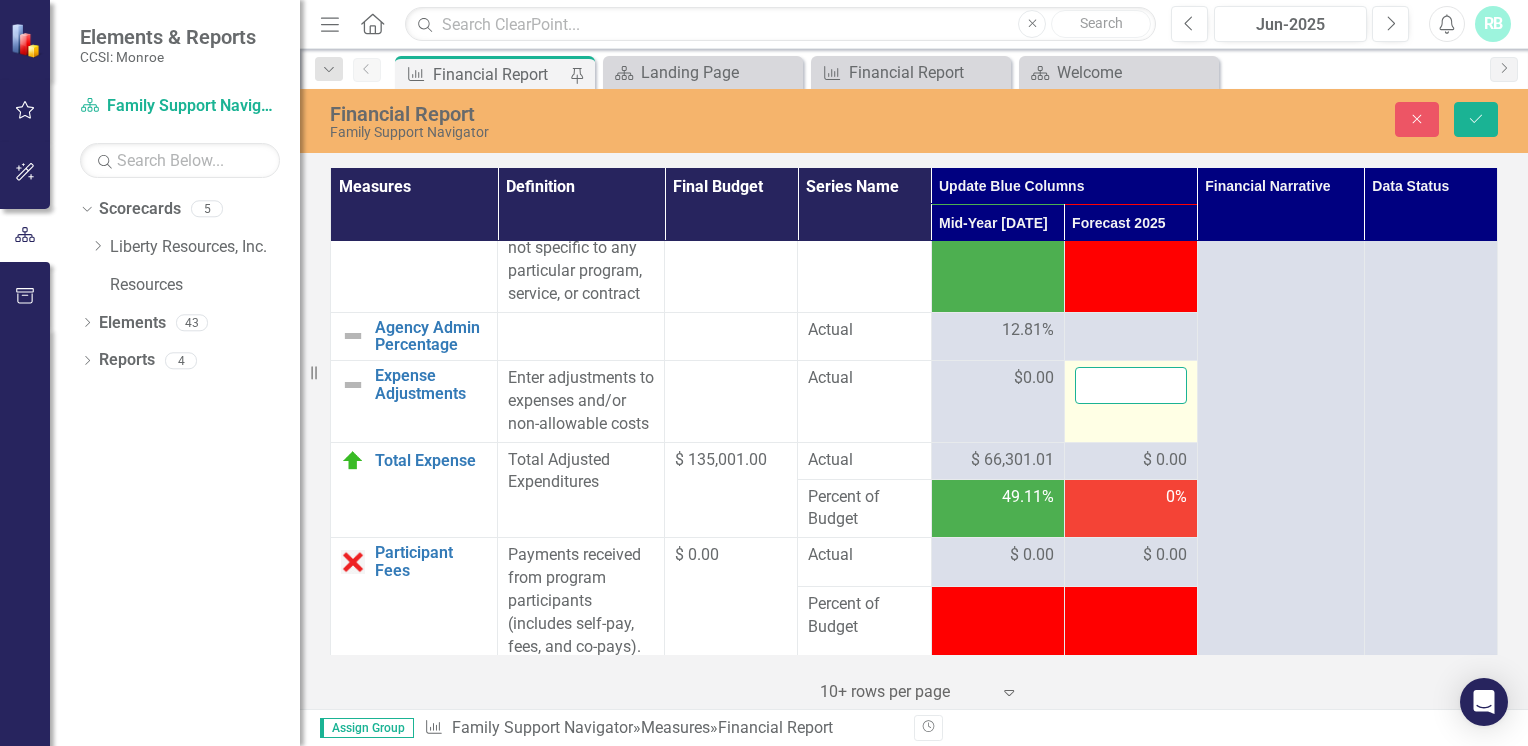 type 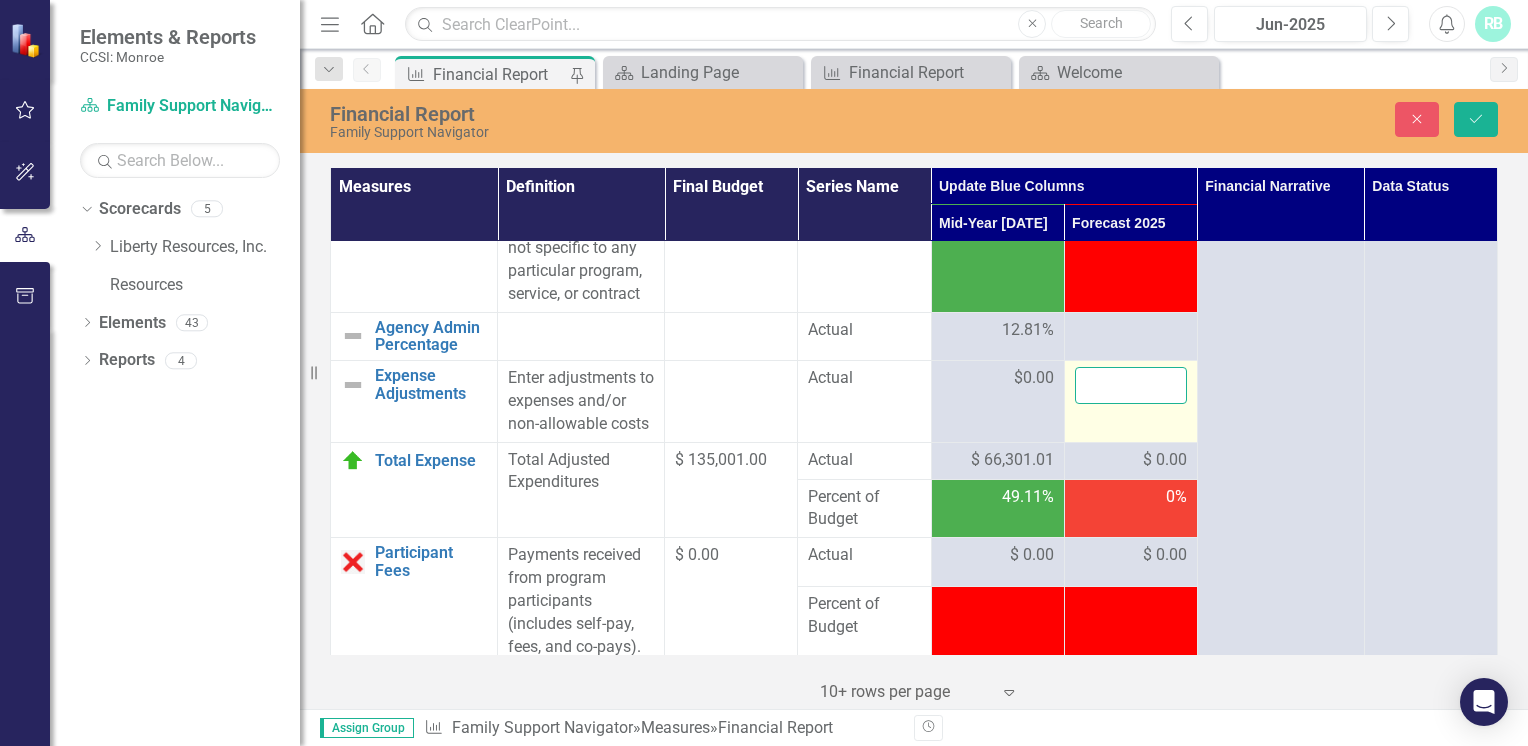 click on "Save" at bounding box center (1476, 119) 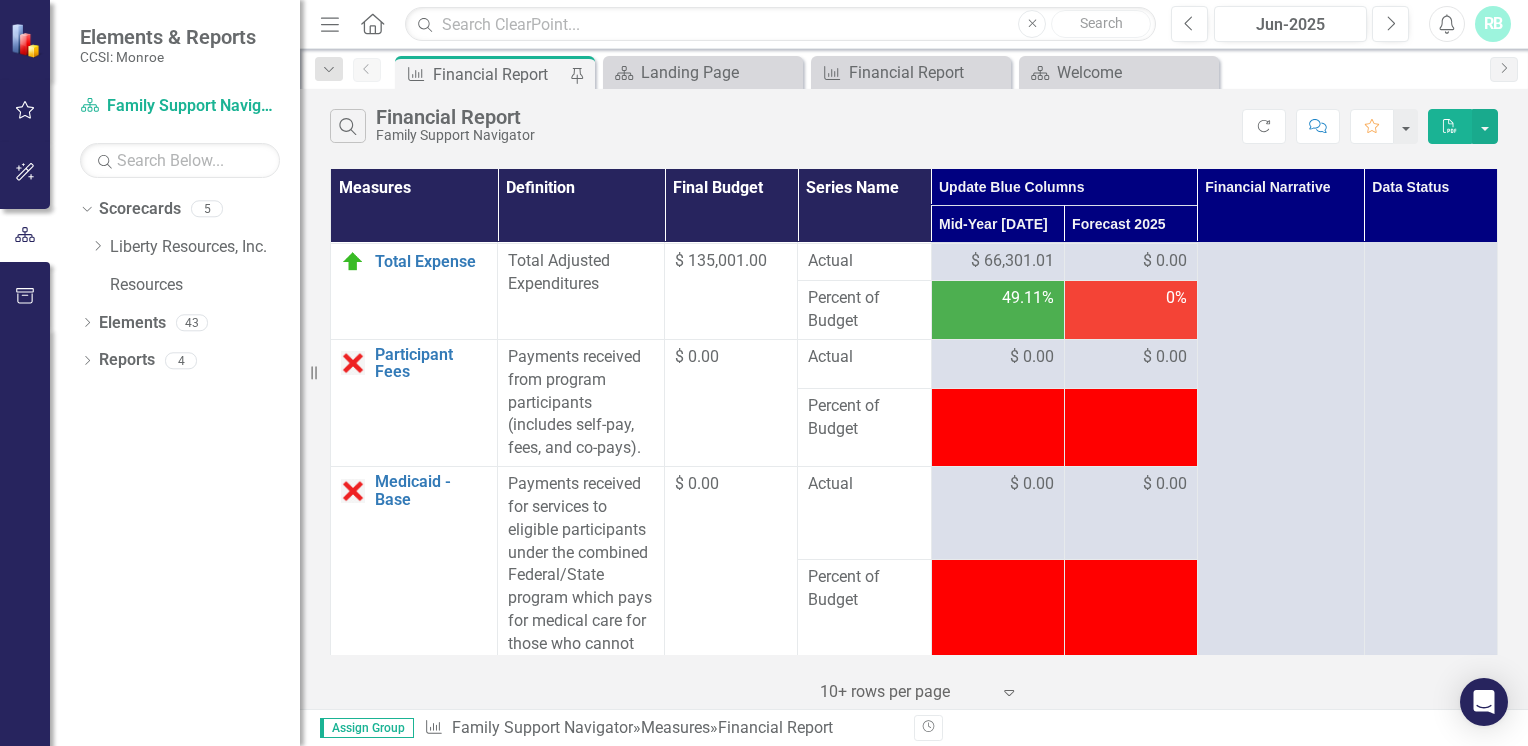 scroll, scrollTop: 1562, scrollLeft: 0, axis: vertical 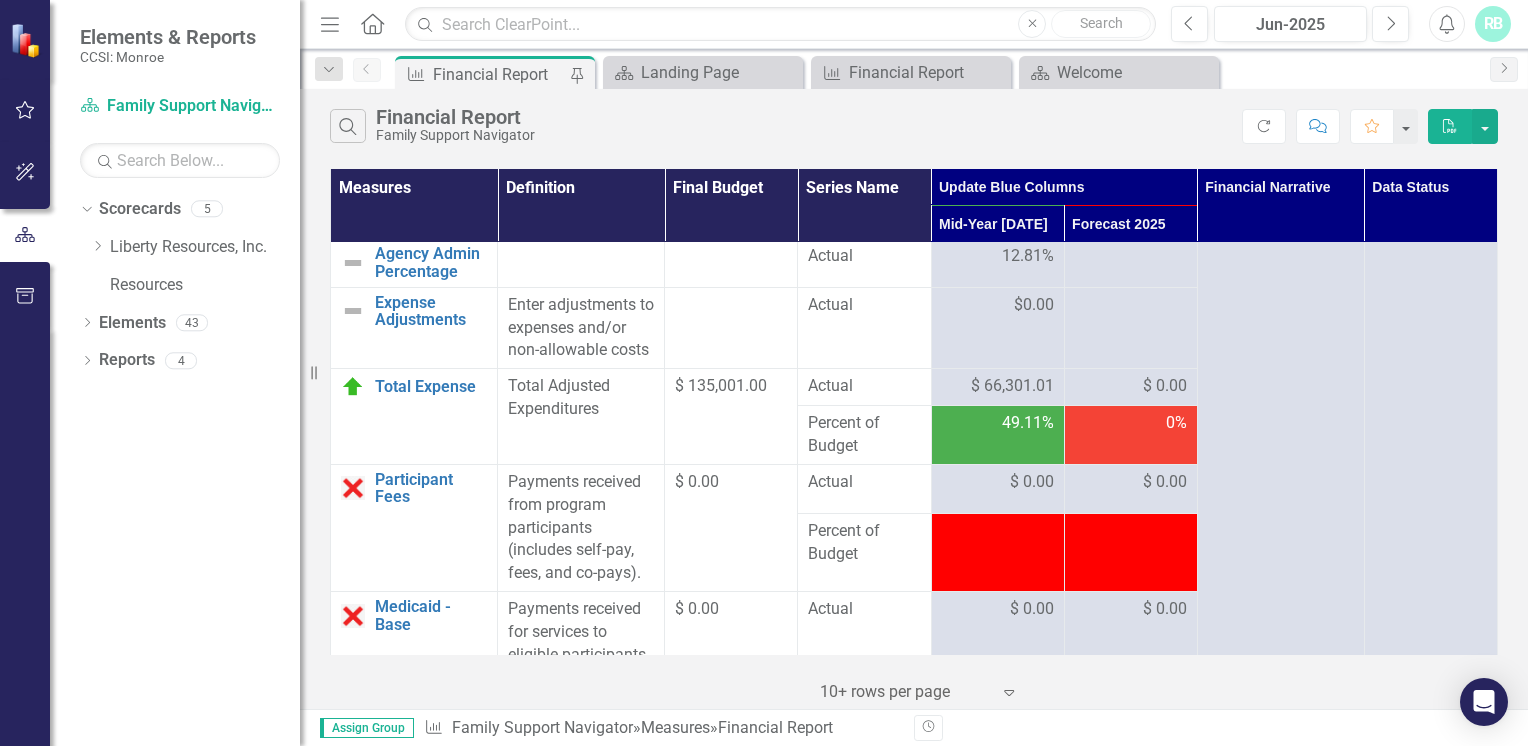 click on "$ 0.00" at bounding box center [1165, 386] 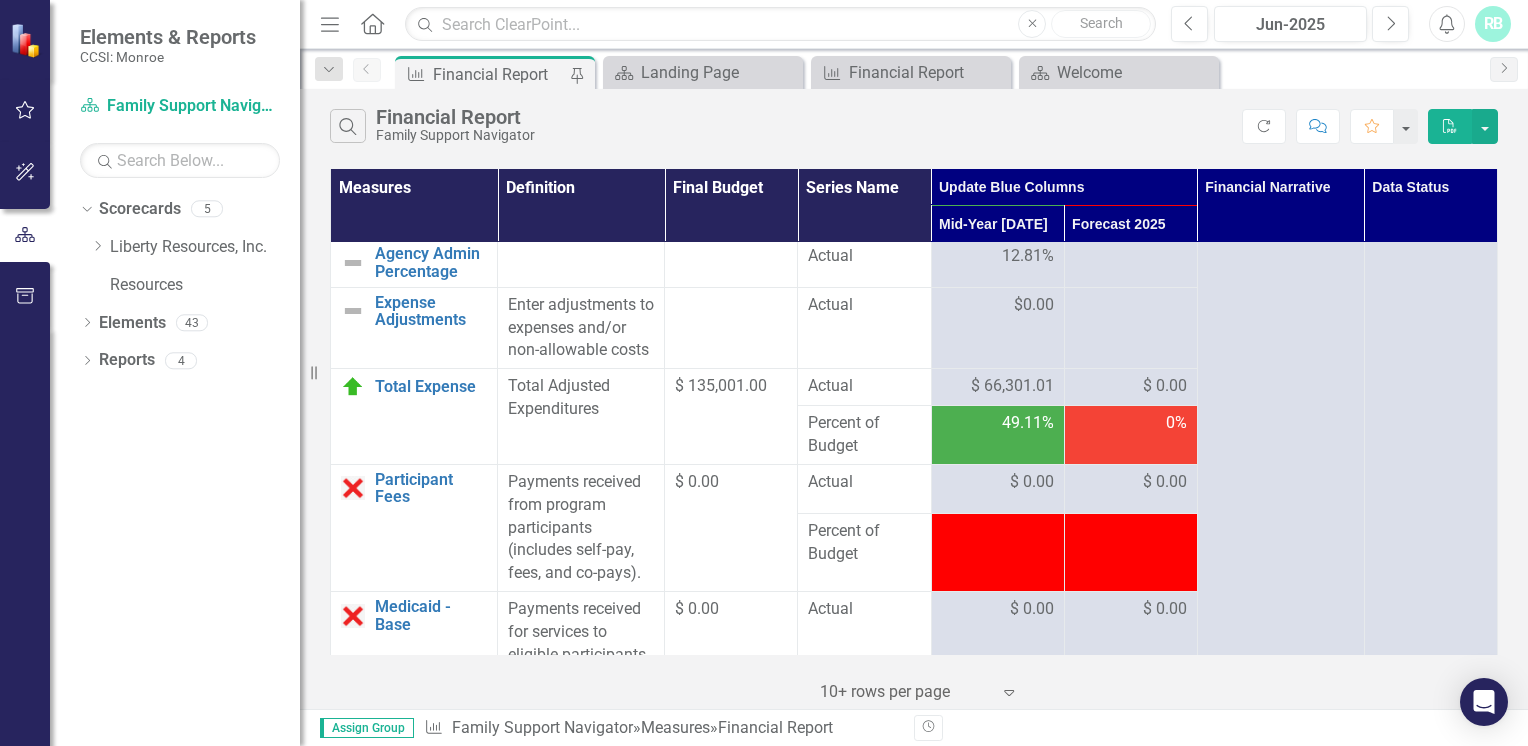 click on "$ 0.00" at bounding box center (1165, 386) 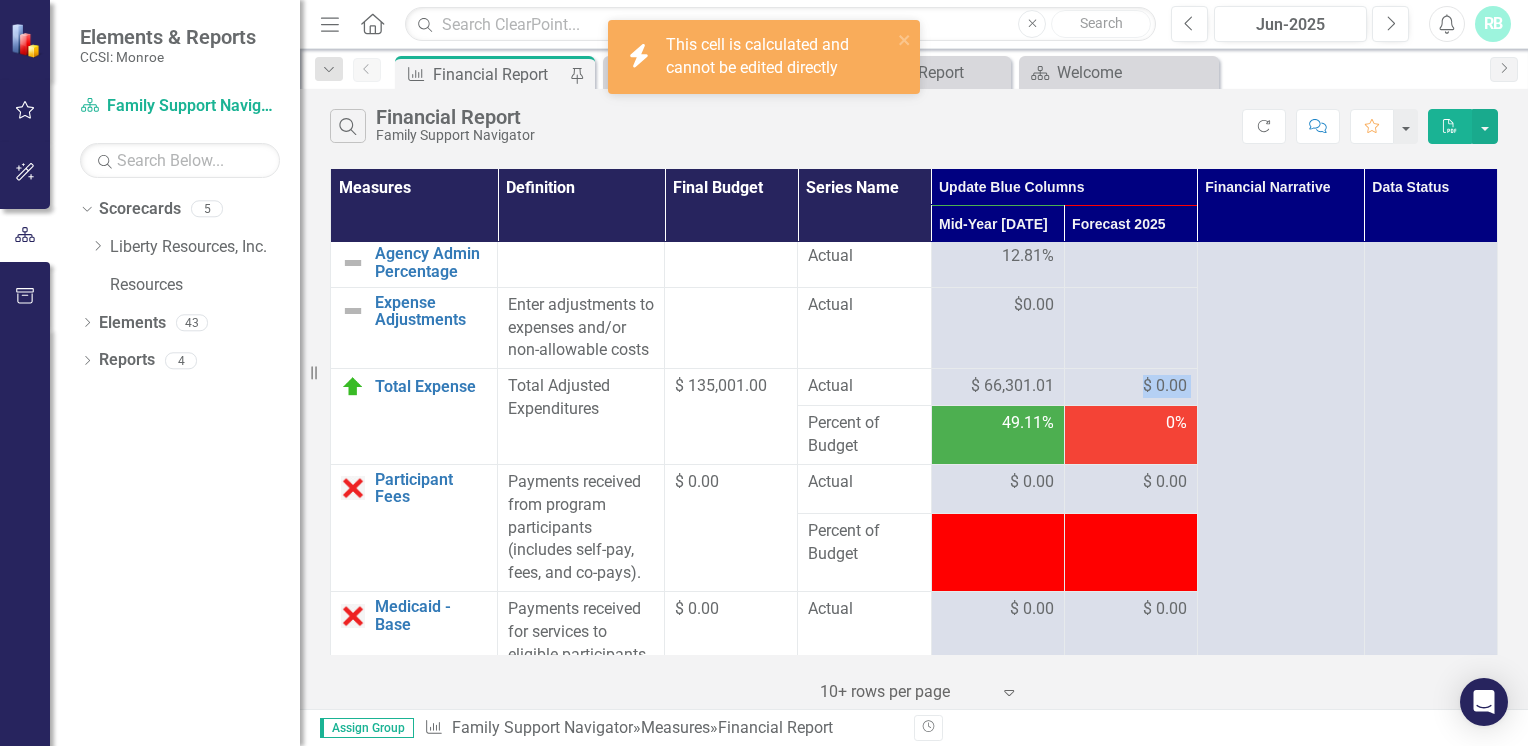 click on "$ 0.00" at bounding box center (1165, 386) 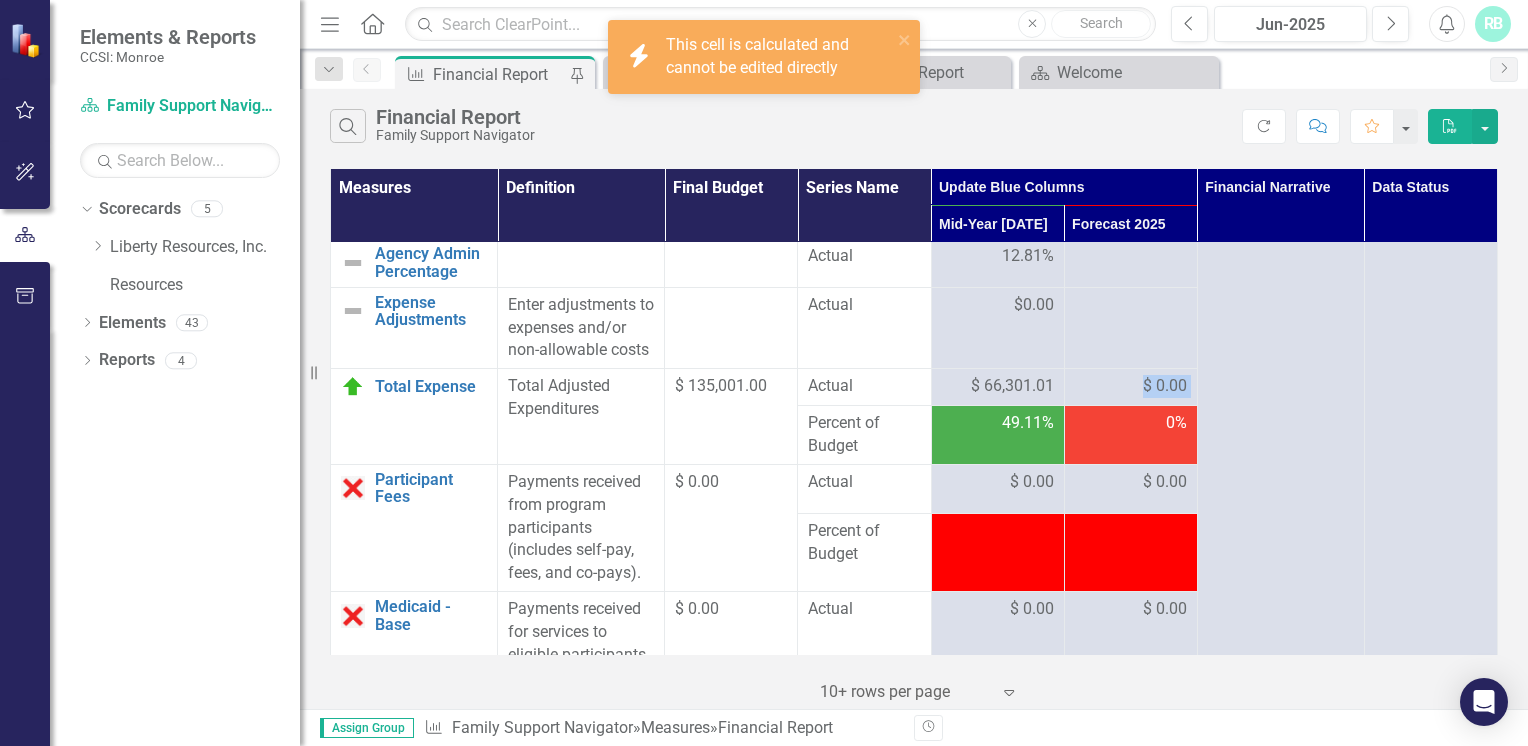 click on "$ 0.00" at bounding box center (1165, 386) 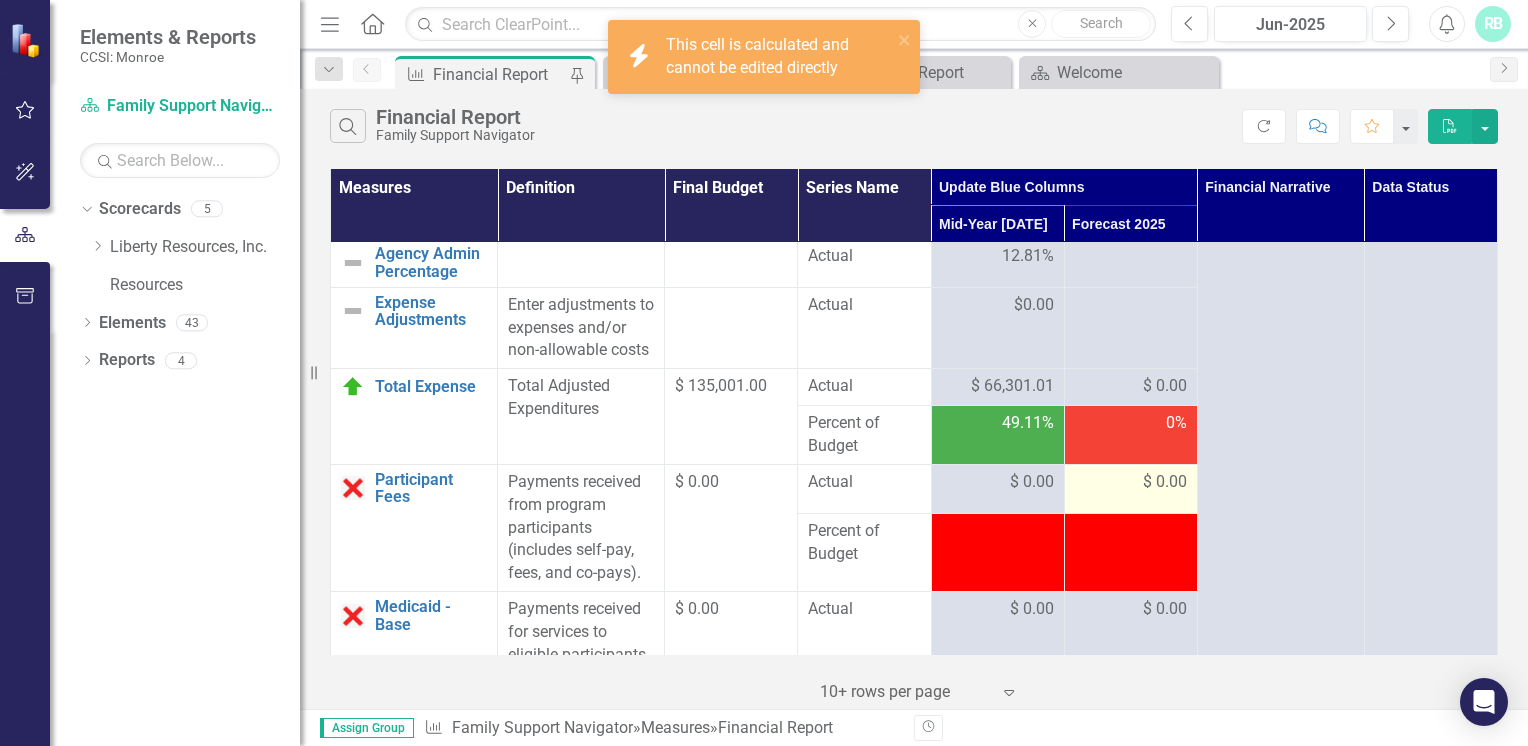 drag, startPoint x: 1139, startPoint y: 433, endPoint x: 1132, endPoint y: 533, distance: 100.2447 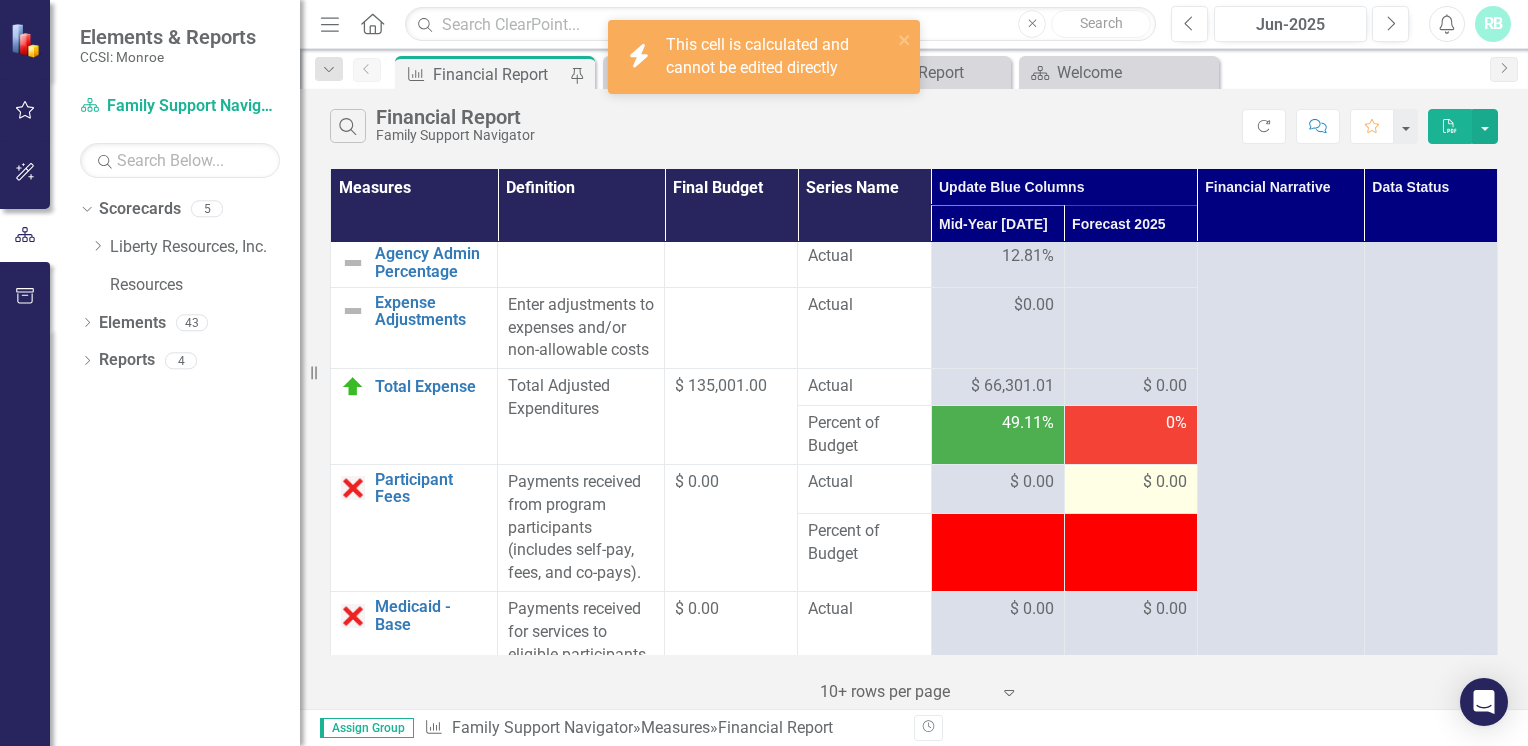 click on "$ 0.00" at bounding box center [1131, 482] 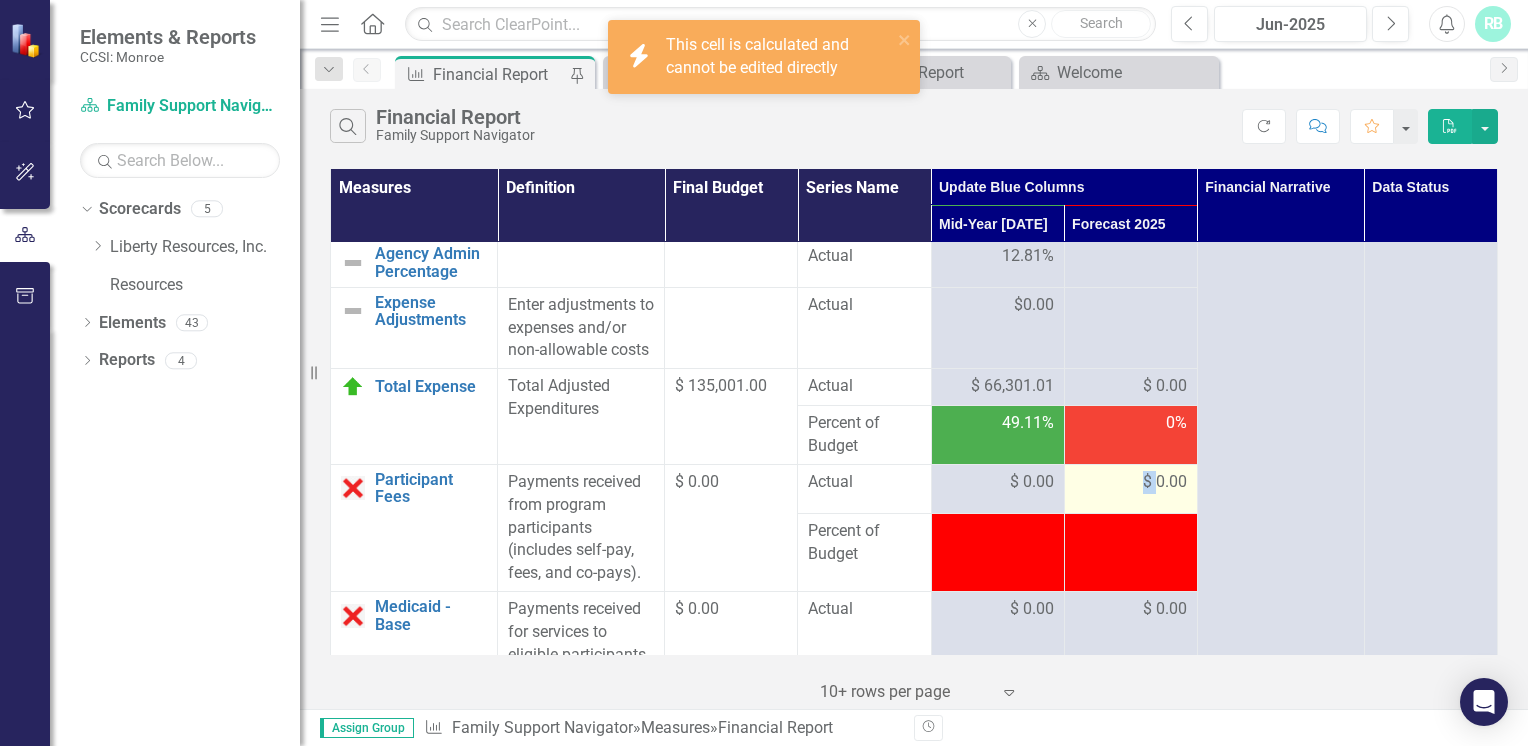 click on "$ 0.00" at bounding box center (1165, 482) 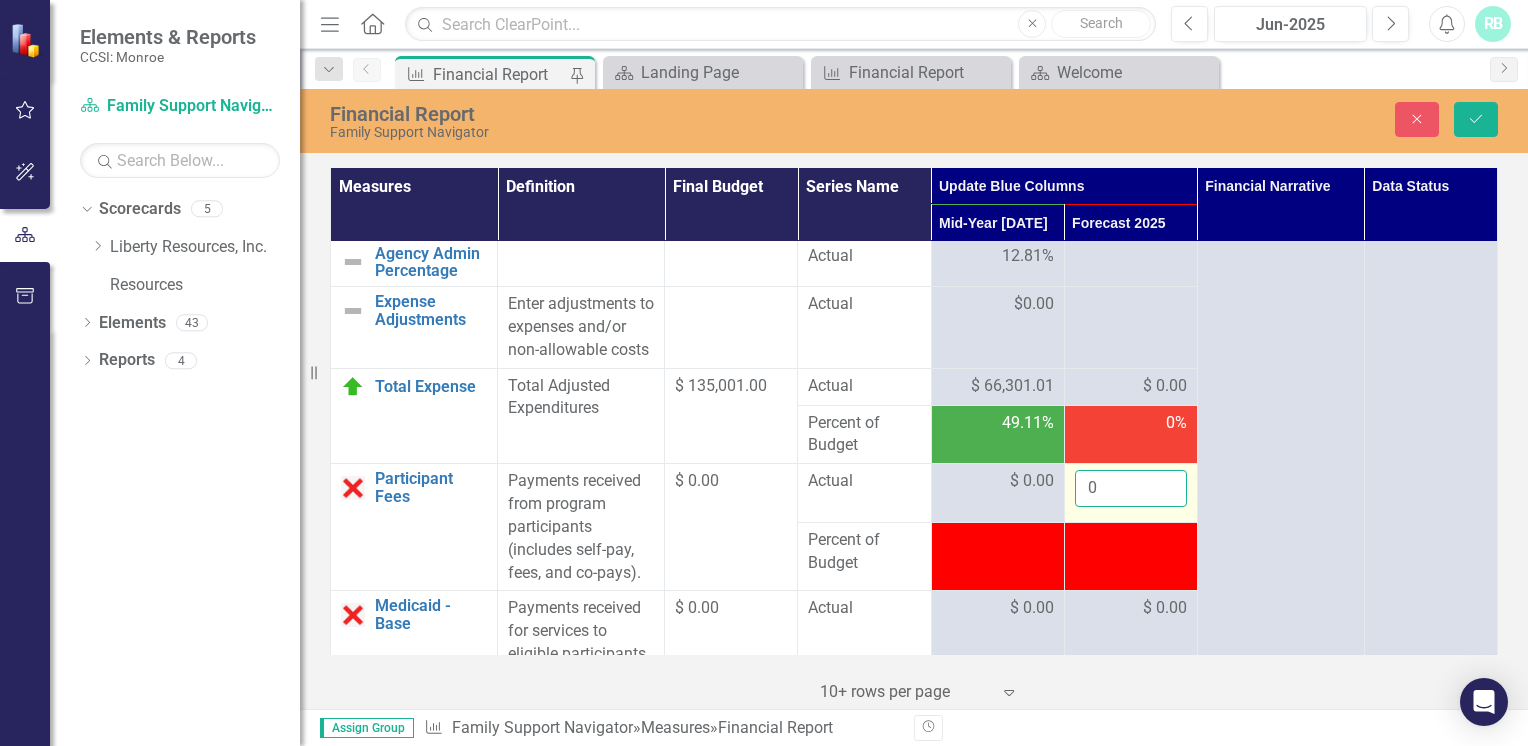 drag, startPoint x: 1132, startPoint y: 533, endPoint x: 1144, endPoint y: 530, distance: 12.369317 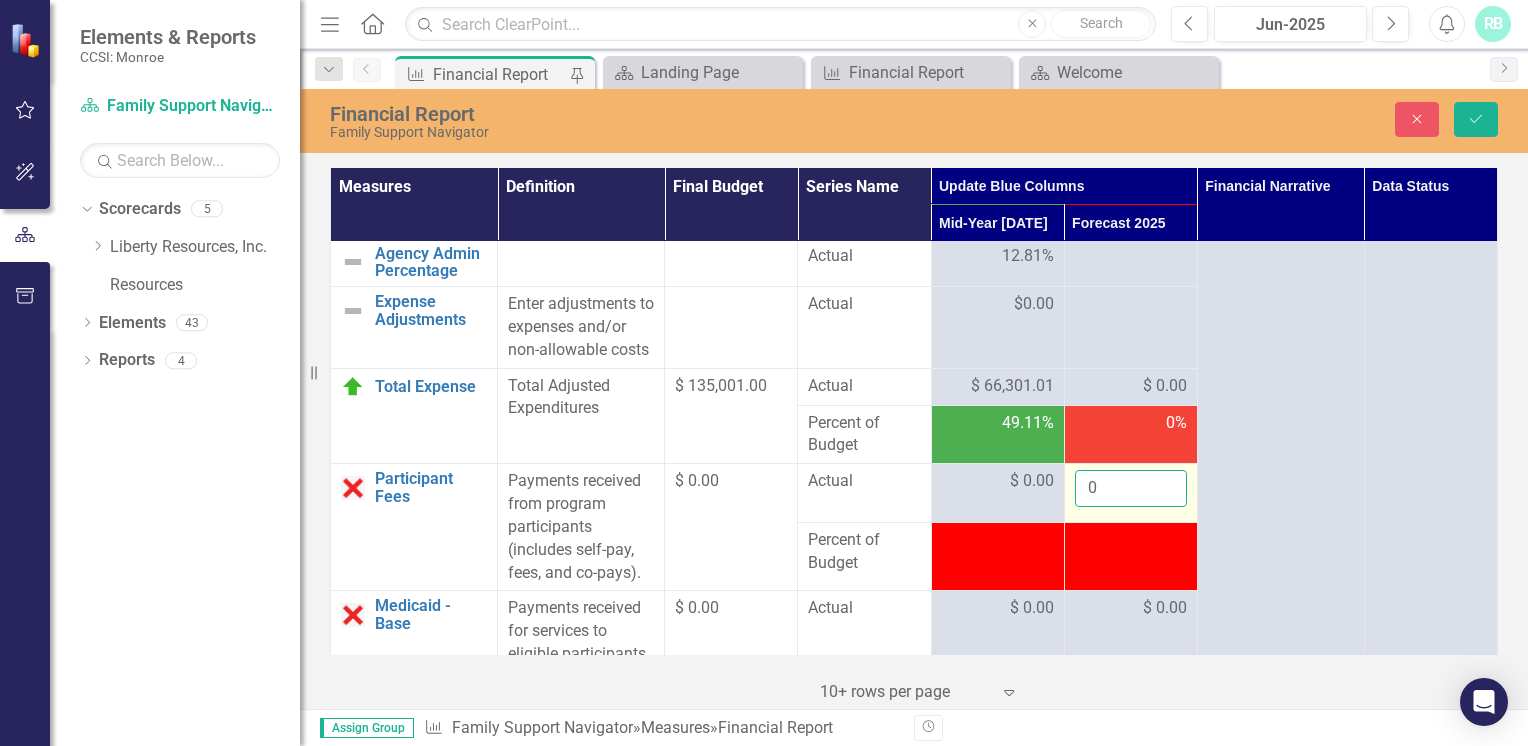 click on "0" at bounding box center (1131, 488) 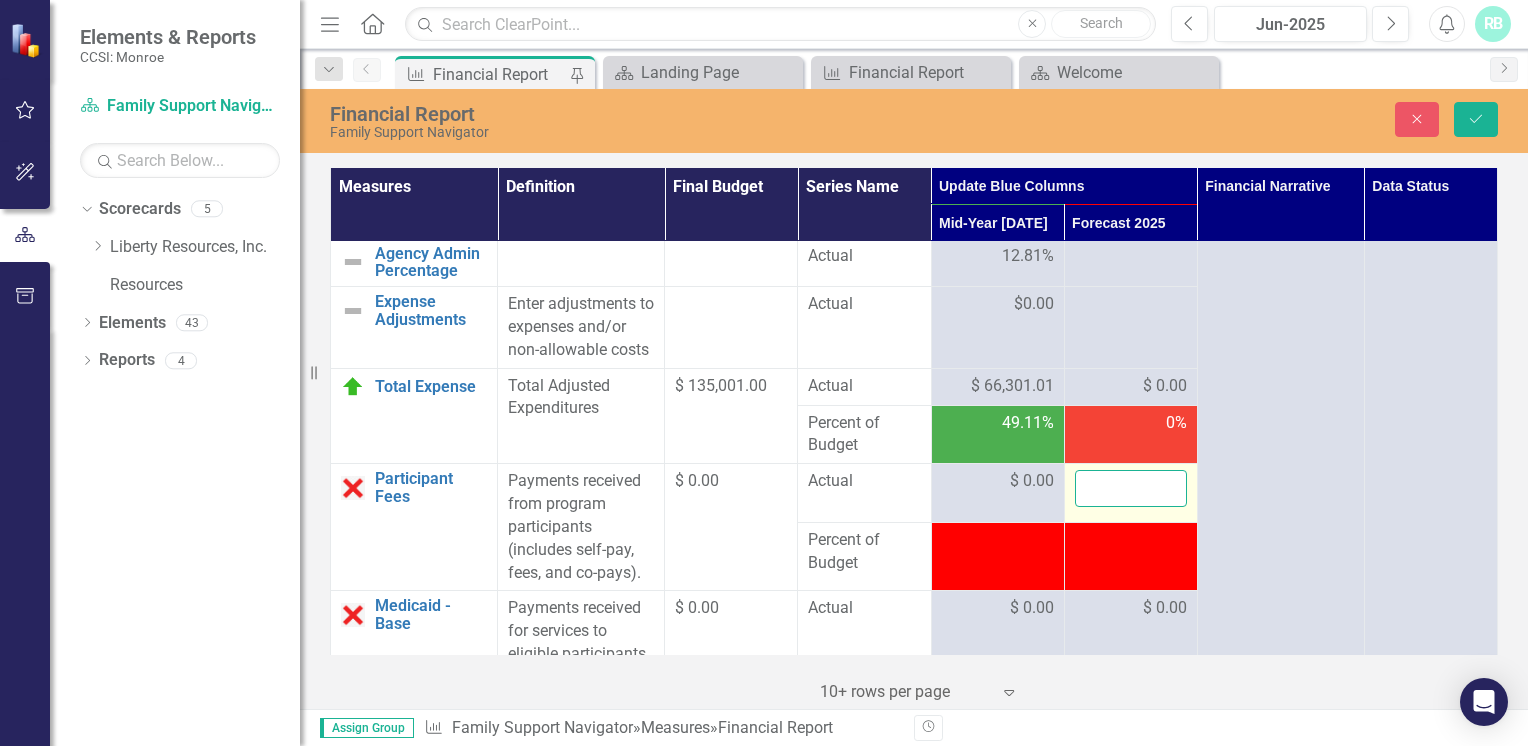 type 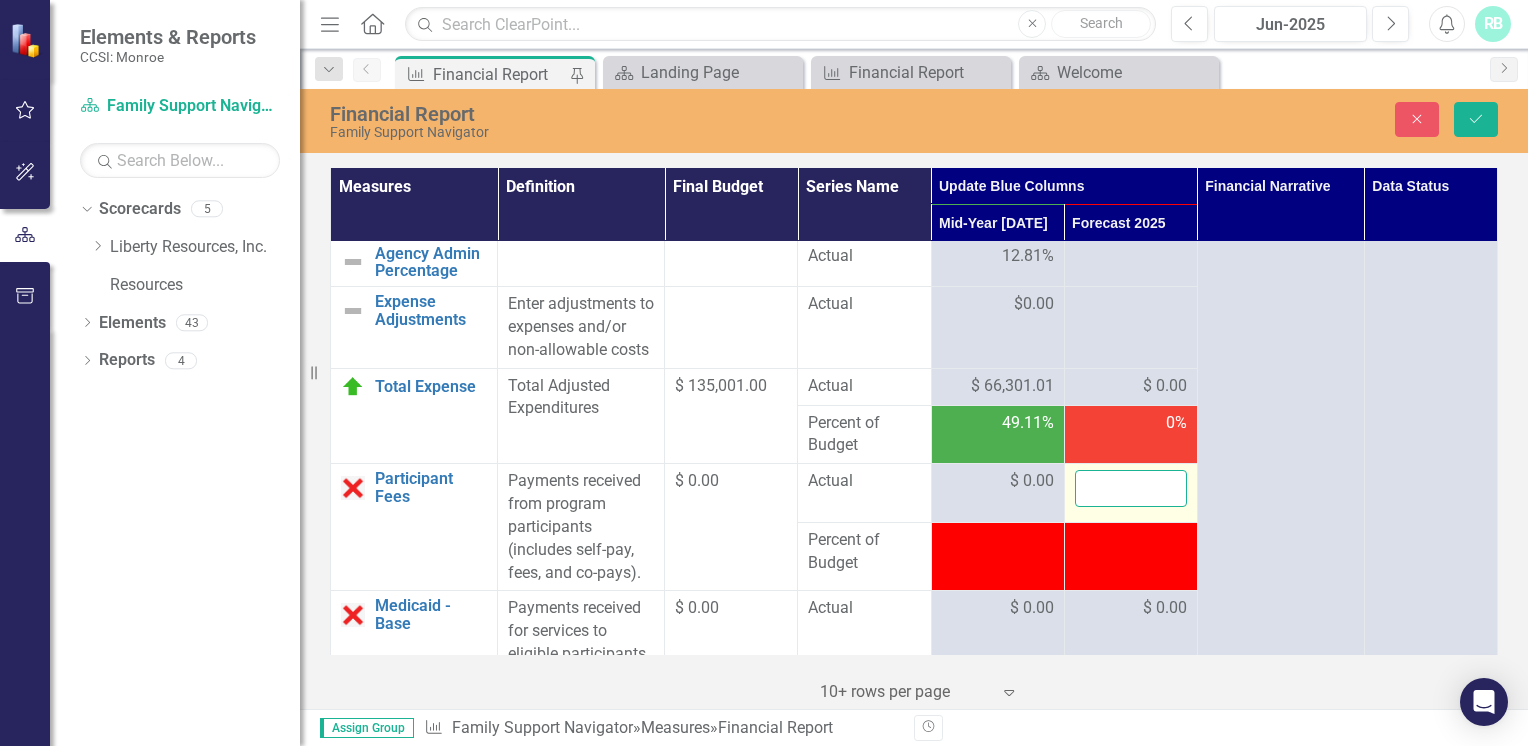 click on "Save" at bounding box center (1476, 119) 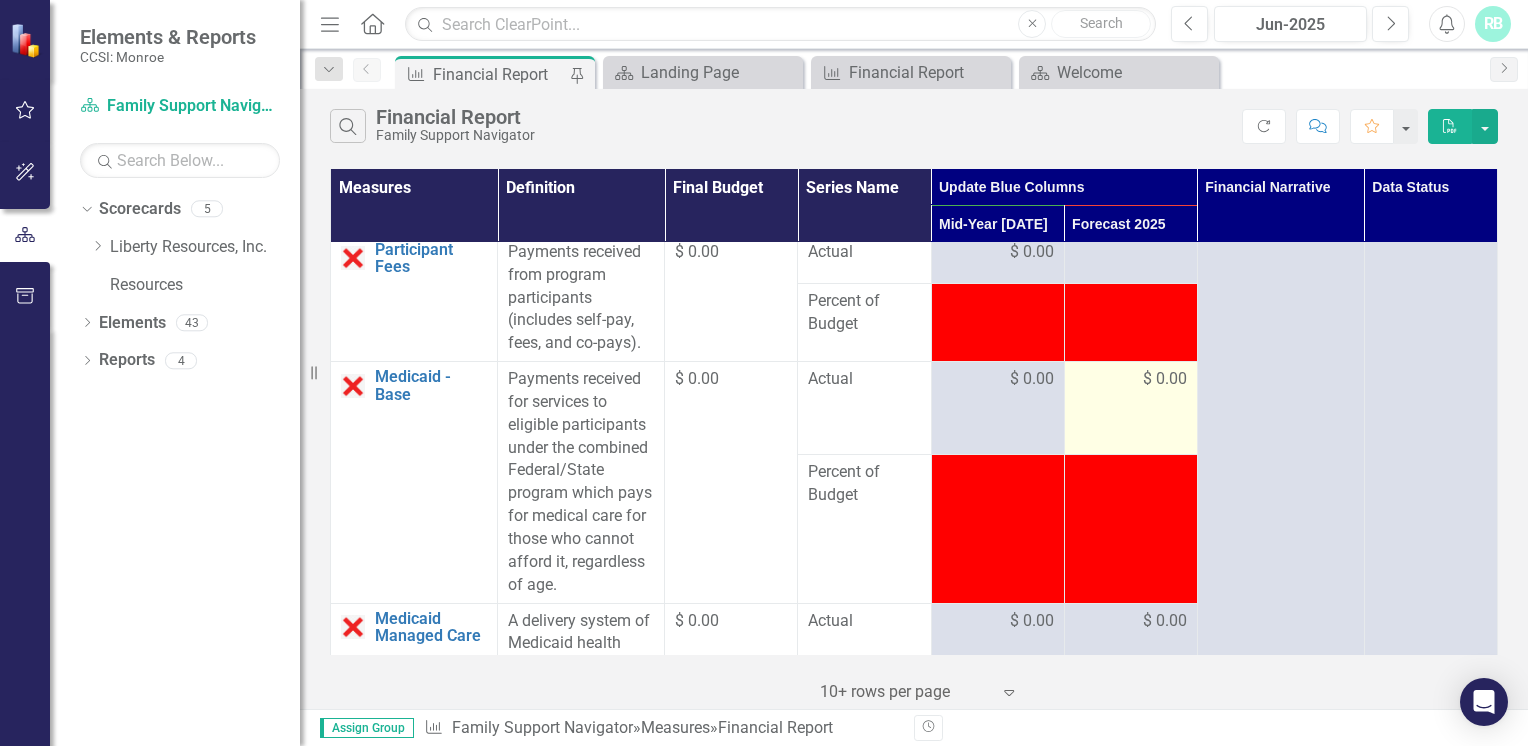 scroll, scrollTop: 1684, scrollLeft: 0, axis: vertical 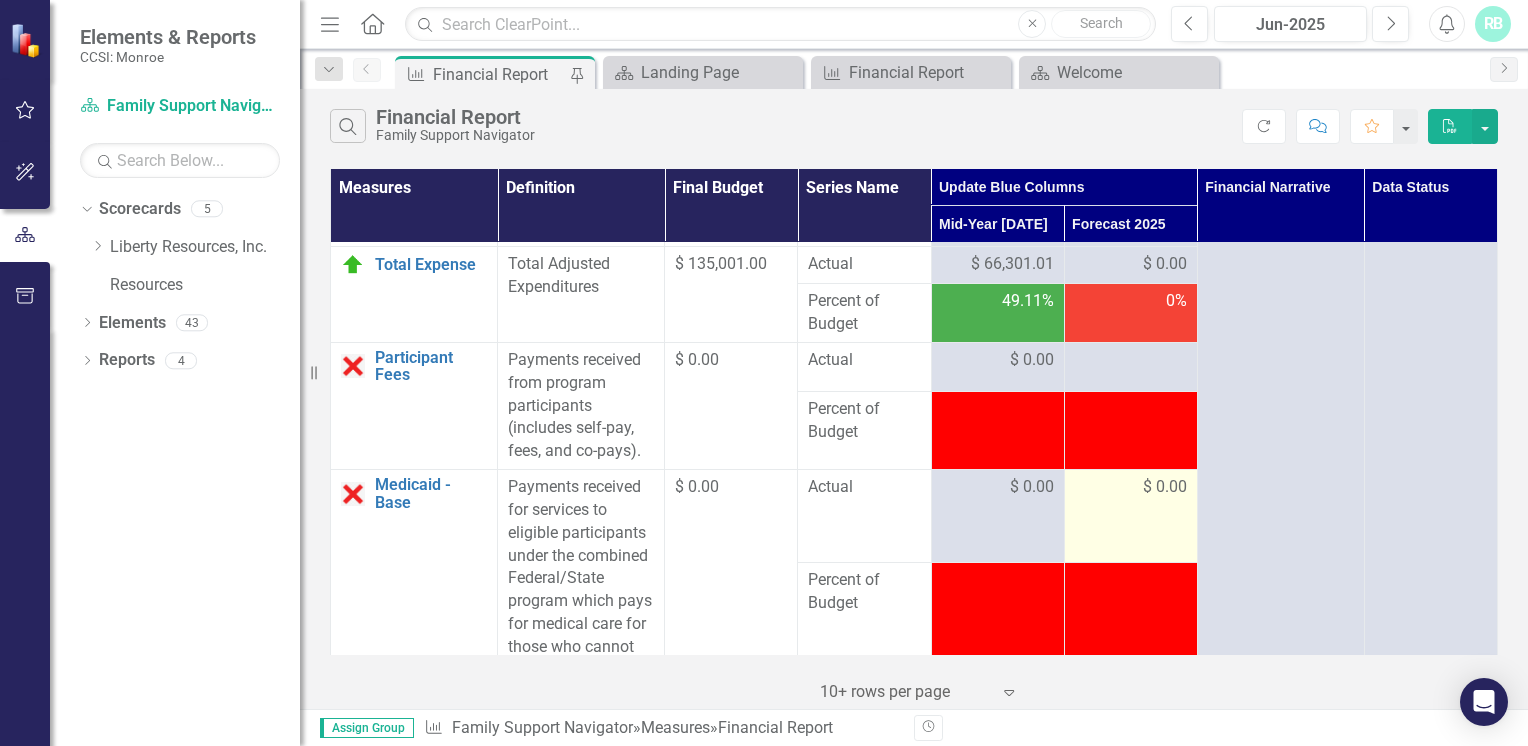 click on "$ 0.00" at bounding box center (1165, 487) 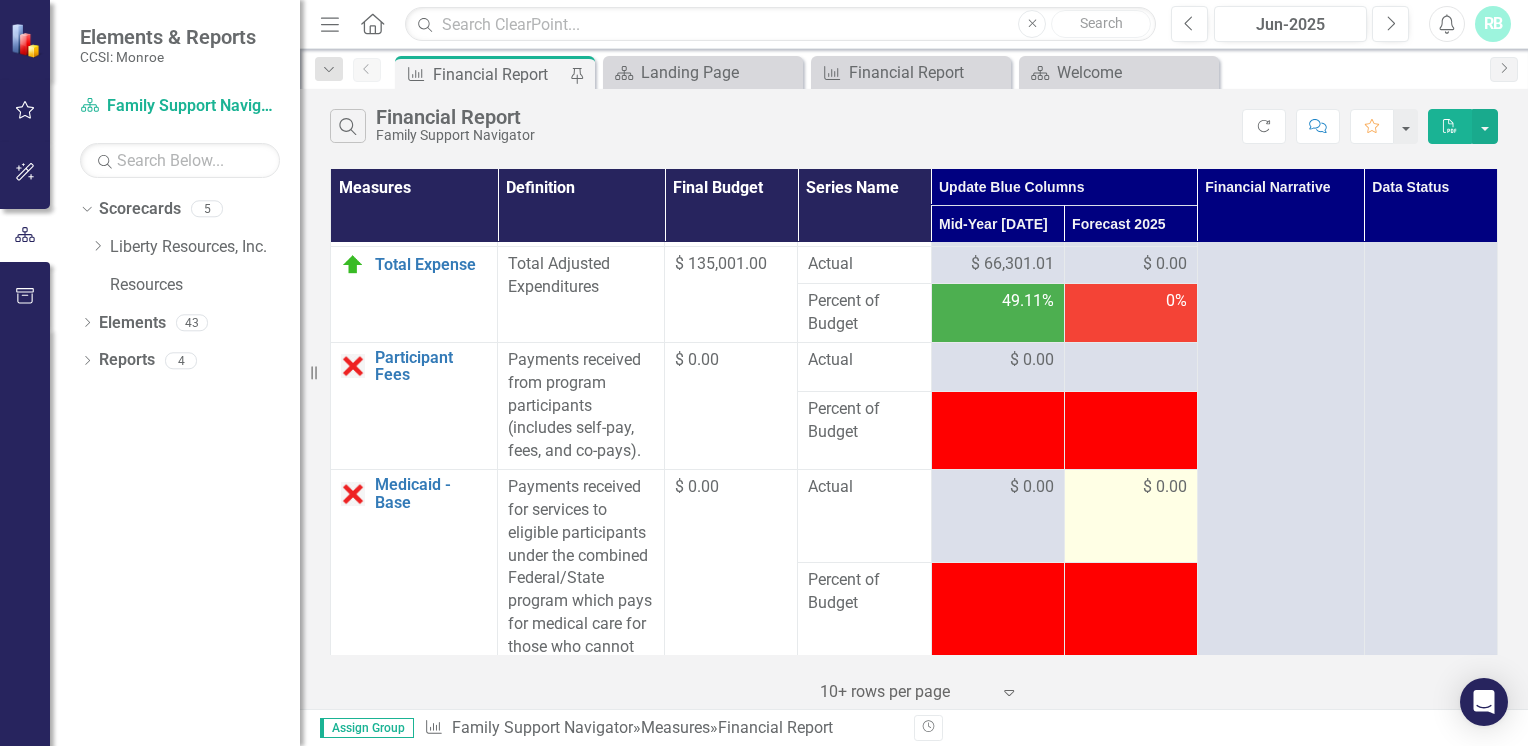 click on "$ 0.00" at bounding box center (1165, 487) 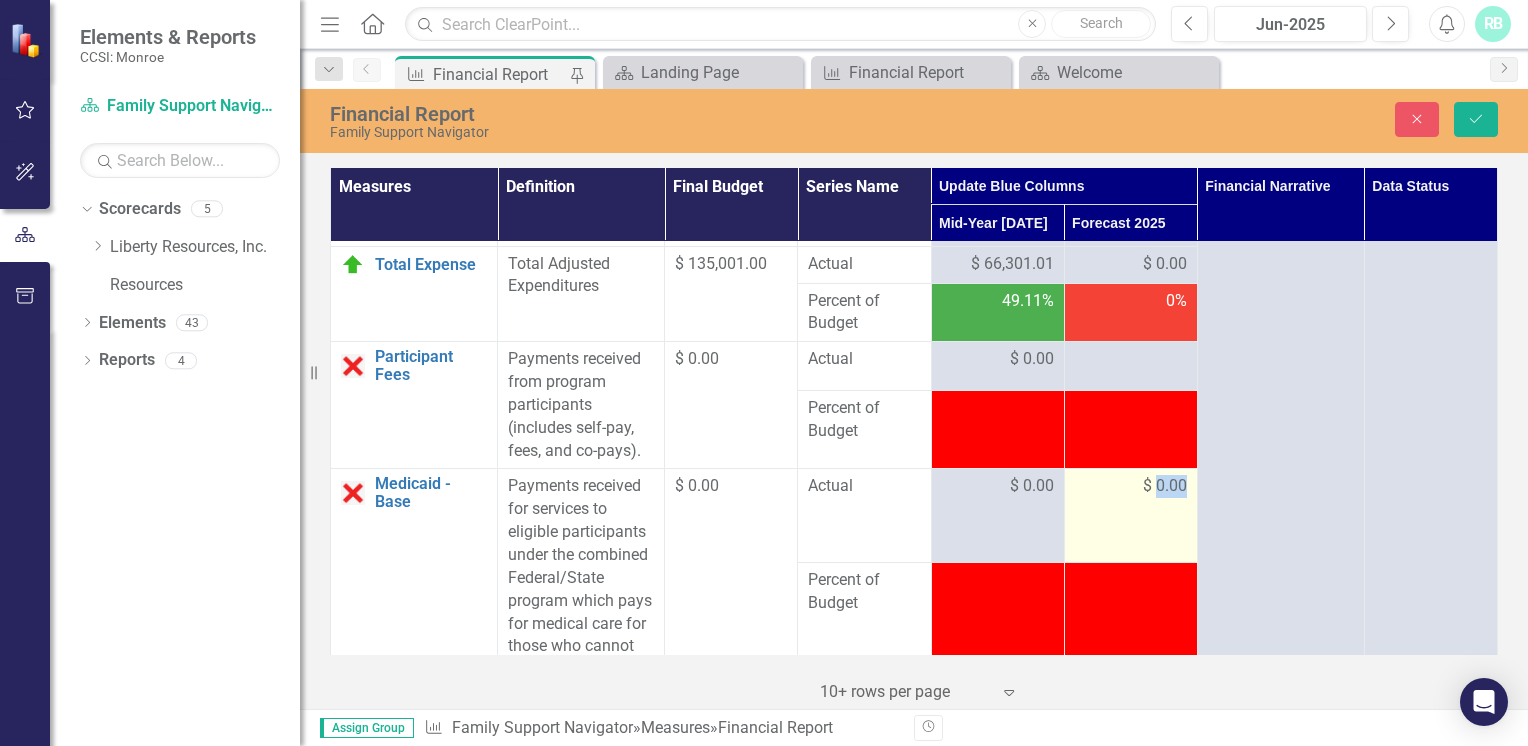 click on "$ 0.00" at bounding box center (1165, 486) 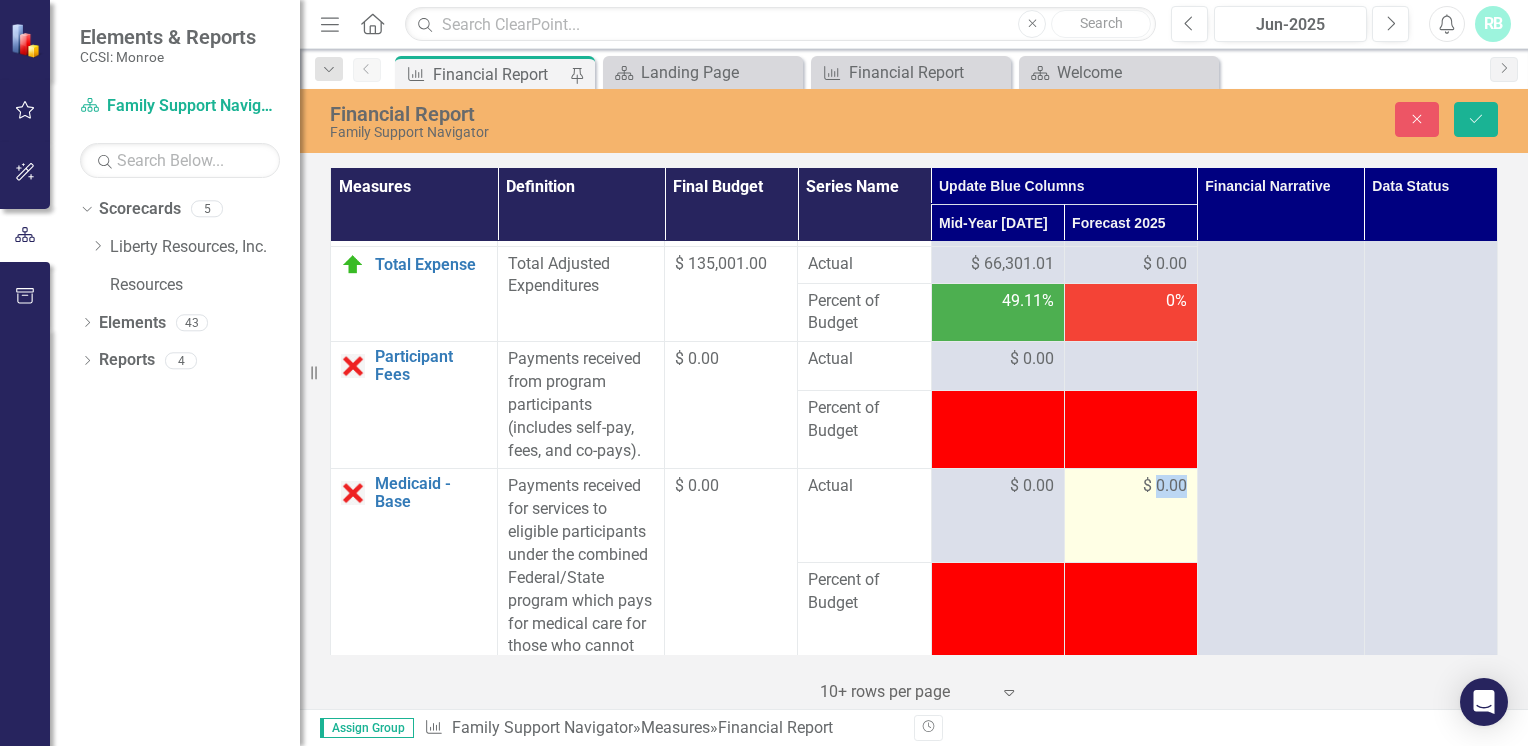 click on "$ 0.00" at bounding box center [1165, 486] 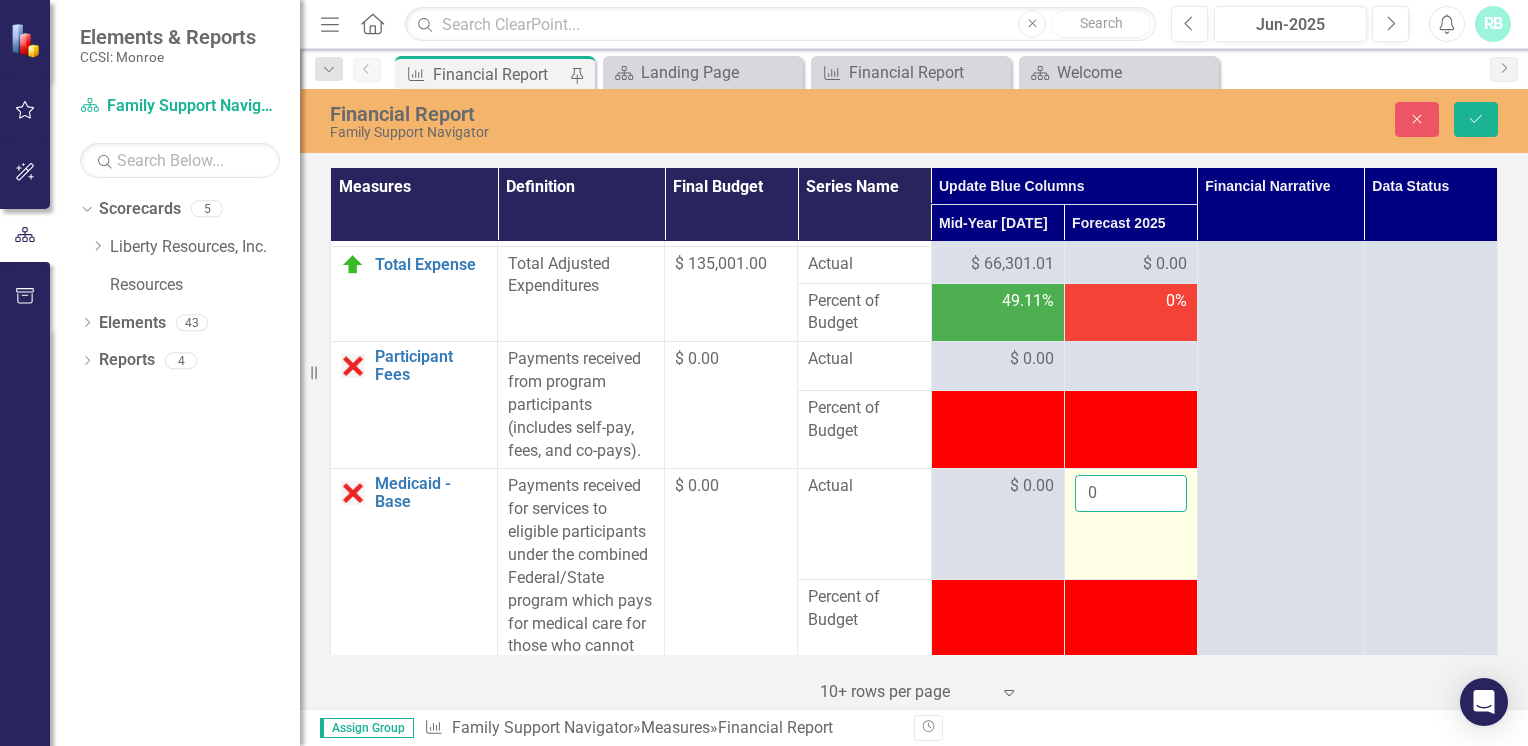 click on "0" at bounding box center (1131, 493) 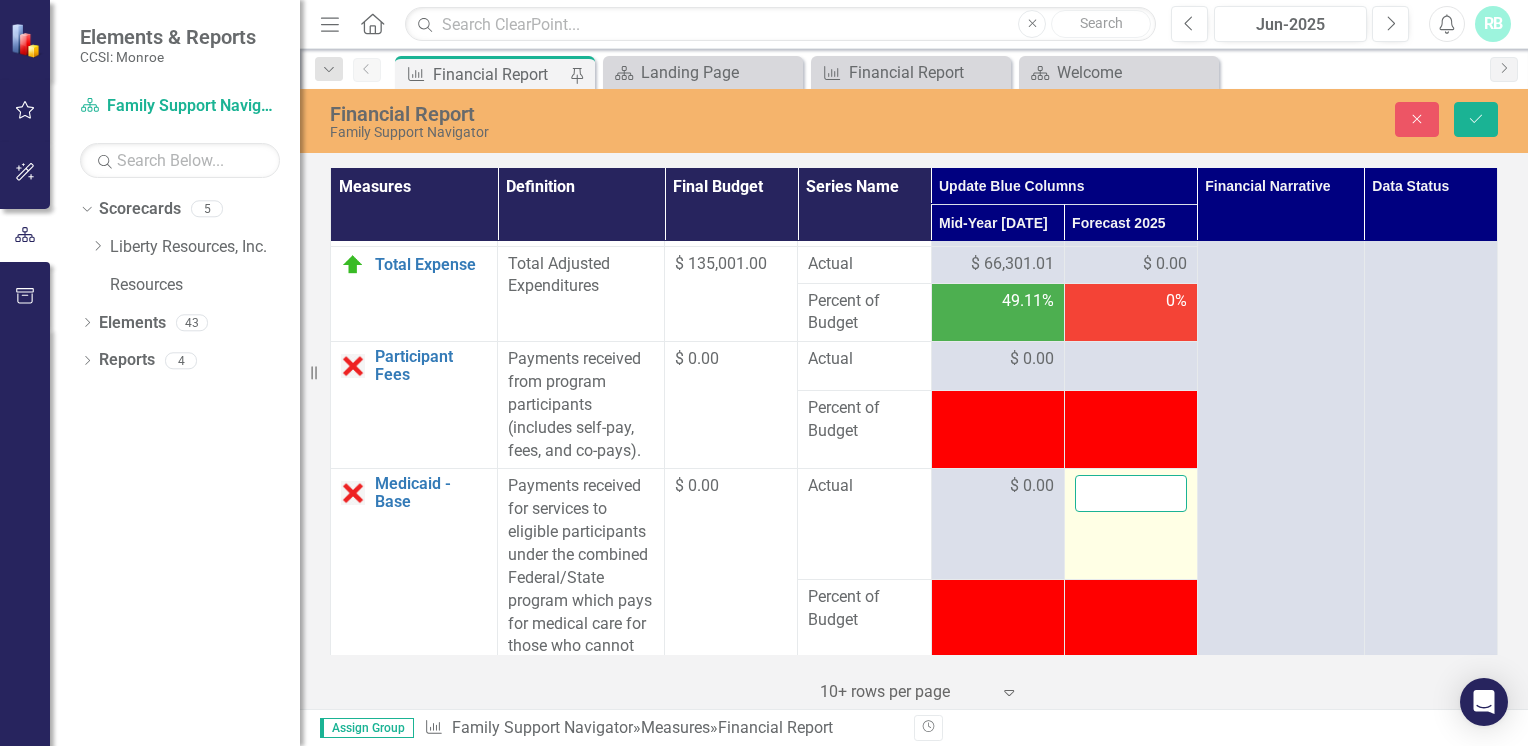 type 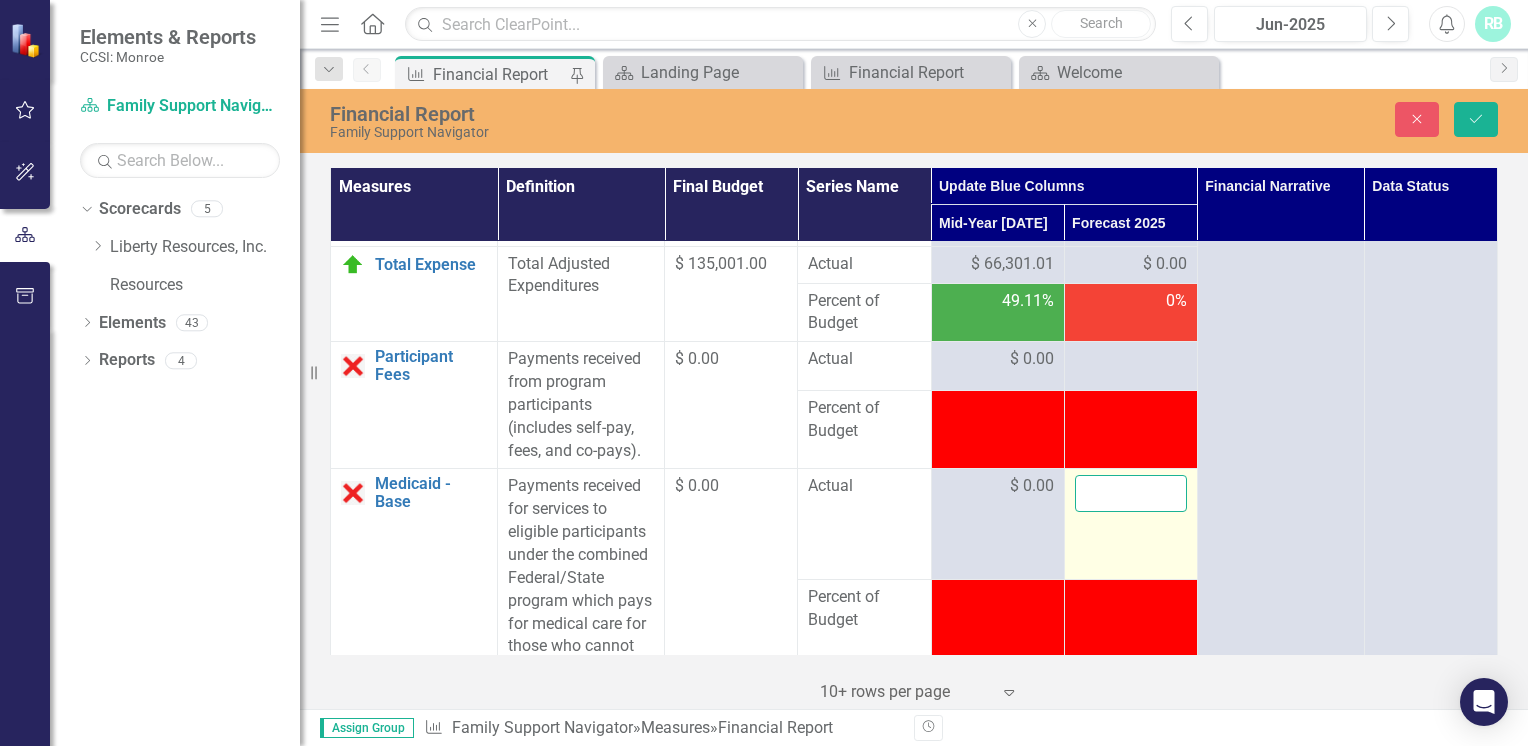 click on "Save" at bounding box center [1476, 119] 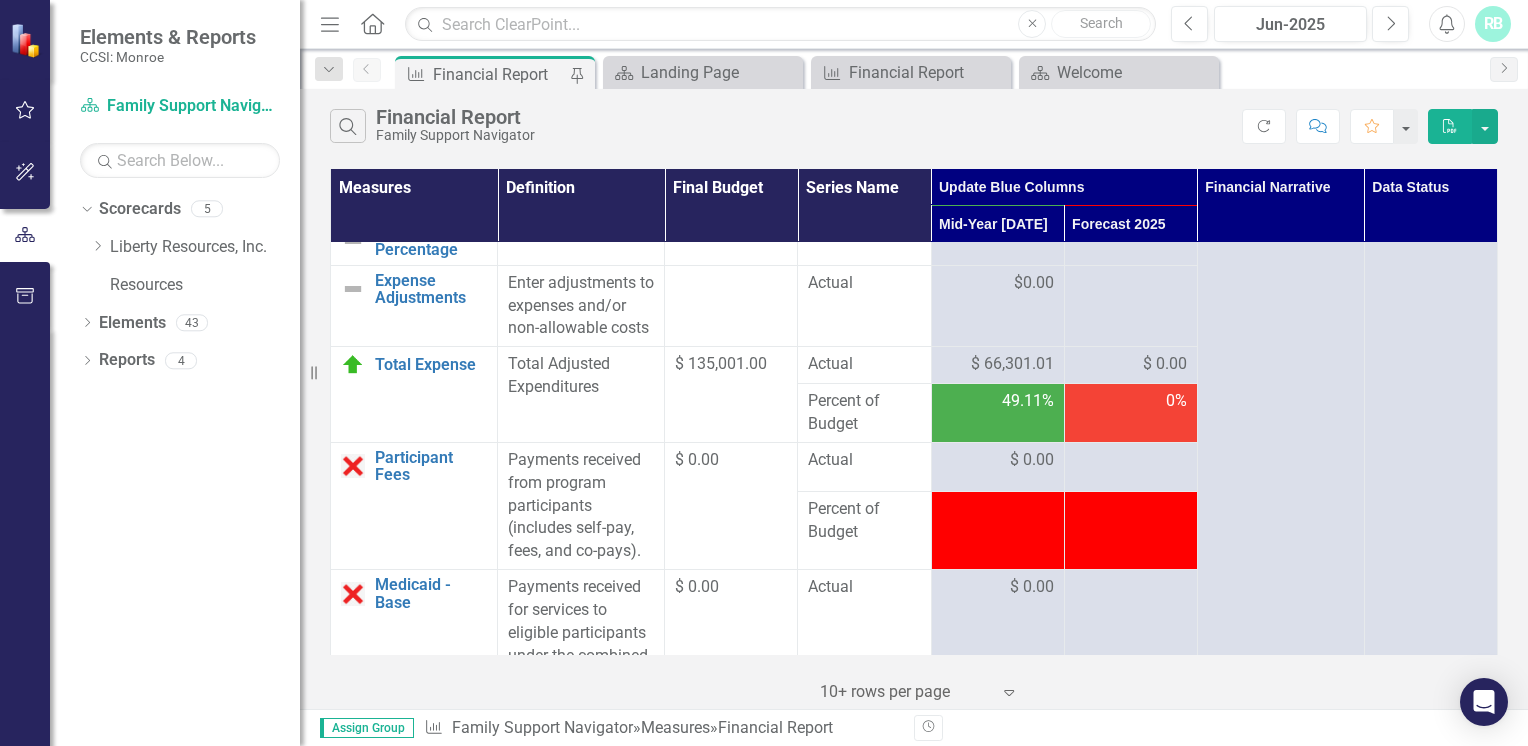 scroll, scrollTop: 2071, scrollLeft: 0, axis: vertical 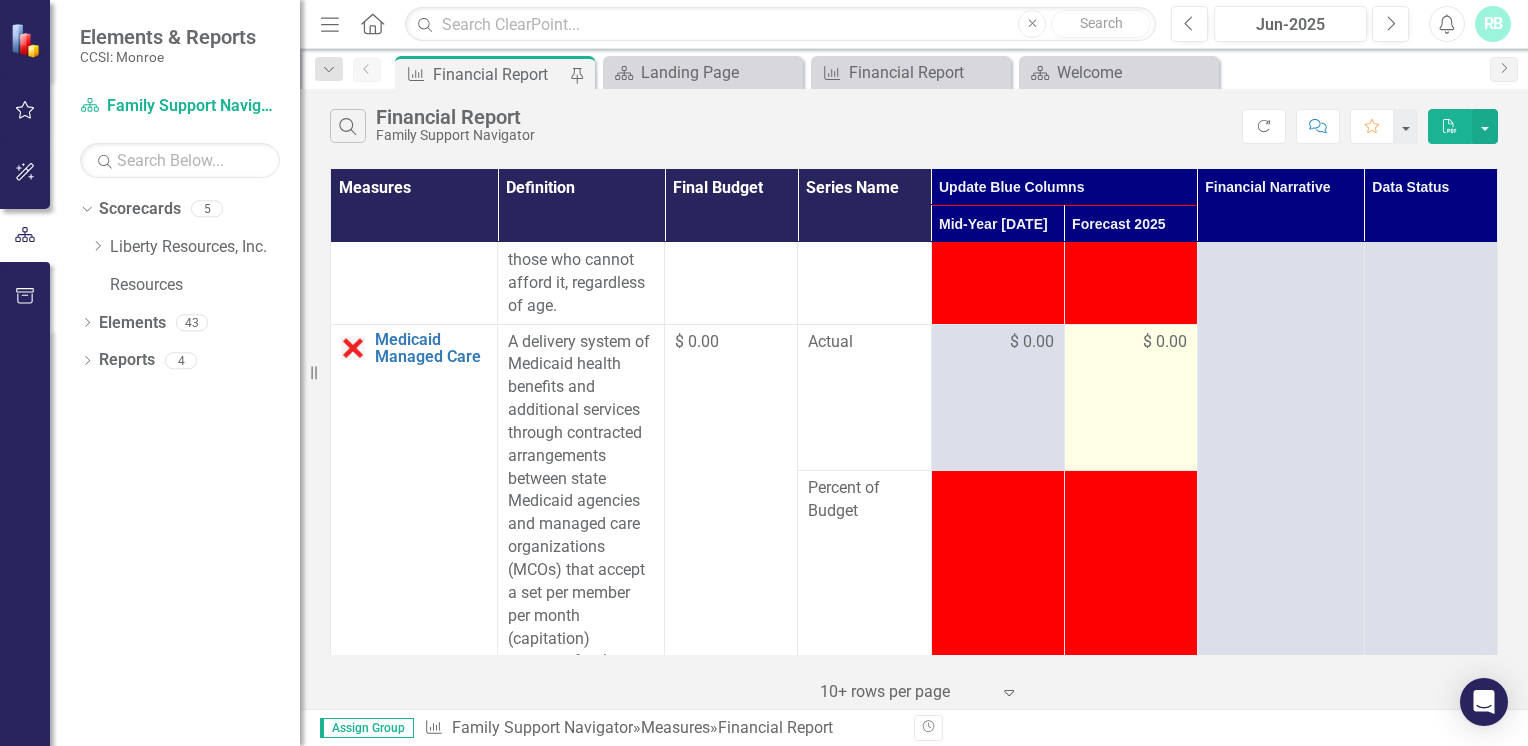 click on "$ 0.00" at bounding box center [1165, 342] 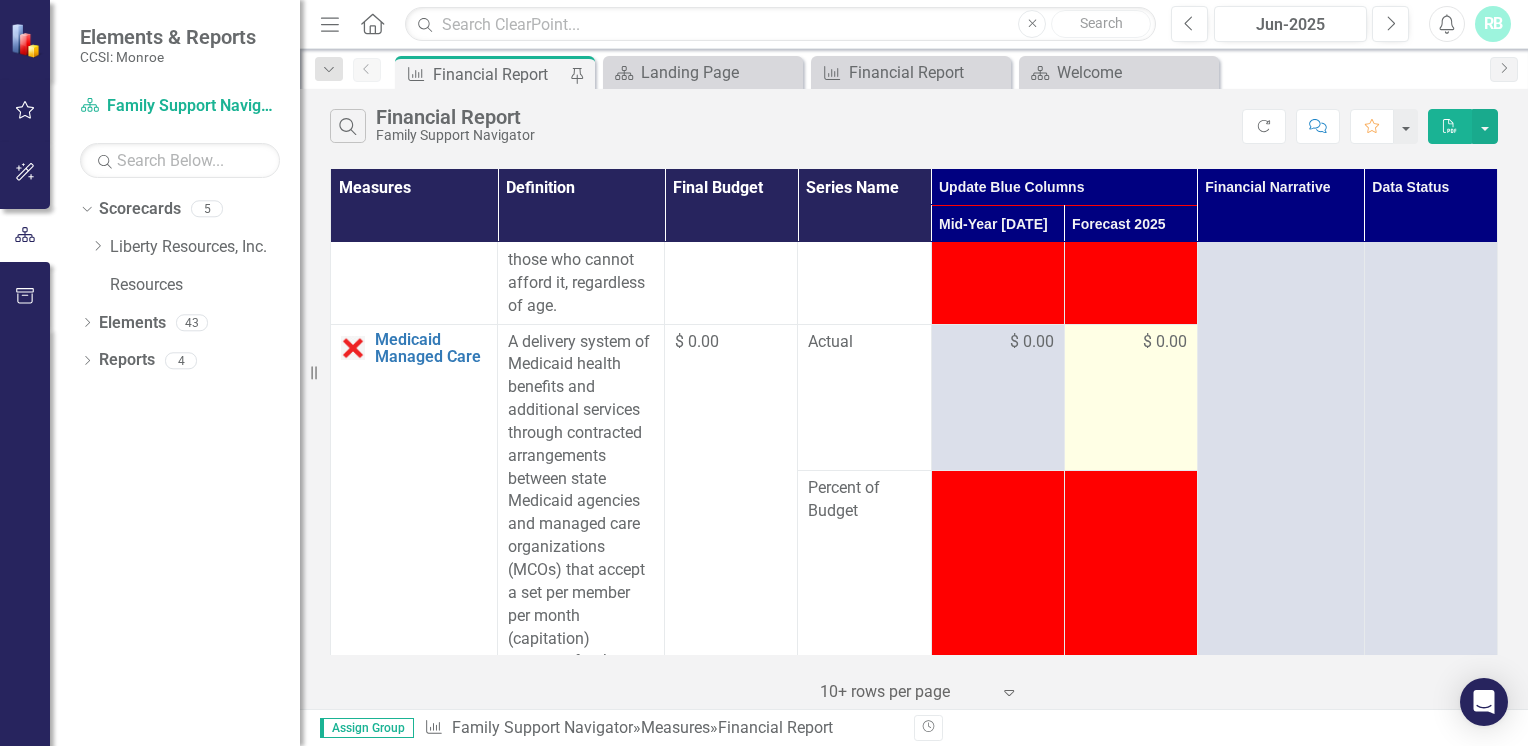 click on "$ 0.00" at bounding box center [1165, 342] 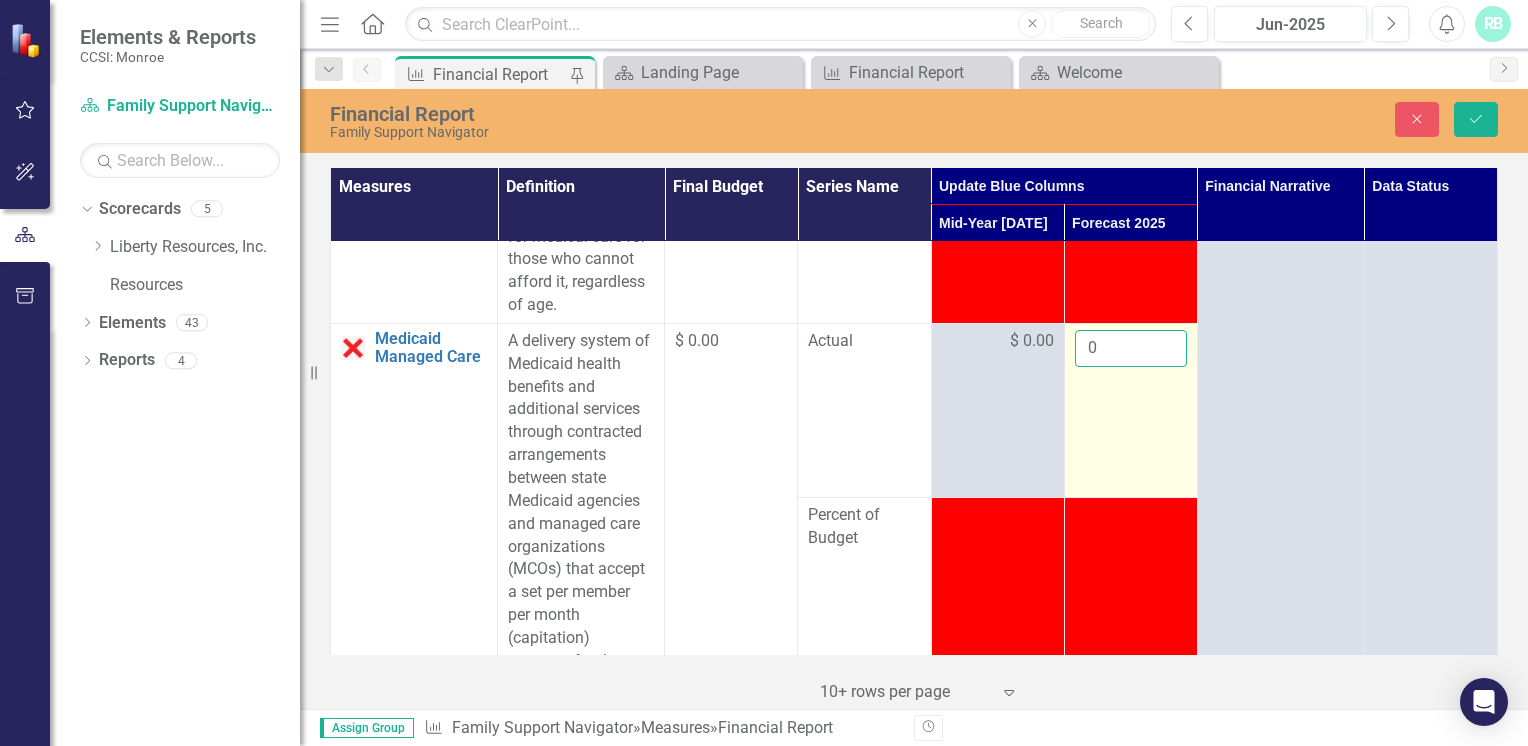 click on "0" at bounding box center [1131, 348] 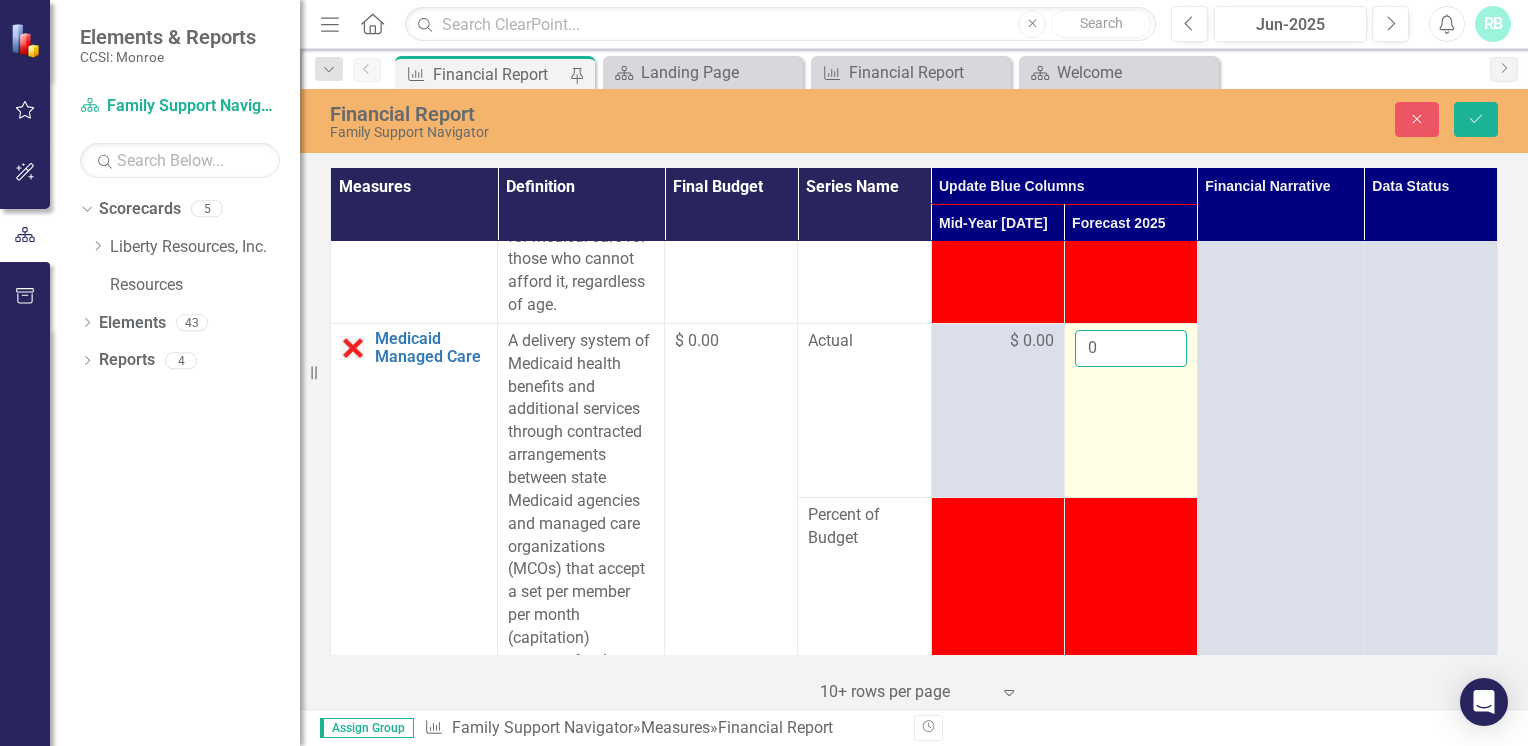 click on "0" at bounding box center [1131, 348] 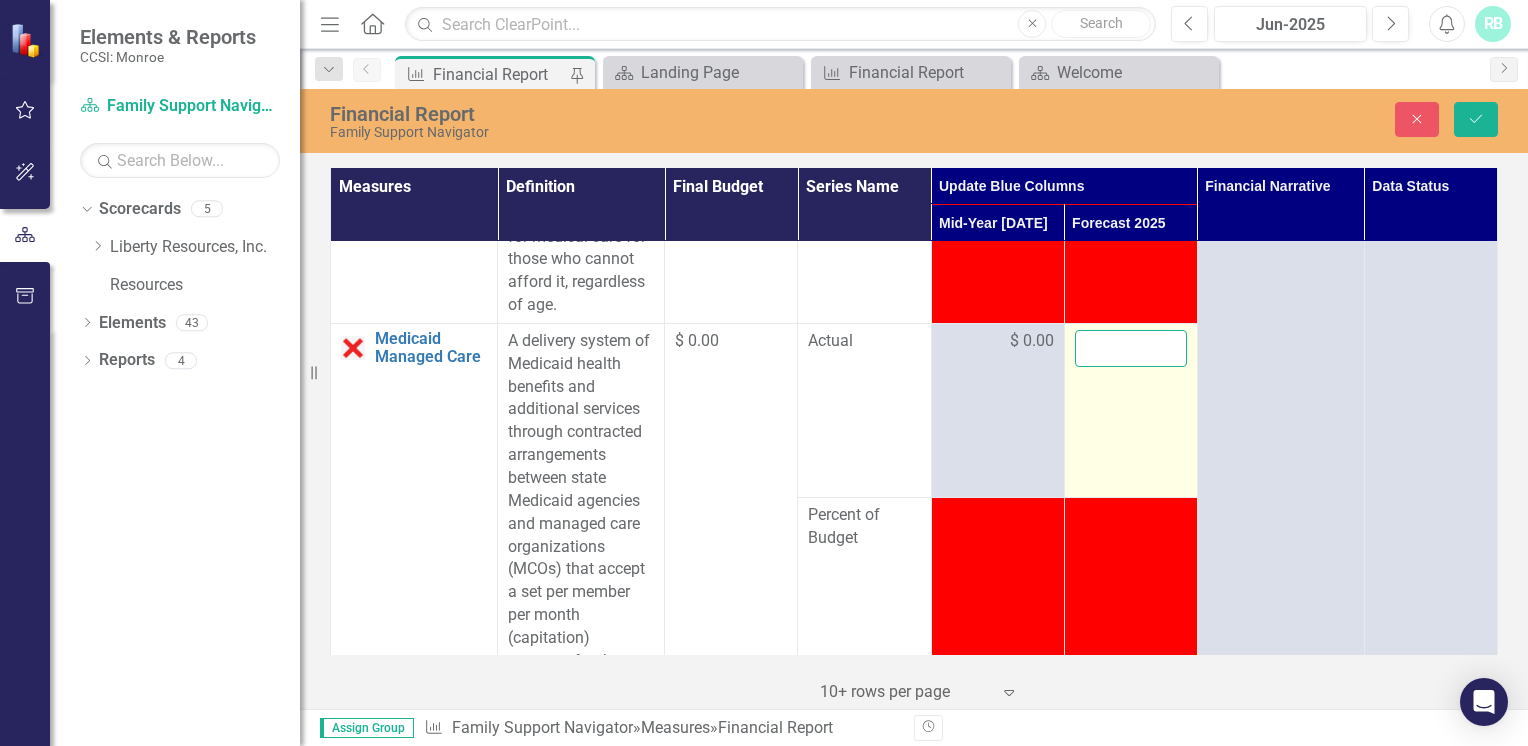 type 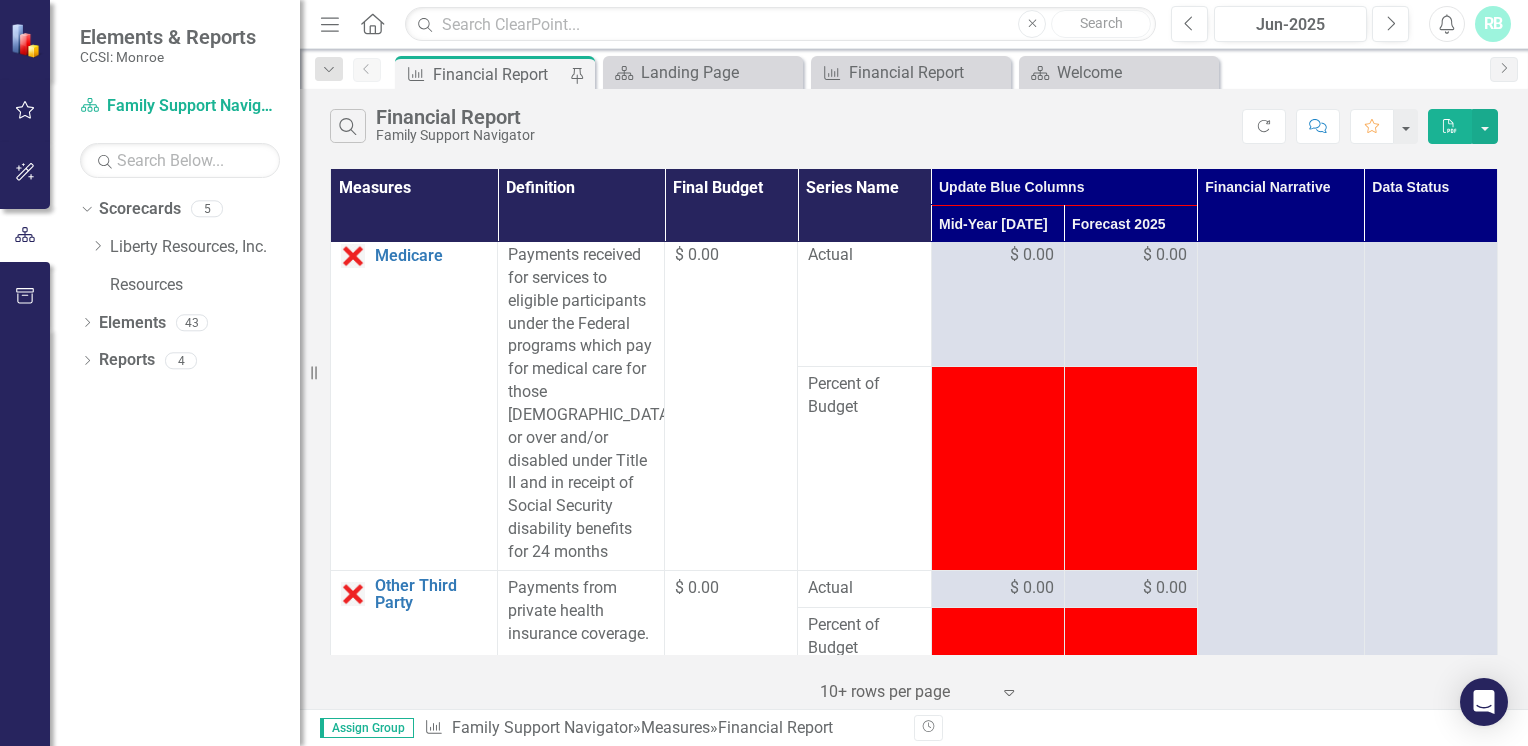 scroll, scrollTop: 2431, scrollLeft: 0, axis: vertical 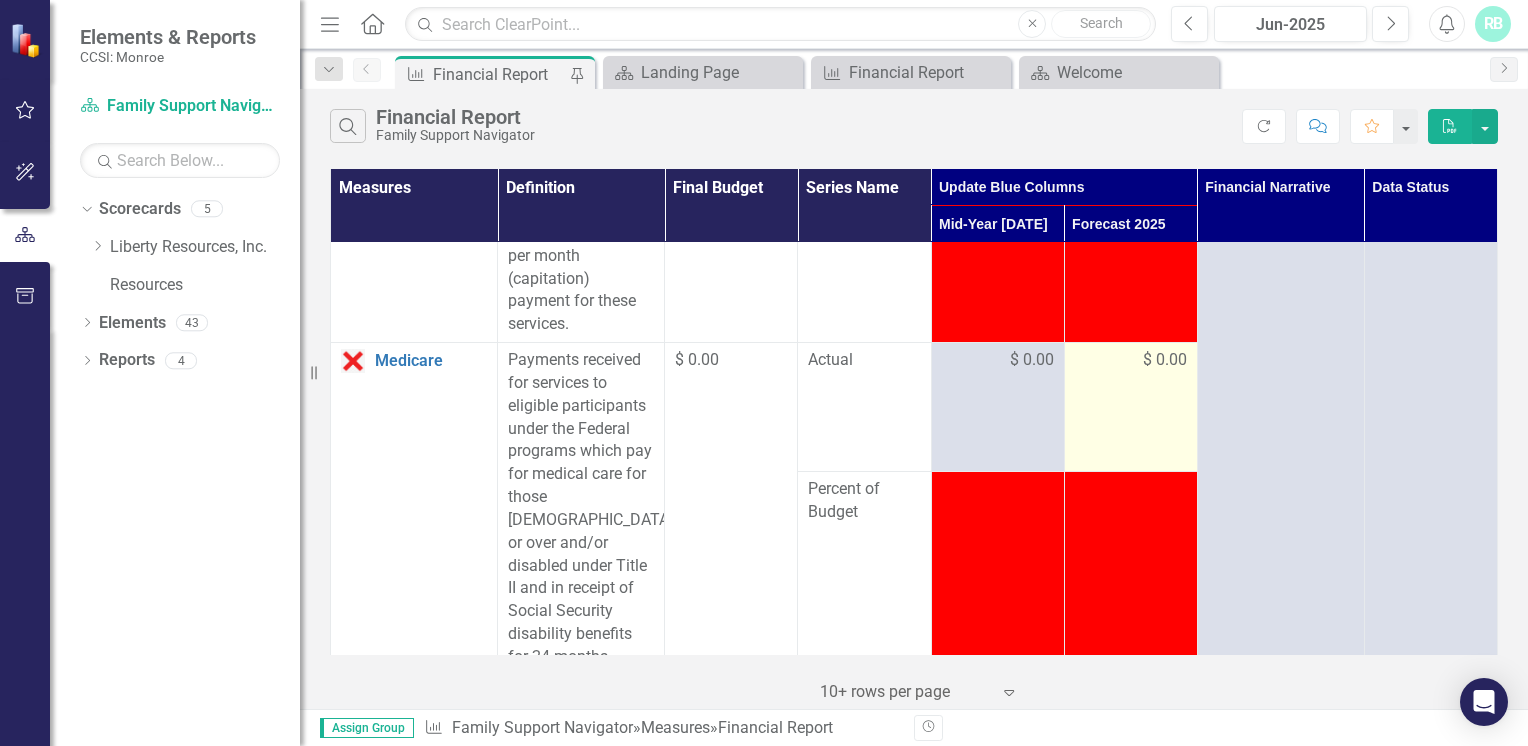 click on "$ 0.00" at bounding box center [1165, 360] 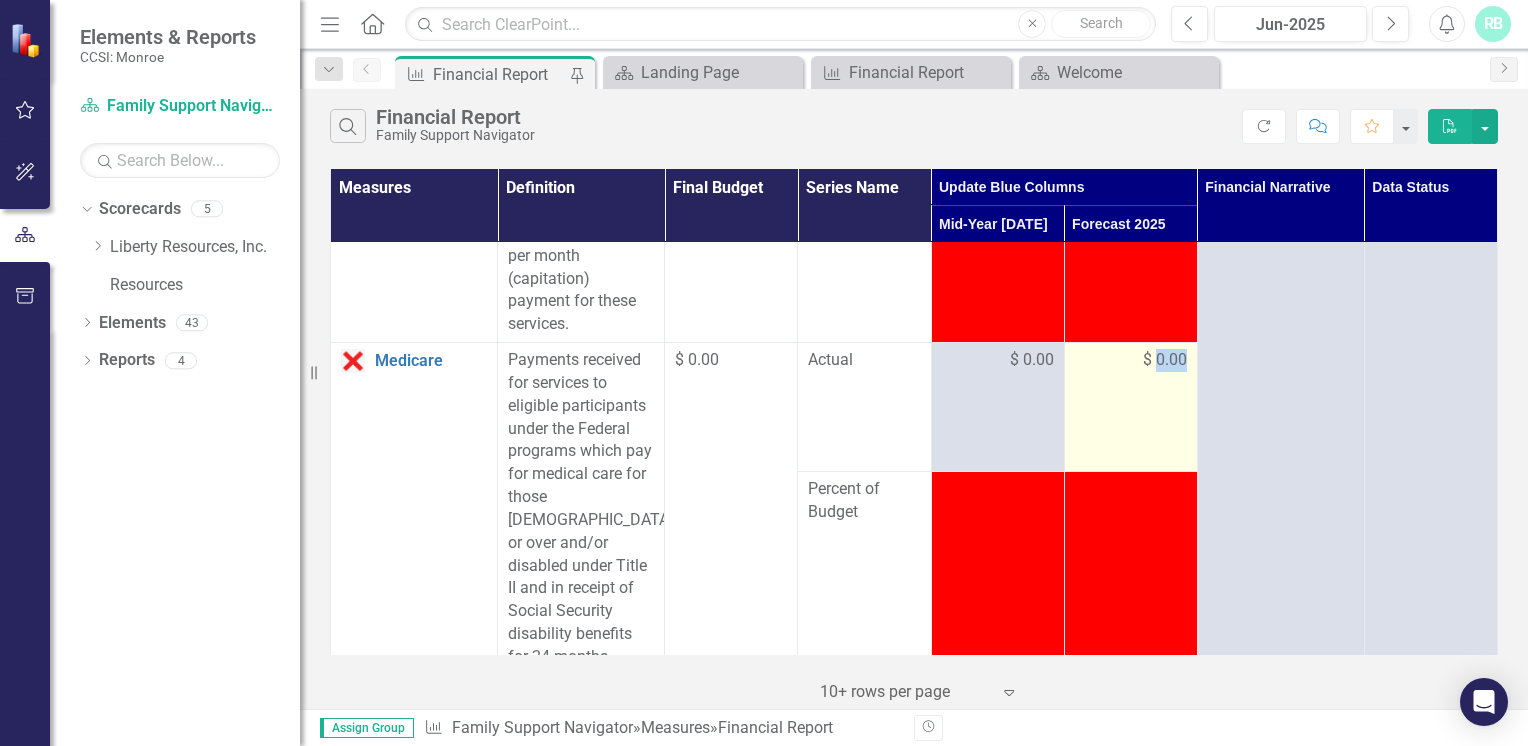 click on "$ 0.00" at bounding box center [1165, 360] 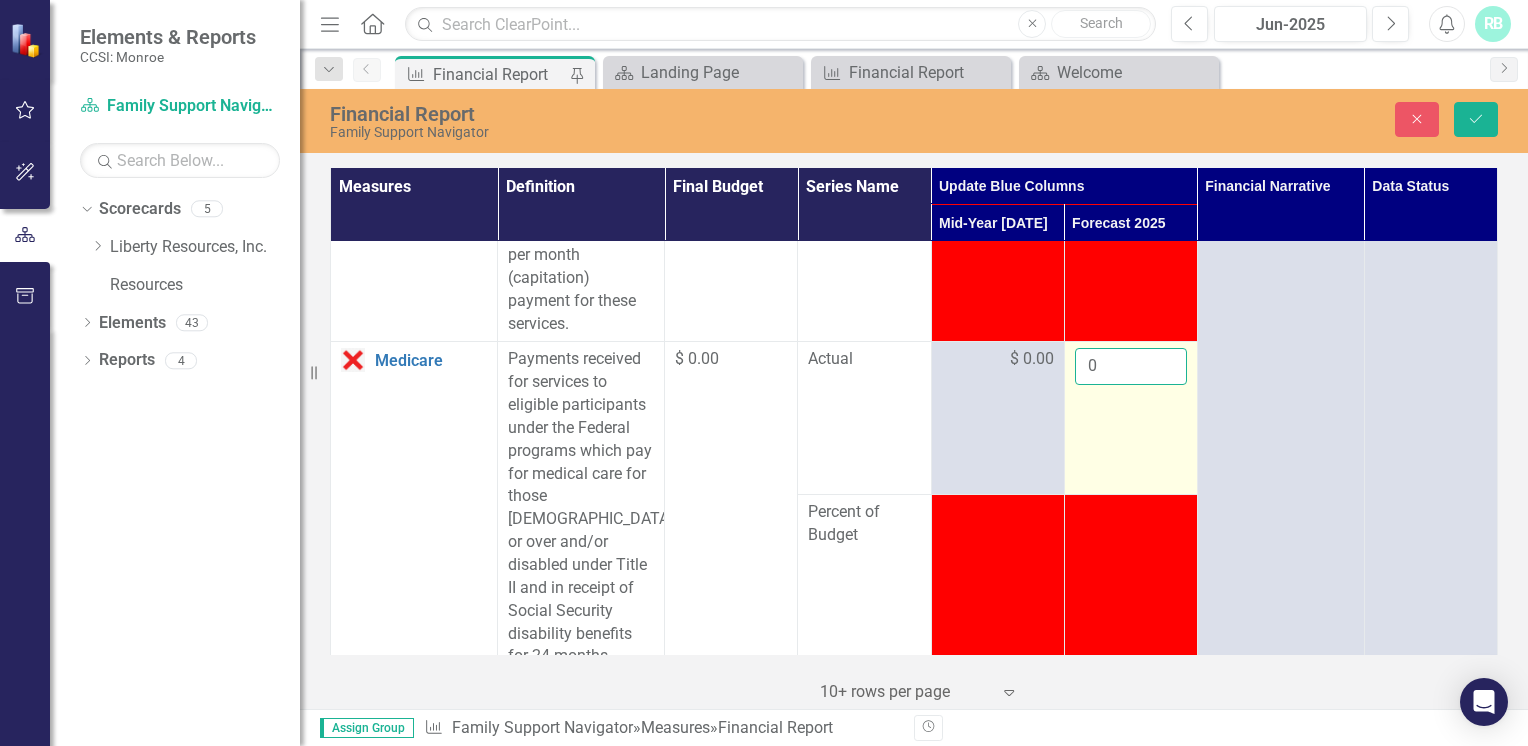 drag, startPoint x: 1149, startPoint y: 404, endPoint x: 1107, endPoint y: 421, distance: 45.310043 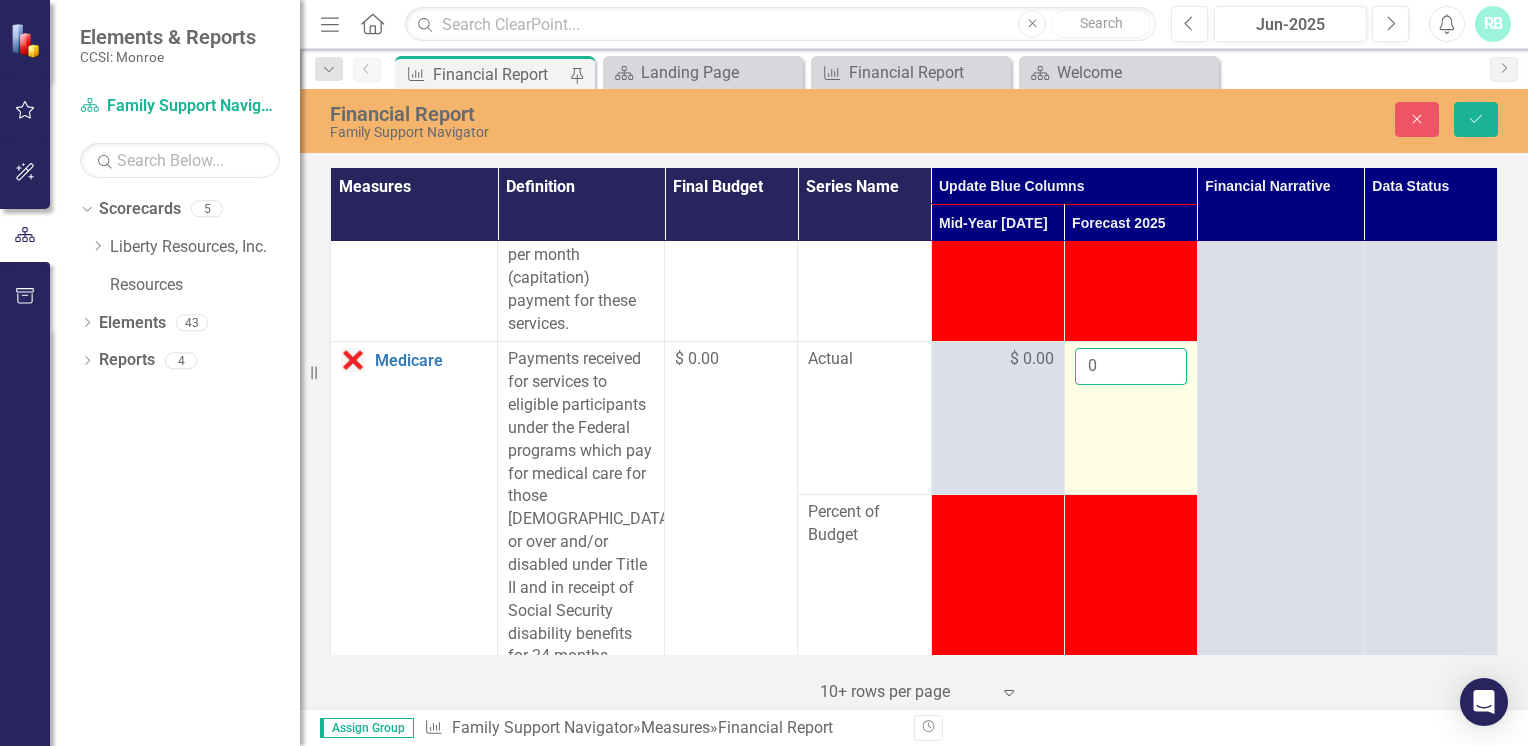 click on "0" at bounding box center [1131, 366] 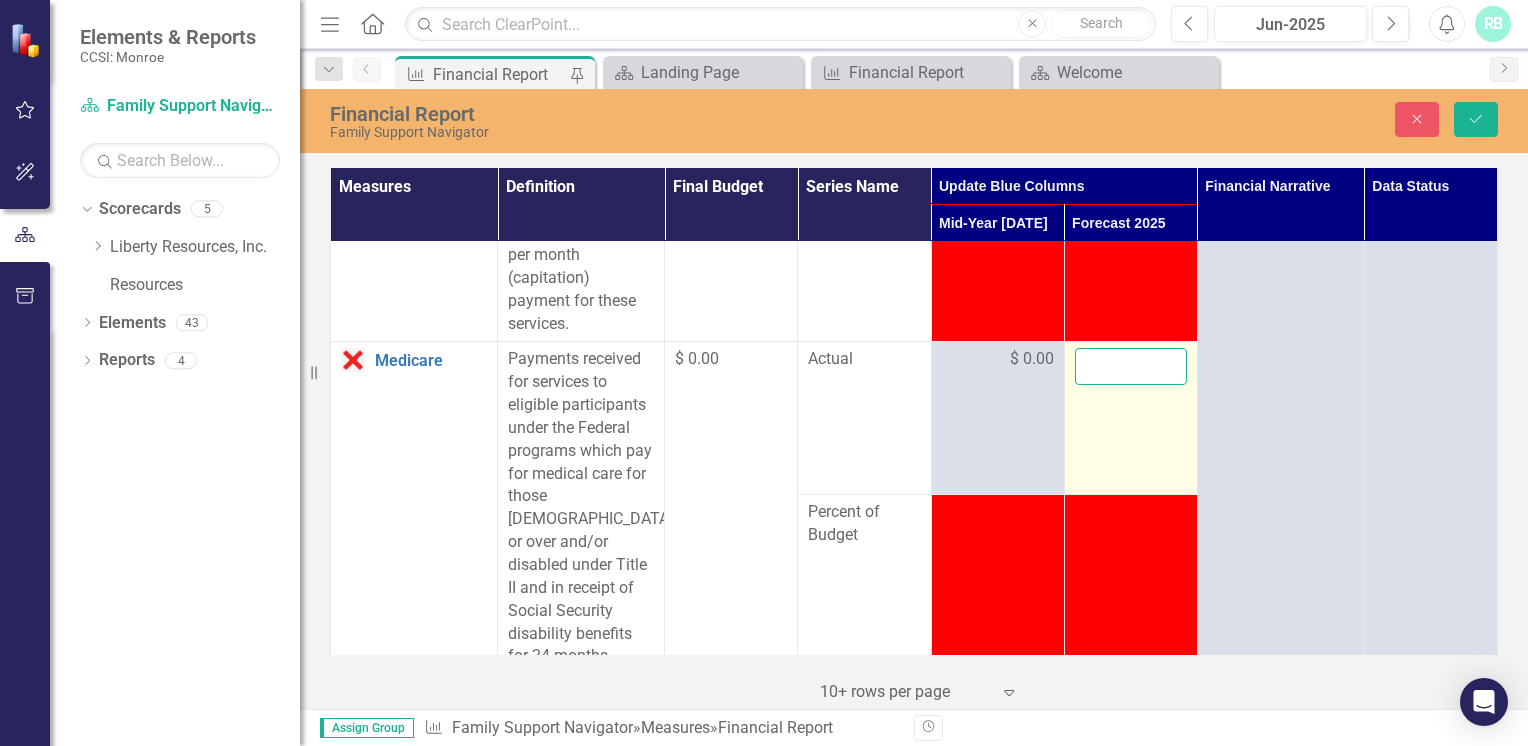 type 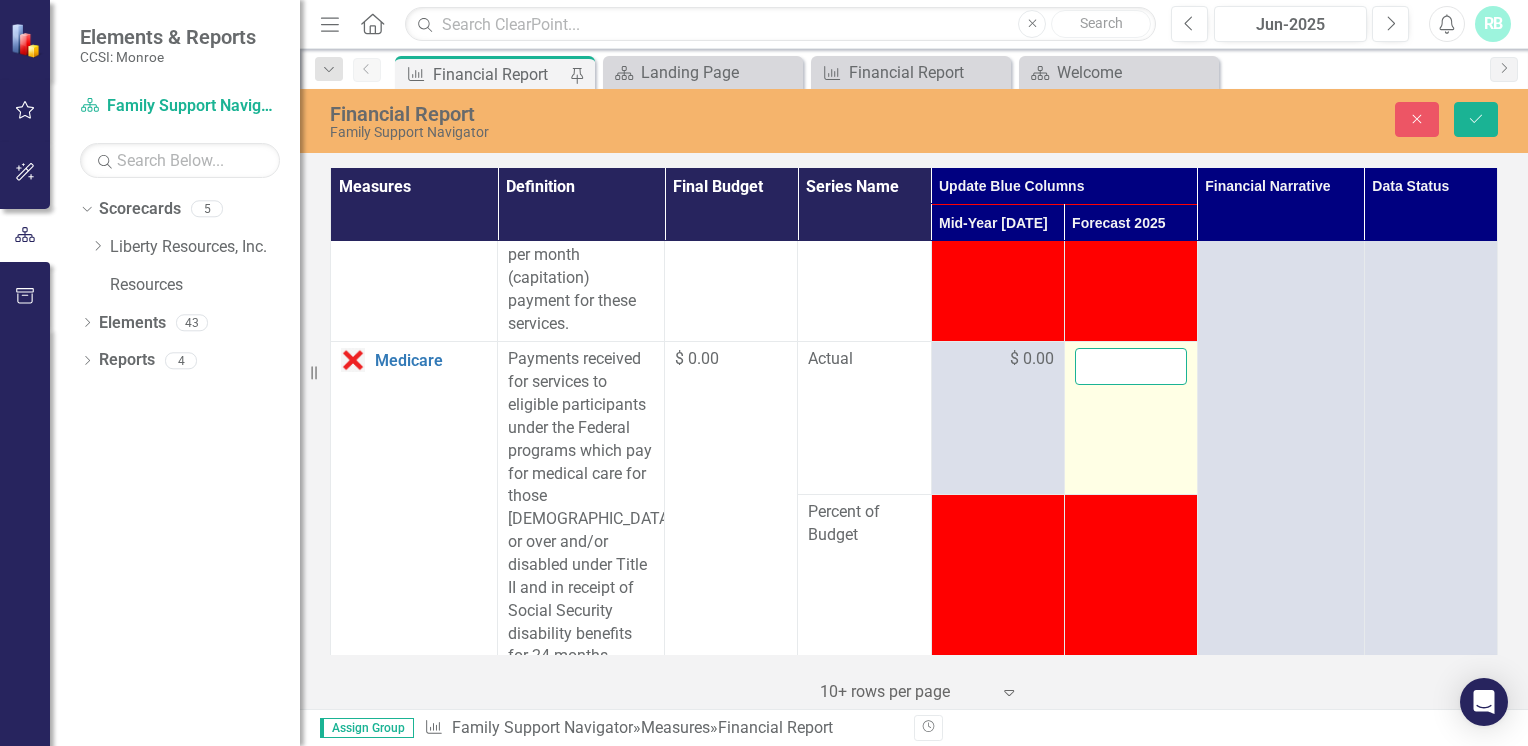 click on "Save" at bounding box center [1476, 119] 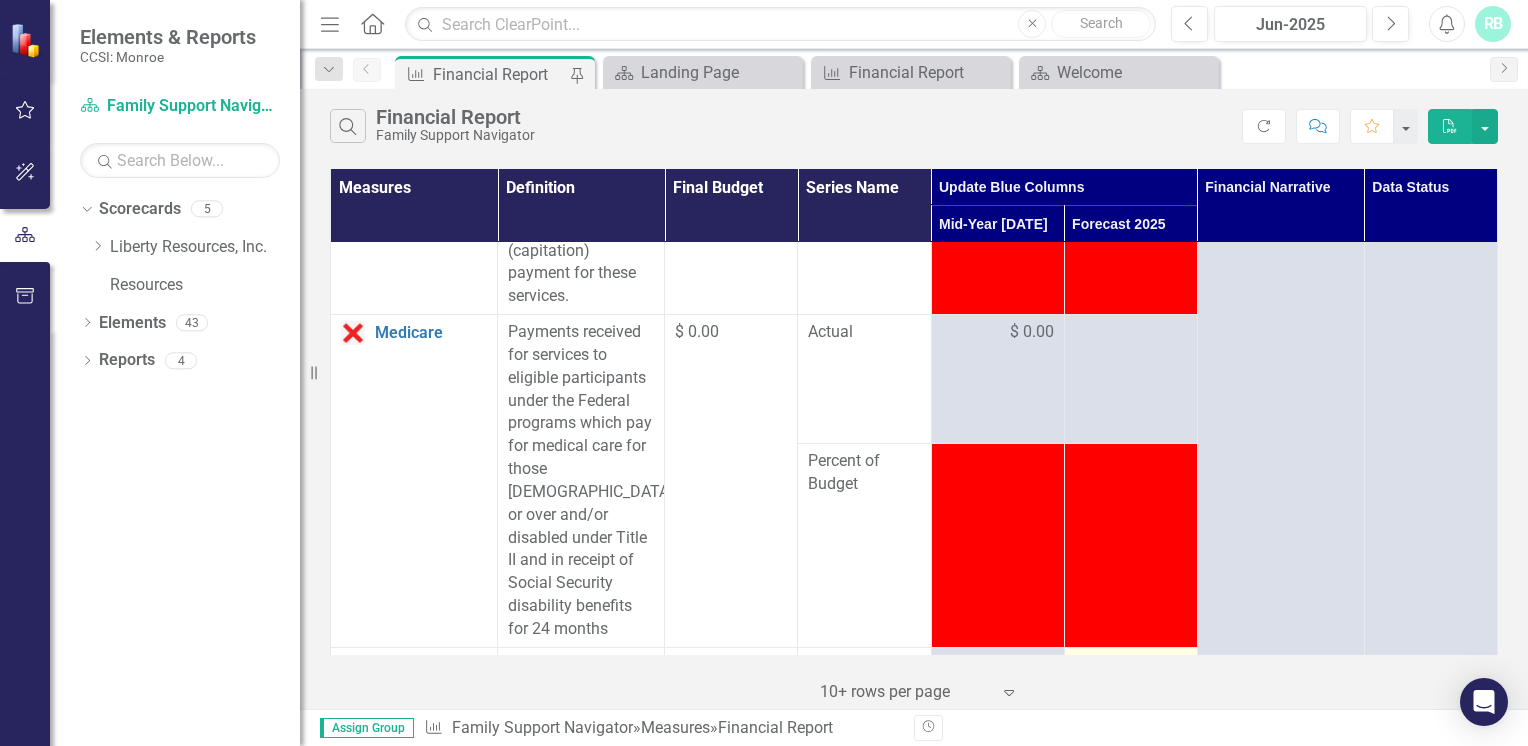 scroll, scrollTop: 2764, scrollLeft: 0, axis: vertical 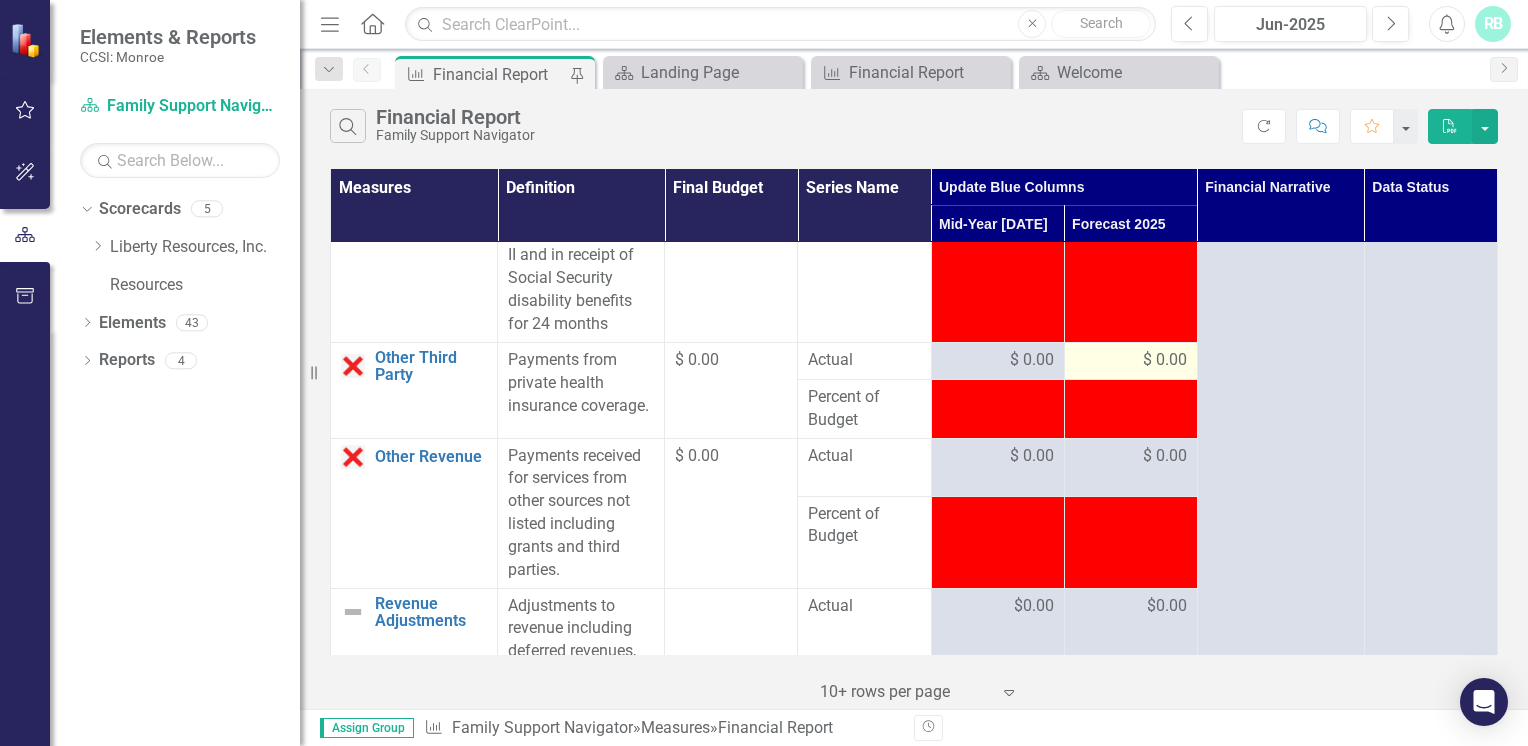 click on "$ 0.00" at bounding box center (1165, 360) 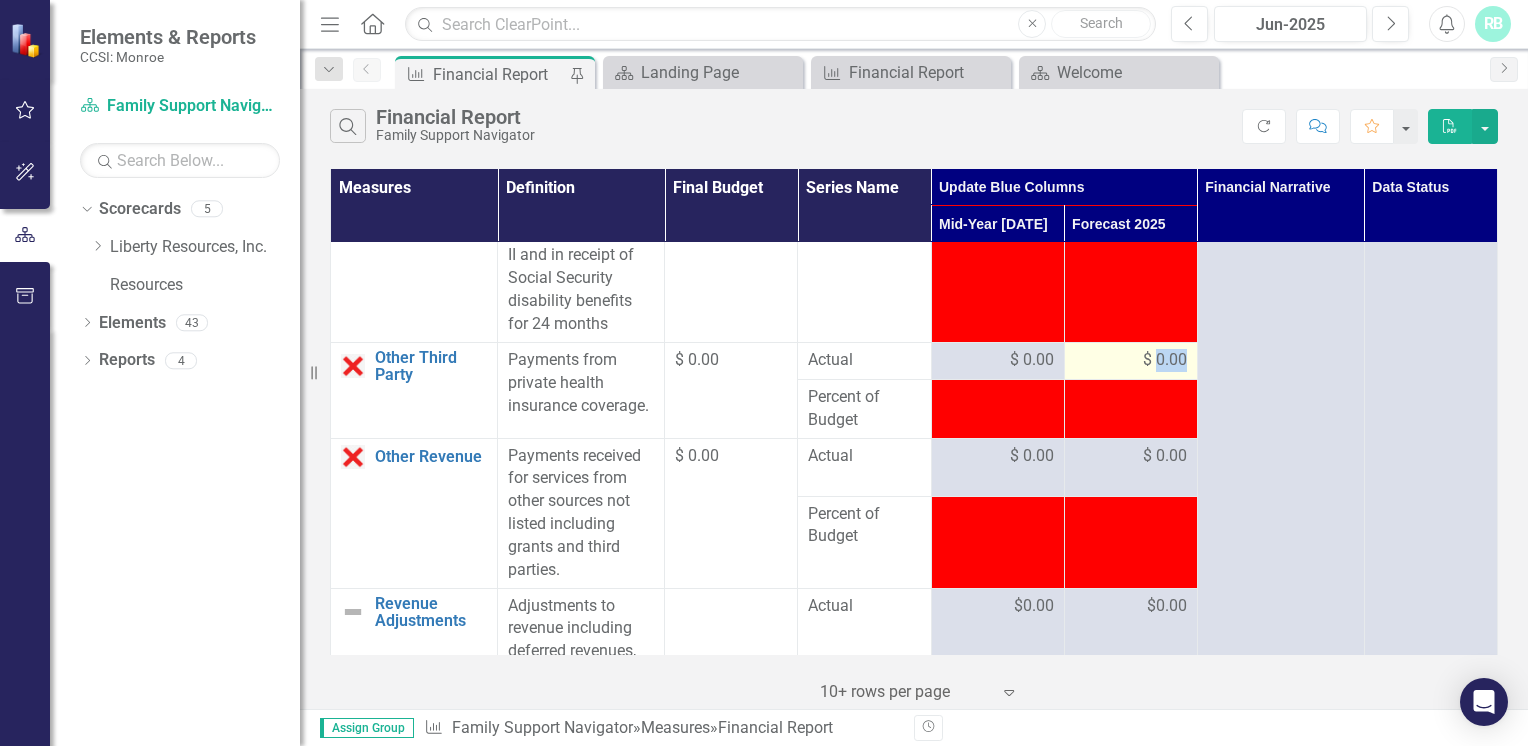 click on "$ 0.00" at bounding box center (1165, 360) 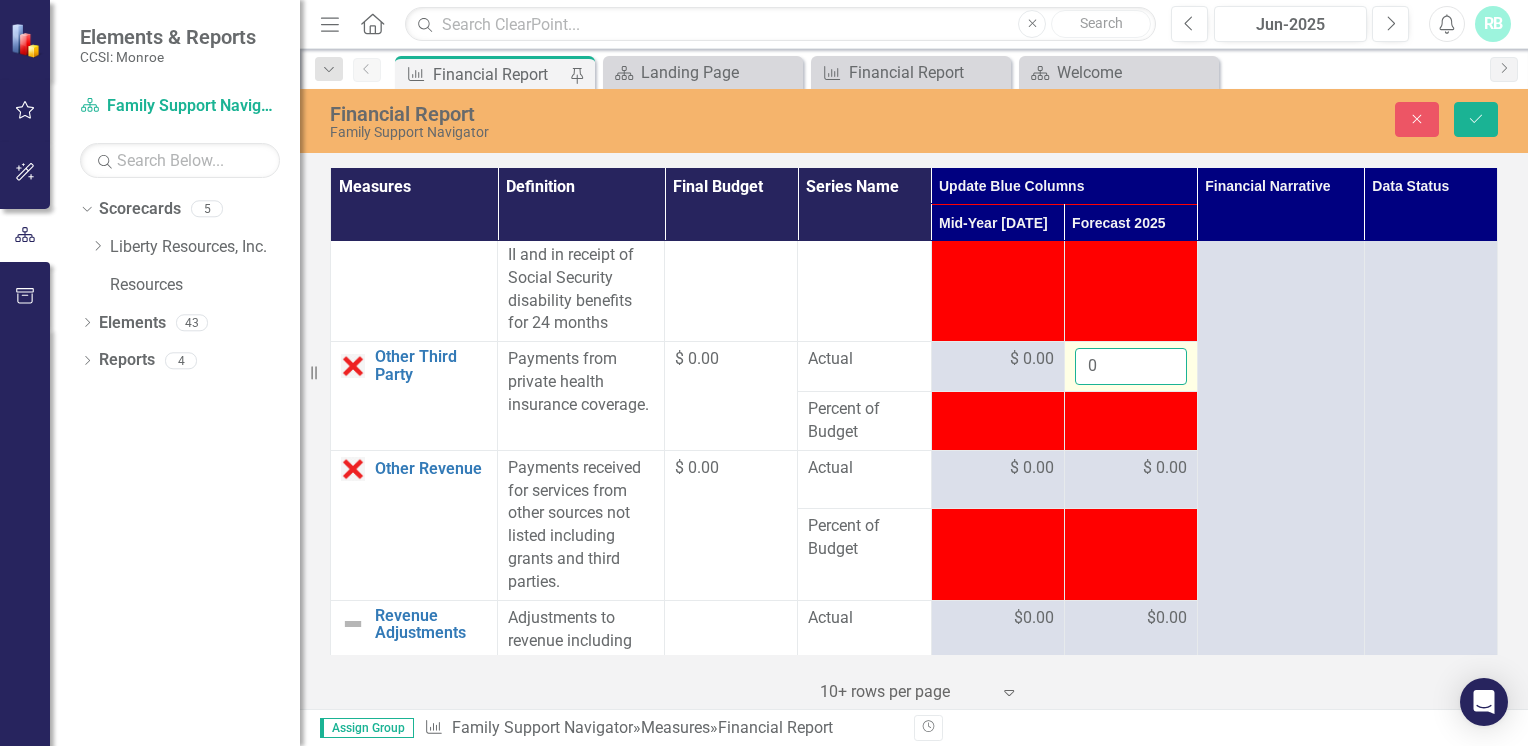 drag, startPoint x: 1155, startPoint y: 375, endPoint x: 1132, endPoint y: 382, distance: 24.04163 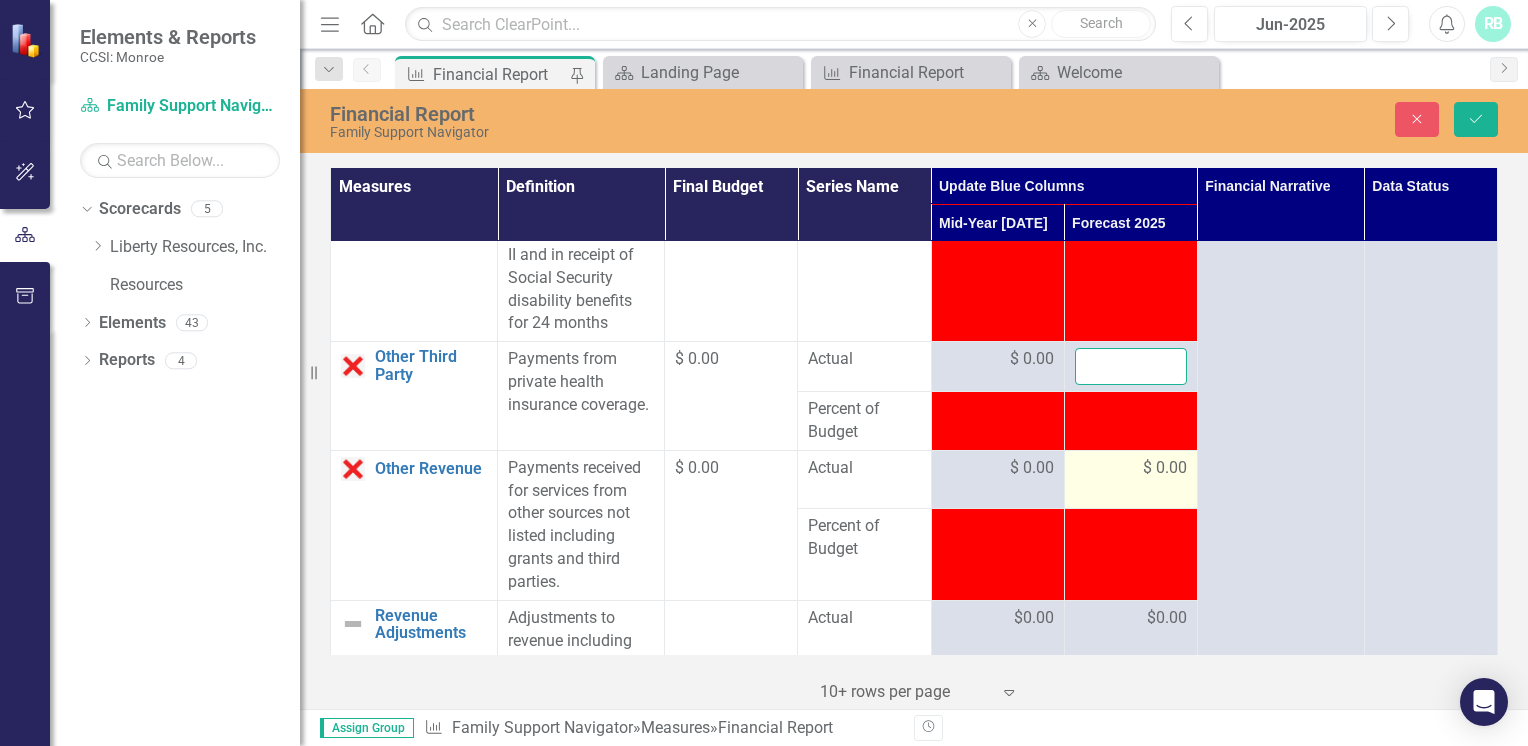type 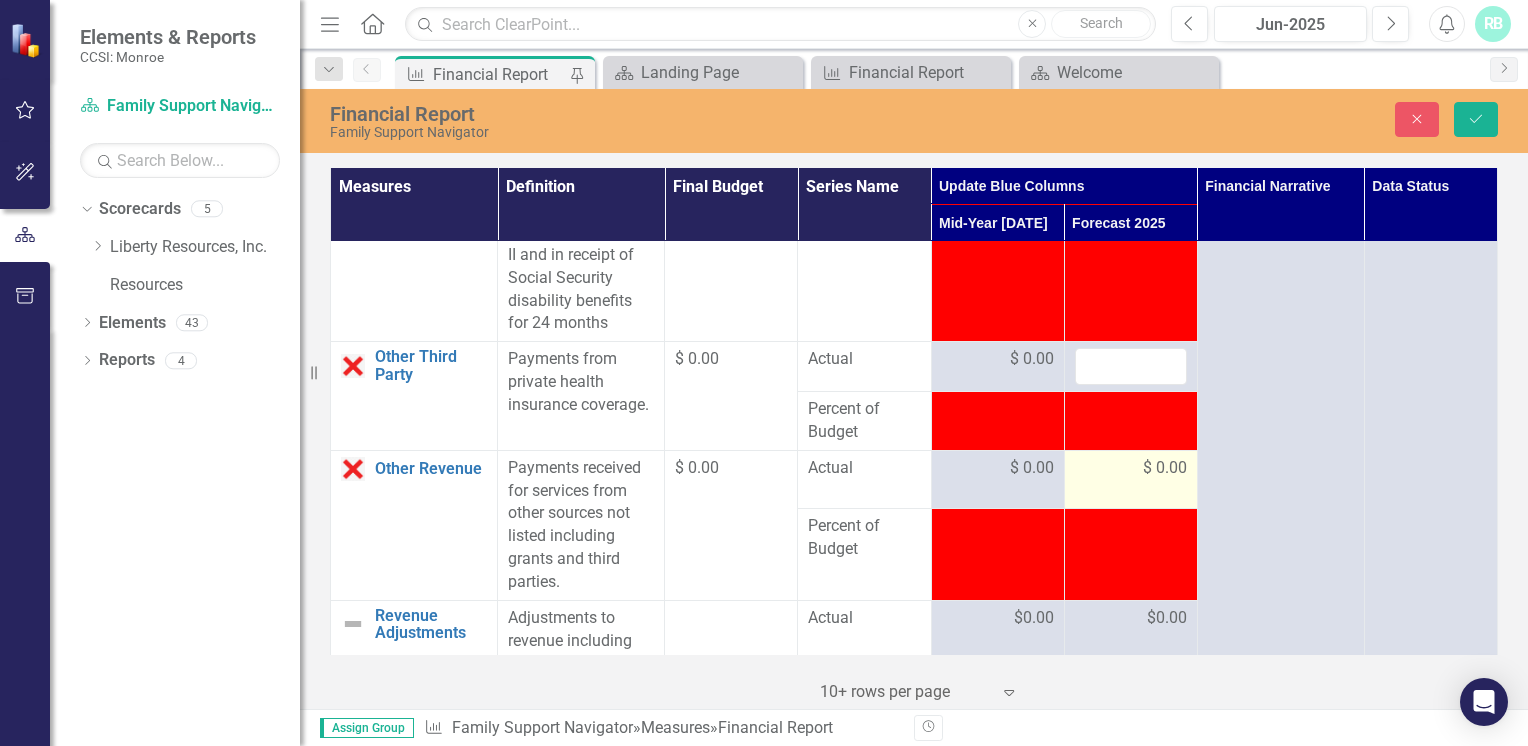 click on "$ 0.00" at bounding box center (1165, 468) 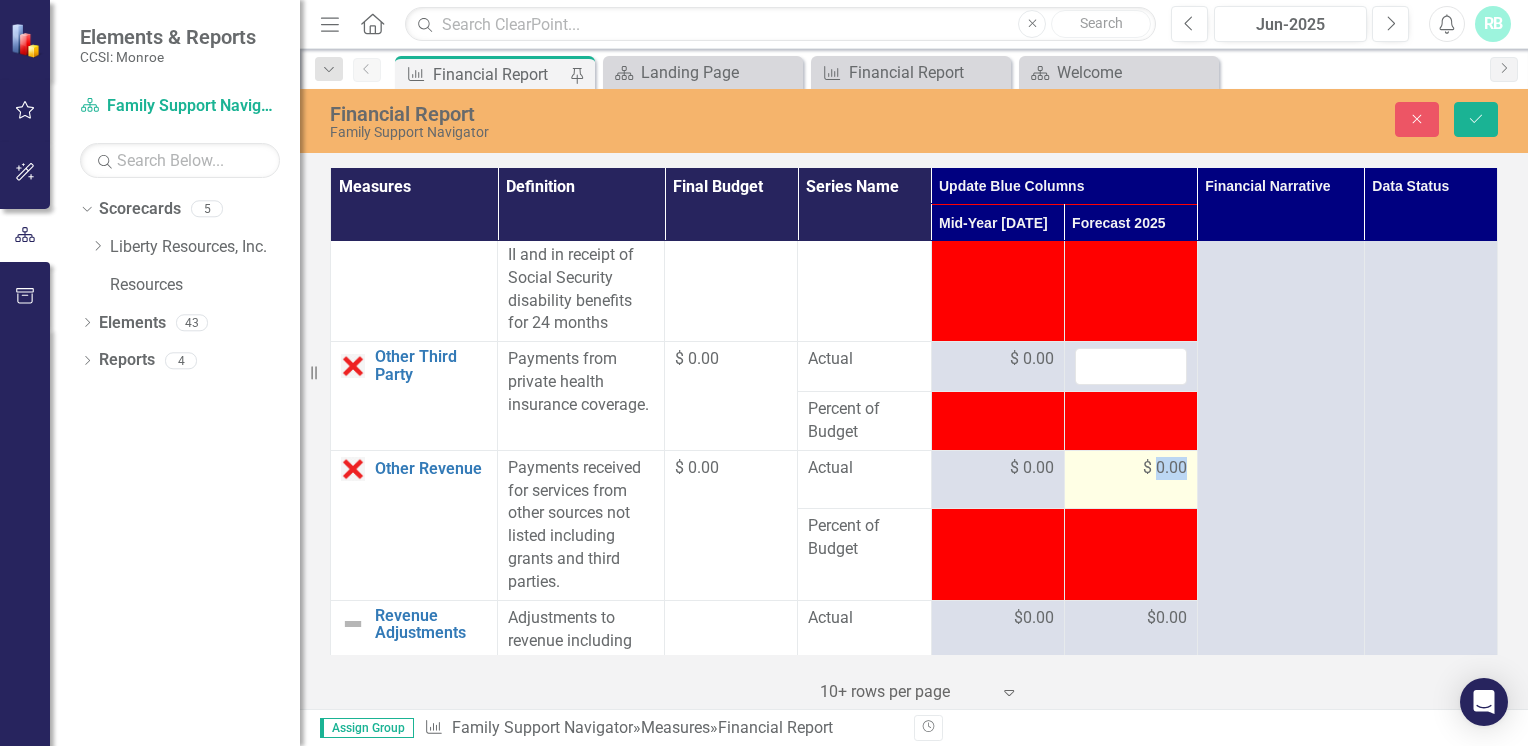 click on "$ 0.00" at bounding box center (1165, 468) 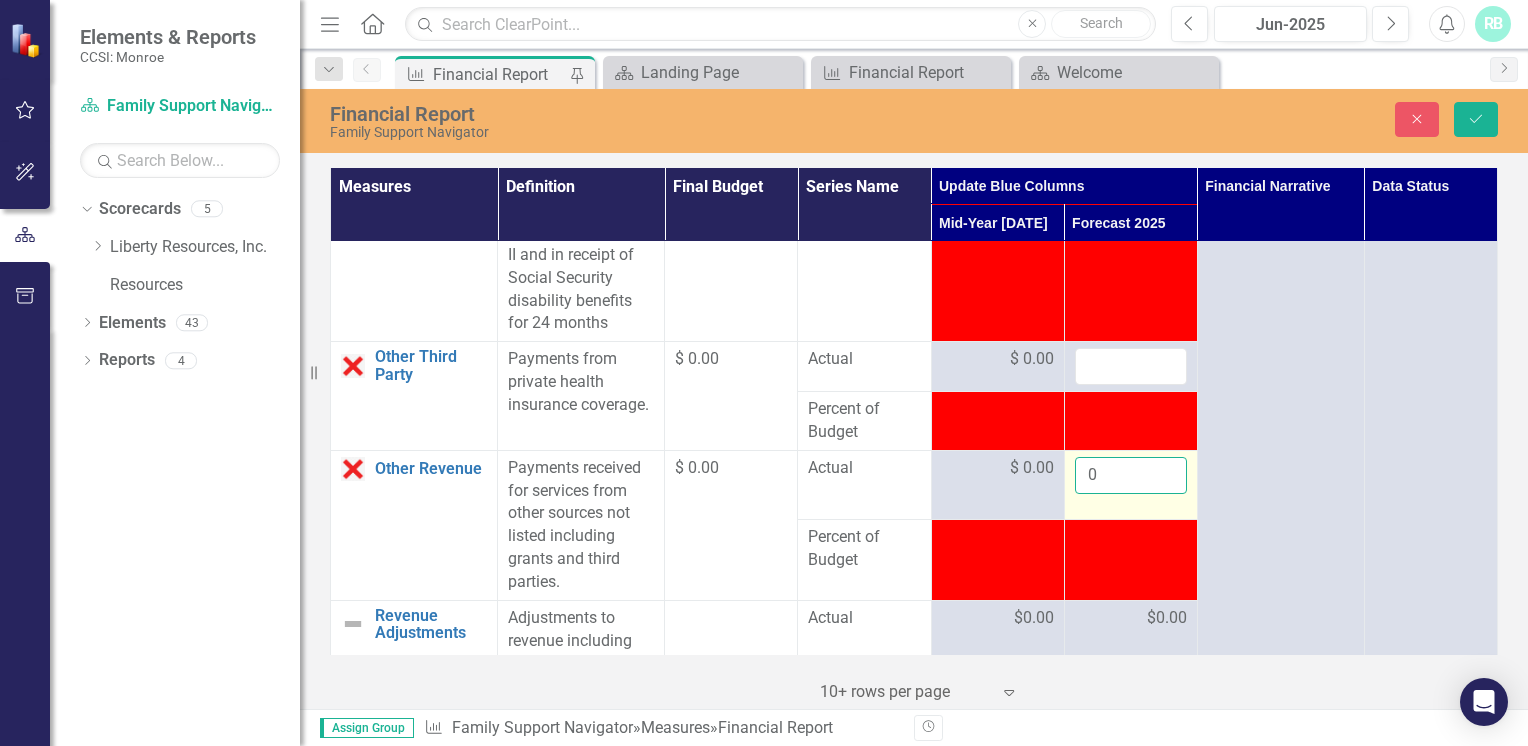drag, startPoint x: 1143, startPoint y: 481, endPoint x: 1112, endPoint y: 496, distance: 34.43835 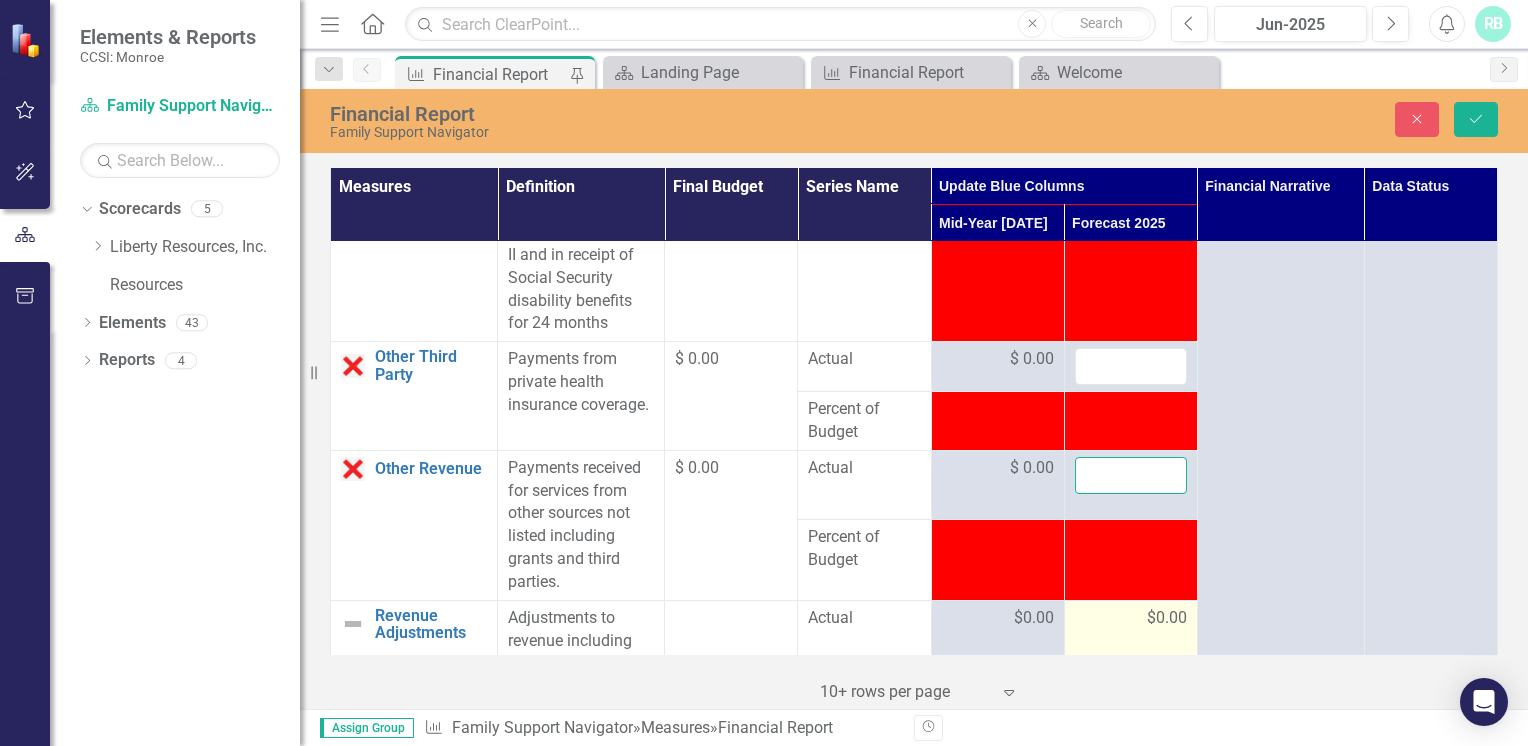 type 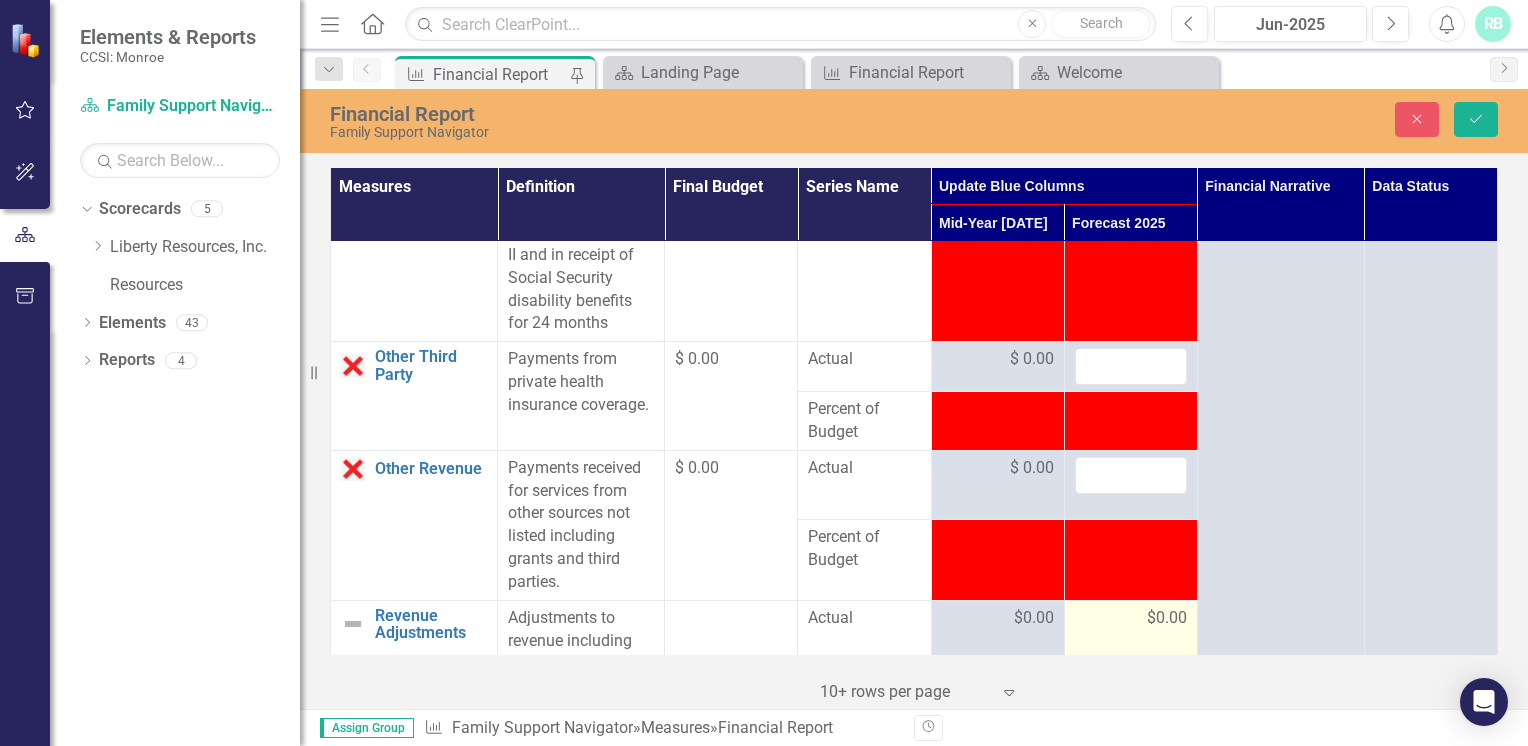 click on "$0.00" at bounding box center [1167, 618] 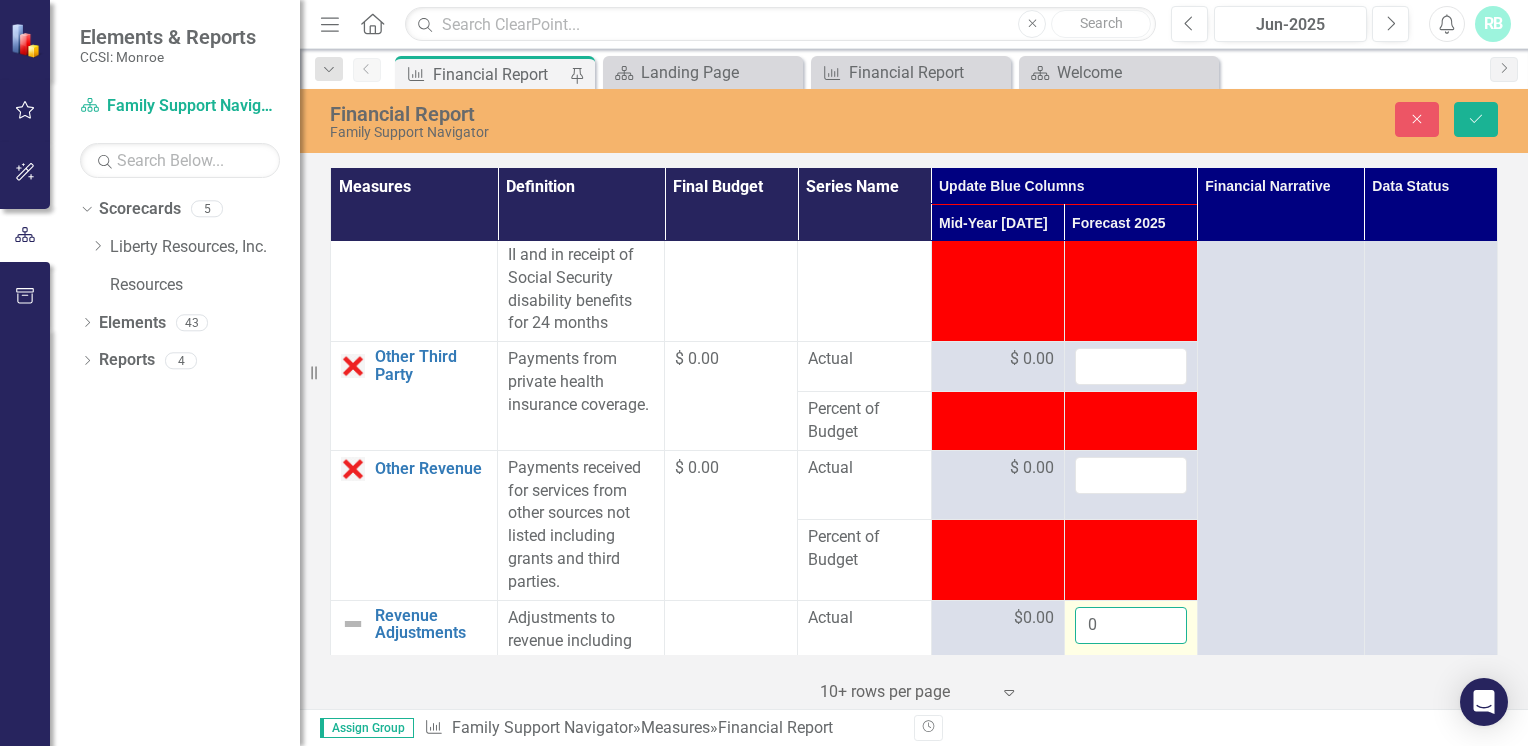 drag, startPoint x: 1152, startPoint y: 633, endPoint x: 1104, endPoint y: 642, distance: 48.83646 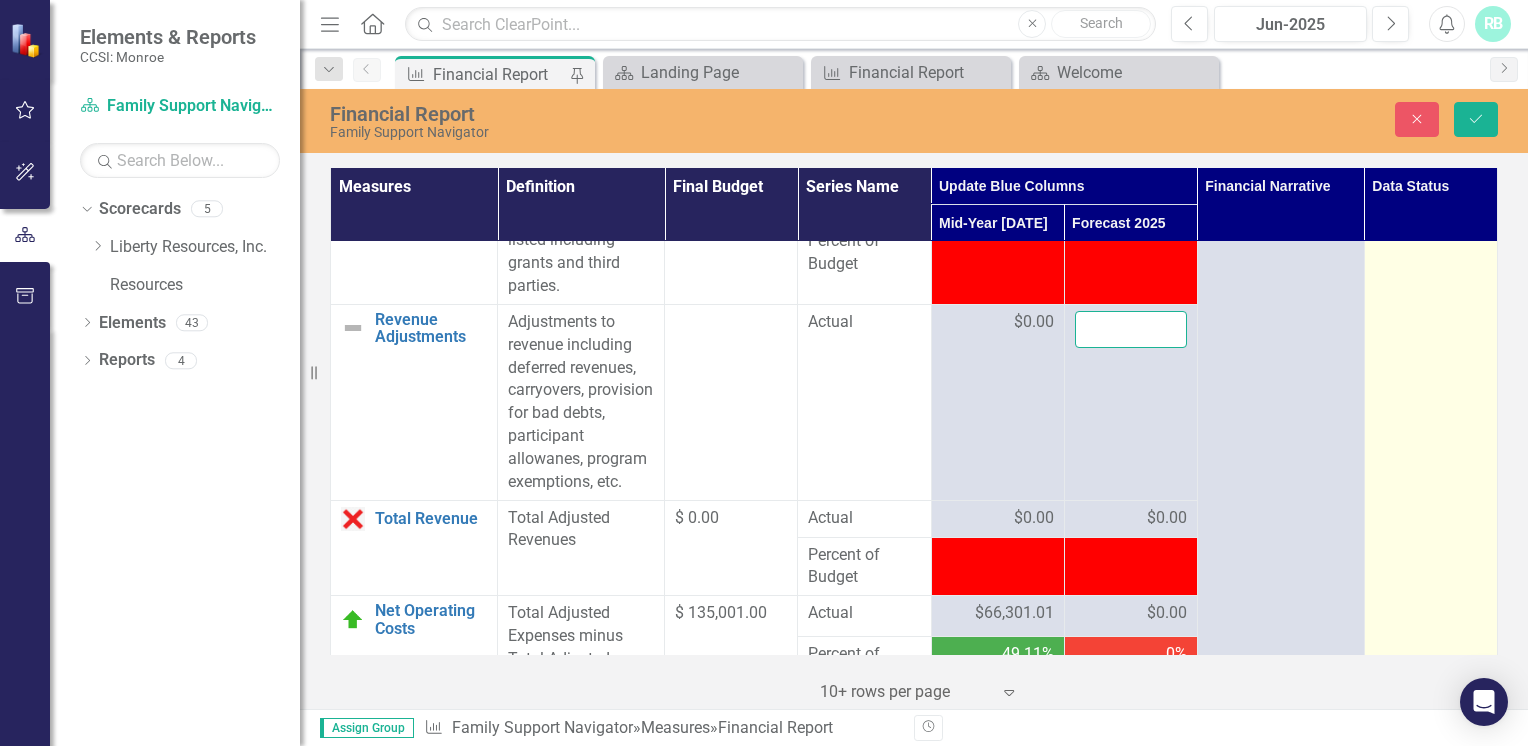 scroll, scrollTop: 3063, scrollLeft: 0, axis: vertical 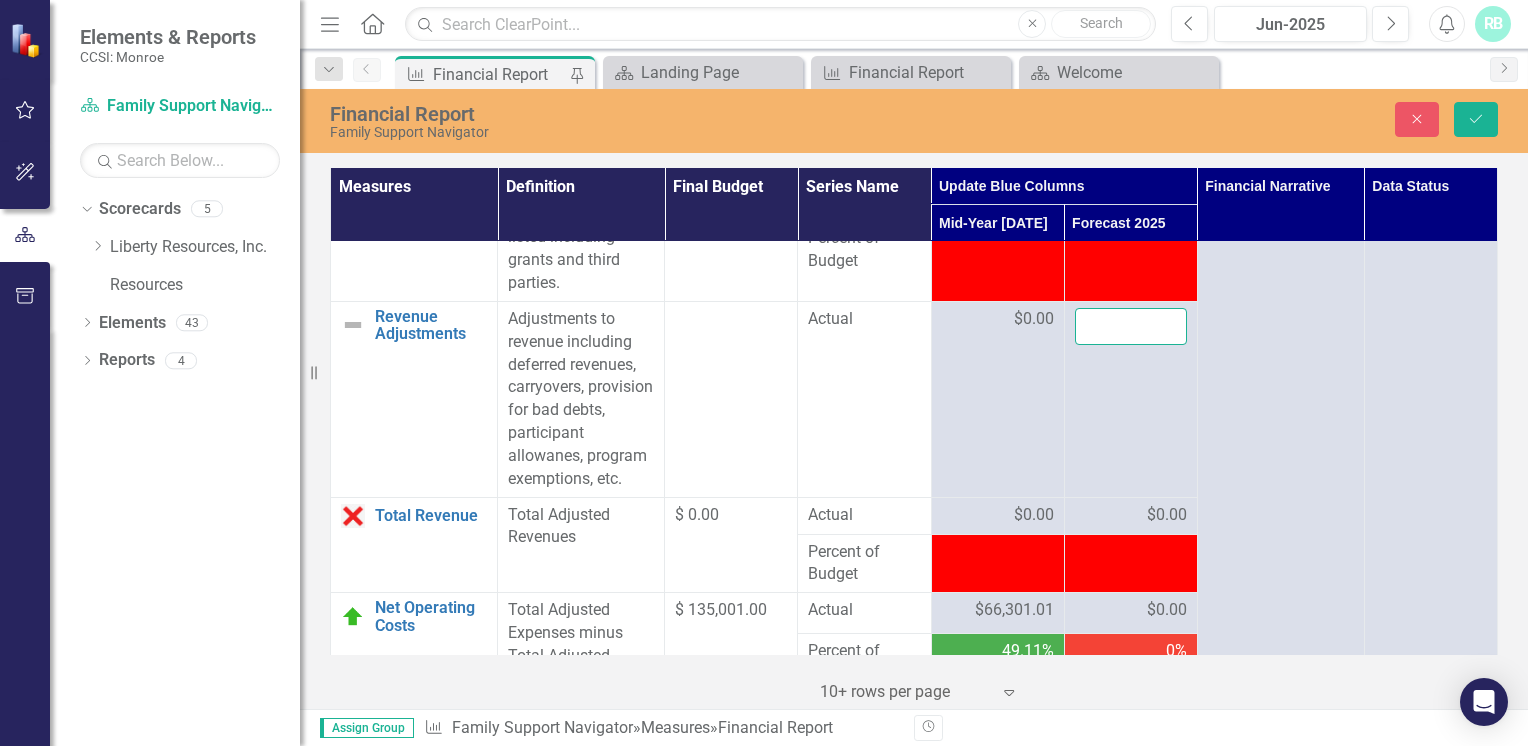 type 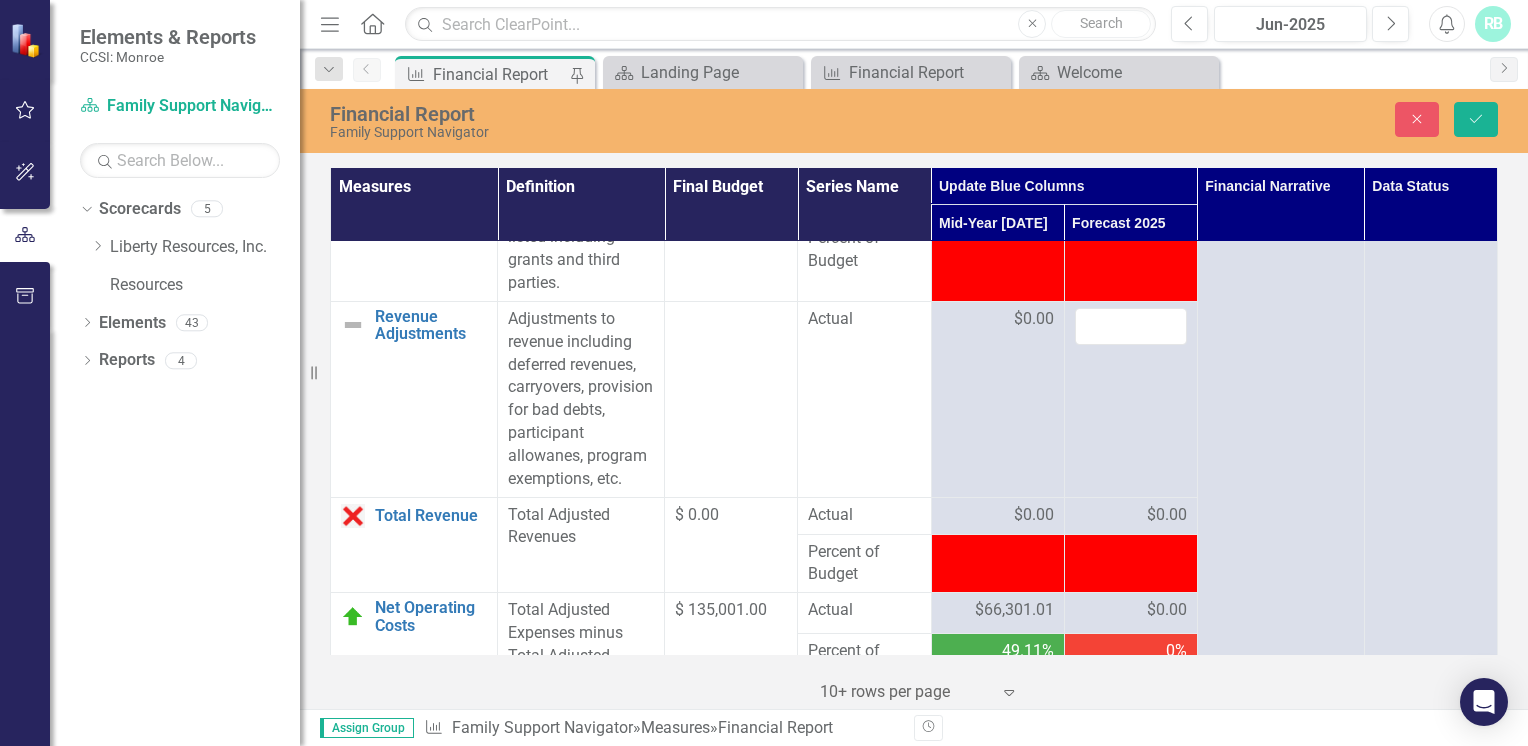 click on "$0.00" at bounding box center [1167, 515] 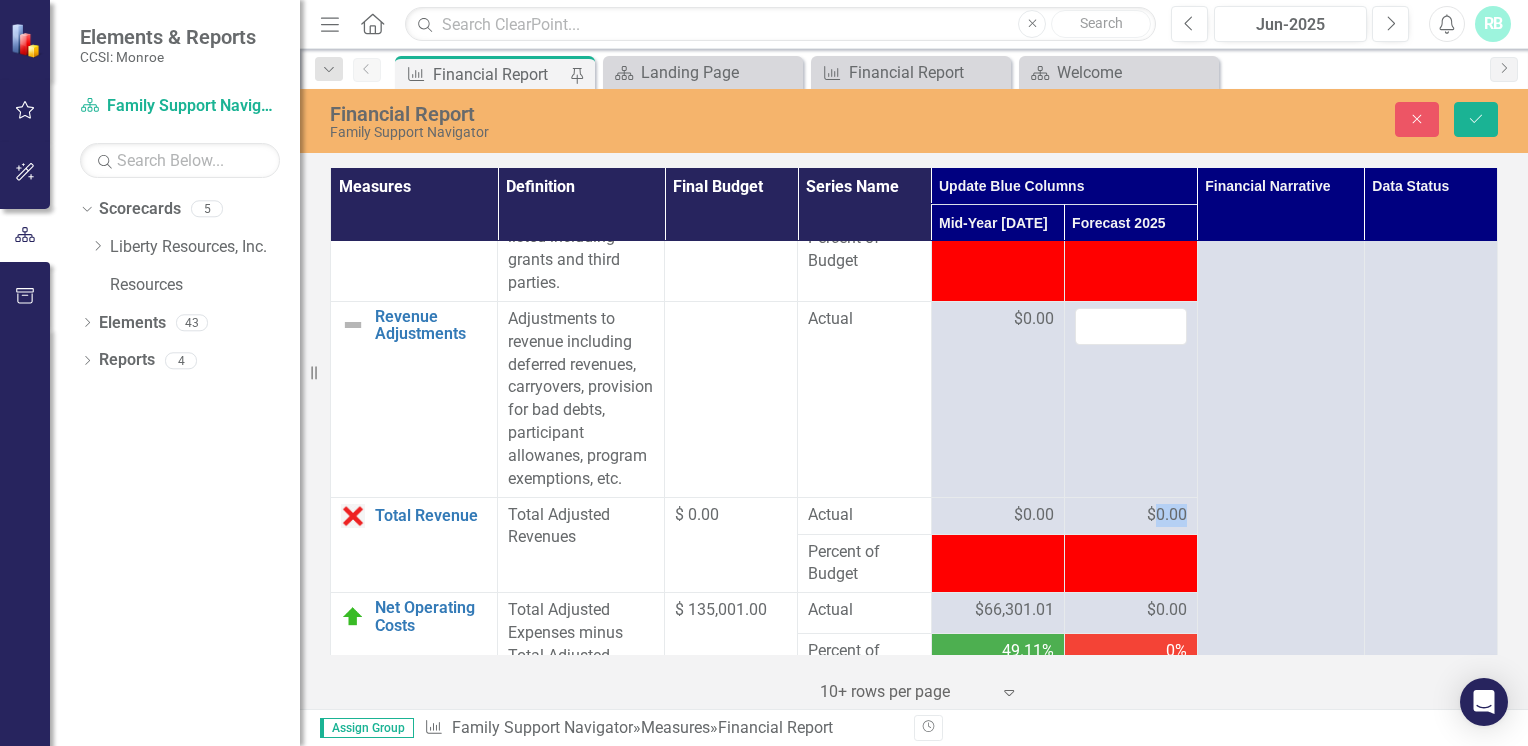 click on "$0.00" at bounding box center (1167, 515) 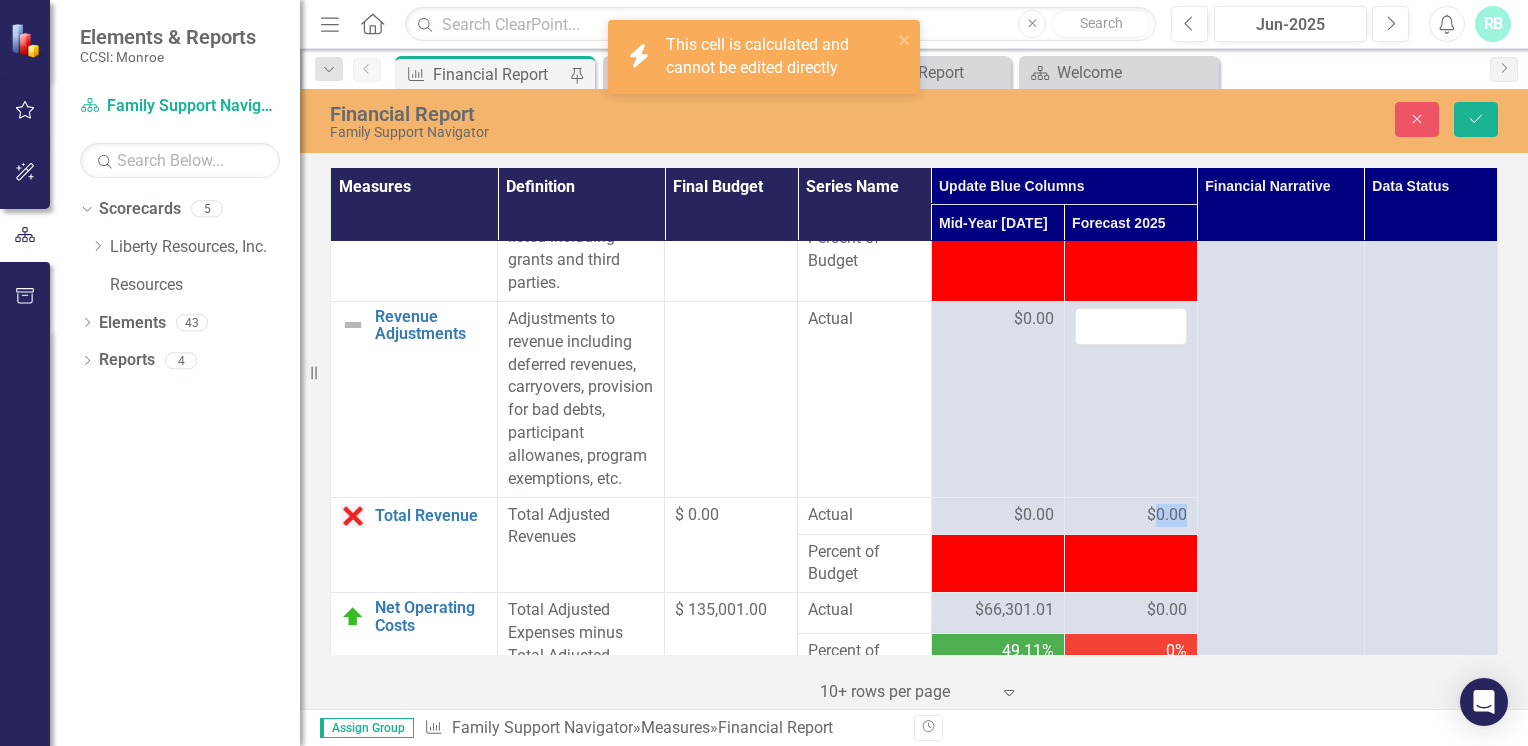 drag, startPoint x: 1148, startPoint y: 527, endPoint x: 1148, endPoint y: 629, distance: 102 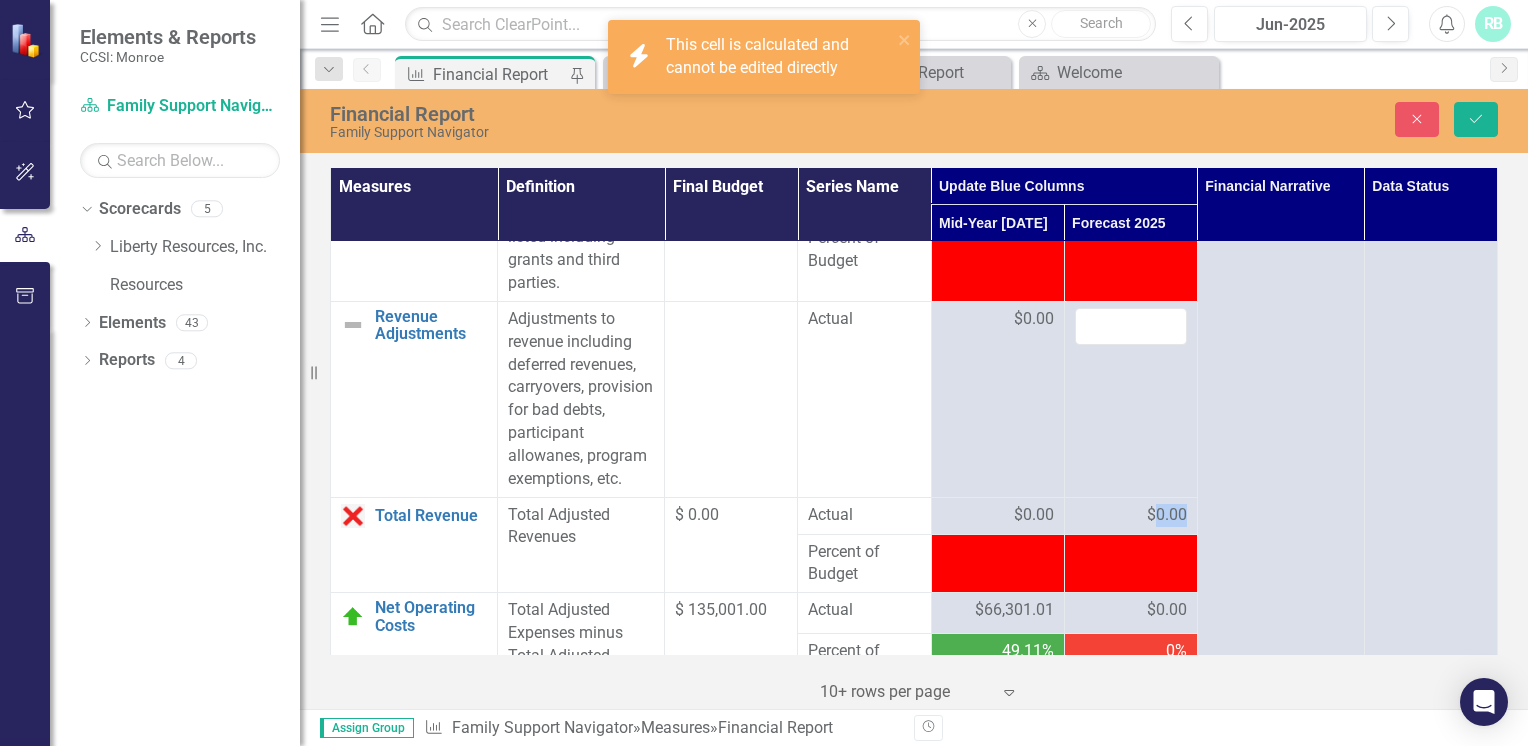click on "$0.00" at bounding box center (1167, 610) 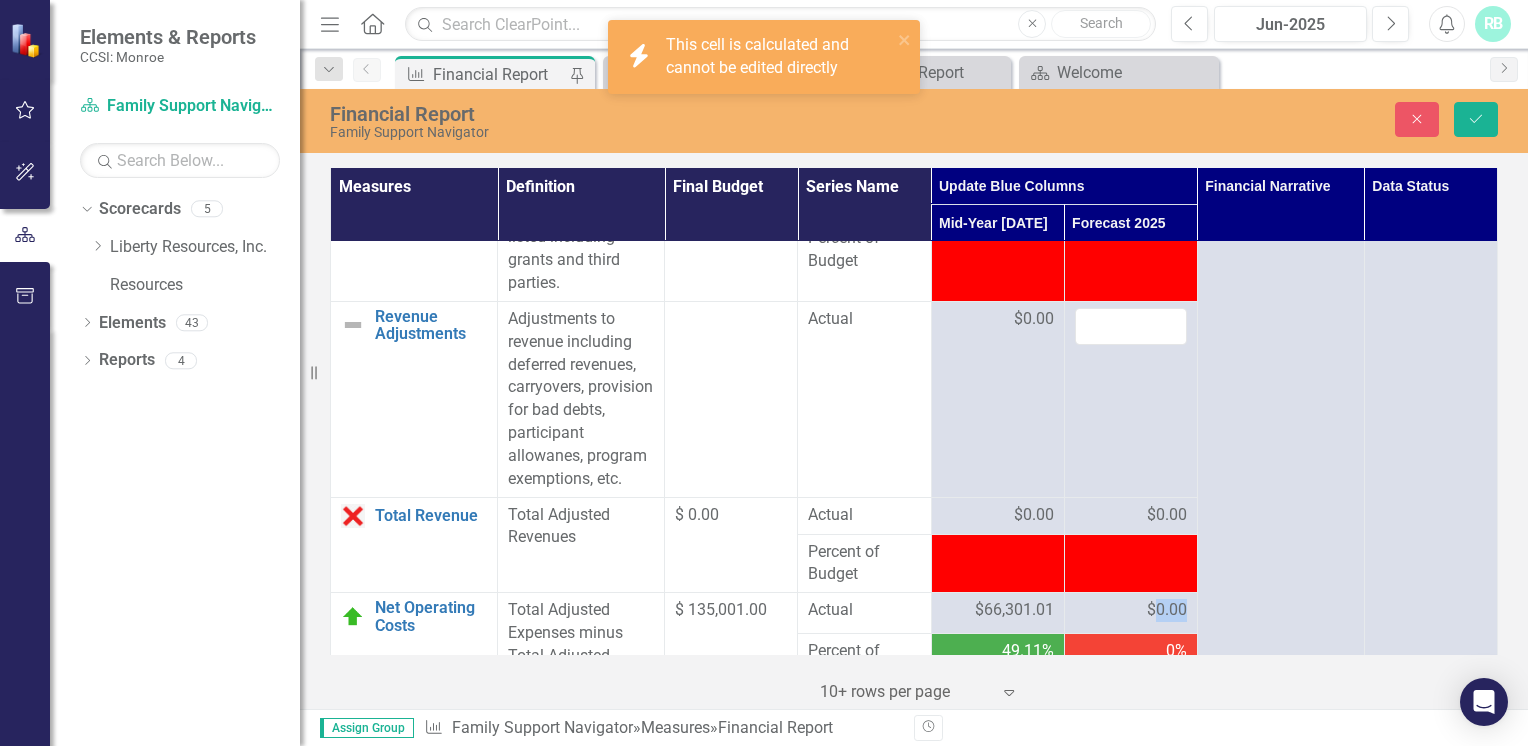 click on "$0.00" at bounding box center (1167, 610) 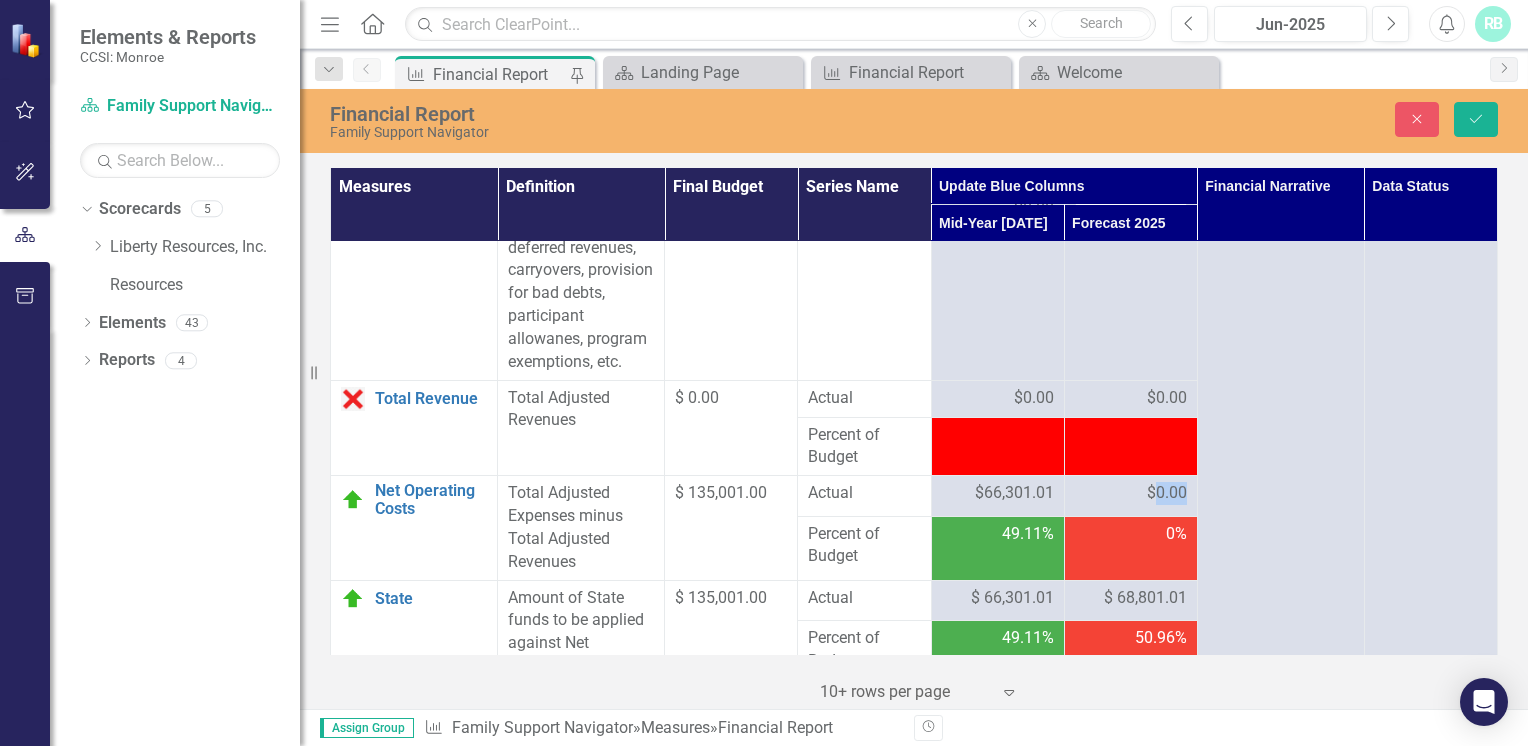 scroll, scrollTop: 3190, scrollLeft: 0, axis: vertical 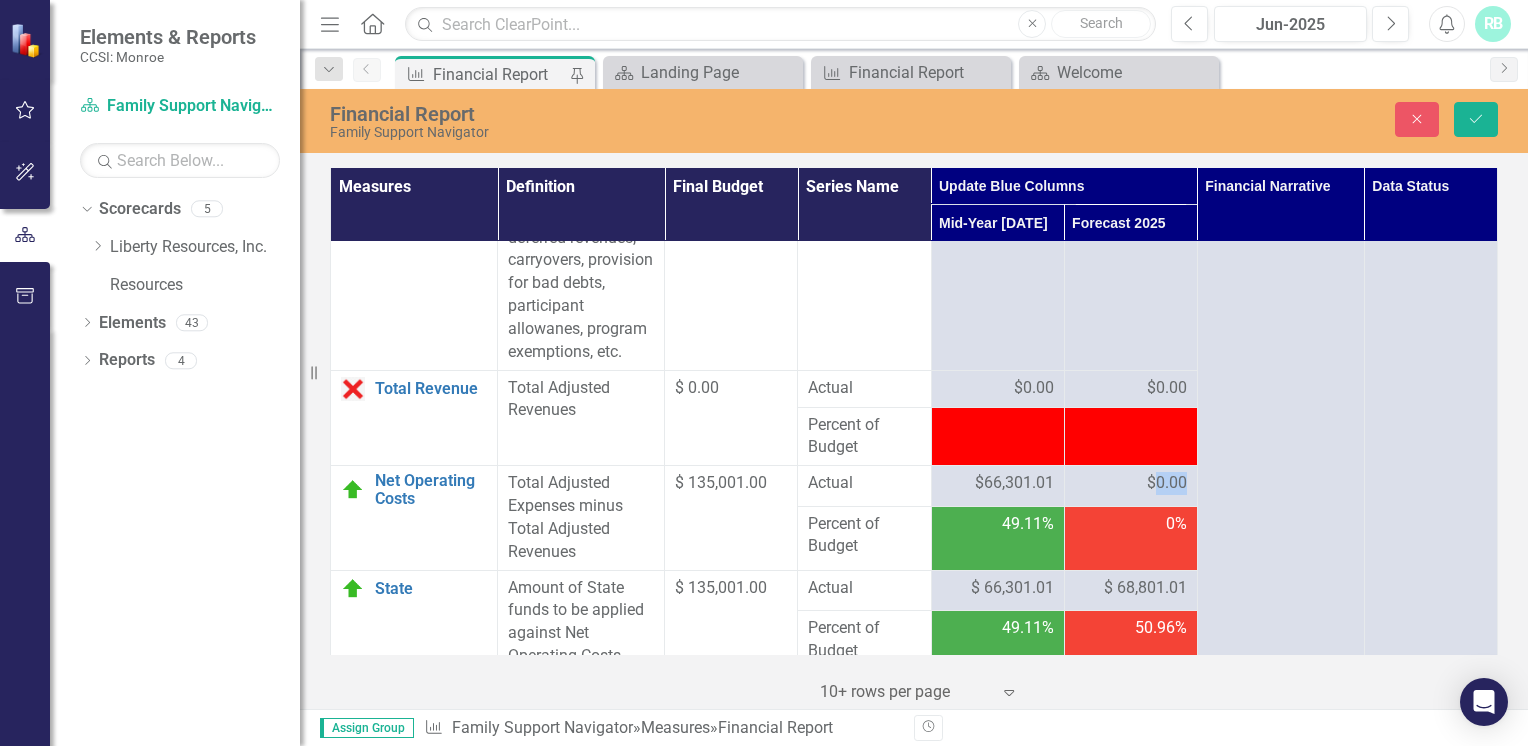 drag, startPoint x: 1148, startPoint y: 629, endPoint x: 1144, endPoint y: 503, distance: 126.06348 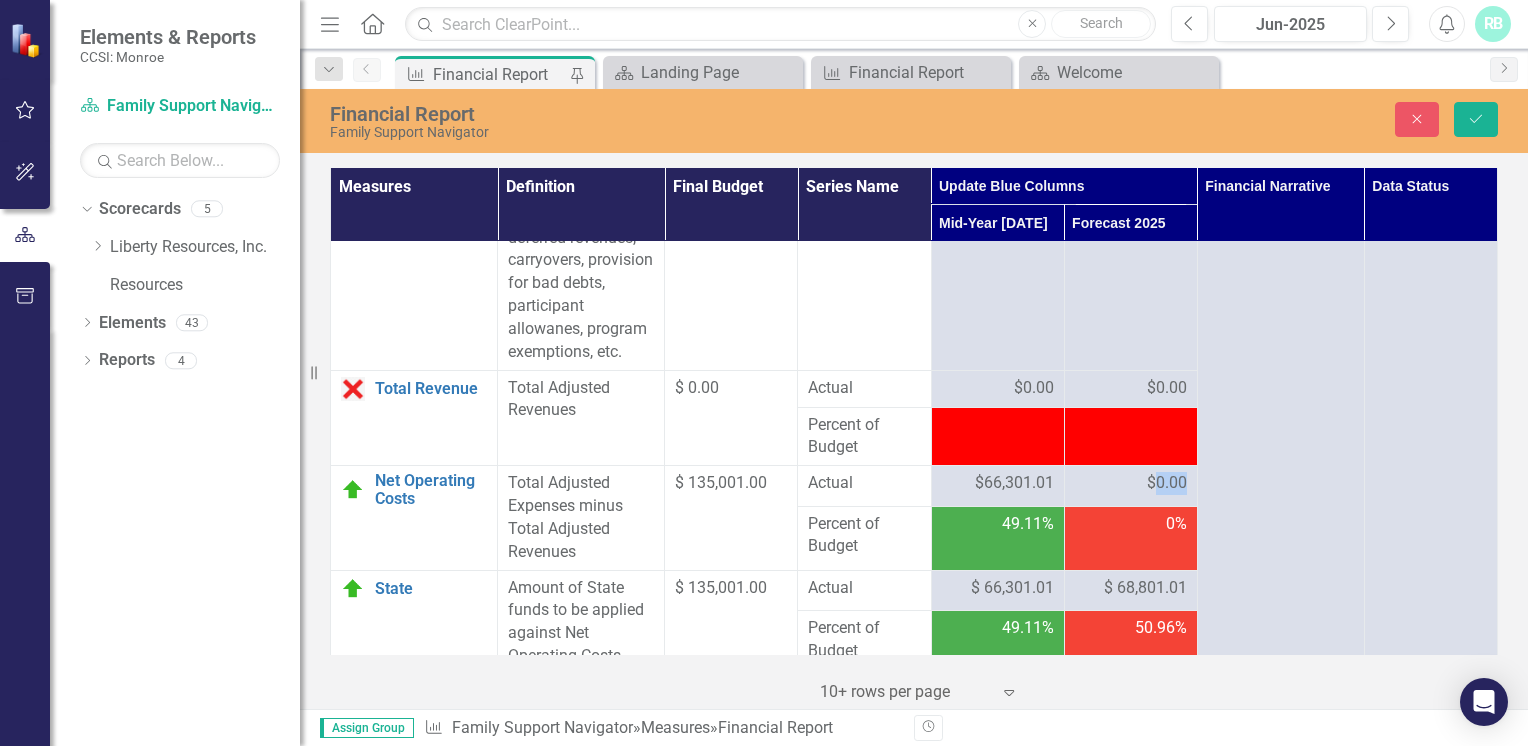 click on "$0.00" at bounding box center [1167, 483] 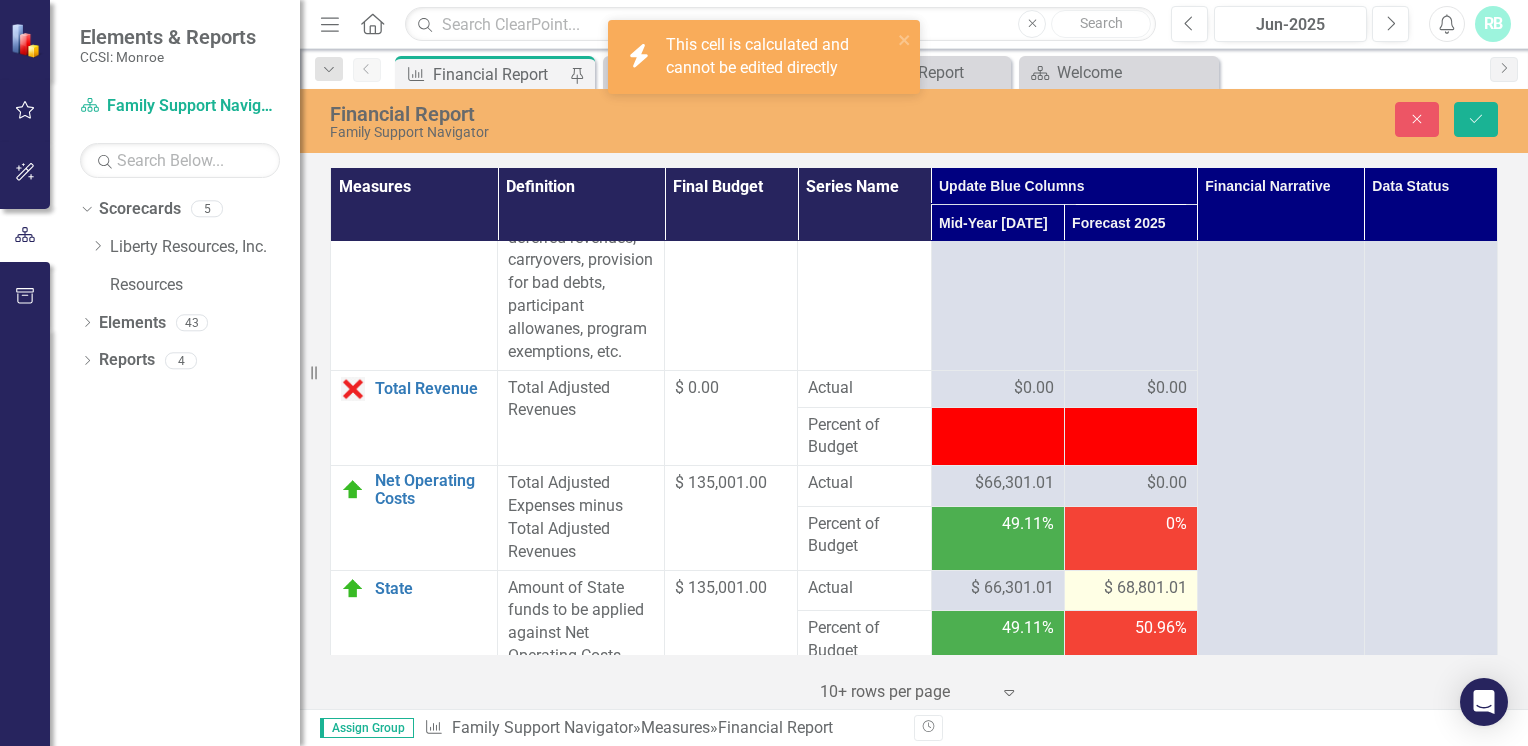 drag, startPoint x: 1144, startPoint y: 503, endPoint x: 1145, endPoint y: 606, distance: 103.00485 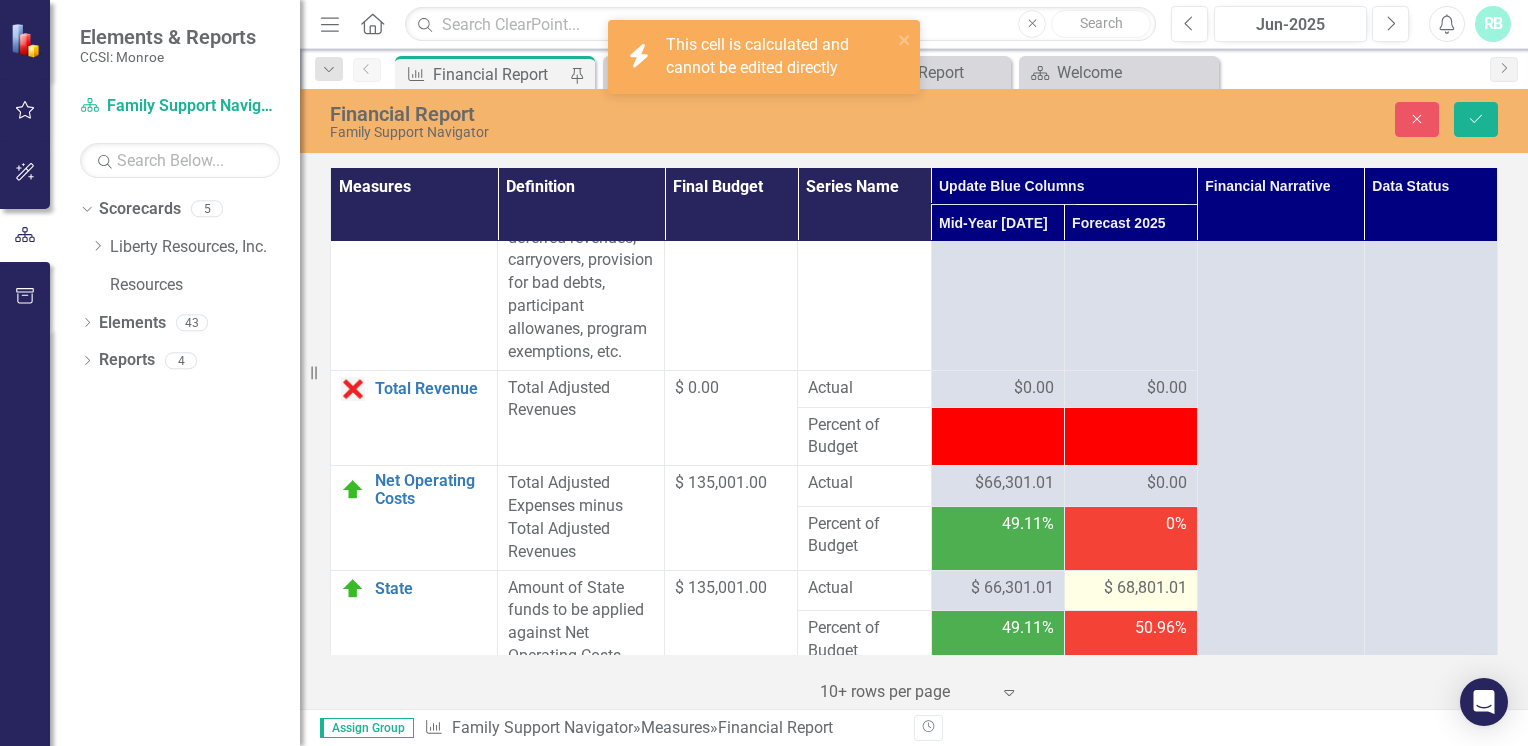 click on "$ 68,801.01" at bounding box center [1145, 588] 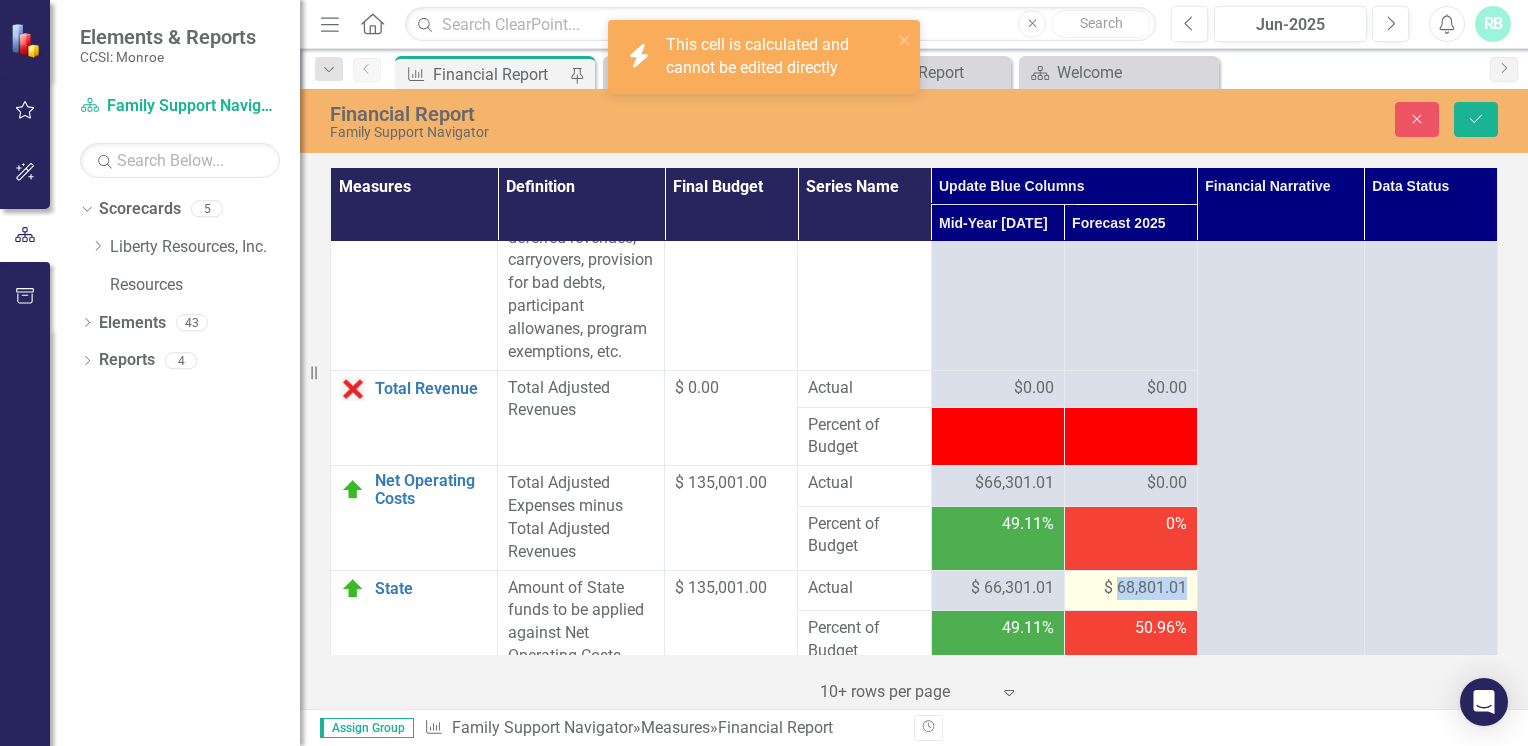 click on "$ 68,801.01" at bounding box center (1145, 588) 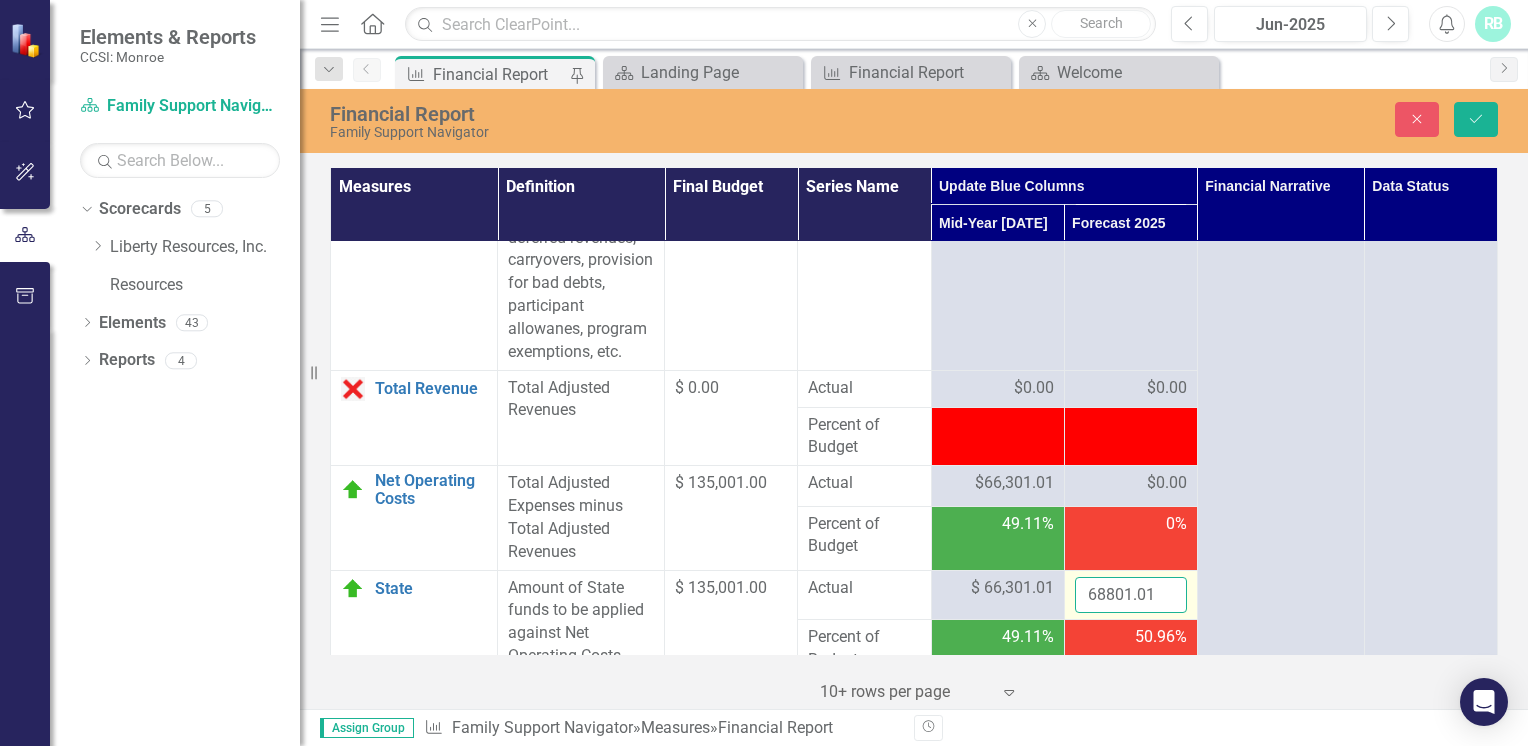 drag, startPoint x: 1145, startPoint y: 606, endPoint x: 1127, endPoint y: 610, distance: 18.439089 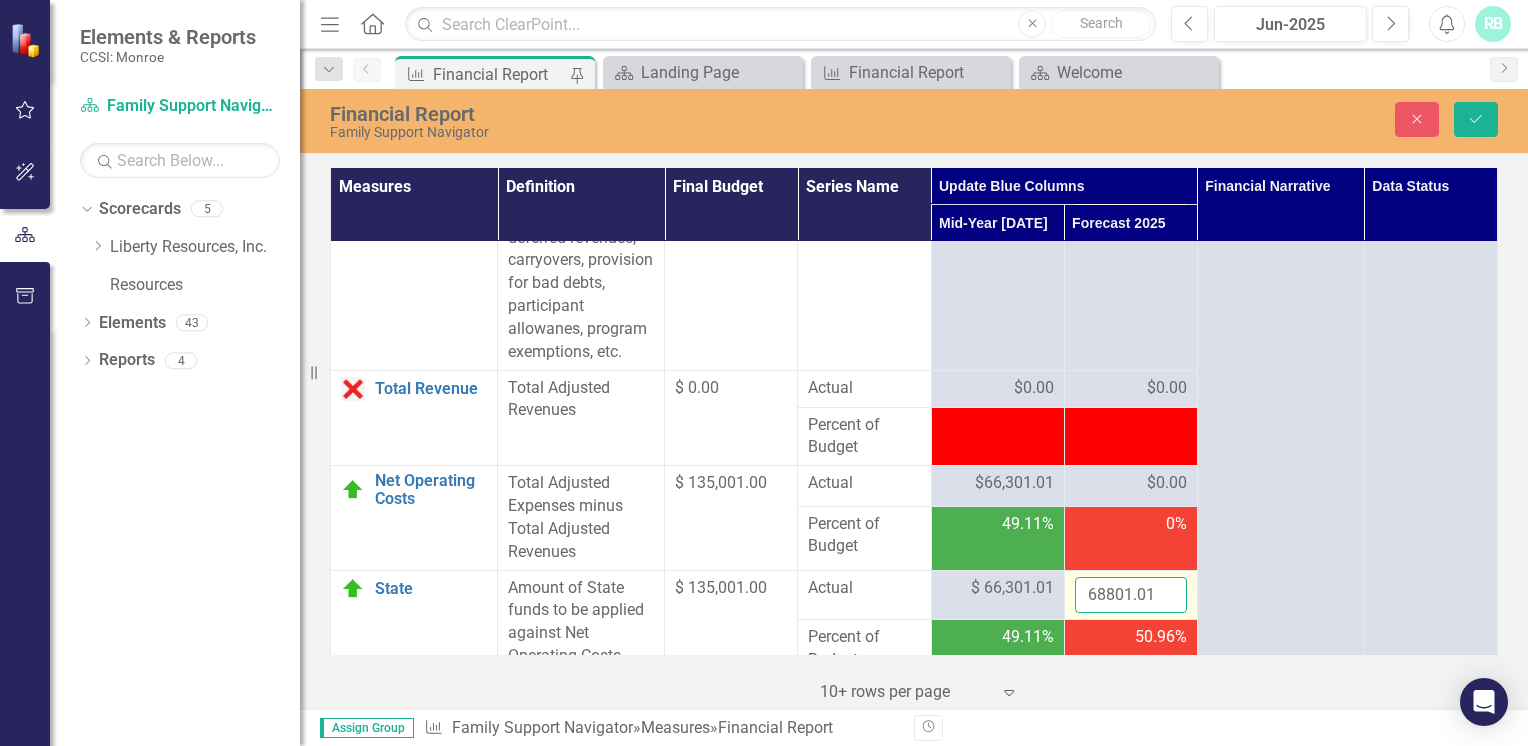 click on "68801.01" at bounding box center [1131, 595] 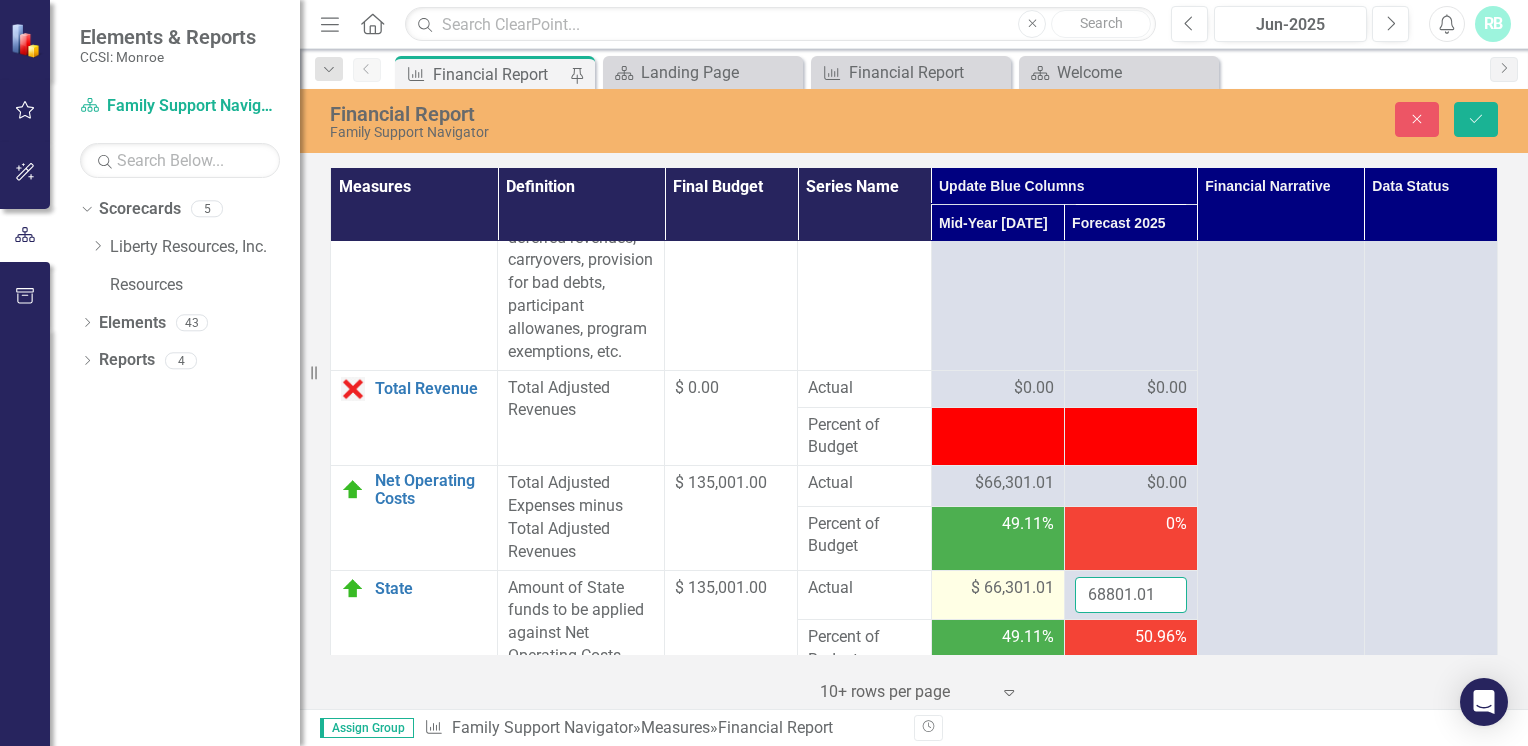 drag, startPoint x: 1145, startPoint y: 610, endPoint x: 1032, endPoint y: 614, distance: 113.07078 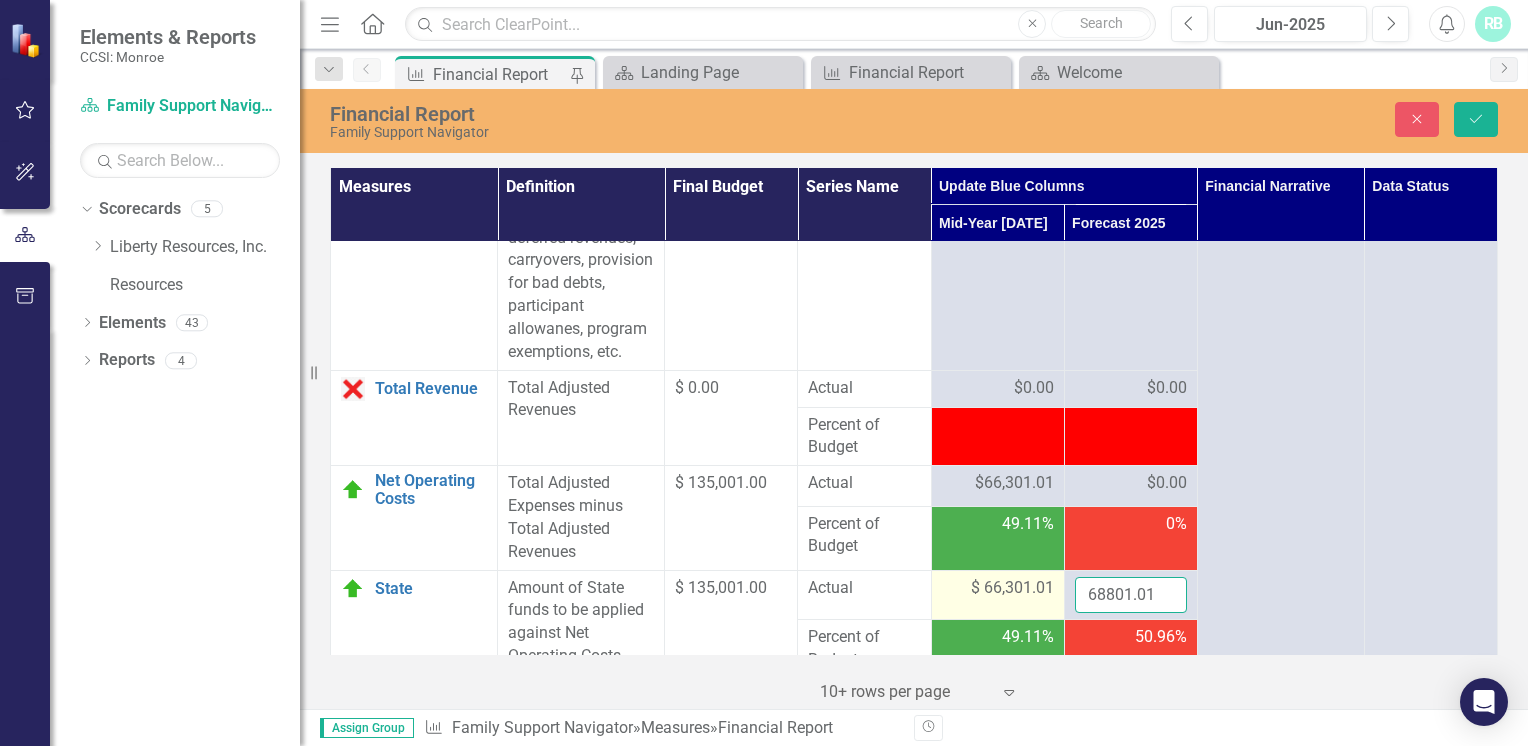 click on "State Link Open Element Amount of State funds to be applied against Net Operating Costs. $ 135,001.00 Actual $ 66,301.01 68801.01" at bounding box center (914, 595) 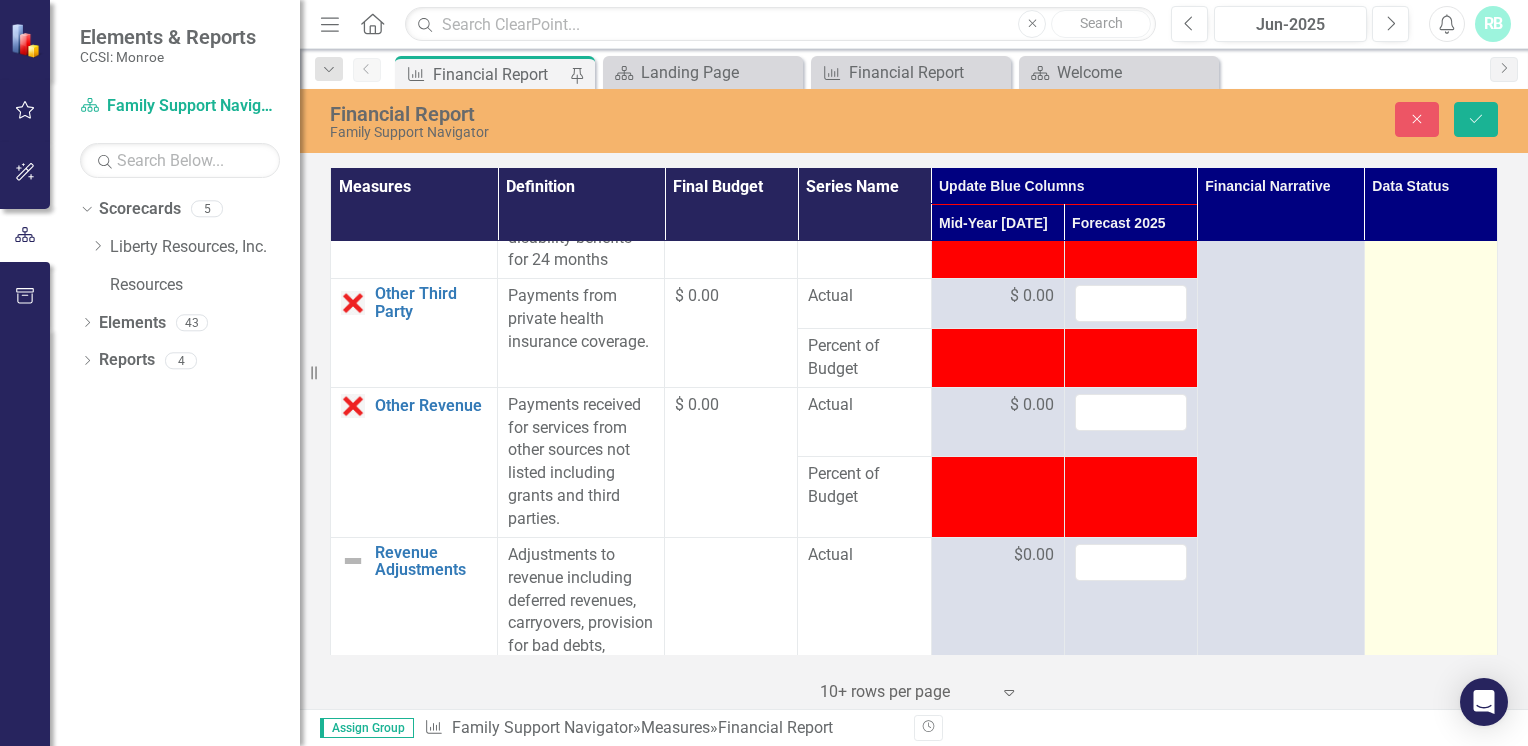 scroll, scrollTop: 2824, scrollLeft: 0, axis: vertical 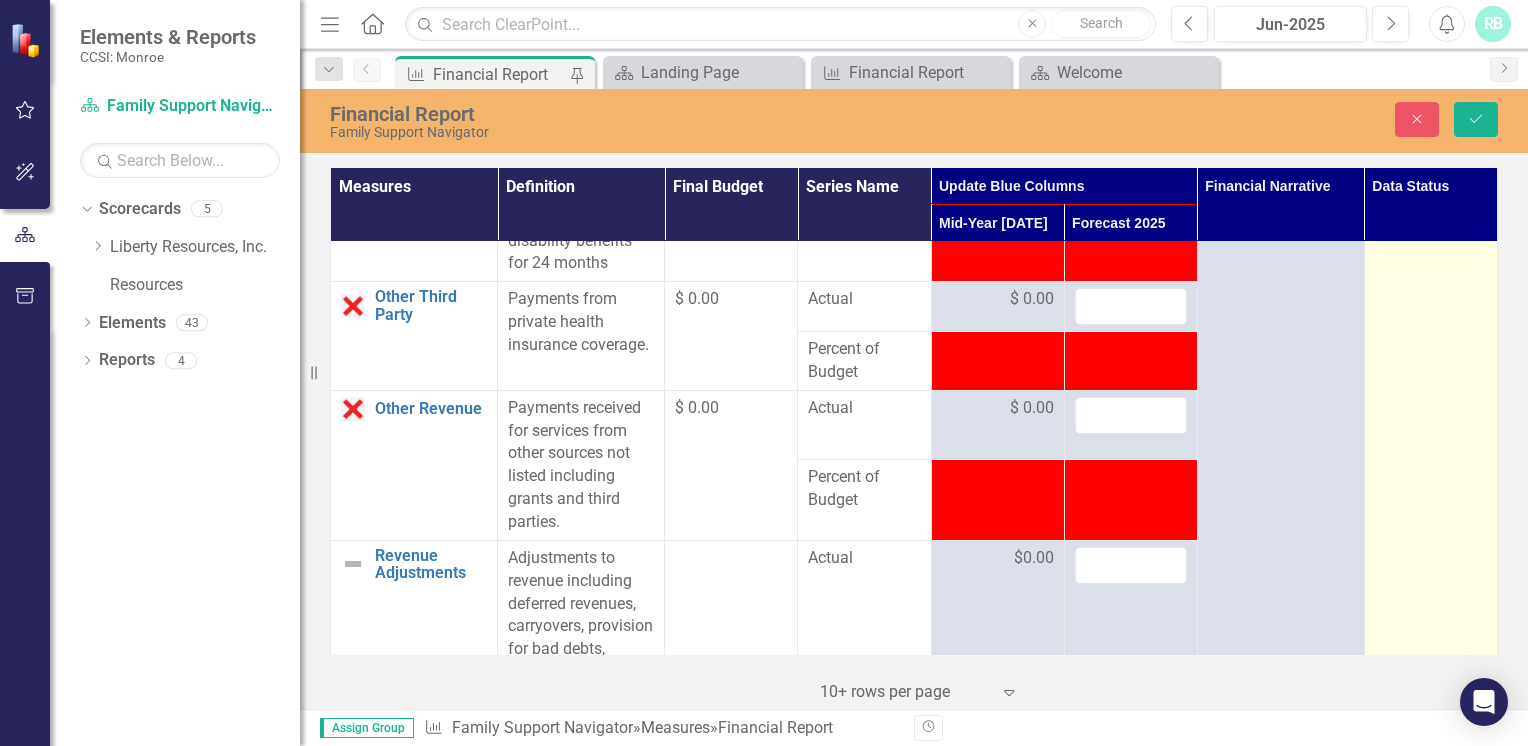 type 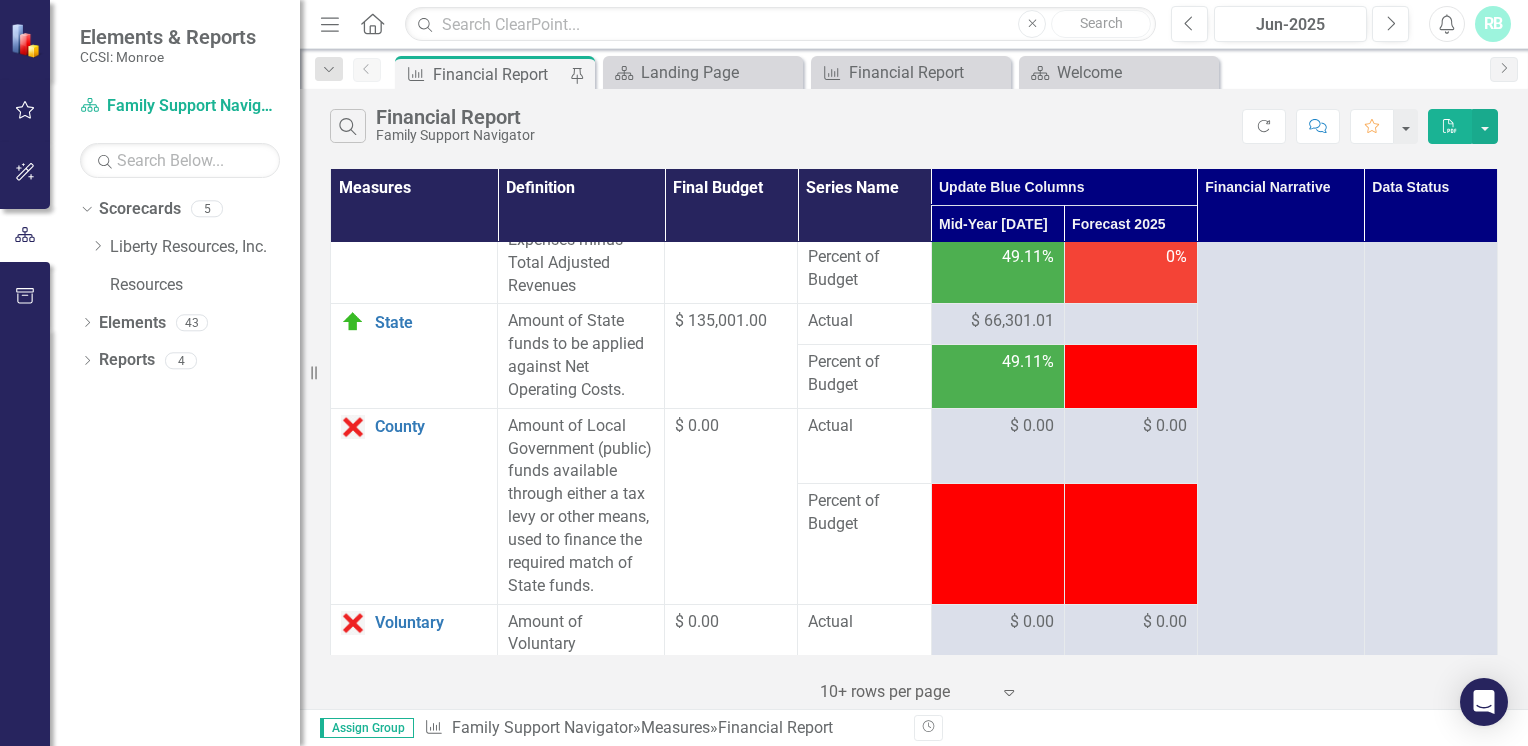 scroll, scrollTop: 3456, scrollLeft: 0, axis: vertical 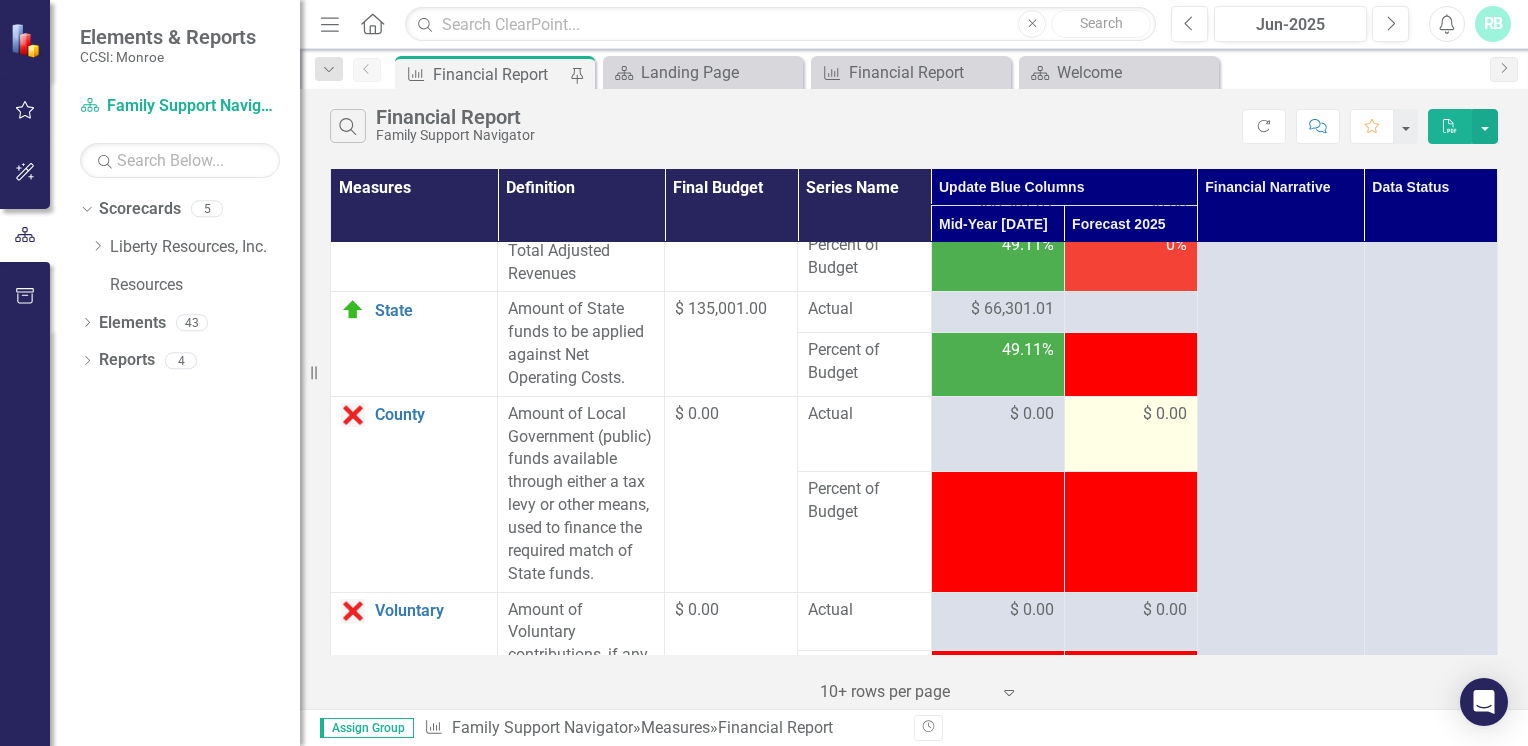 click on "$ 0.00" at bounding box center [1165, 414] 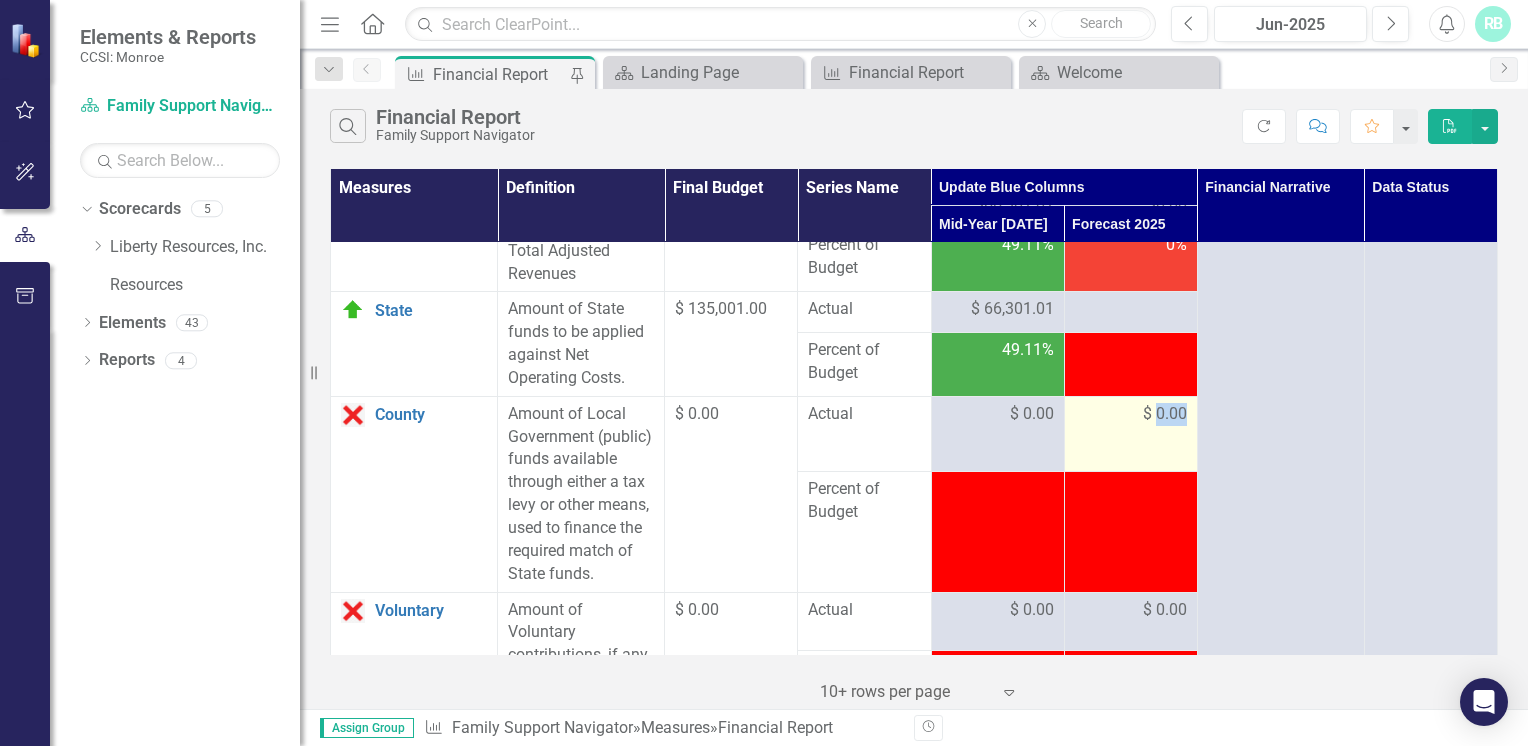click on "$ 0.00" at bounding box center (1165, 414) 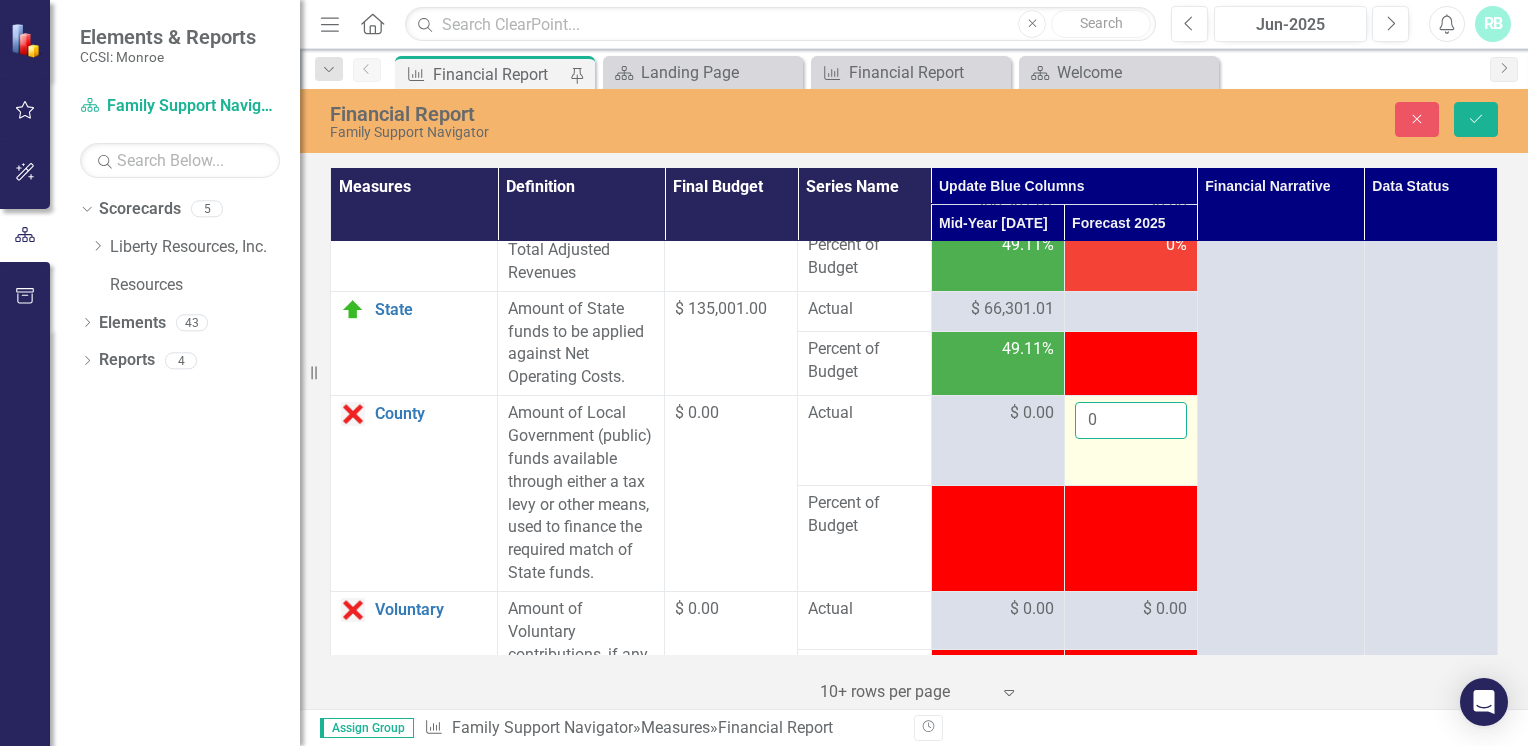 drag, startPoint x: 1154, startPoint y: 430, endPoint x: 1120, endPoint y: 437, distance: 34.713108 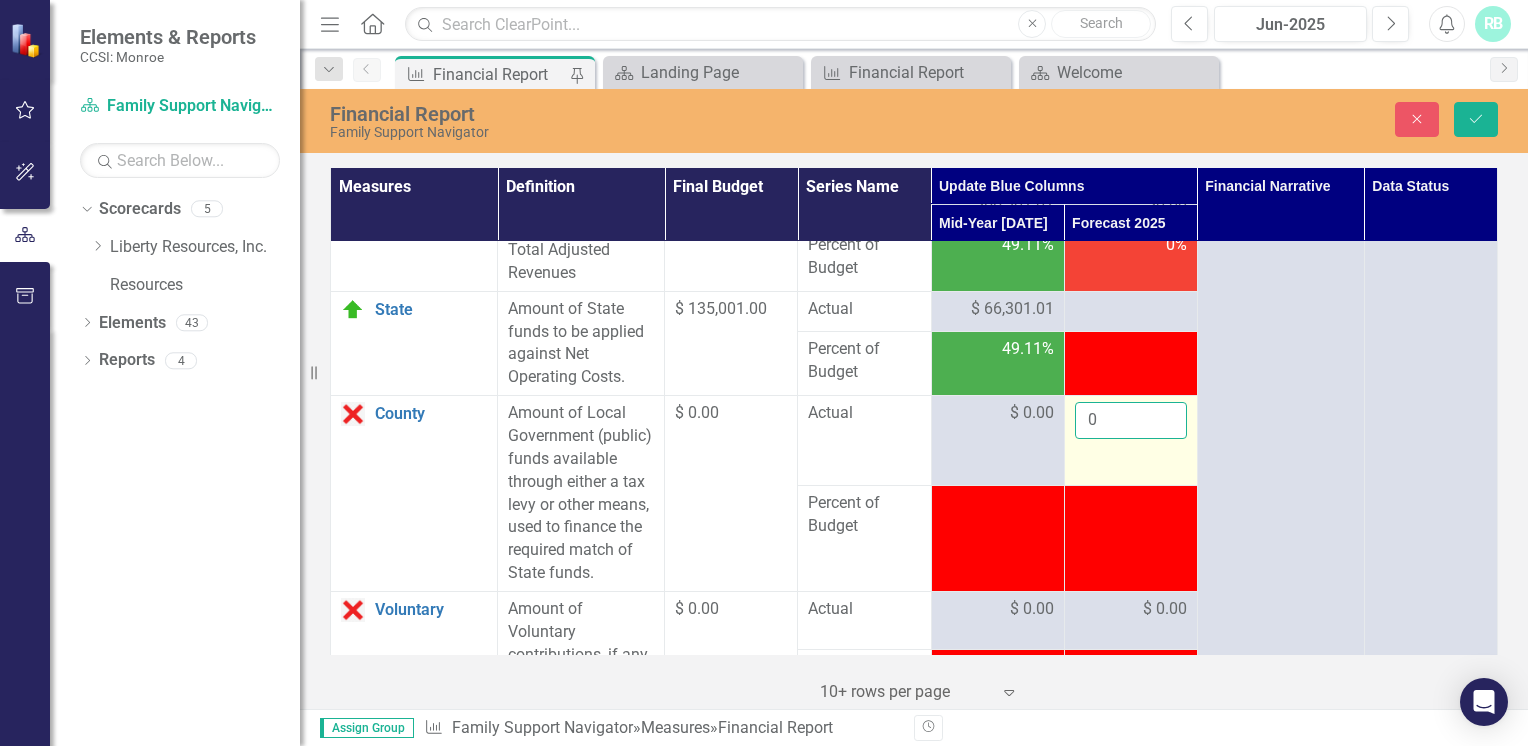 click on "0" at bounding box center [1131, 420] 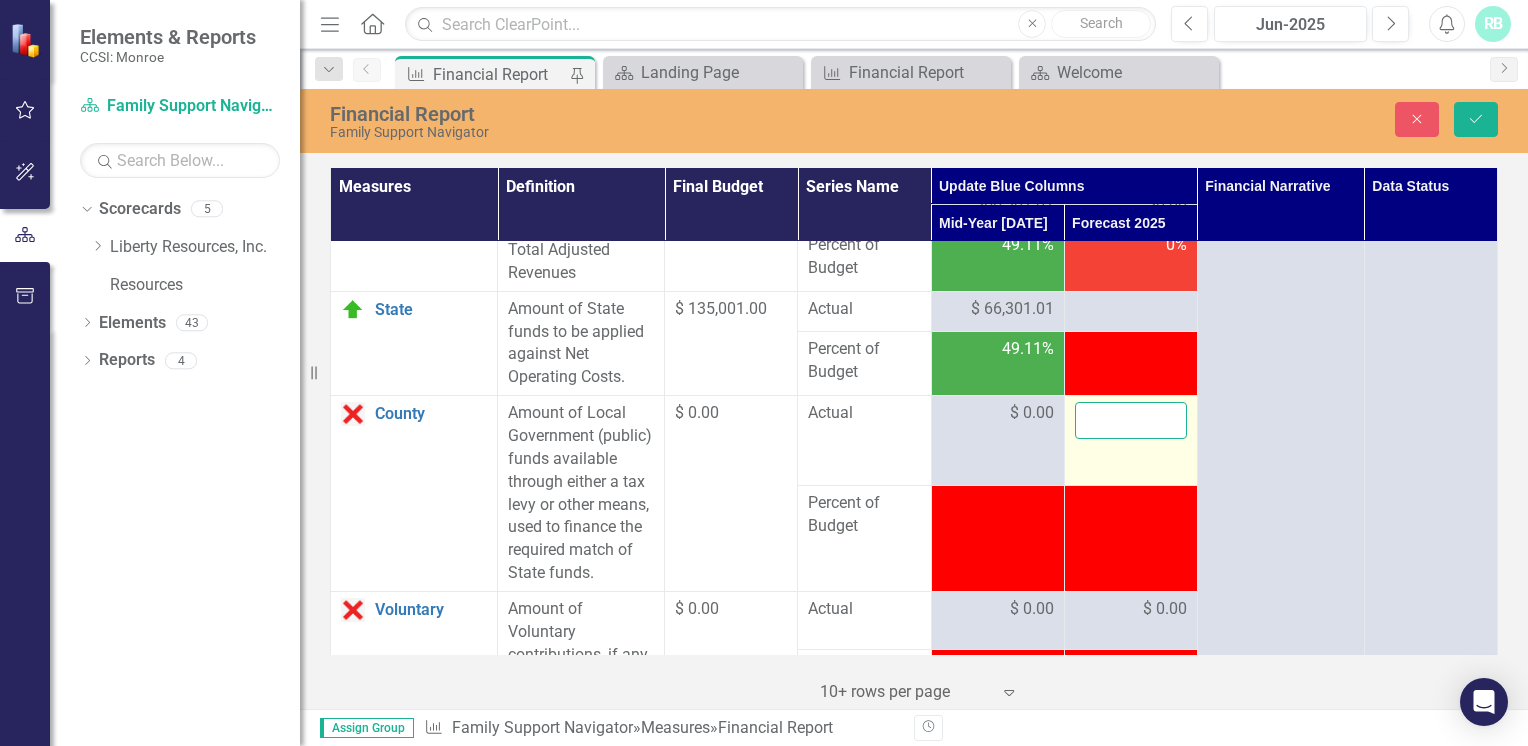 type 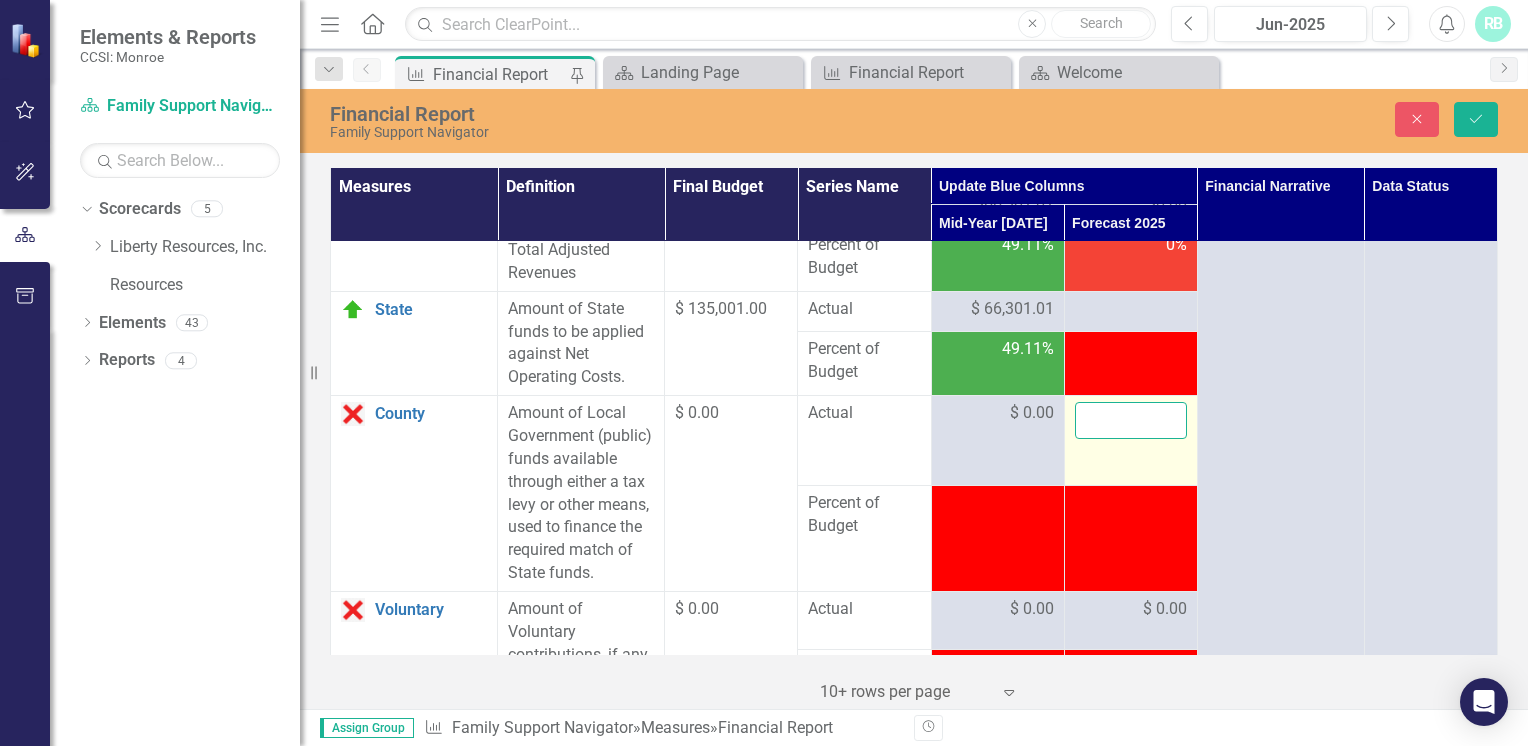 click on "Save" at bounding box center (1476, 119) 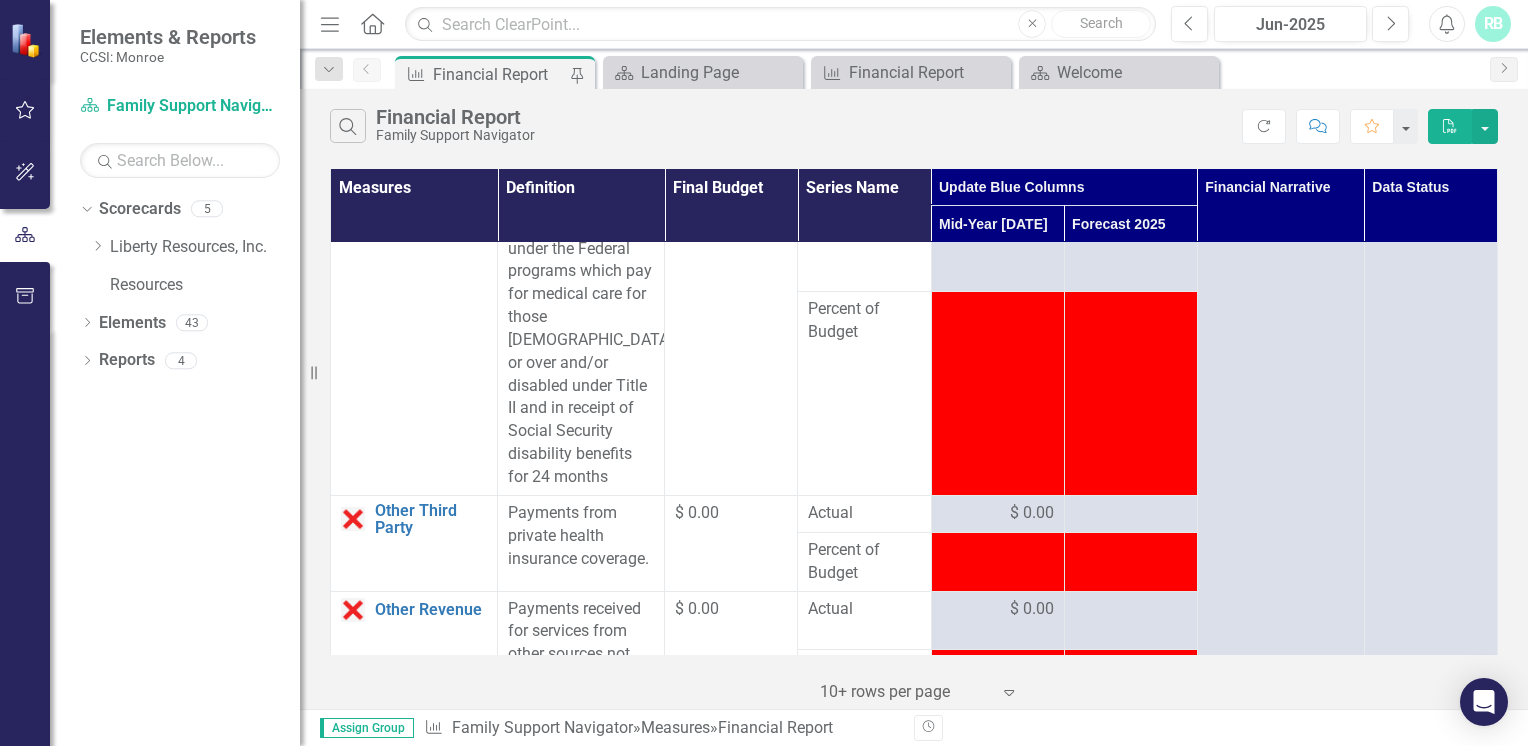 scroll, scrollTop: 3170, scrollLeft: 0, axis: vertical 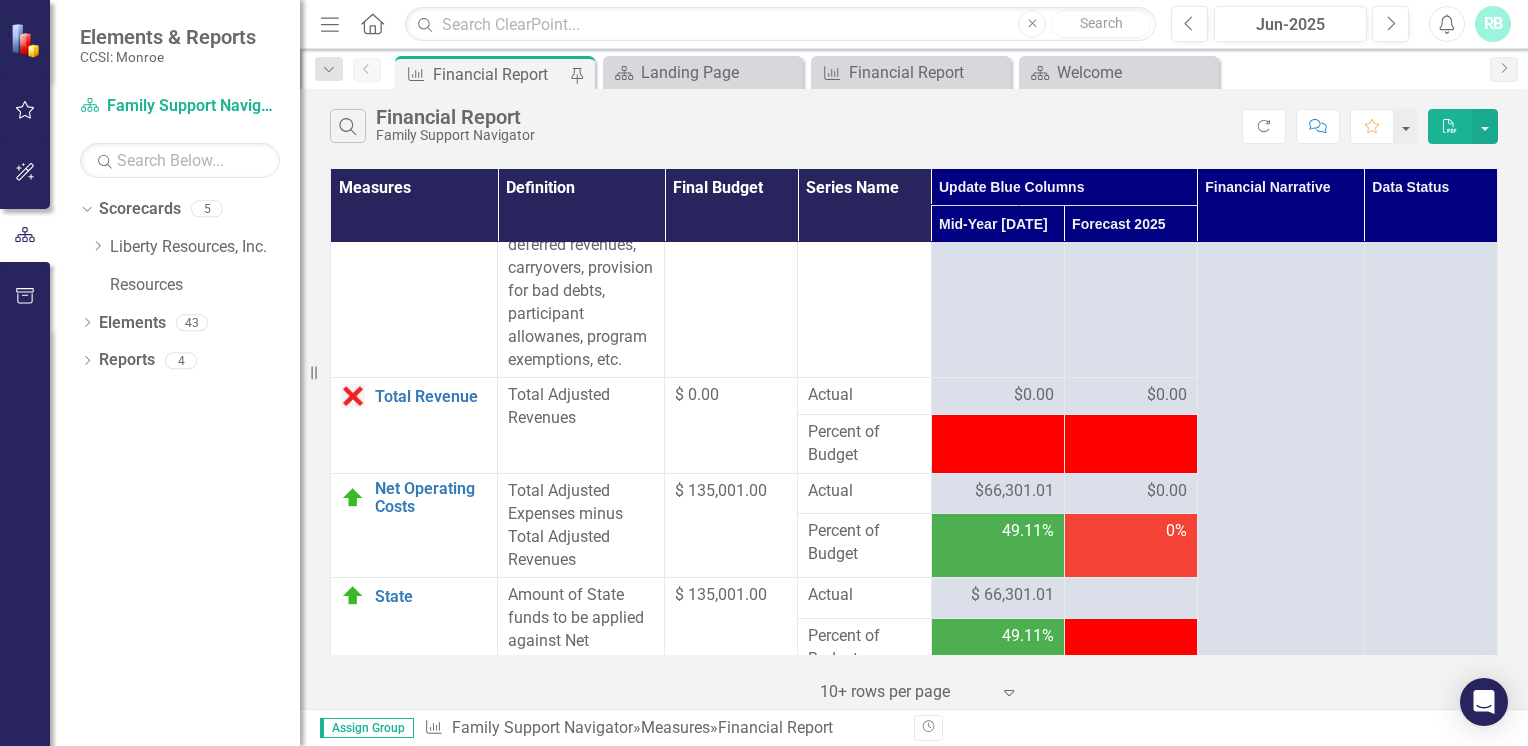 click on "$0.00" at bounding box center [1167, 395] 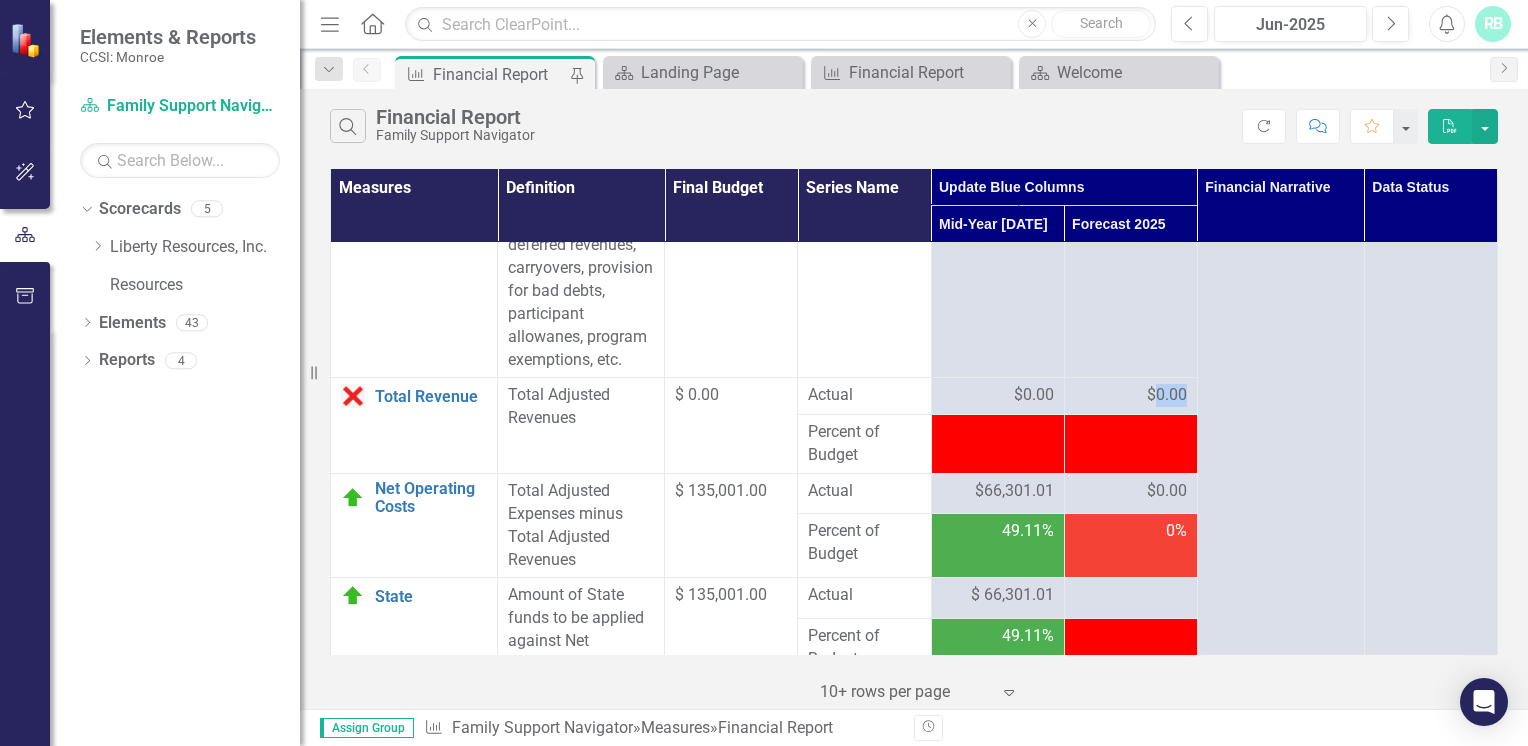 click on "$0.00" at bounding box center (1167, 395) 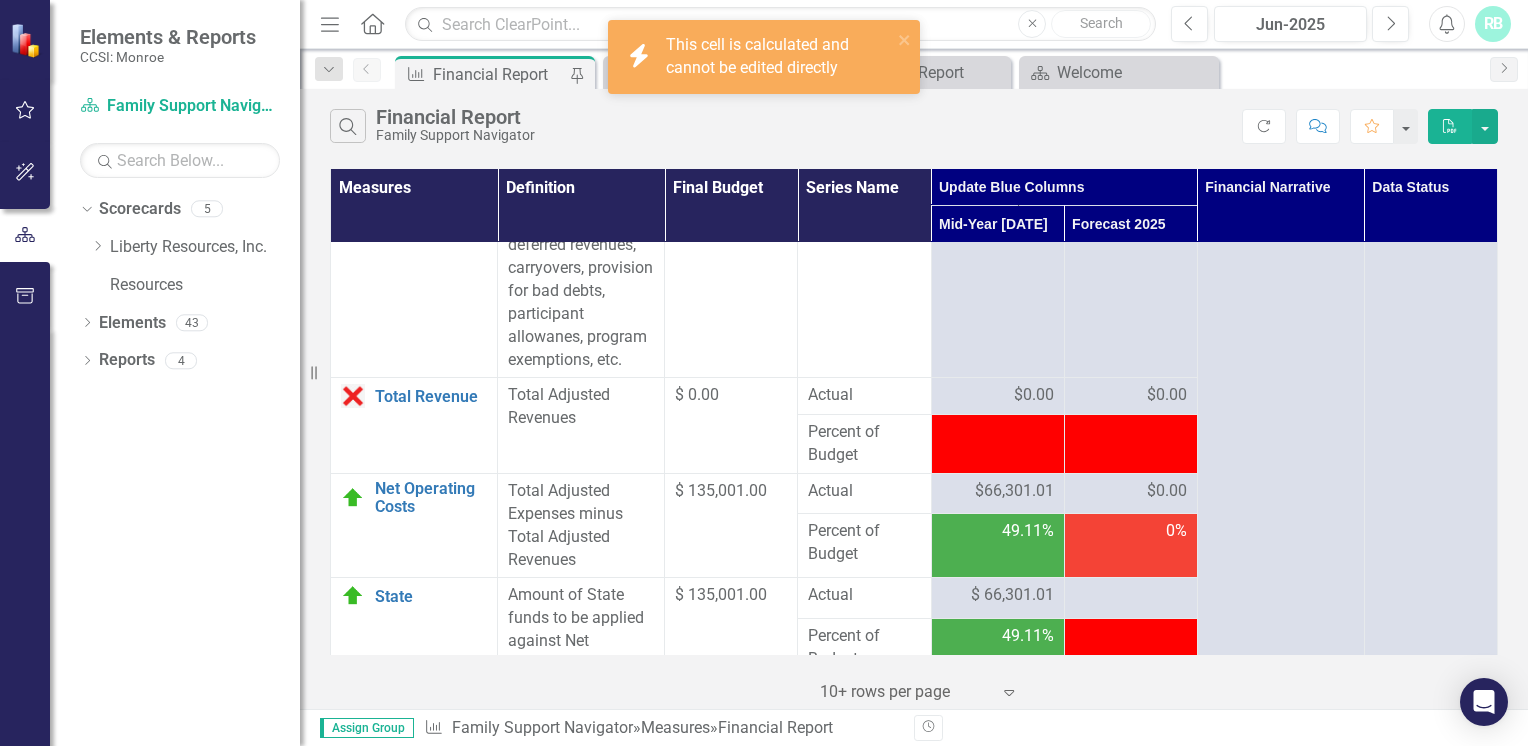 drag, startPoint x: 1150, startPoint y: 415, endPoint x: 1139, endPoint y: 500, distance: 85.70881 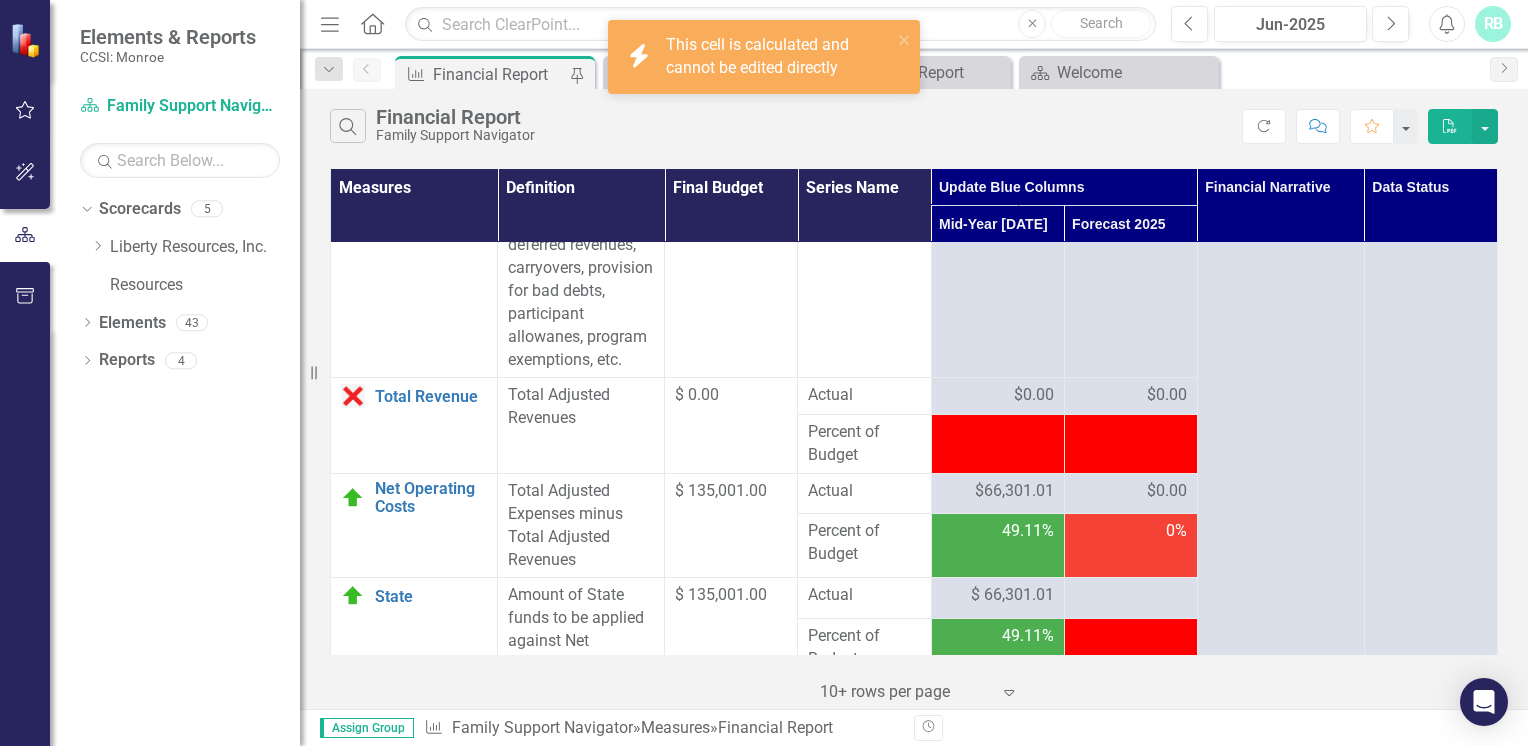 click on "$0.00" at bounding box center (1167, 491) 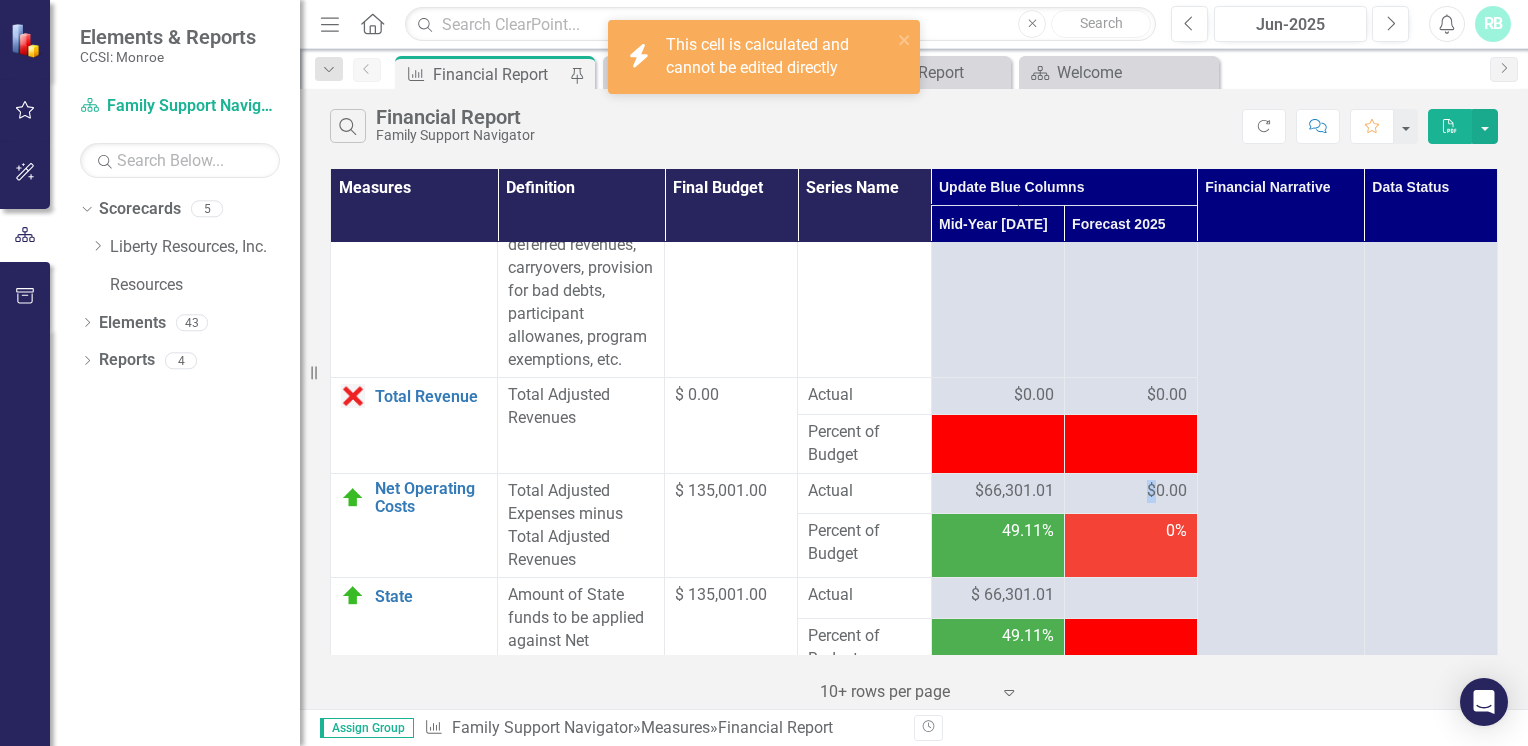click on "$0.00" at bounding box center (1167, 491) 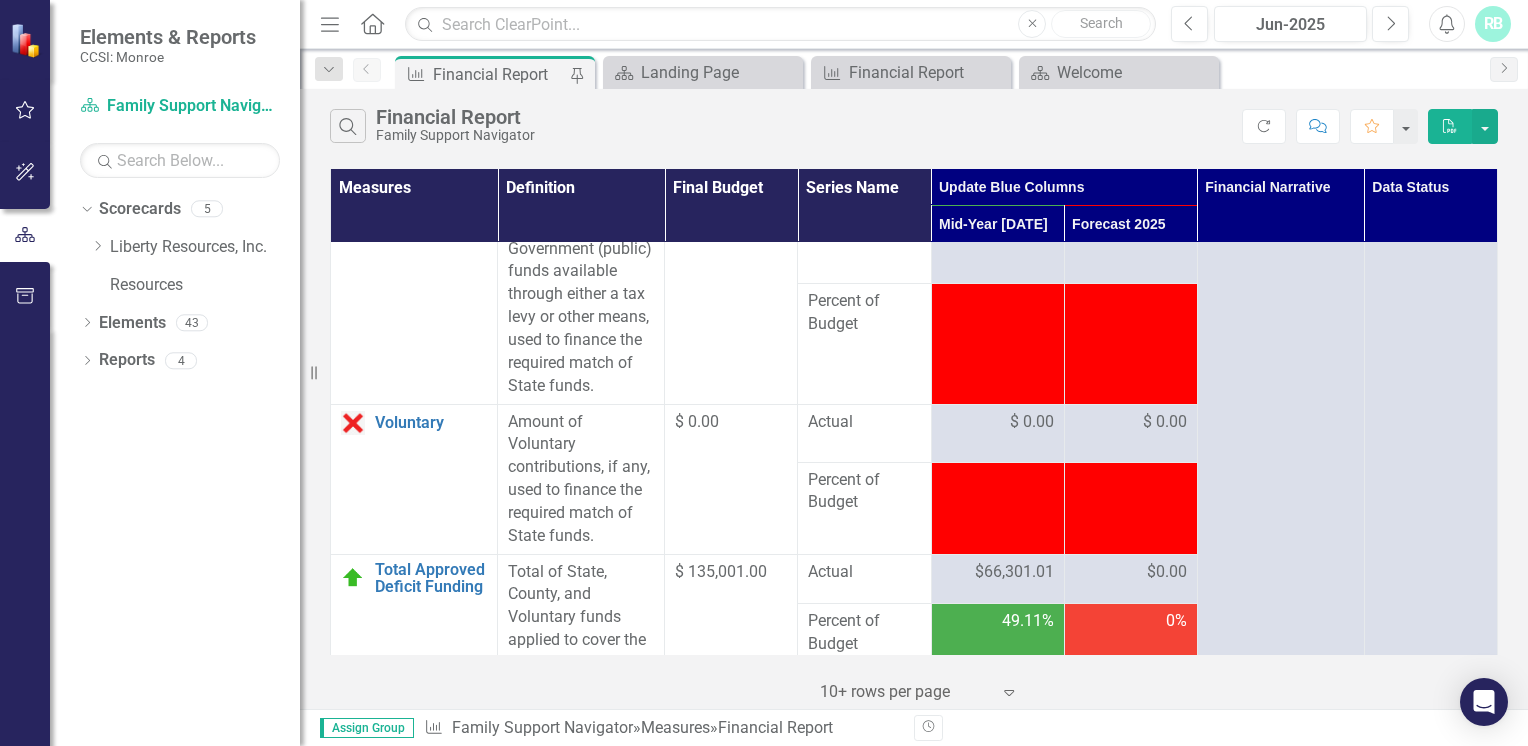 scroll, scrollTop: 3646, scrollLeft: 0, axis: vertical 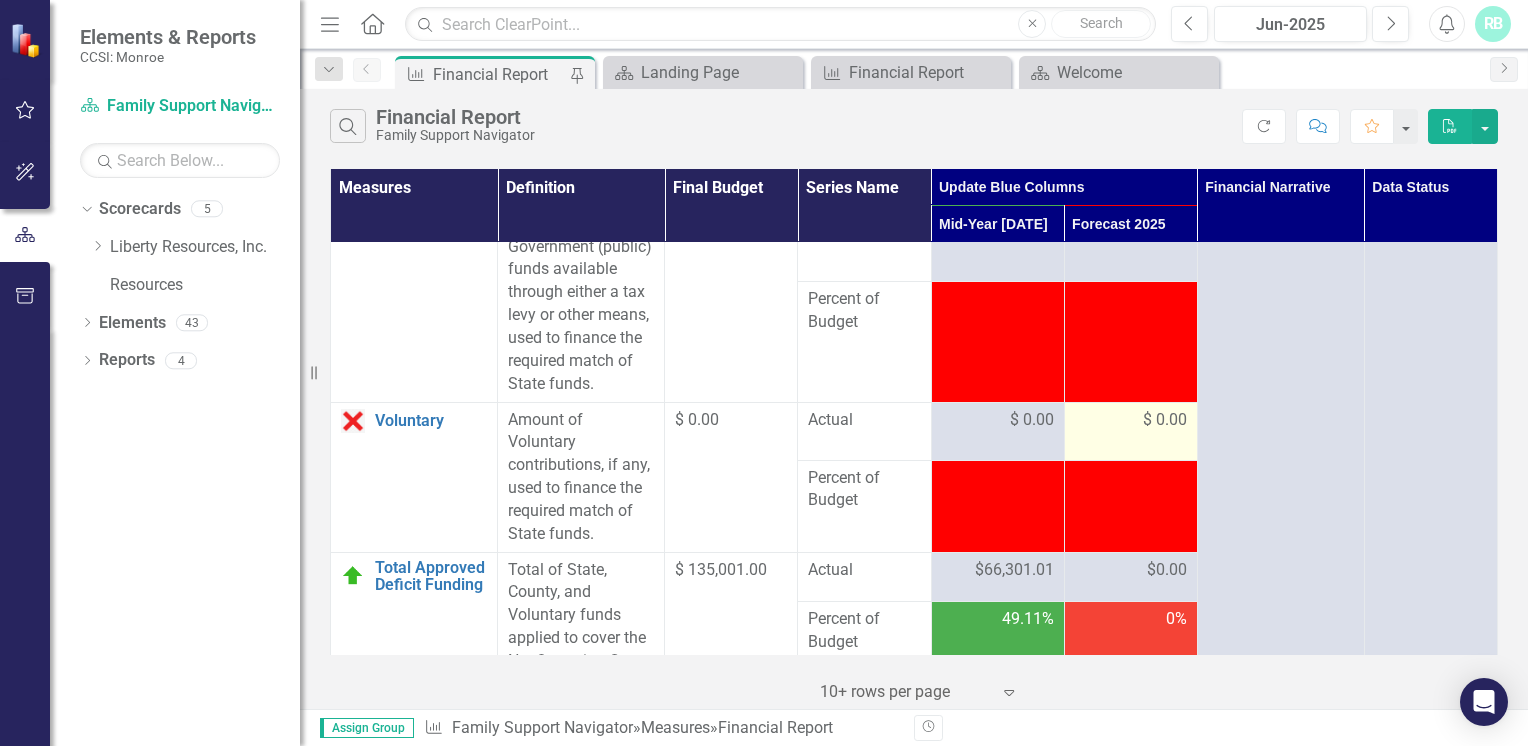 drag, startPoint x: 1139, startPoint y: 500, endPoint x: 1120, endPoint y: 455, distance: 48.8467 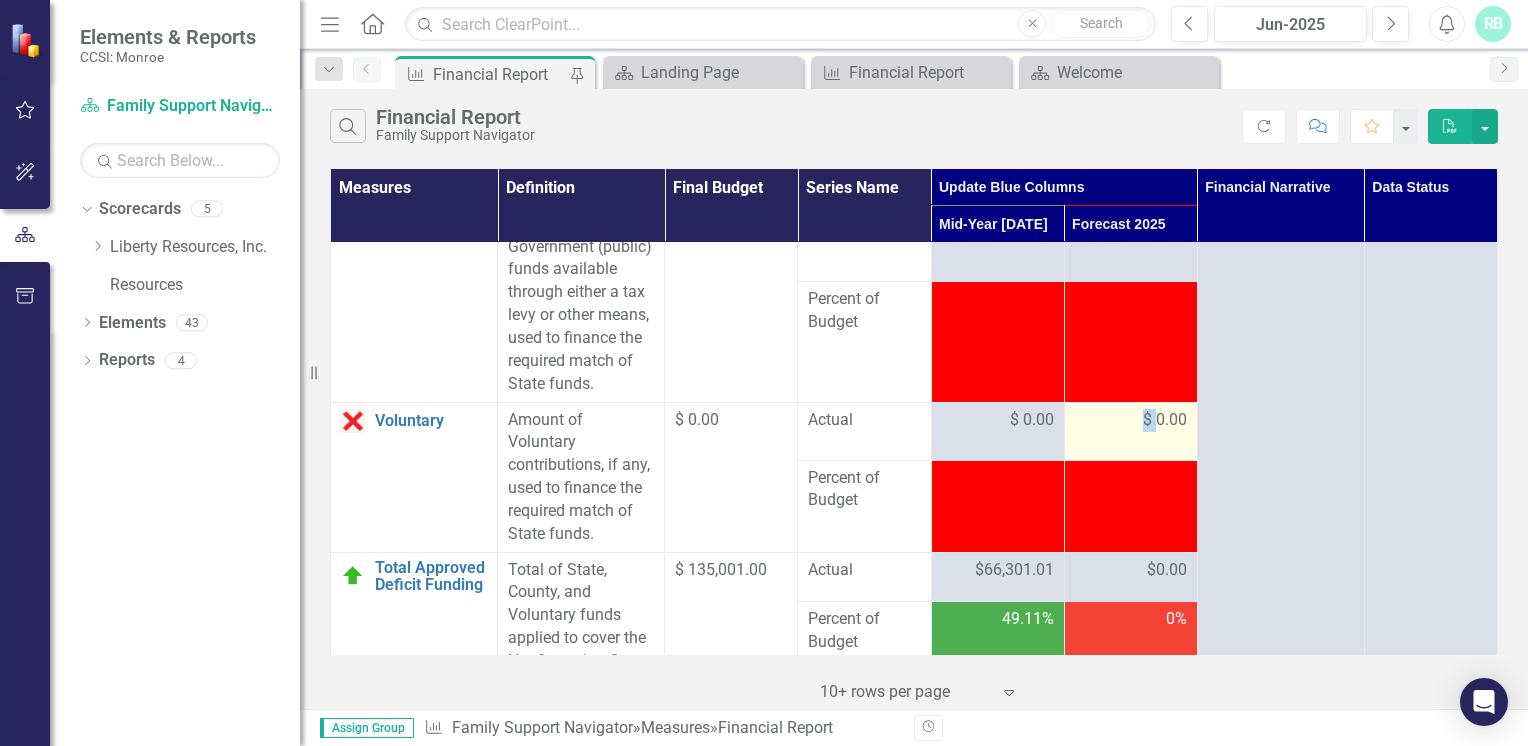 click on "$ 0.00" at bounding box center [1131, 420] 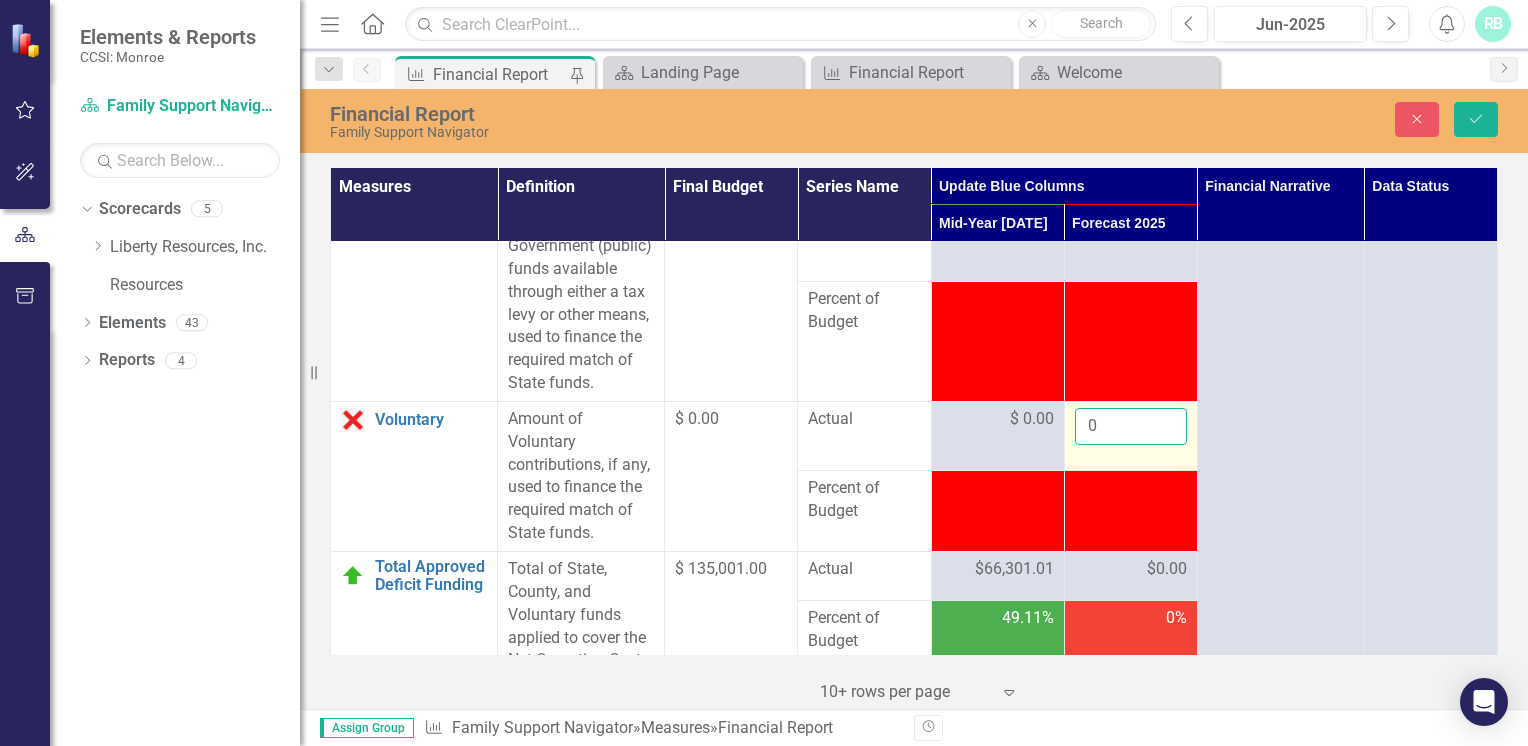 drag, startPoint x: 1120, startPoint y: 455, endPoint x: 1160, endPoint y: 463, distance: 40.792156 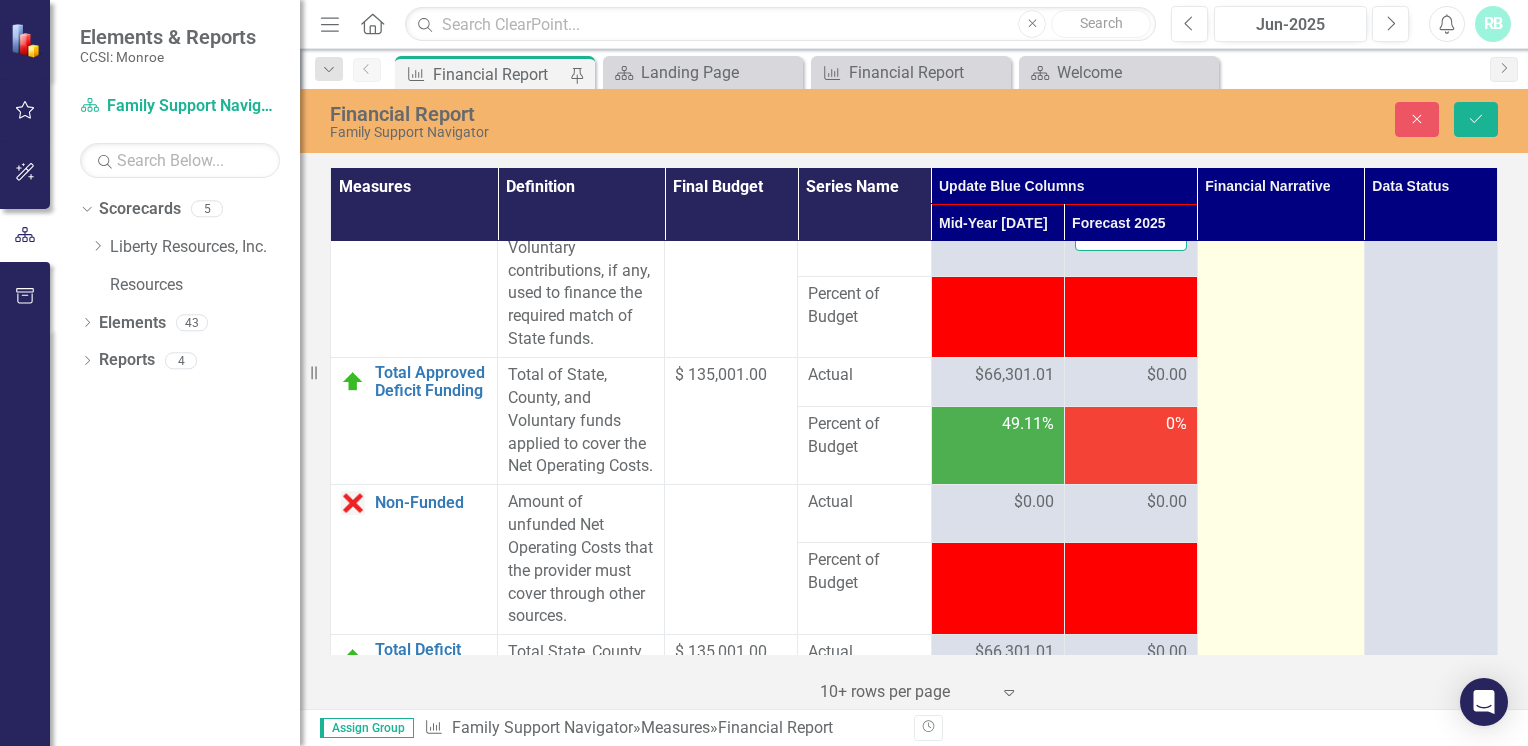 scroll, scrollTop: 3842, scrollLeft: 0, axis: vertical 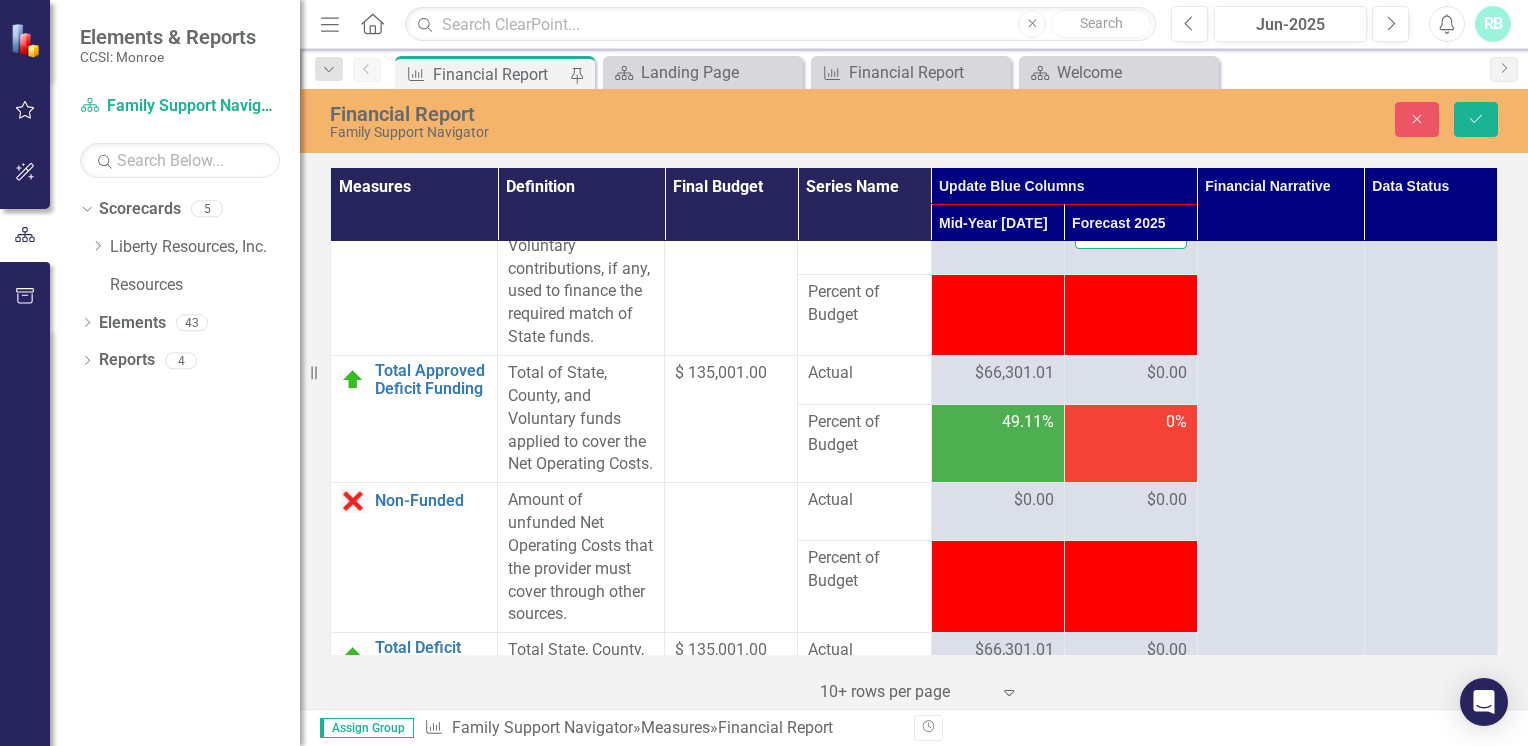 type 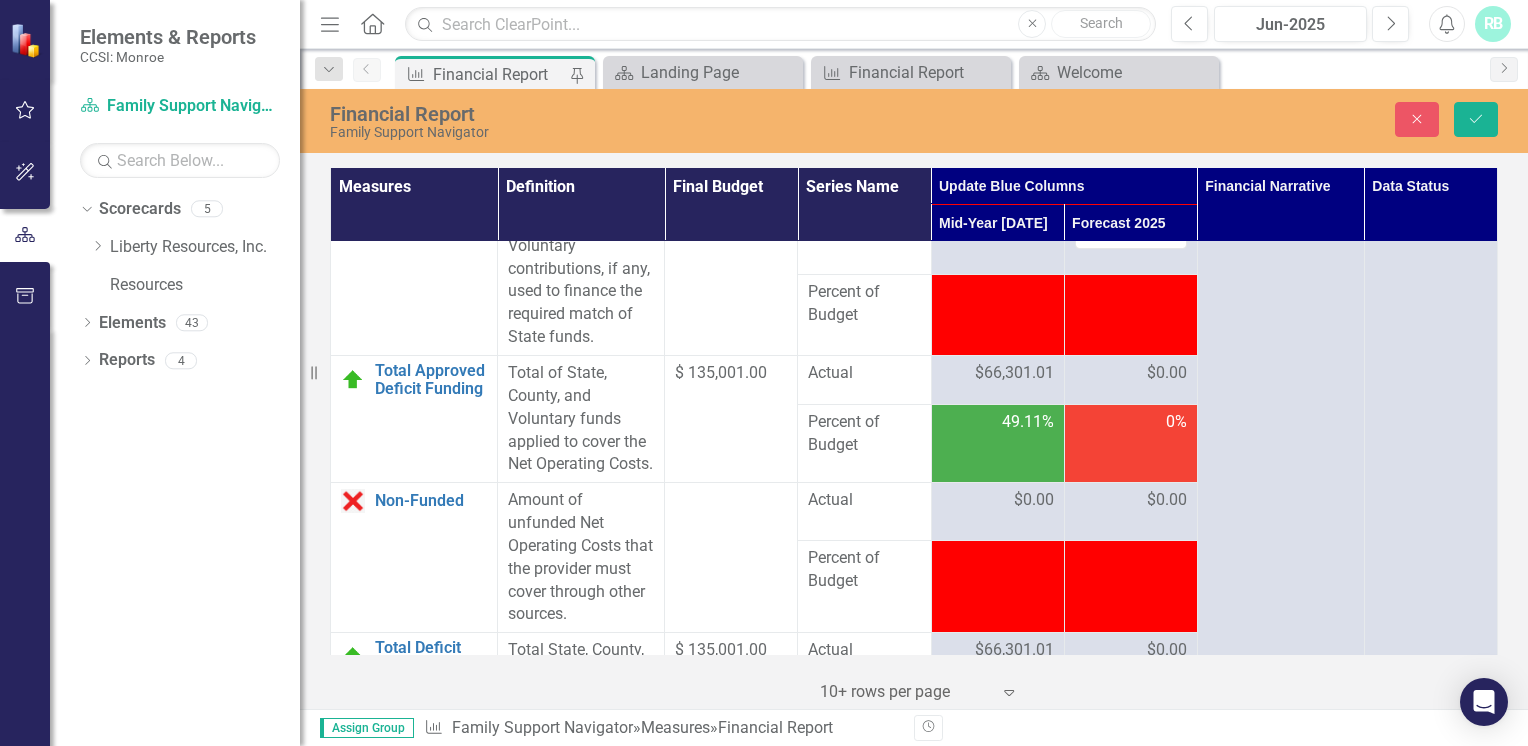 click on "$0.00" at bounding box center [1167, 373] 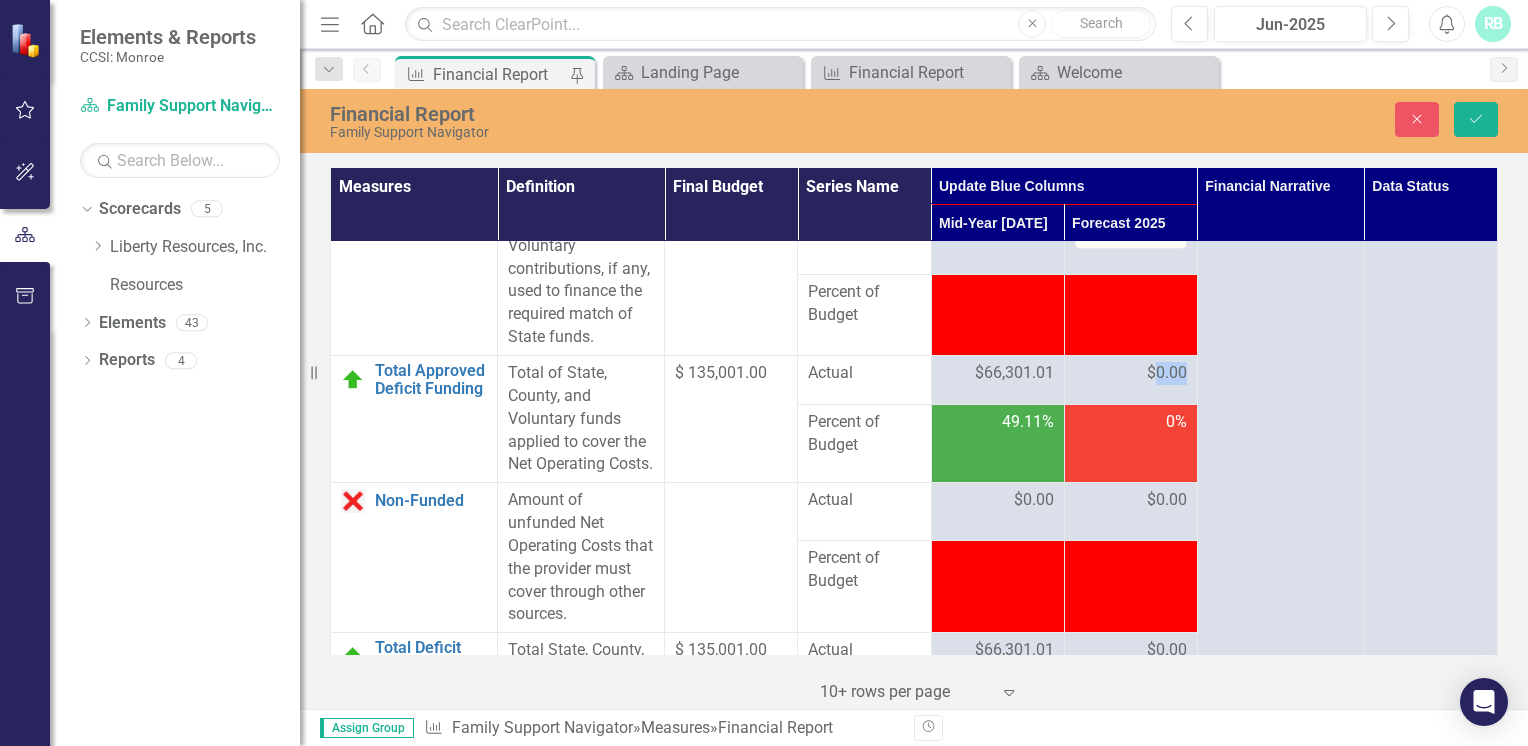 click on "$0.00" at bounding box center [1167, 373] 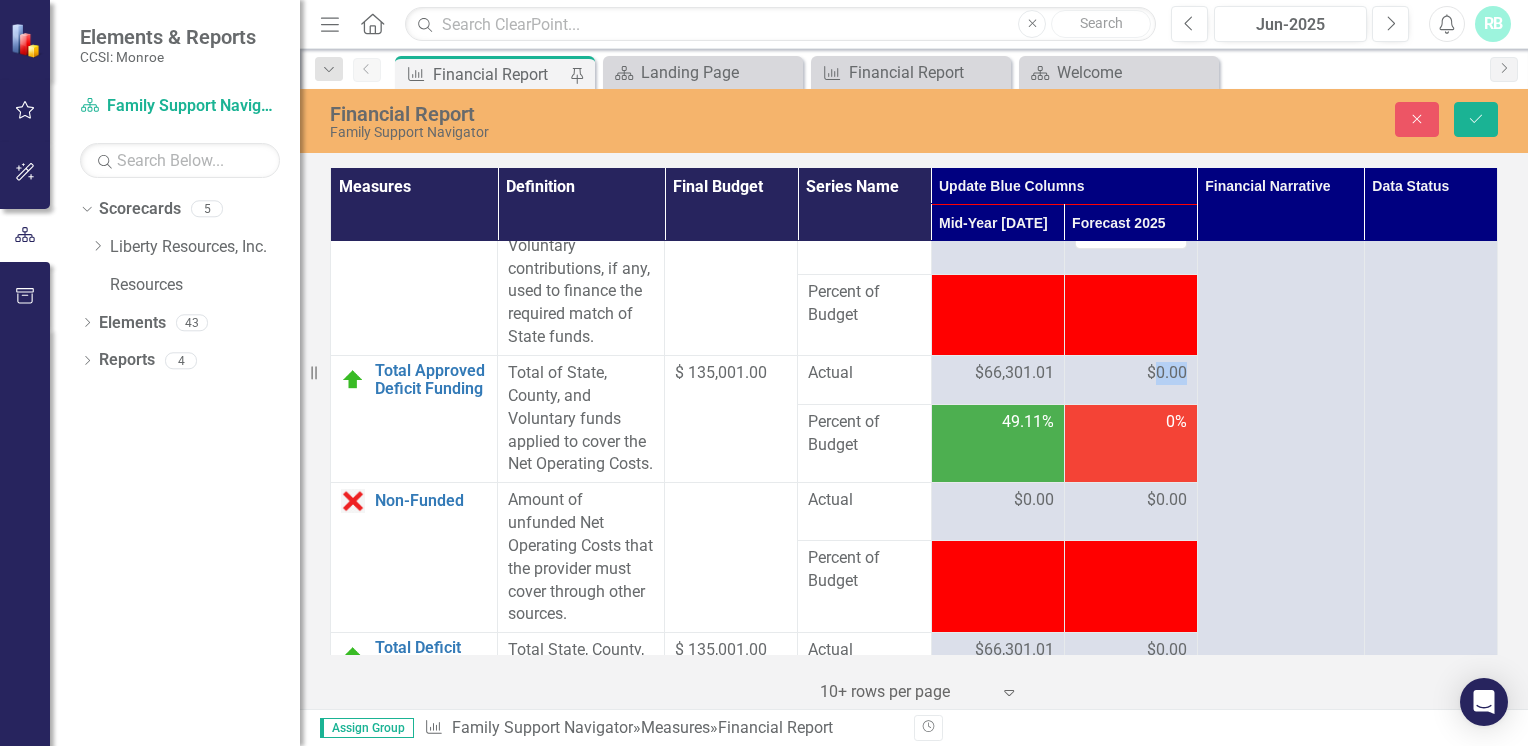drag, startPoint x: 1152, startPoint y: 414, endPoint x: 1152, endPoint y: 559, distance: 145 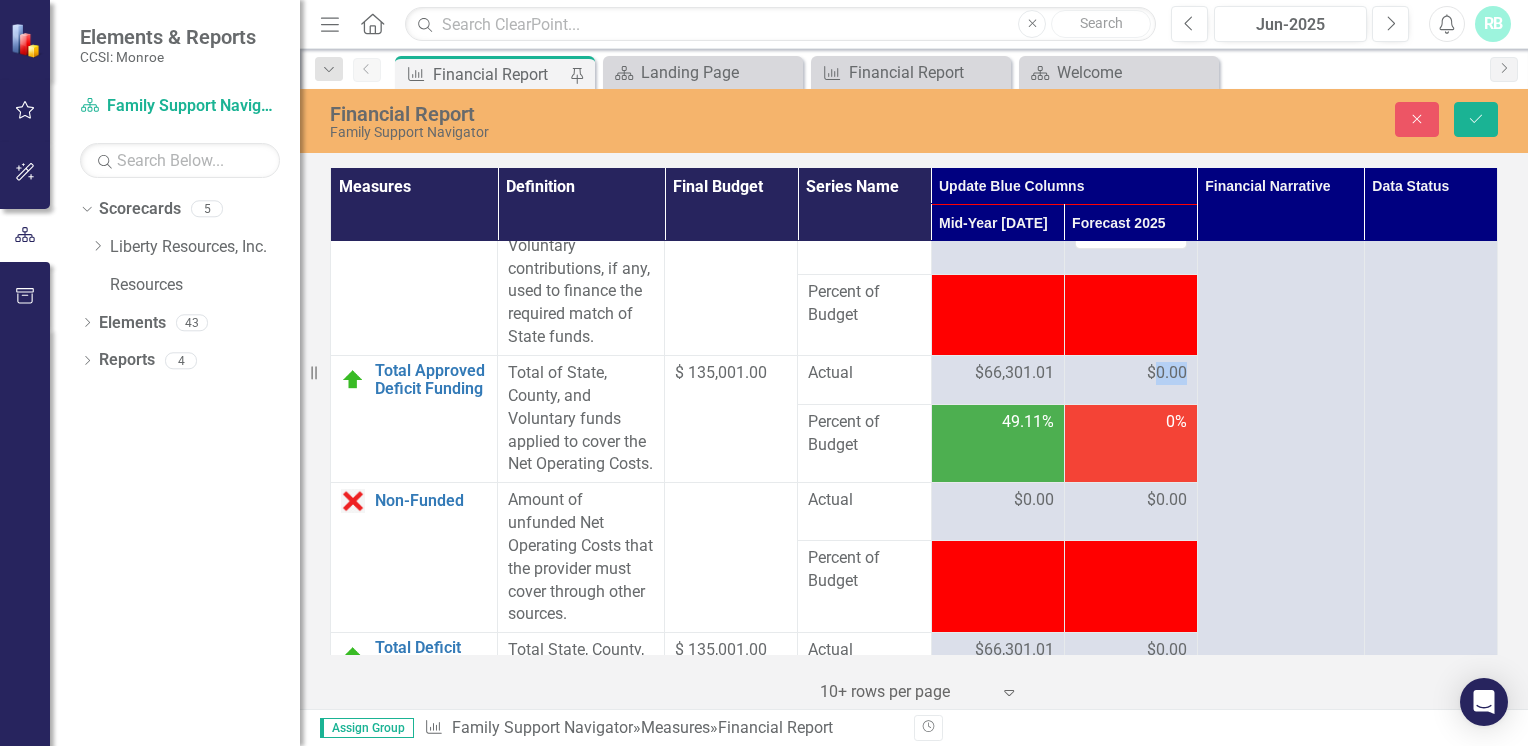 click on "$0.00" at bounding box center [1167, 500] 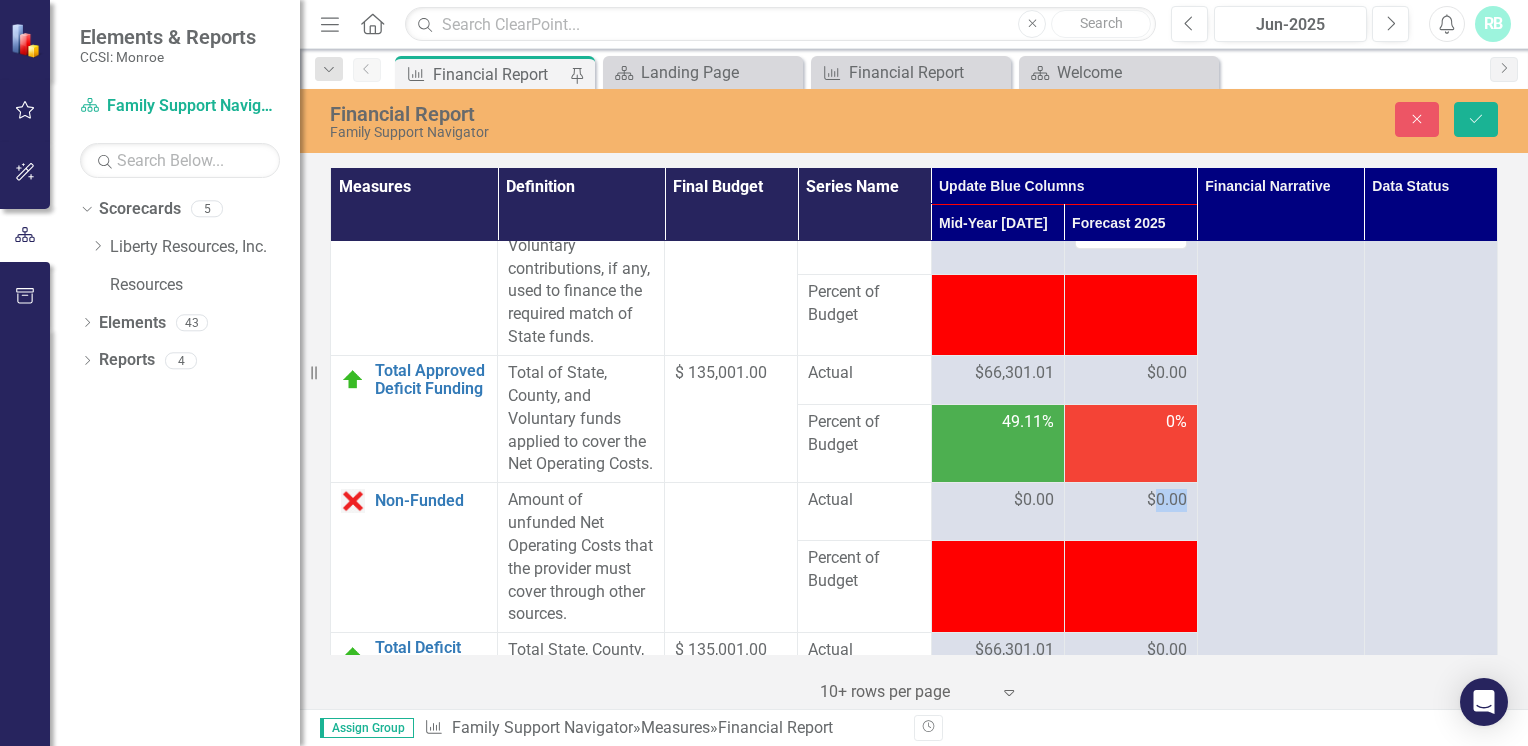 click on "$0.00" at bounding box center [1167, 500] 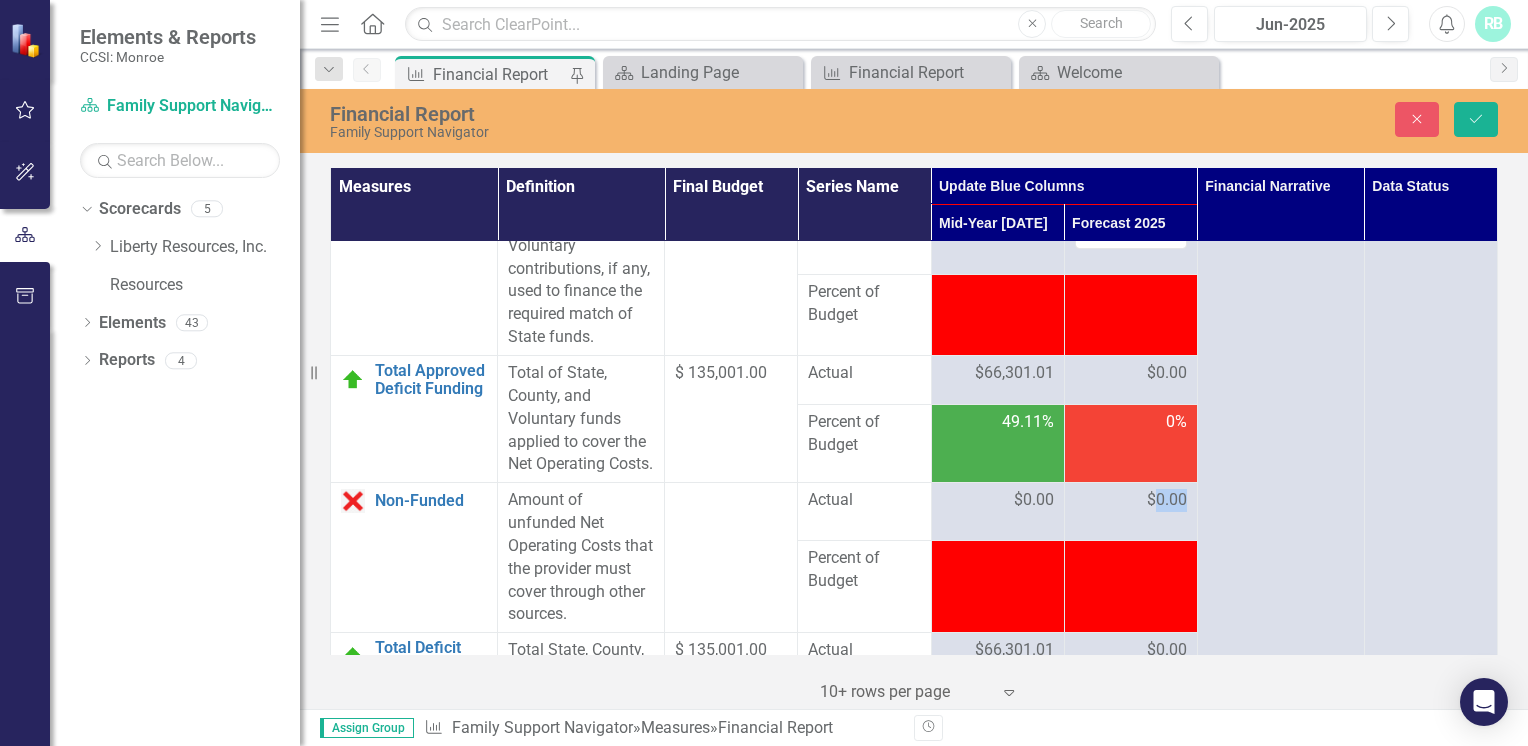 click on "$0.00" at bounding box center (1167, 500) 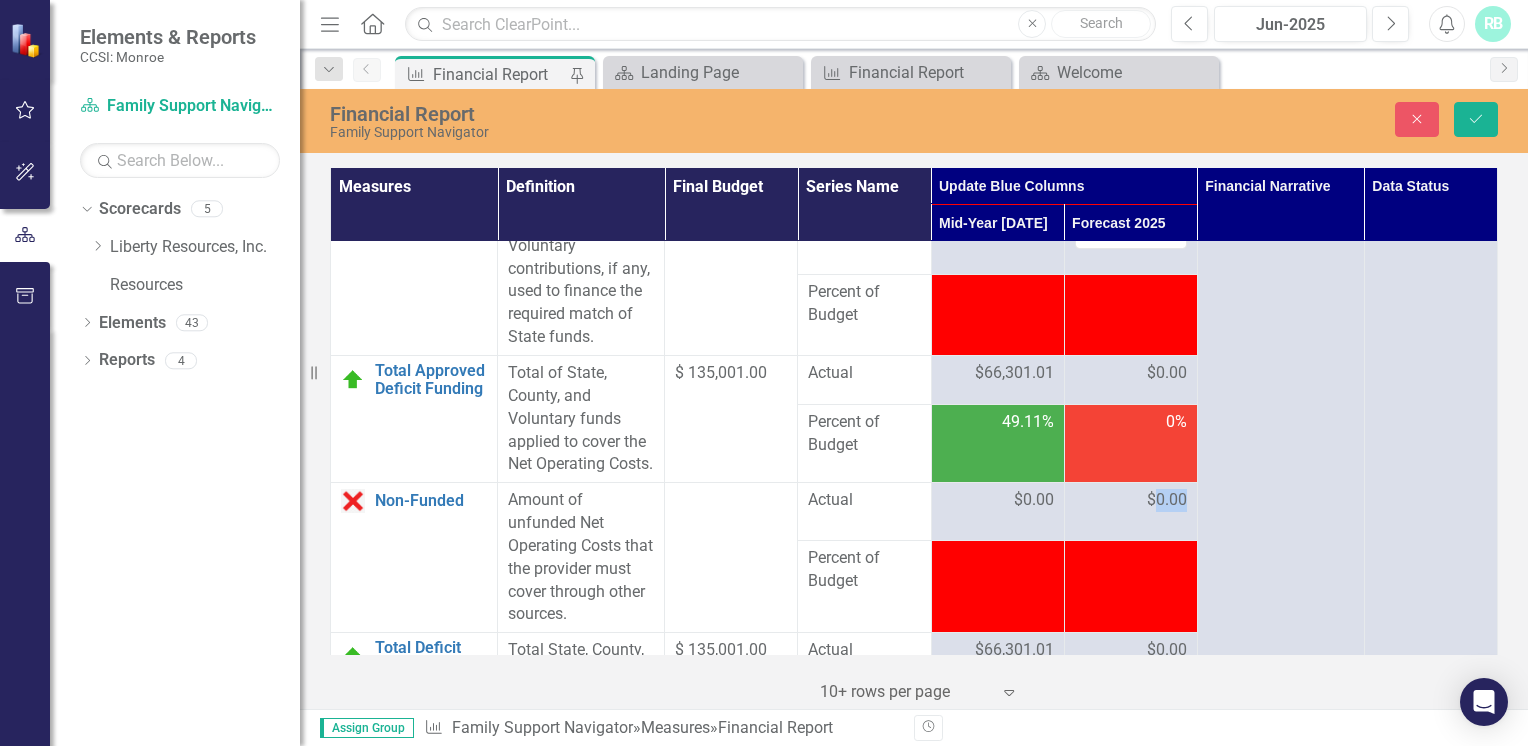 click on "$0.00" at bounding box center (1167, 500) 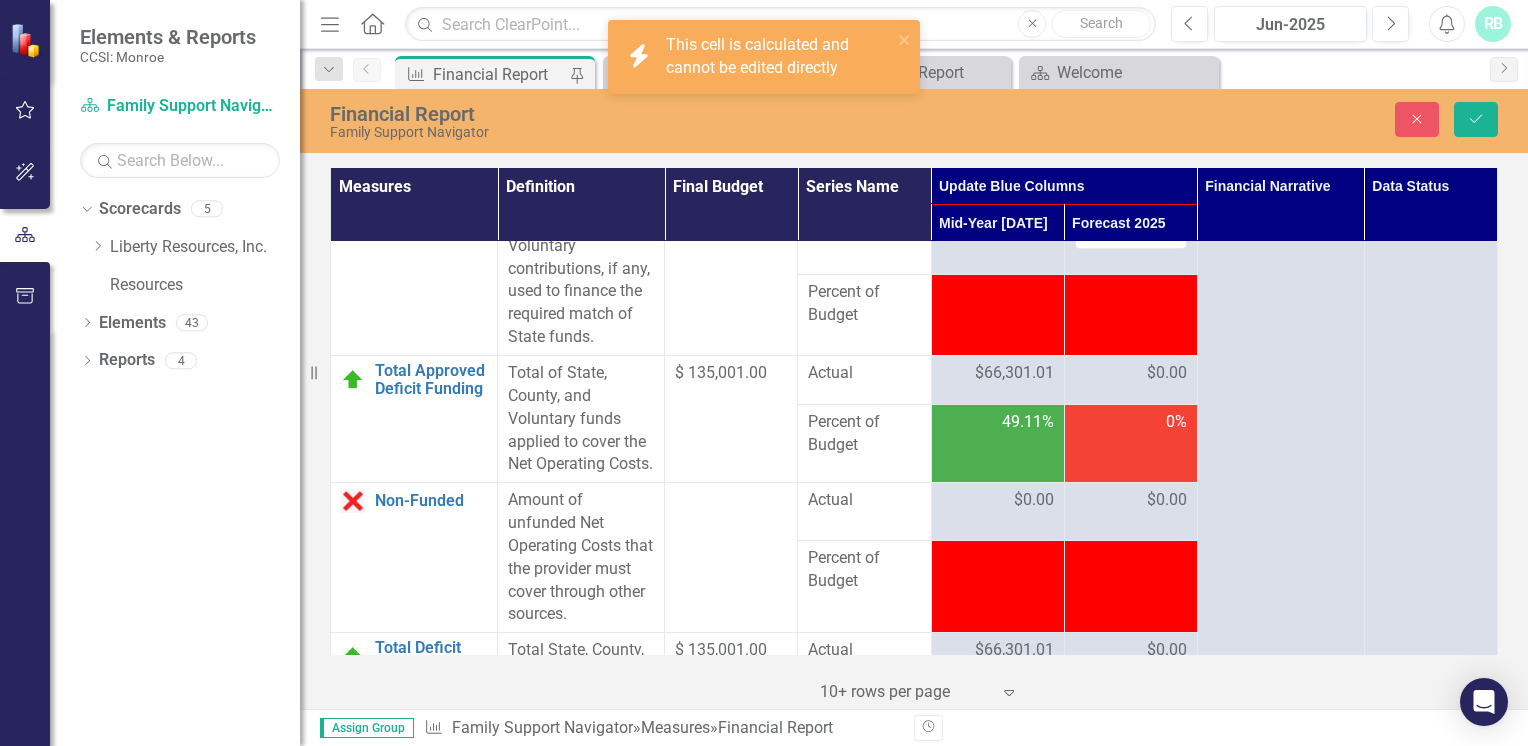 drag, startPoint x: 1150, startPoint y: 555, endPoint x: 1144, endPoint y: 406, distance: 149.12076 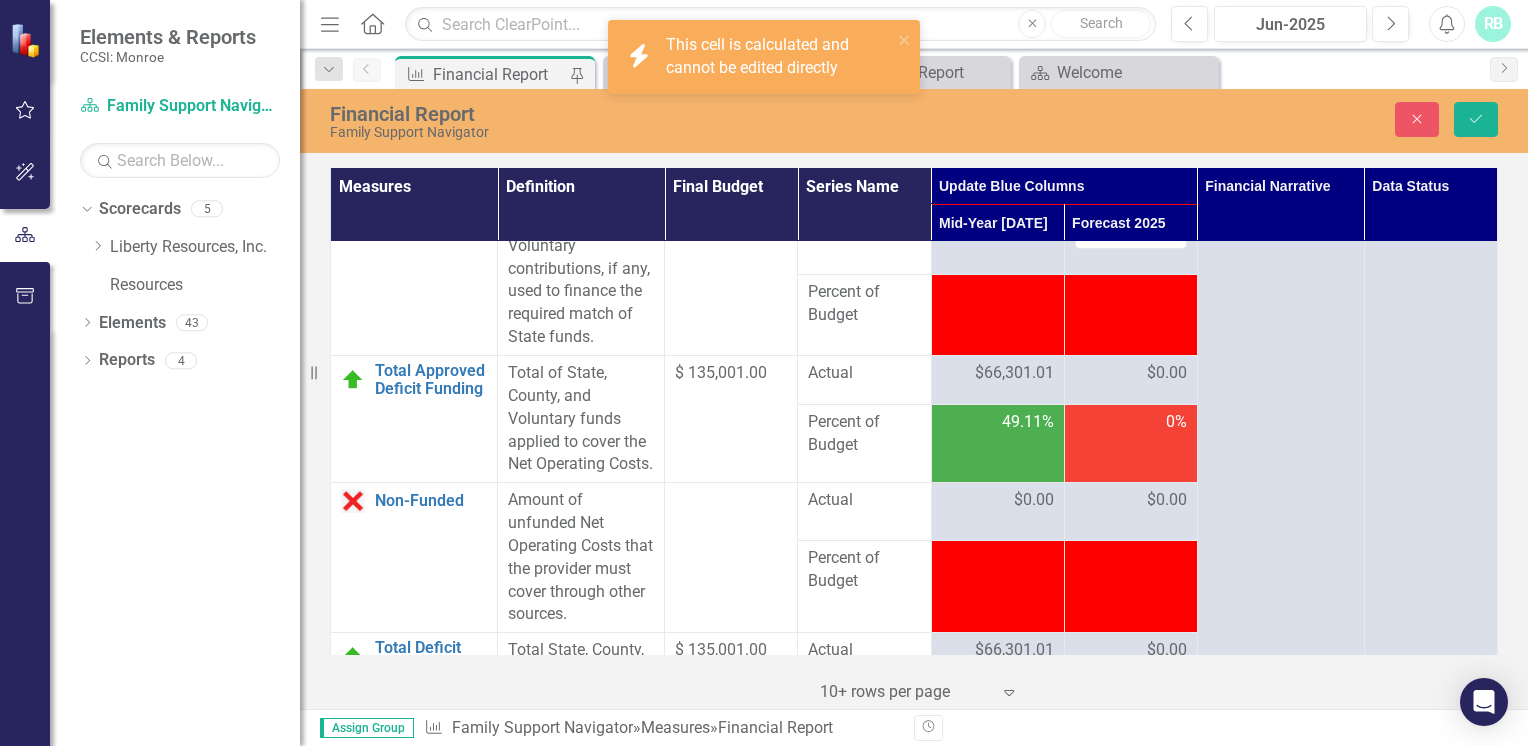 click on "$0.00" at bounding box center (1167, 373) 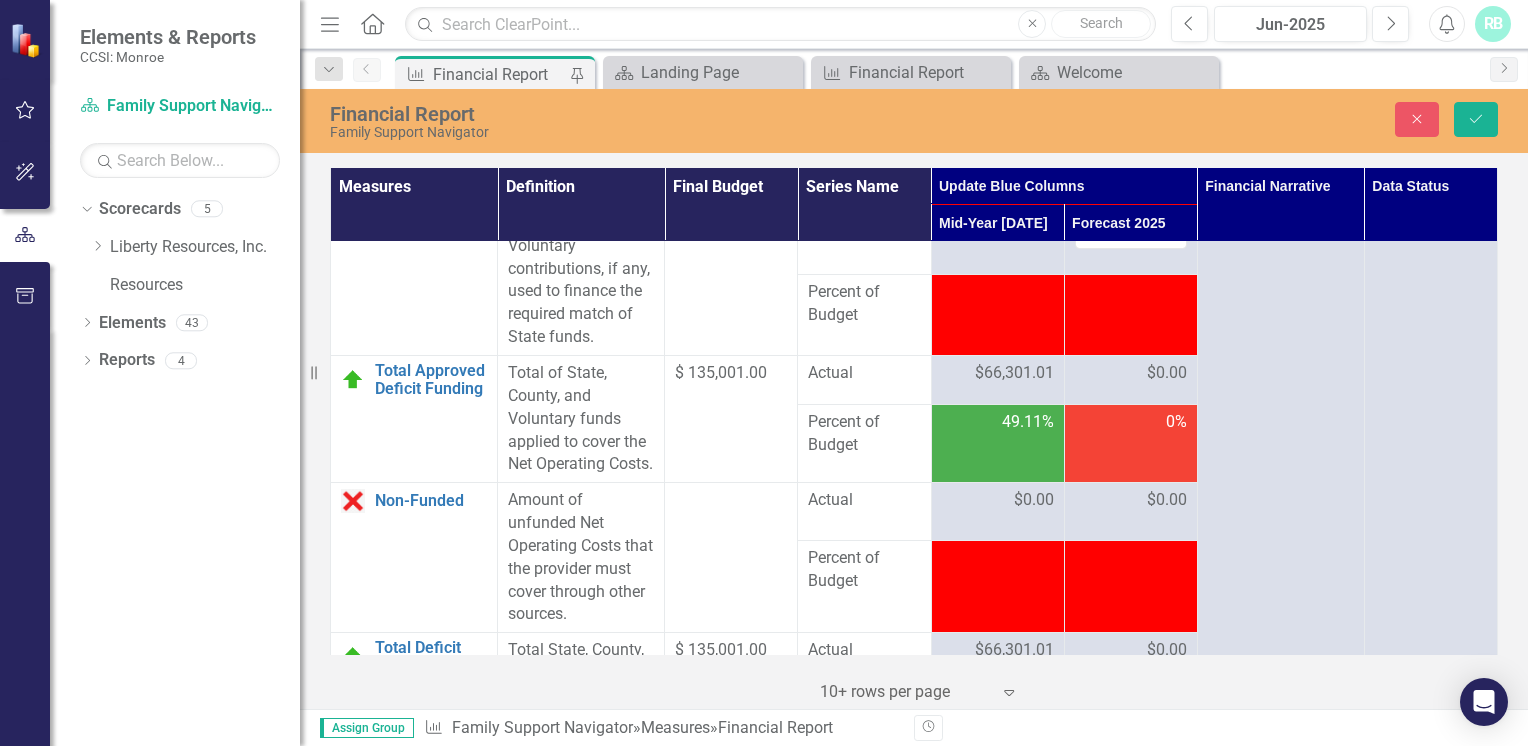 click on "$0.00" at bounding box center [1167, 373] 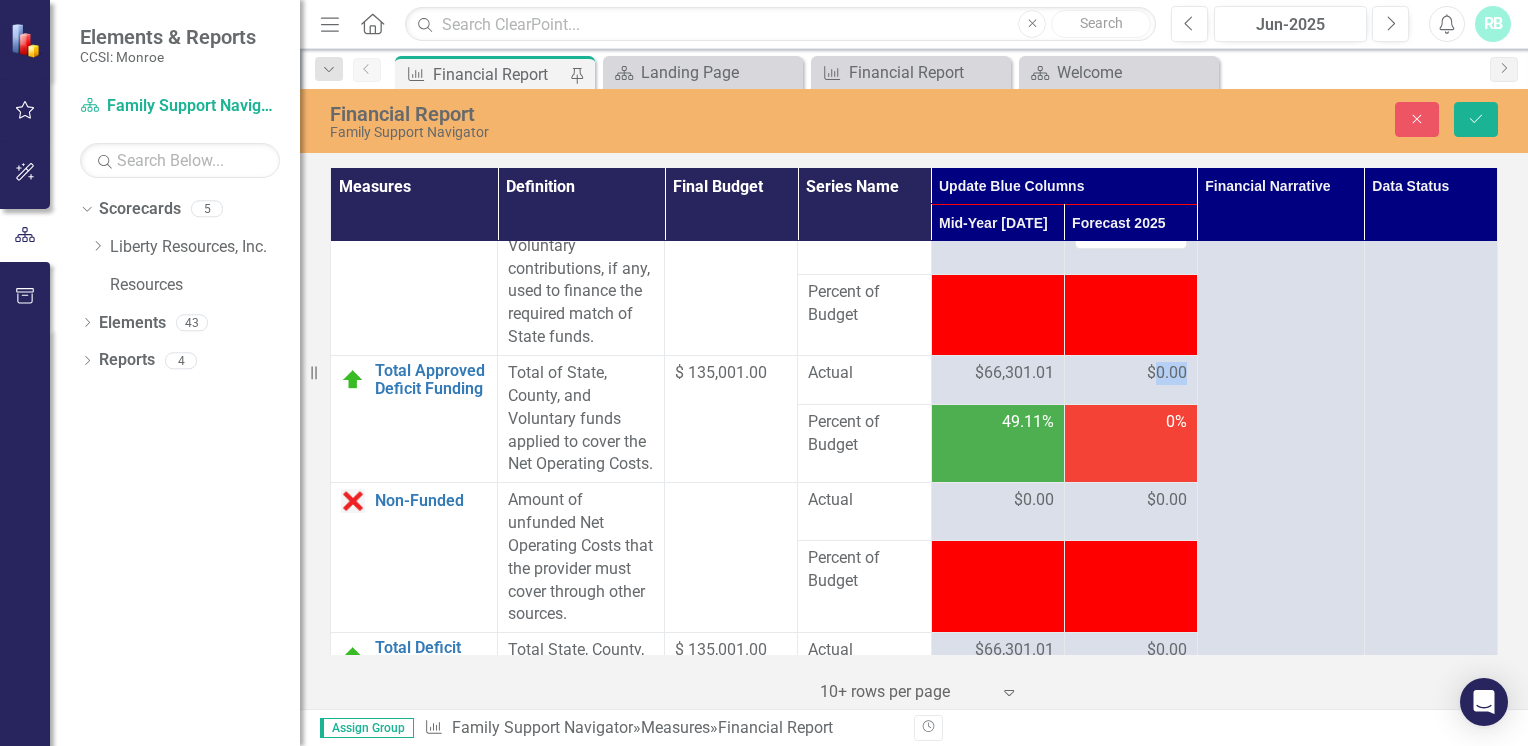click on "$0.00" at bounding box center (1167, 373) 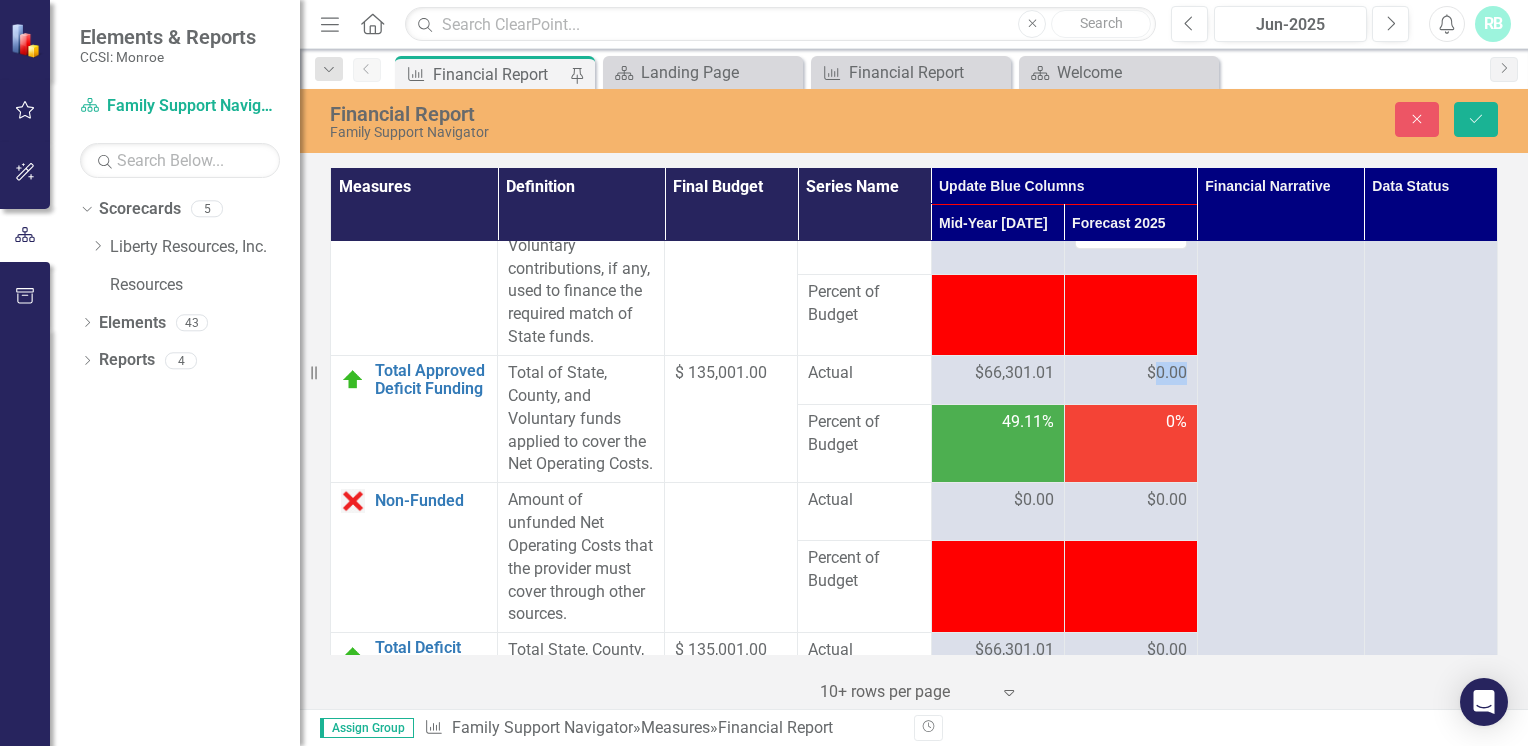 drag, startPoint x: 1144, startPoint y: 406, endPoint x: 1152, endPoint y: 418, distance: 14.422205 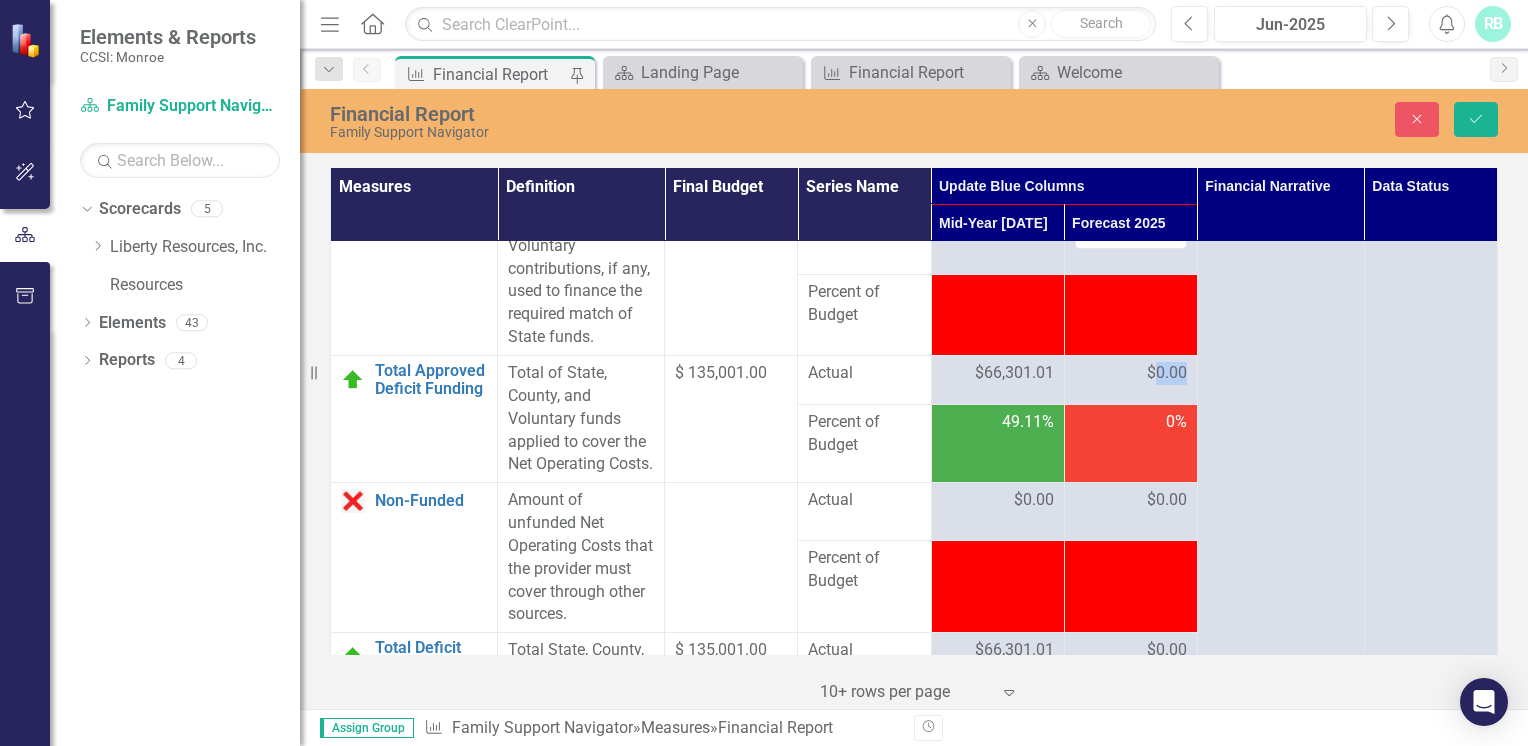click on "$0.00" at bounding box center (1167, 373) 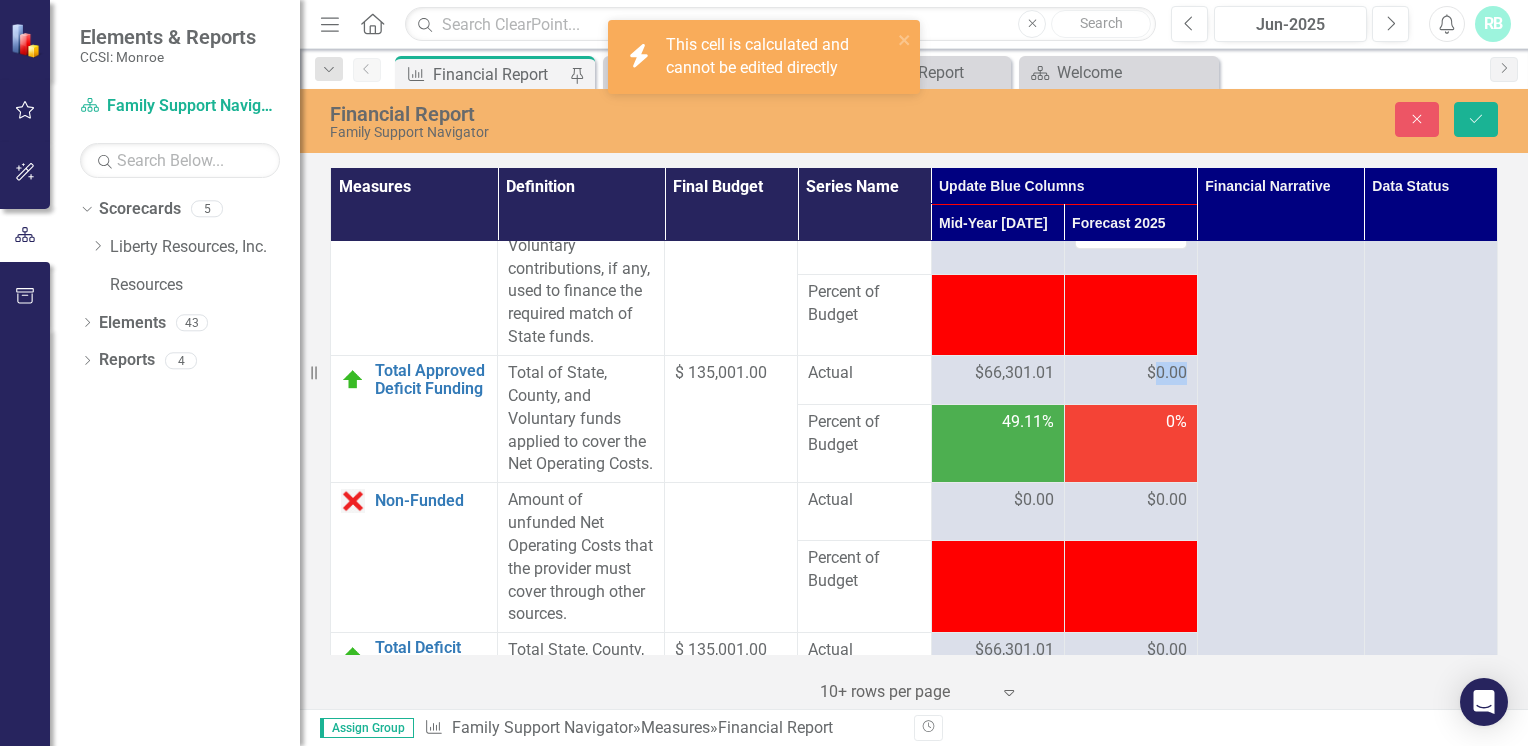 click on "$0.00" at bounding box center [1167, 373] 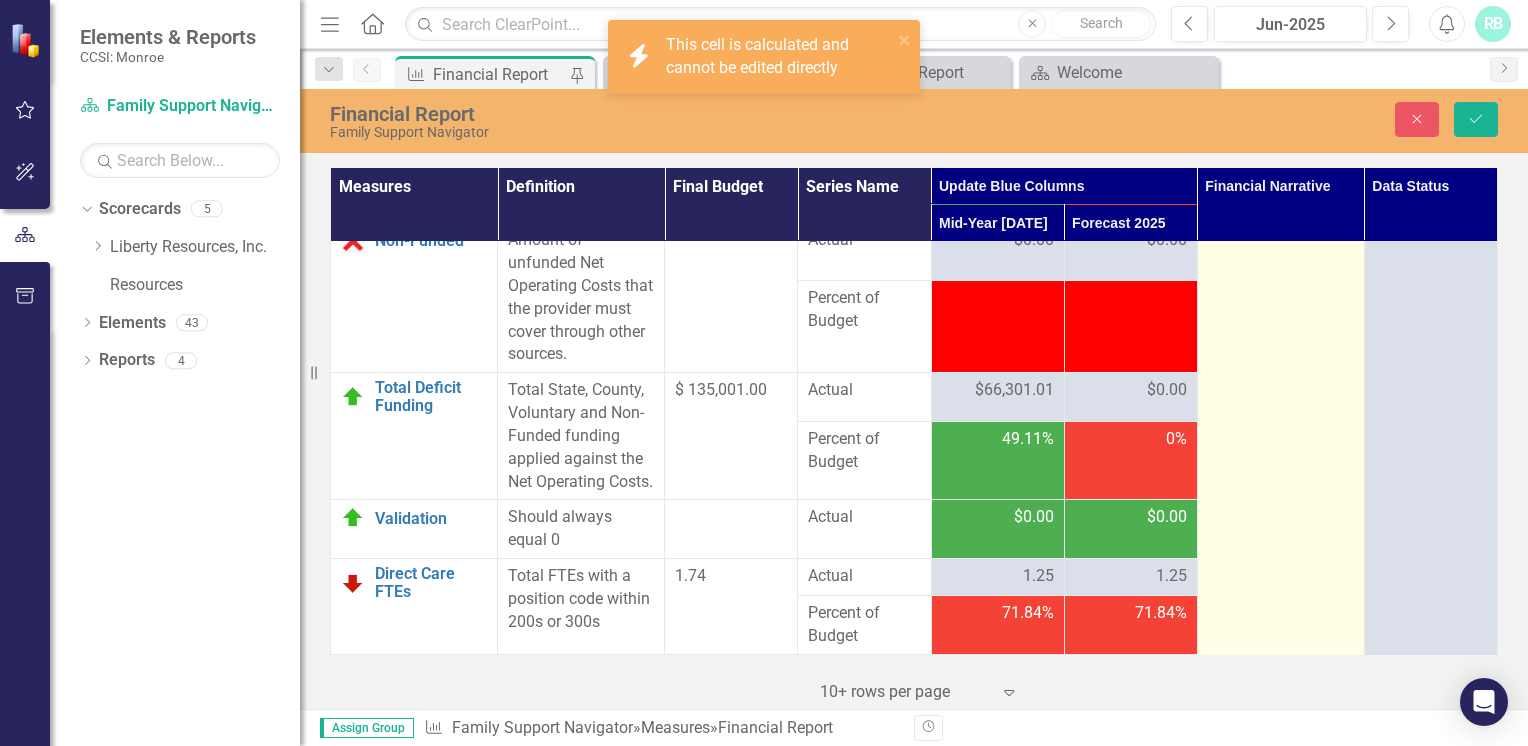 scroll, scrollTop: 4104, scrollLeft: 0, axis: vertical 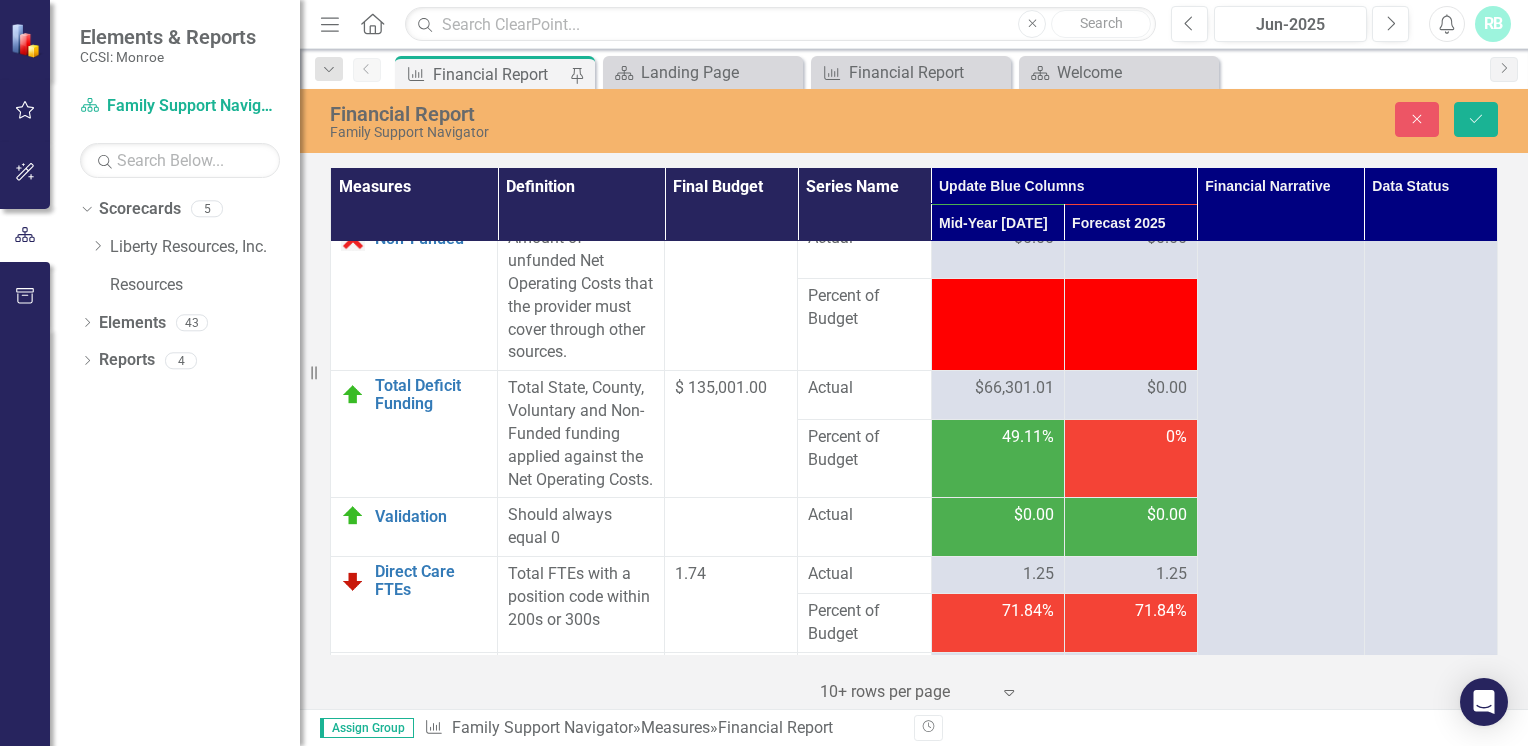 click on "$0.00" at bounding box center [1167, 388] 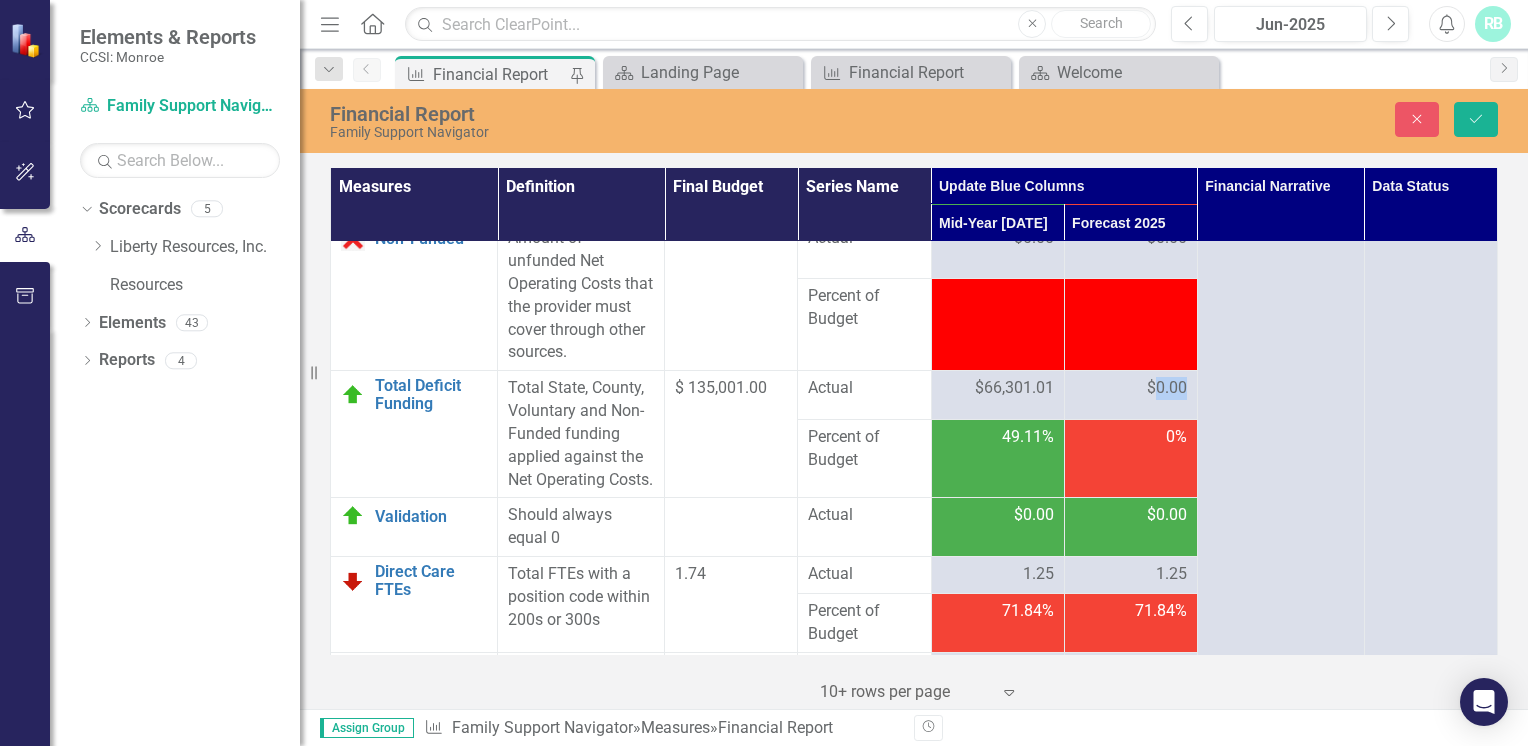click on "$0.00" at bounding box center [1167, 388] 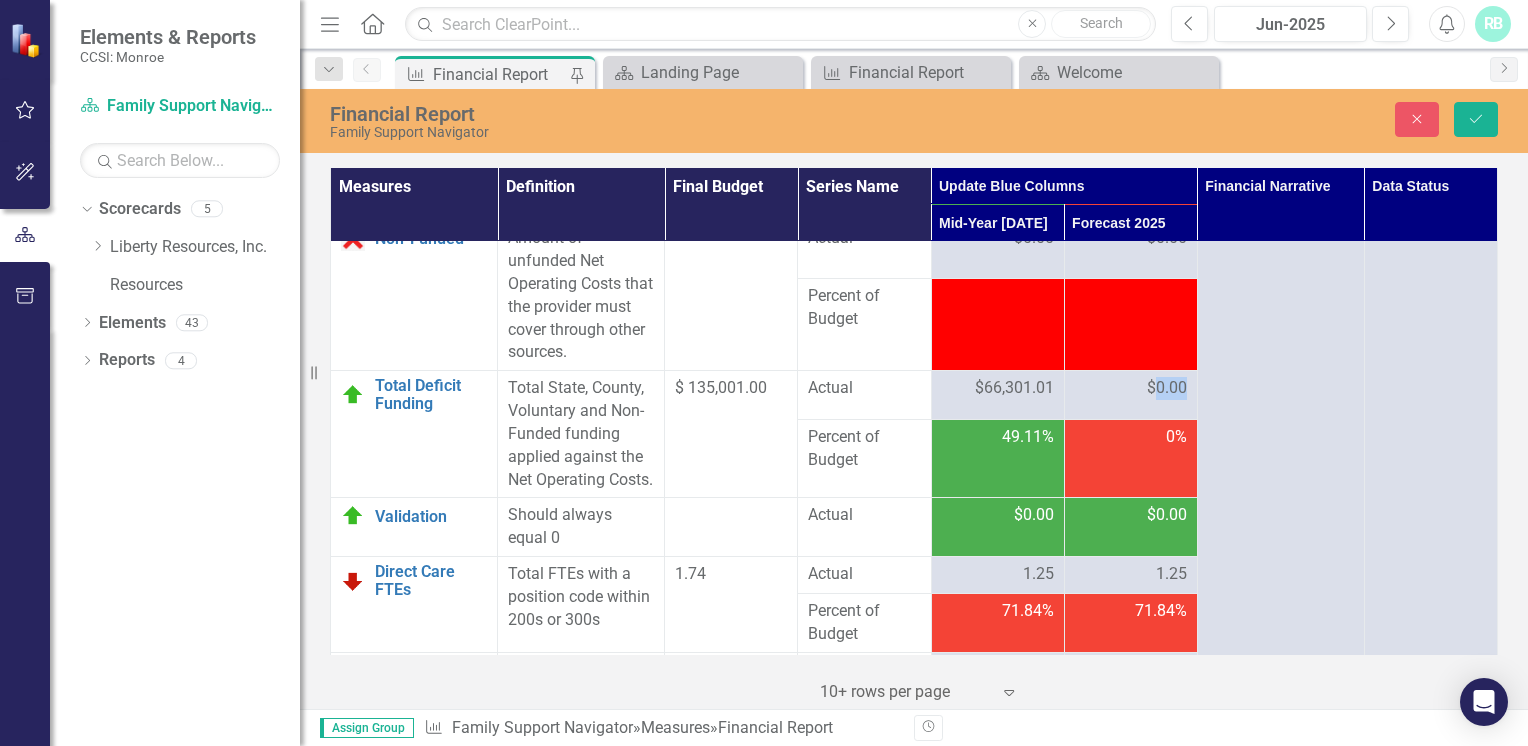 click on "$0.00" at bounding box center (1167, 388) 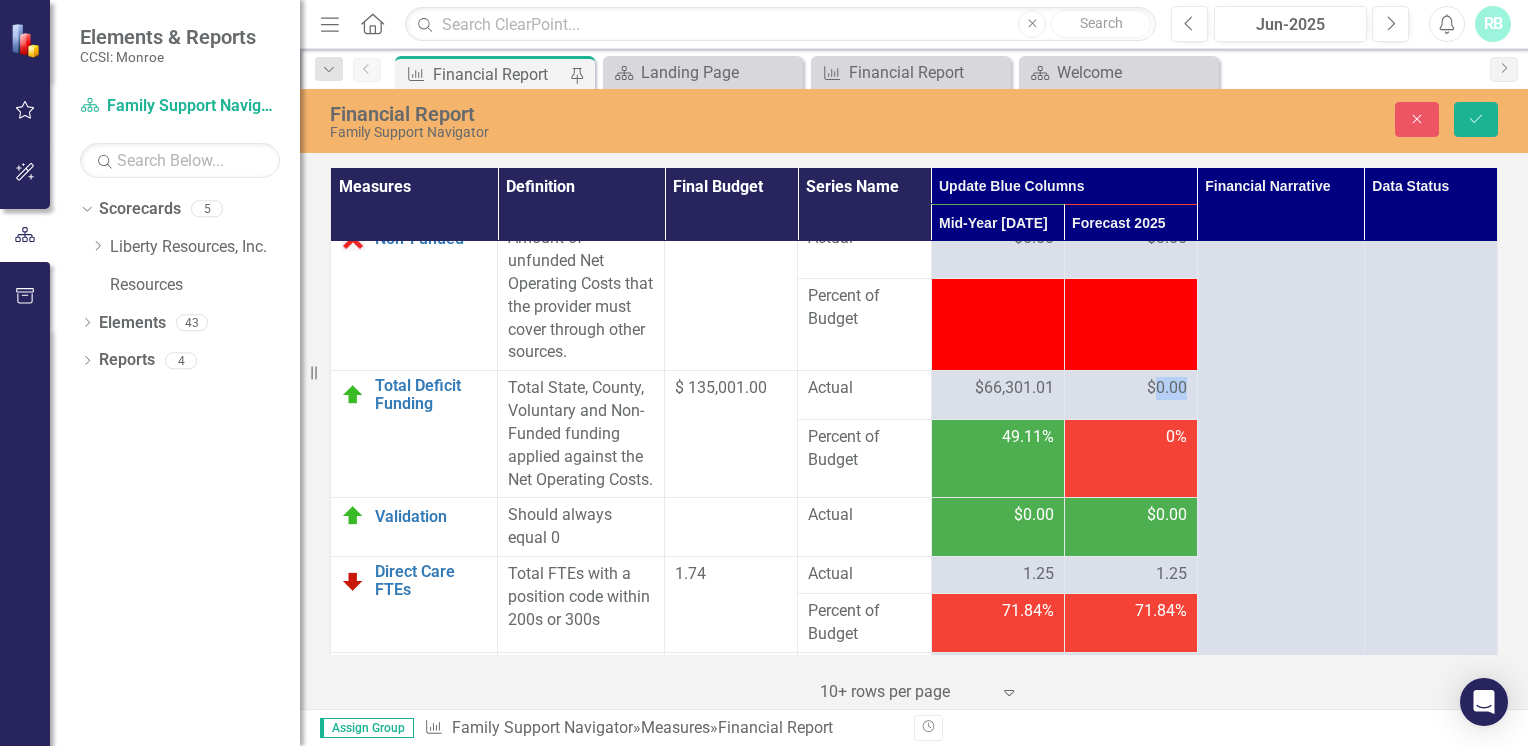 click on "$0.00" at bounding box center (1167, 388) 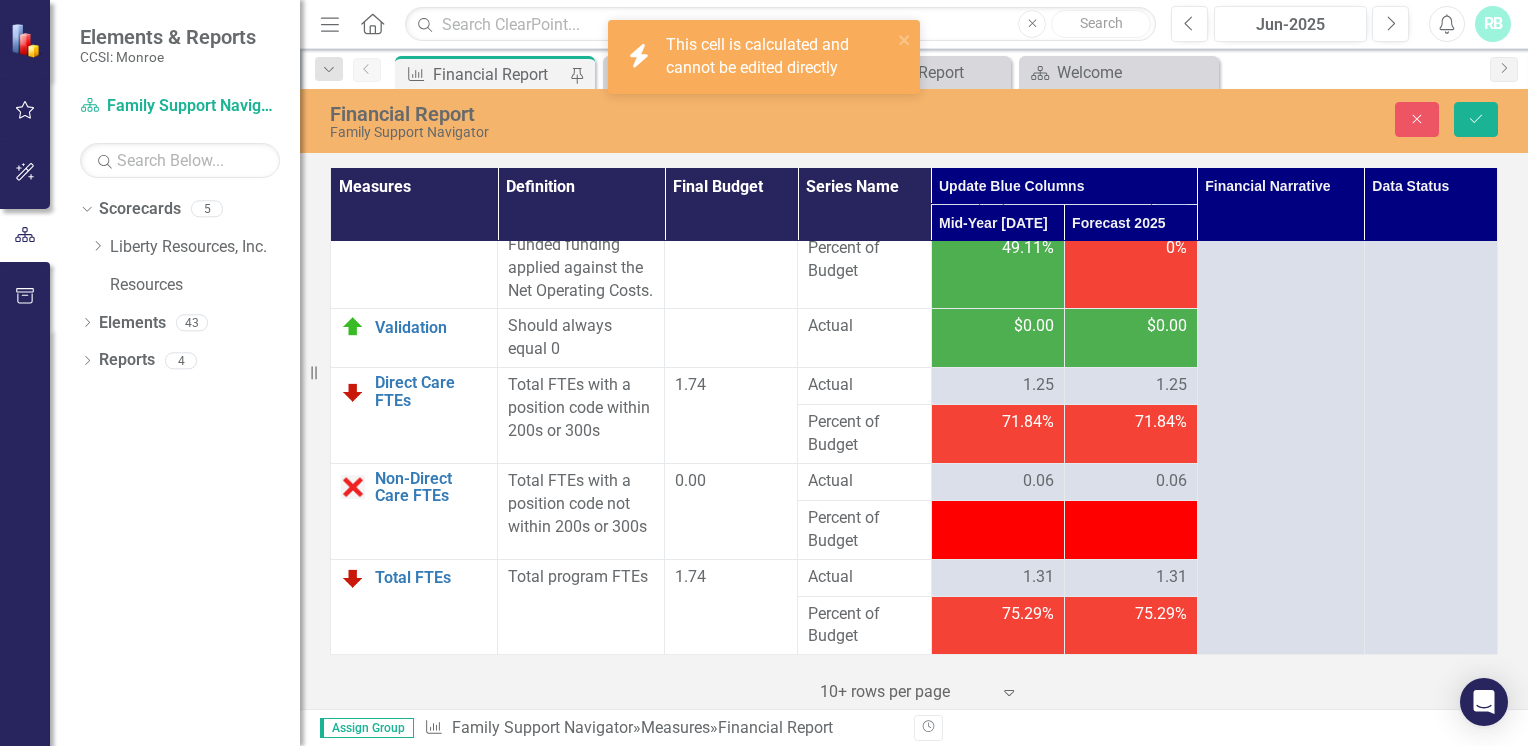 scroll, scrollTop: 4378, scrollLeft: 0, axis: vertical 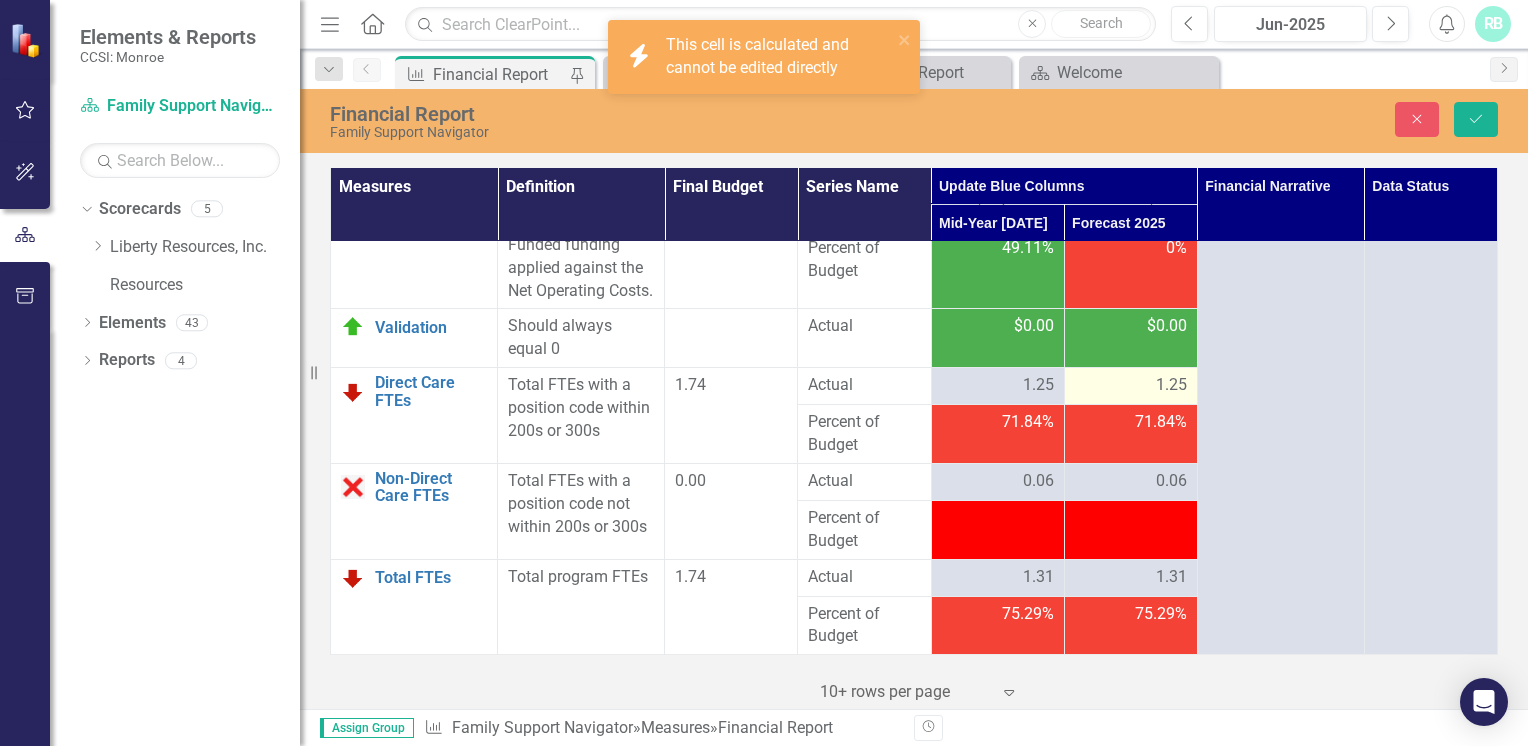 drag, startPoint x: 1154, startPoint y: 455, endPoint x: 1112, endPoint y: 389, distance: 78.23043 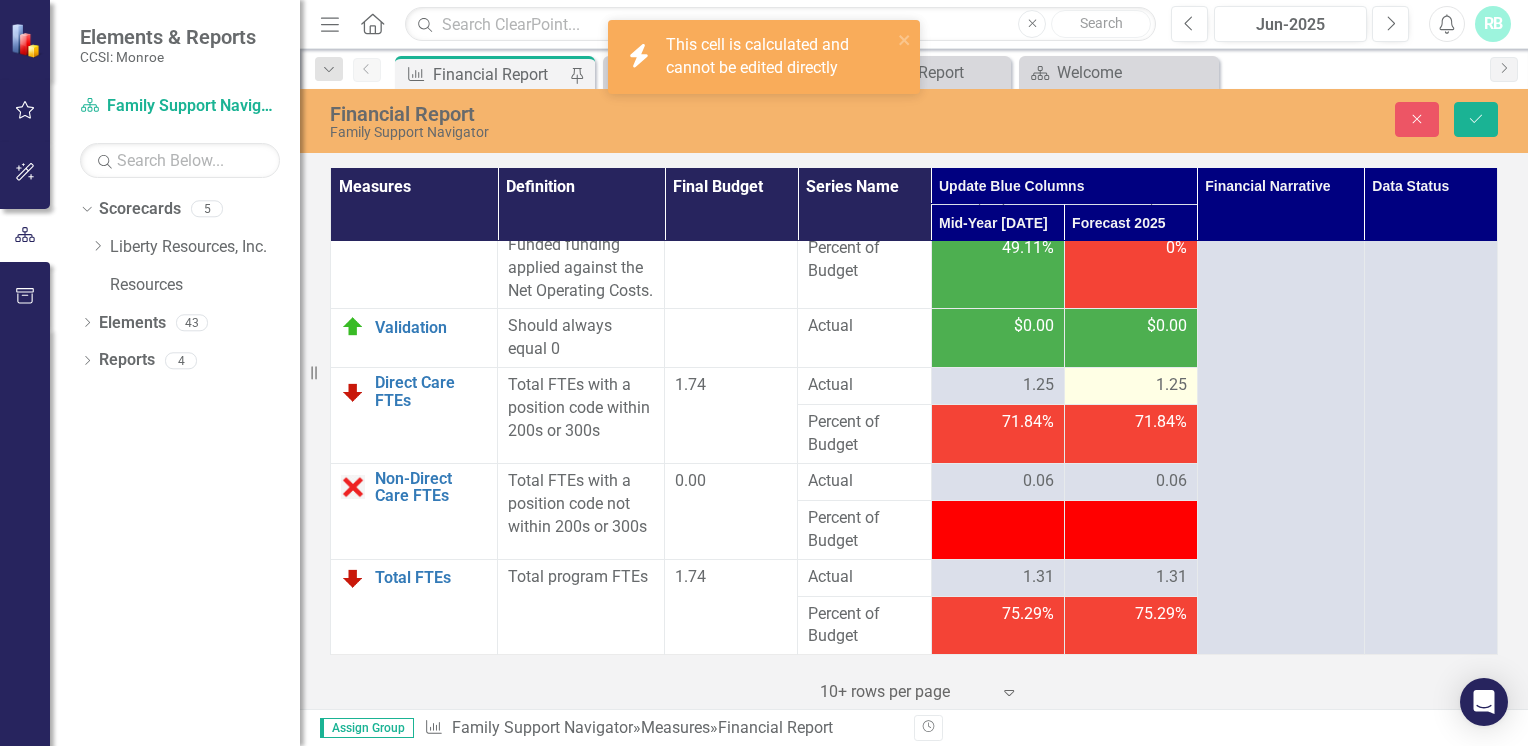 click on "1.25" at bounding box center (1131, 385) 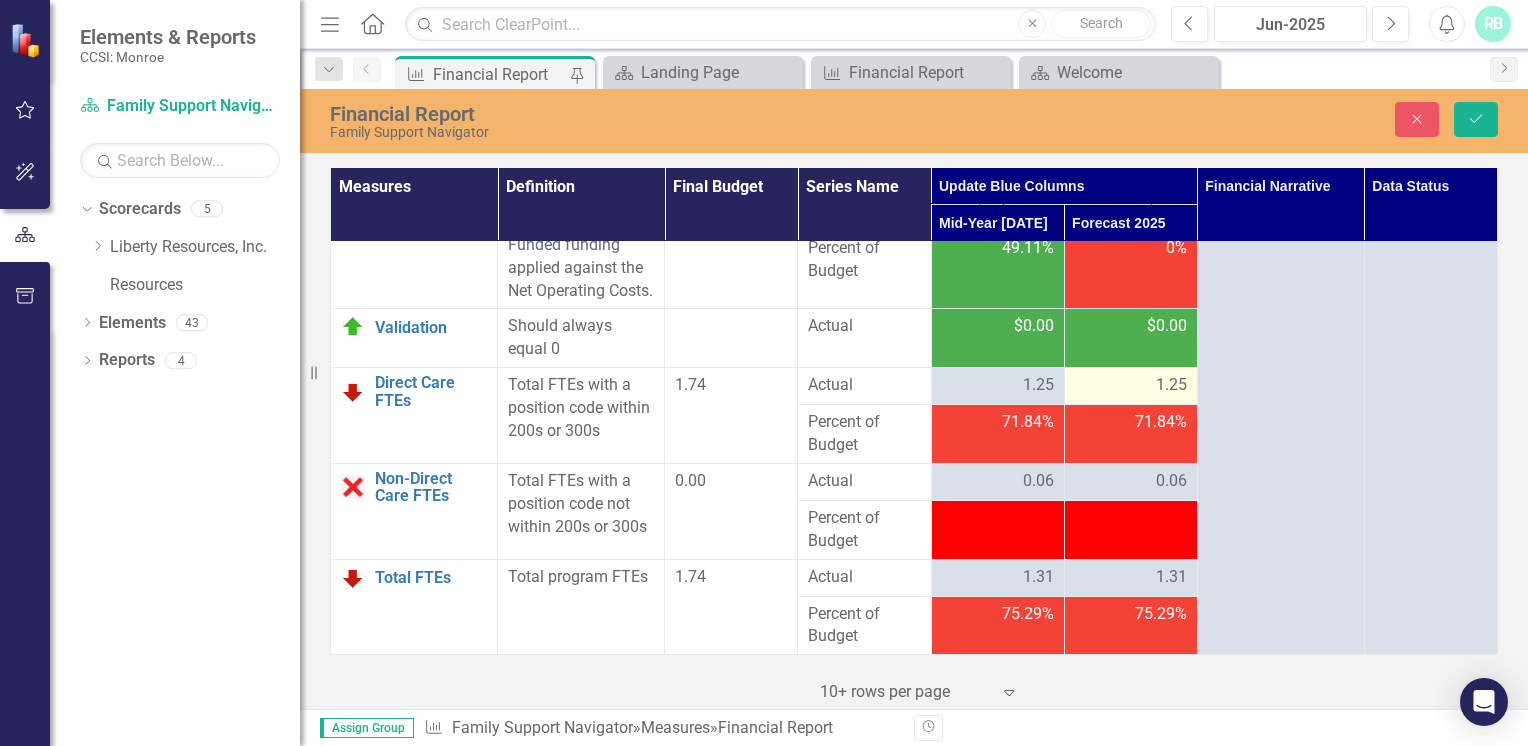 click on "1.25" at bounding box center [1171, 385] 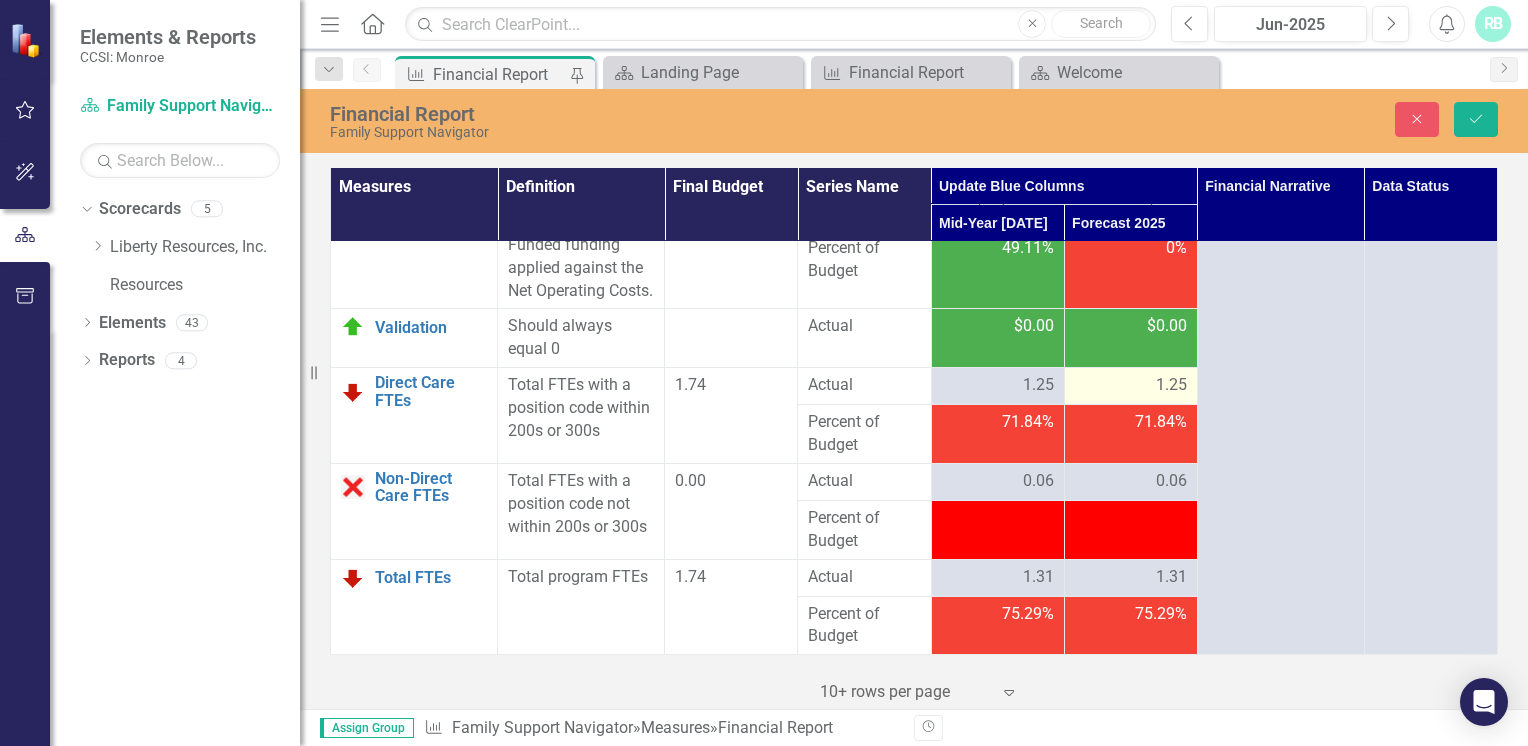 click on "1.25" at bounding box center (1171, 385) 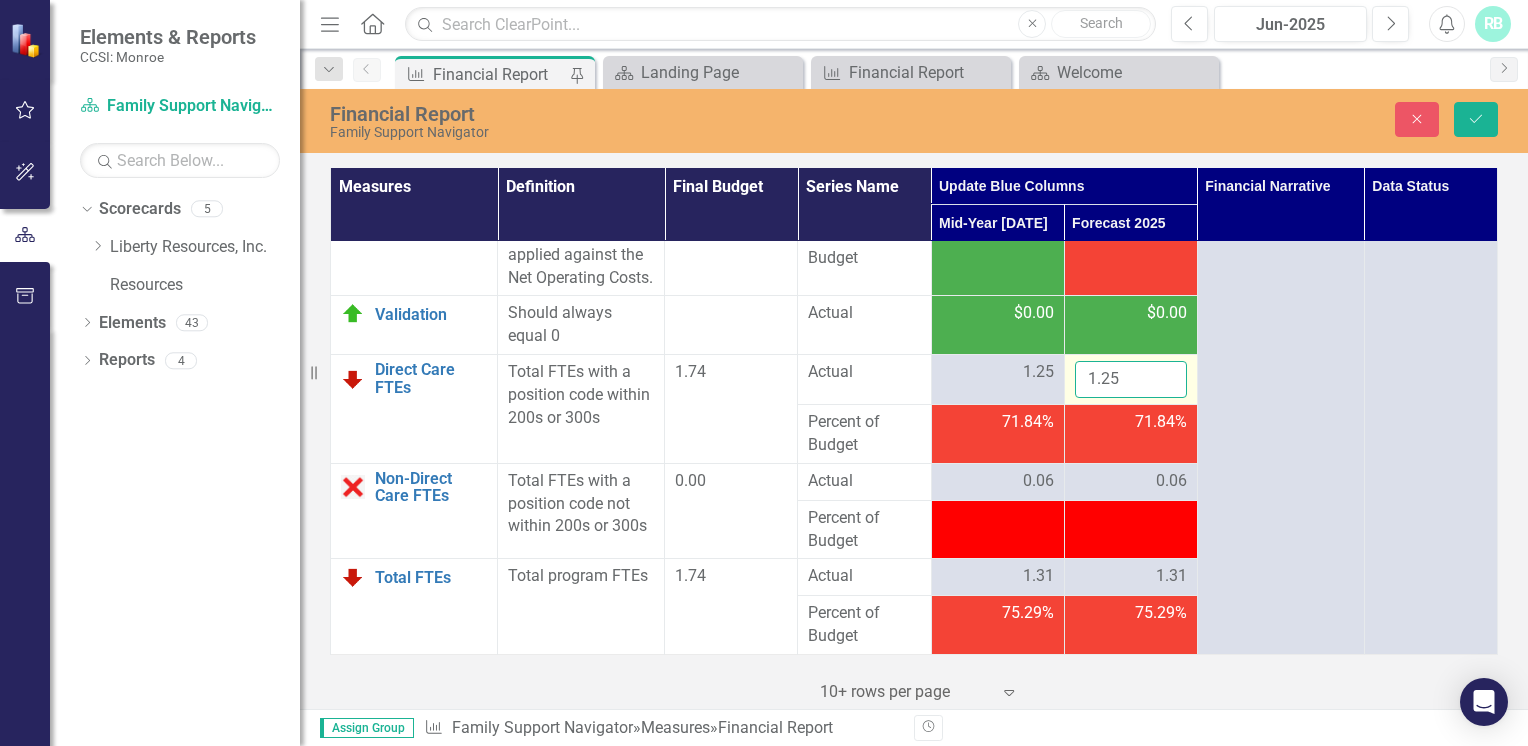 click on "1.25" at bounding box center (1131, 379) 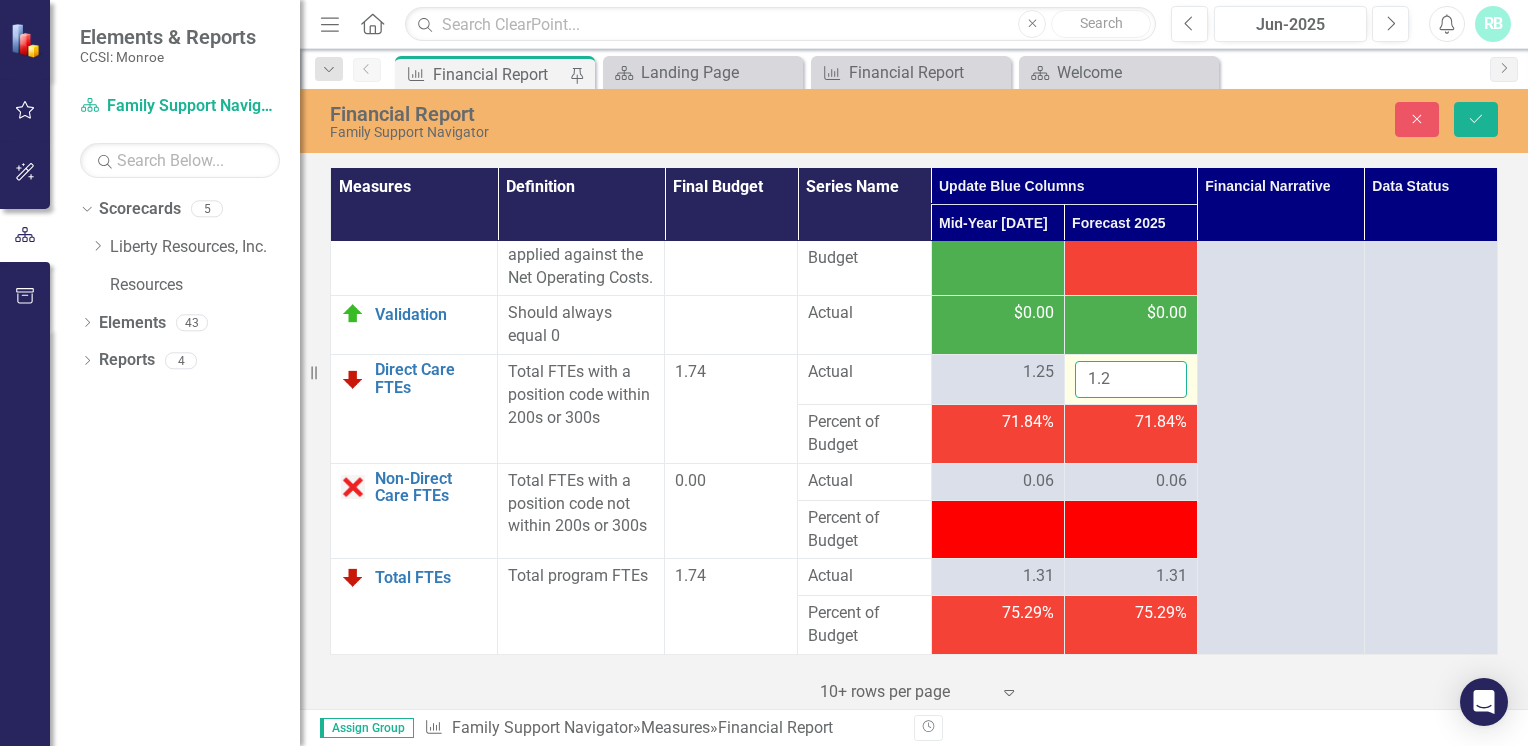 type on "1" 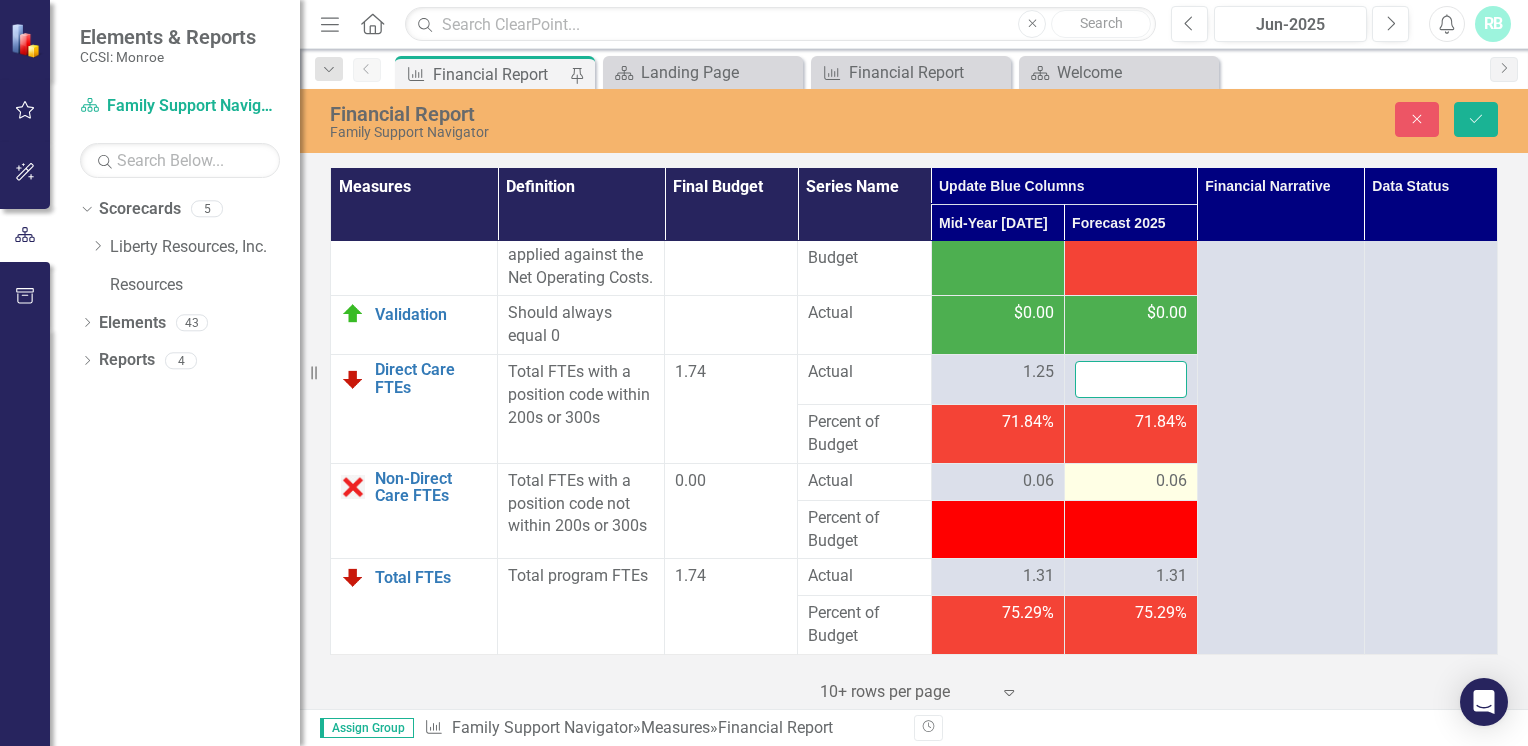 type 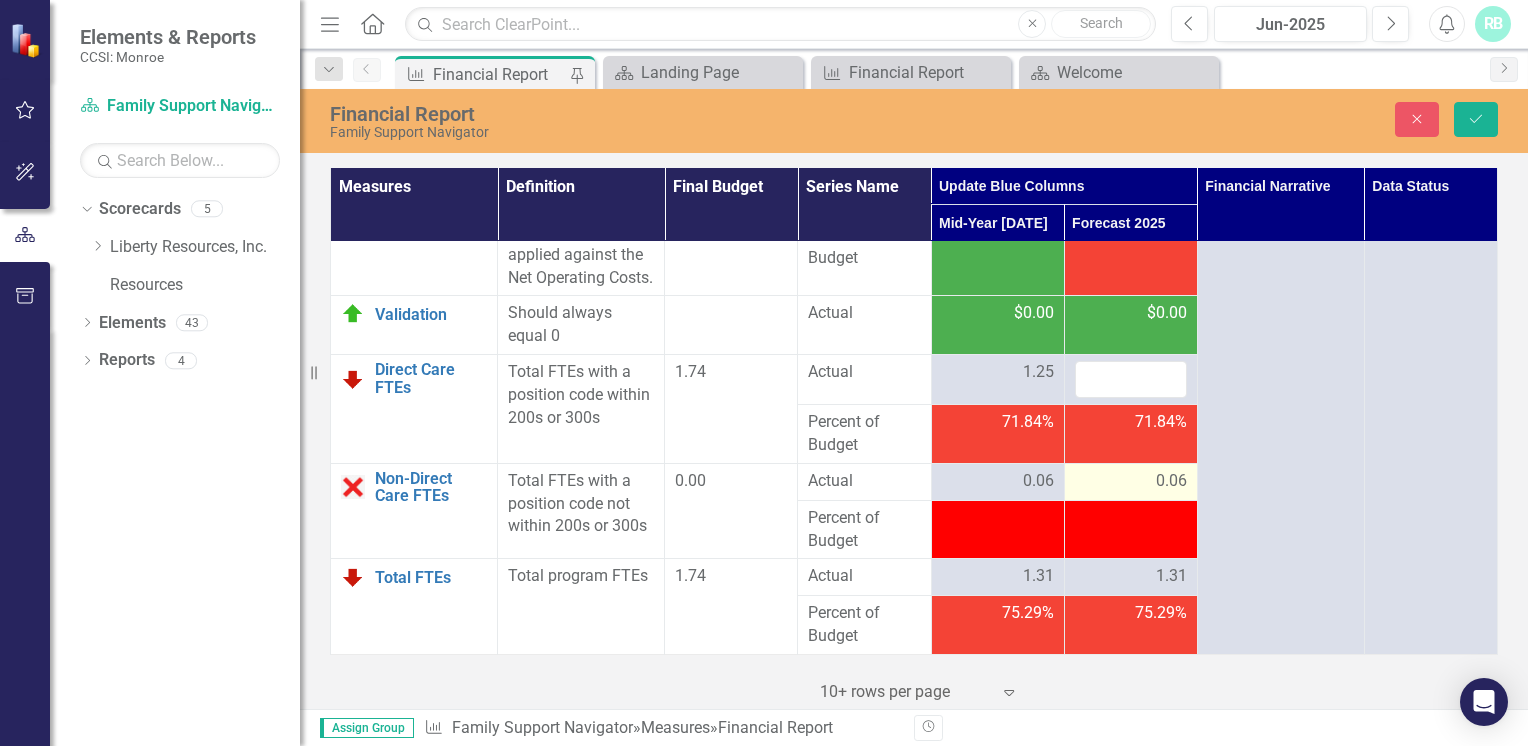 click on "0.06" at bounding box center [1171, 481] 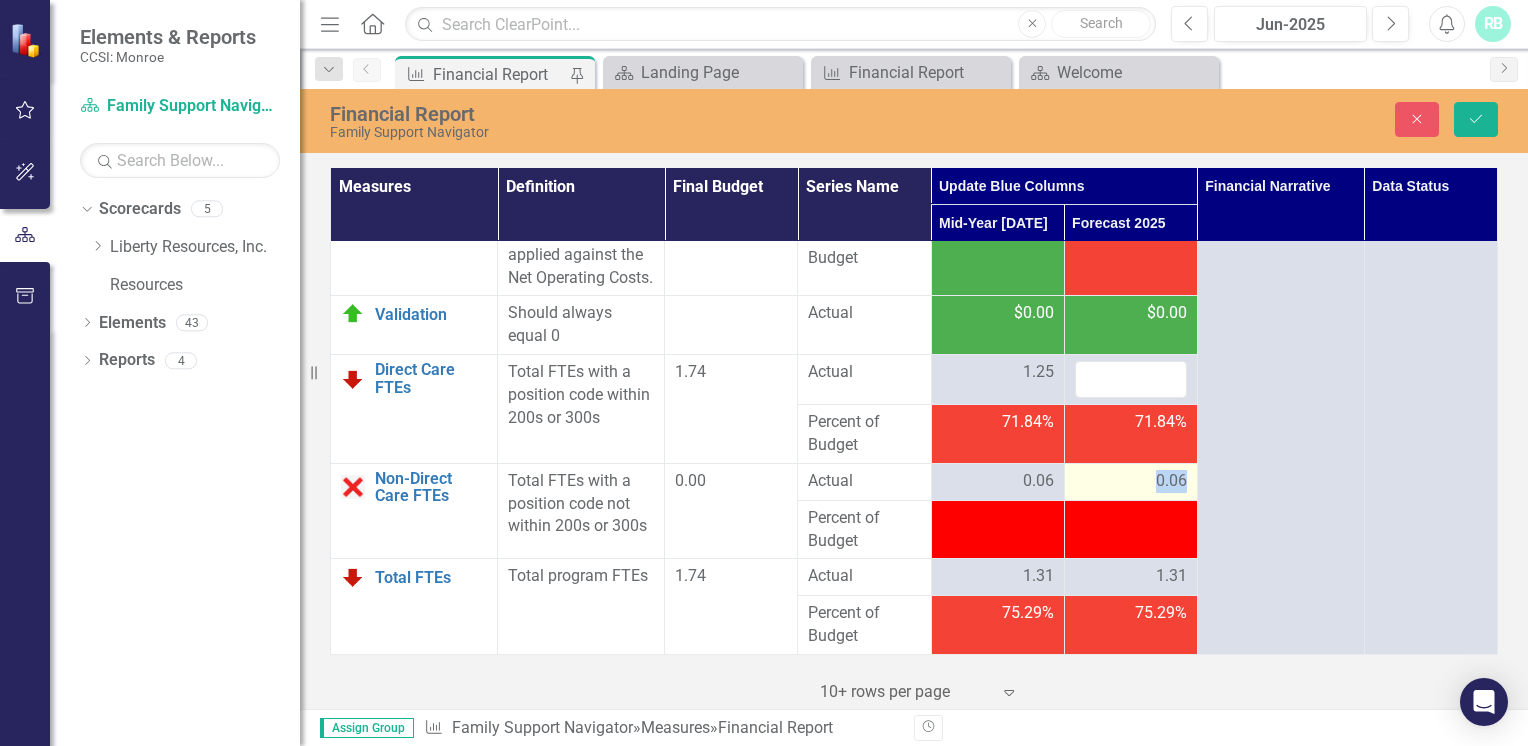 click on "0.06" at bounding box center [1171, 481] 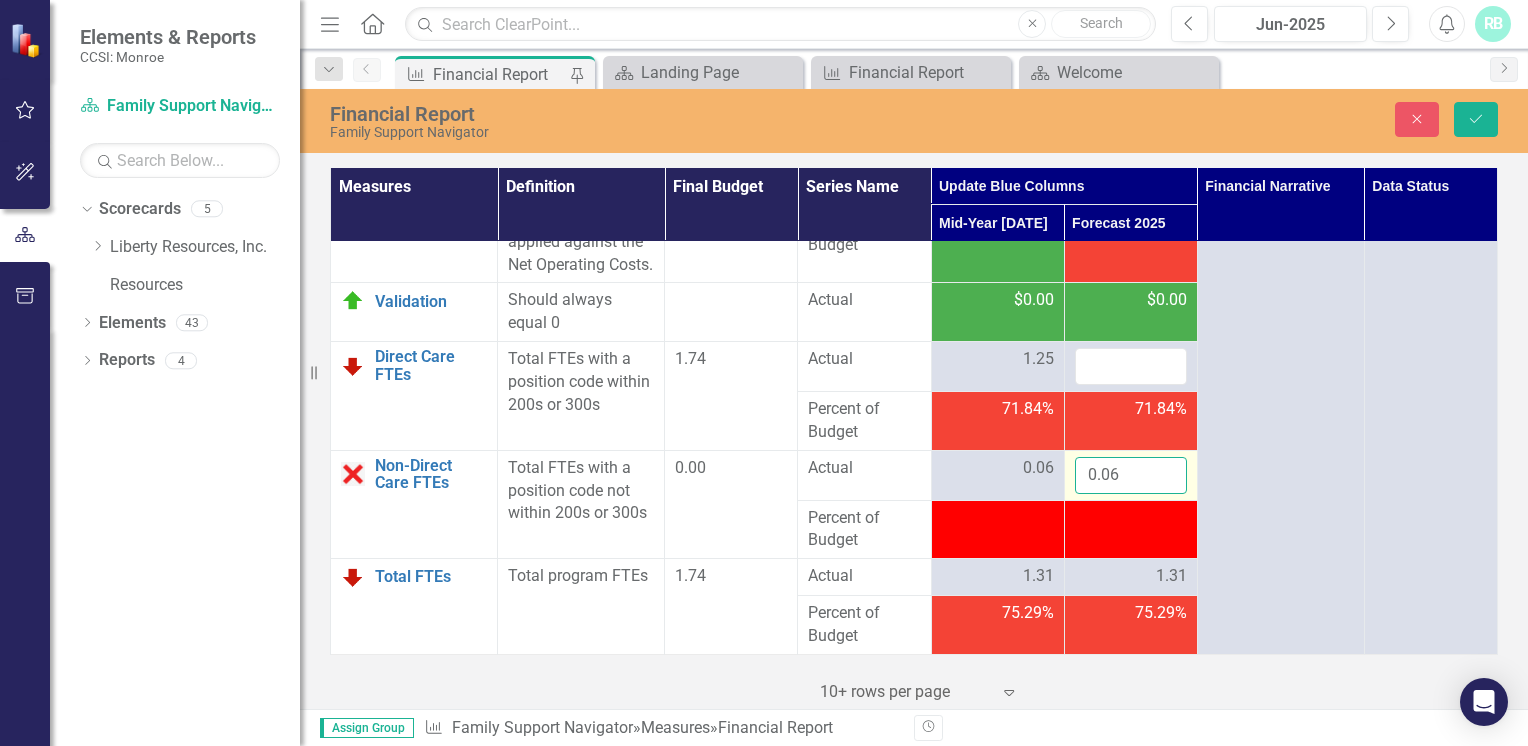 drag, startPoint x: 1146, startPoint y: 490, endPoint x: 1124, endPoint y: 505, distance: 26.627054 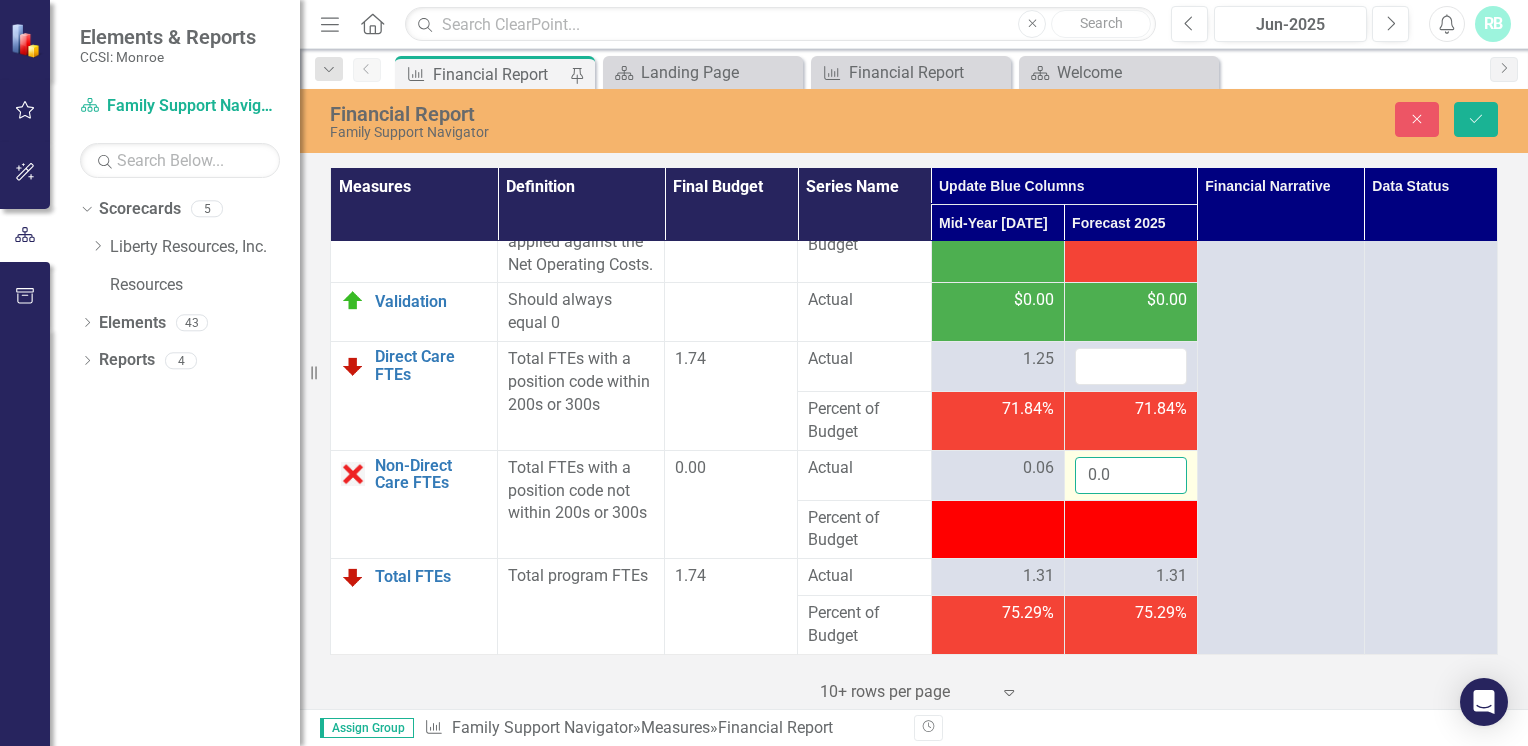 type on "0" 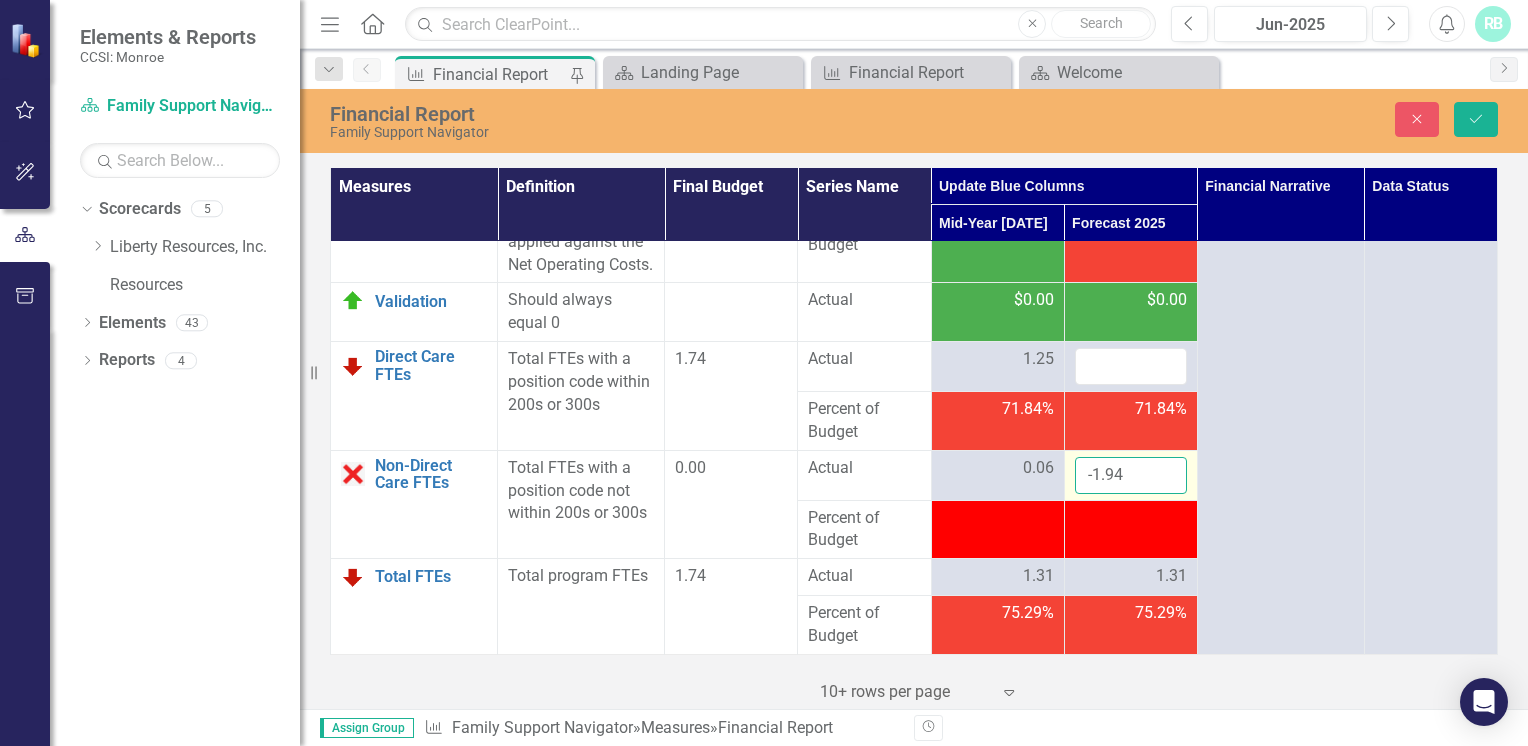 scroll, scrollTop: 4402, scrollLeft: 0, axis: vertical 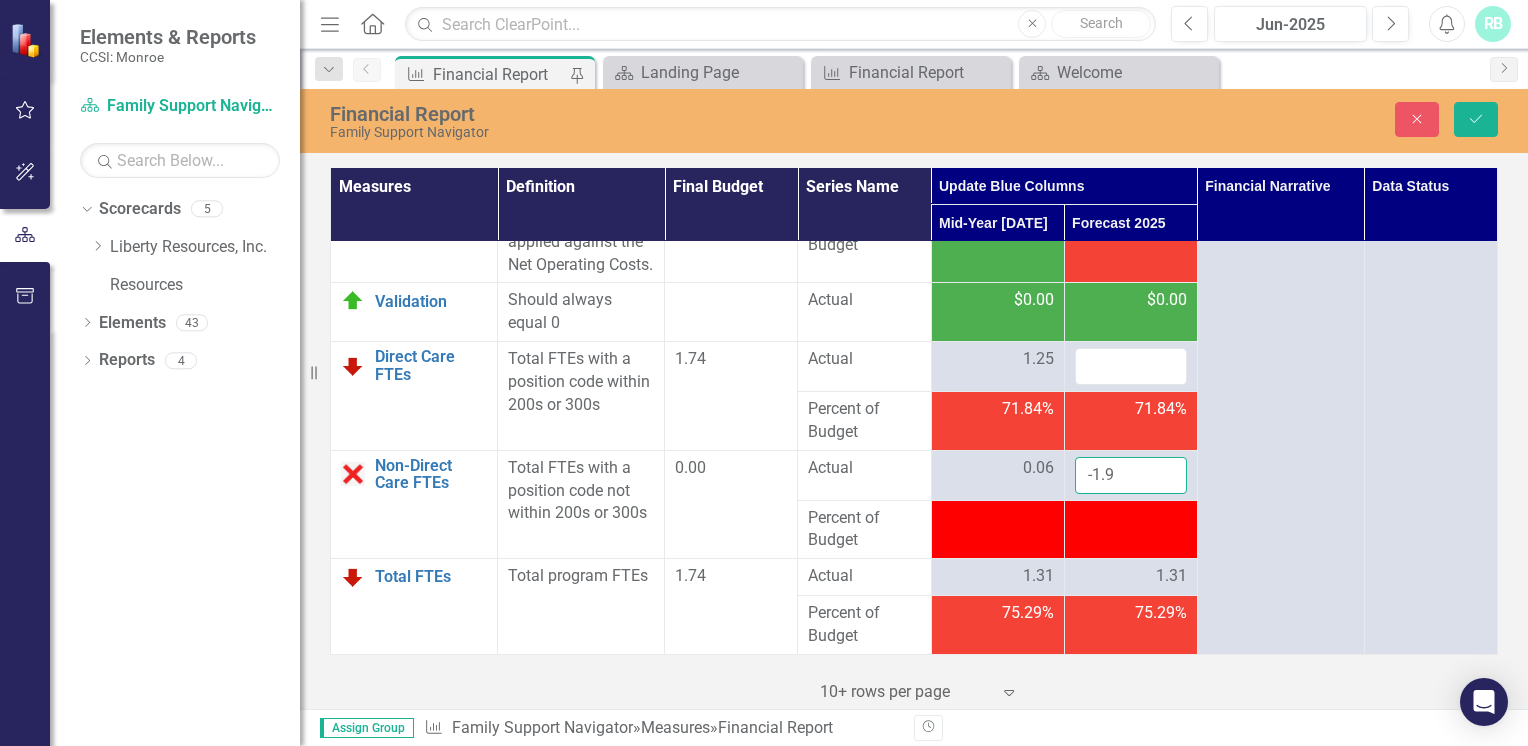 type on "-1" 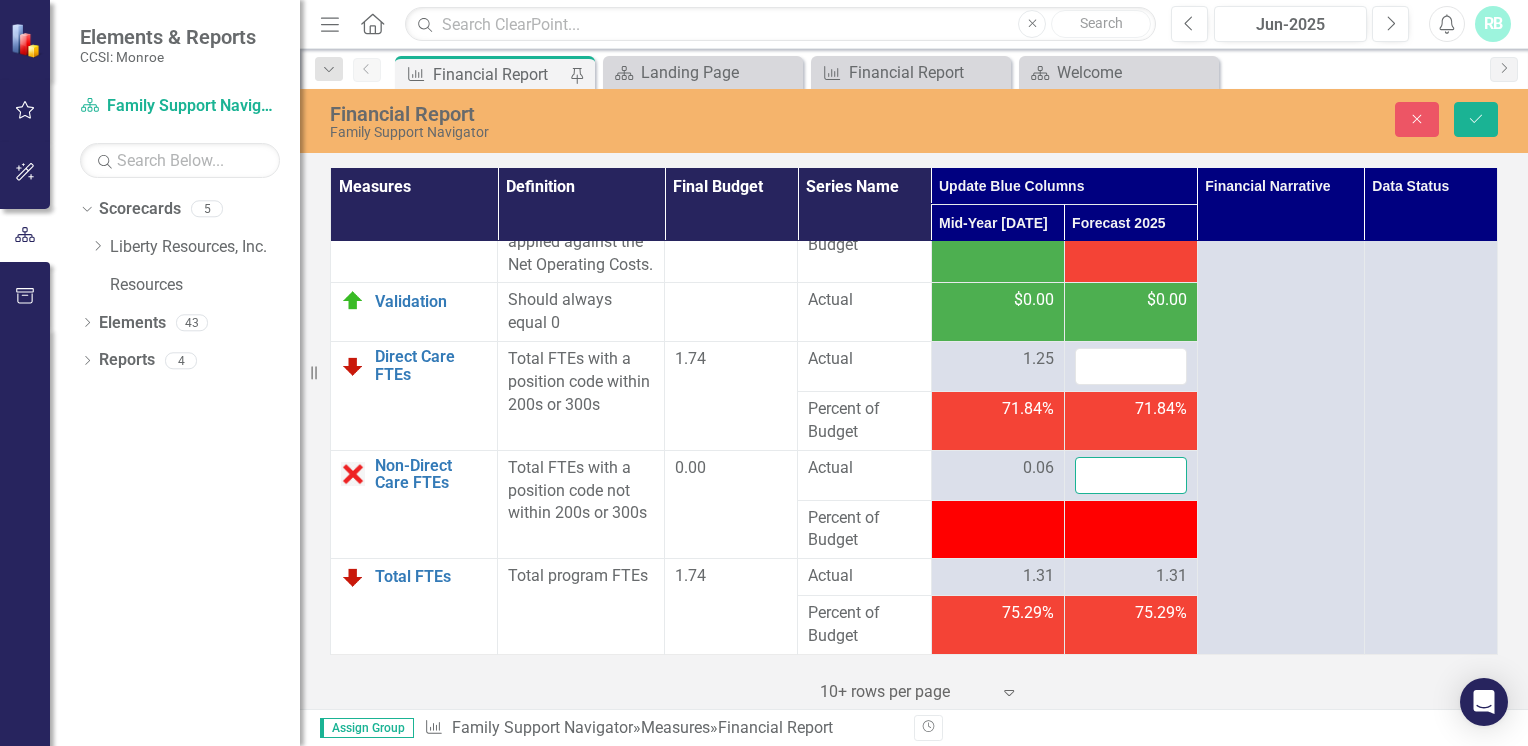 type 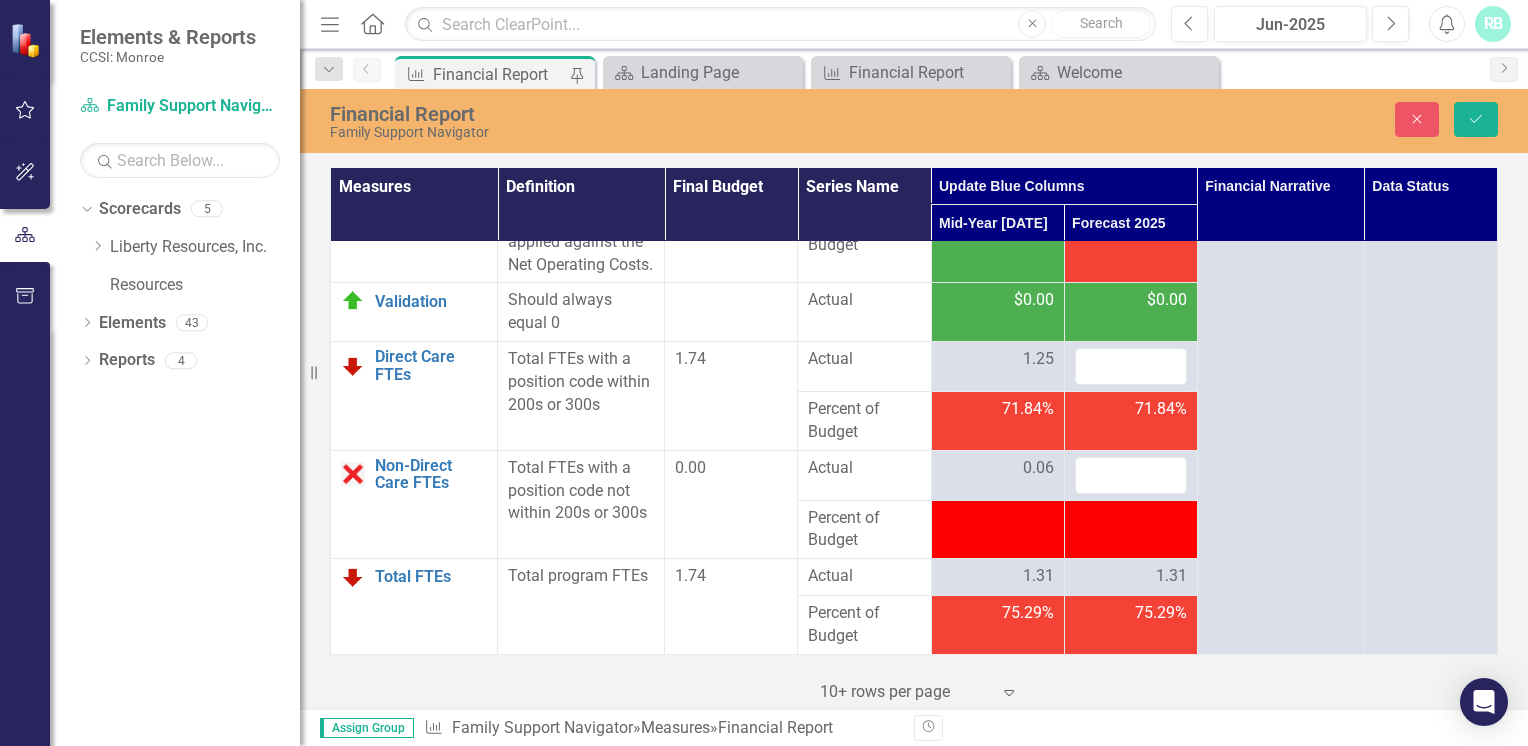 click on "1.31" at bounding box center [1171, 576] 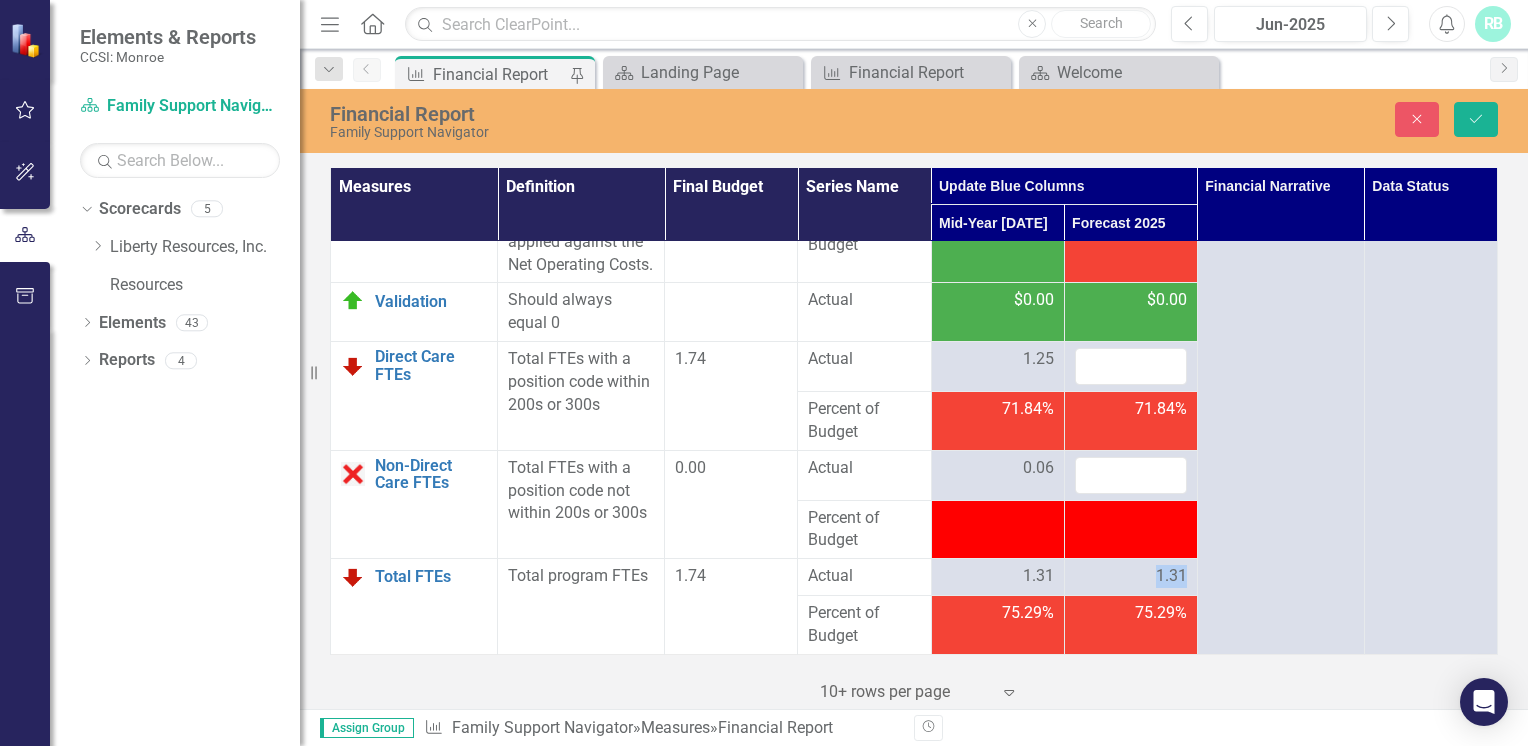 click on "1.31" at bounding box center [1171, 576] 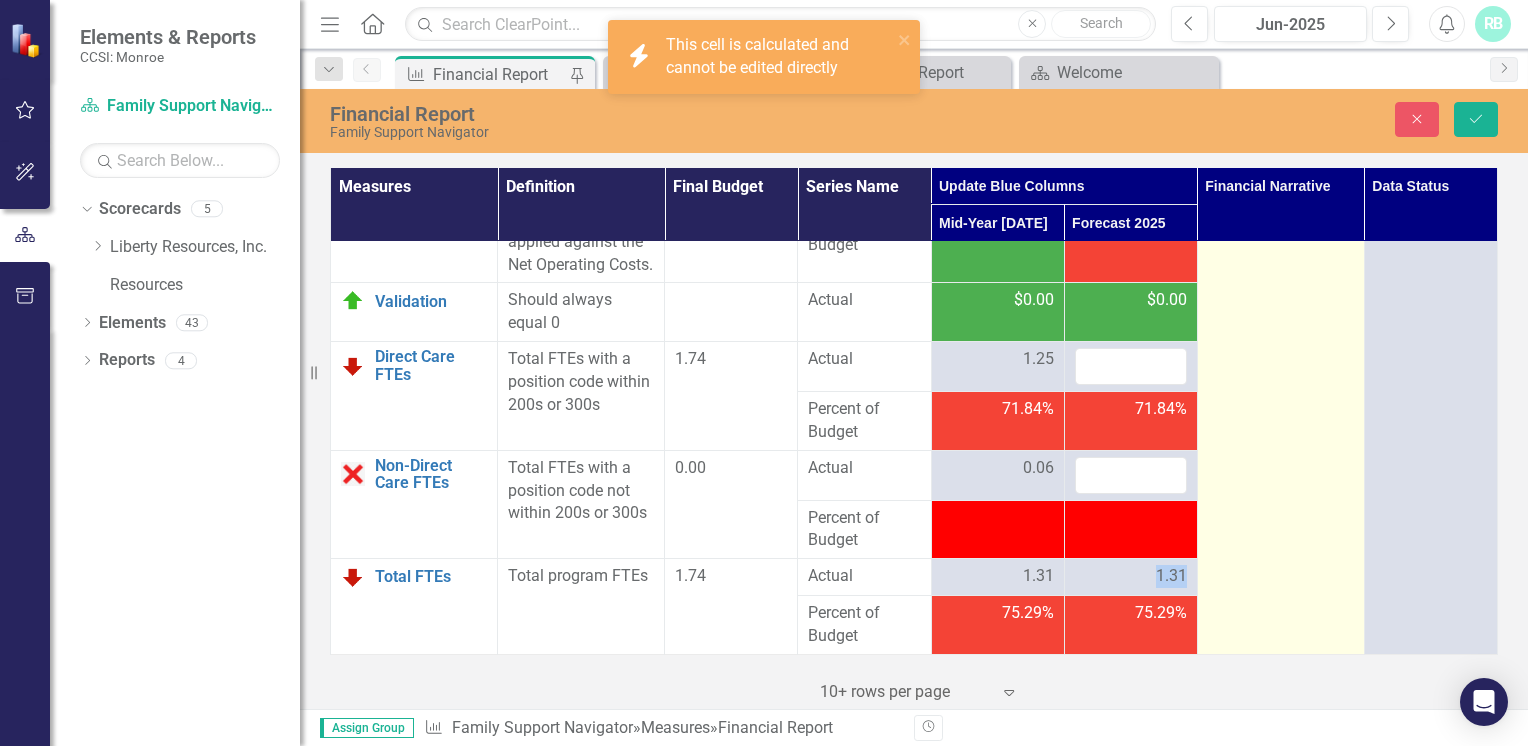 drag, startPoint x: 1150, startPoint y: 583, endPoint x: 1295, endPoint y: 594, distance: 145.41664 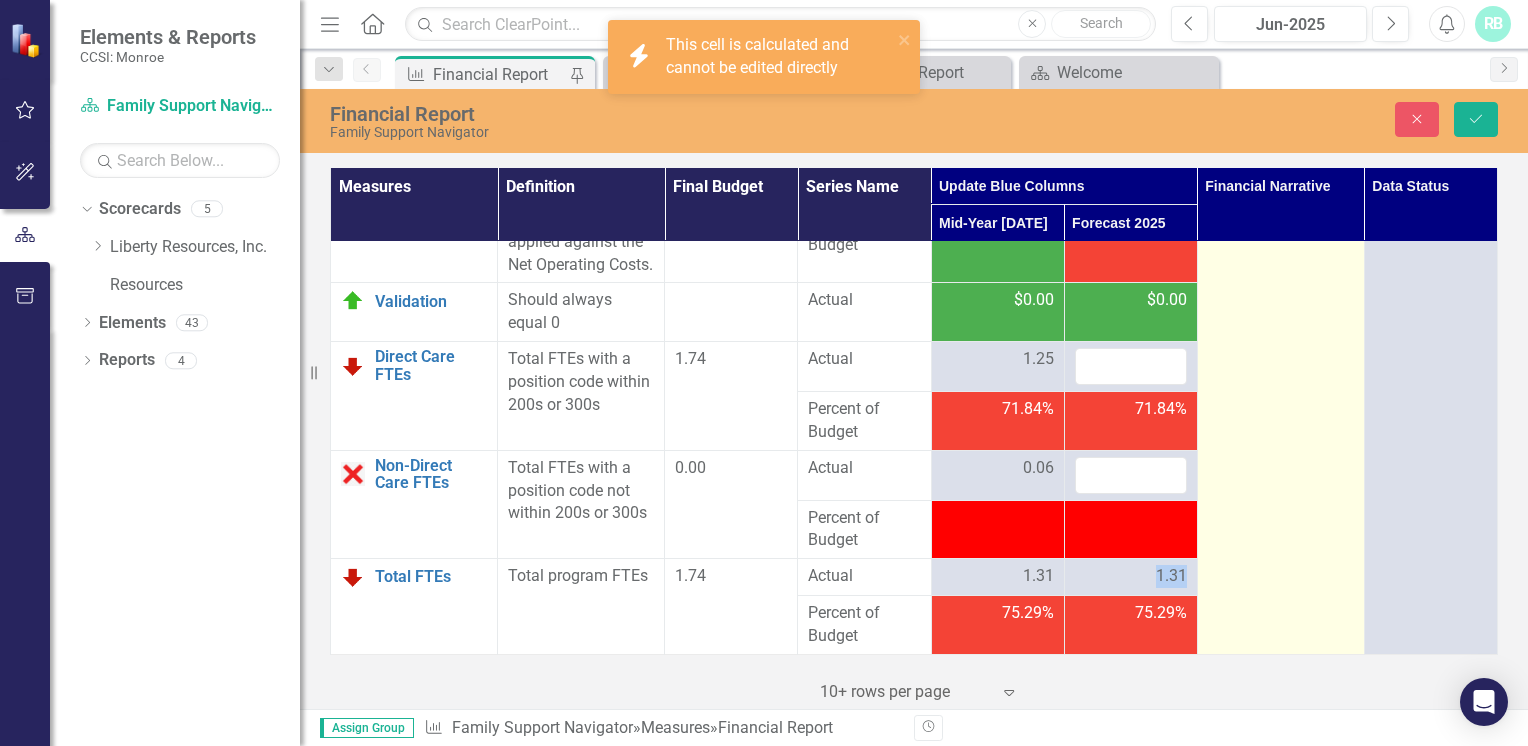 click on "OPTS: Under target year to date due to expenses being less than originally budgeted.
Property: Over target due to rent at 175 Winton Rd being more expensive than anticipated." at bounding box center (1280, -1711) 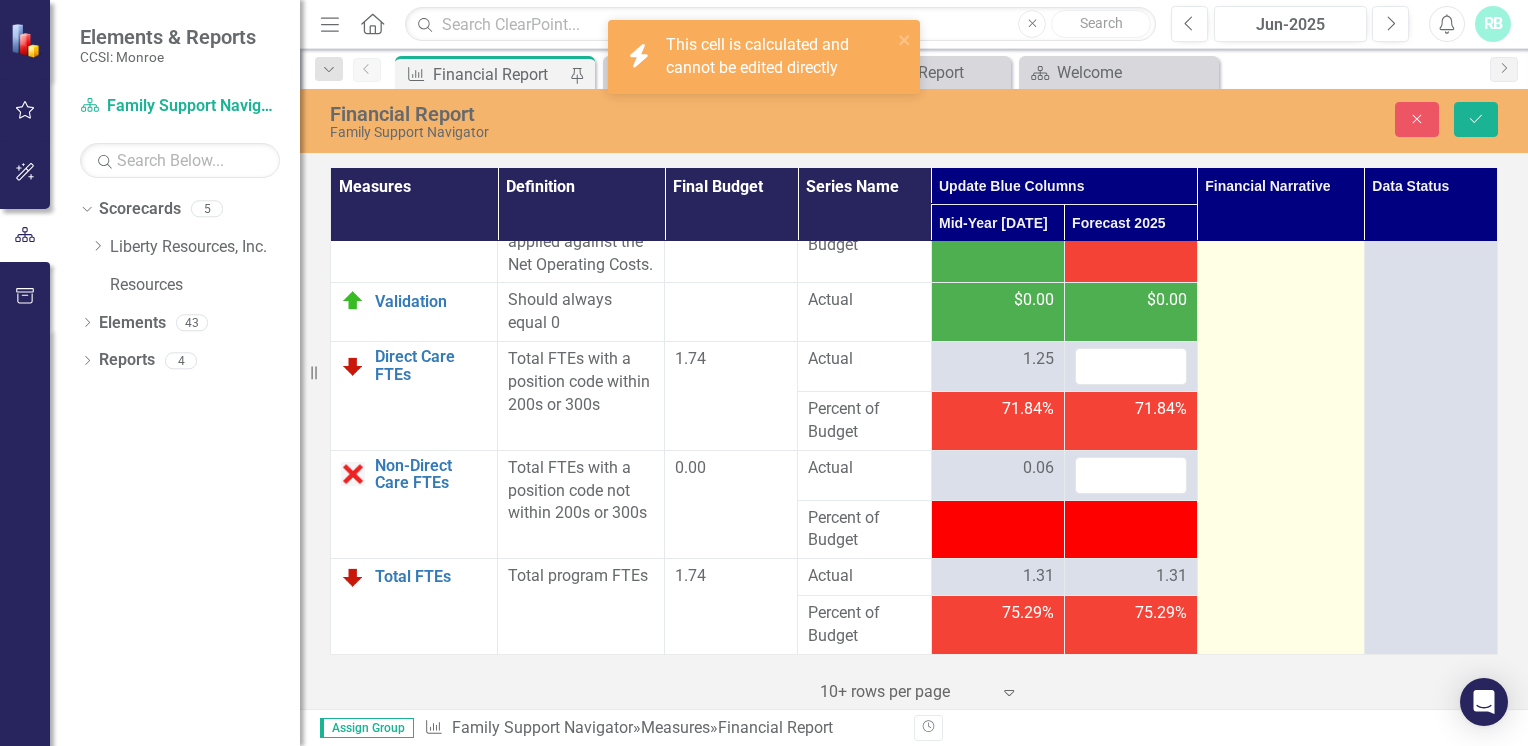 click on "OPTS: Under target year to date due to expenses being less than originally budgeted.
Property: Over target due to rent at 175 Winton Rd being more expensive than anticipated." at bounding box center [1280, -1711] 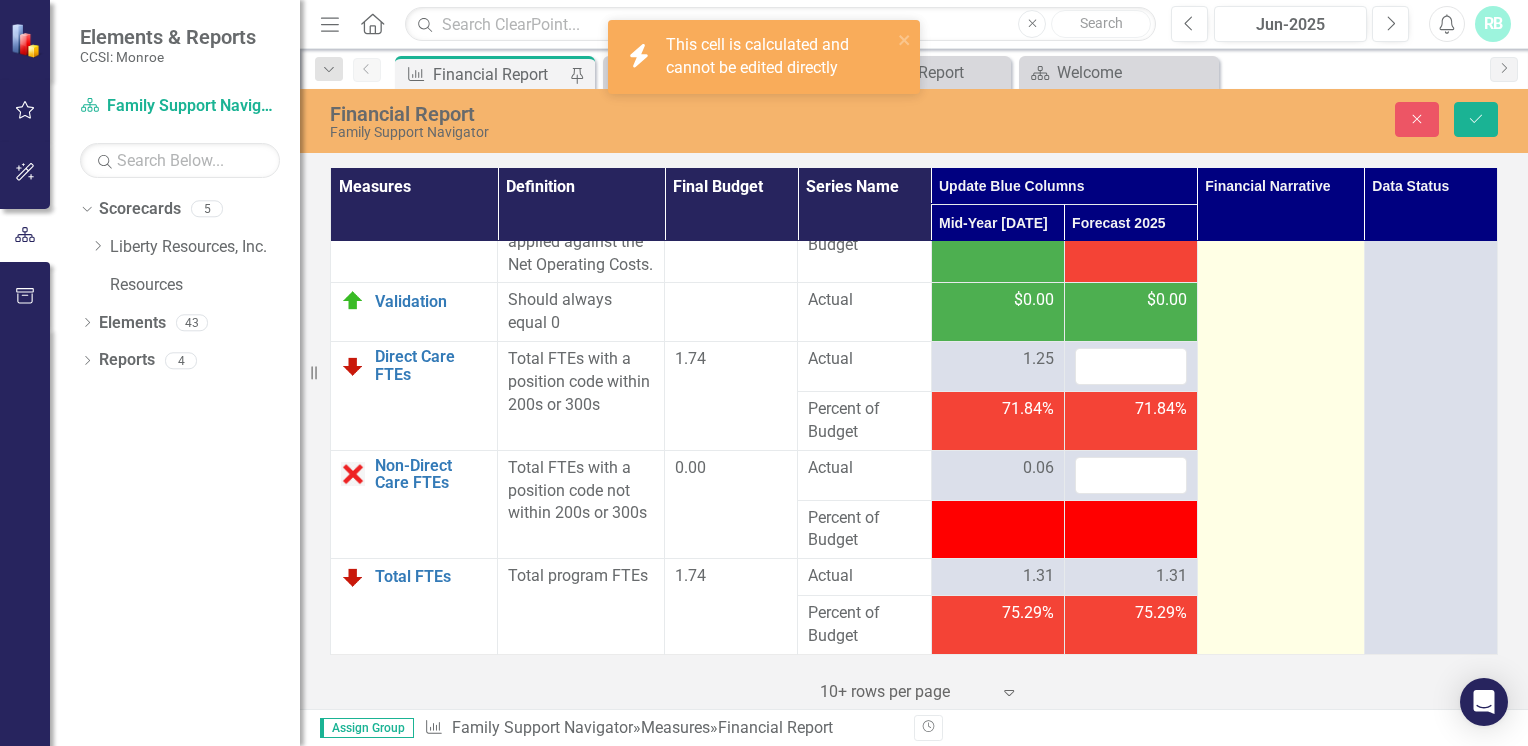 scroll, scrollTop: 0, scrollLeft: 0, axis: both 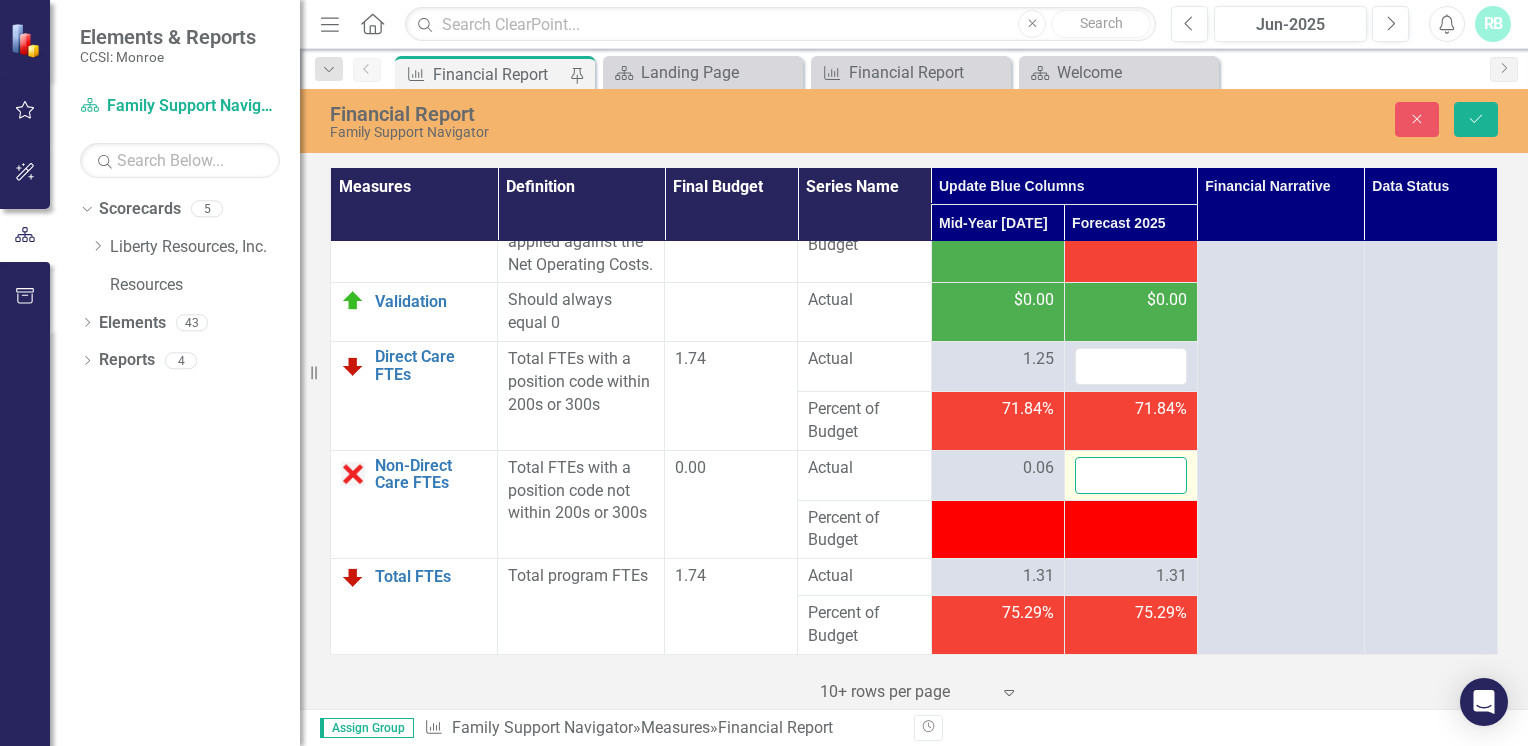 click at bounding box center [1131, 475] 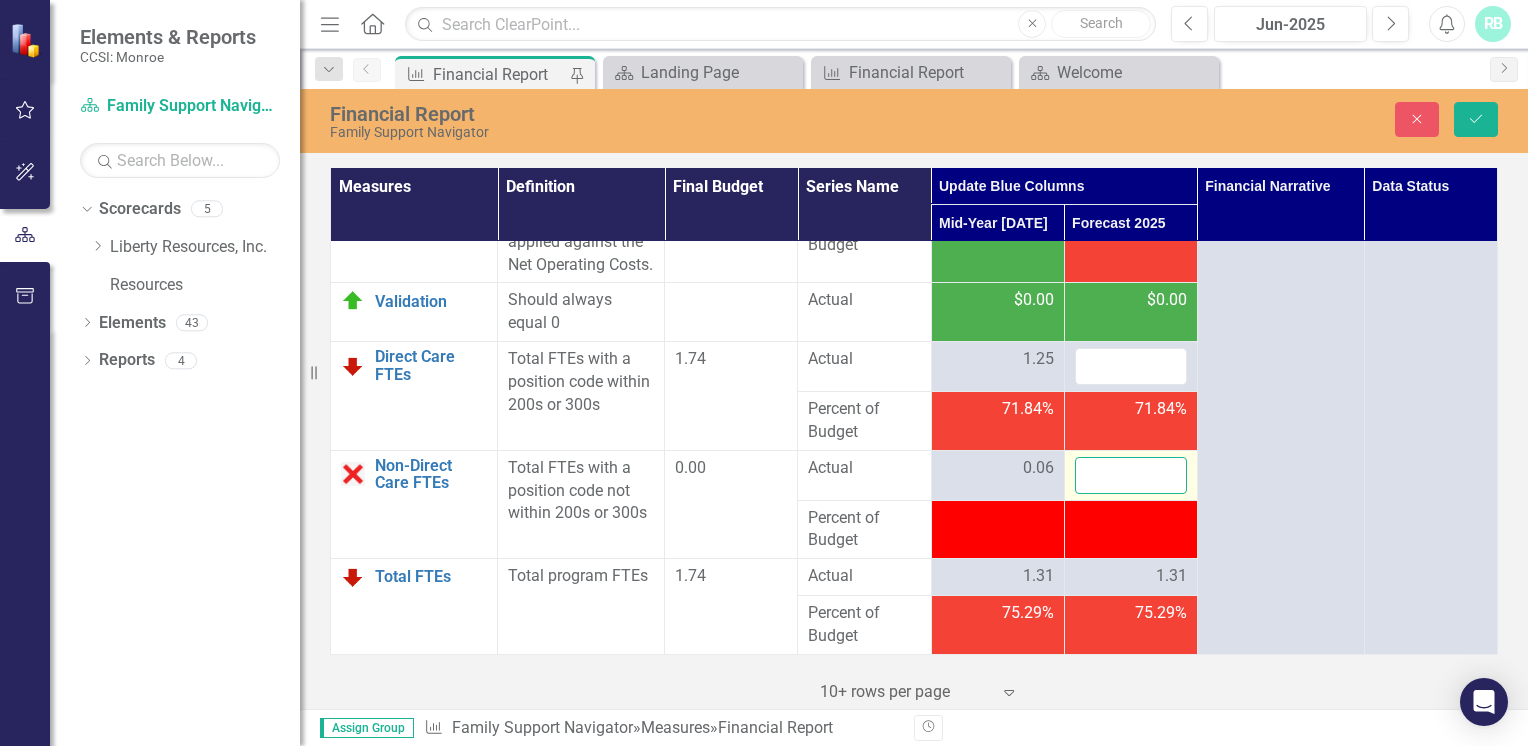 click on "Save" at bounding box center (1476, 119) 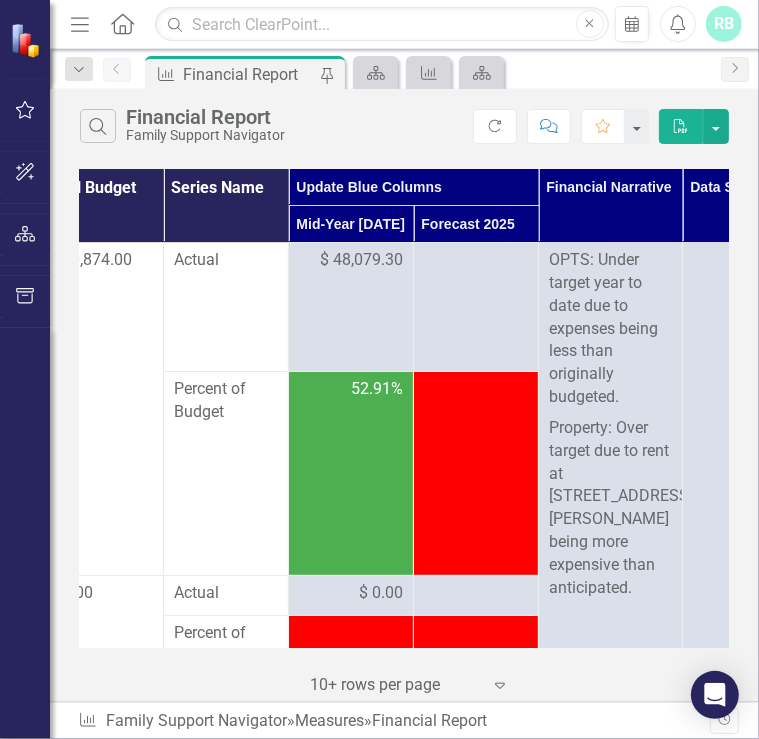 scroll, scrollTop: 0, scrollLeft: 422, axis: horizontal 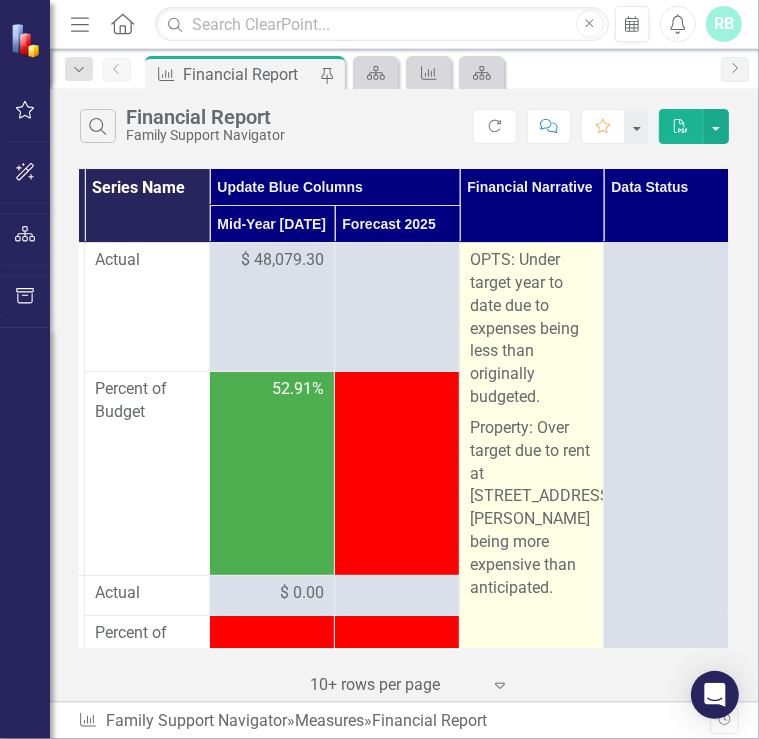 click on "OPTS: Under target year to date due to expenses being less than originally budgeted." at bounding box center (531, 331) 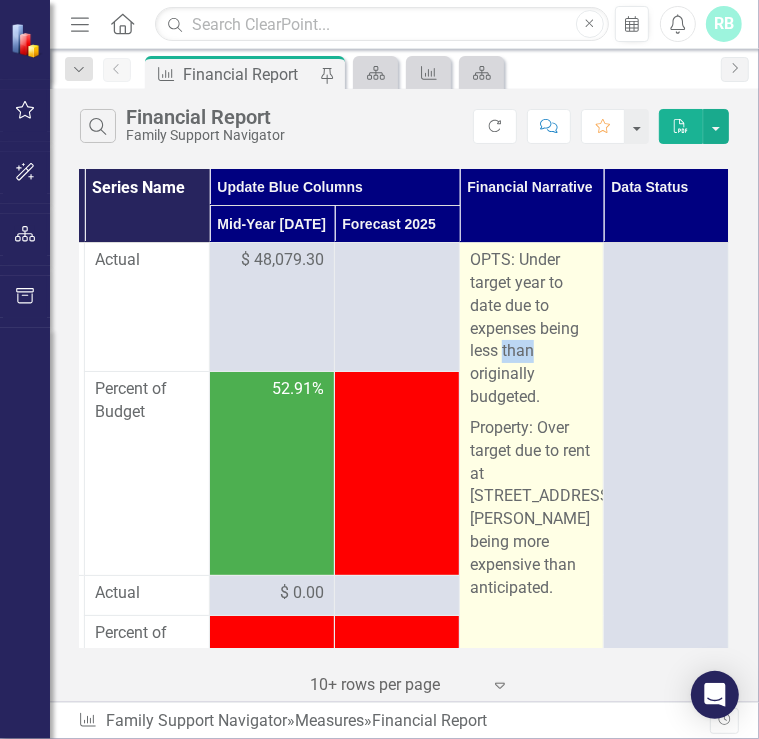 click on "OPTS: Under target year to date due to expenses being less than originally budgeted." at bounding box center [531, 331] 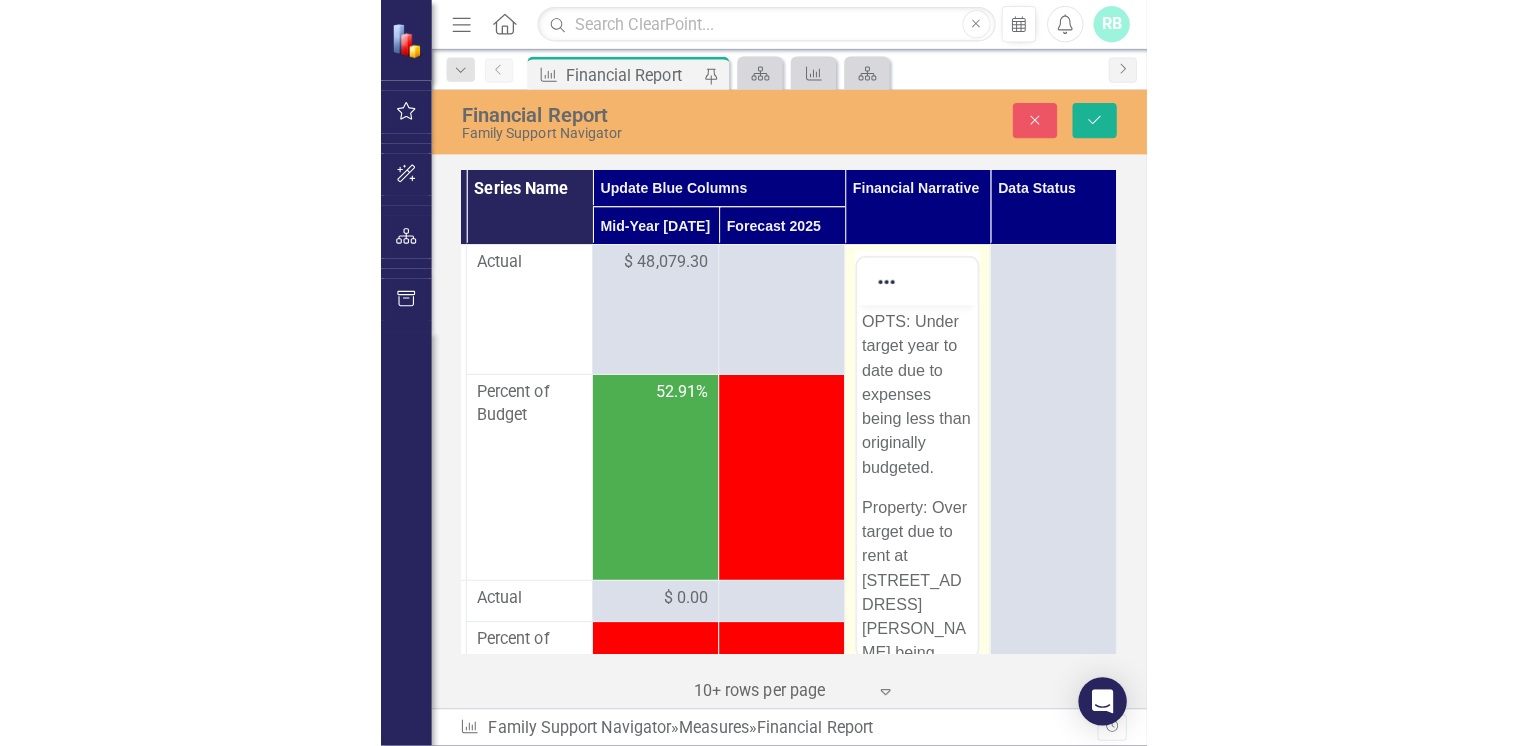 scroll, scrollTop: 0, scrollLeft: 0, axis: both 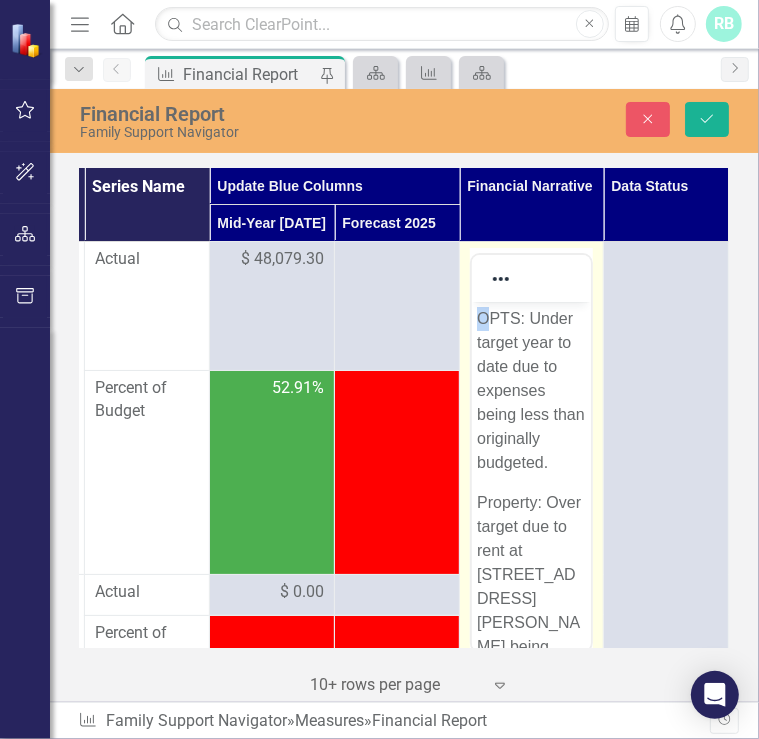 drag, startPoint x: 995, startPoint y: 660, endPoint x: 482, endPoint y: 318, distance: 616.54926 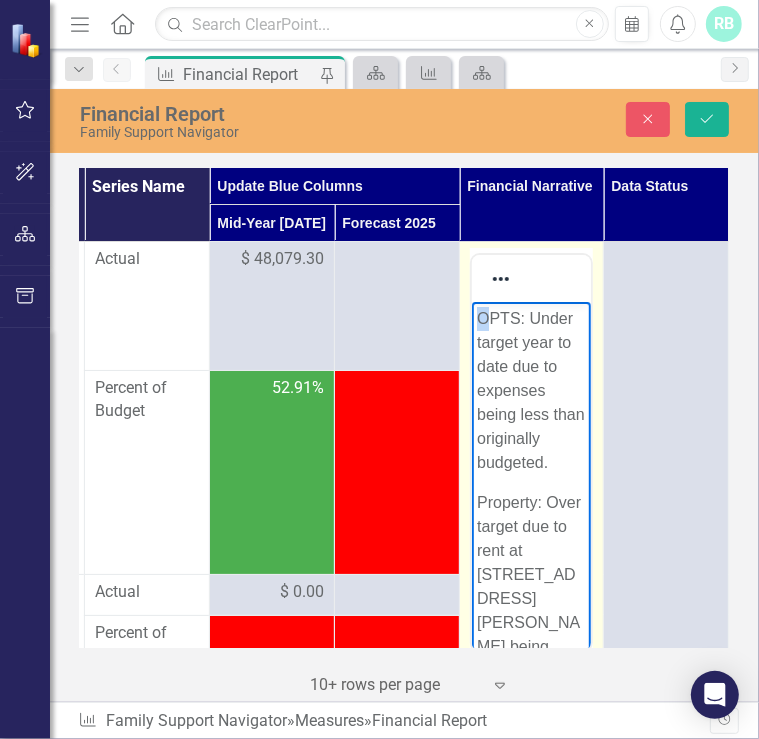 click on "OPTS: Under target year to date due to expenses being less than originally budgeted." at bounding box center (530, 391) 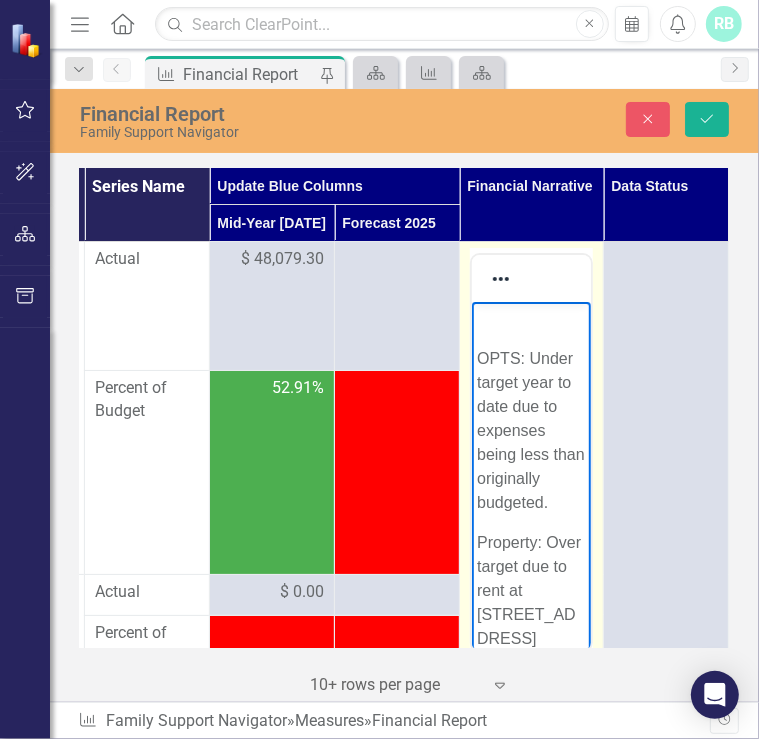 type 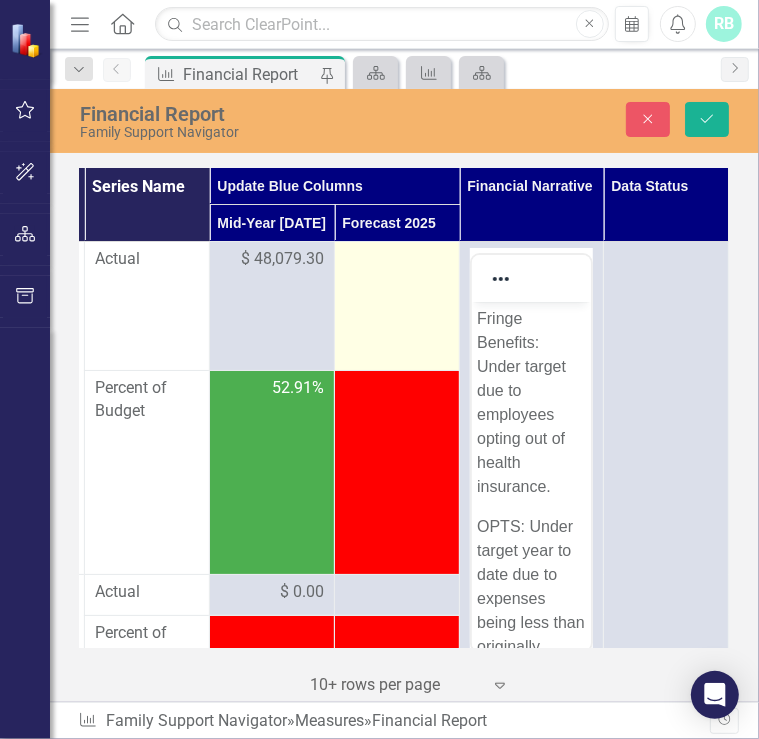 click at bounding box center [397, 306] 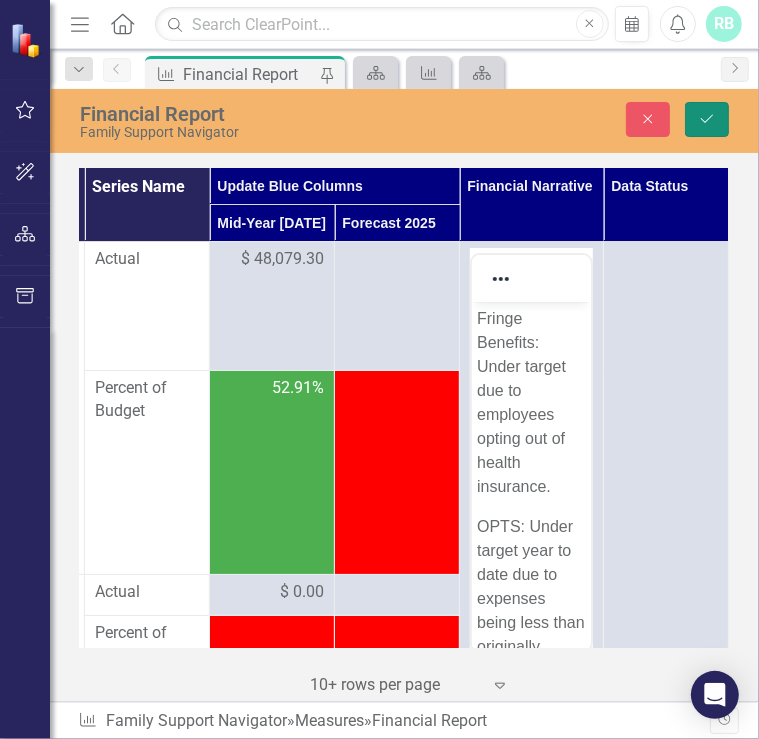 click on "Save" at bounding box center [707, 119] 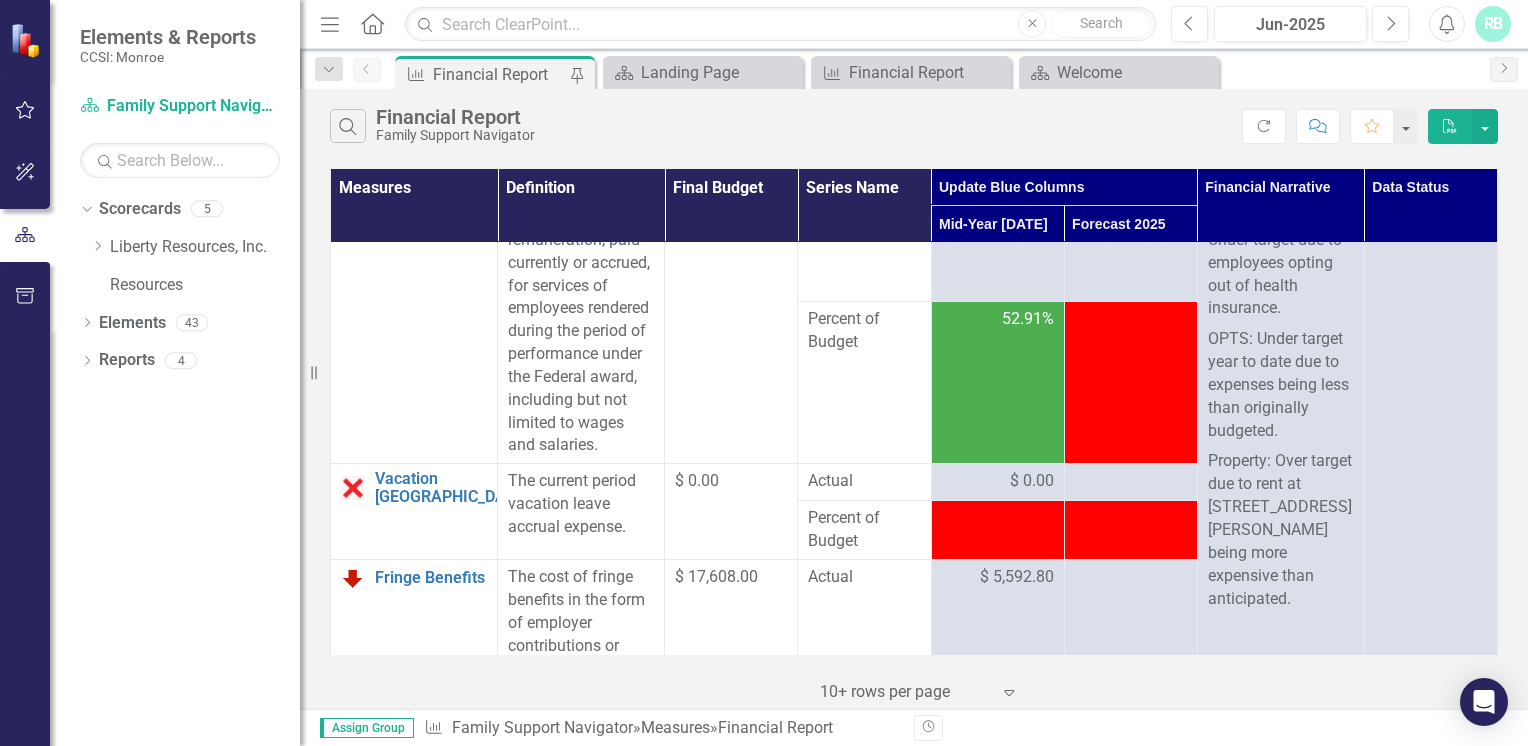 scroll, scrollTop: 44, scrollLeft: 0, axis: vertical 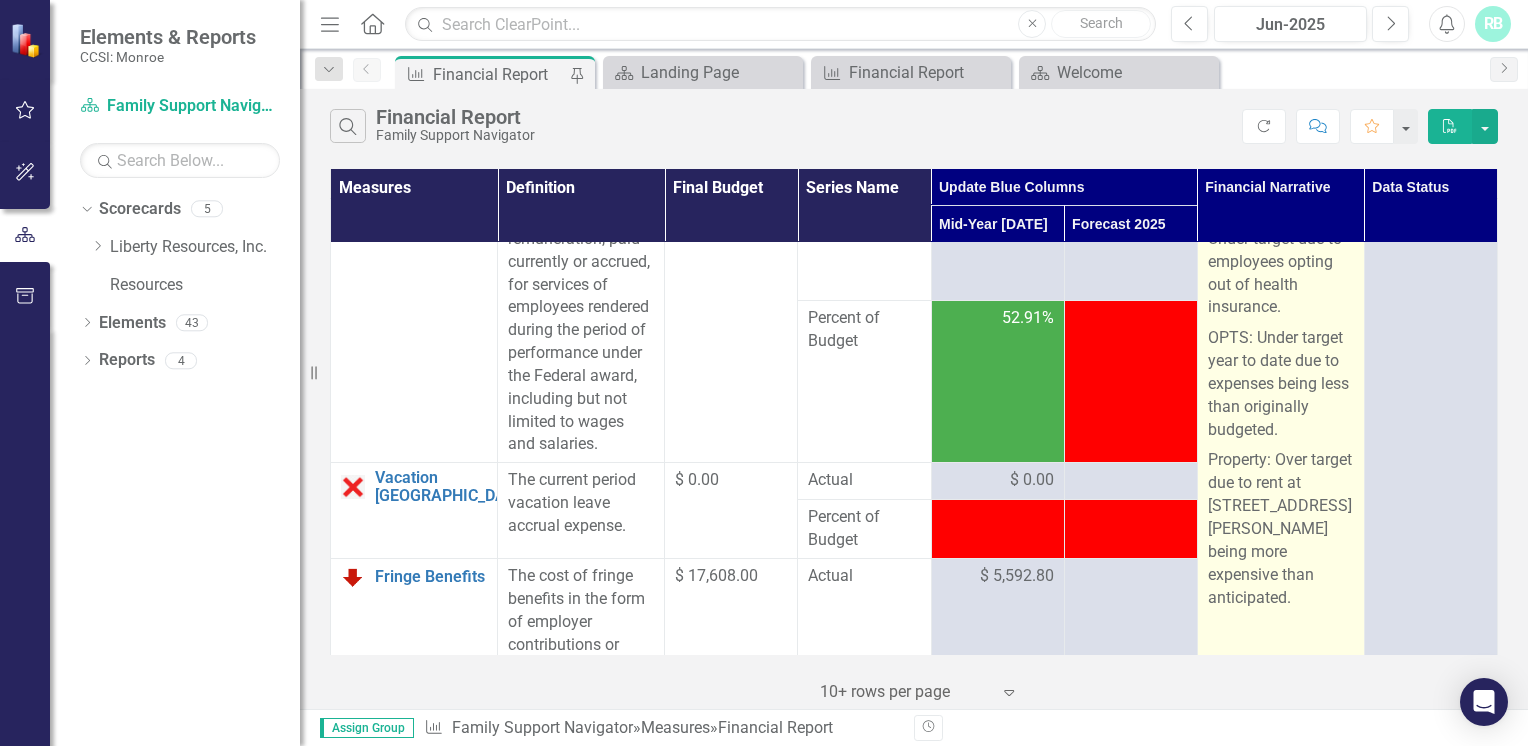 click on "OPTS: Under target year to date due to expenses being less than originally budgeted." at bounding box center (1281, 384) 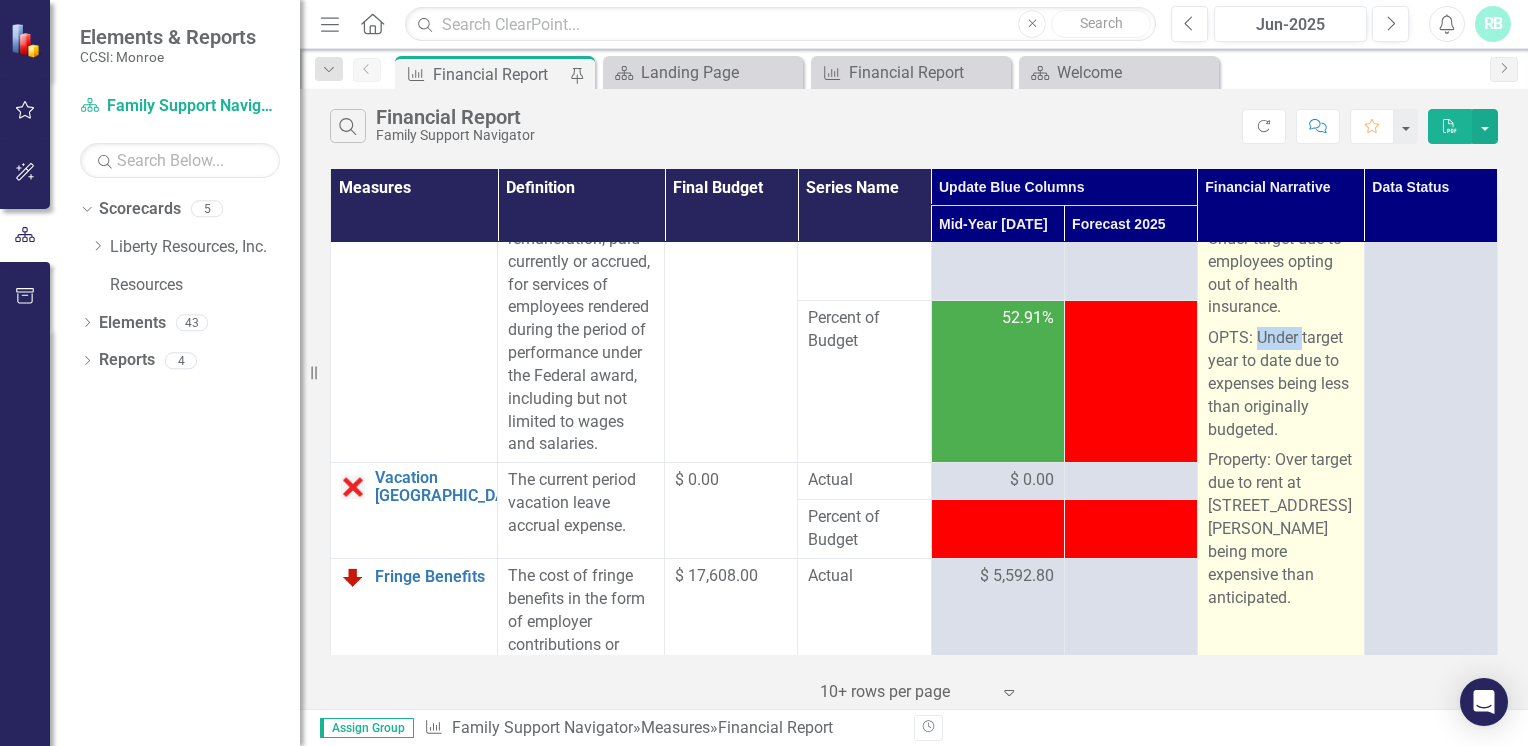 click on "OPTS: Under target year to date due to expenses being less than originally budgeted." at bounding box center [1281, 384] 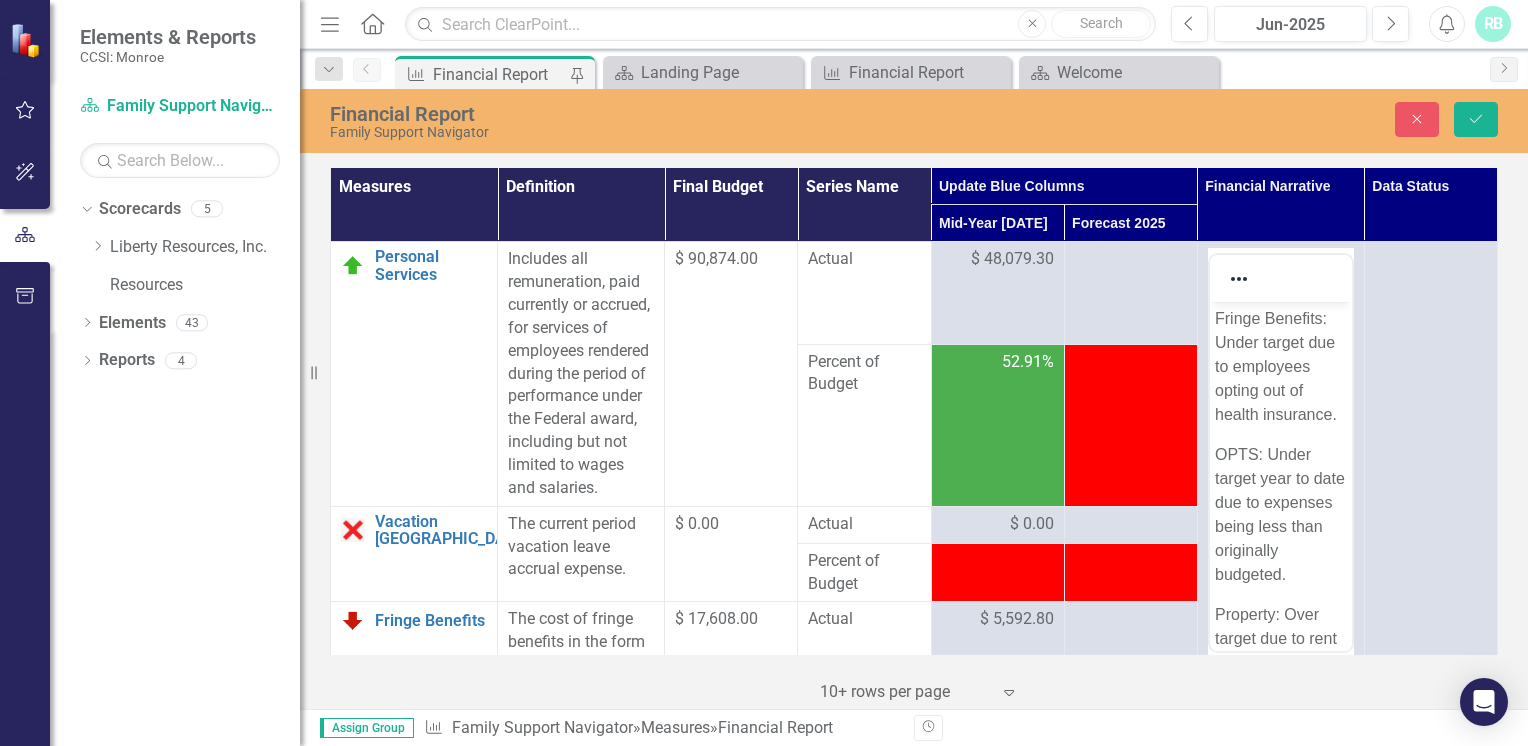 scroll, scrollTop: 0, scrollLeft: 0, axis: both 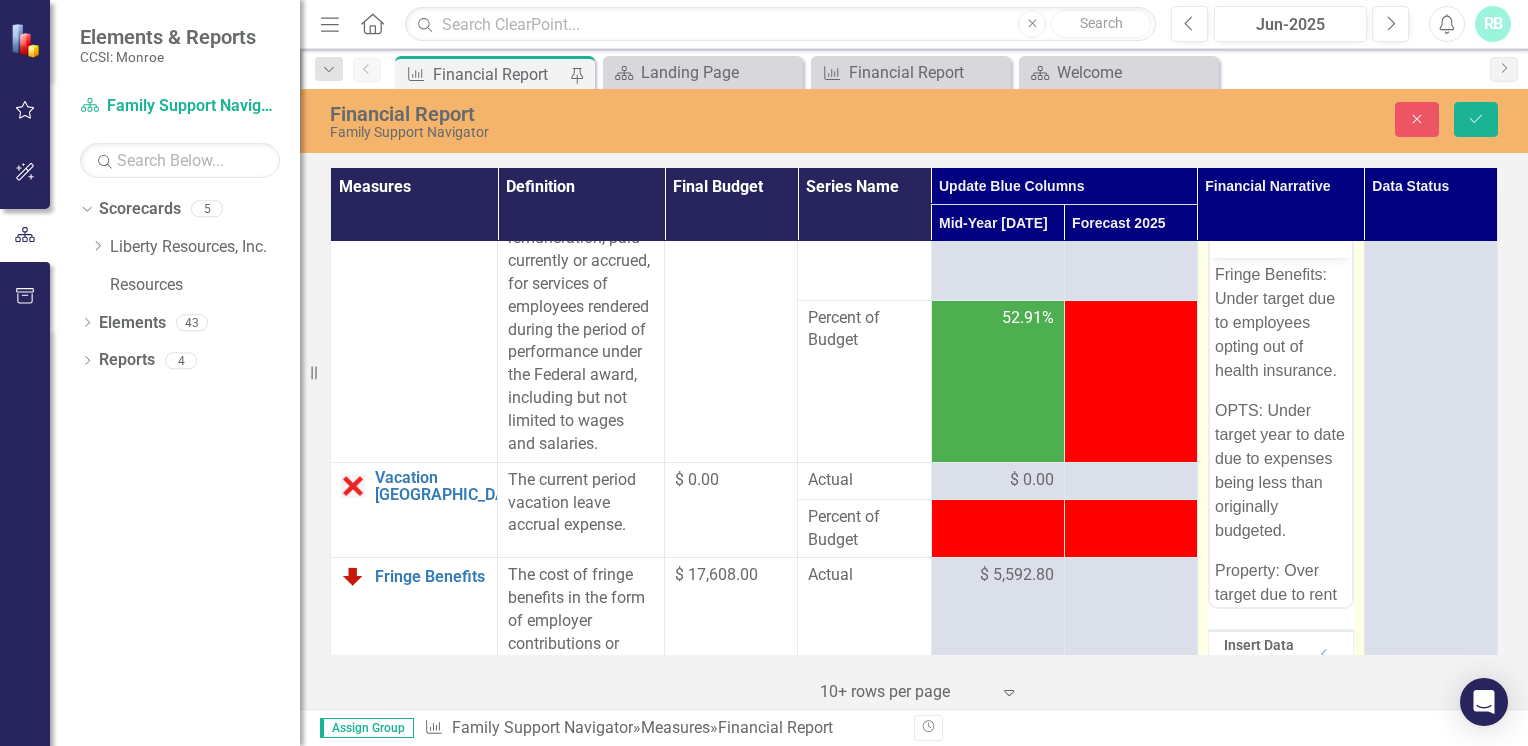 drag, startPoint x: 1209, startPoint y: 258, endPoint x: 1250, endPoint y: 457, distance: 203.17972 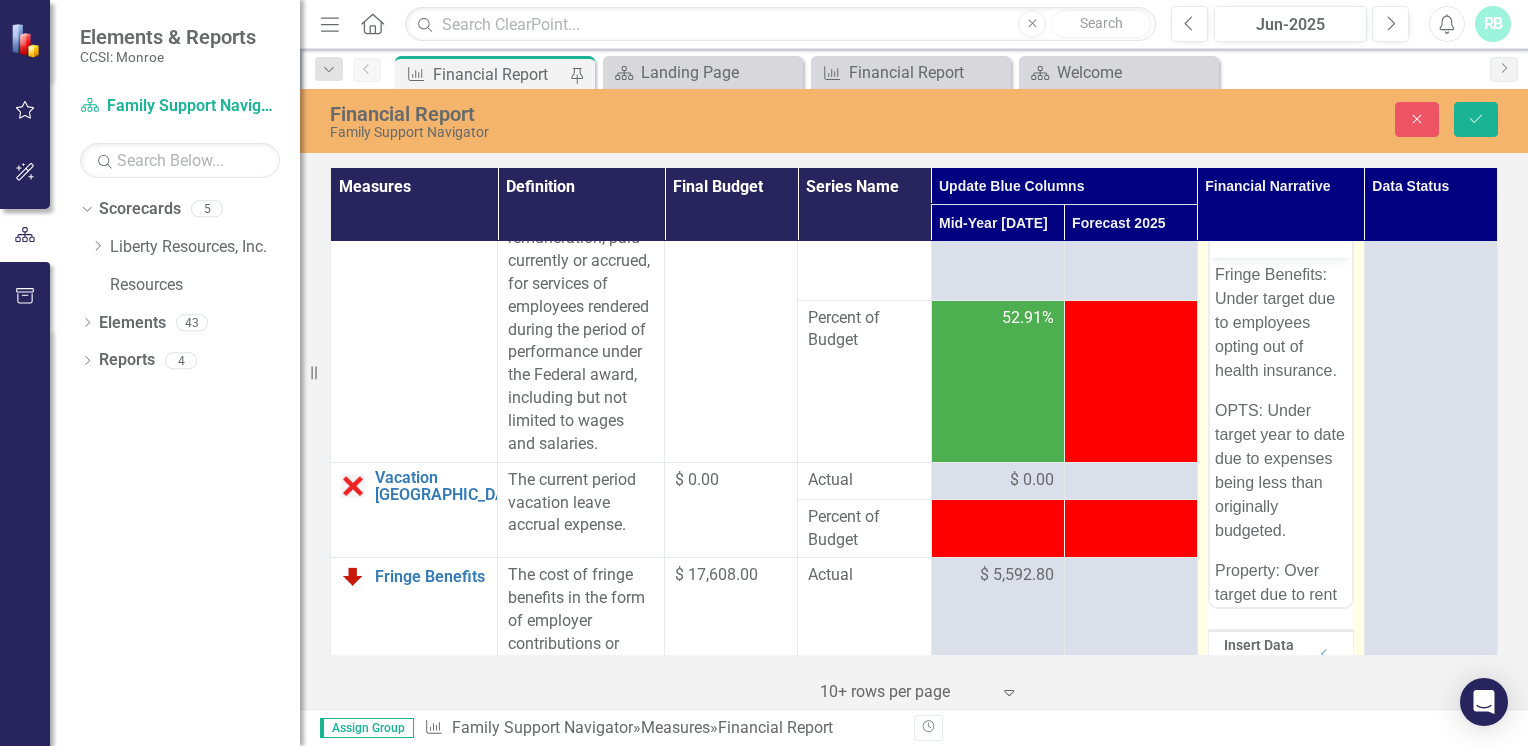 click on "OPTS: Under target year to date due to expenses being less than originally budgeted." at bounding box center (1280, 471) 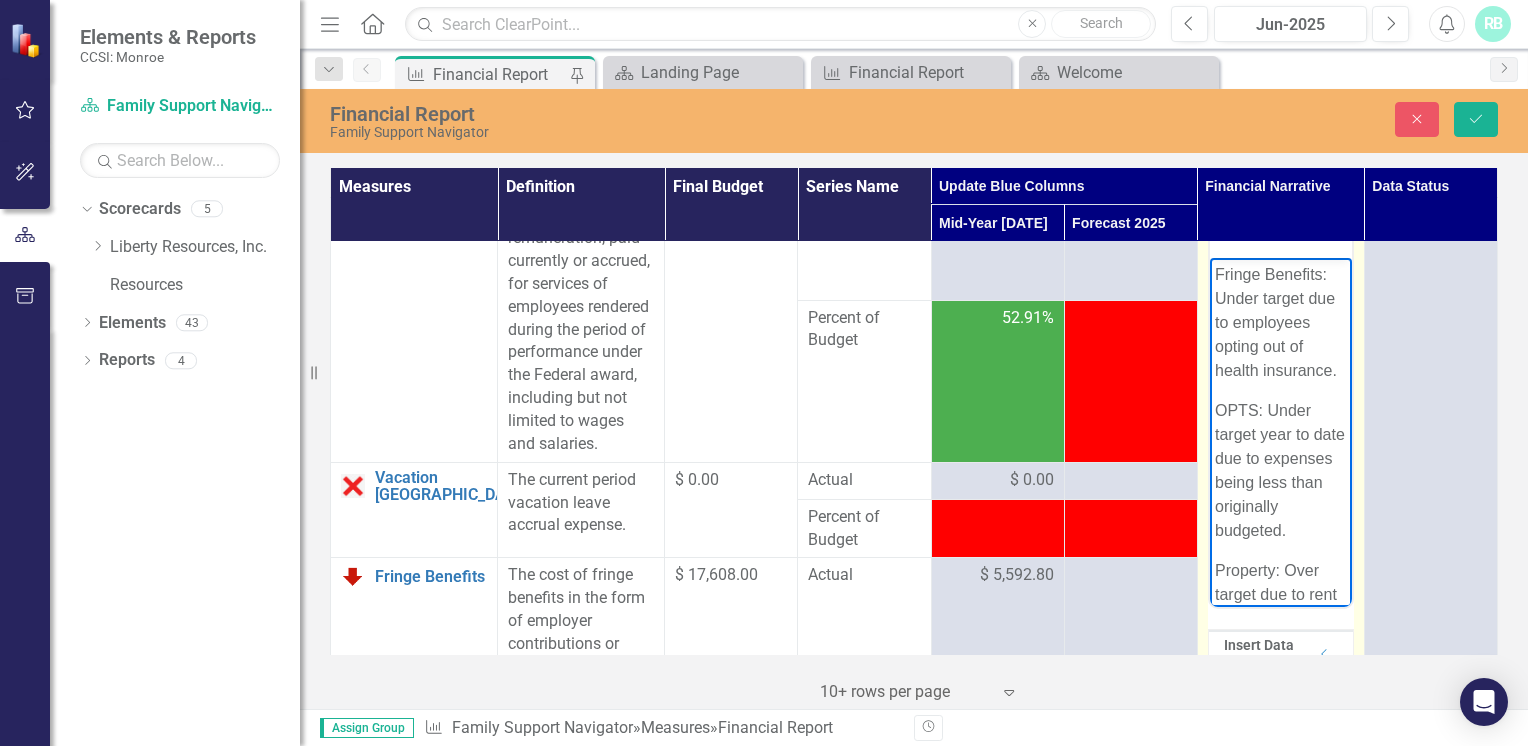 click on "OPTS: Under target year to date due to expenses being less than originally budgeted." at bounding box center [1280, 471] 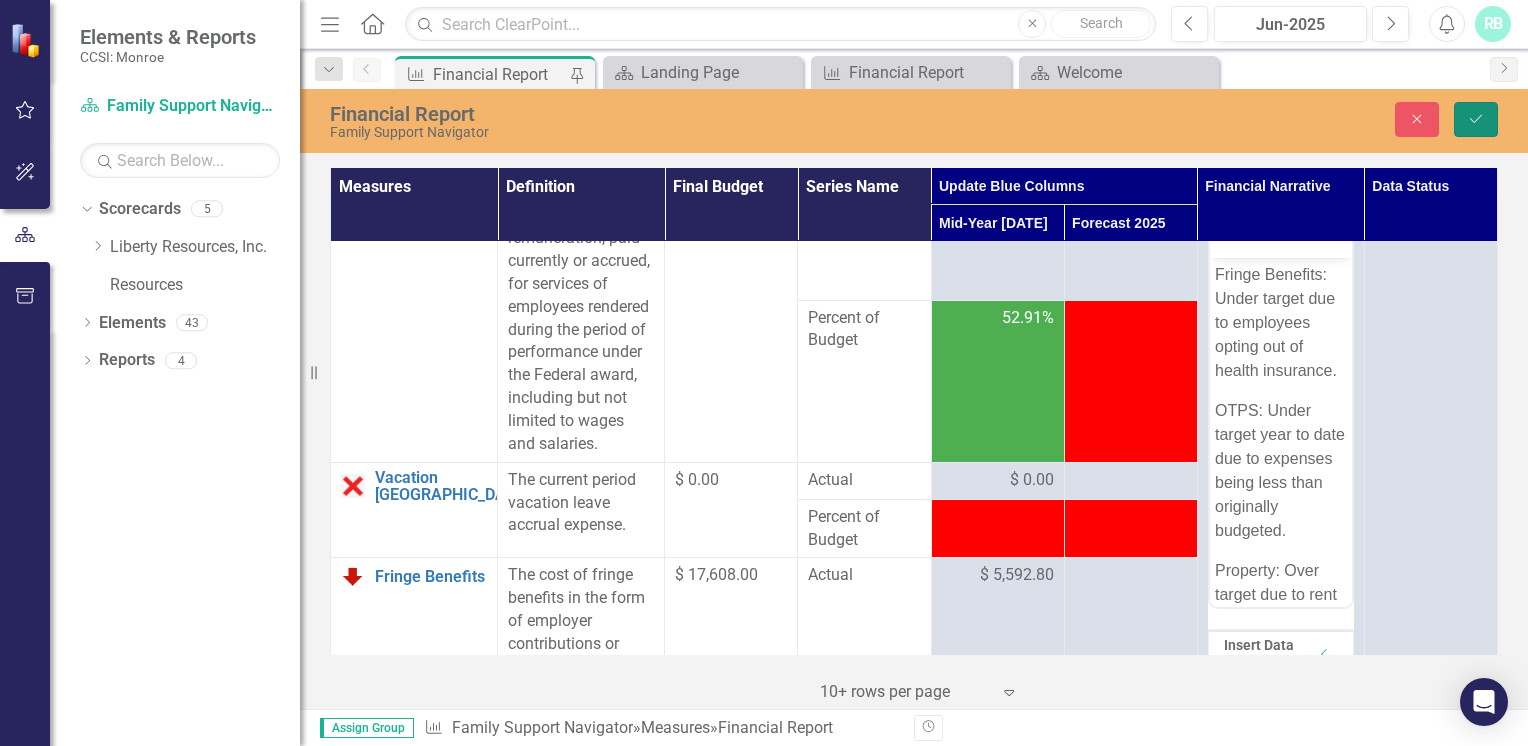 click on "Save" at bounding box center [1476, 119] 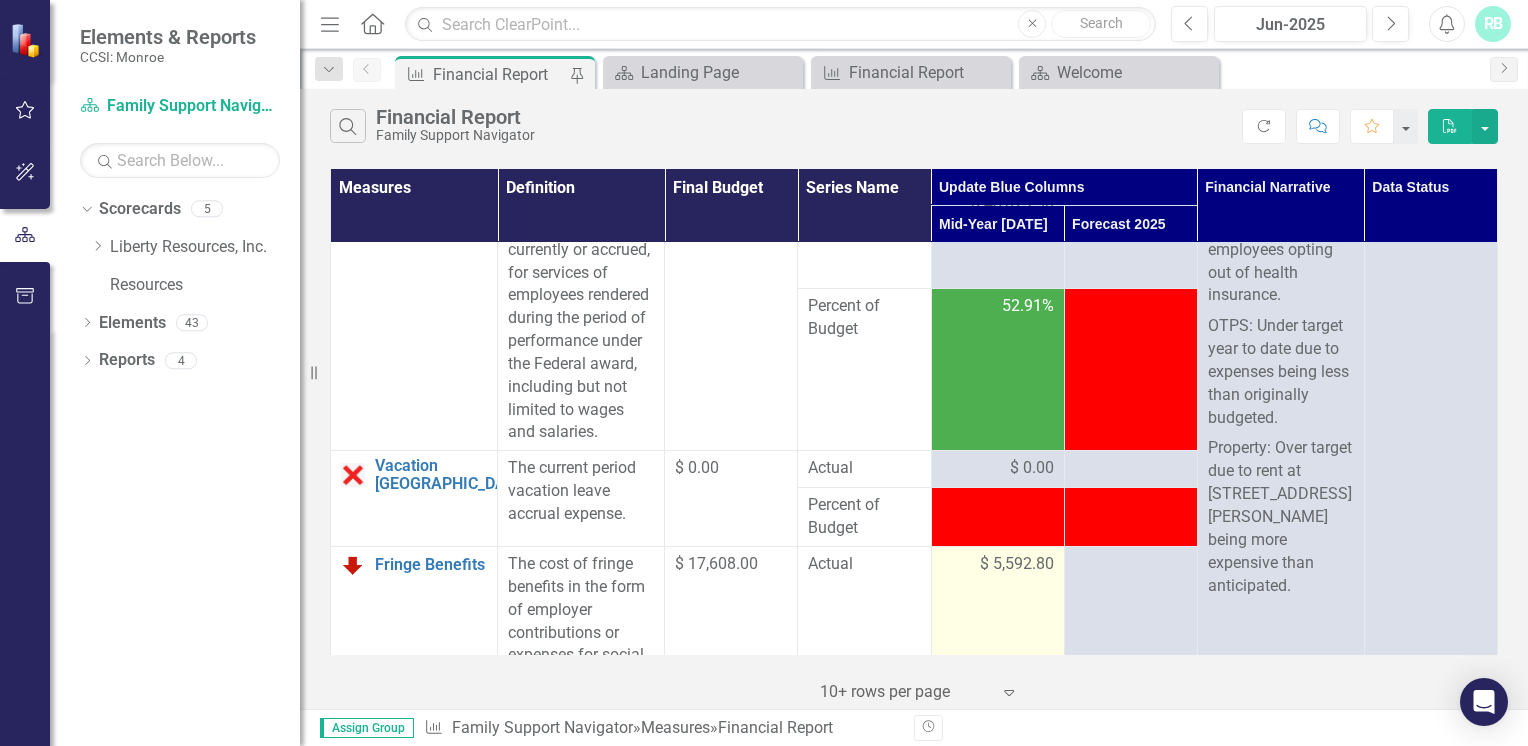 scroll, scrollTop: 52, scrollLeft: 0, axis: vertical 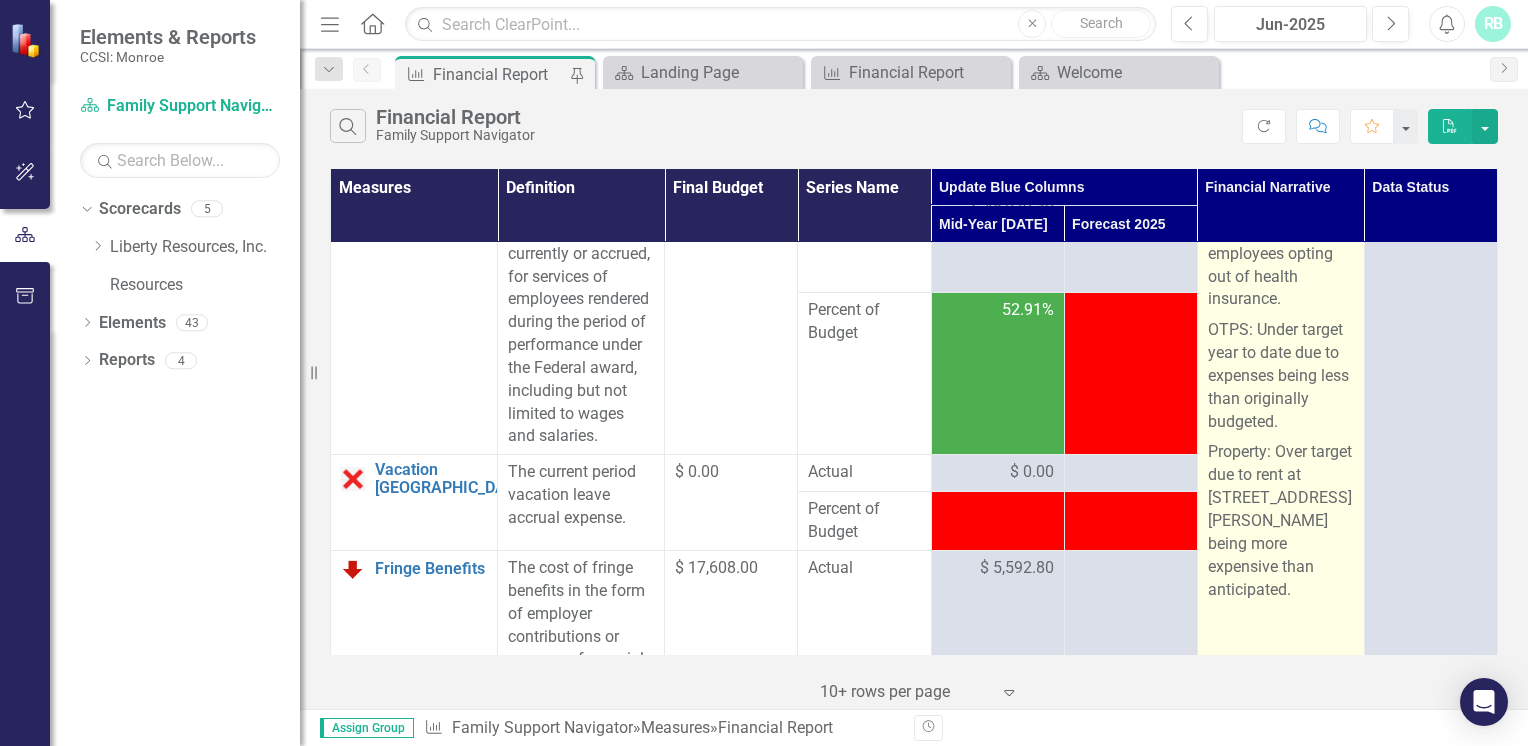 click on "Property: Over target due to rent at 175 Winton Rd being more expensive than anticipated." at bounding box center [1281, 519] 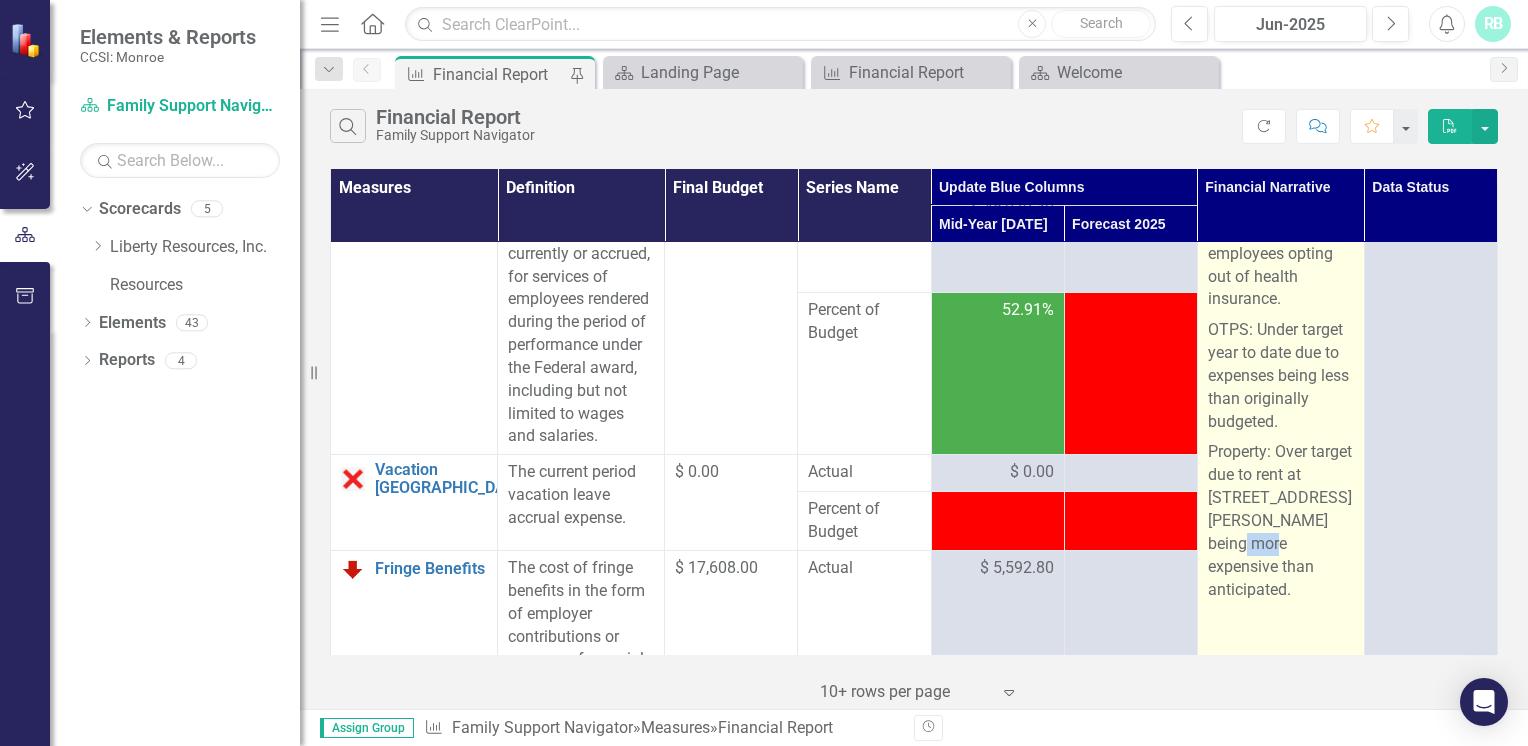 click on "Property: Over target due to rent at 175 Winton Rd being more expensive than anticipated." at bounding box center (1281, 519) 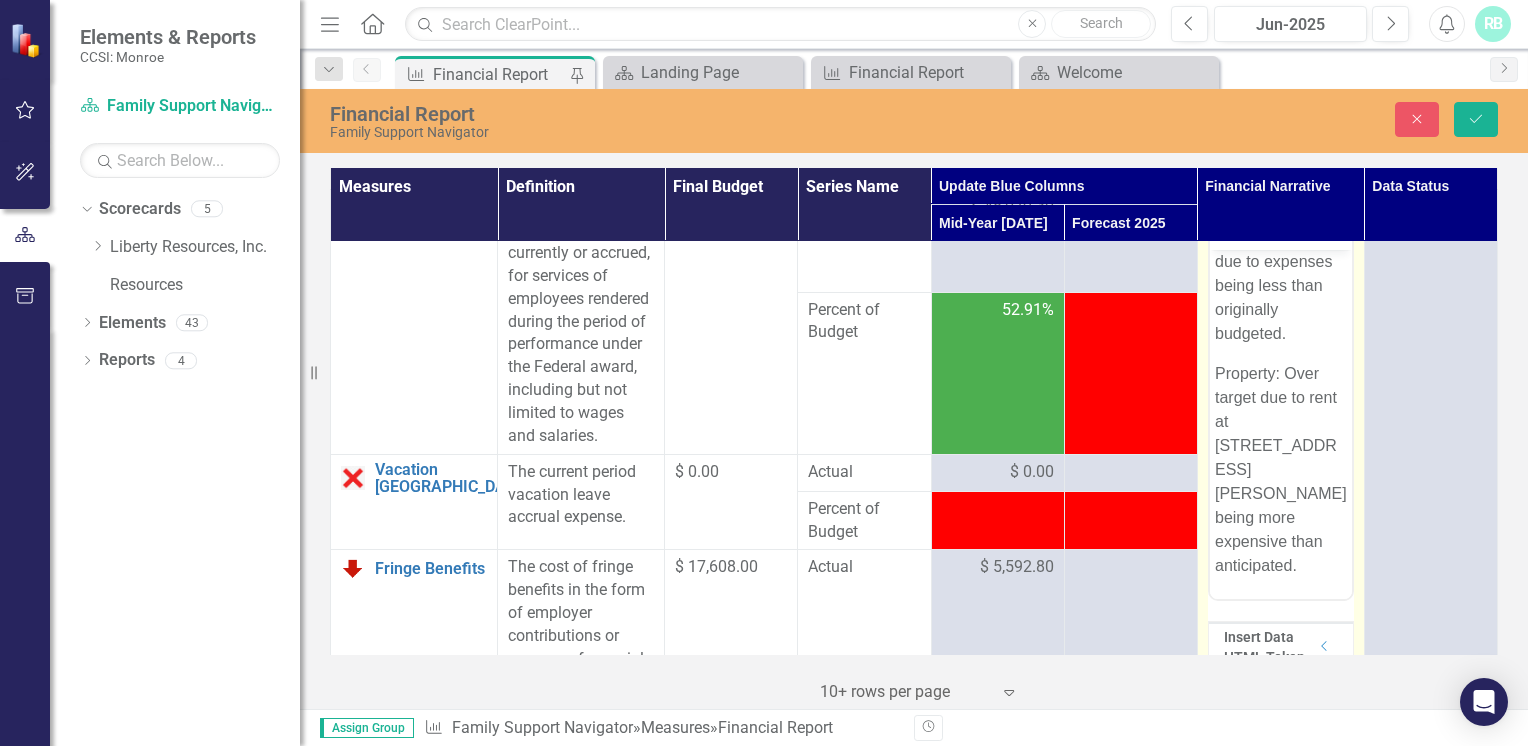 scroll, scrollTop: 212, scrollLeft: 0, axis: vertical 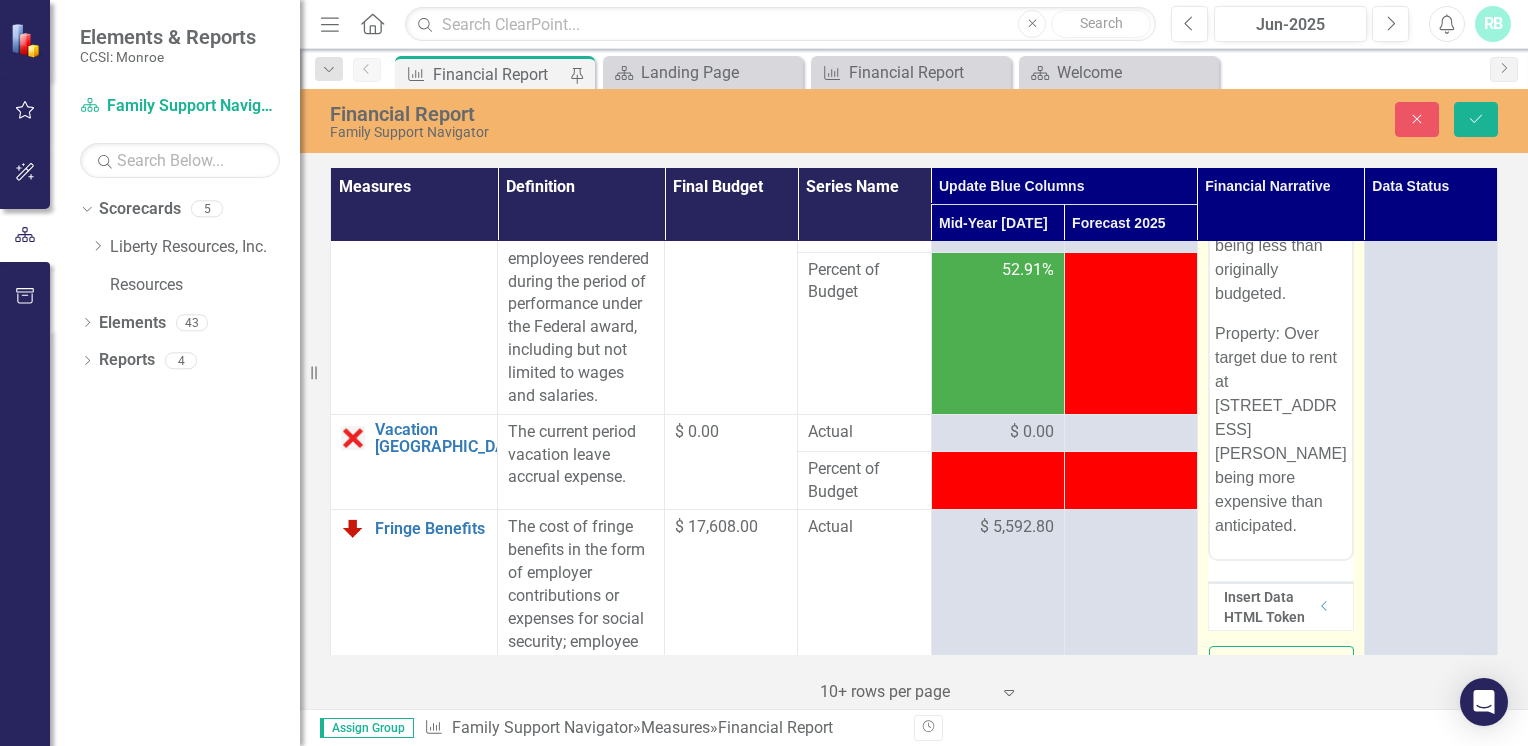 drag, startPoint x: 2497, startPoint y: 747, endPoint x: 1280, endPoint y: 501, distance: 1241.6139 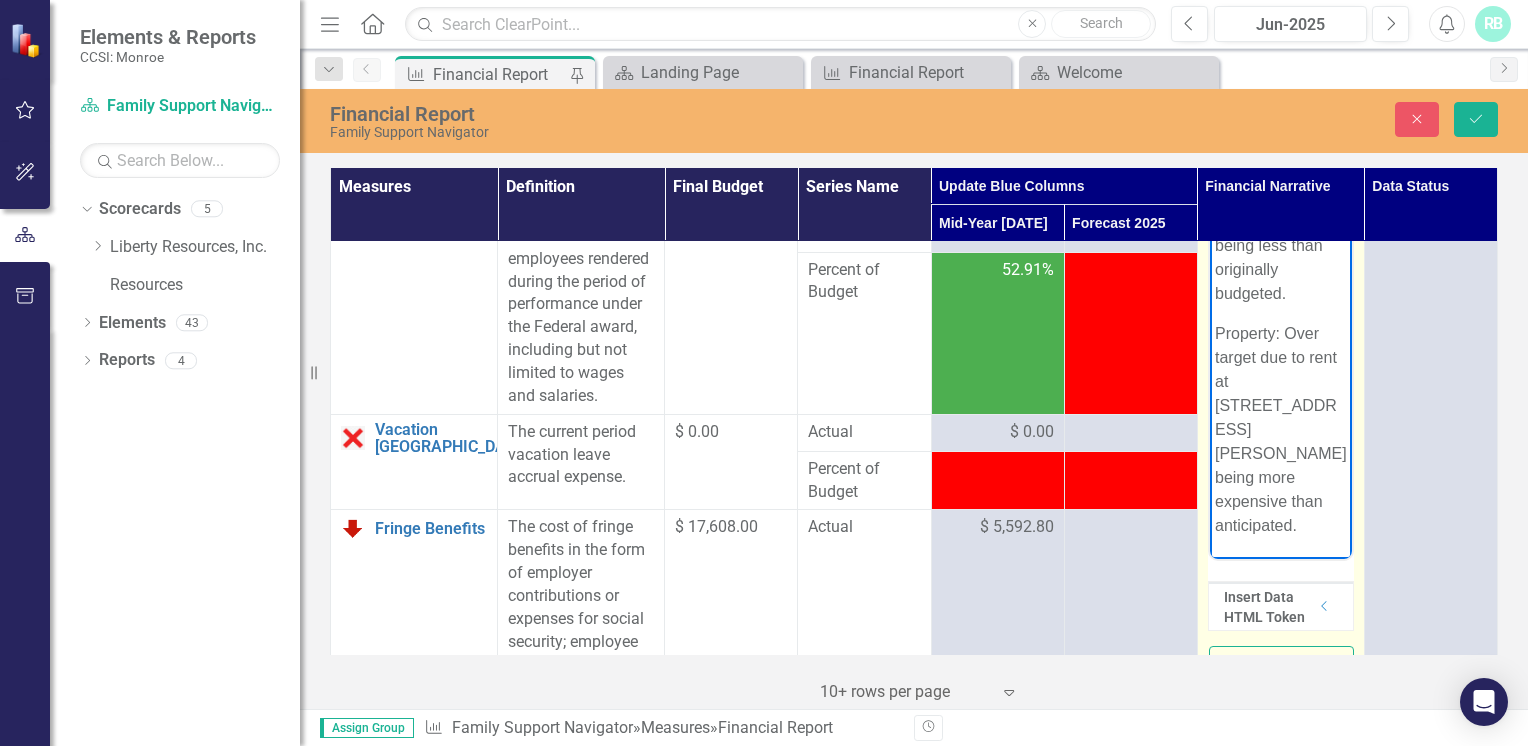 click on "Property: Over target due to rent at 175 Winton Rd being more expensive than anticipated." at bounding box center (1280, 430) 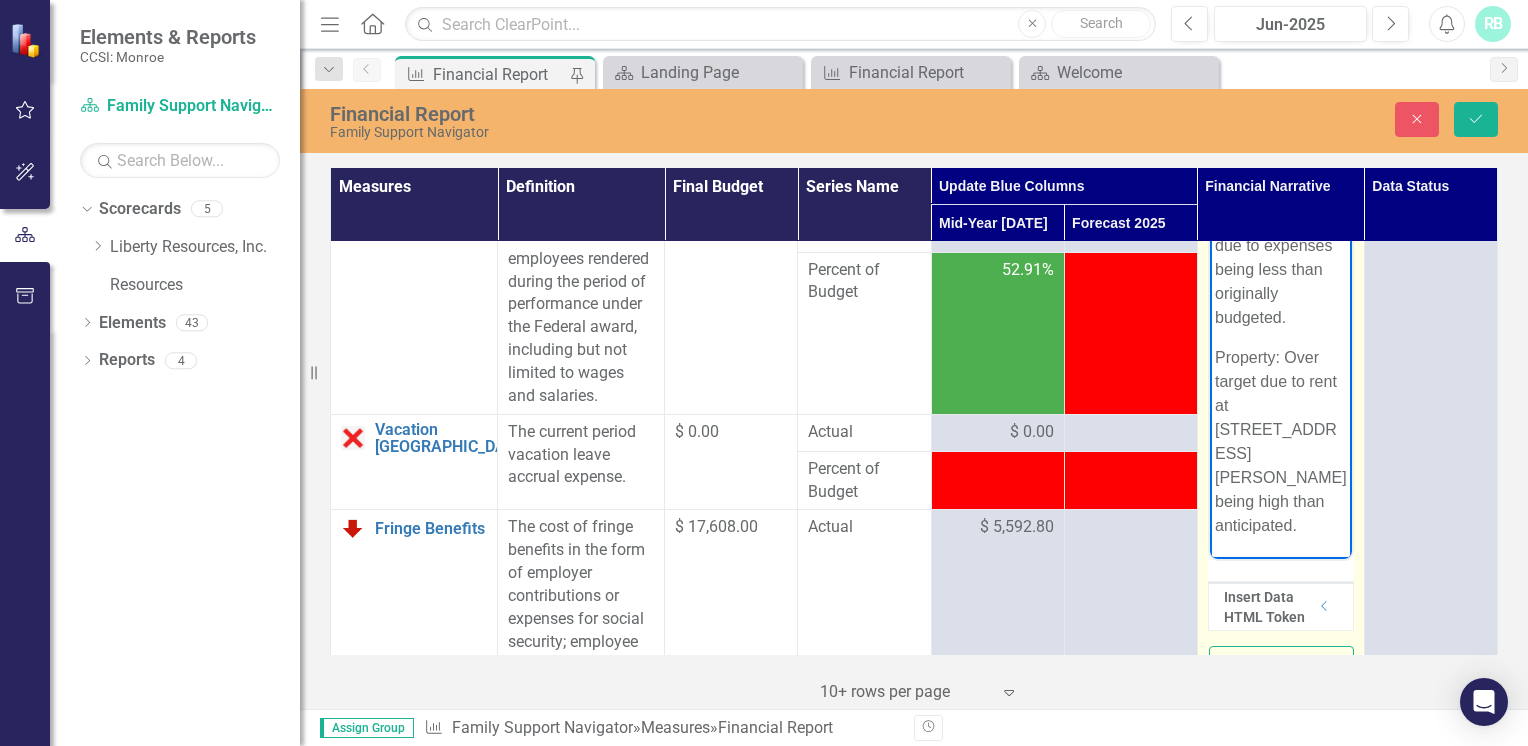 scroll, scrollTop: 212, scrollLeft: 0, axis: vertical 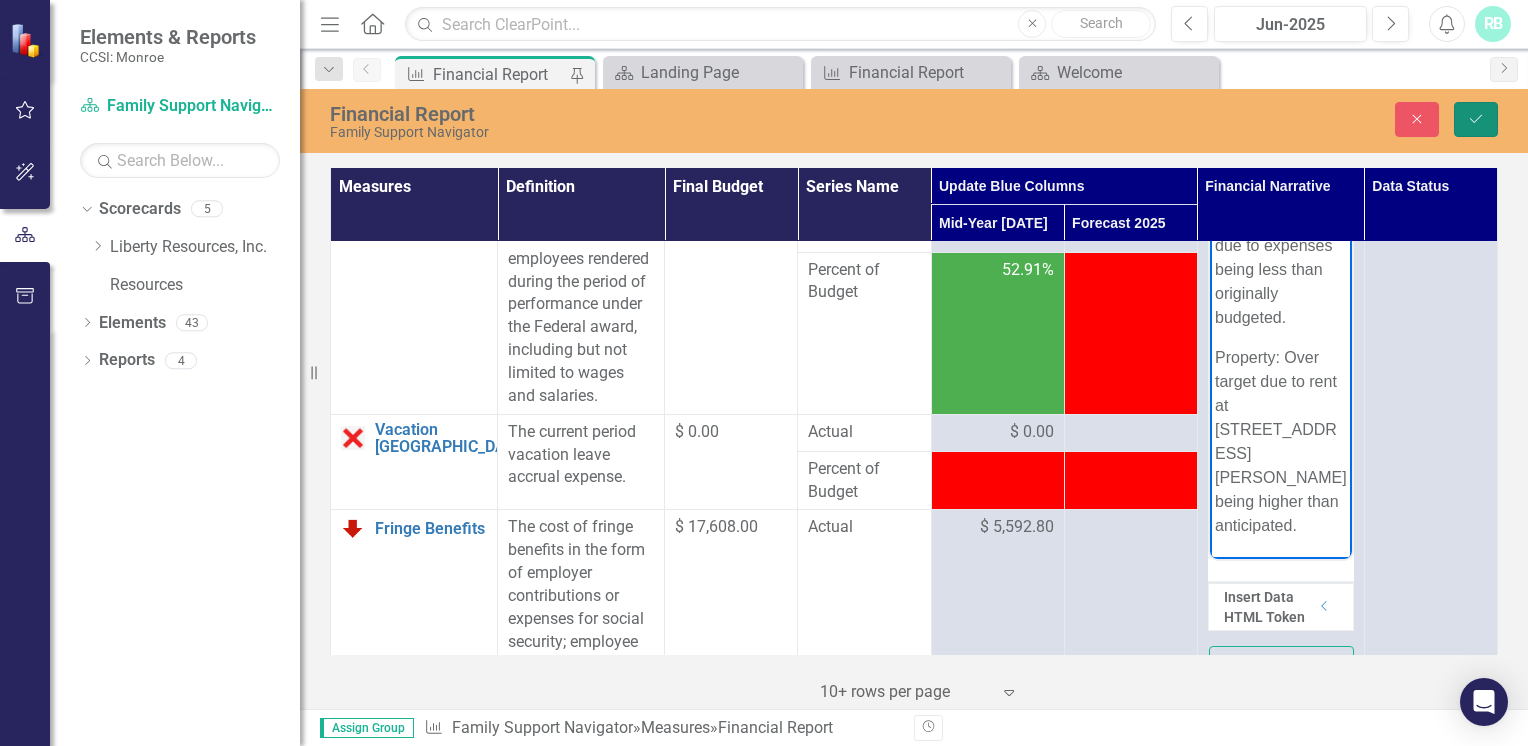 click on "Save" 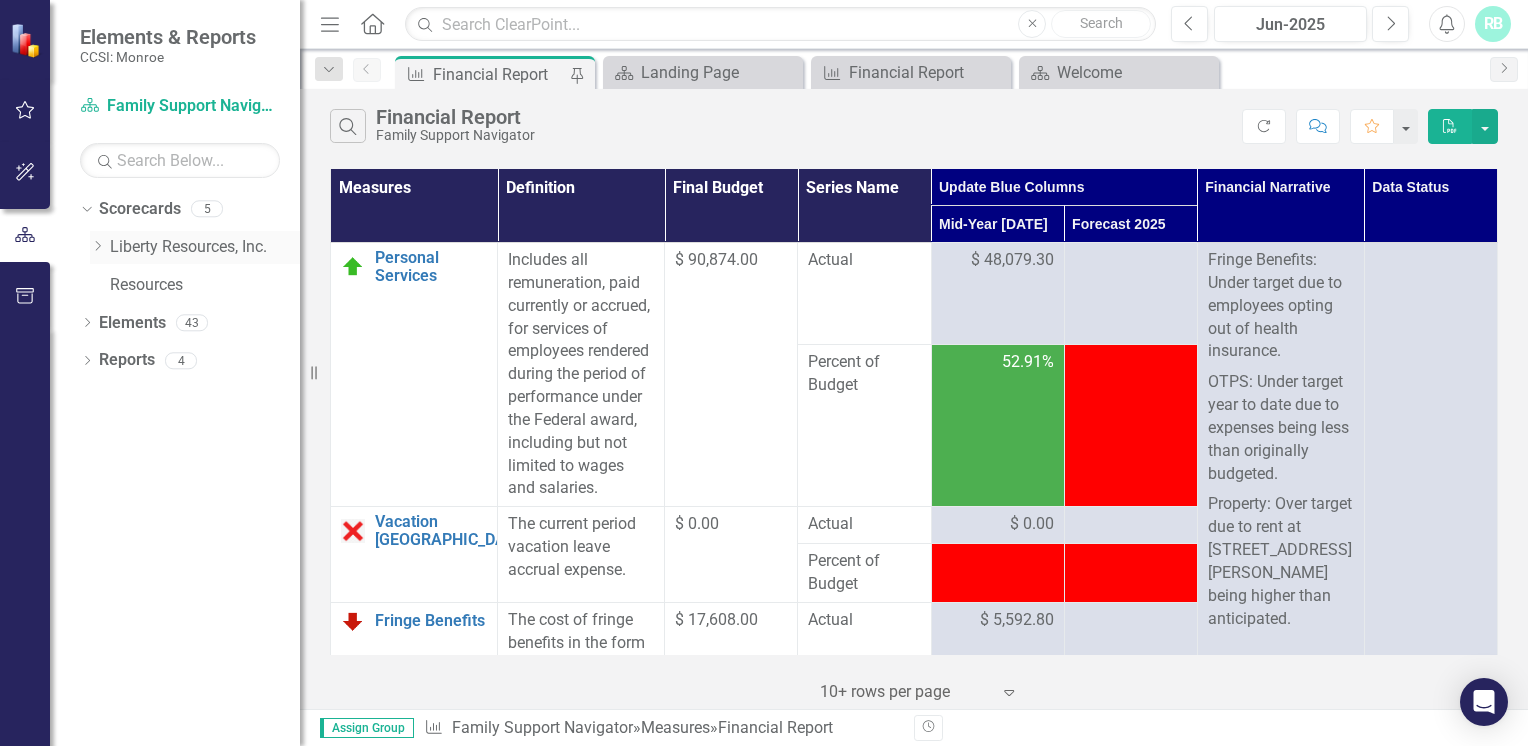 click on "Liberty Resources, Inc." at bounding box center [205, 247] 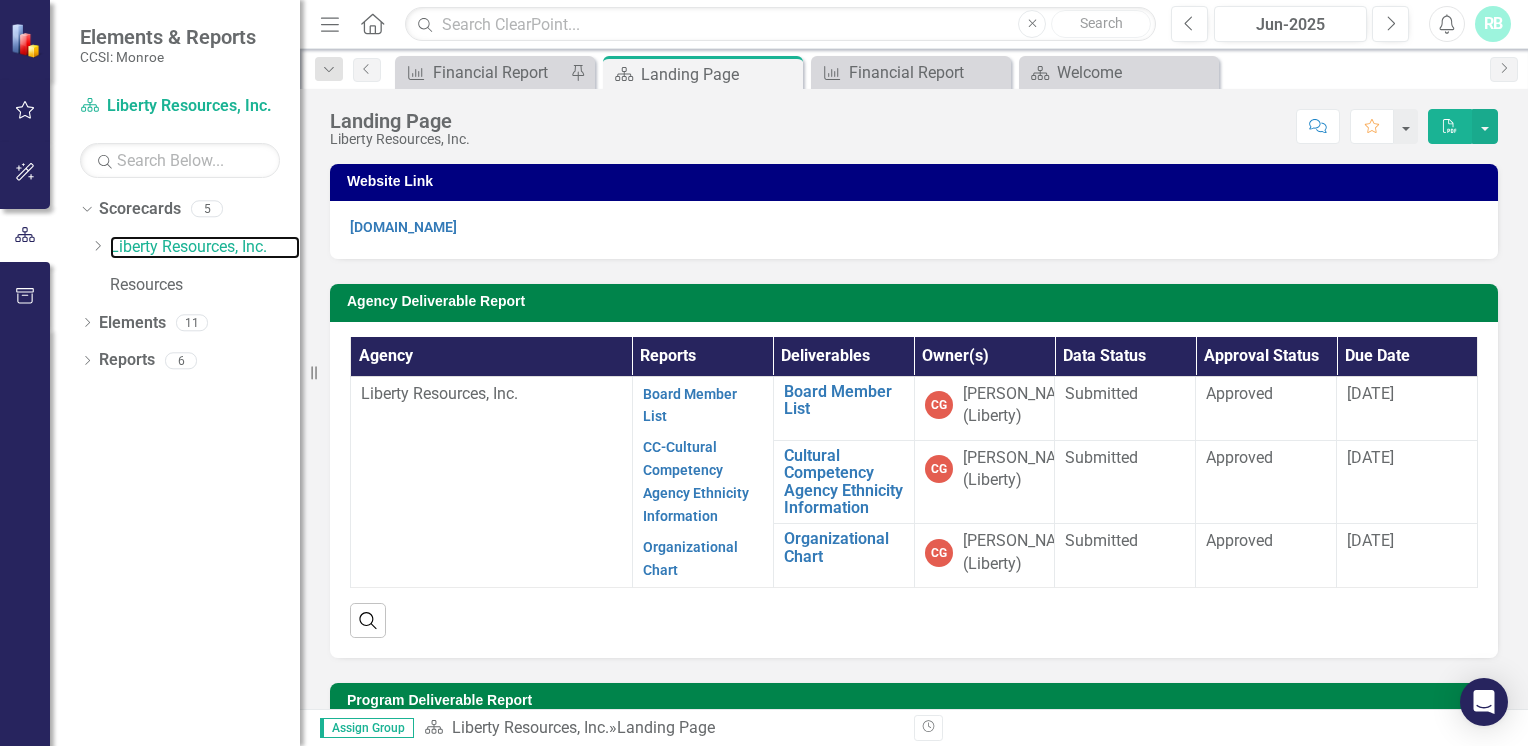 scroll, scrollTop: 340, scrollLeft: 0, axis: vertical 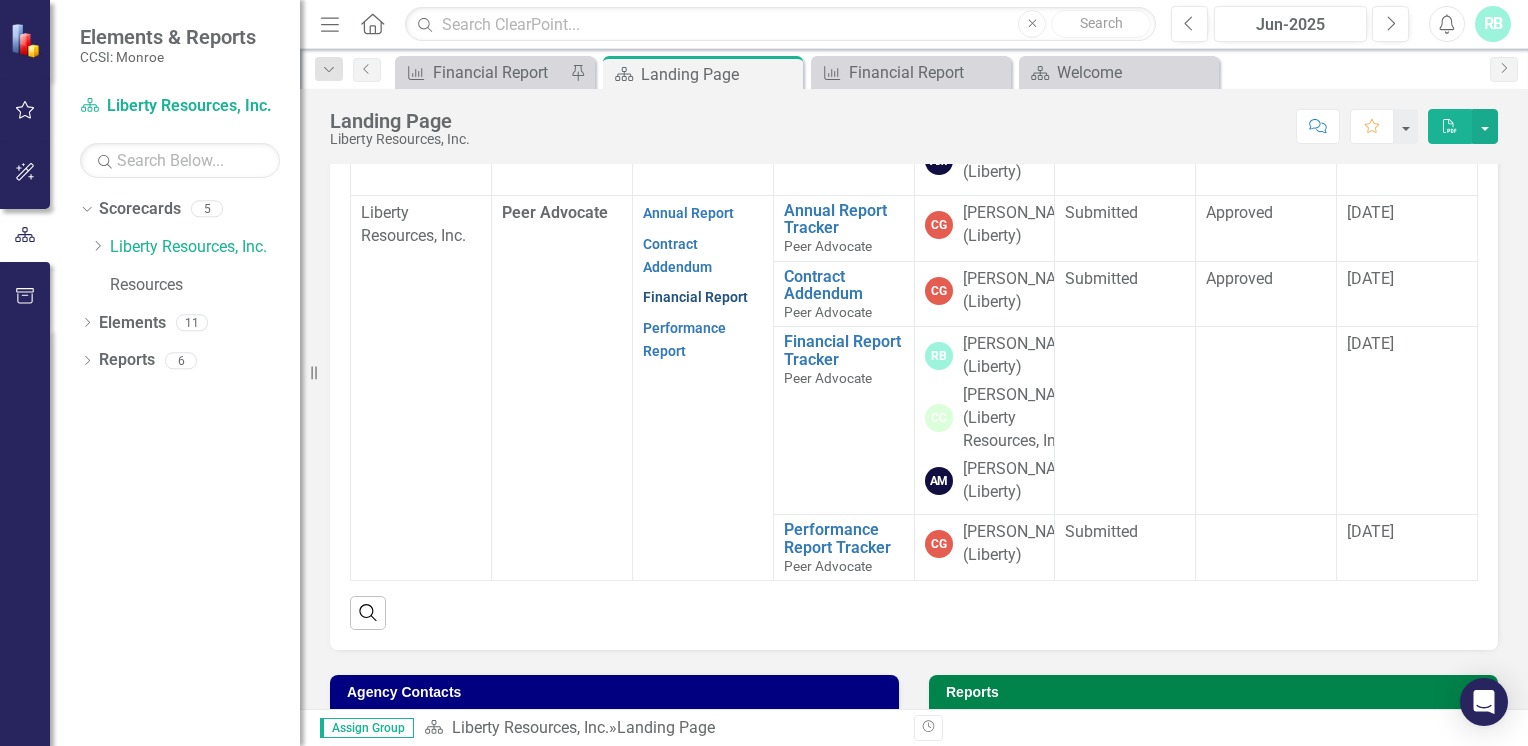 click on "Financial Report" at bounding box center (695, 297) 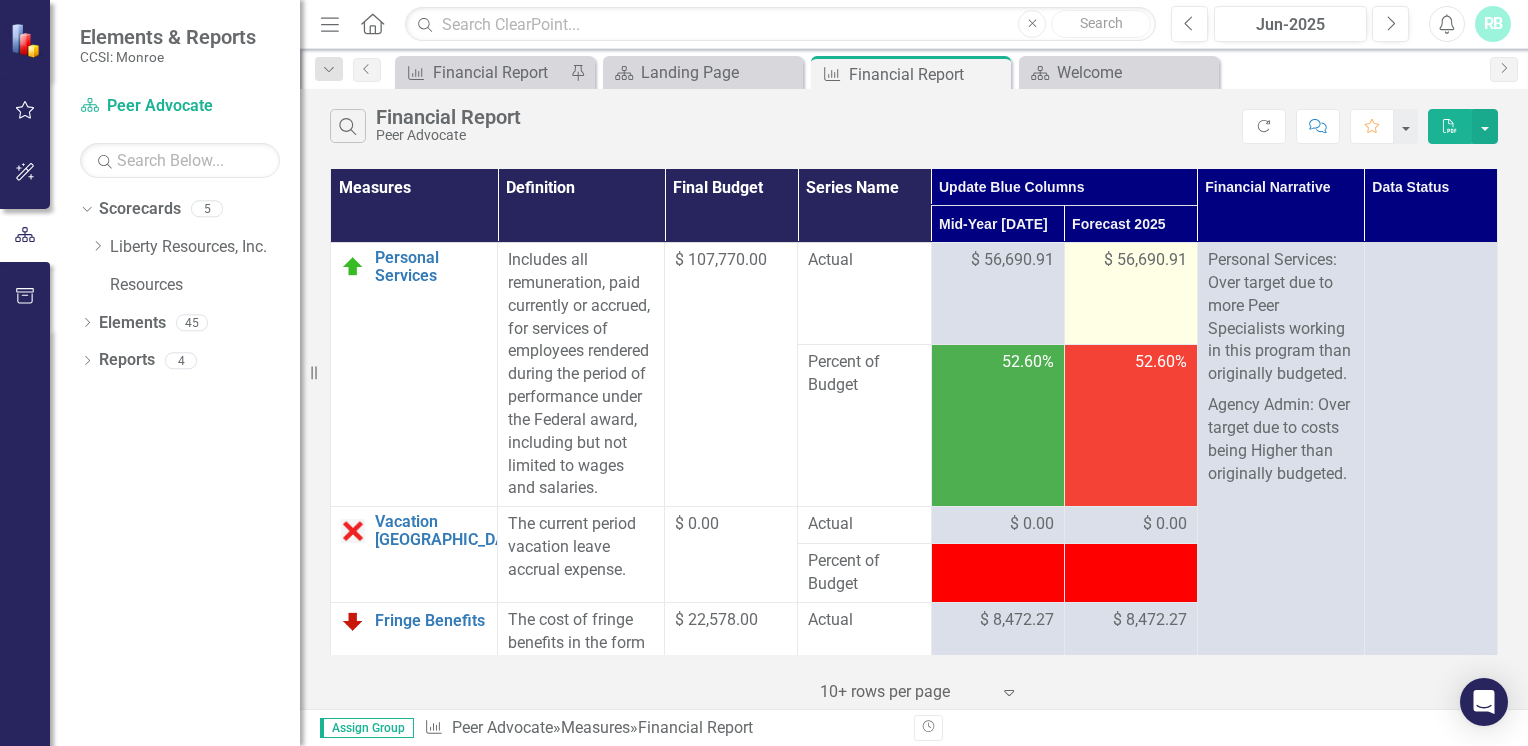 click on "$ 56,690.91" at bounding box center (1145, 260) 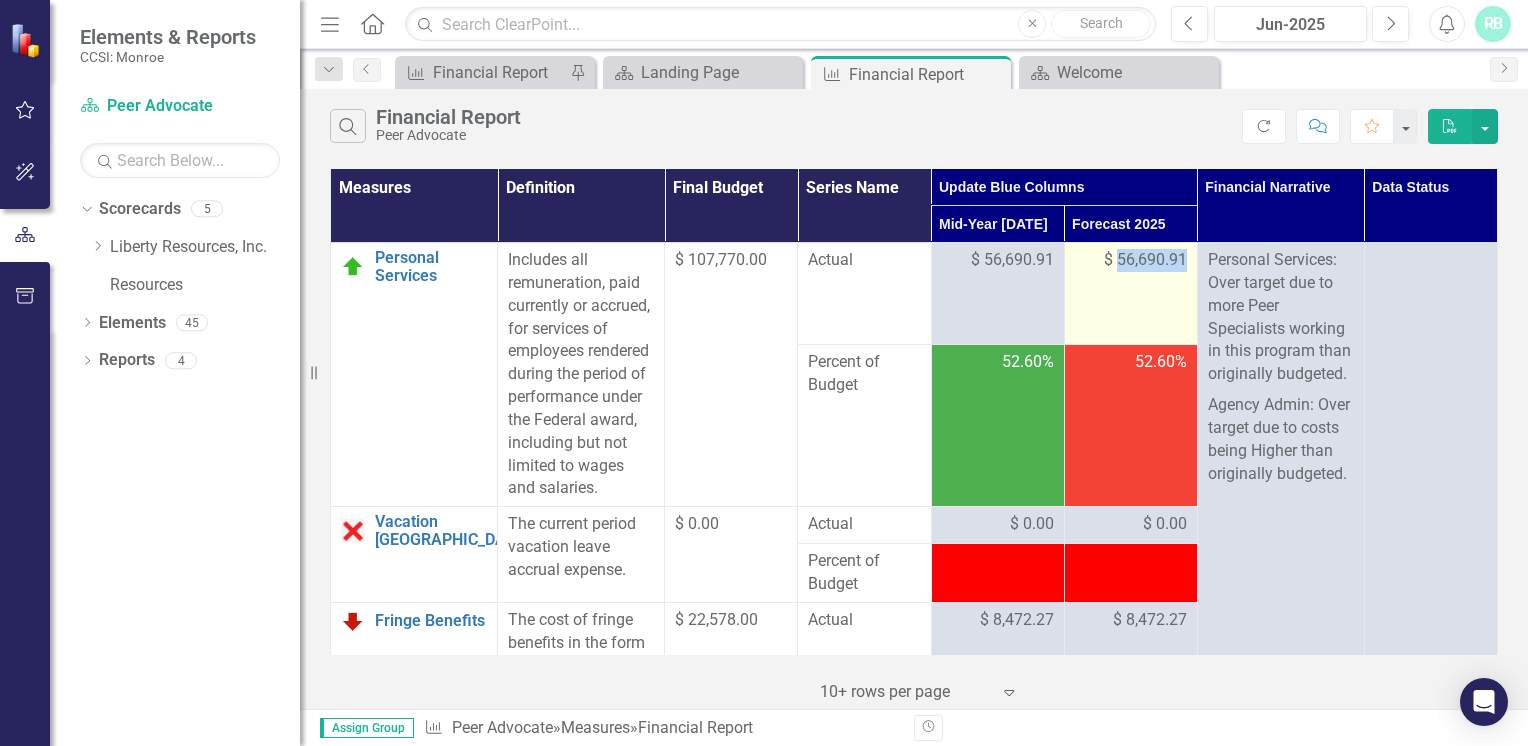 click on "$ 56,690.91" at bounding box center [1145, 260] 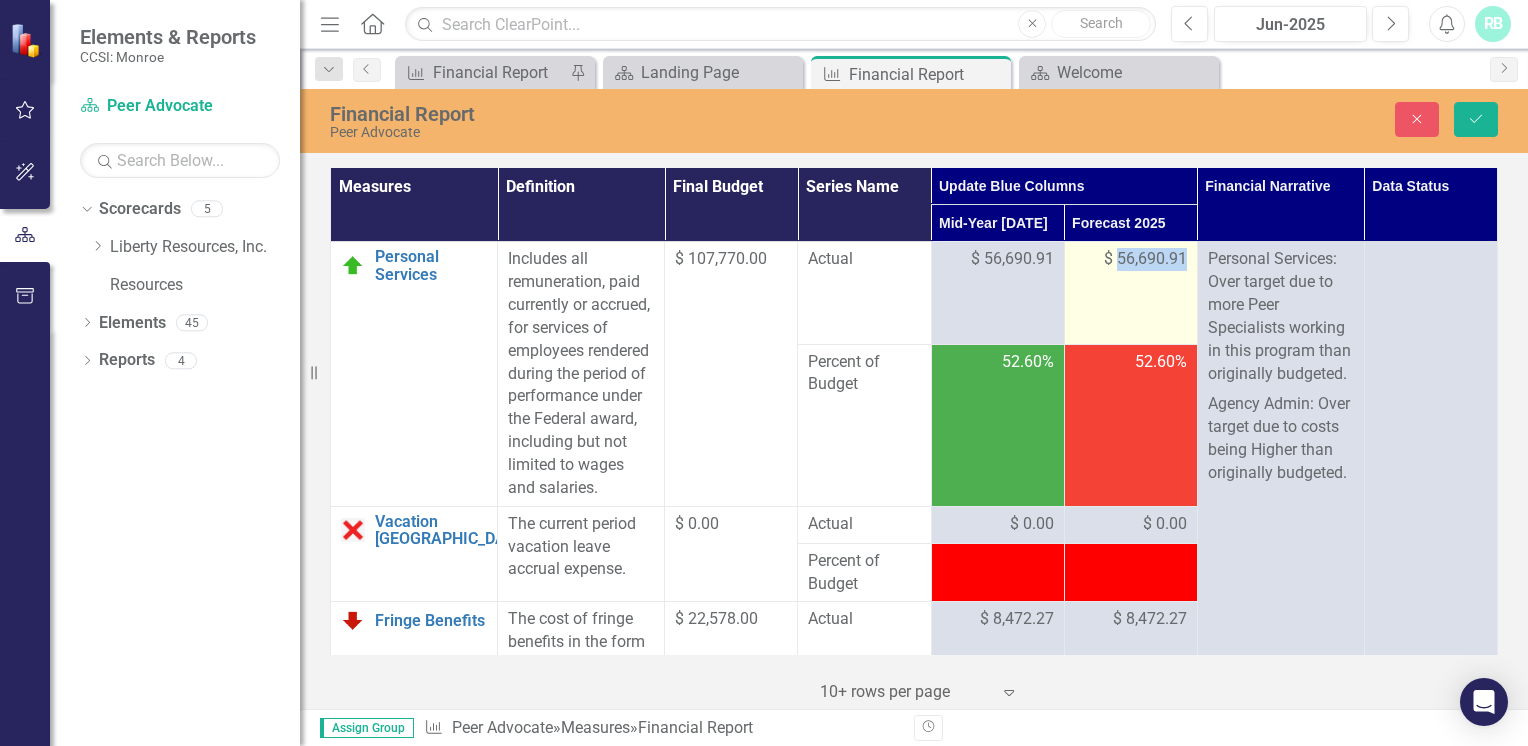 click on "$ 56,690.91" at bounding box center [1145, 259] 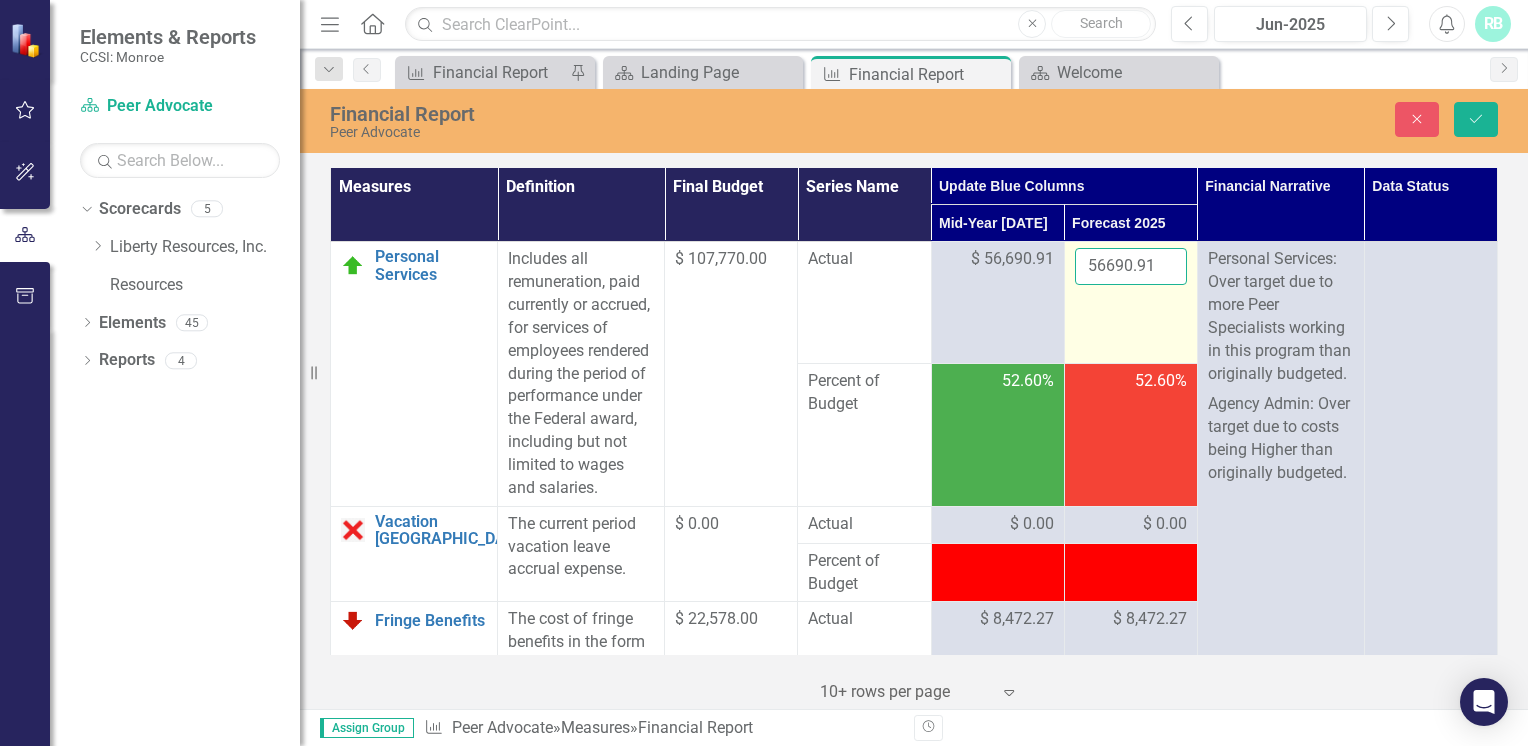 click on "56690.91" at bounding box center (1131, 266) 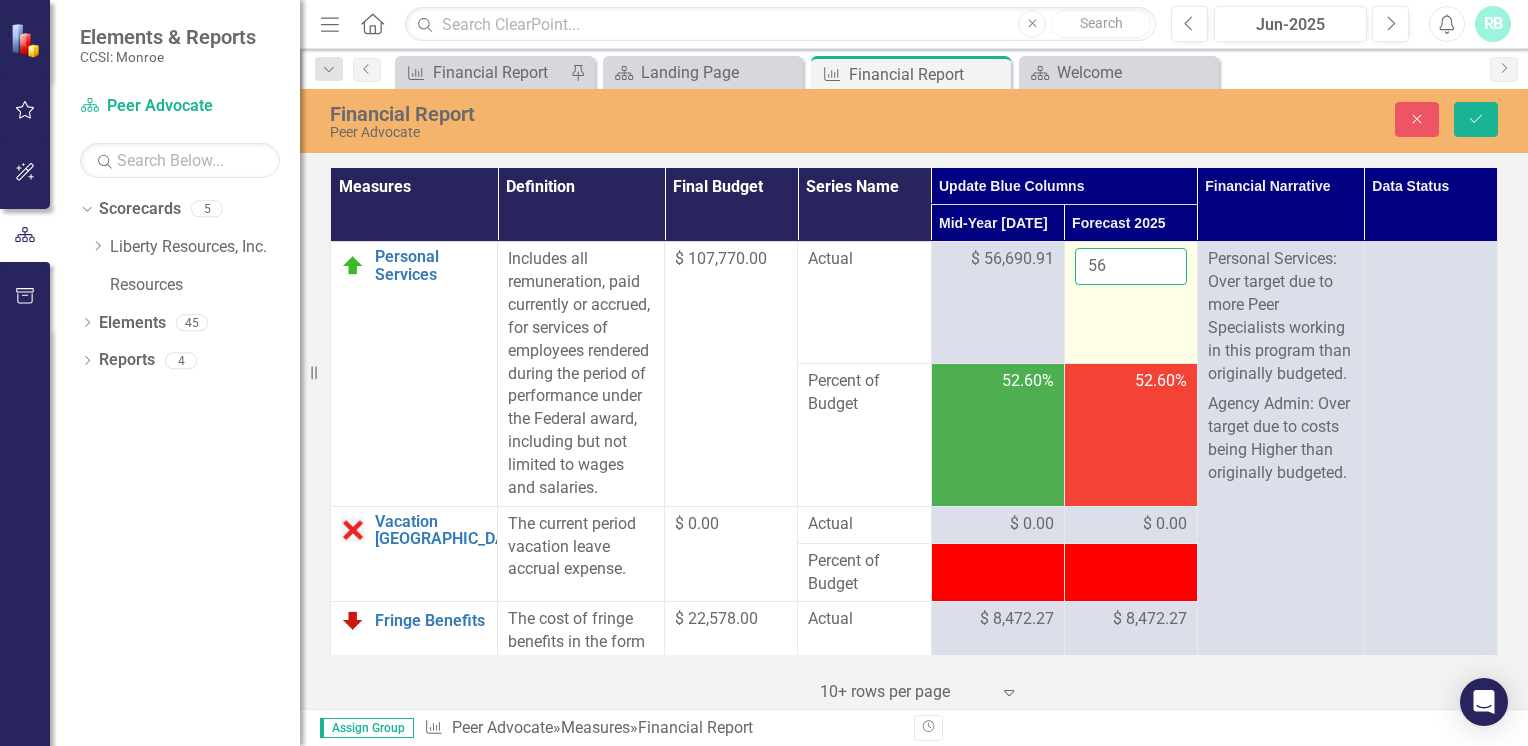 type on "5" 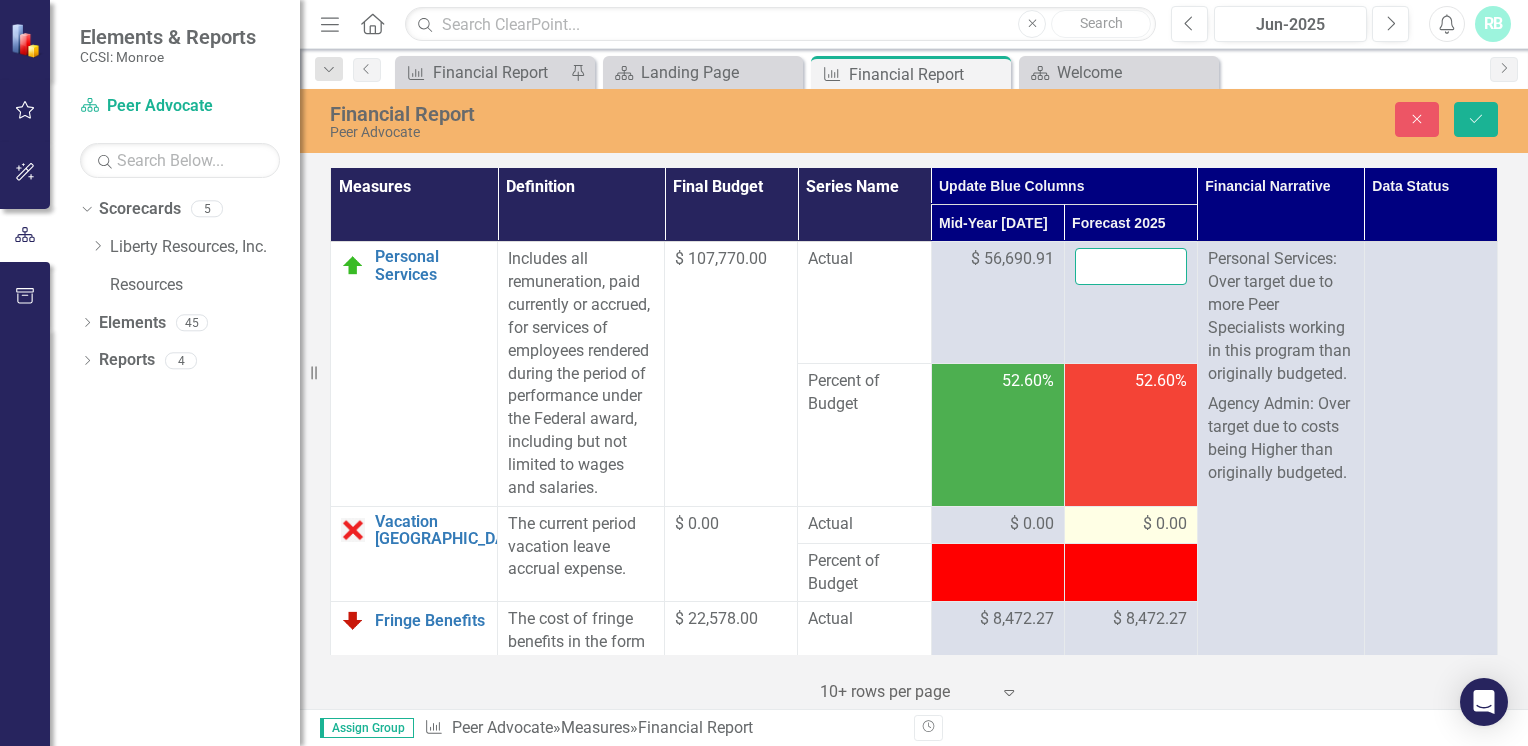 type 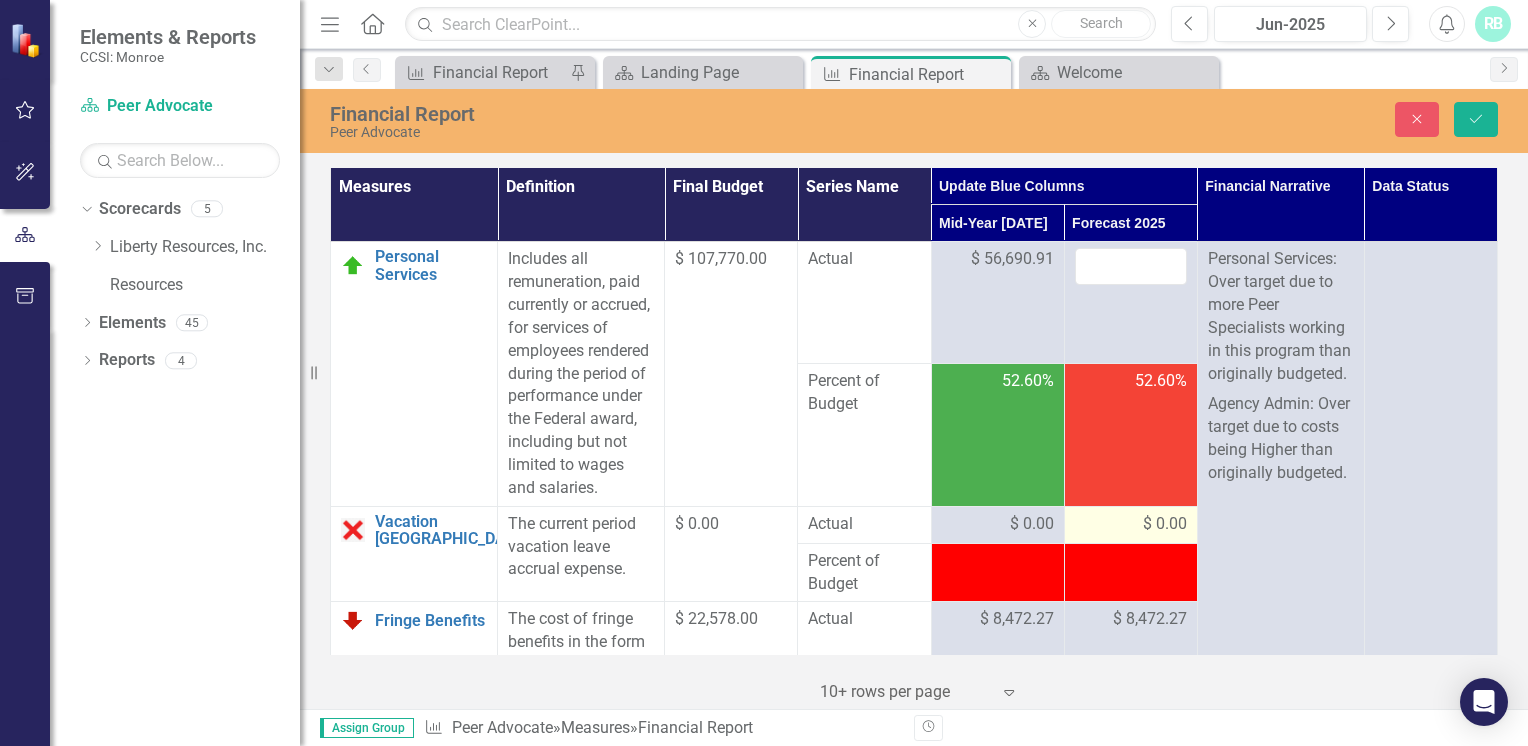 click on "$ 0.00" at bounding box center [1165, 524] 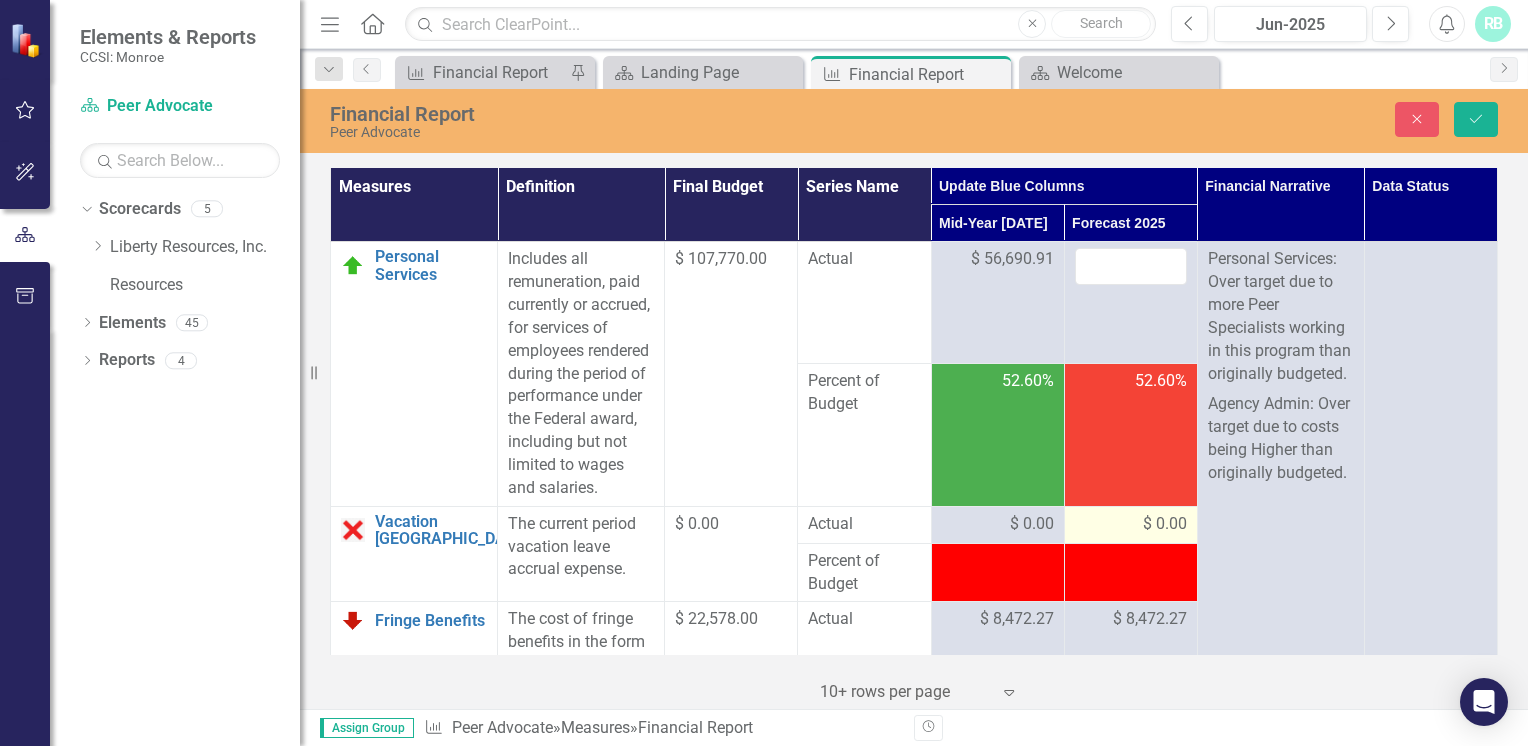 click on "$ 0.00" at bounding box center (1165, 524) 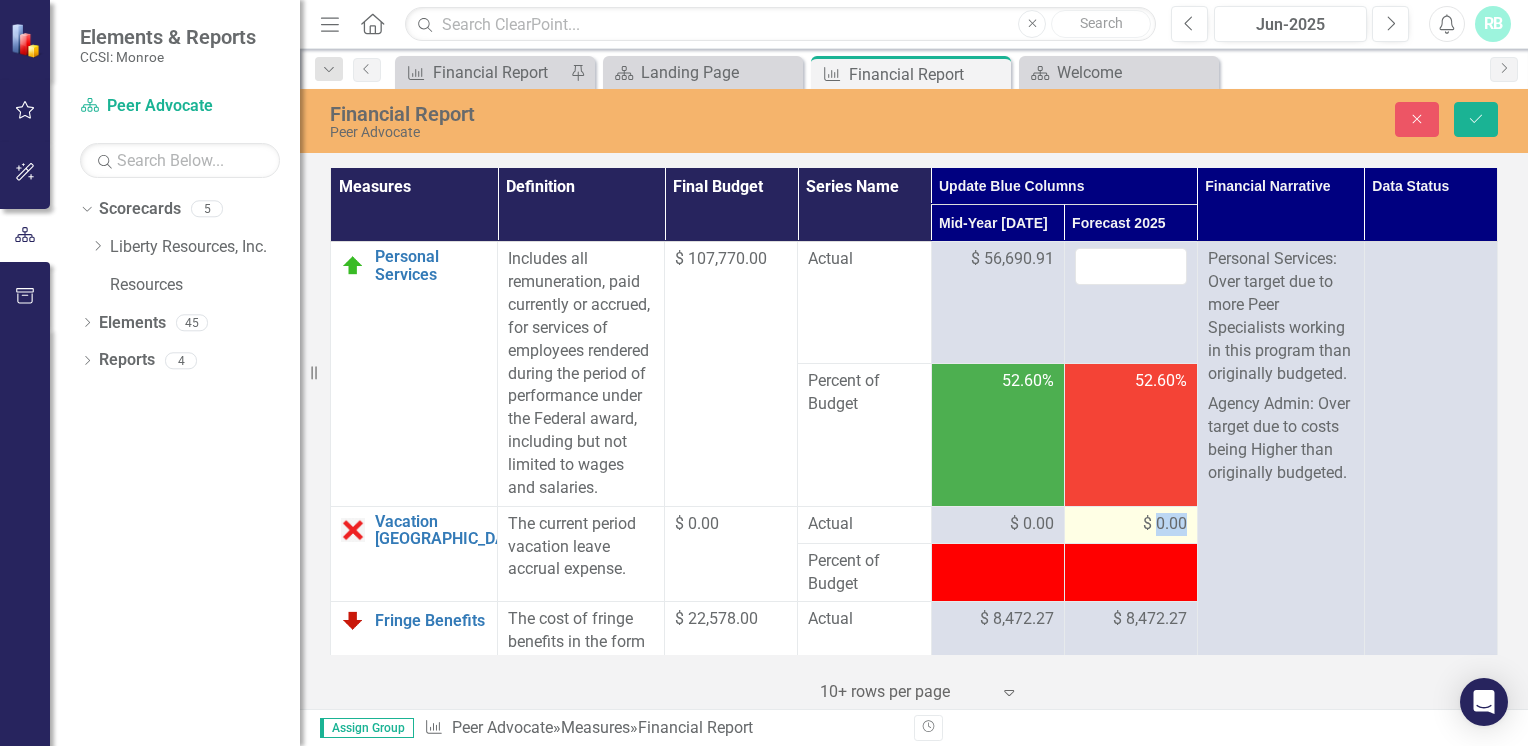 click on "$ 0.00" at bounding box center [1165, 524] 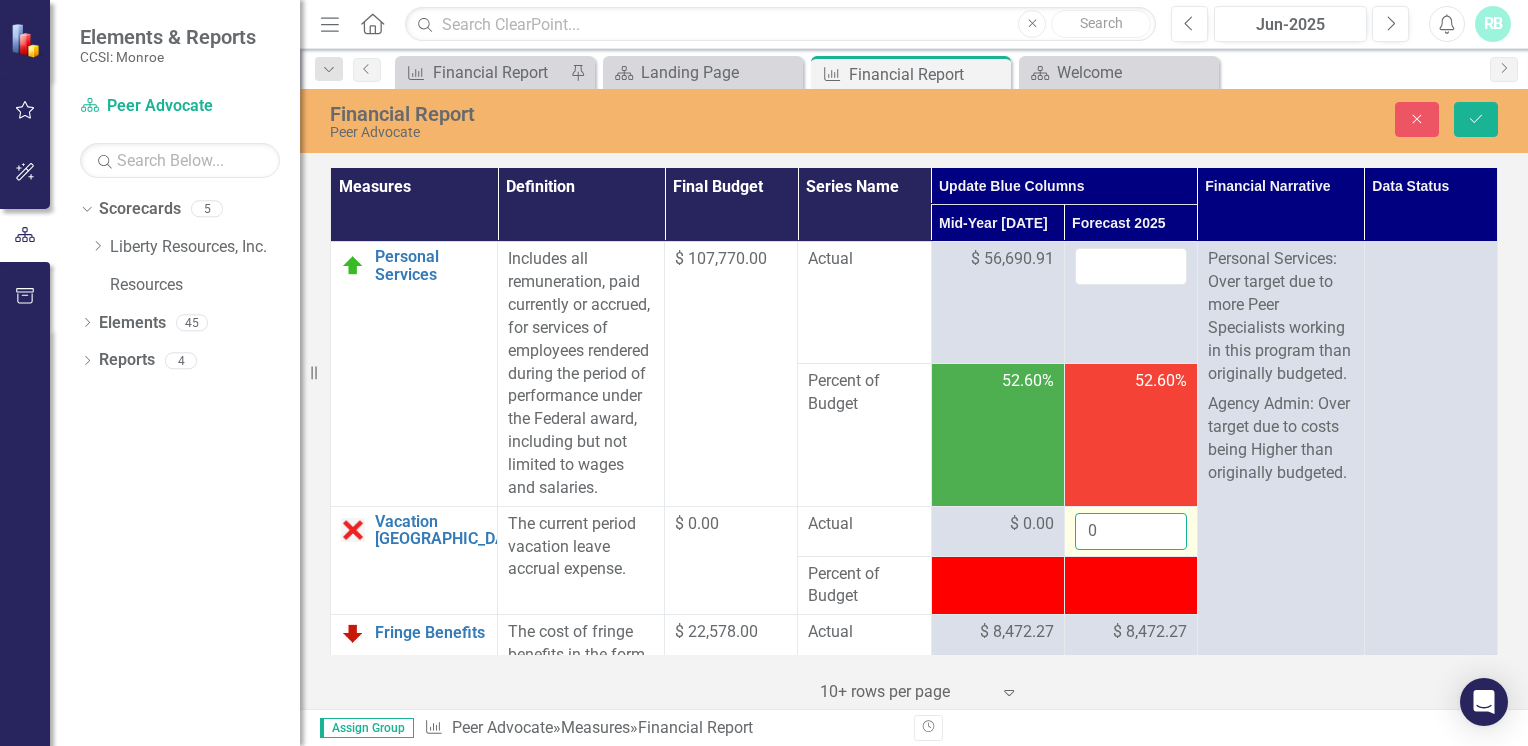 drag, startPoint x: 1148, startPoint y: 542, endPoint x: 1109, endPoint y: 550, distance: 39.812057 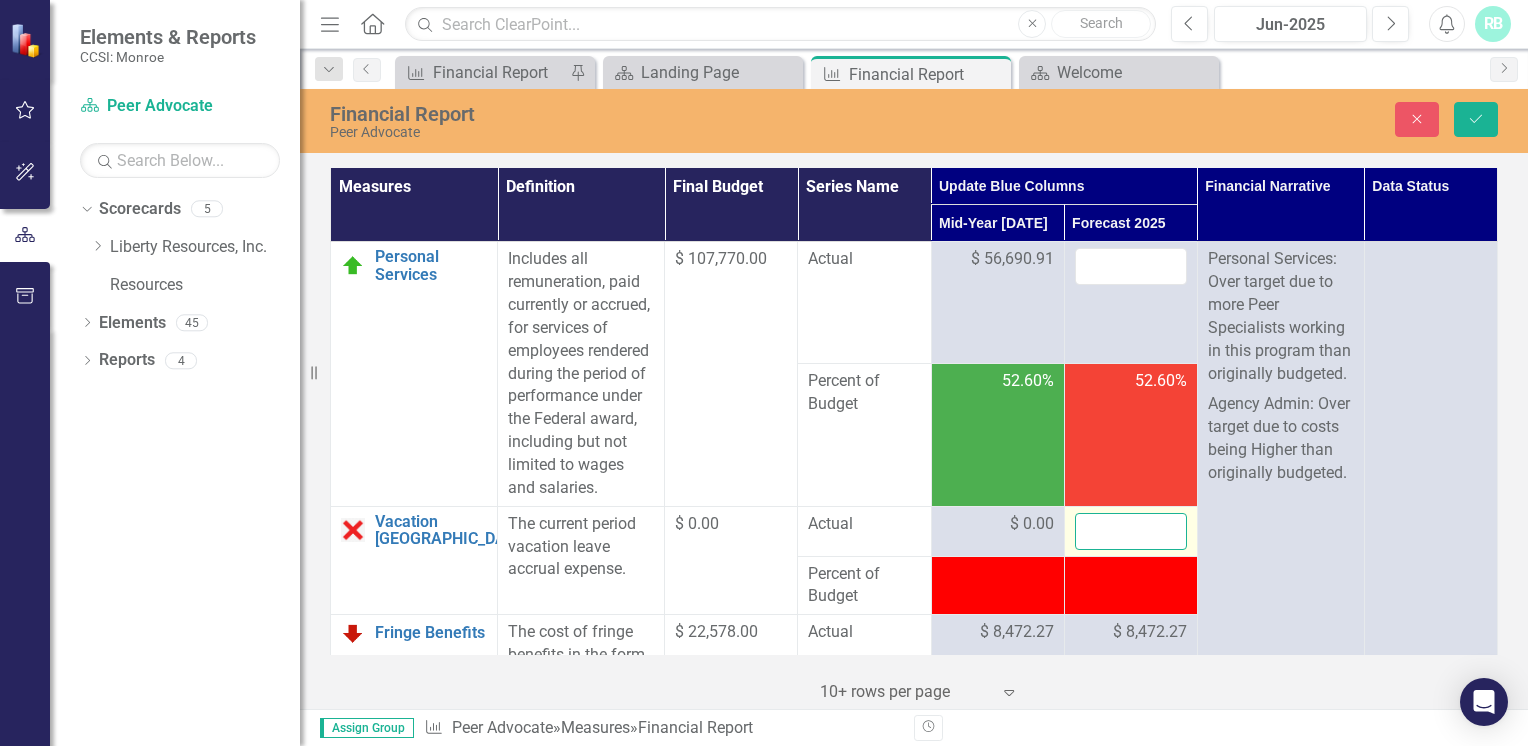 type on "-2" 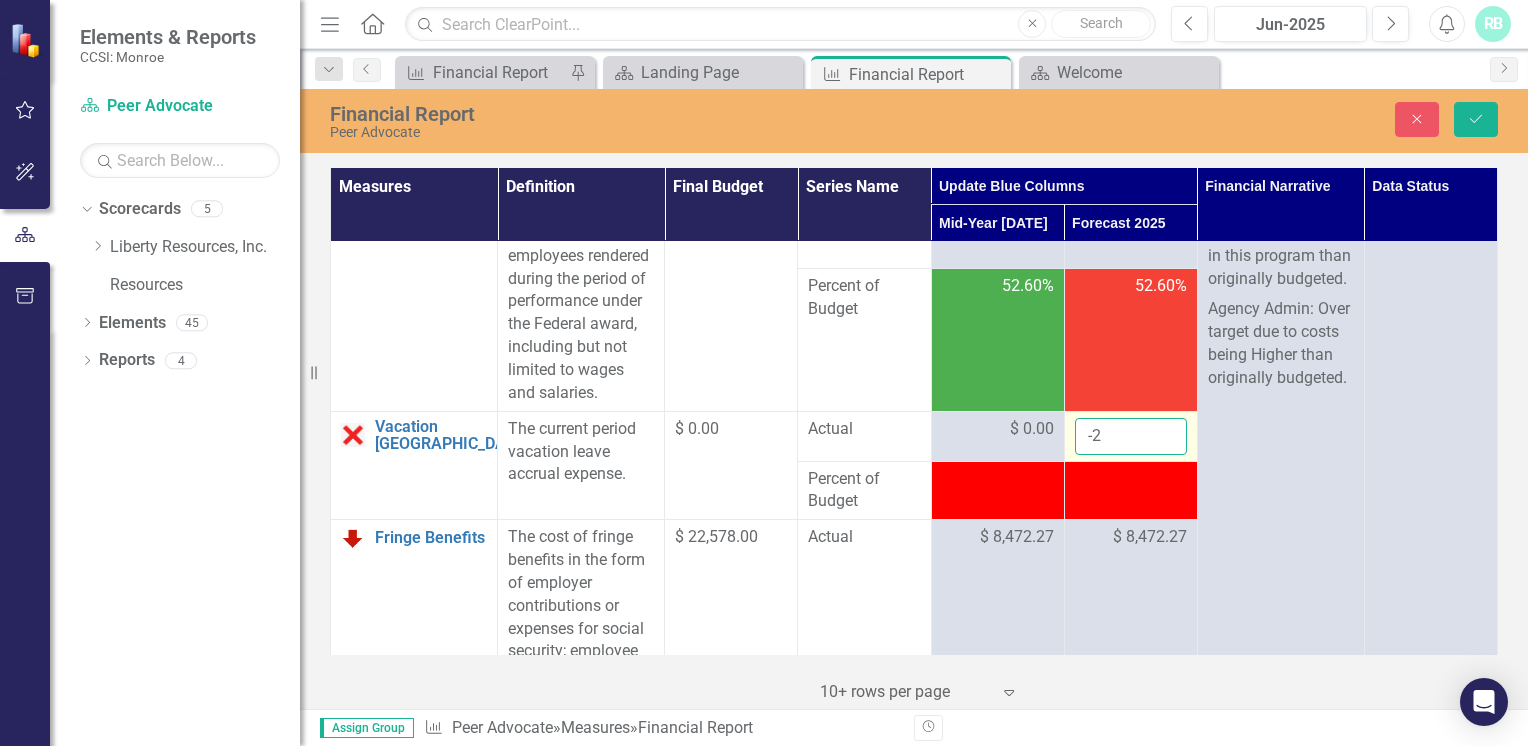 scroll, scrollTop: 96, scrollLeft: 0, axis: vertical 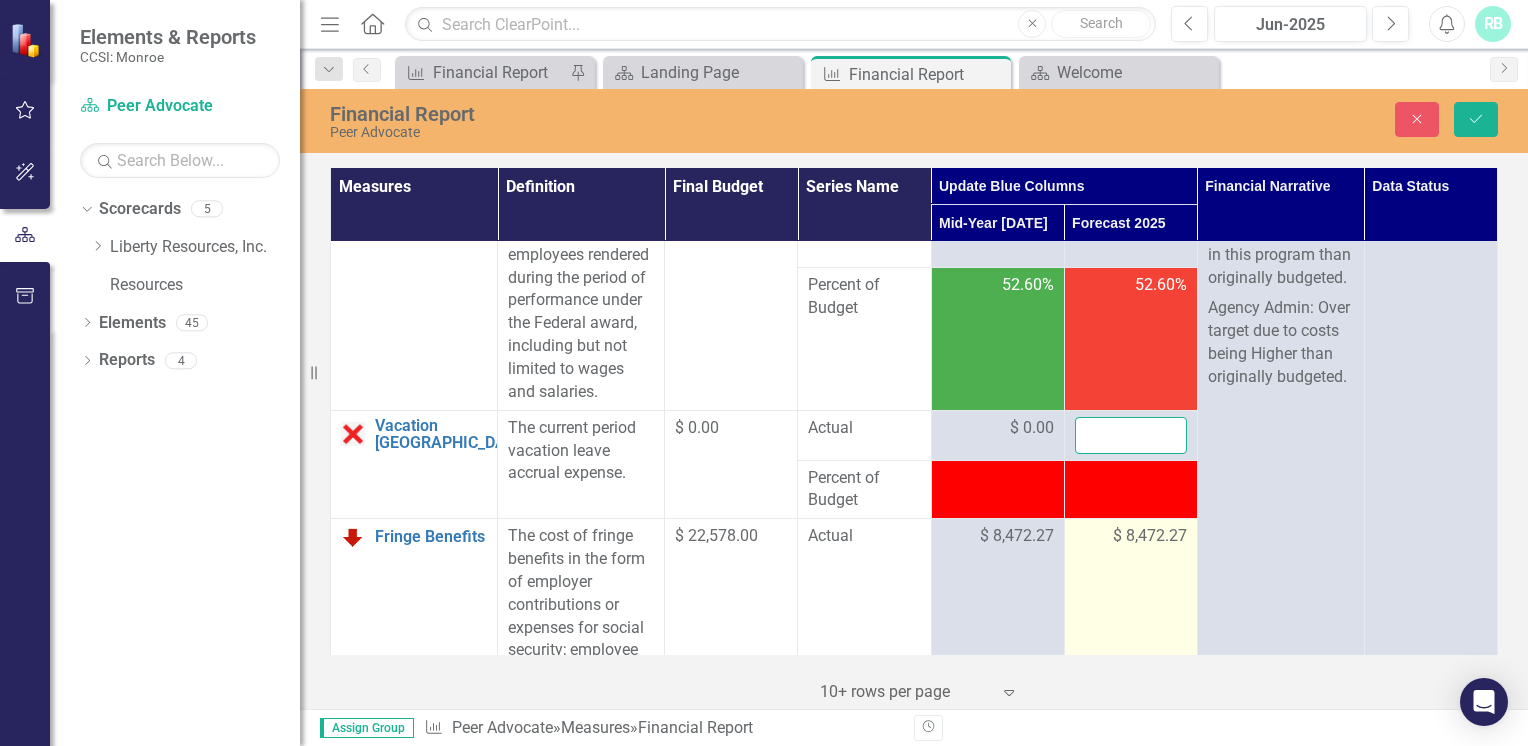 type 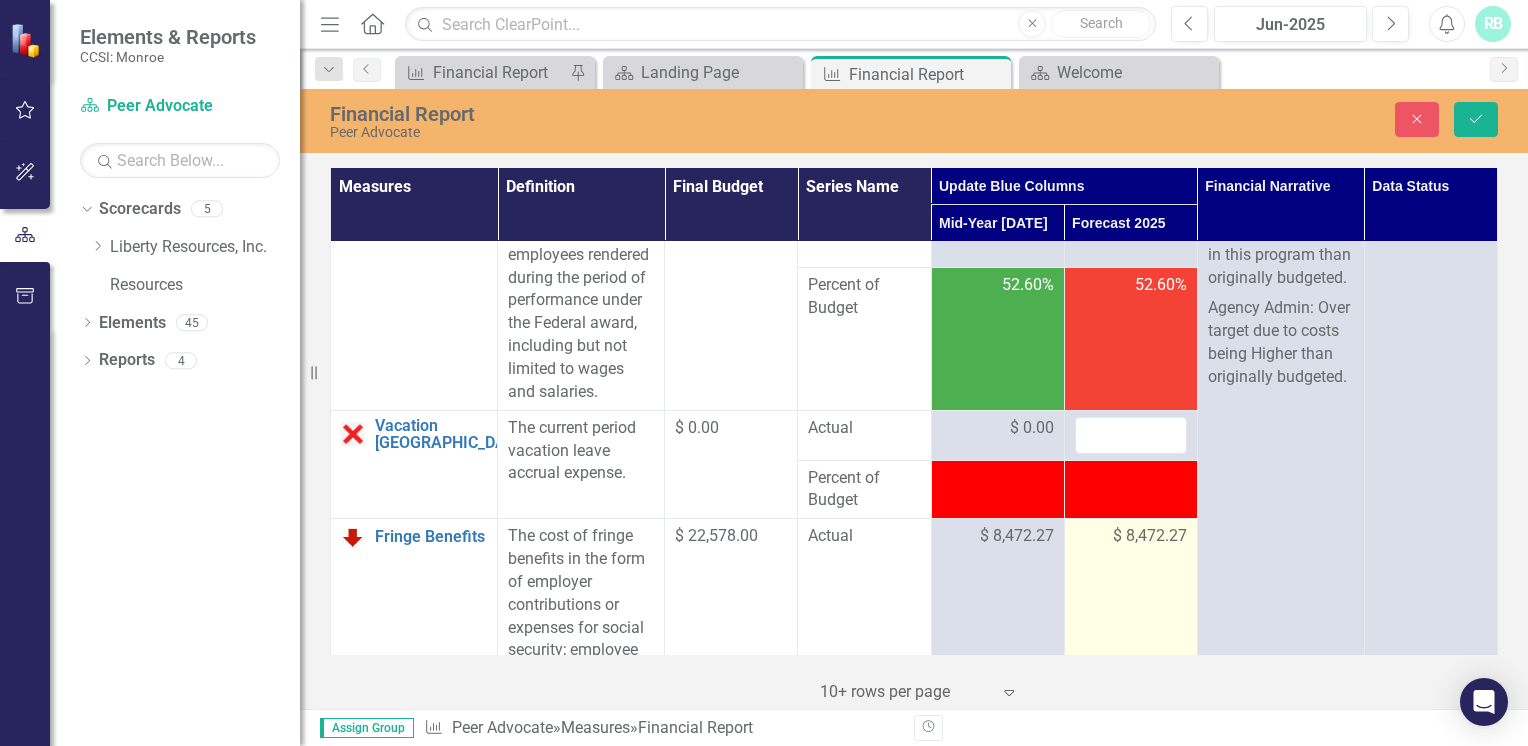 click on "$ 8,472.27" at bounding box center (1150, 536) 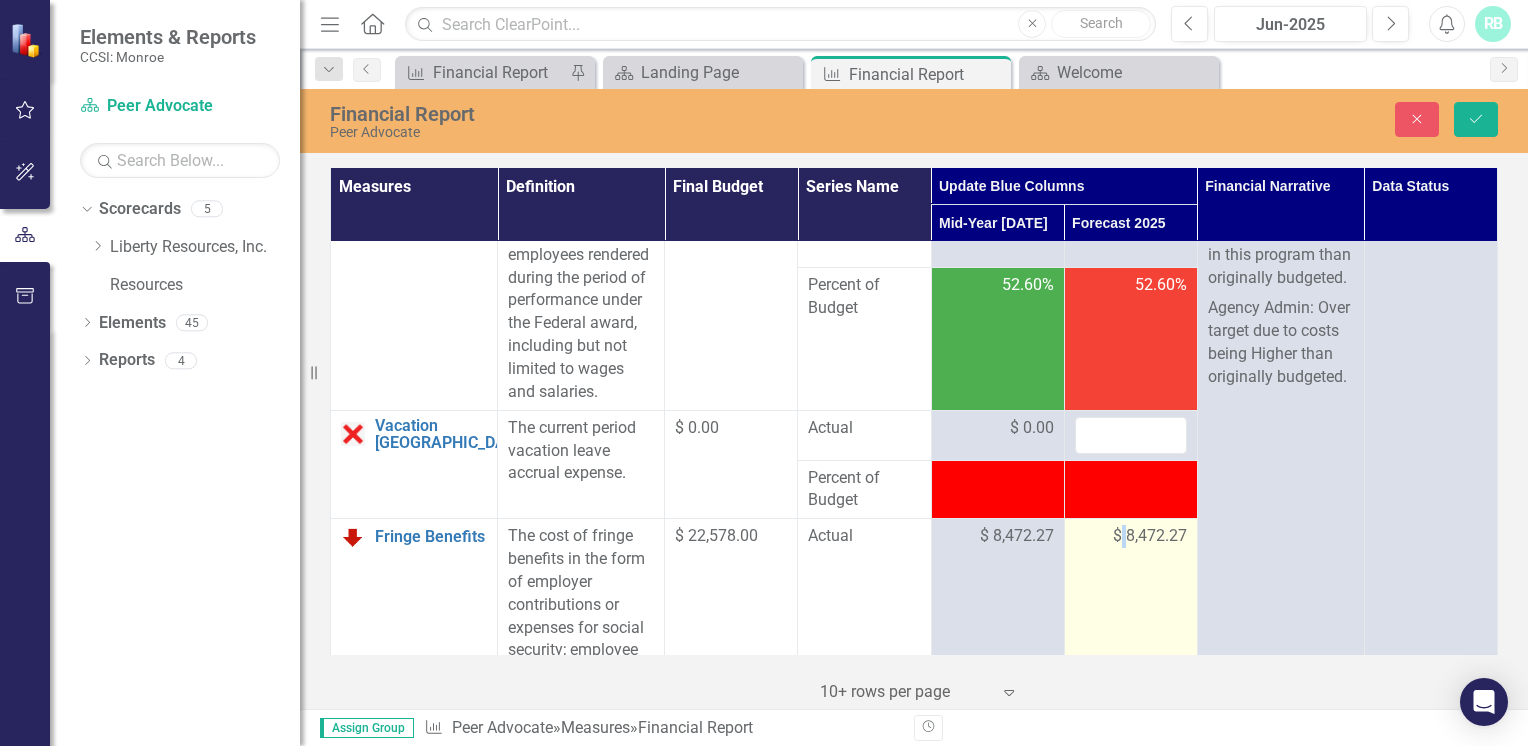 click on "$ 8,472.27" at bounding box center [1150, 536] 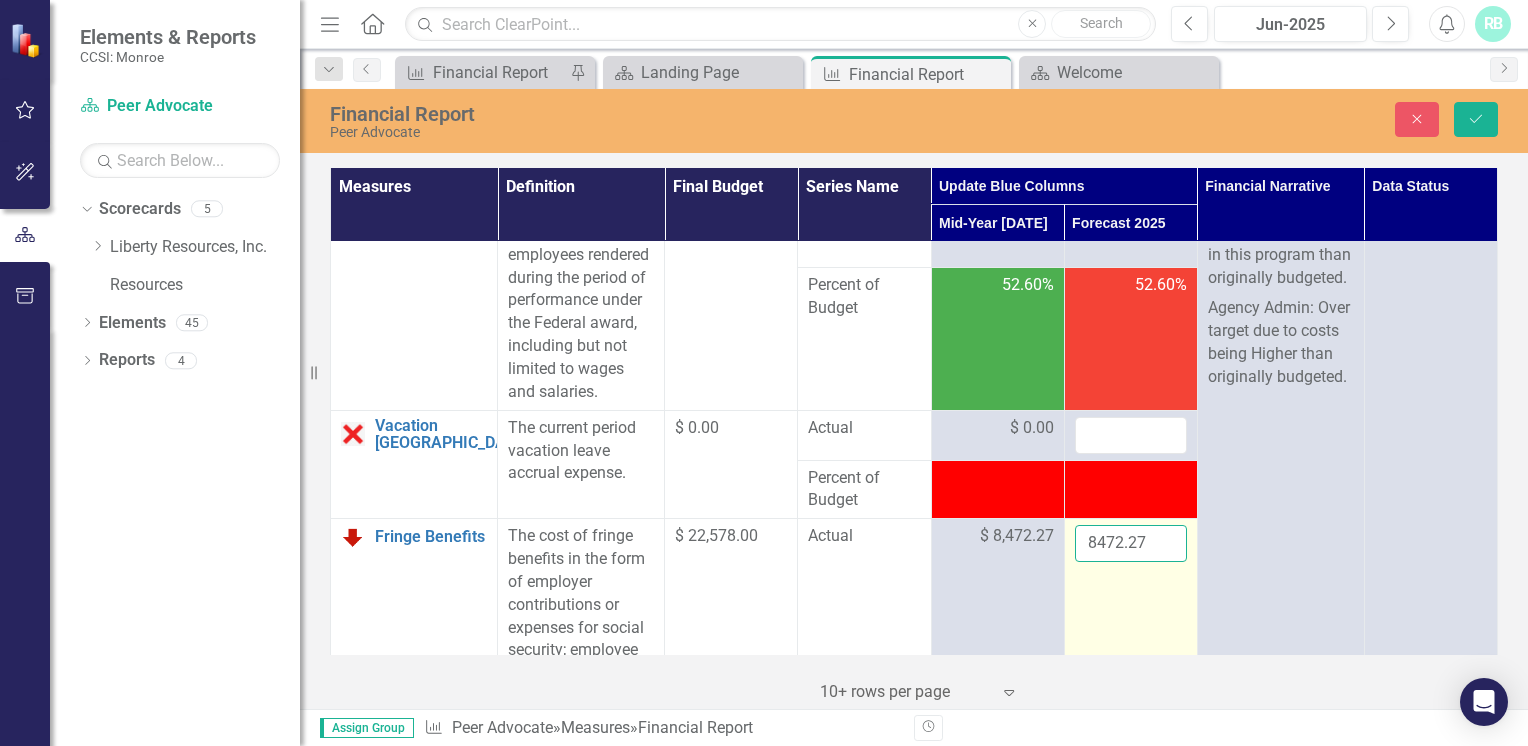 click on "8472.27" at bounding box center (1131, 543) 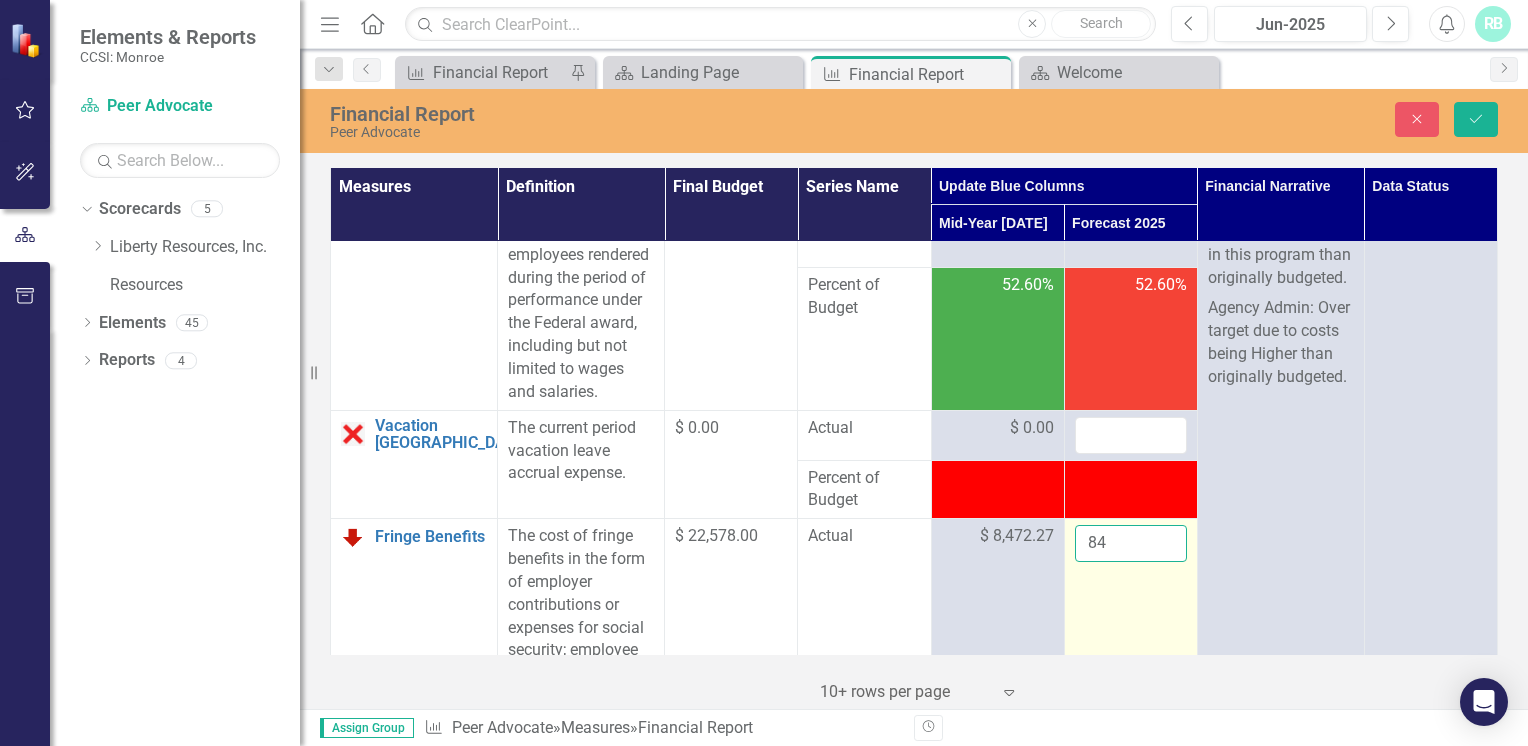 type on "8" 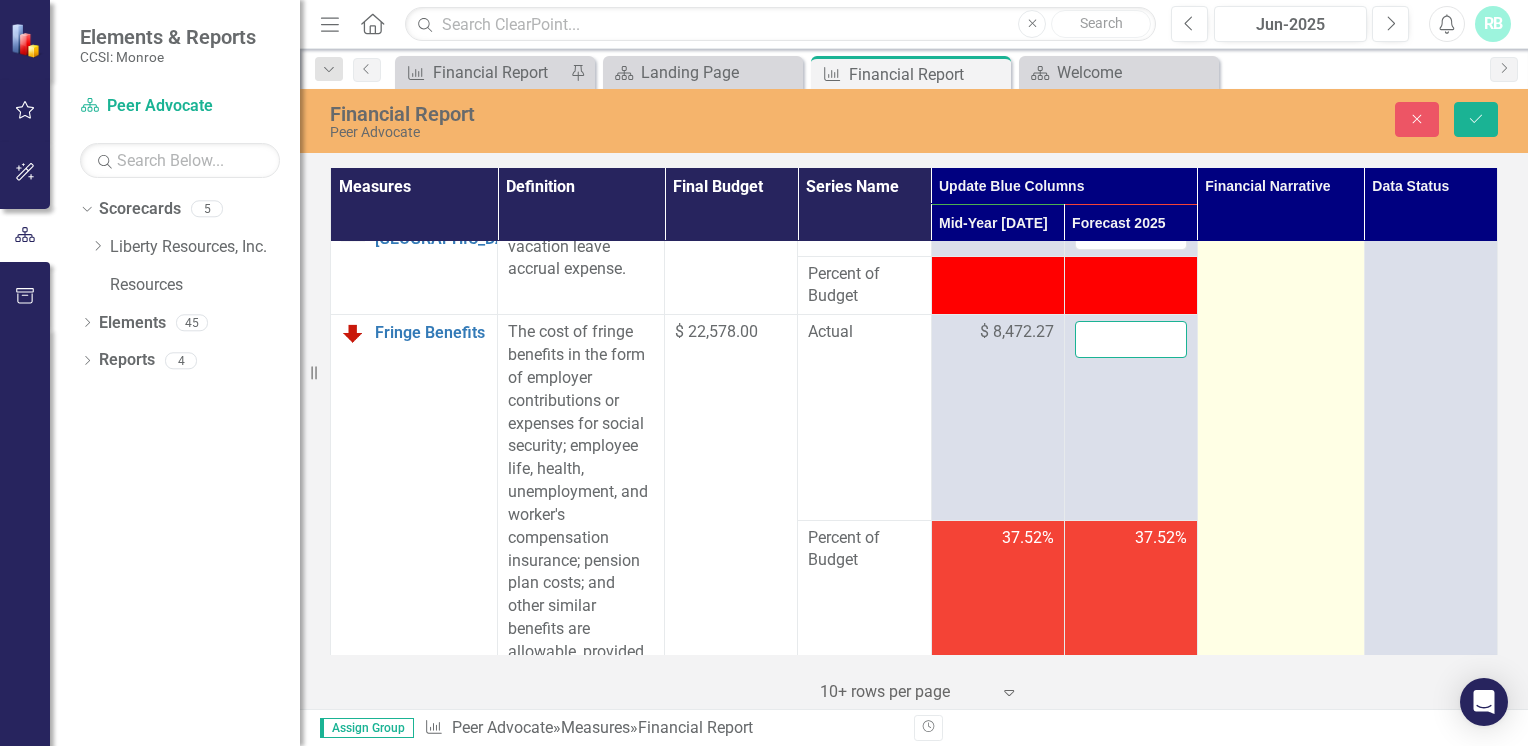 scroll, scrollTop: 299, scrollLeft: 0, axis: vertical 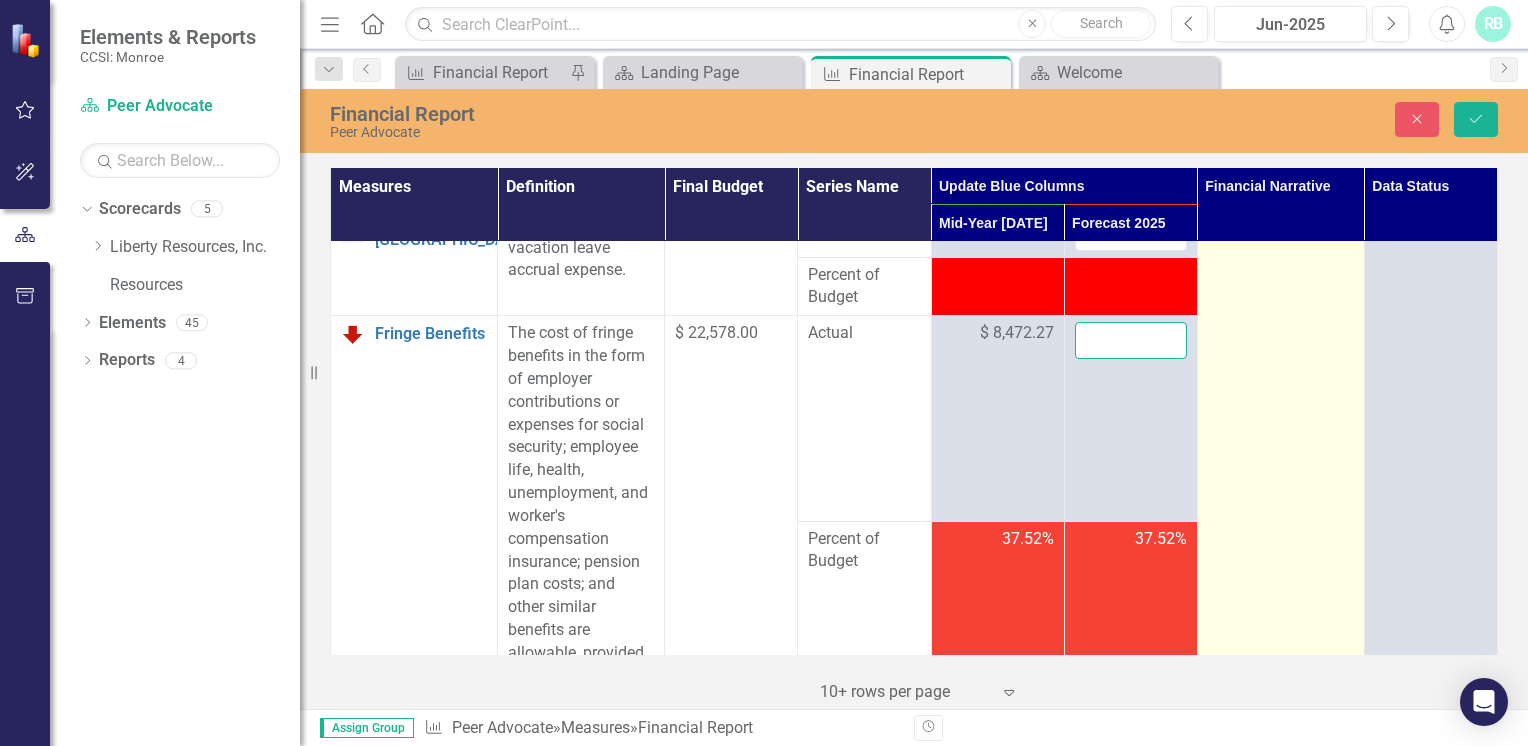 type 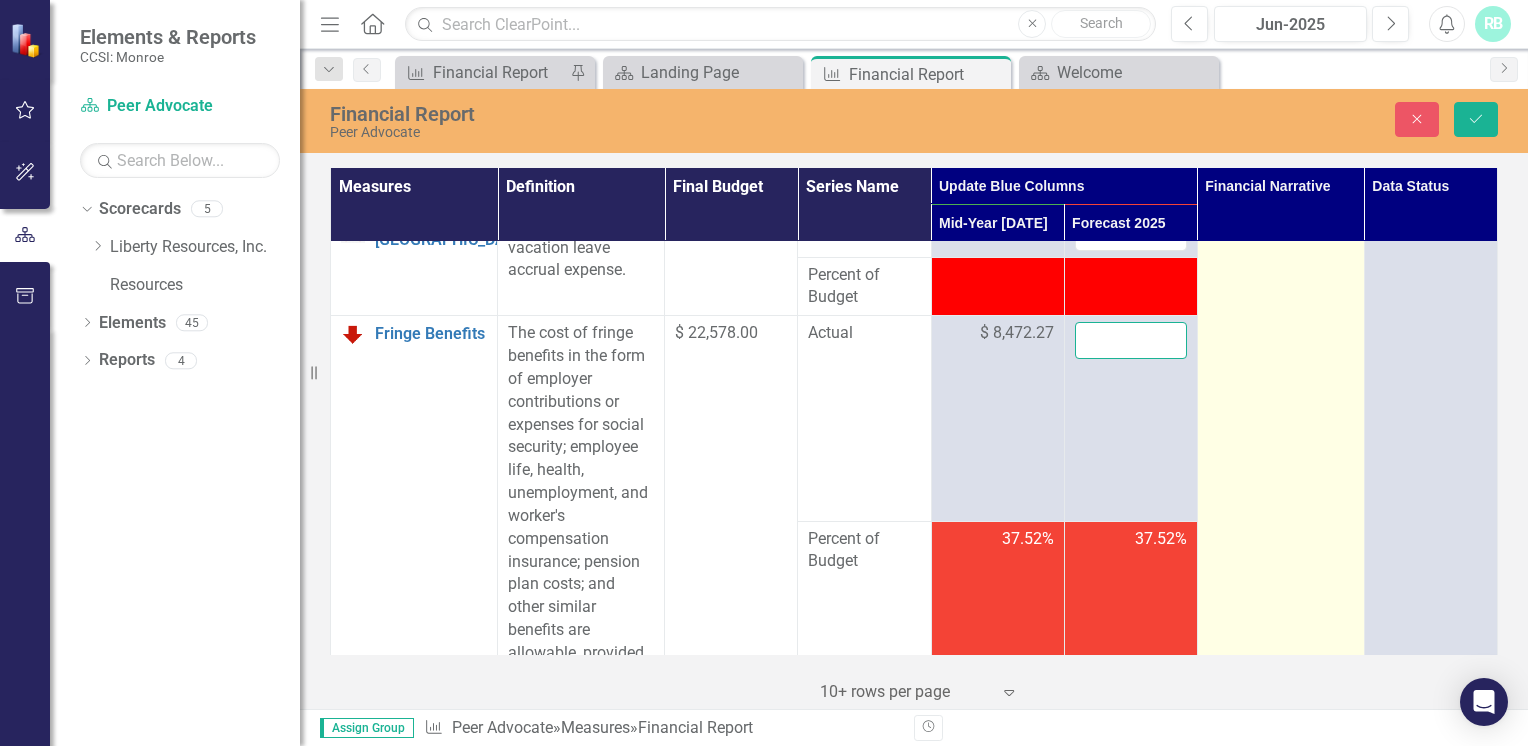 click on "Save" at bounding box center [1476, 119] 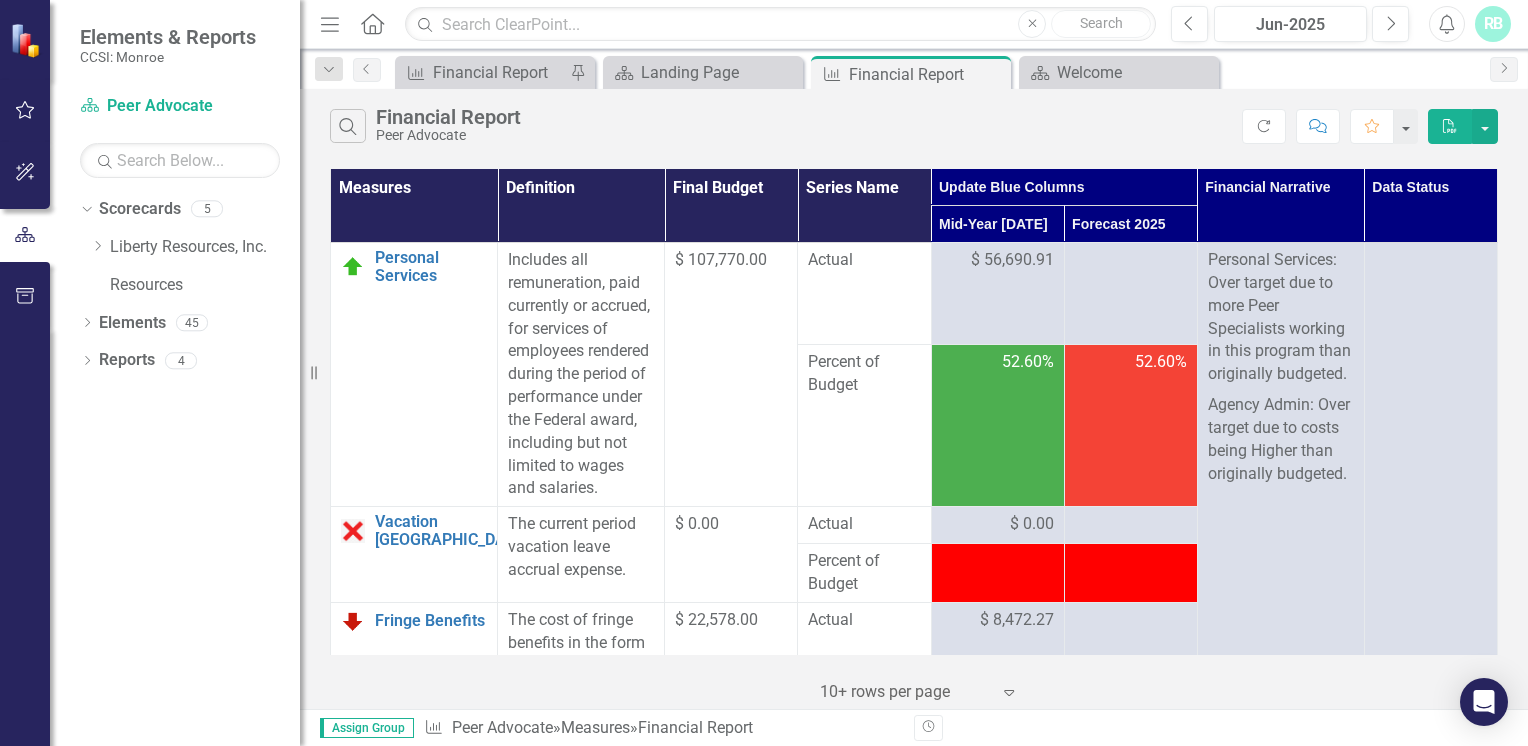 click on "$ 4,065.98" at bounding box center [1150, 1067] 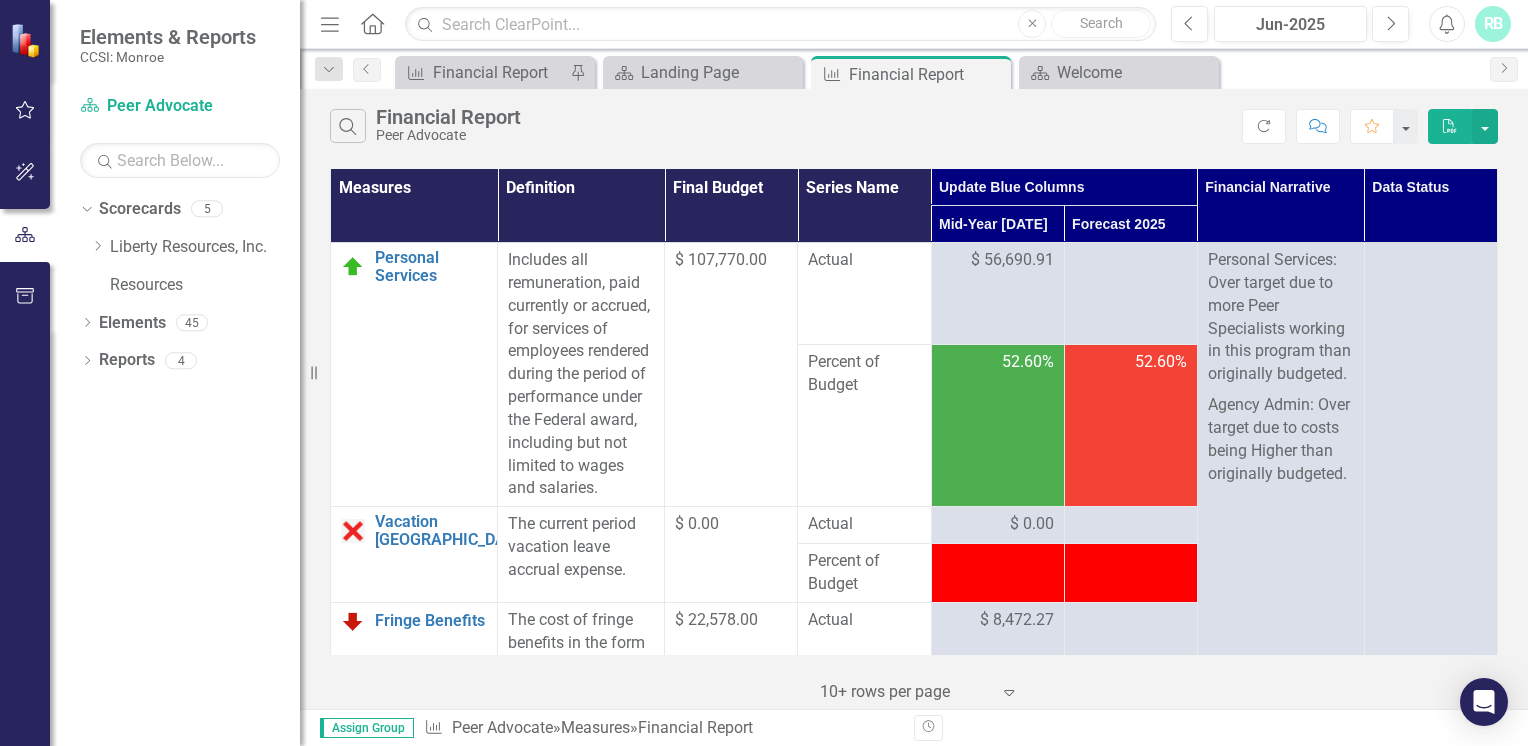 click on "$ 4,065.98" at bounding box center [1150, 1067] 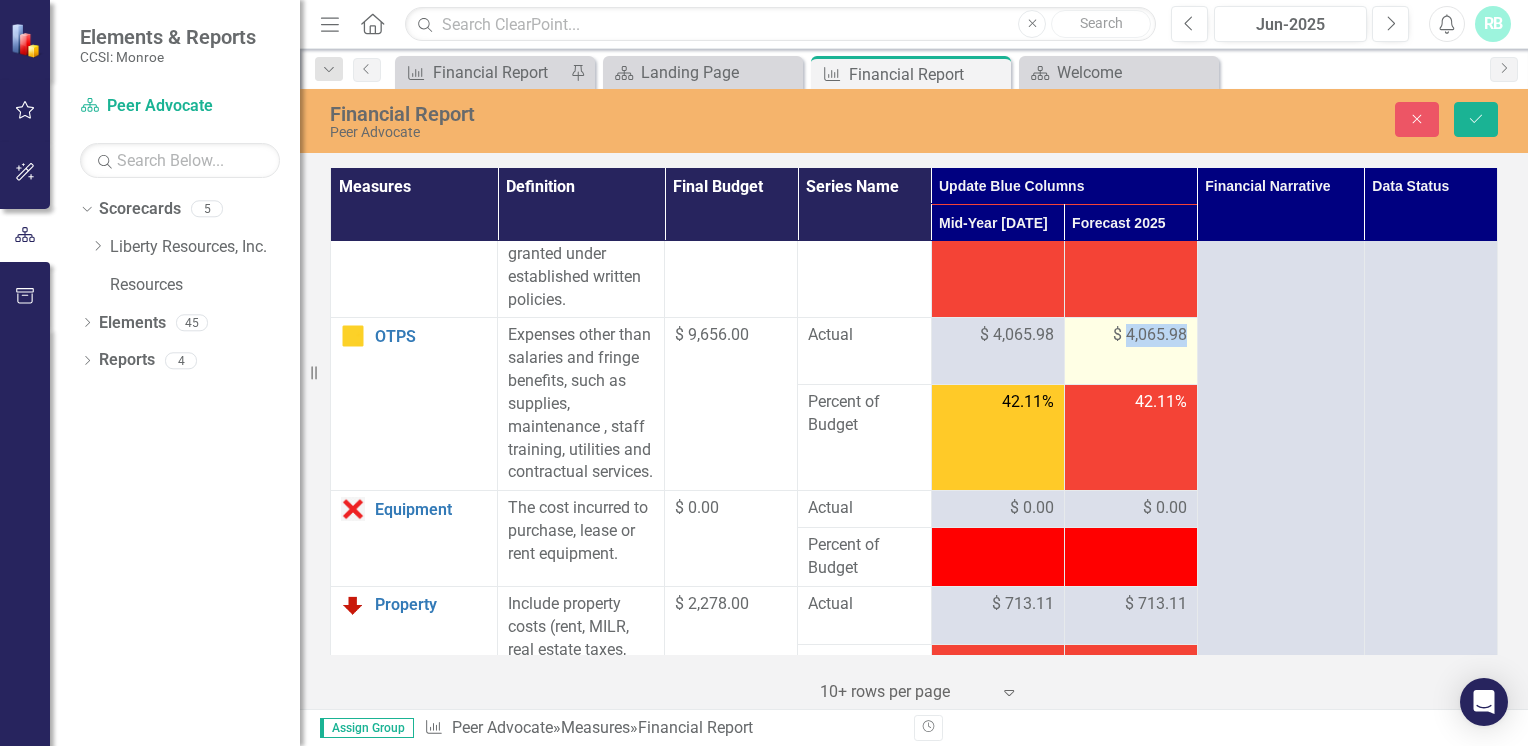 click on "$ 4,065.98" at bounding box center (1150, 335) 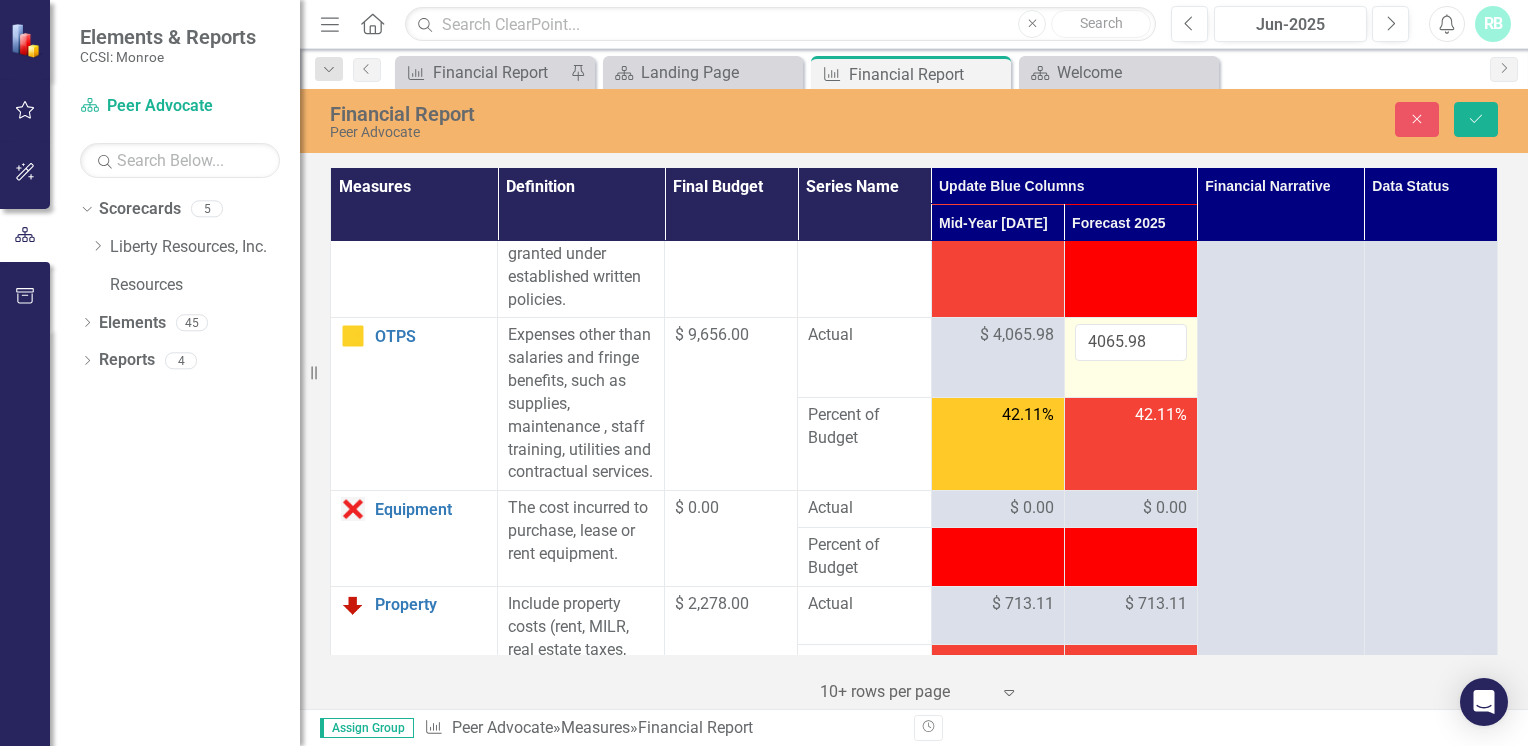 click on "4065.98" at bounding box center [1131, 342] 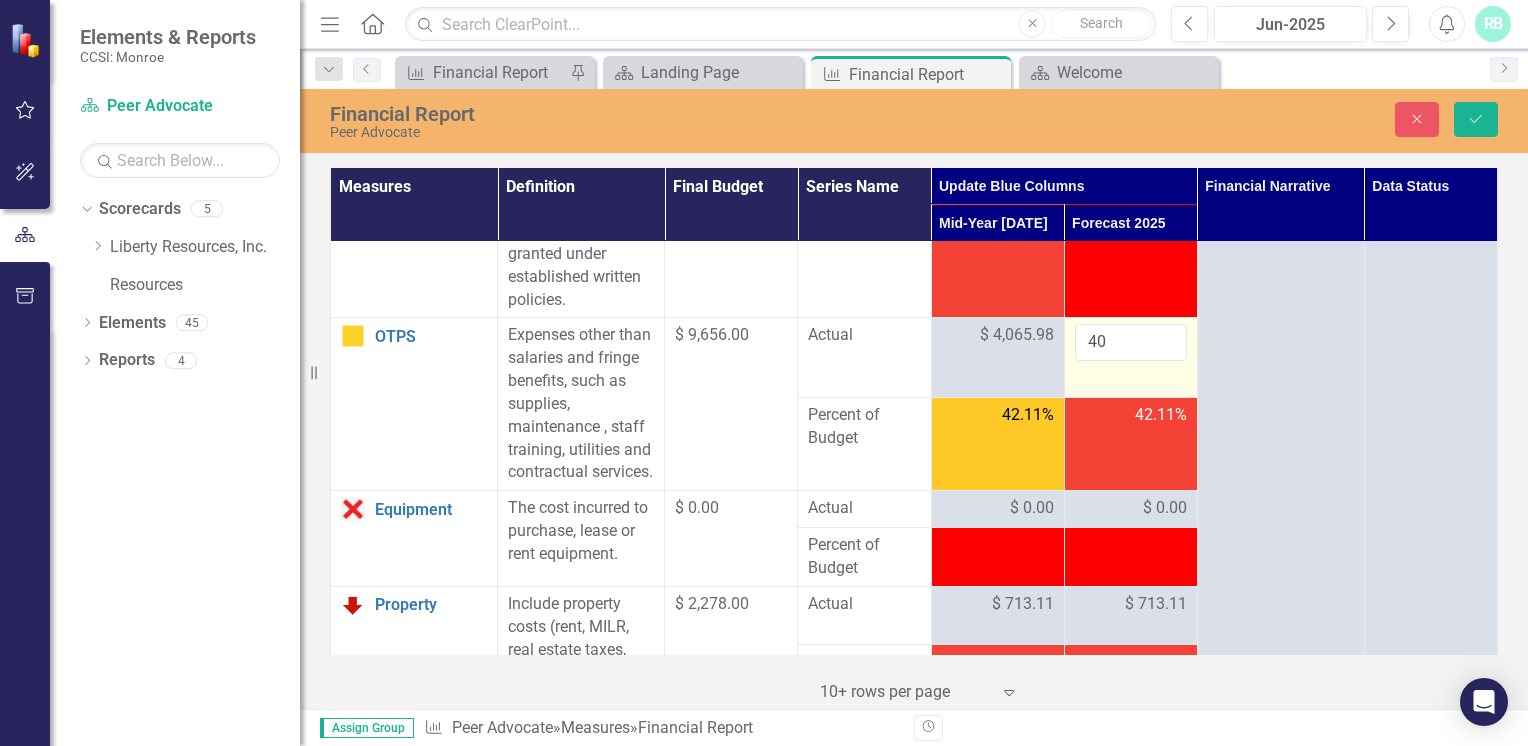 type on "4" 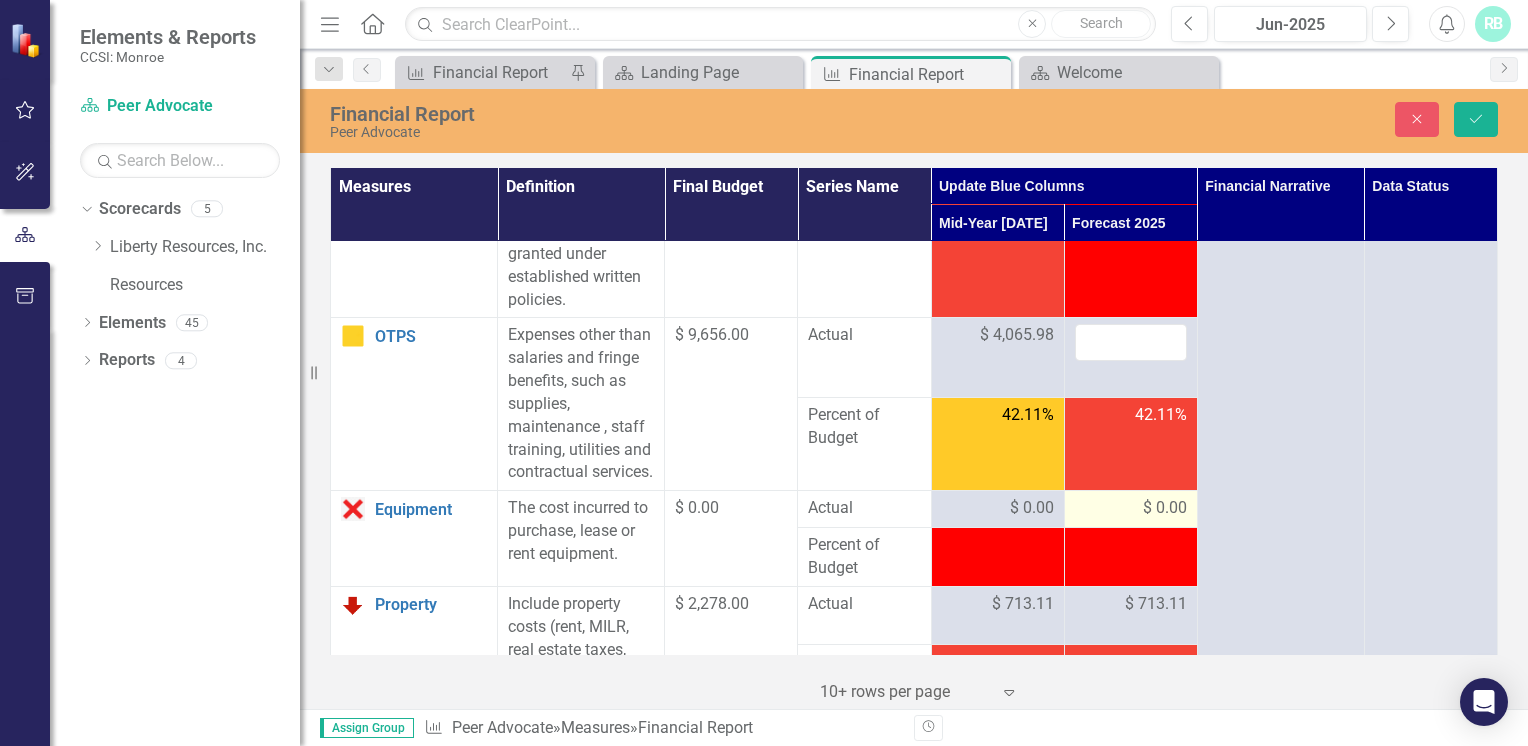 type 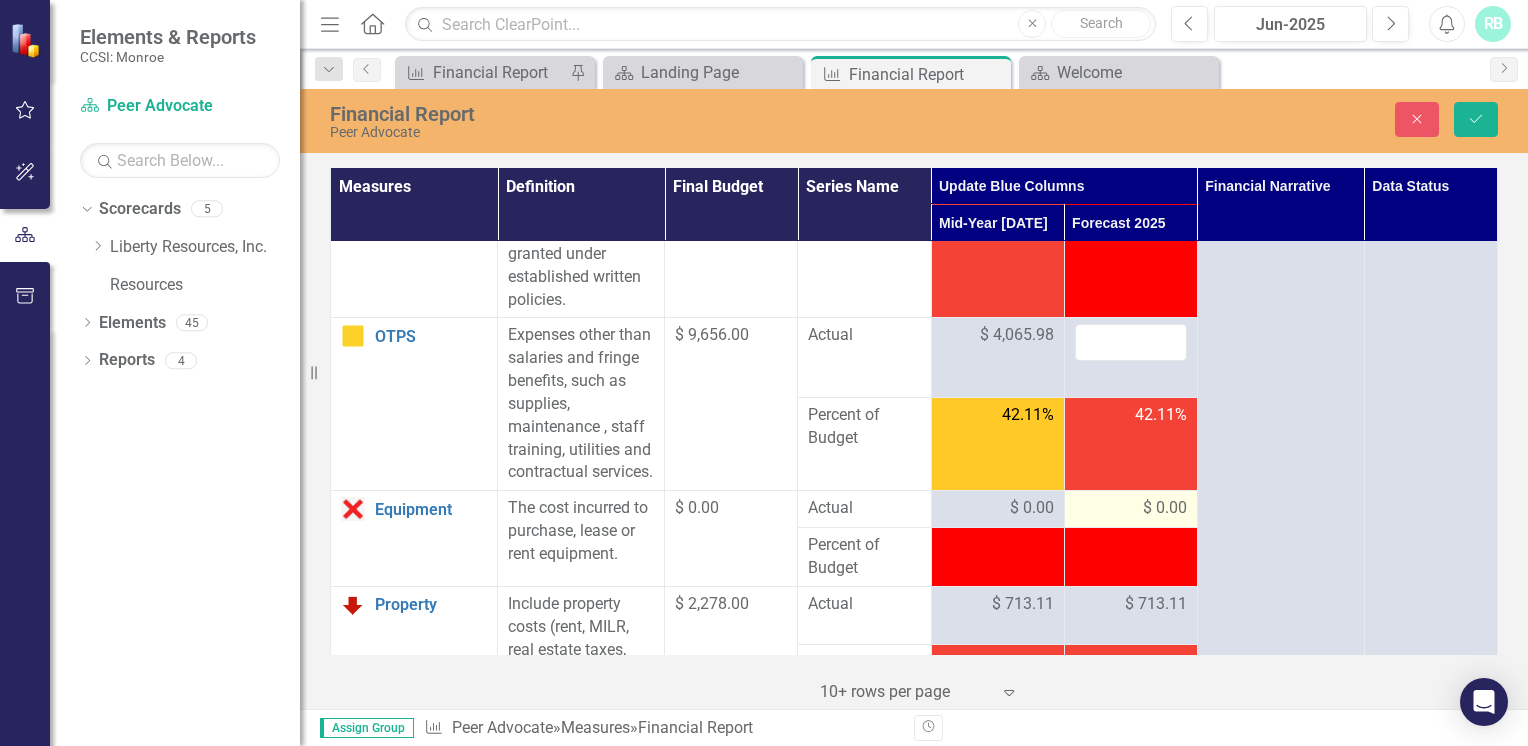 click on "$ 0.00" at bounding box center (1165, 508) 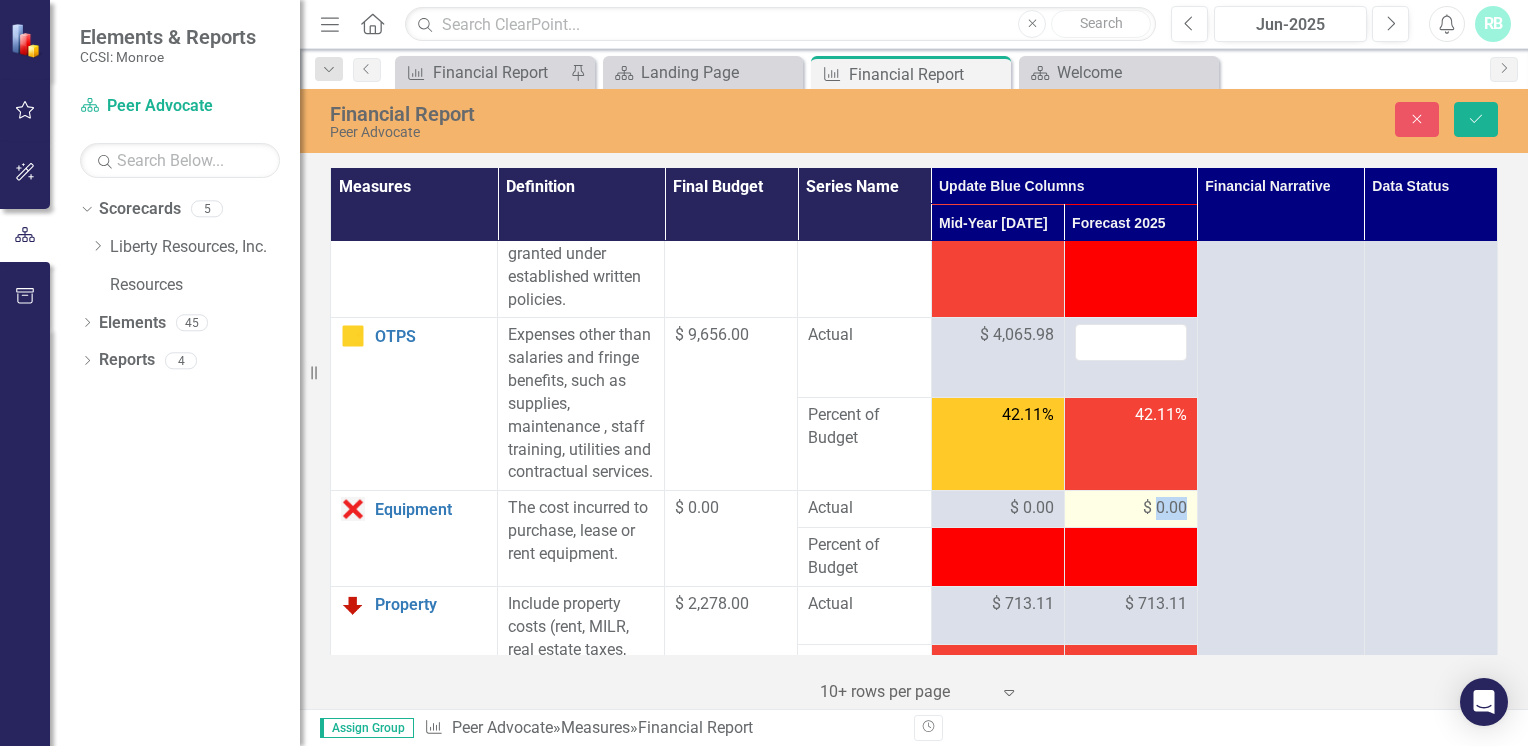 click on "$ 0.00" at bounding box center (1165, 508) 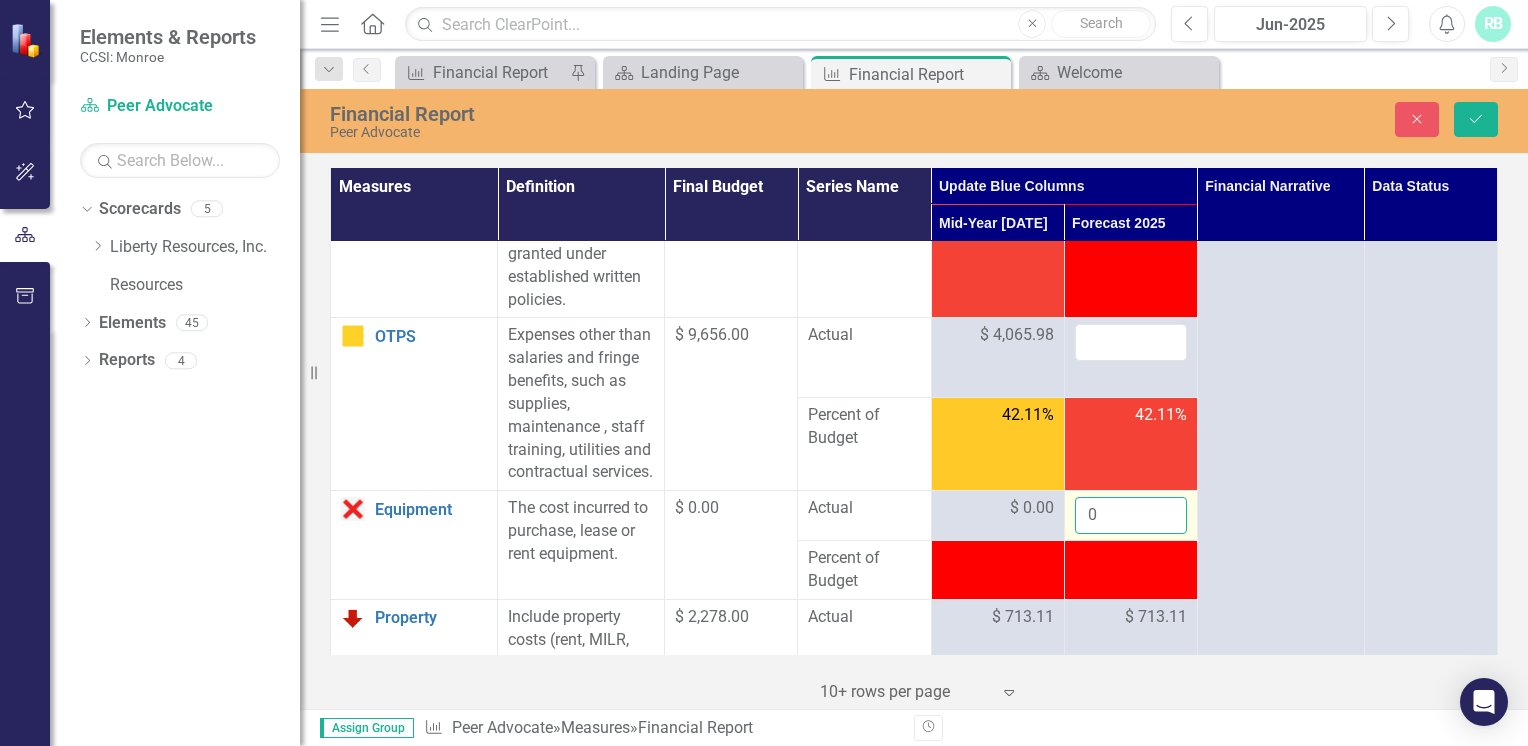 drag, startPoint x: 1154, startPoint y: 544, endPoint x: 1105, endPoint y: 556, distance: 50.447994 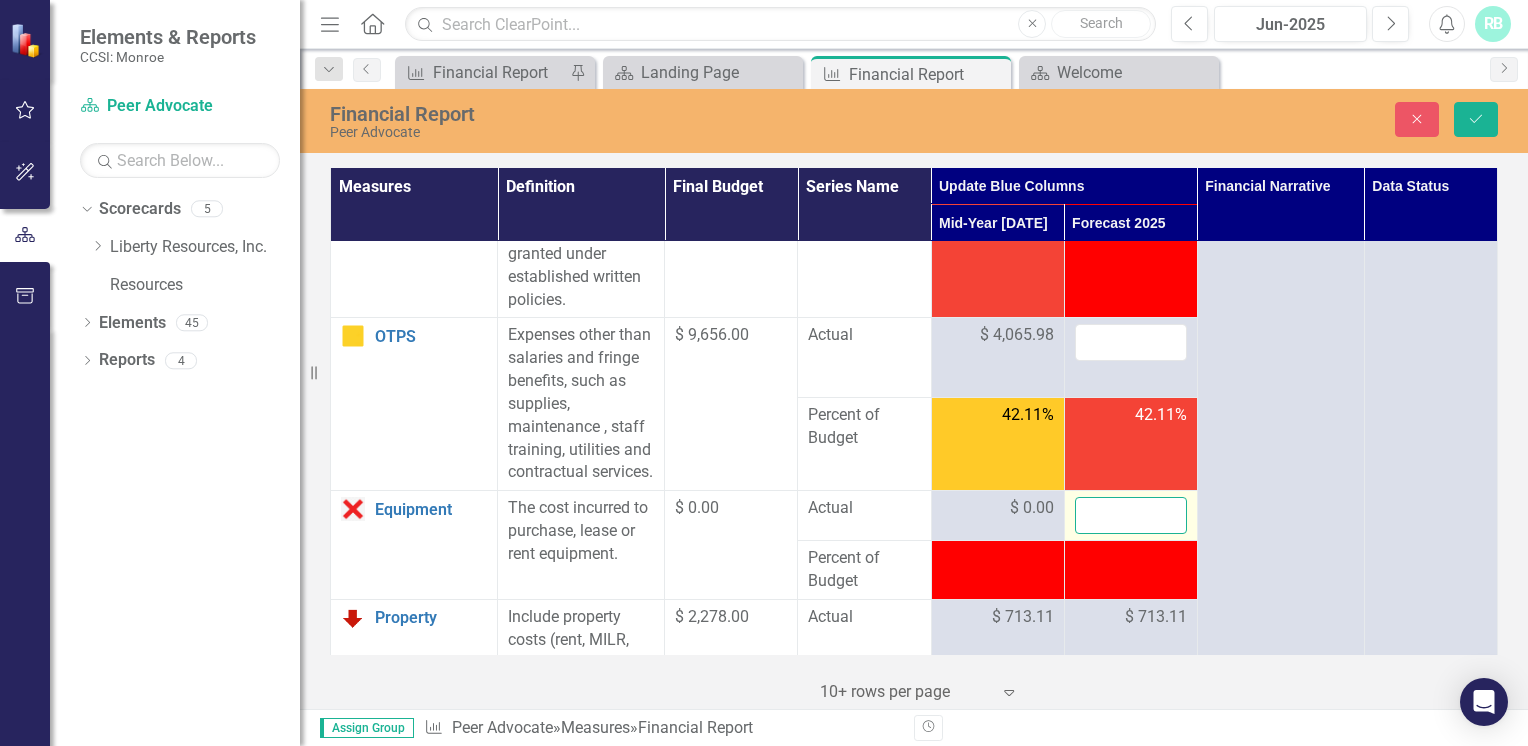 type on "-1" 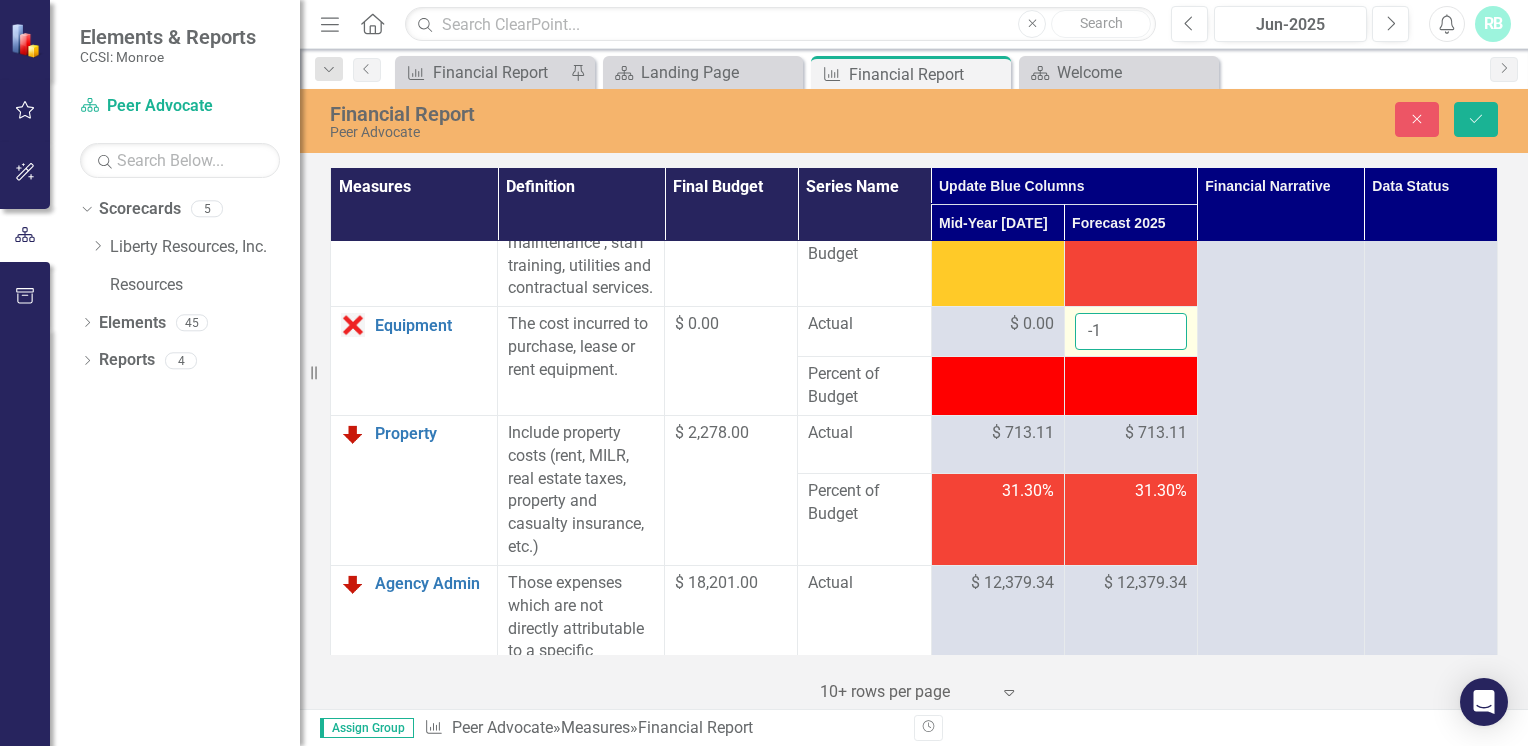 scroll, scrollTop: 916, scrollLeft: 0, axis: vertical 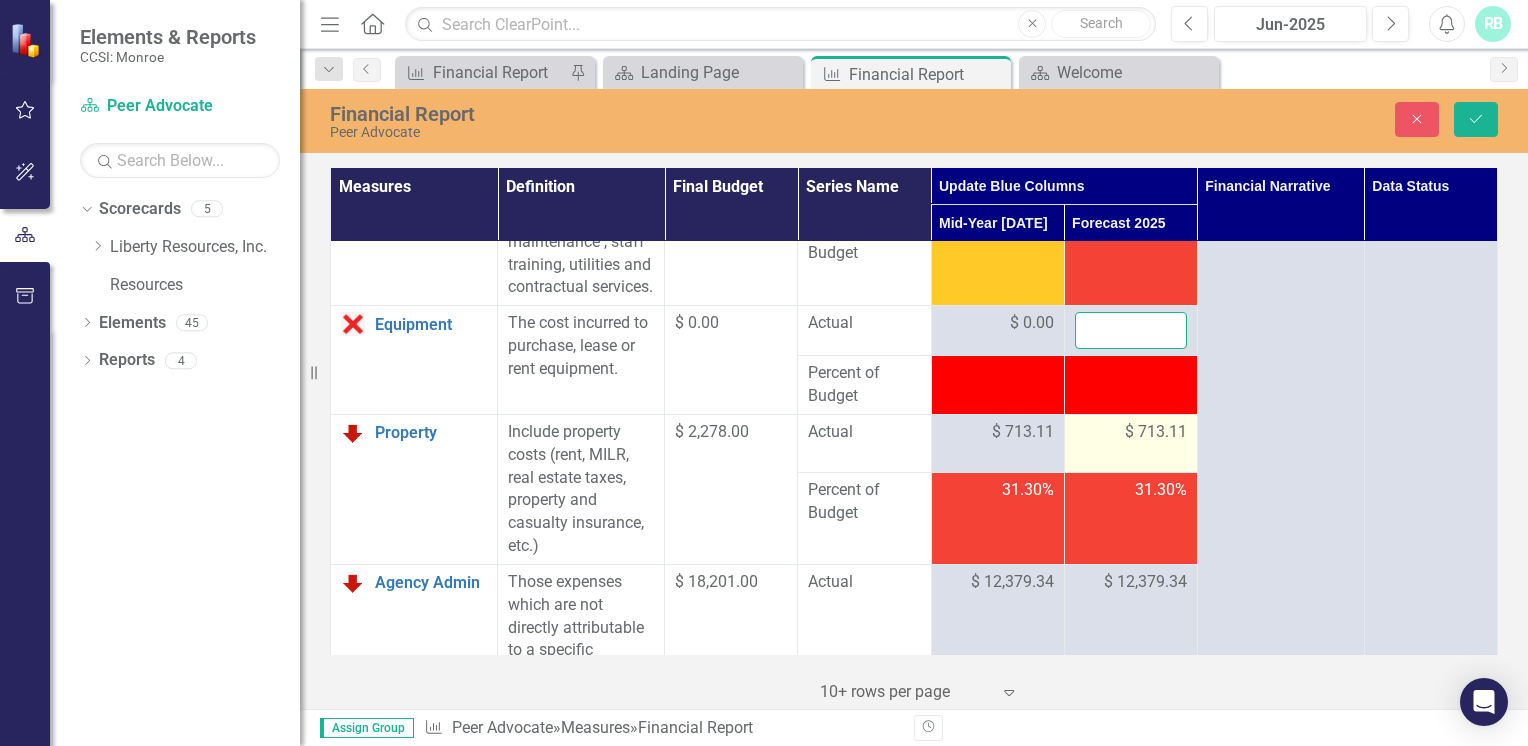 type 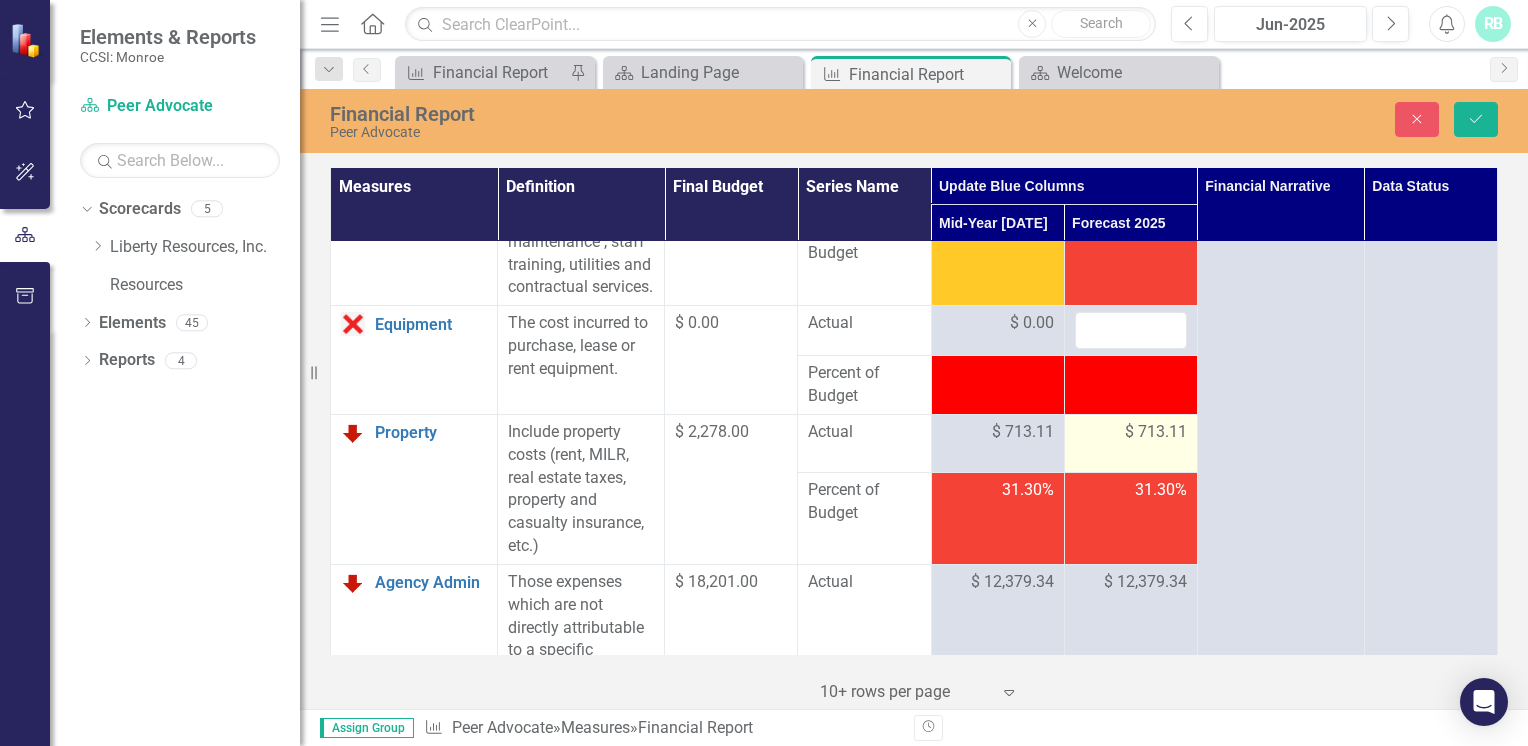 click on "$ 713.11" at bounding box center [1156, 432] 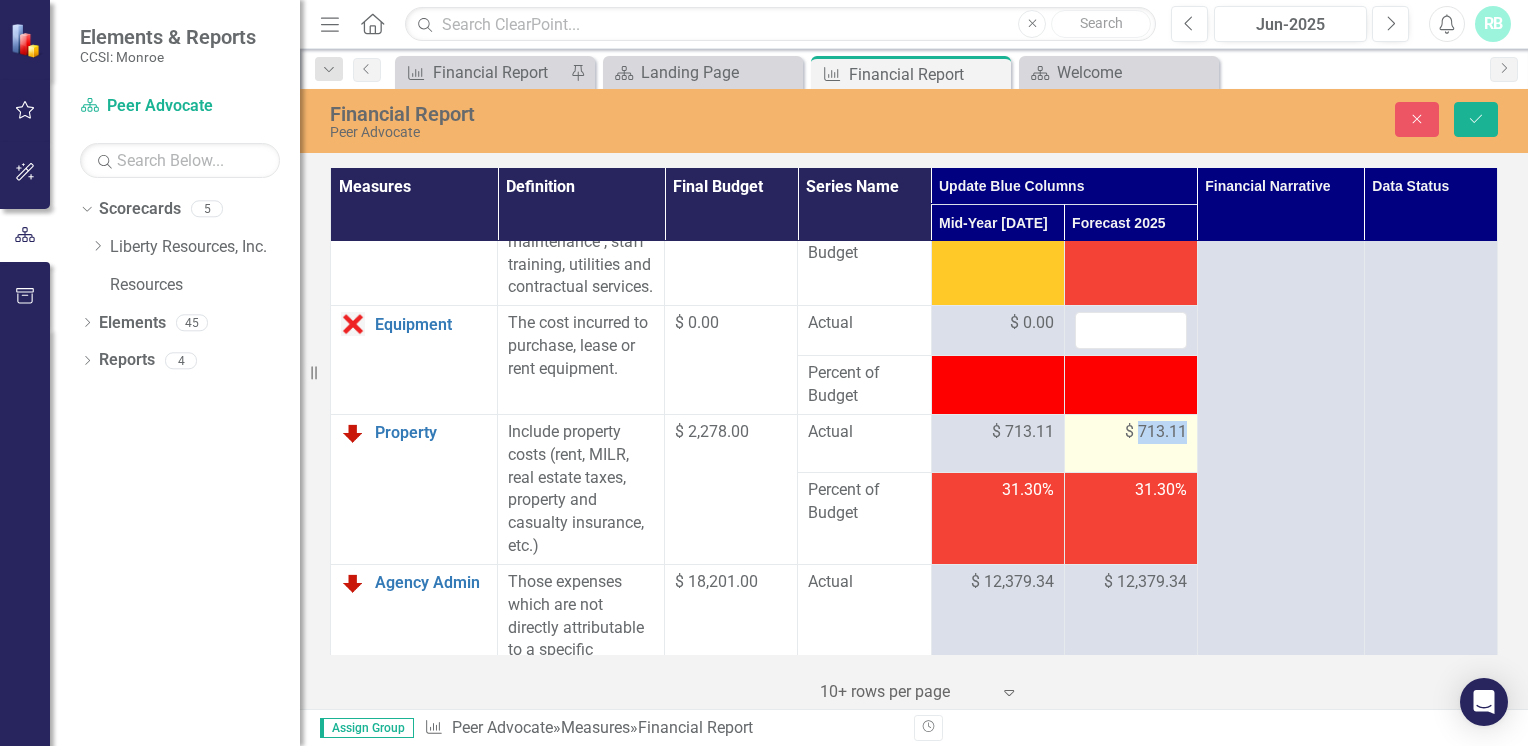 click on "$ 713.11" at bounding box center (1156, 432) 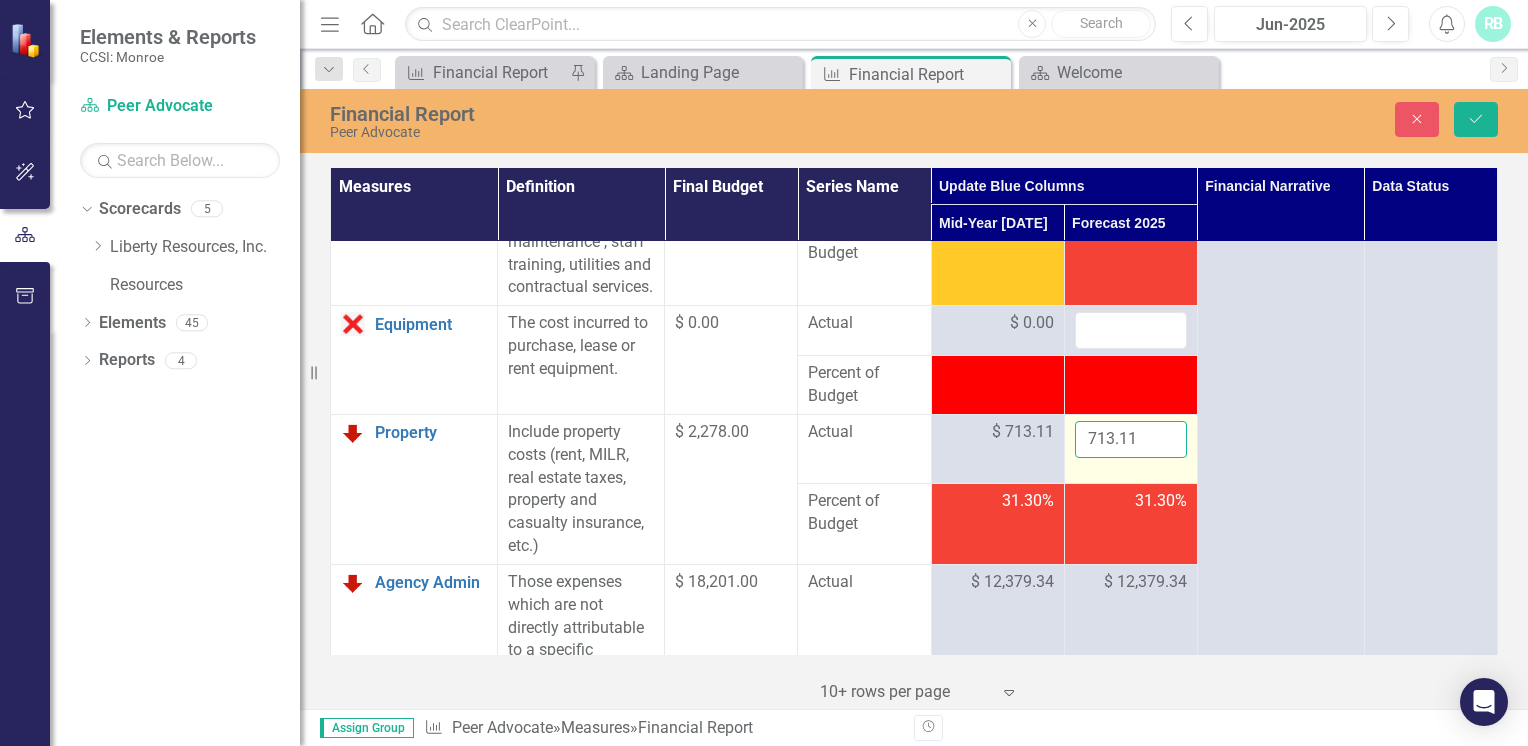 drag, startPoint x: 1137, startPoint y: 469, endPoint x: 1124, endPoint y: 475, distance: 14.3178215 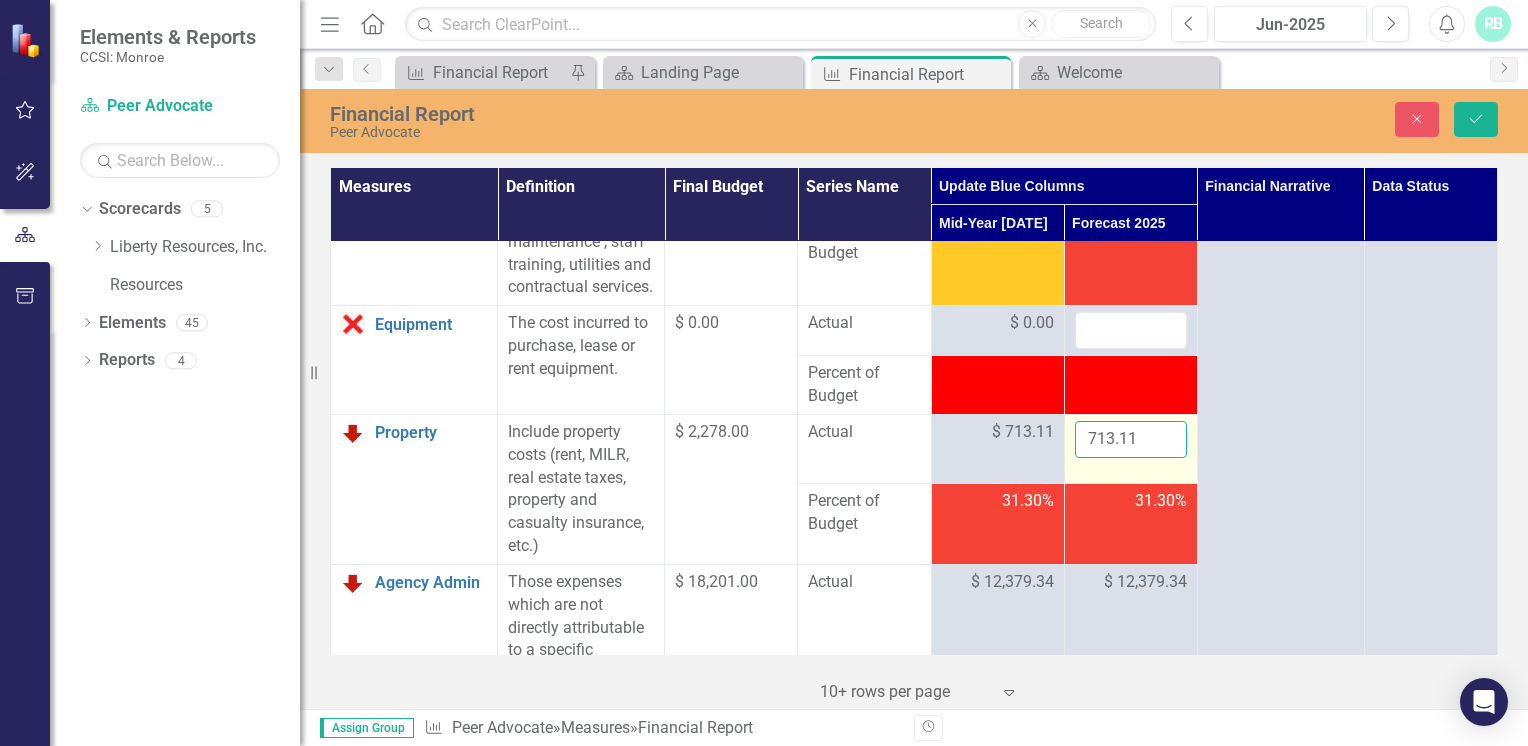 click on "713.11" at bounding box center [1131, 439] 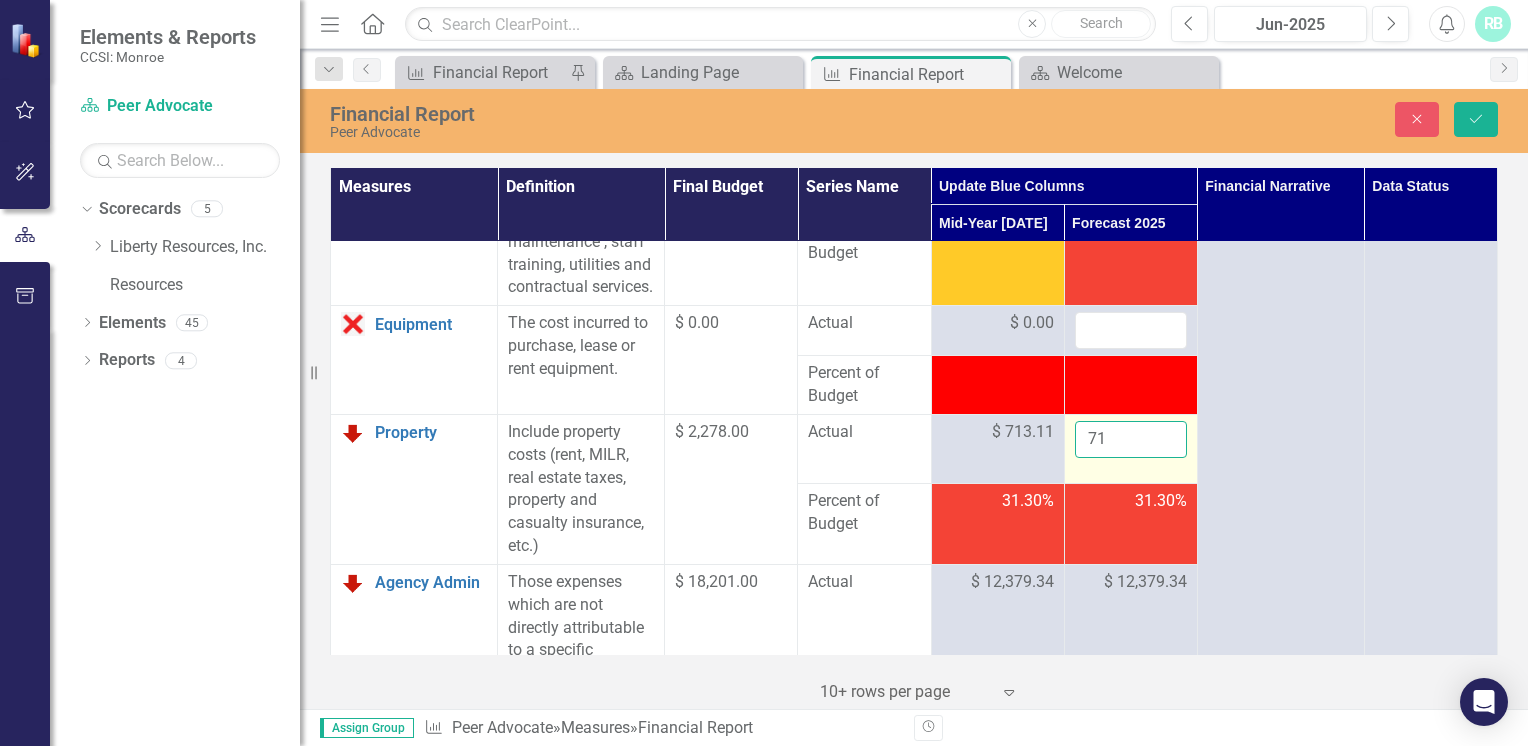 type on "7" 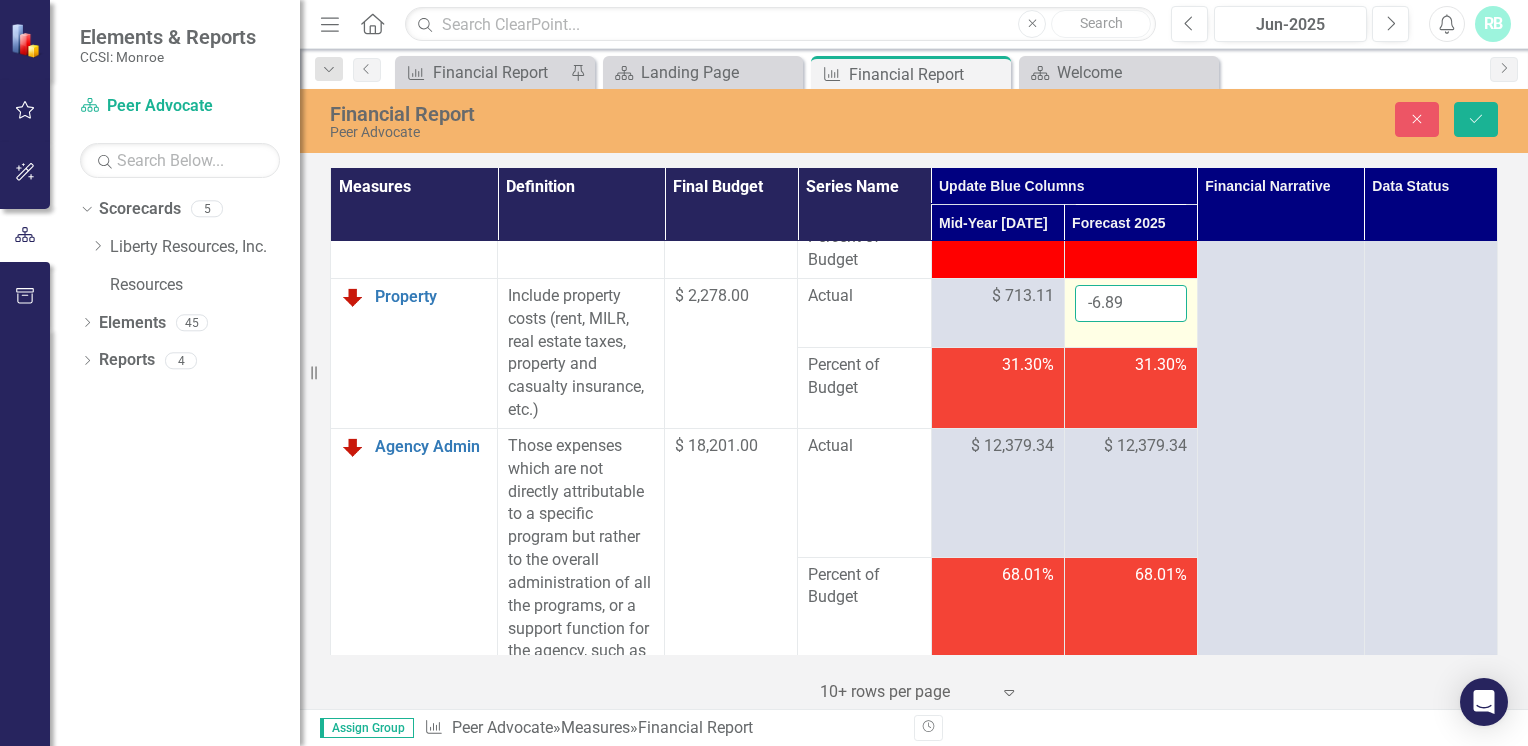 scroll, scrollTop: 1052, scrollLeft: 0, axis: vertical 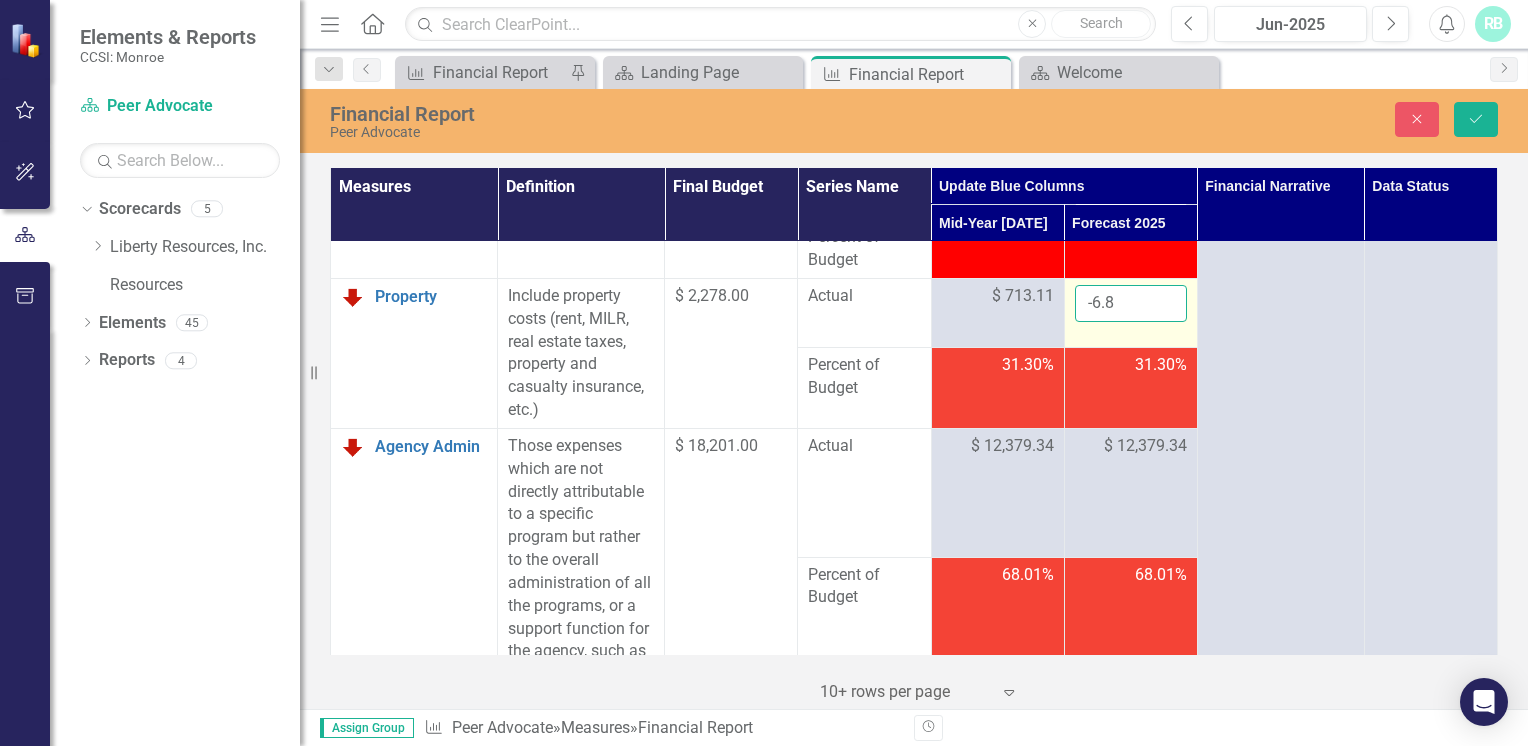 type on "-6" 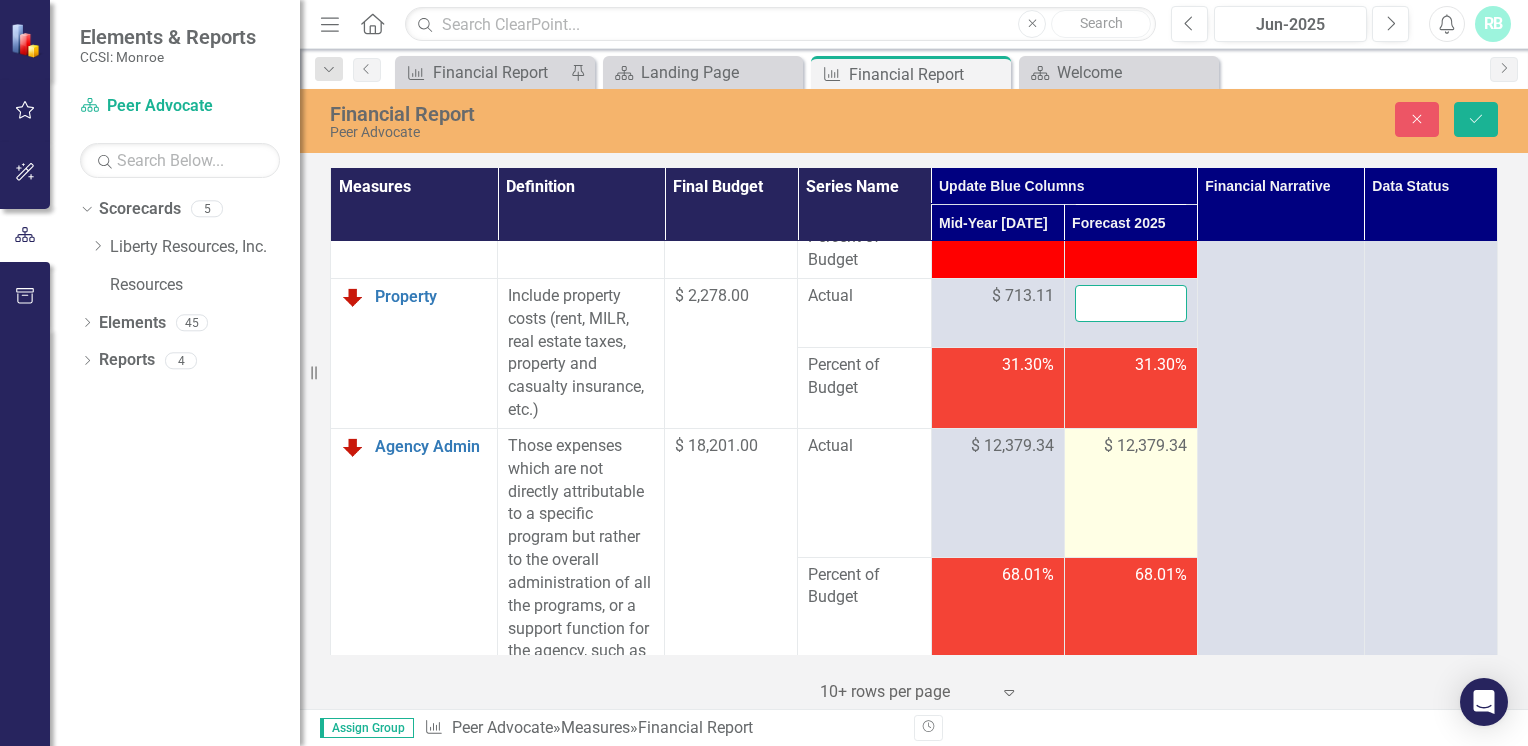 type 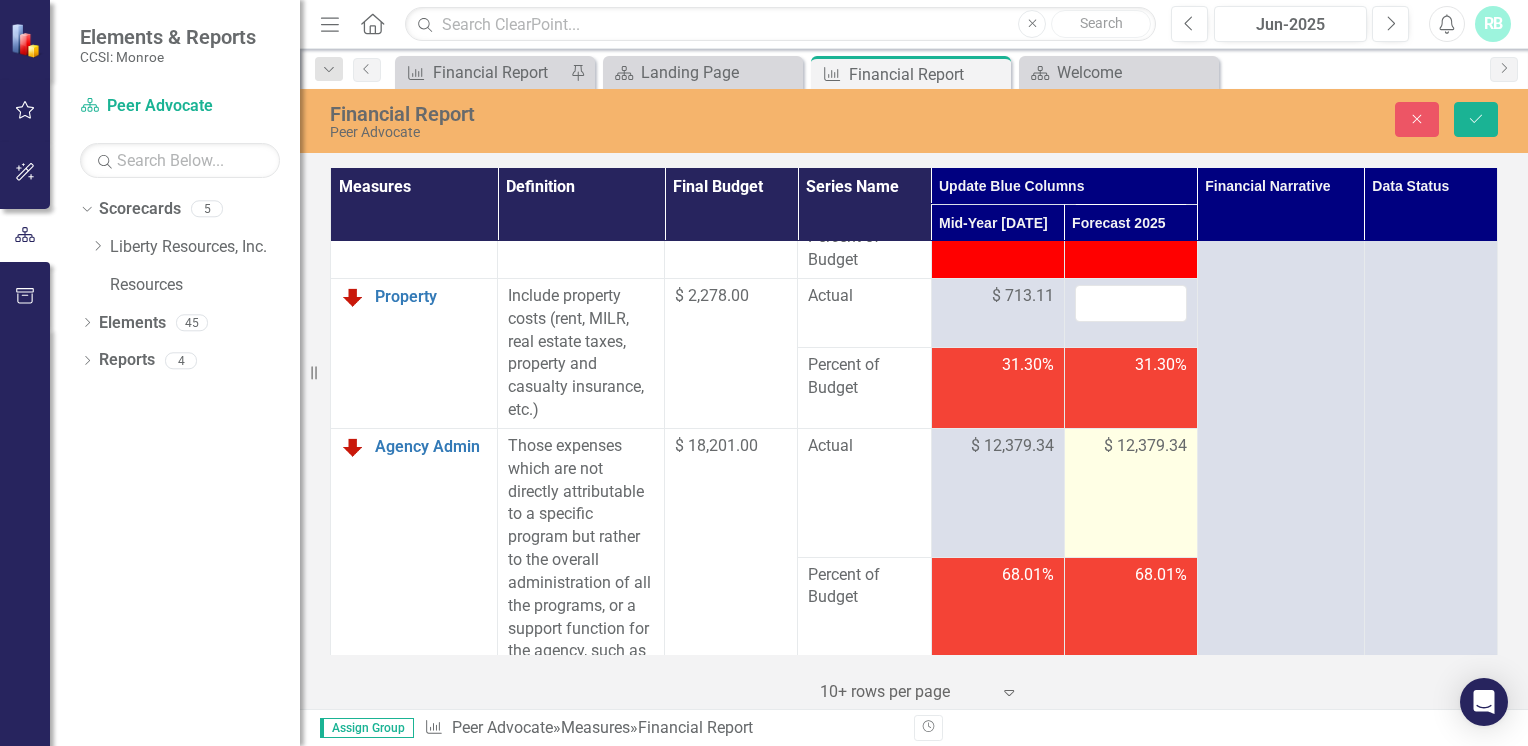 click on "$ 12,379.34" at bounding box center (1145, 446) 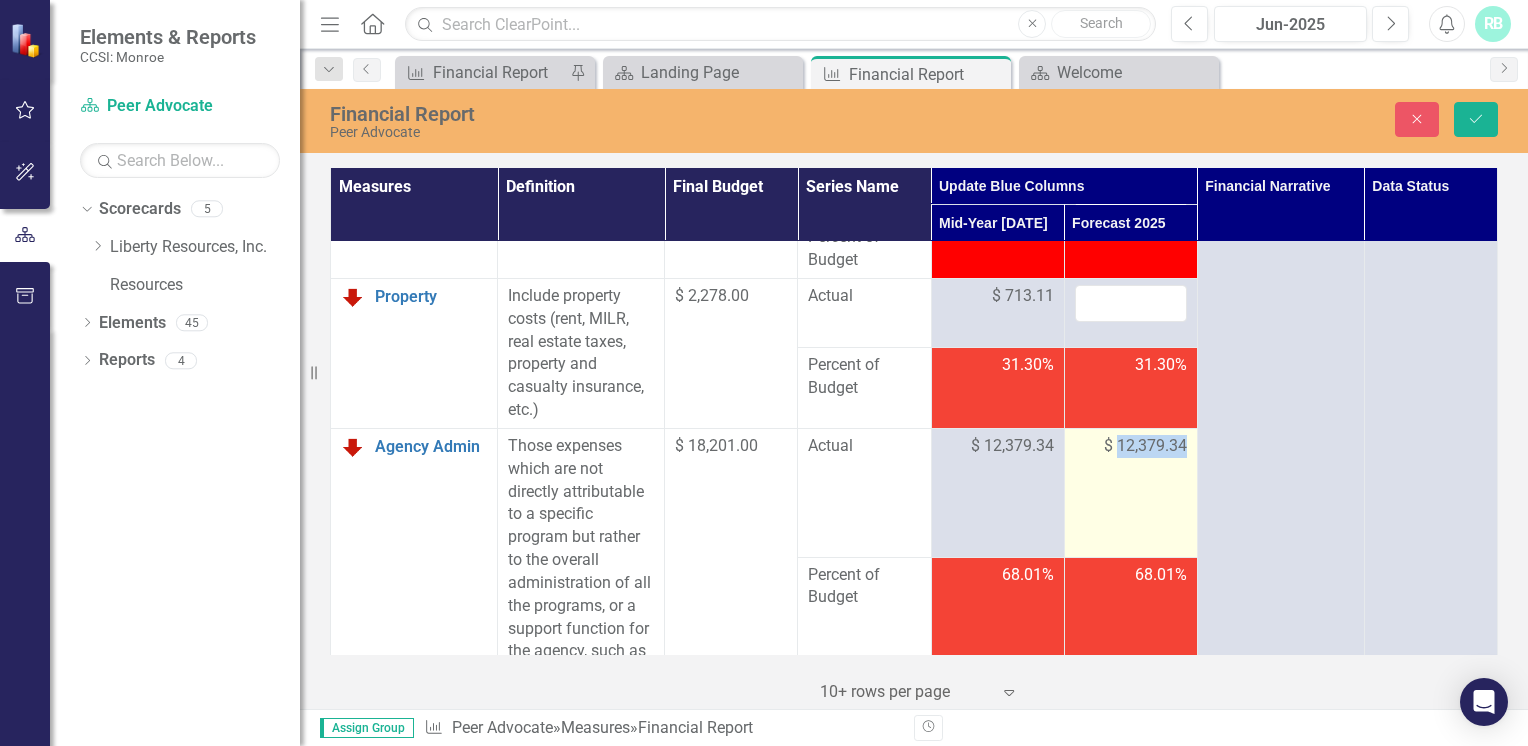 click on "$ 12,379.34" at bounding box center (1145, 446) 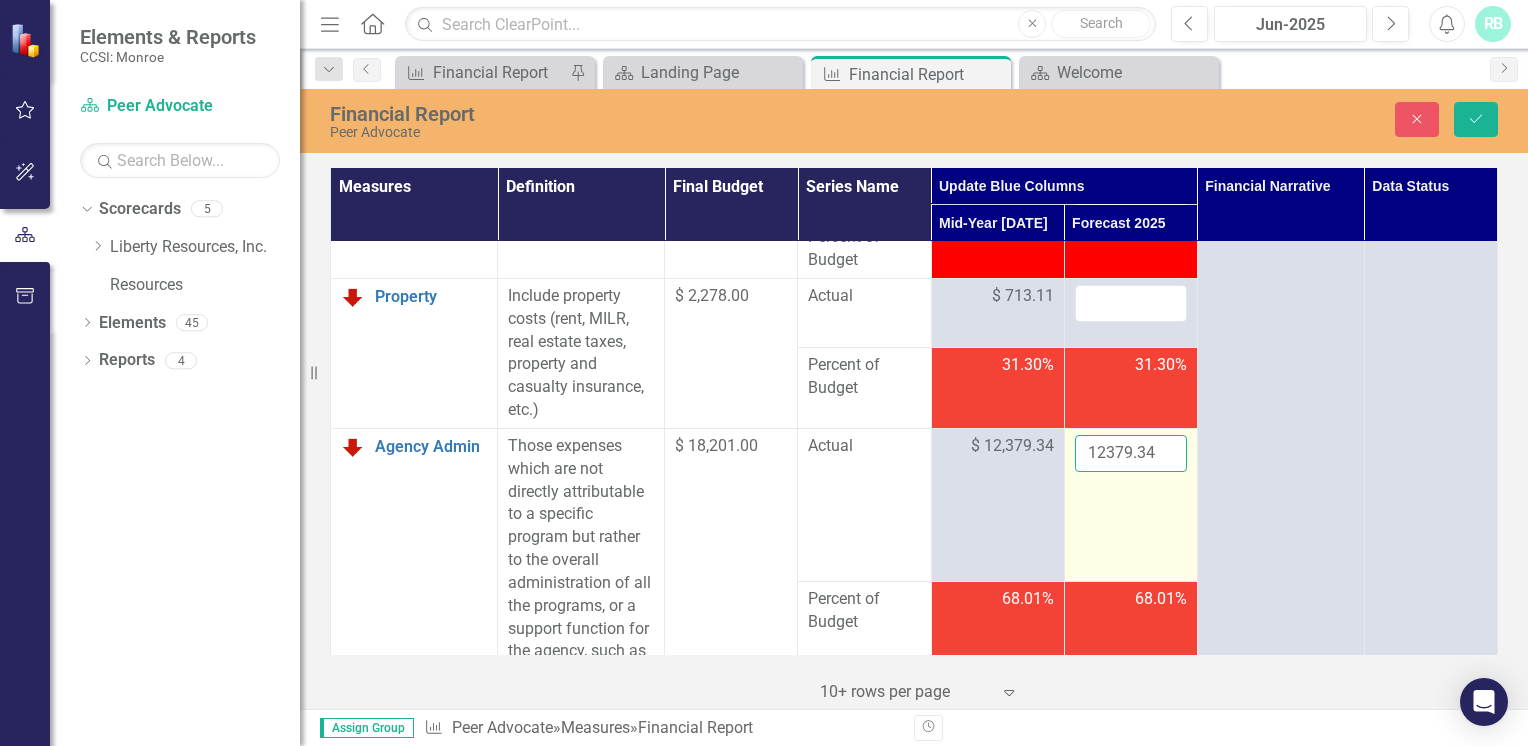click on "12379.34" at bounding box center [1131, 453] 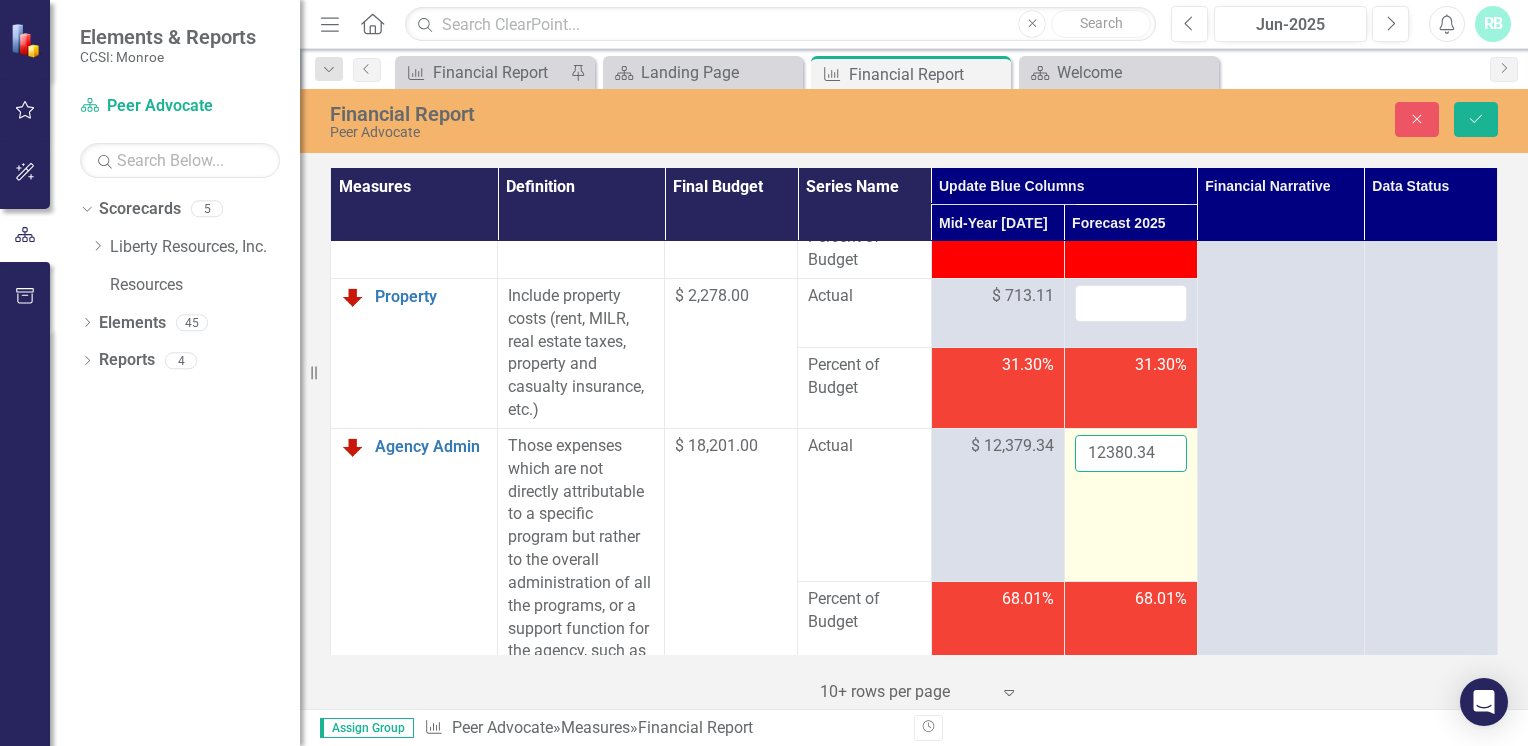 click on "12380.34" at bounding box center [1131, 453] 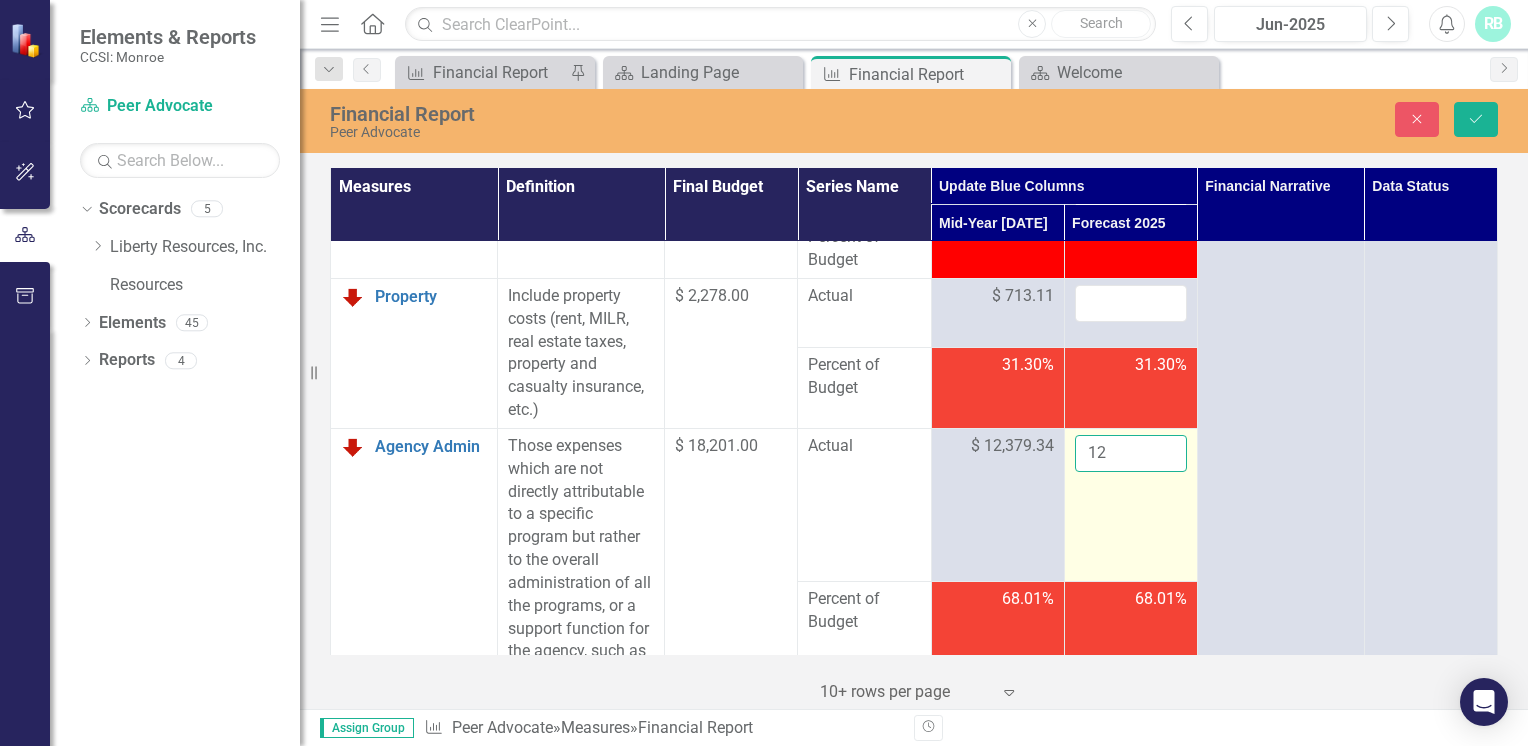 type on "1" 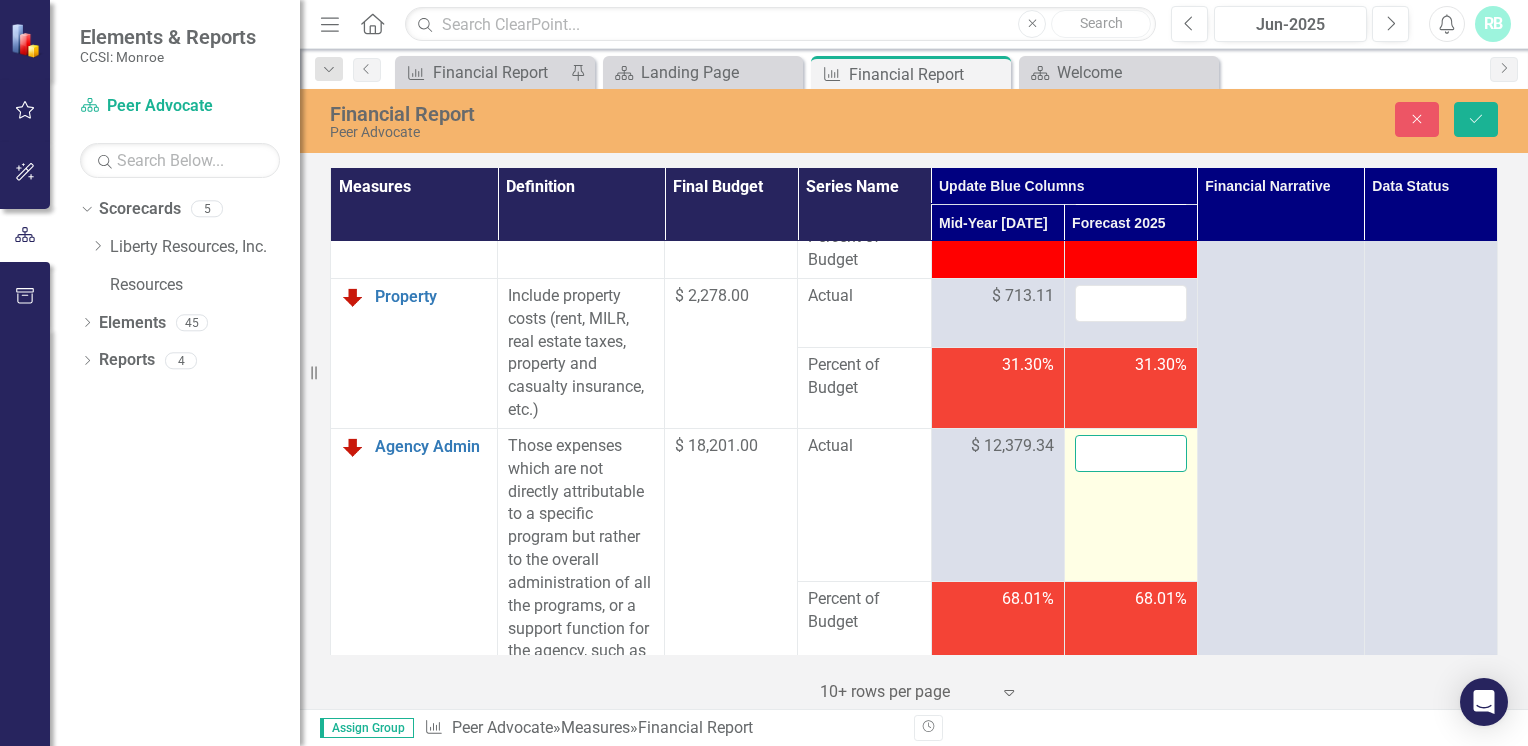 type 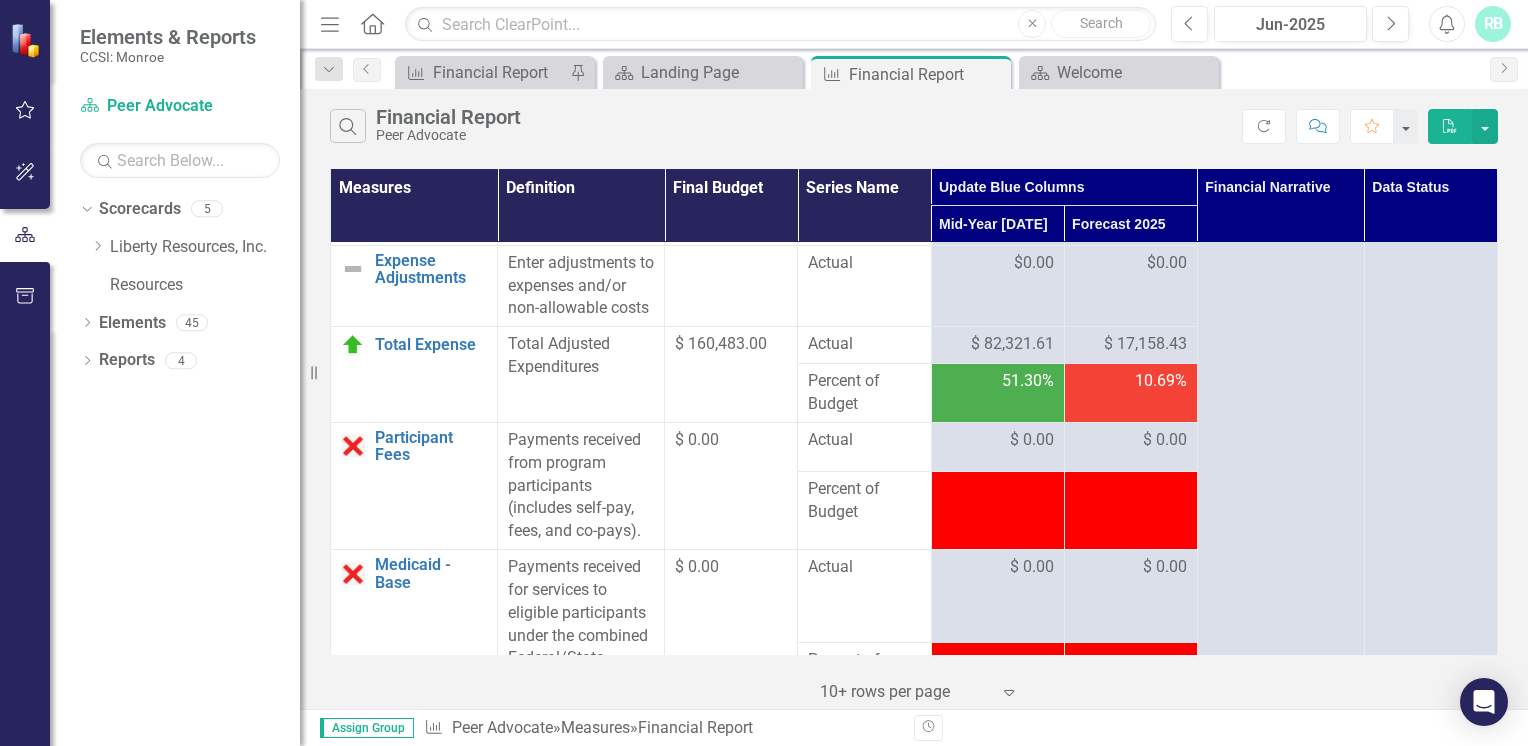 scroll, scrollTop: 1606, scrollLeft: 0, axis: vertical 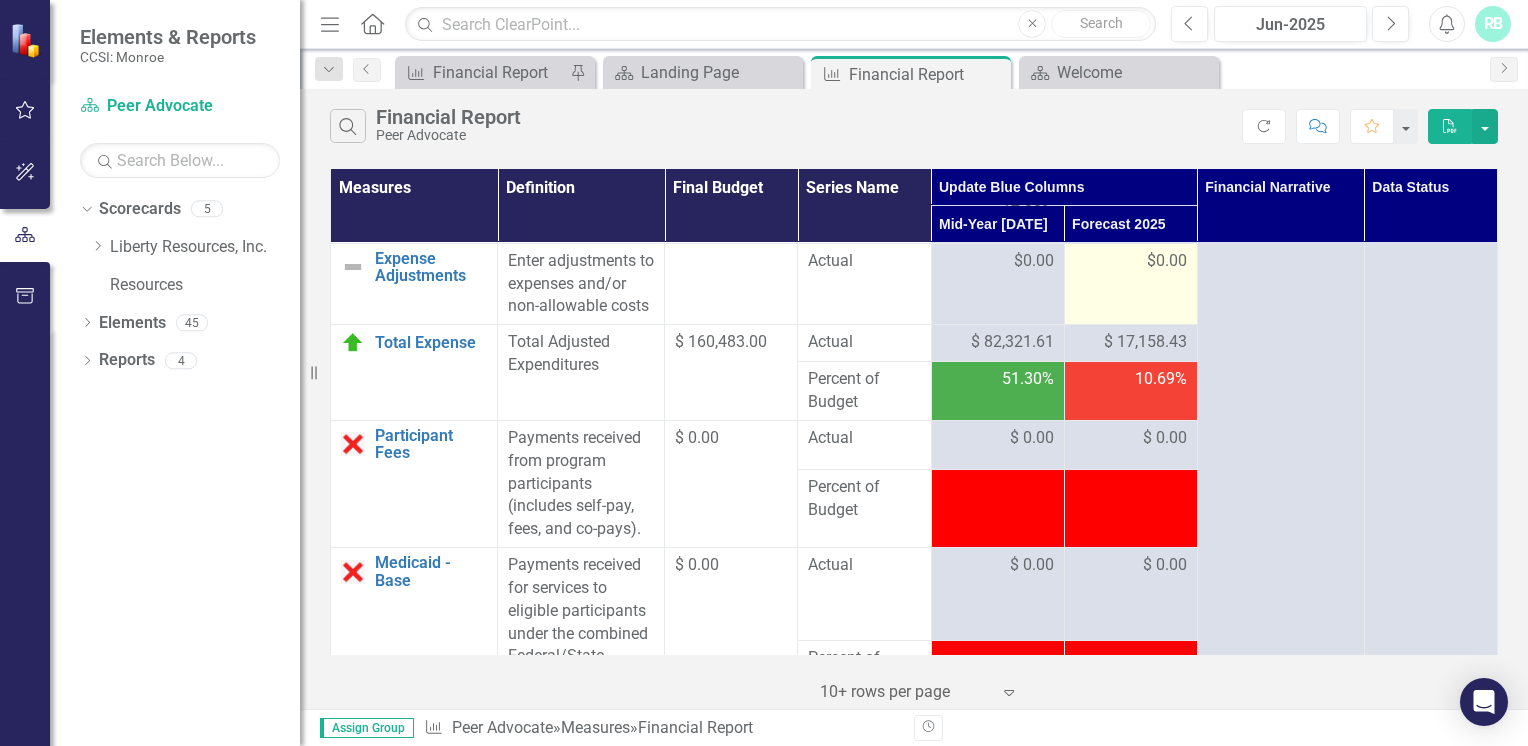 click on "$0.00" at bounding box center [1167, 261] 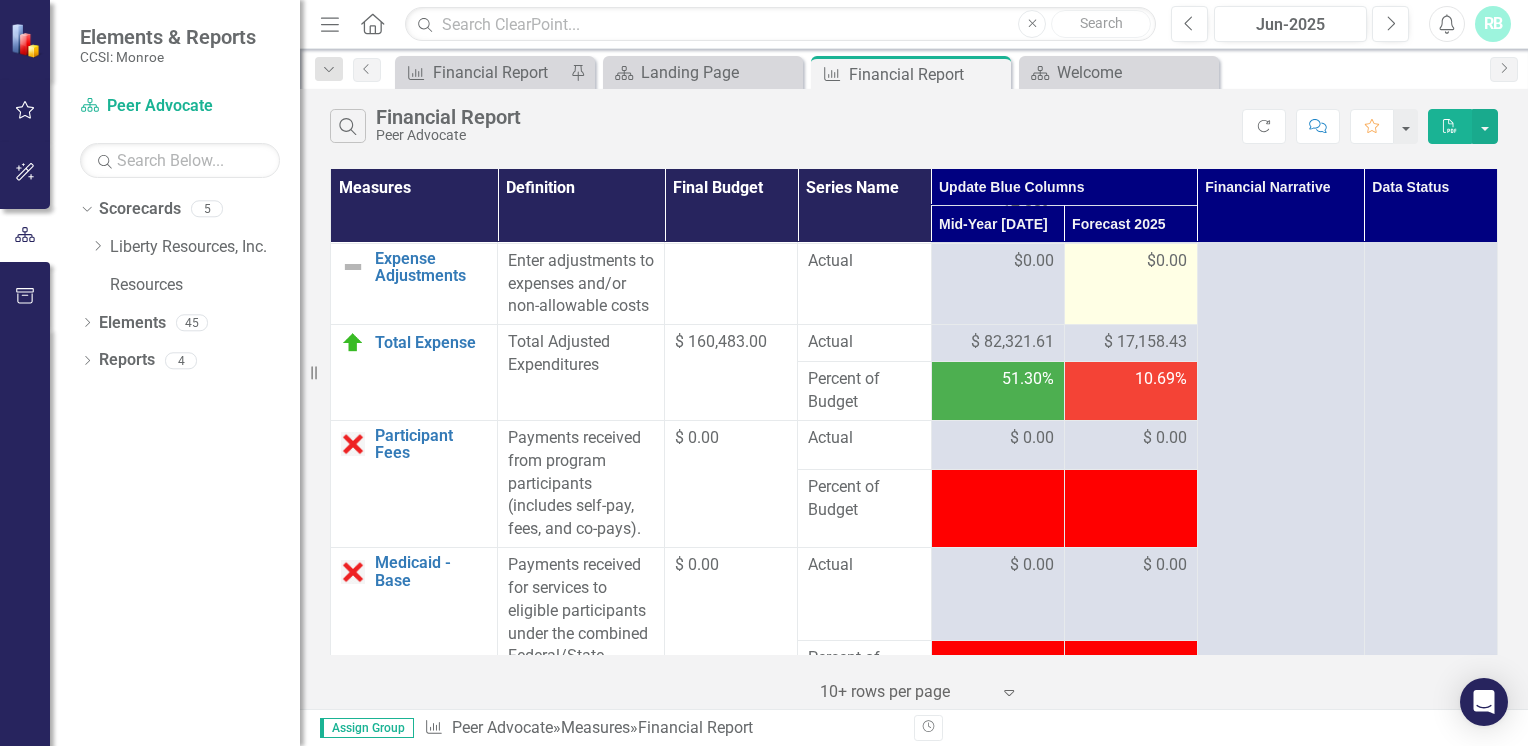 click on "$0.00" at bounding box center [1167, 261] 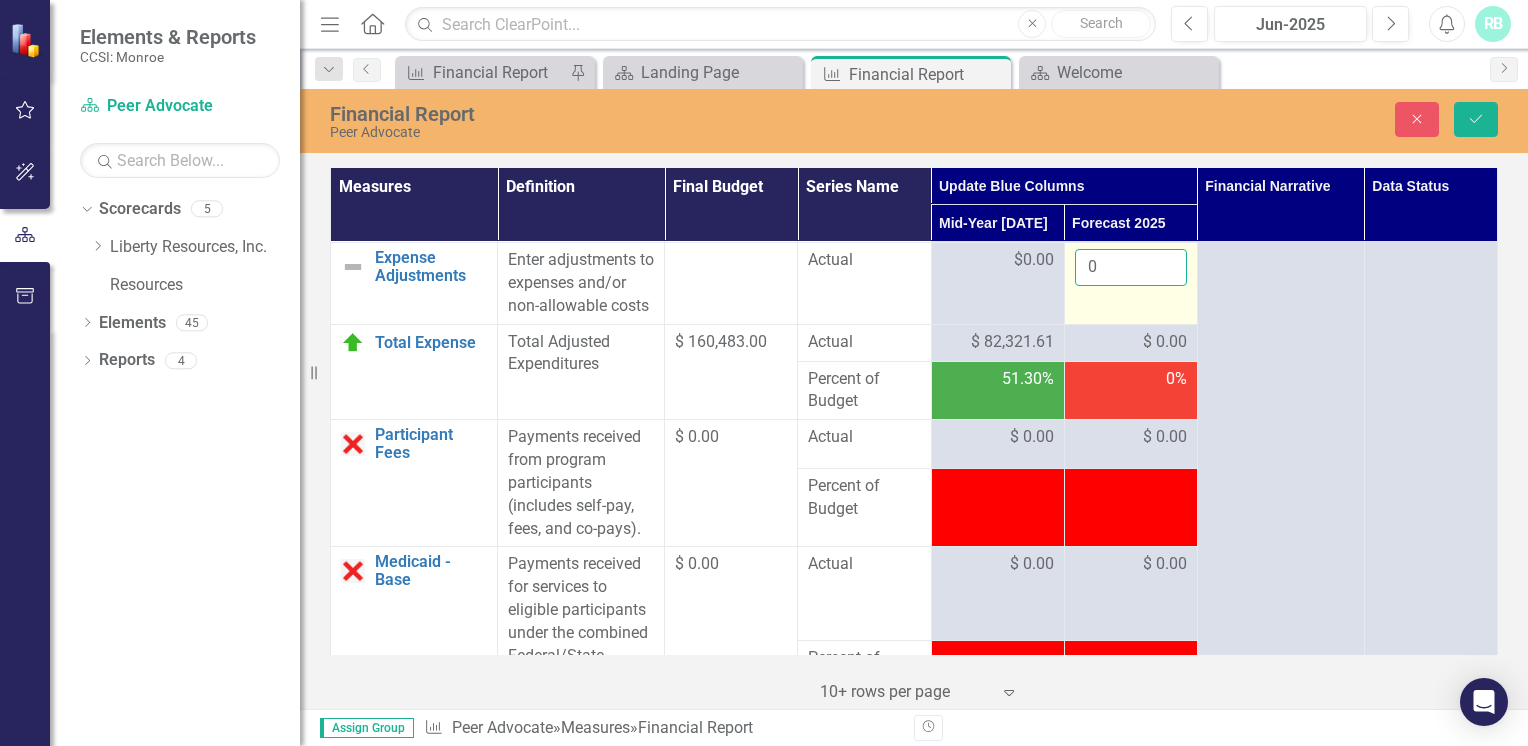 click on "0" at bounding box center (1131, 267) 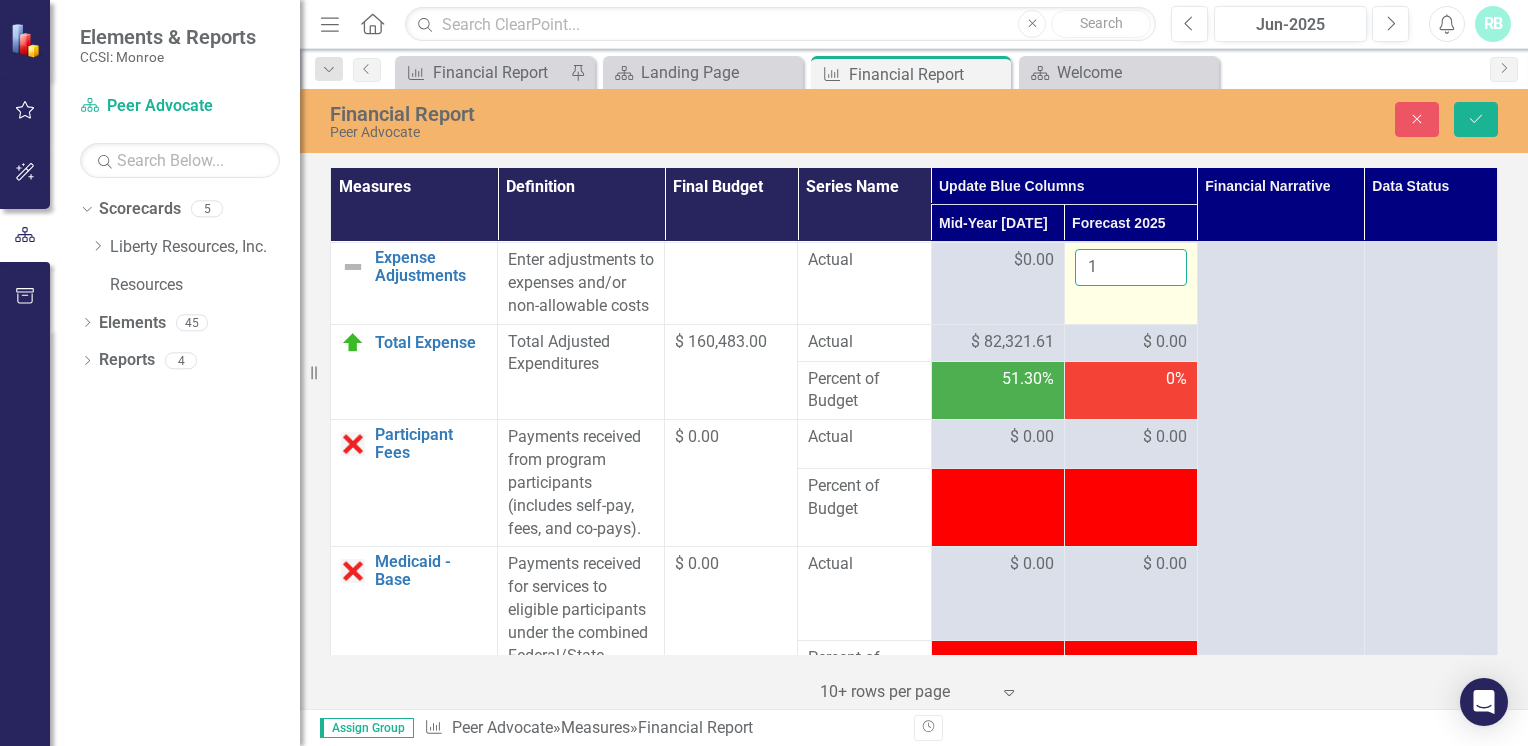 type on "1" 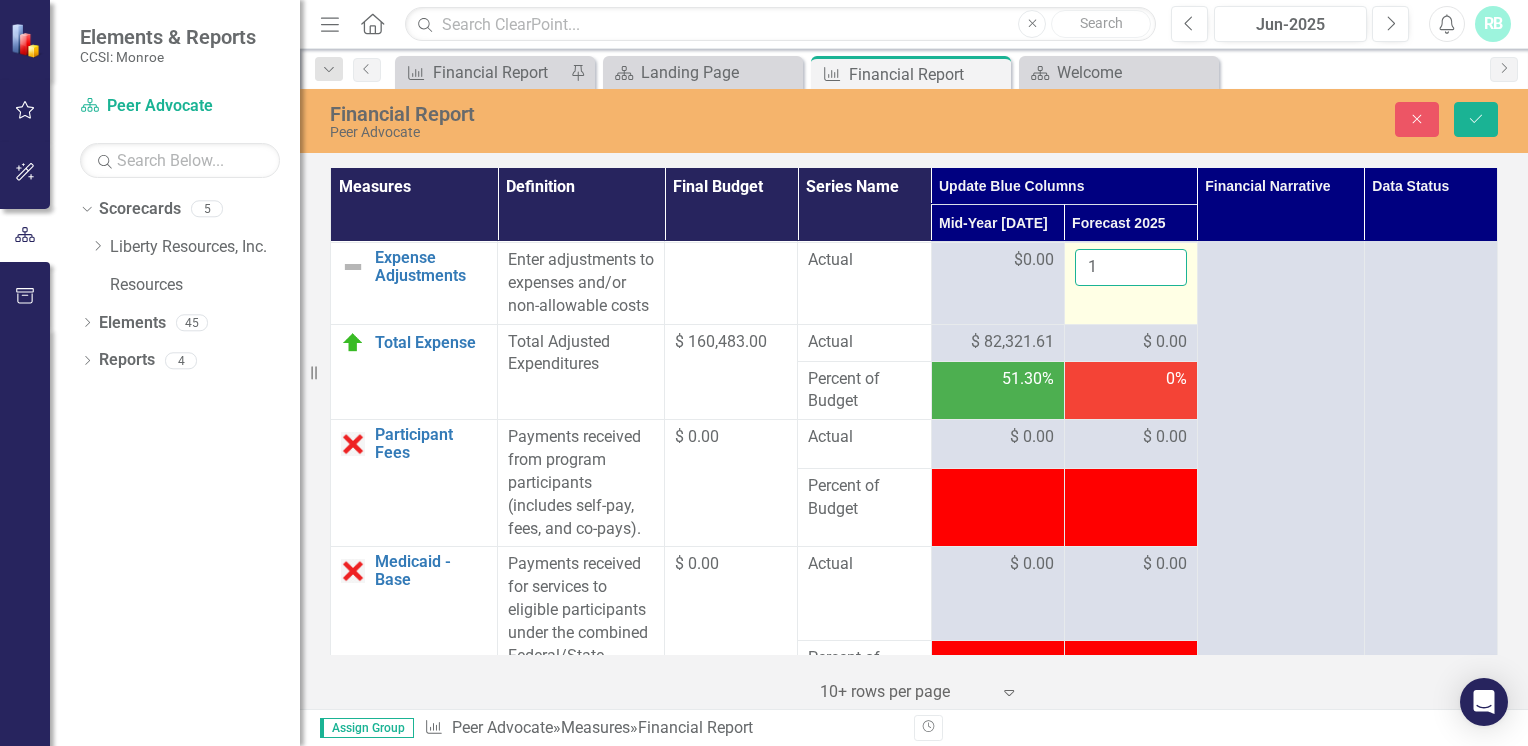 click on "1" at bounding box center (1131, 267) 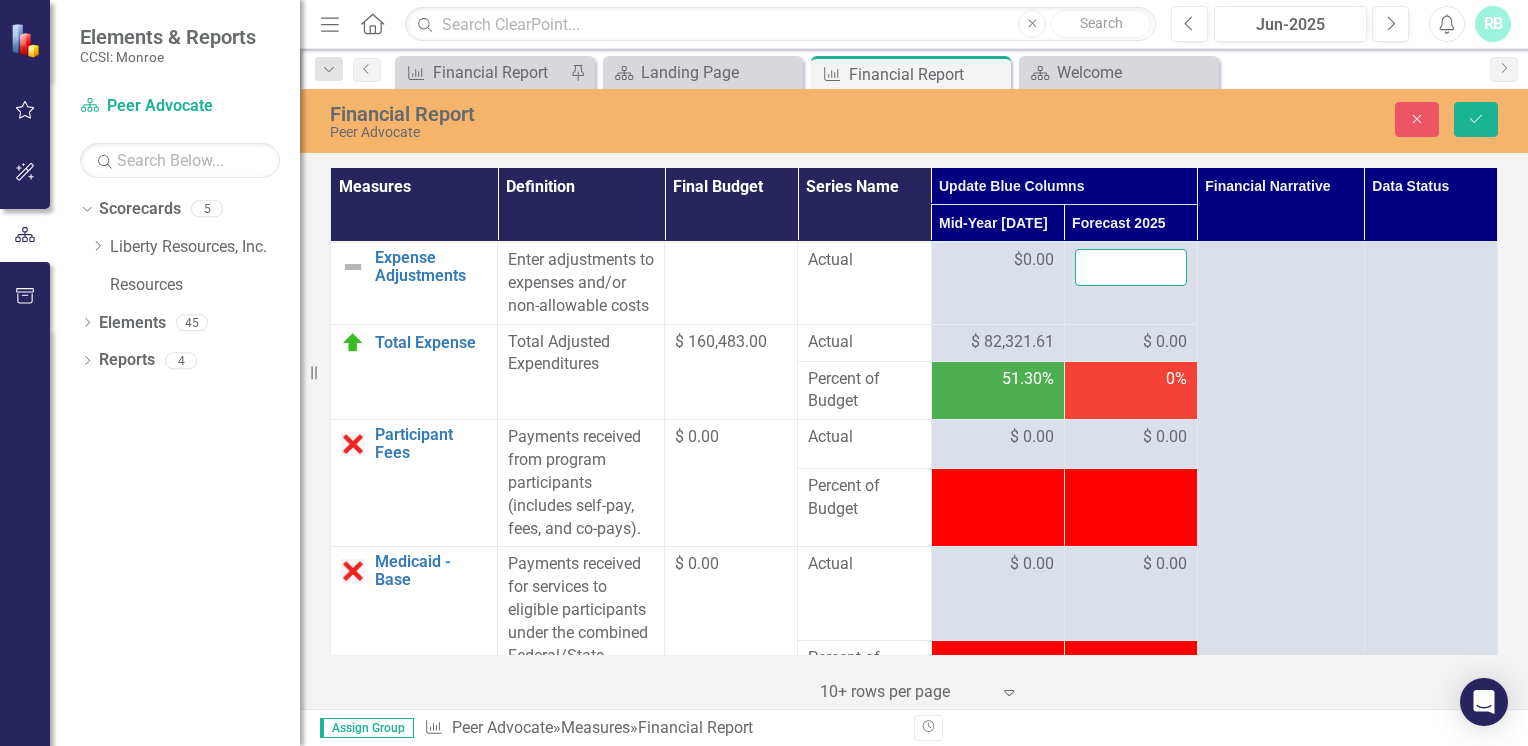 type 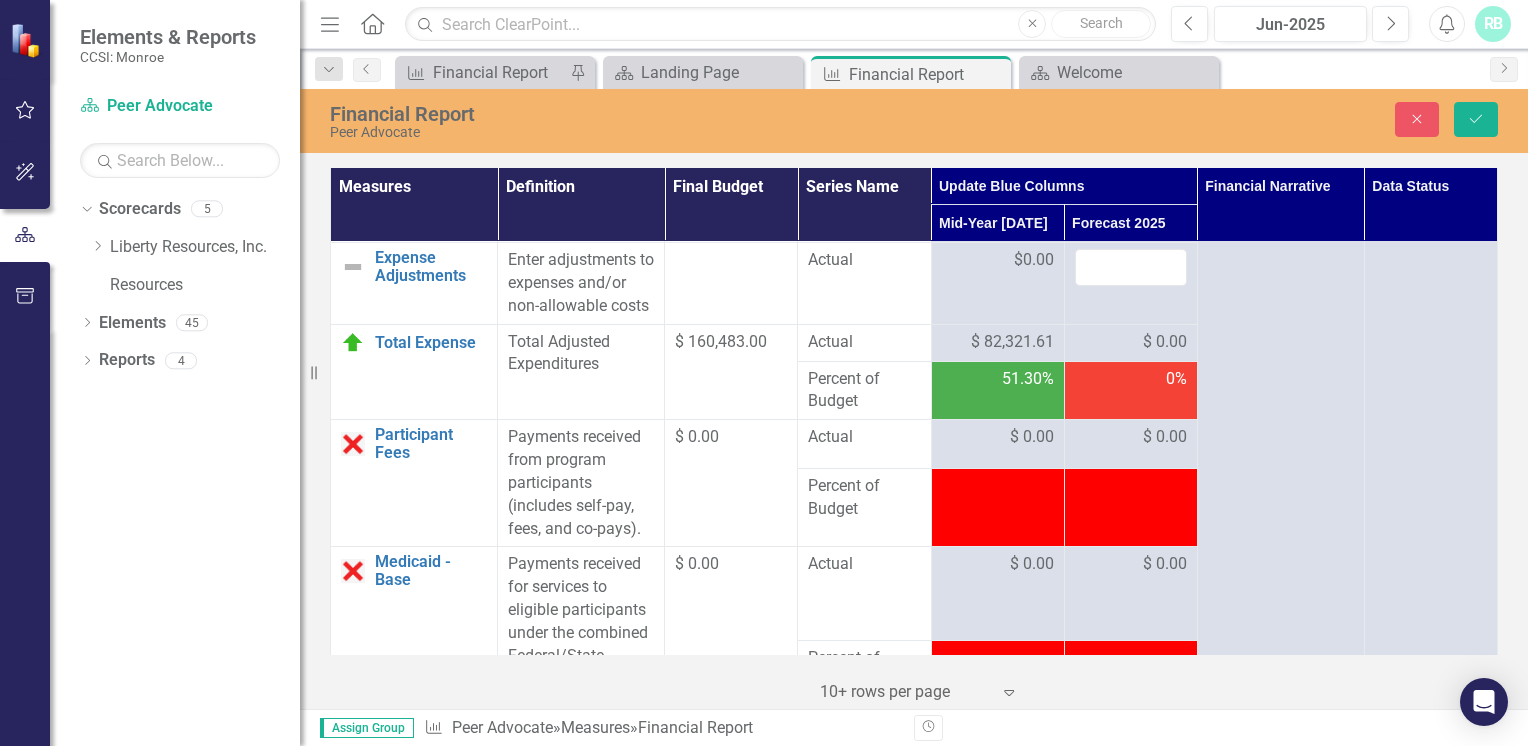 click on "$ 0.00" at bounding box center (1165, 342) 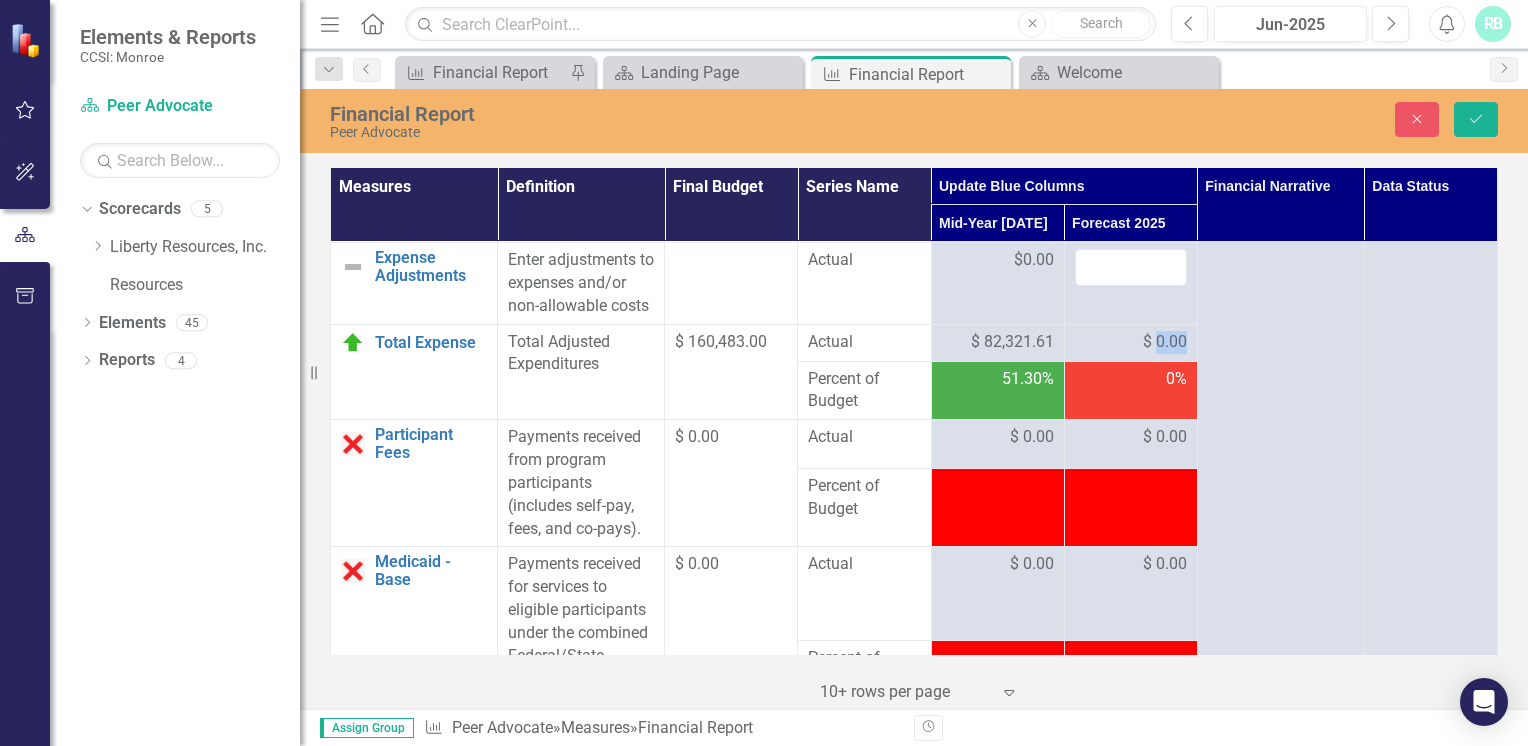 click on "$ 0.00" at bounding box center [1165, 342] 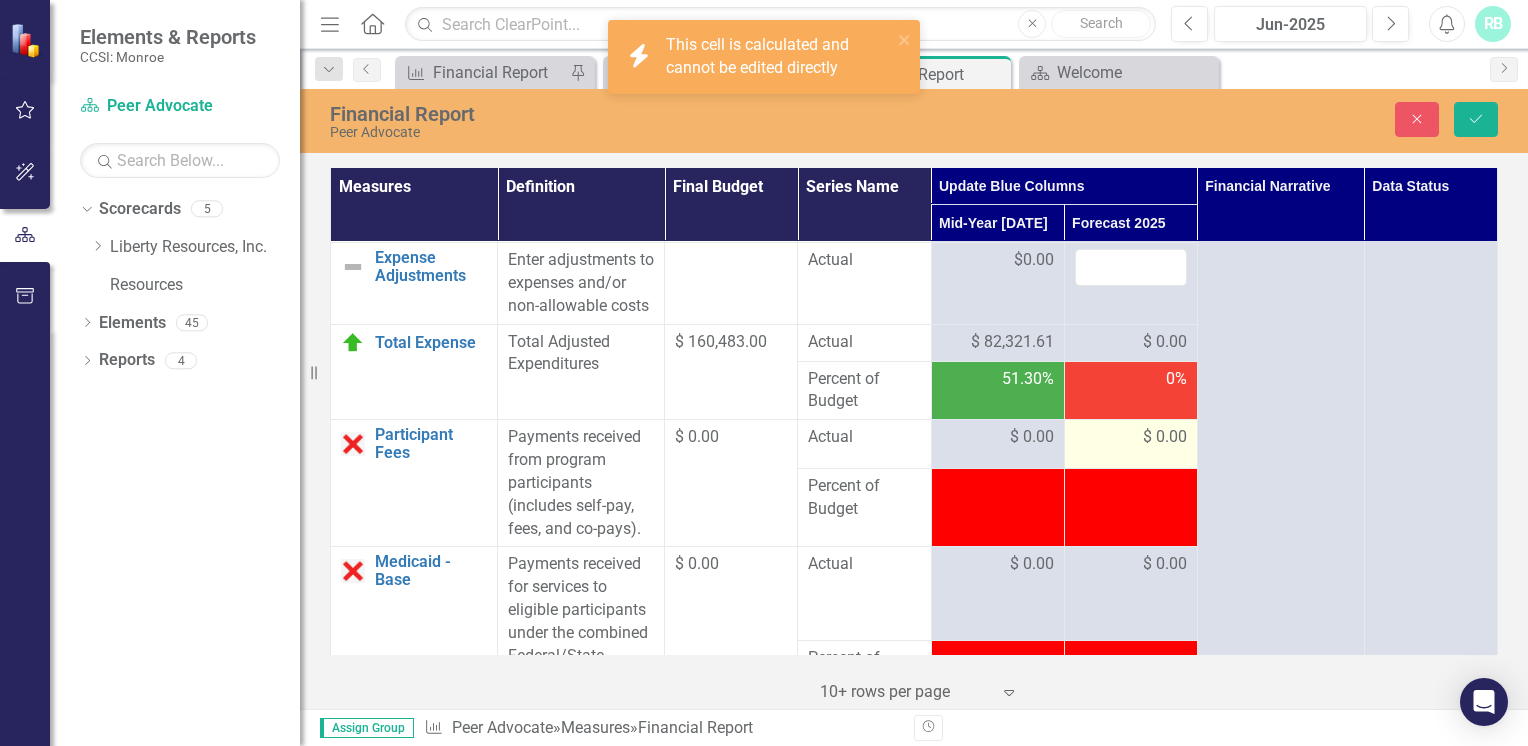drag, startPoint x: 1154, startPoint y: 381, endPoint x: 1141, endPoint y: 480, distance: 99.849884 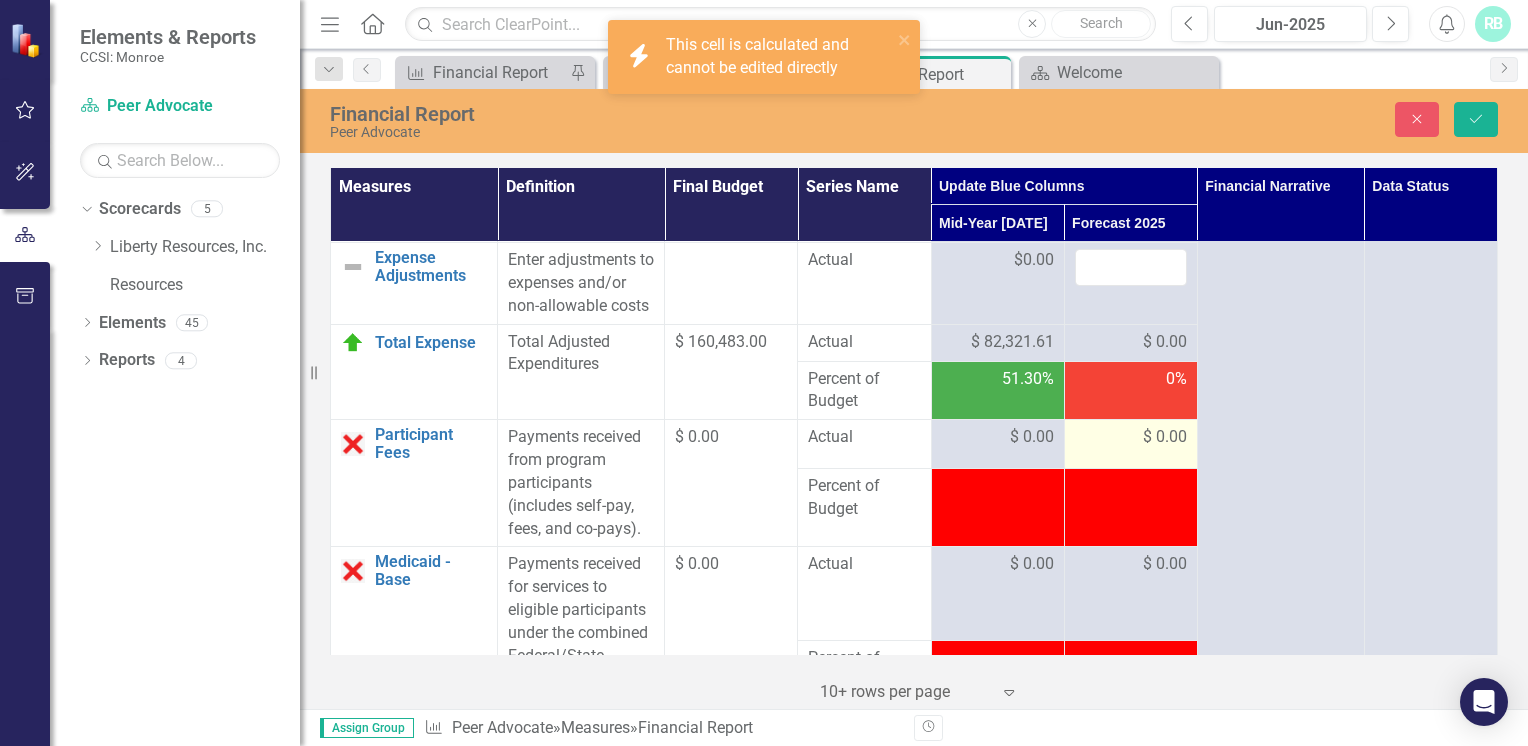 click on "$ 0.00" at bounding box center [1165, 437] 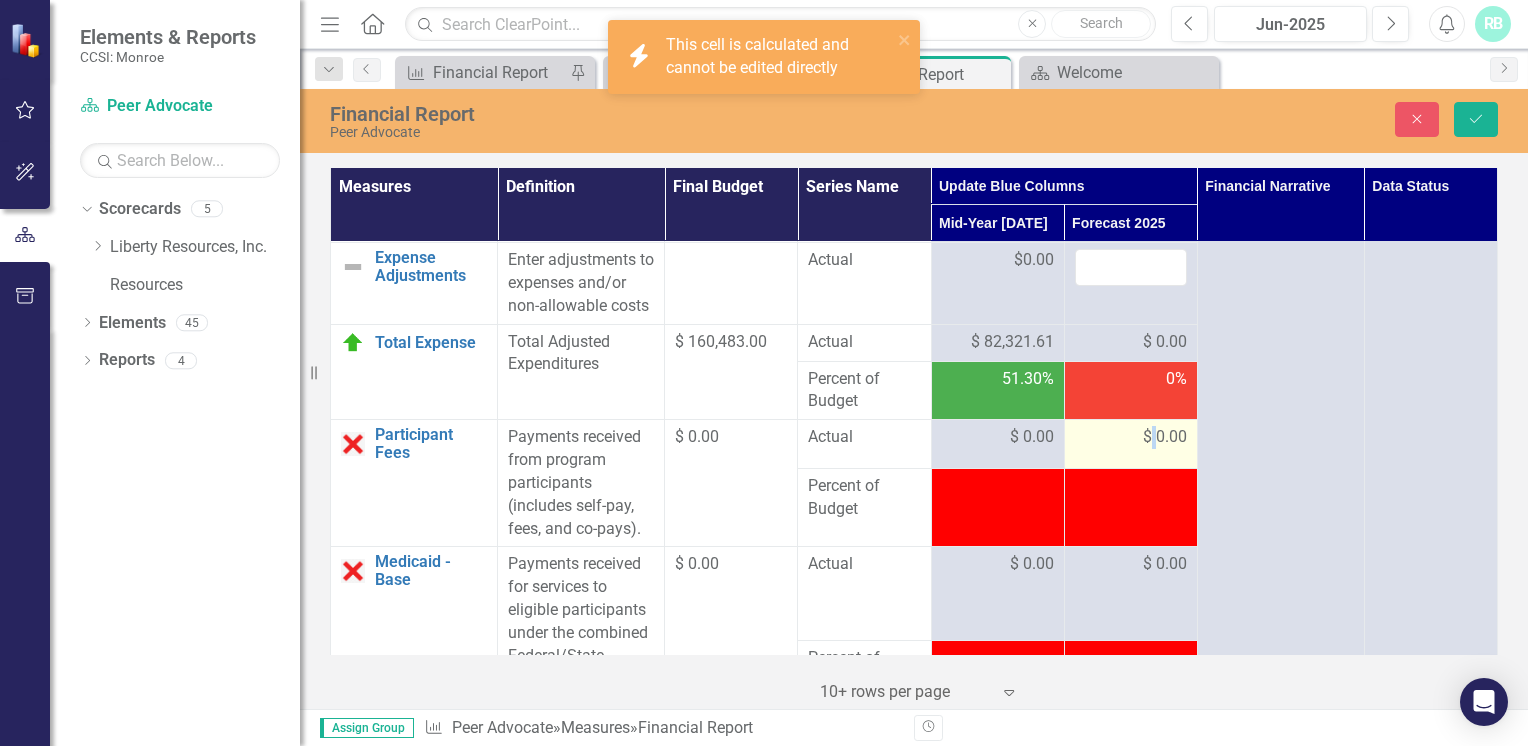 click on "$ 0.00" at bounding box center (1165, 437) 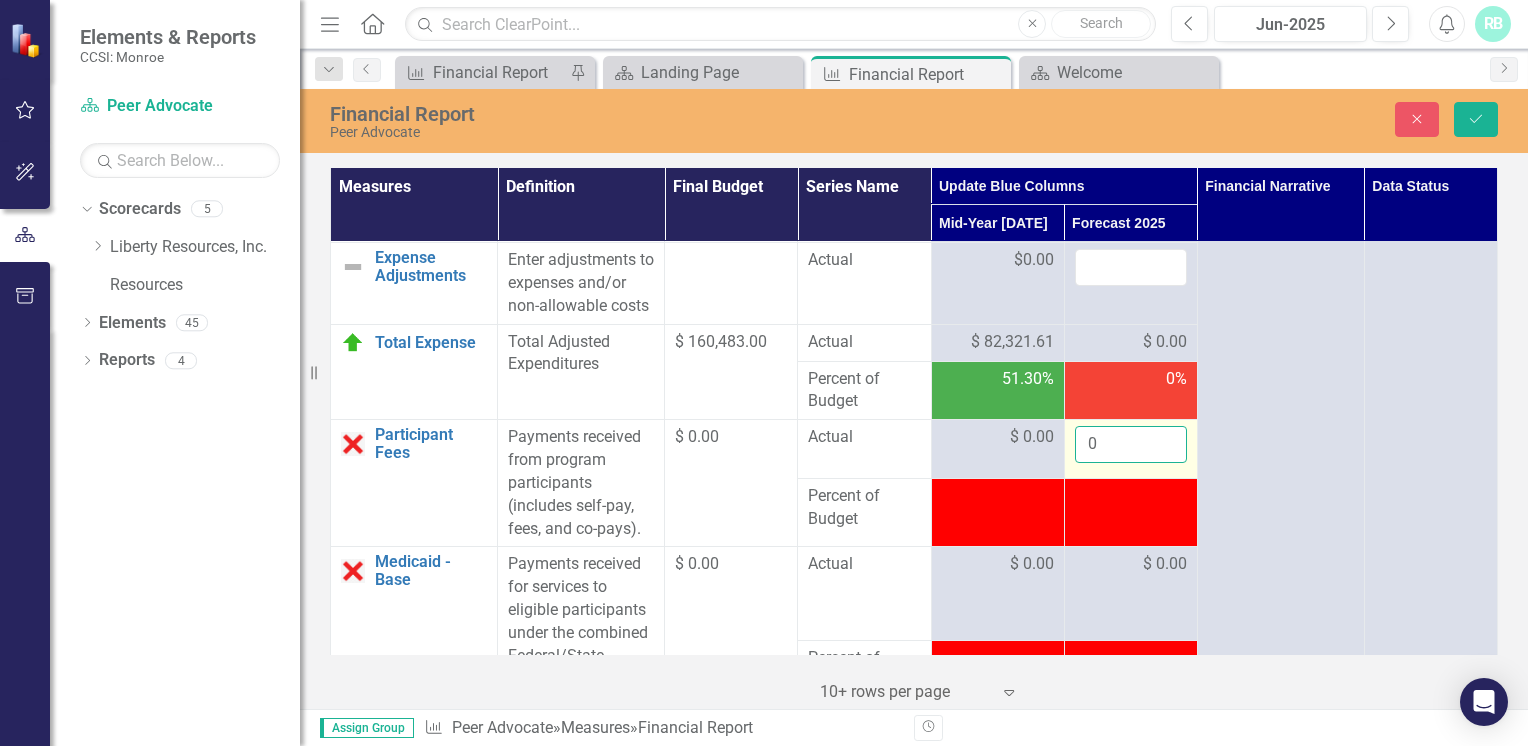 click on "0" at bounding box center (1131, 444) 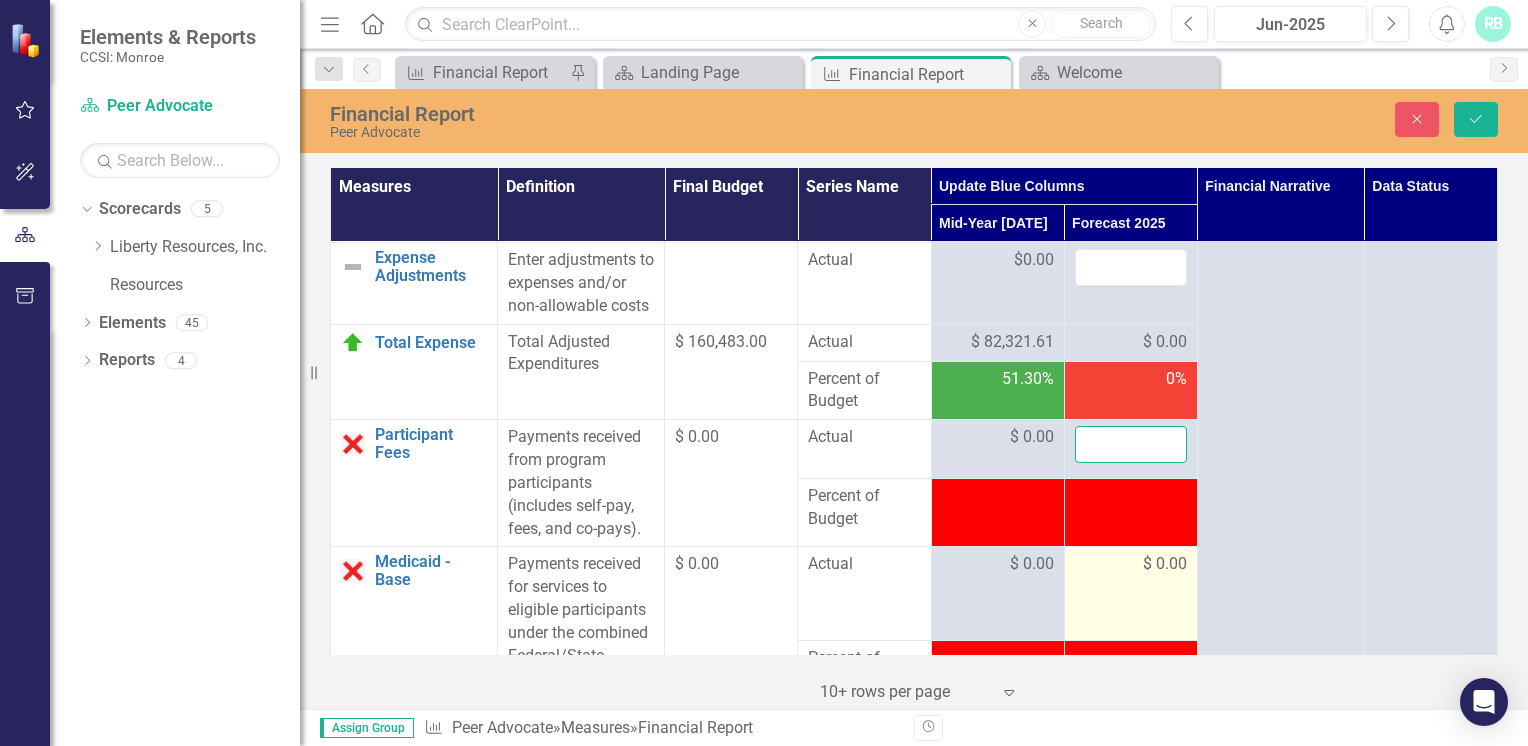 type 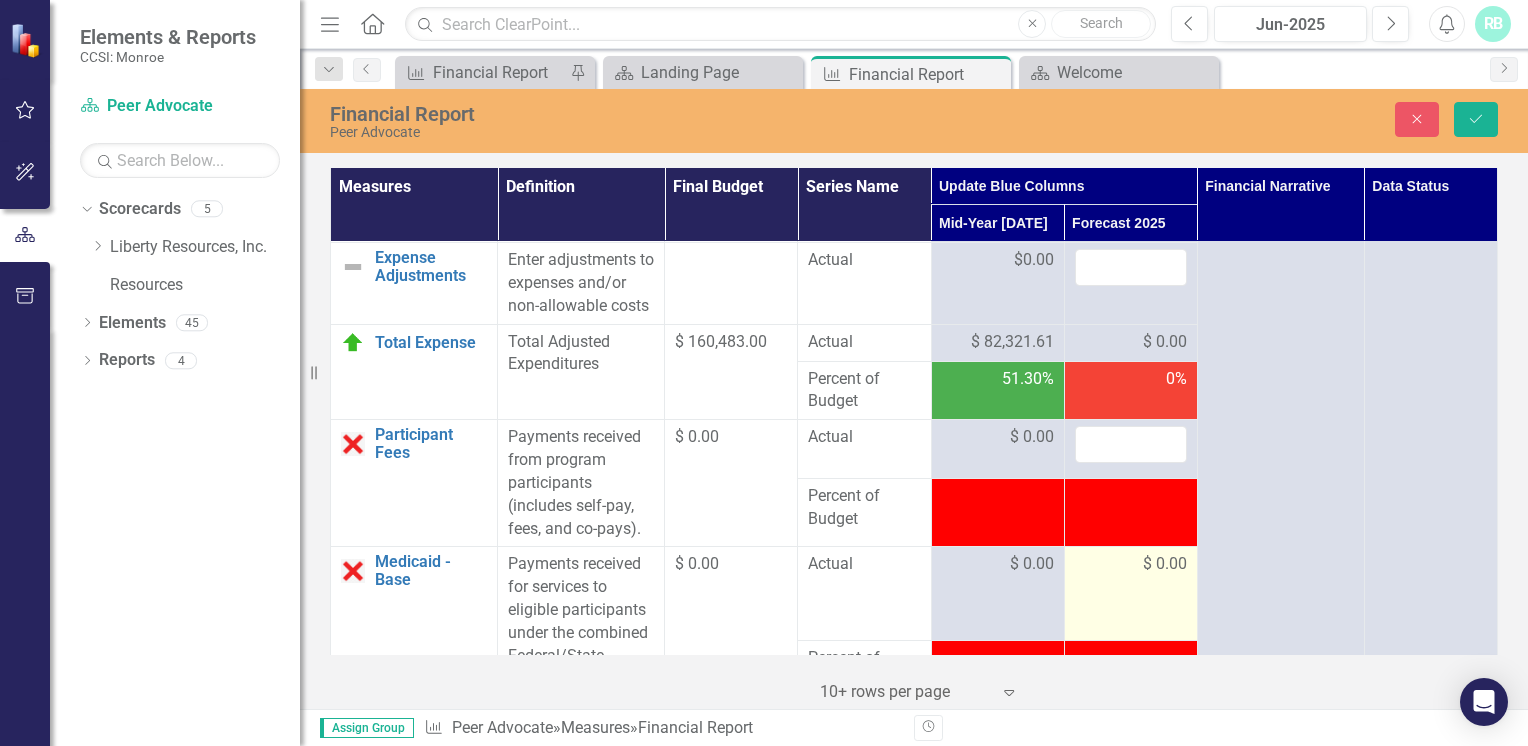 click on "$ 0.00" at bounding box center (1165, 564) 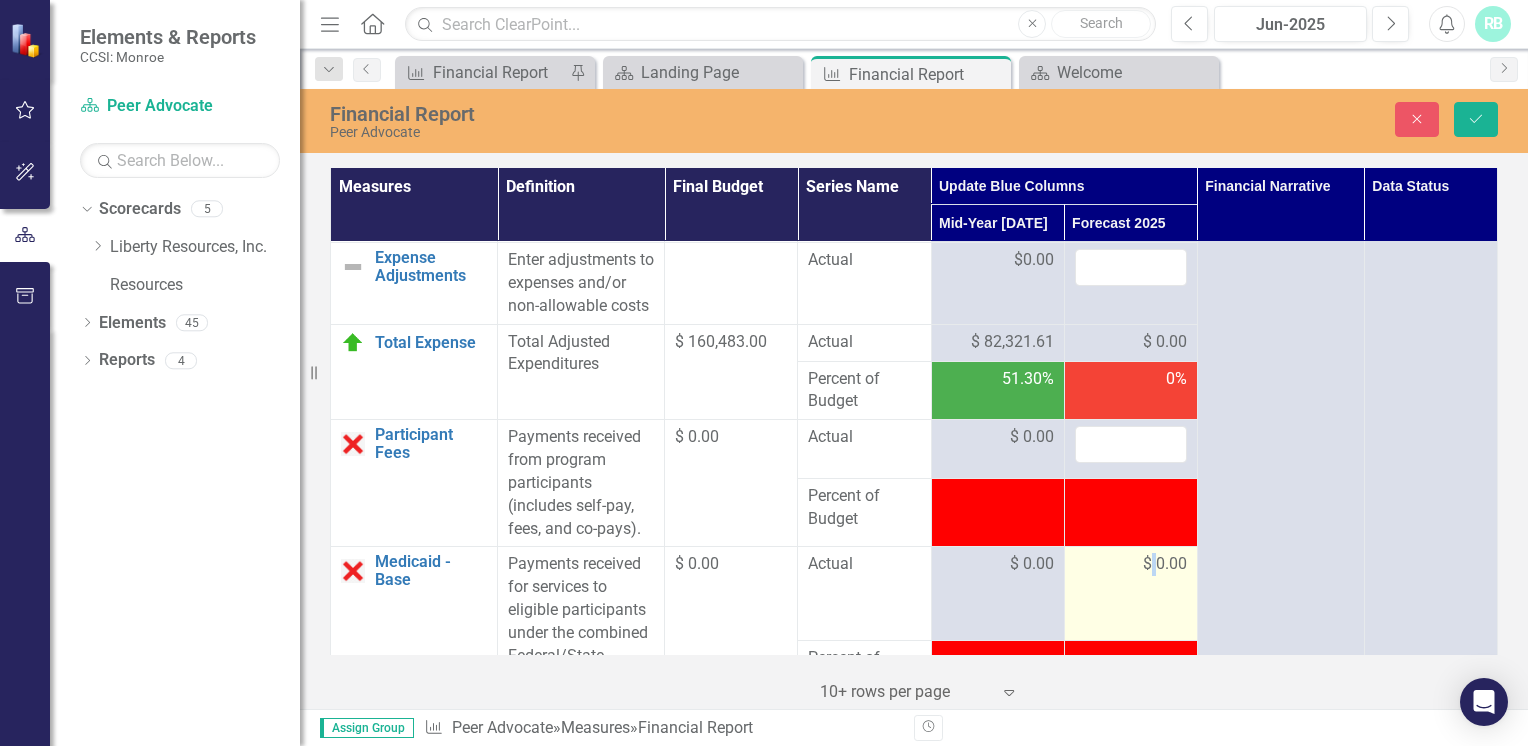 click on "$ 0.00" at bounding box center (1165, 564) 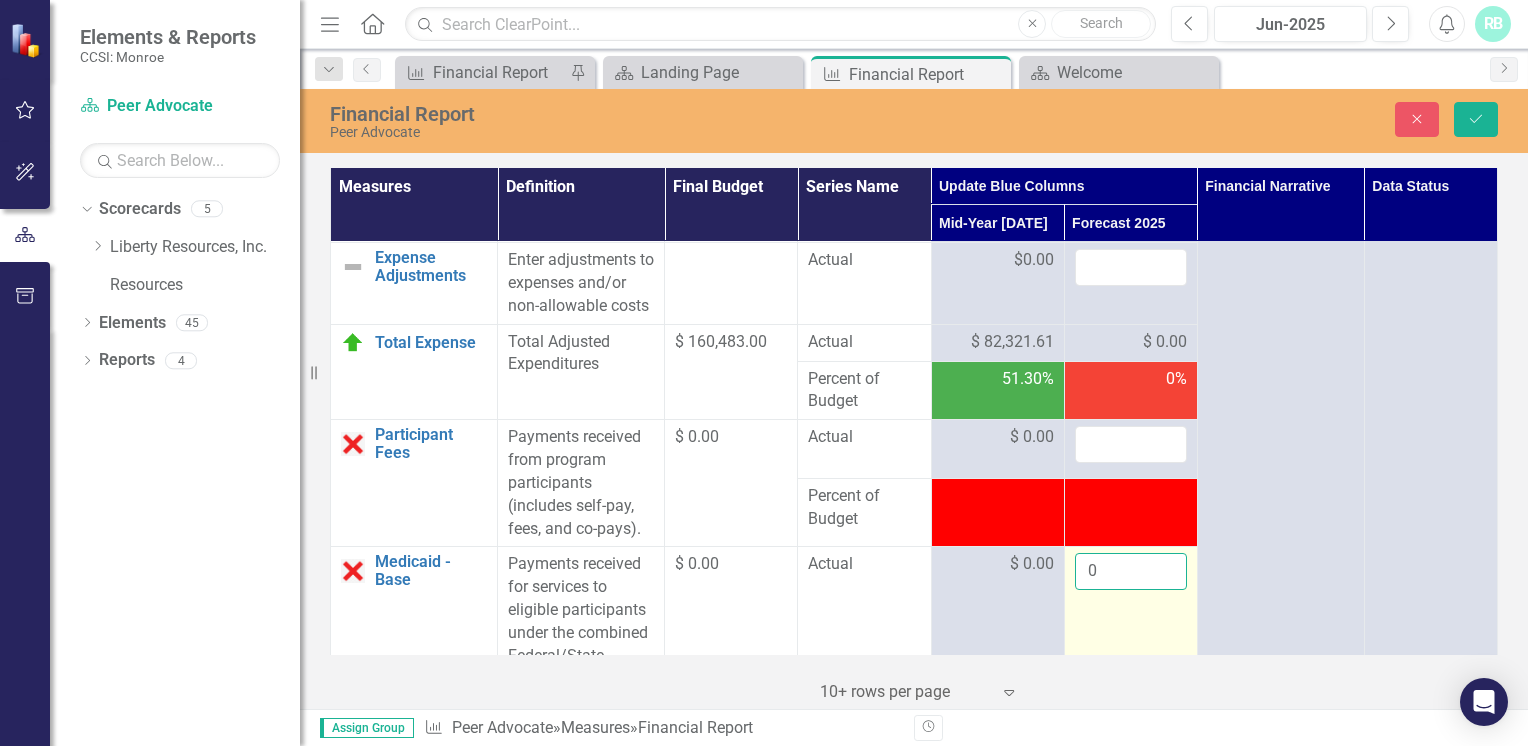 click on "0" at bounding box center (1131, 571) 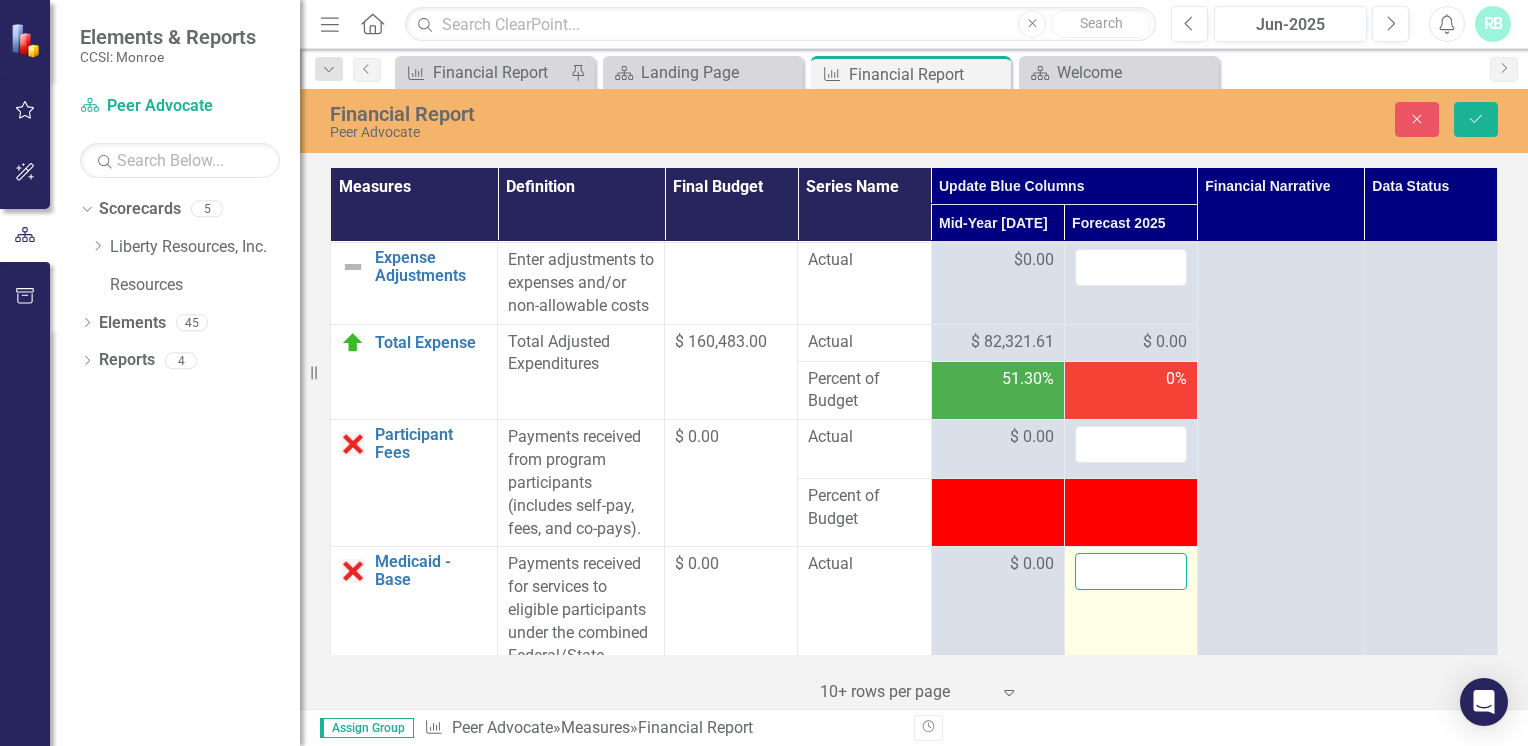 type 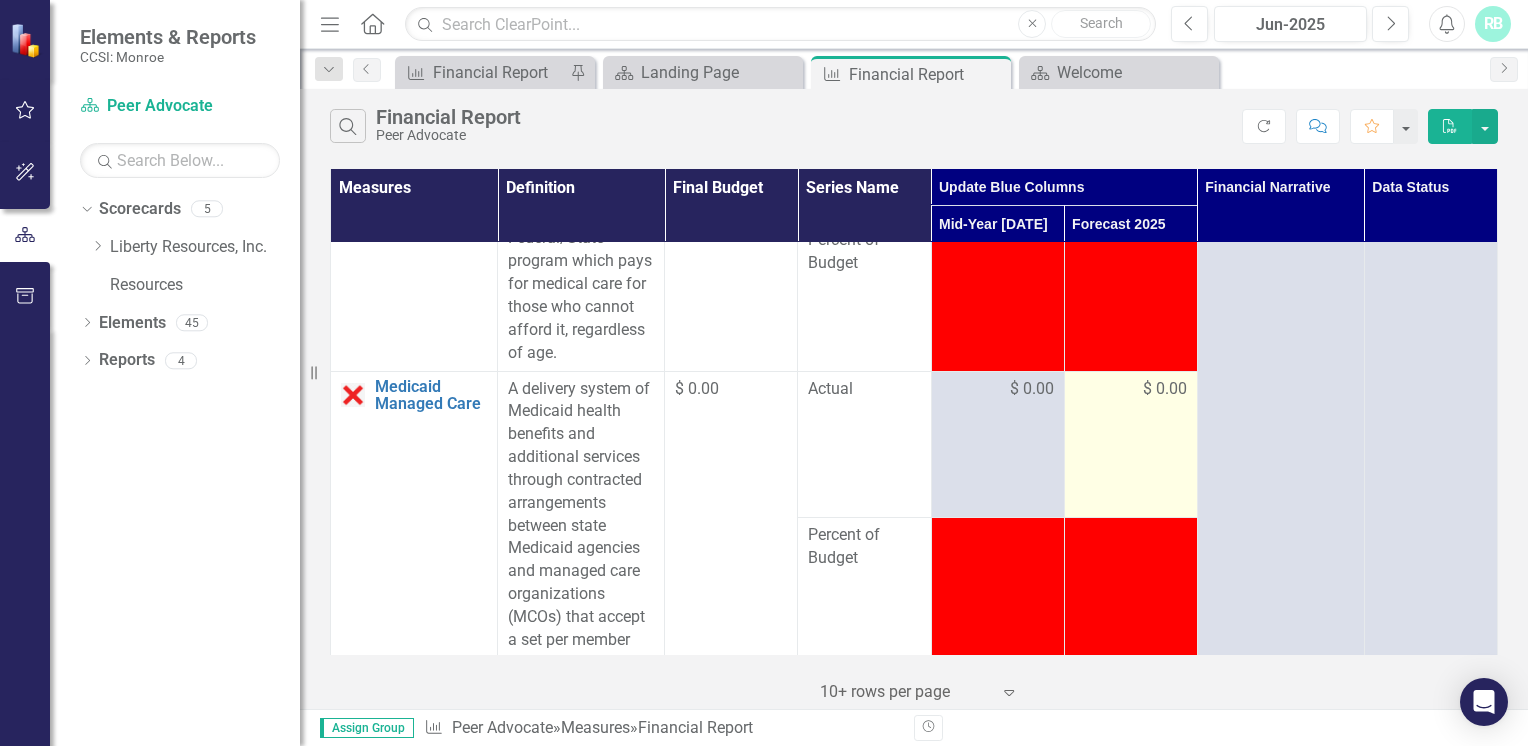 scroll, scrollTop: 2124, scrollLeft: 0, axis: vertical 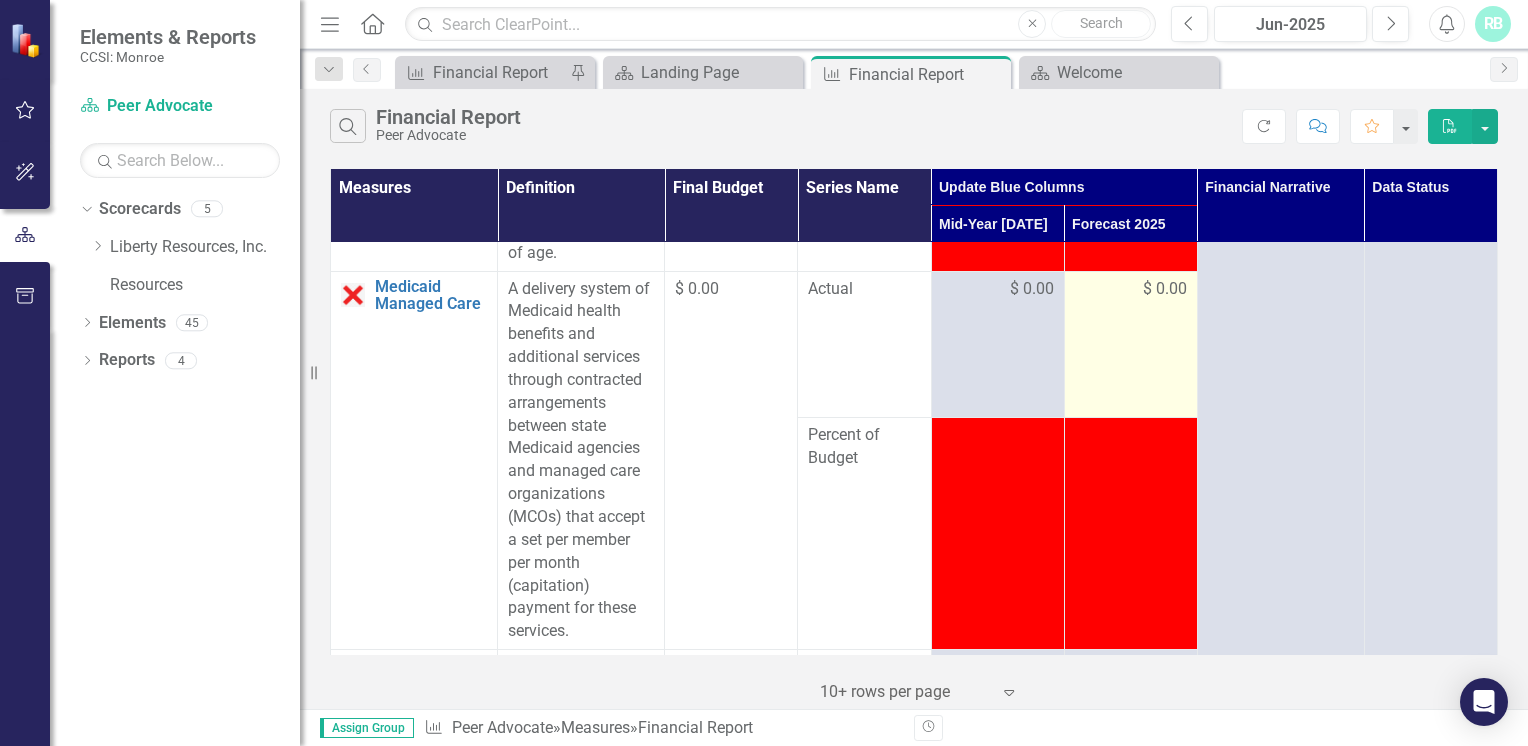 click on "$ 0.00" at bounding box center (1165, 289) 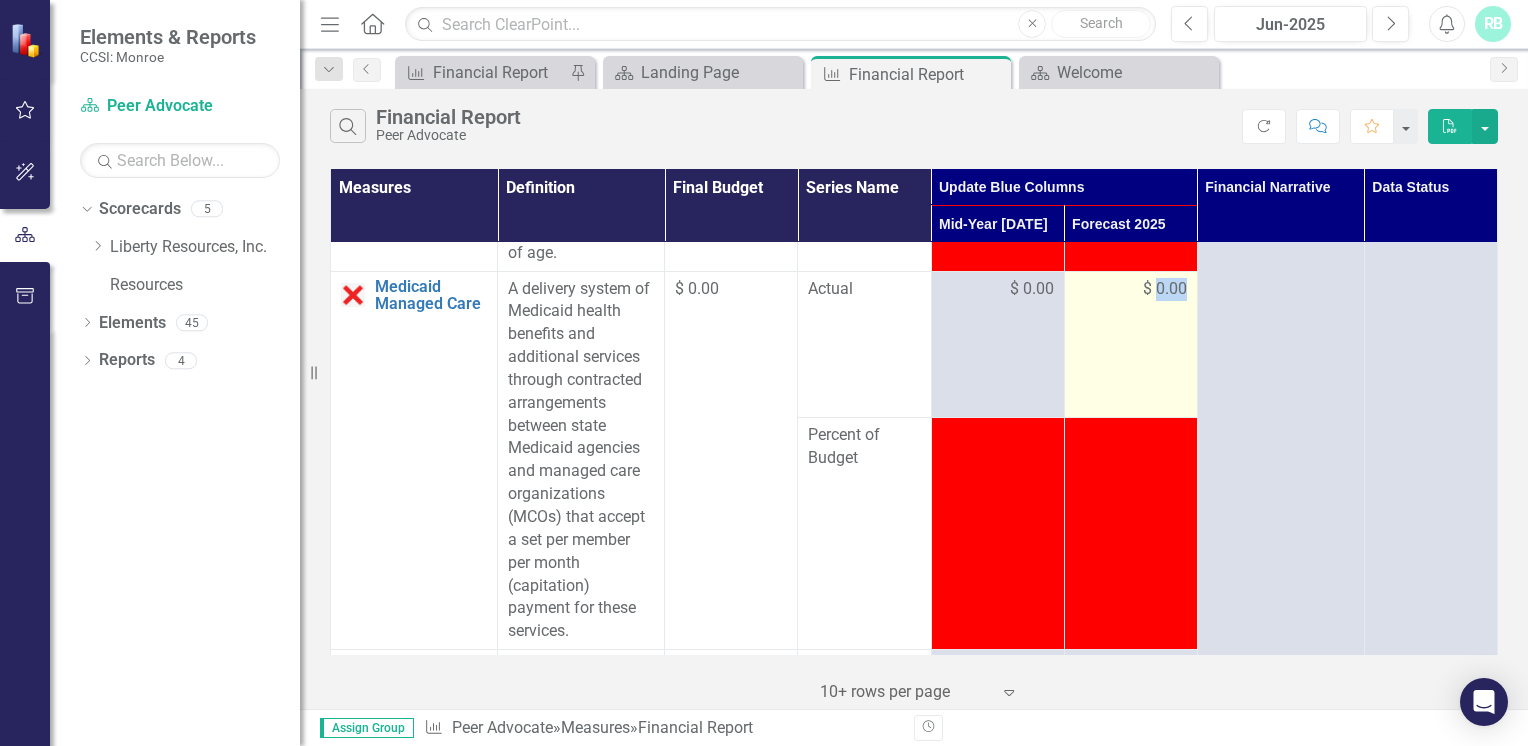 click on "$ 0.00" at bounding box center (1165, 289) 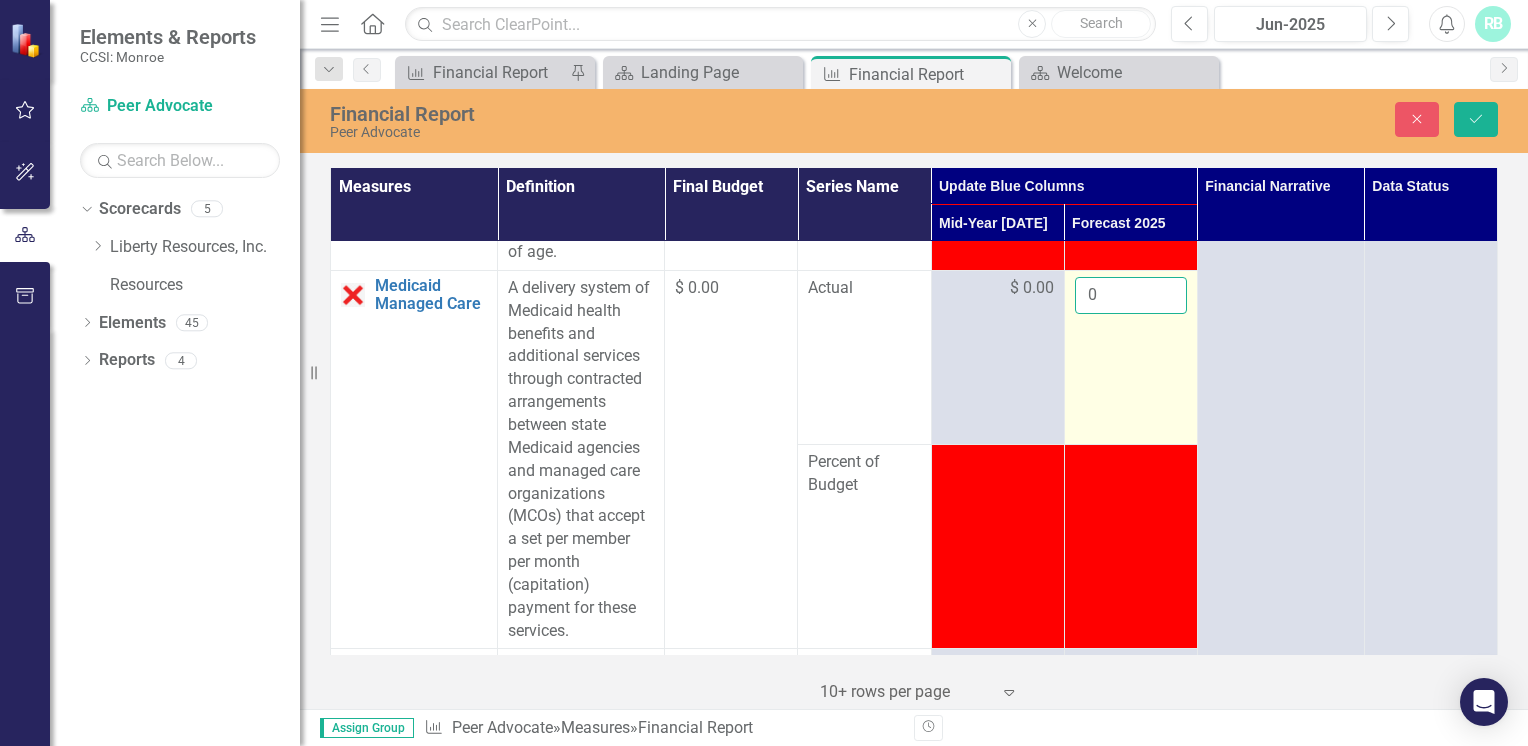 drag, startPoint x: 1156, startPoint y: 322, endPoint x: 1123, endPoint y: 336, distance: 35.846897 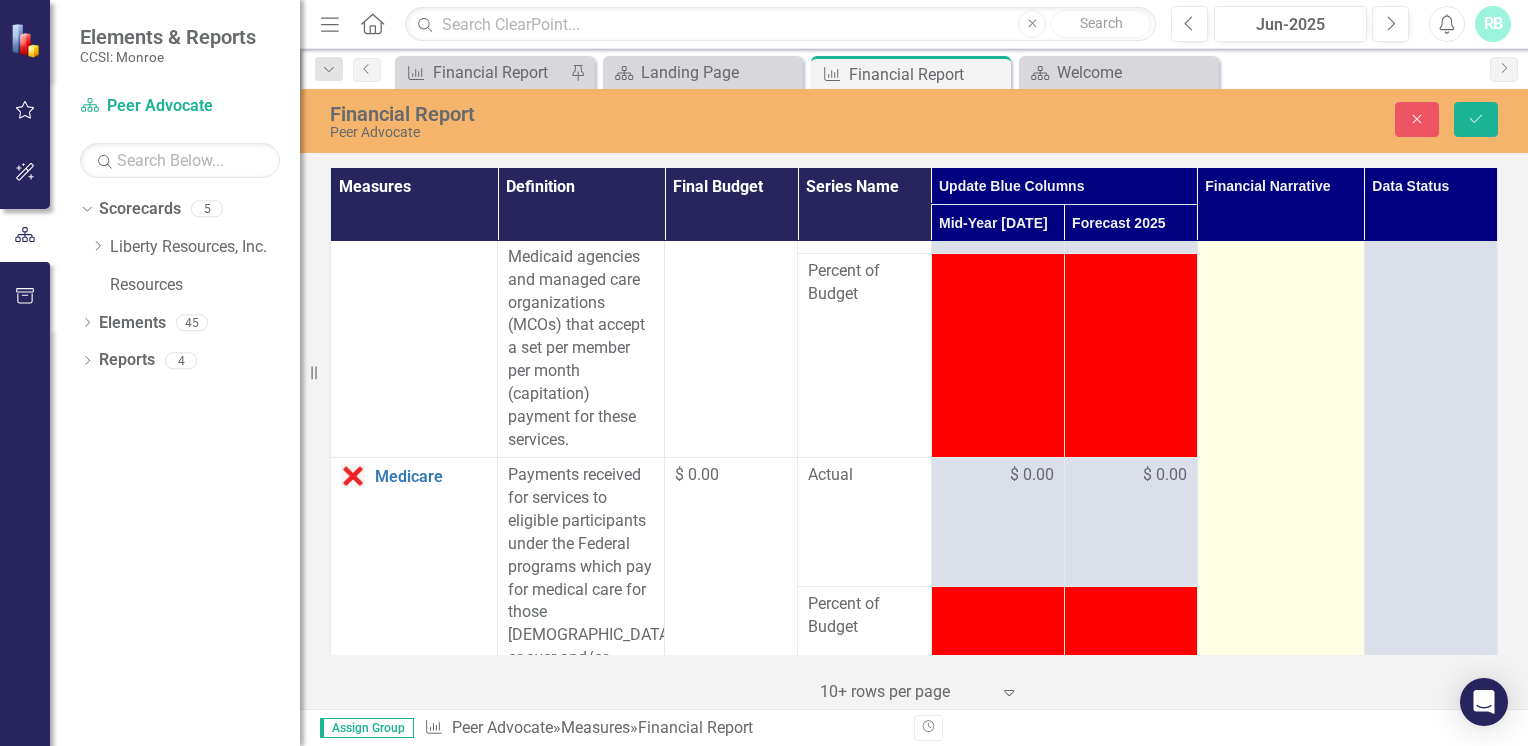 scroll, scrollTop: 2316, scrollLeft: 0, axis: vertical 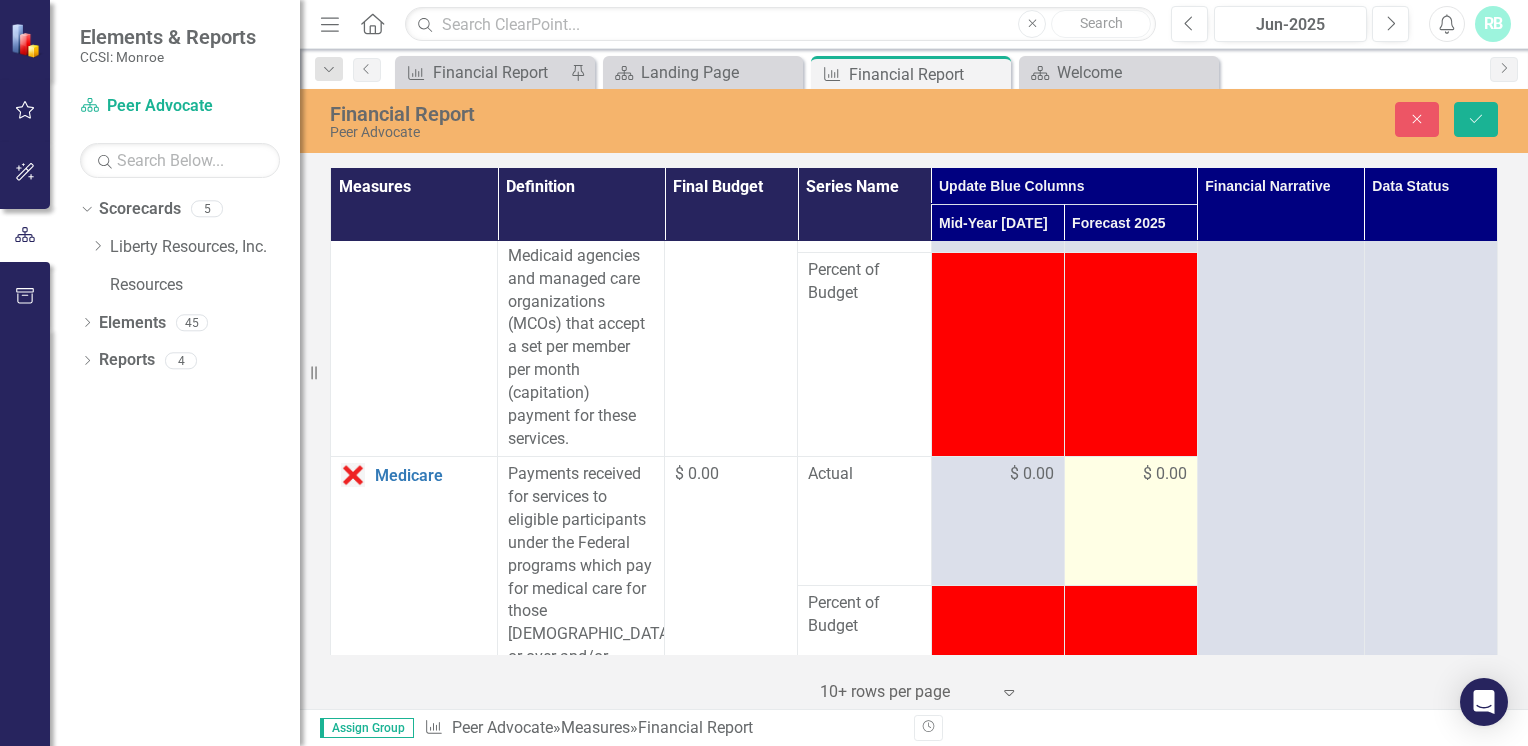 type 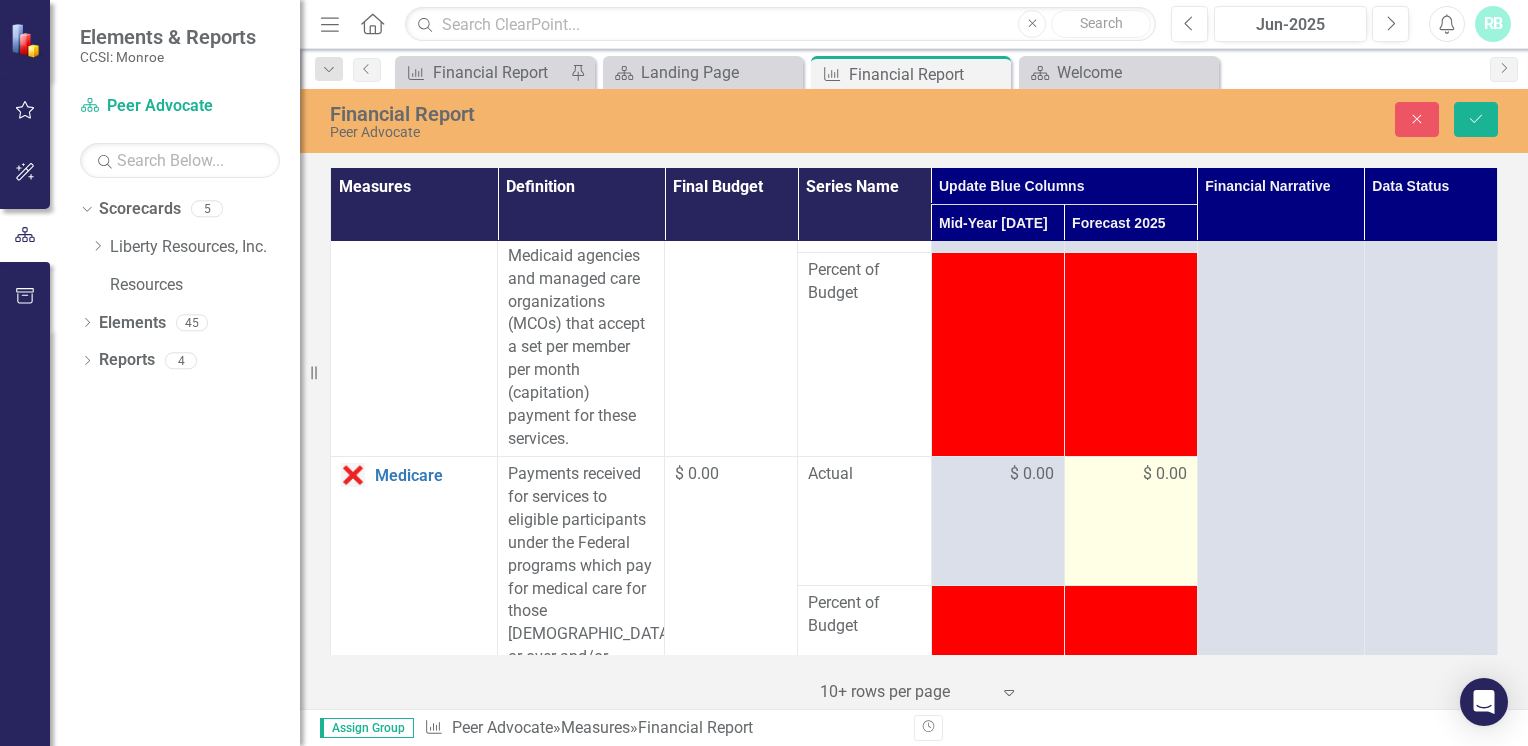 click on "$ 0.00" at bounding box center [1165, 474] 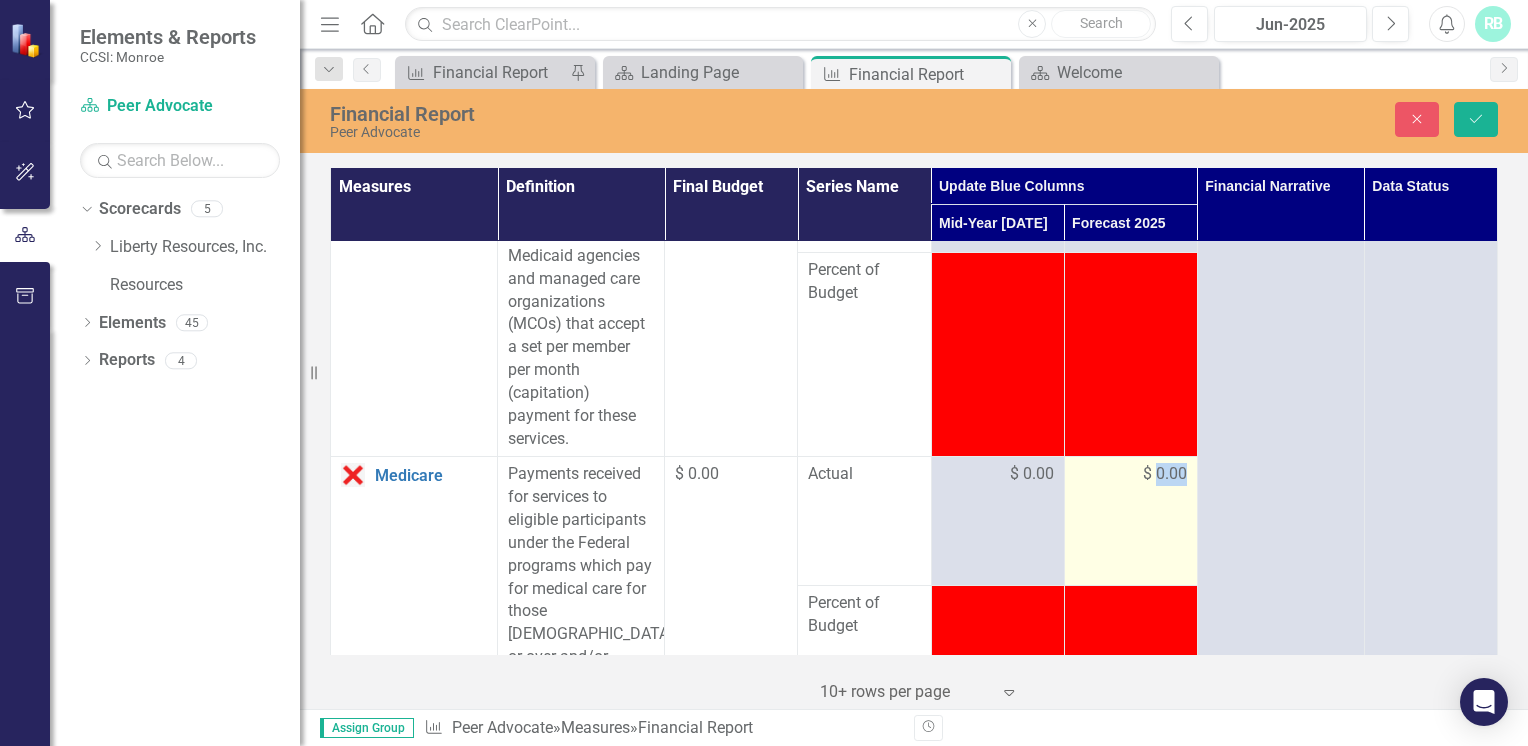 click on "$ 0.00" at bounding box center (1165, 474) 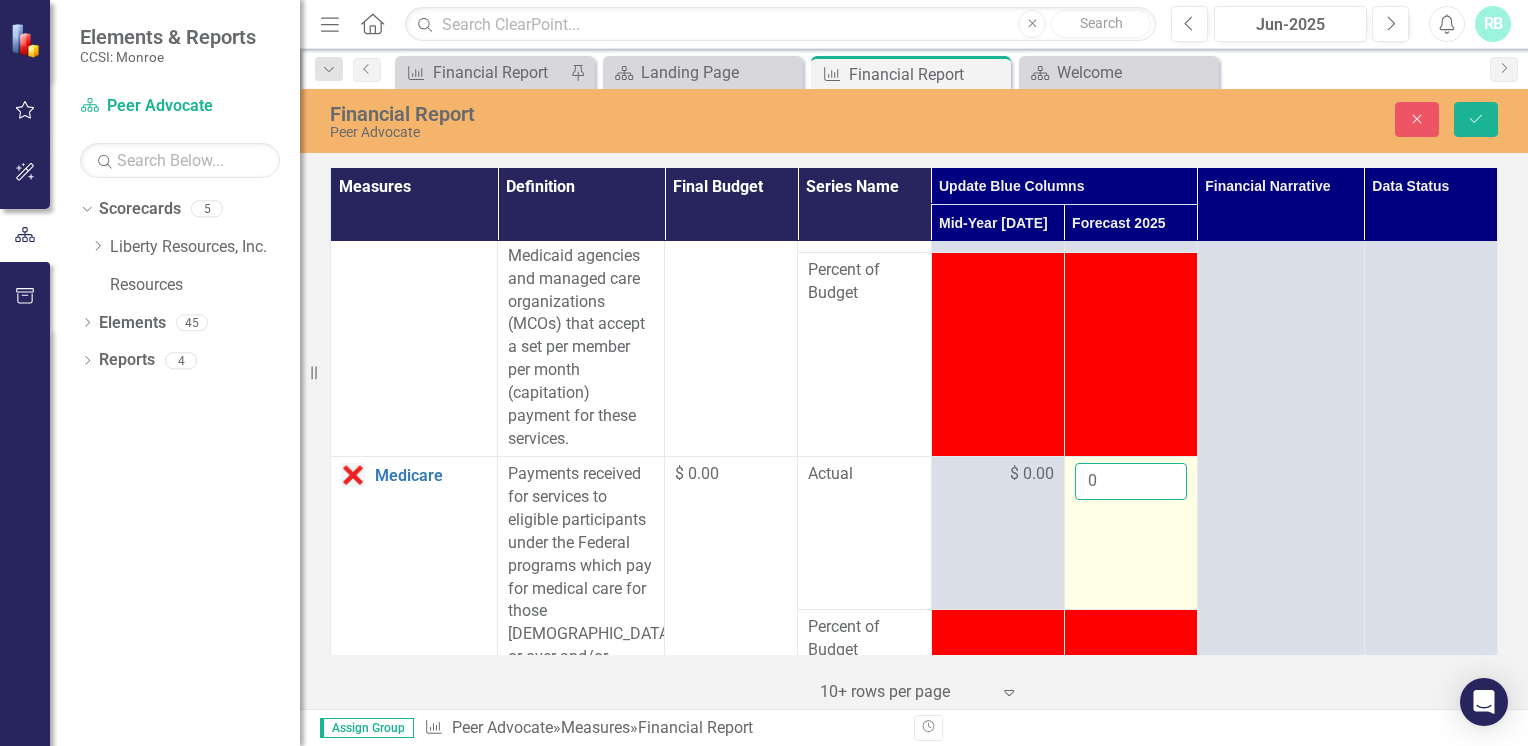 drag, startPoint x: 1159, startPoint y: 516, endPoint x: 1087, endPoint y: 530, distance: 73.34848 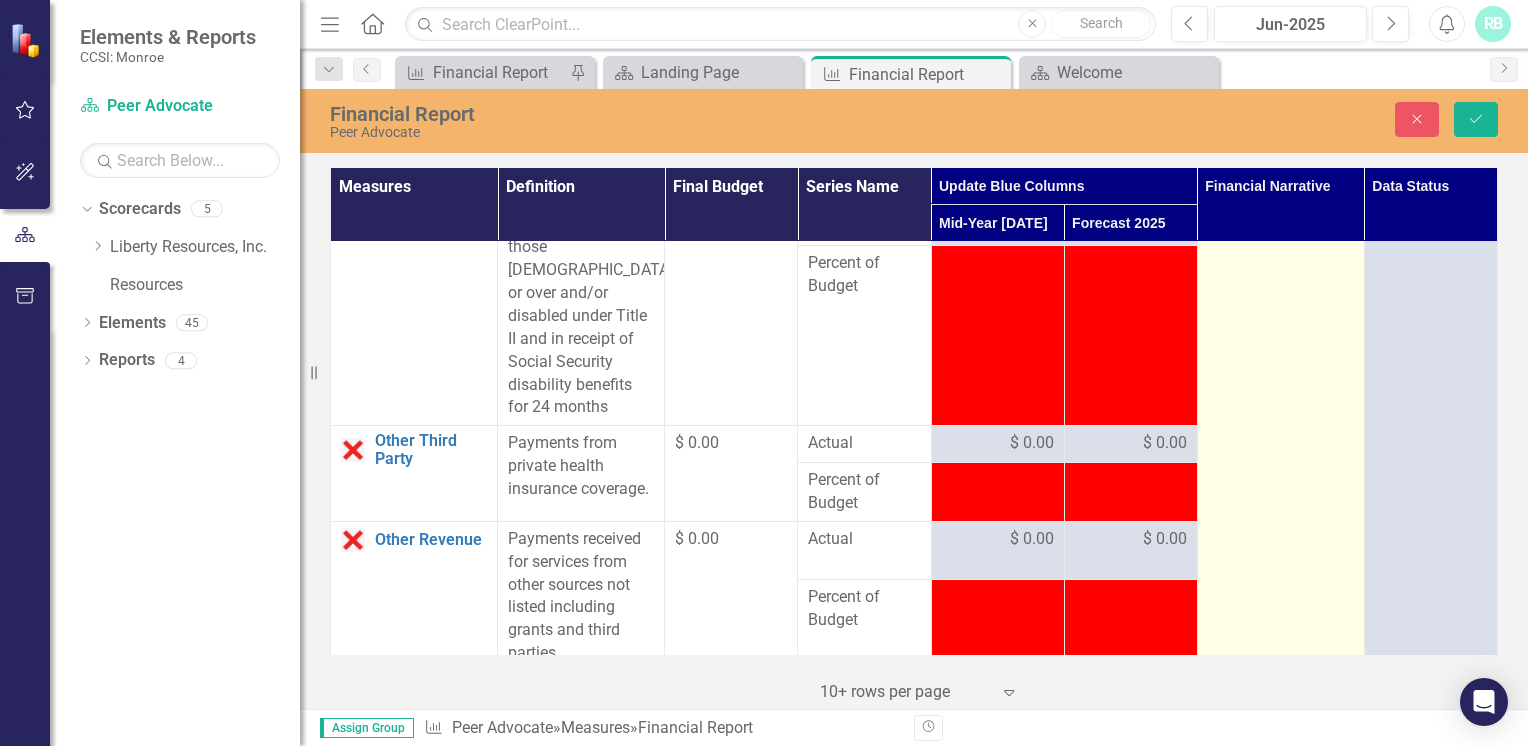 scroll, scrollTop: 2683, scrollLeft: 0, axis: vertical 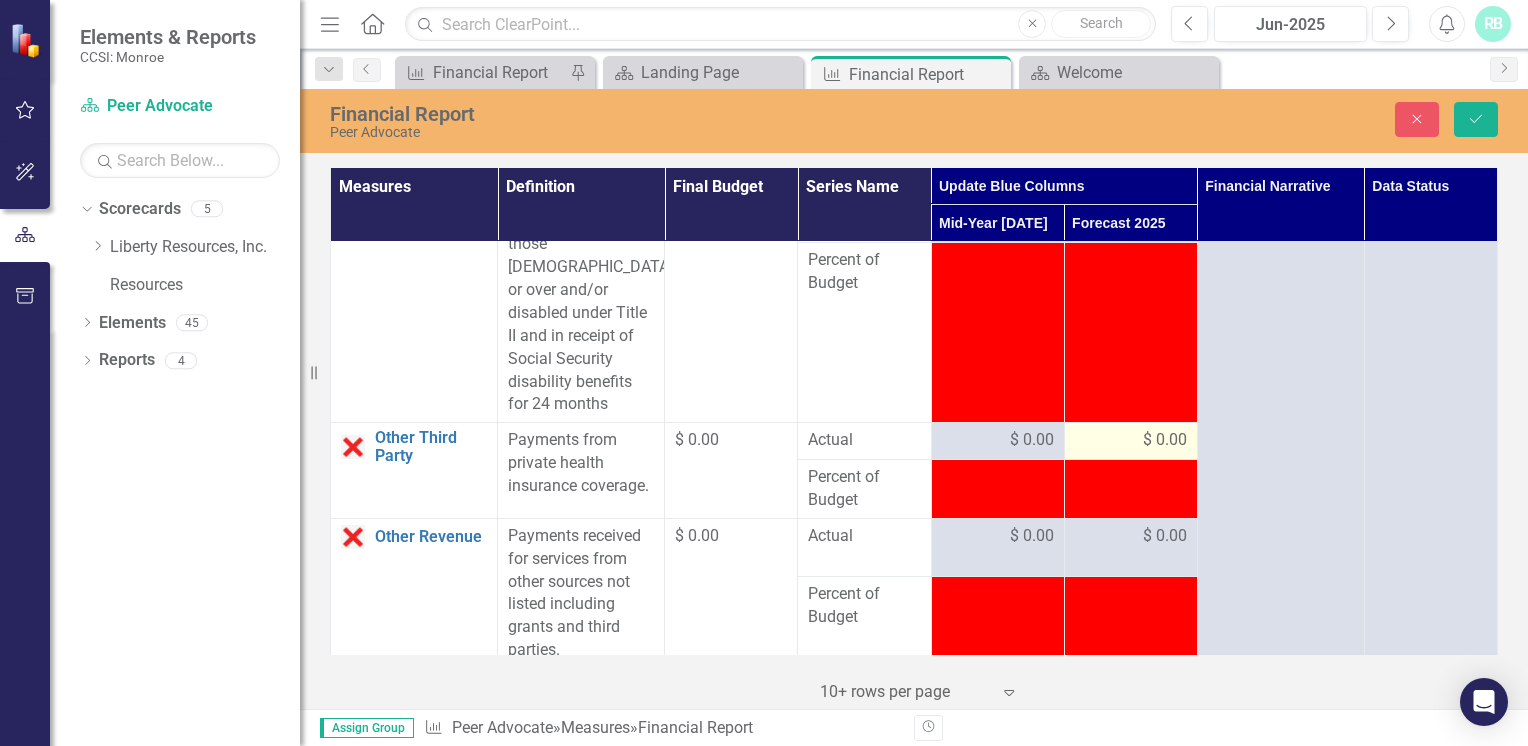 type 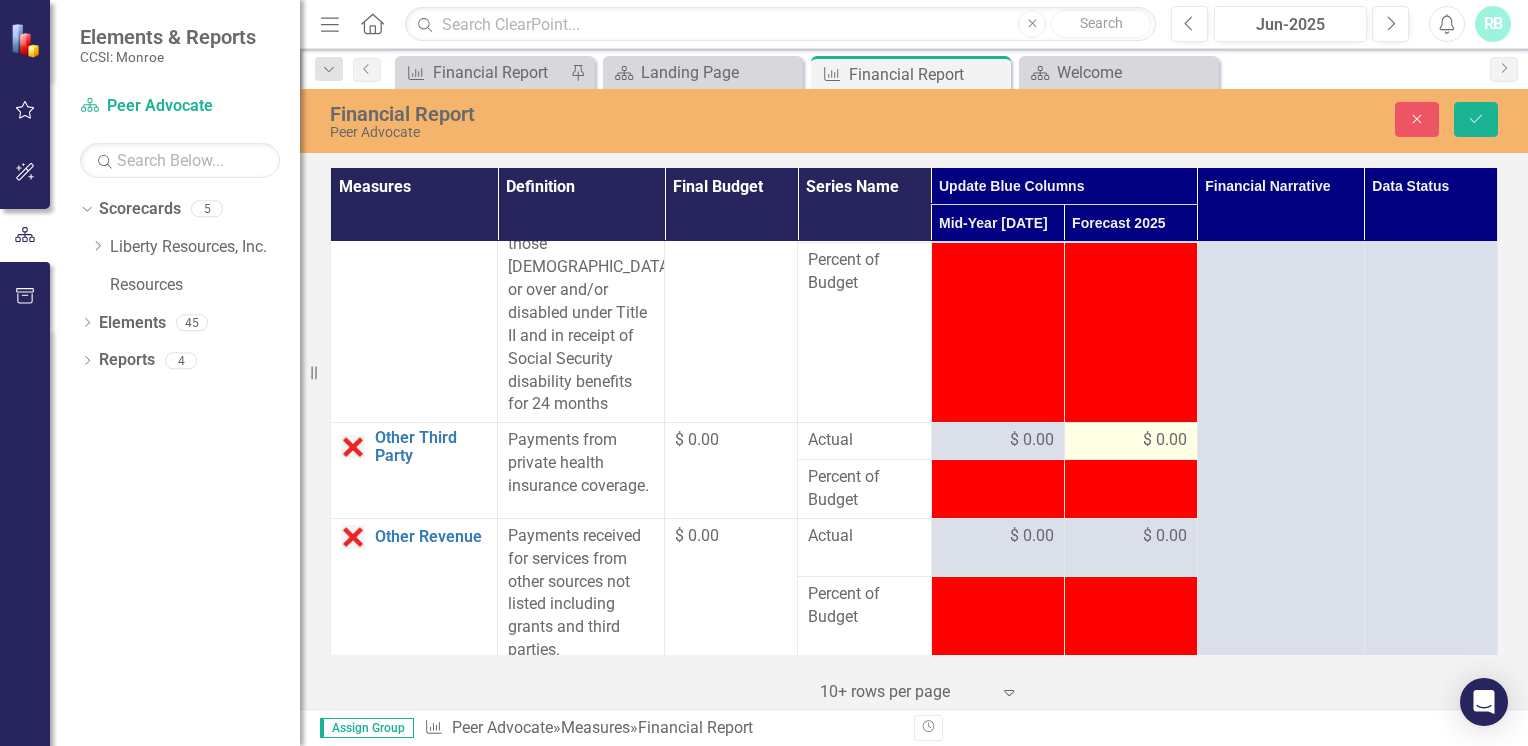 click on "$ 0.00" at bounding box center [1165, 440] 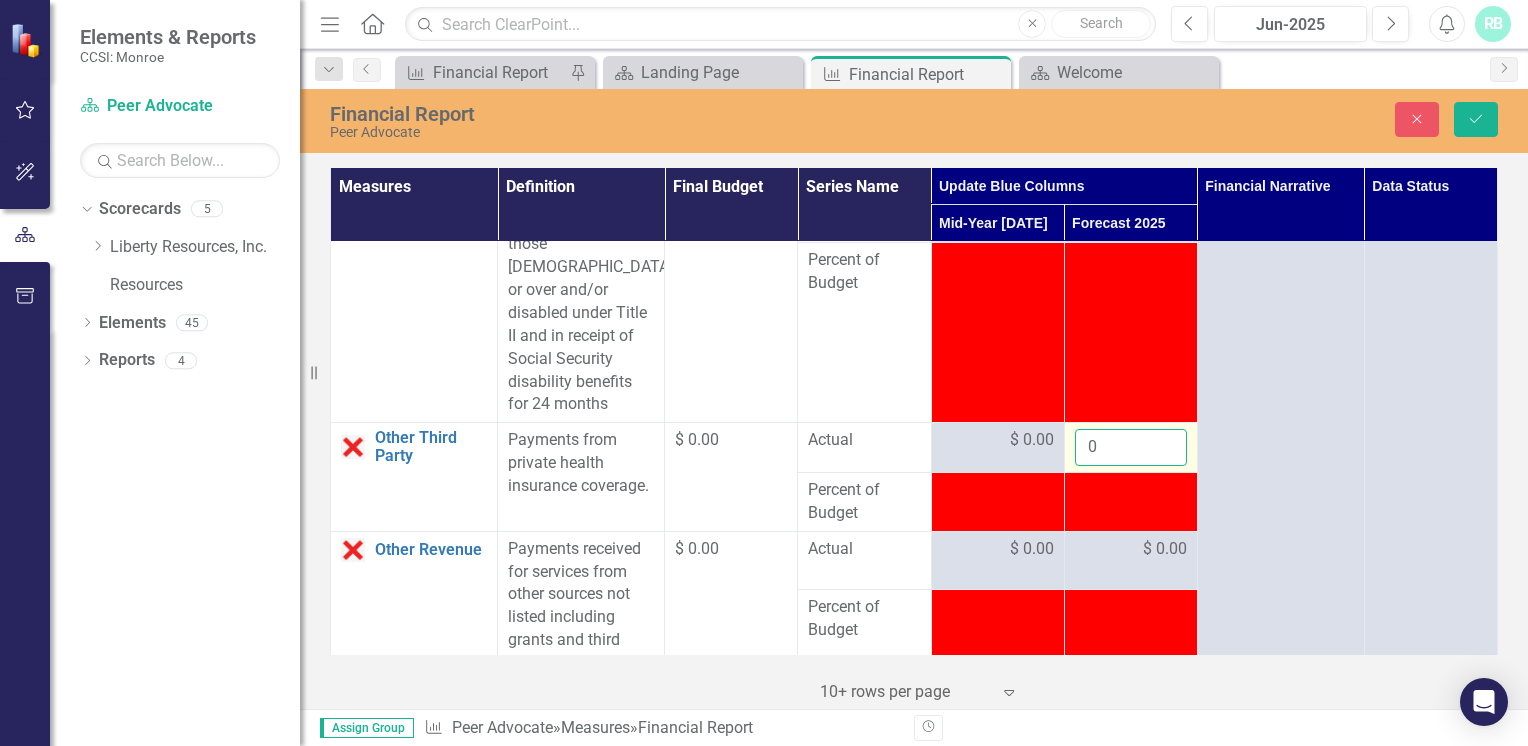 drag, startPoint x: 1144, startPoint y: 452, endPoint x: 1129, endPoint y: 463, distance: 18.601076 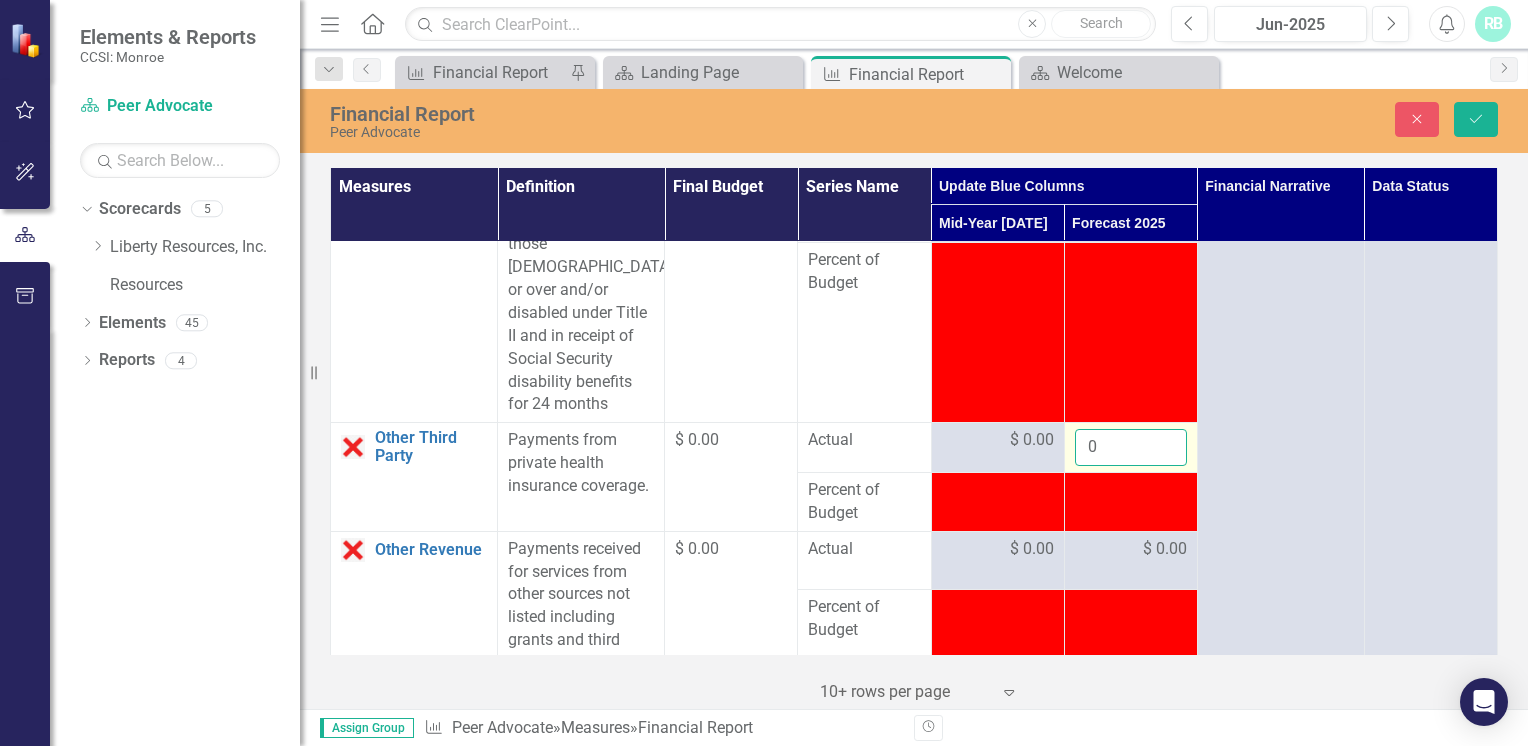 click on "0" at bounding box center [1131, 447] 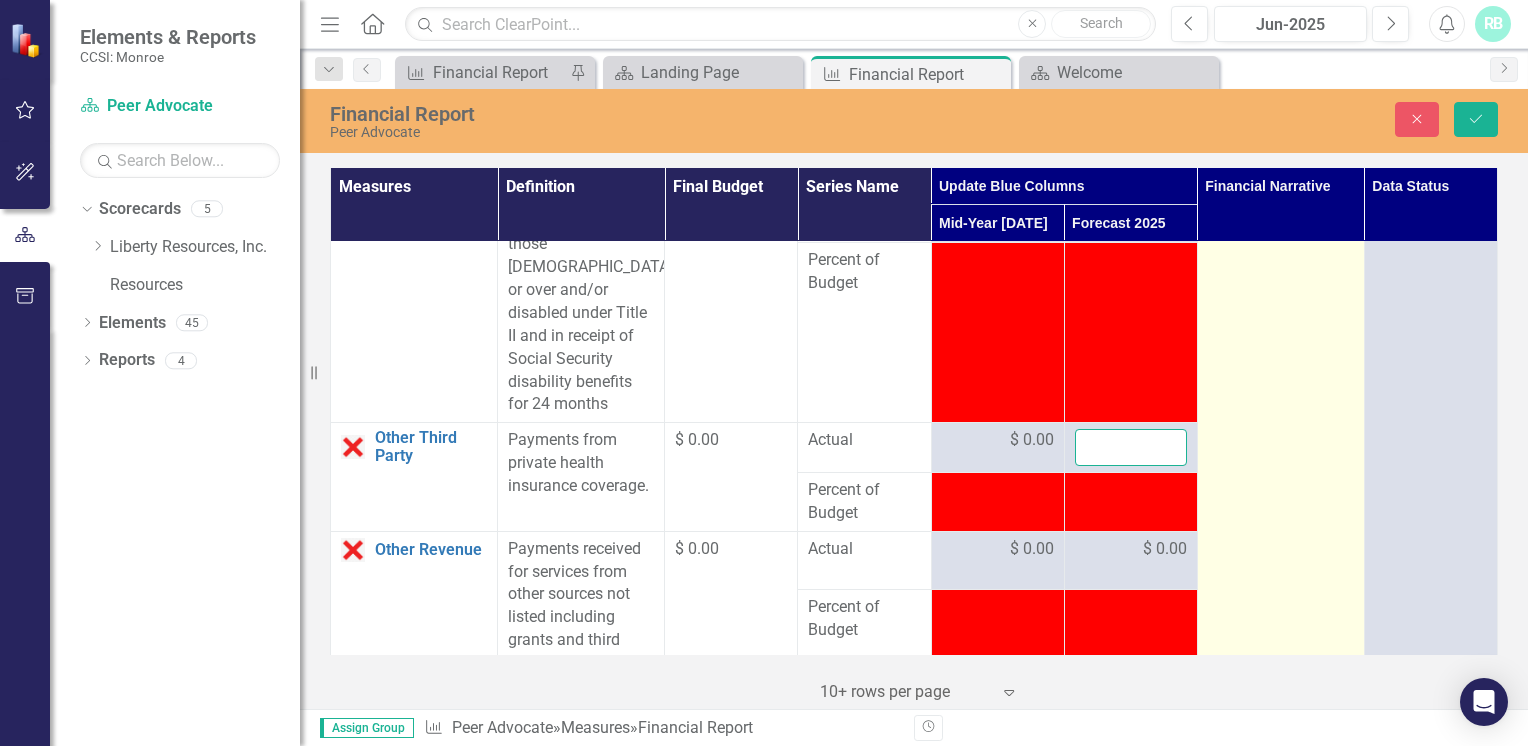 scroll, scrollTop: 2871, scrollLeft: 0, axis: vertical 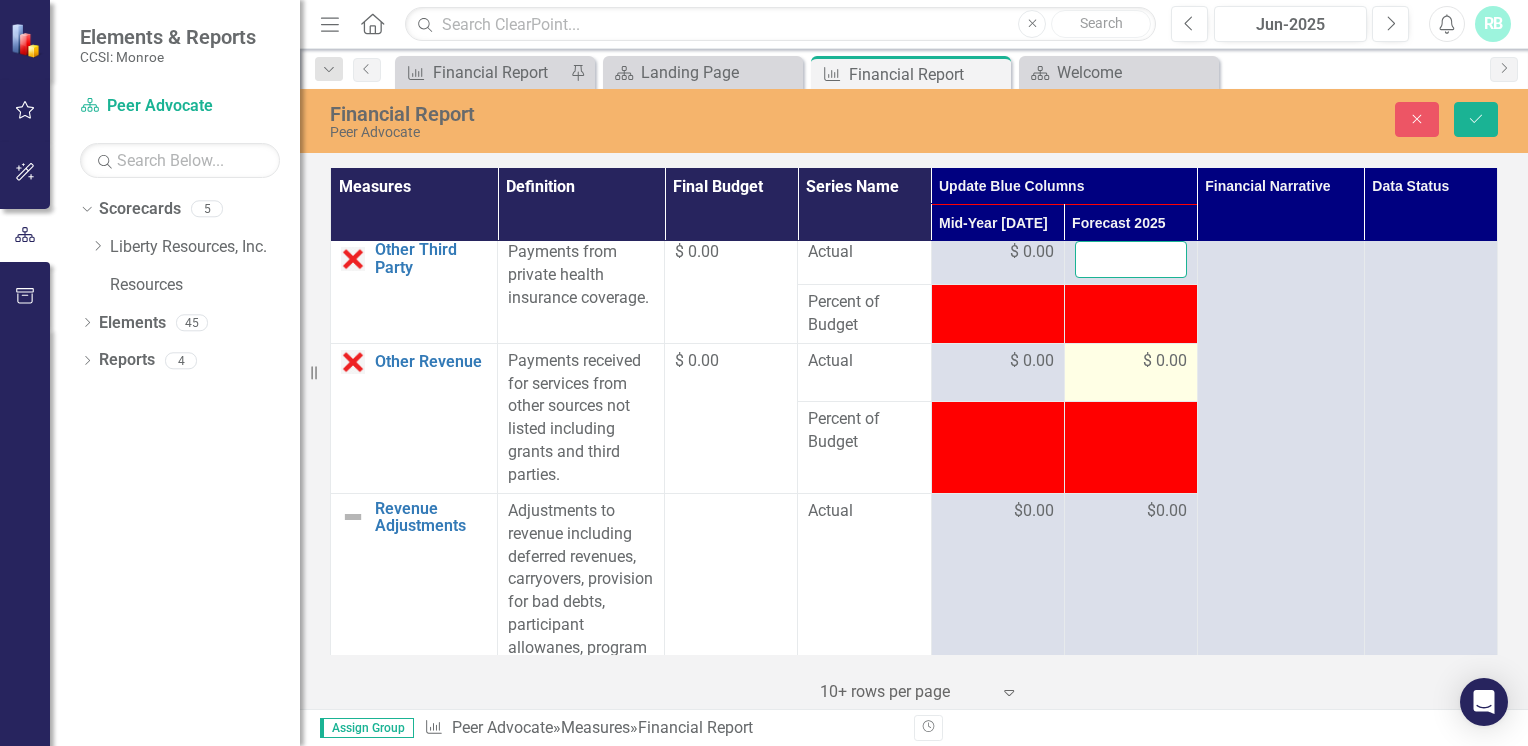 type 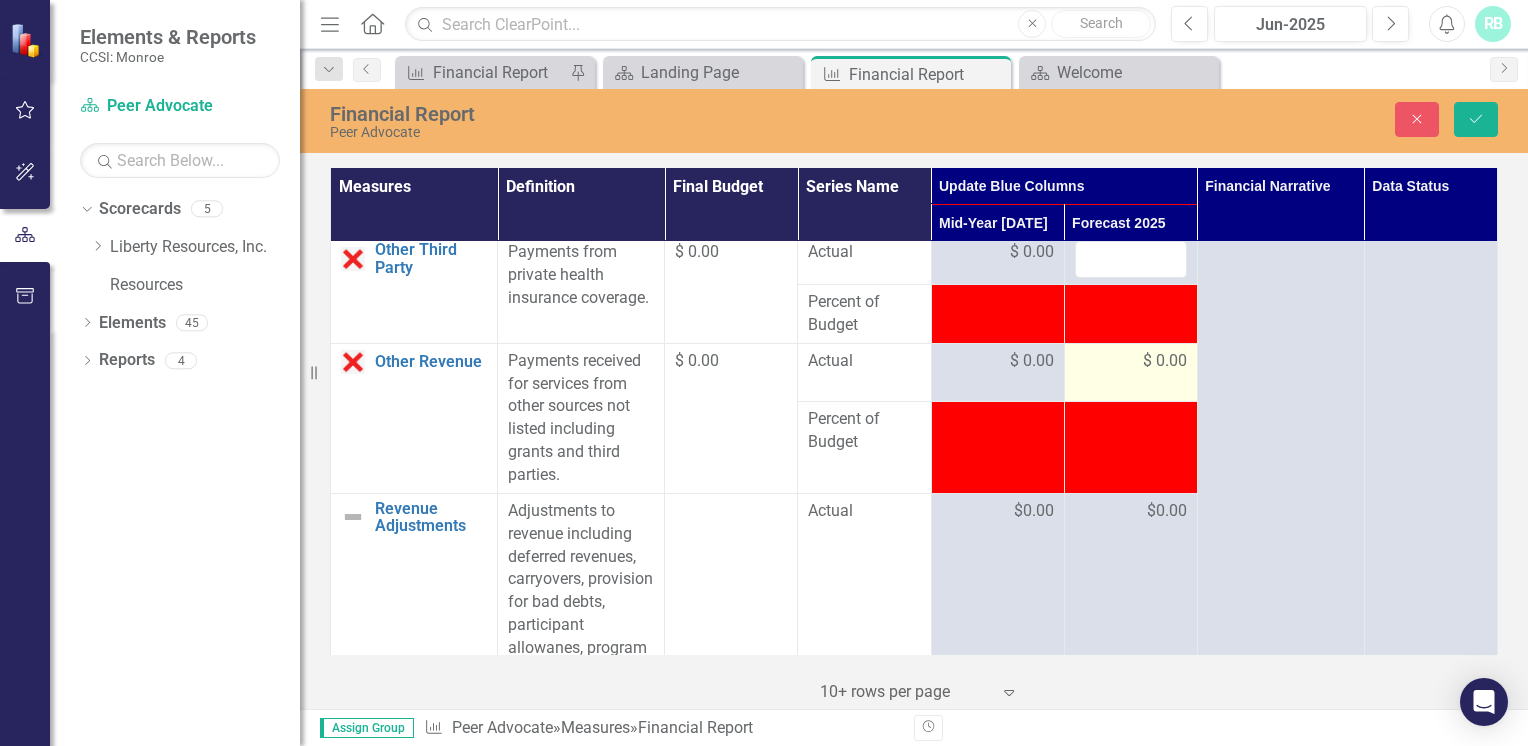 click on "$ 0.00" at bounding box center [1165, 361] 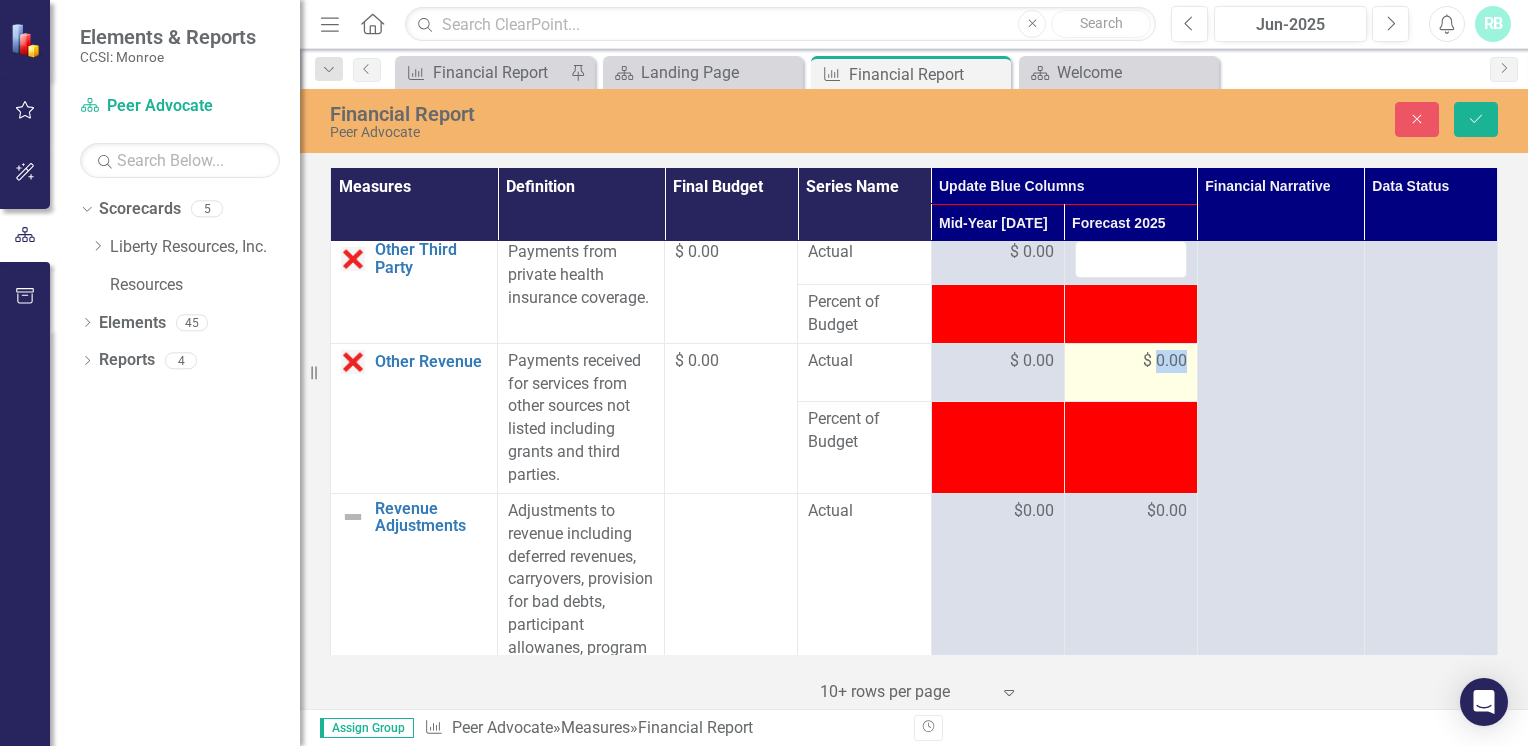 click on "$ 0.00" at bounding box center [1165, 361] 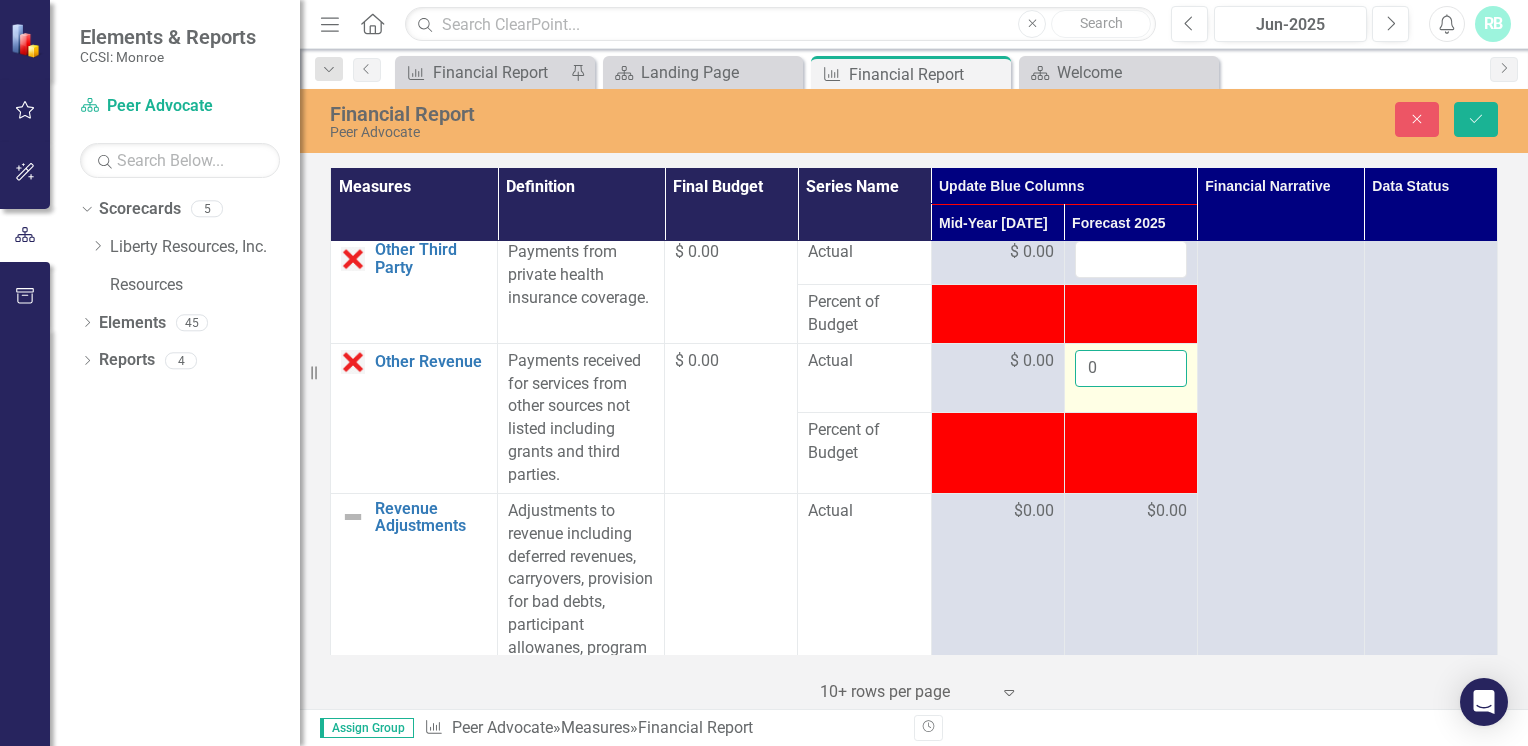 drag, startPoint x: 1158, startPoint y: 375, endPoint x: 1140, endPoint y: 382, distance: 19.313208 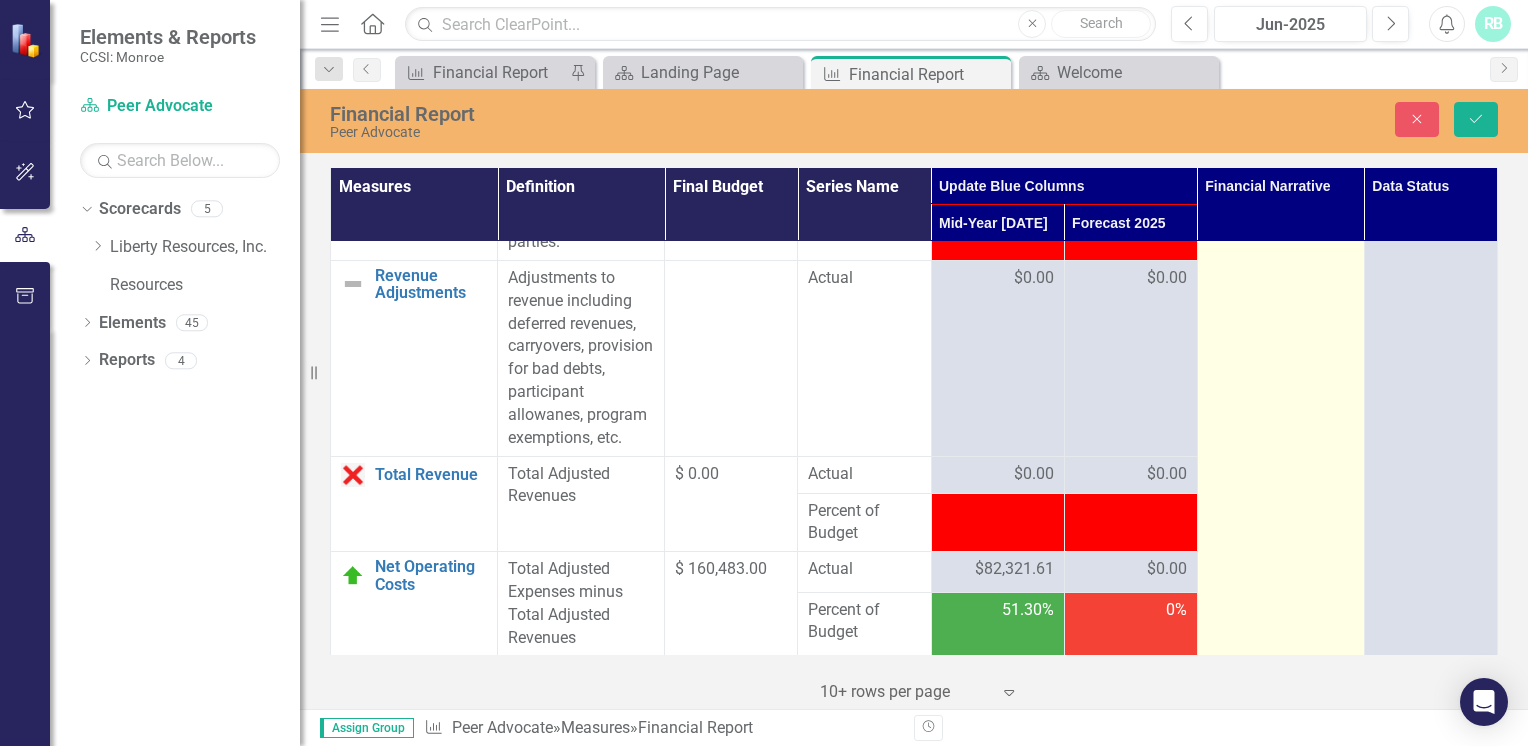 scroll, scrollTop: 3104, scrollLeft: 0, axis: vertical 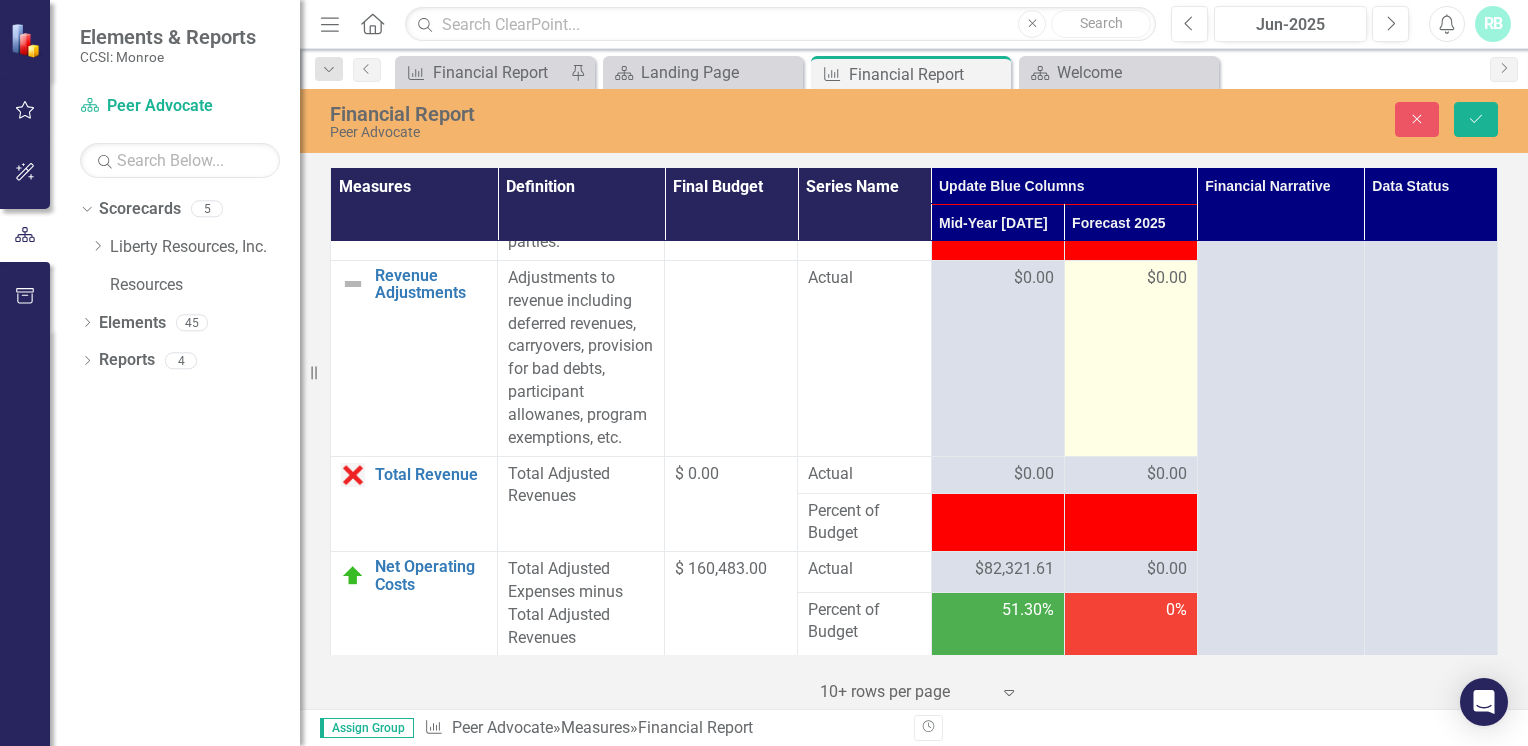type 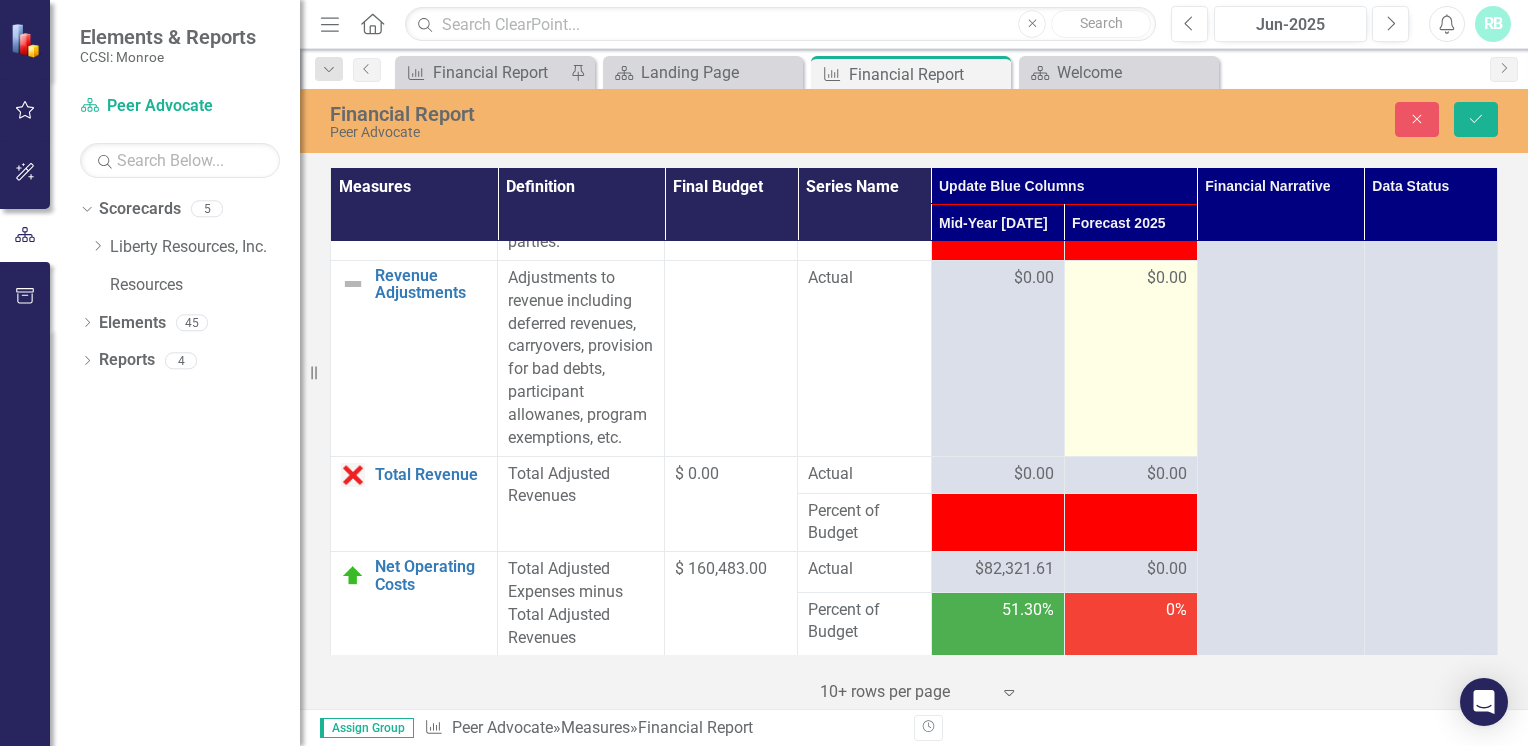 click on "$0.00" at bounding box center (1167, 278) 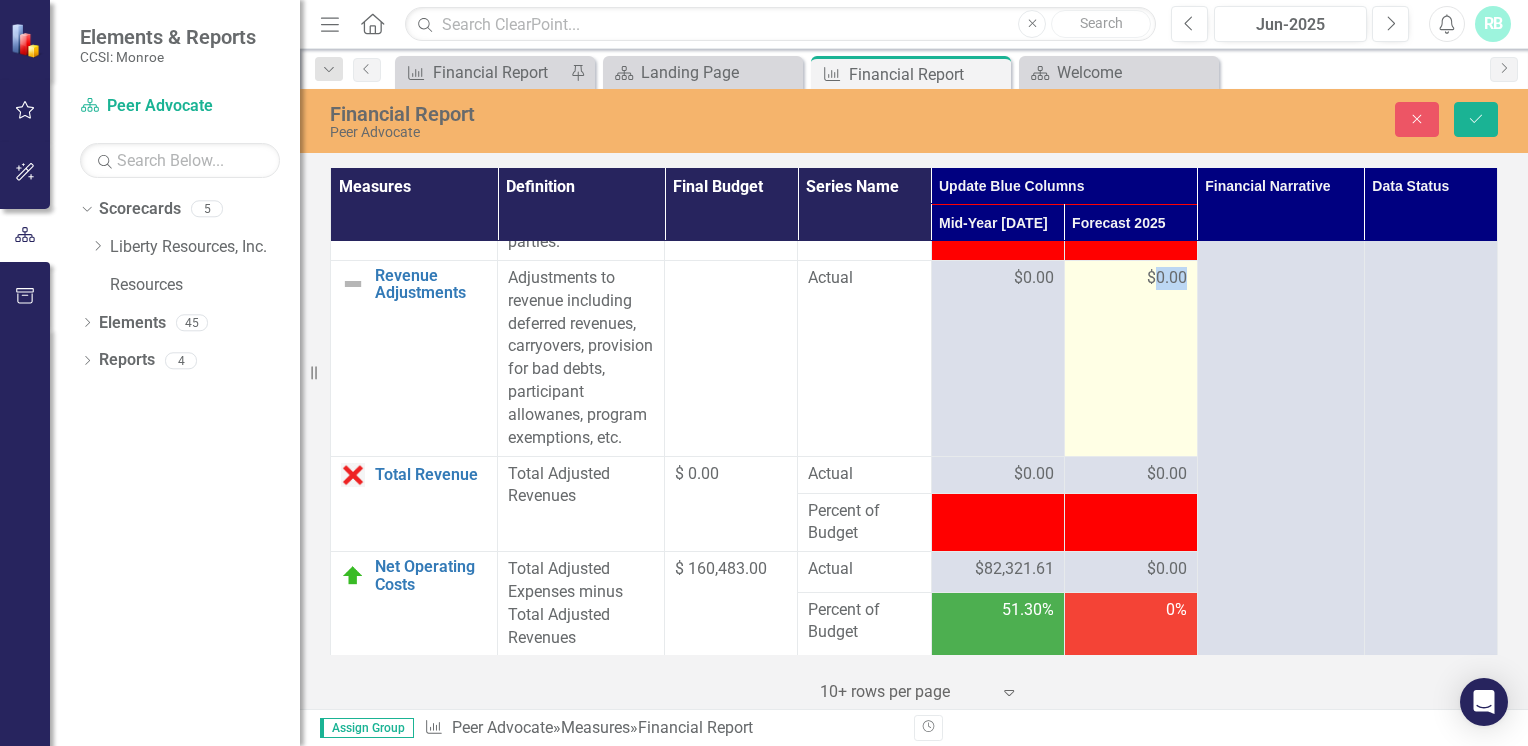 click on "$0.00" at bounding box center [1167, 278] 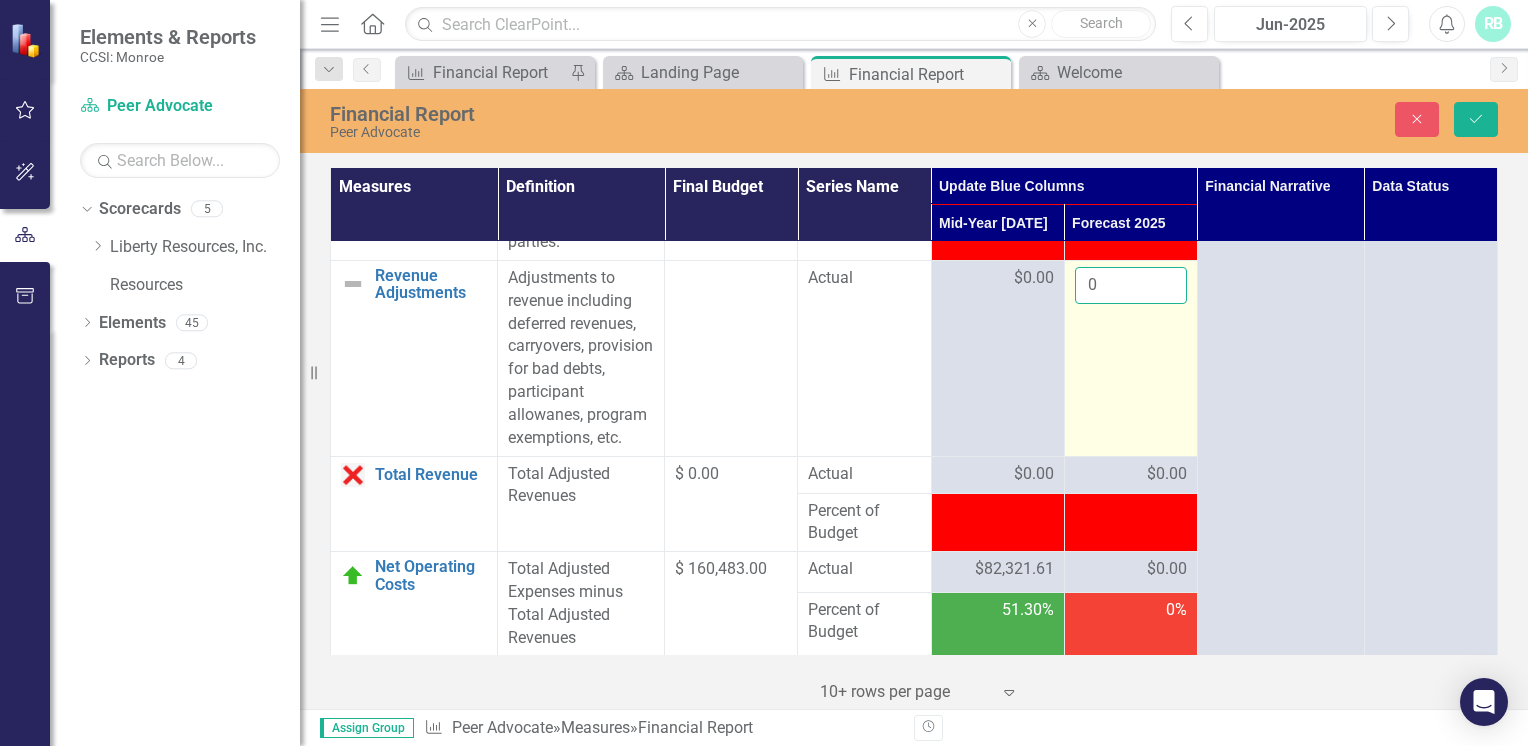 drag, startPoint x: 1148, startPoint y: 291, endPoint x: 1120, endPoint y: 303, distance: 30.463093 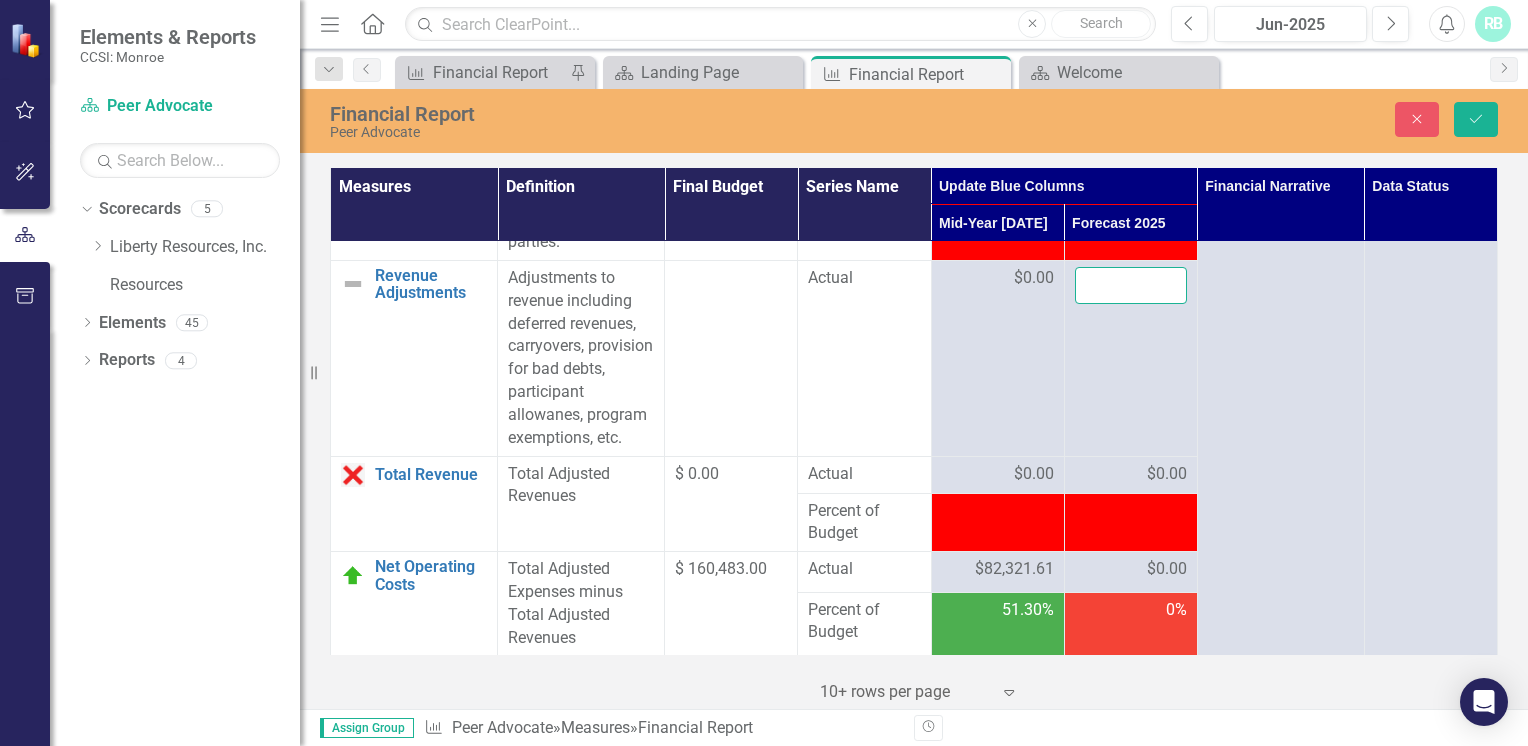 type 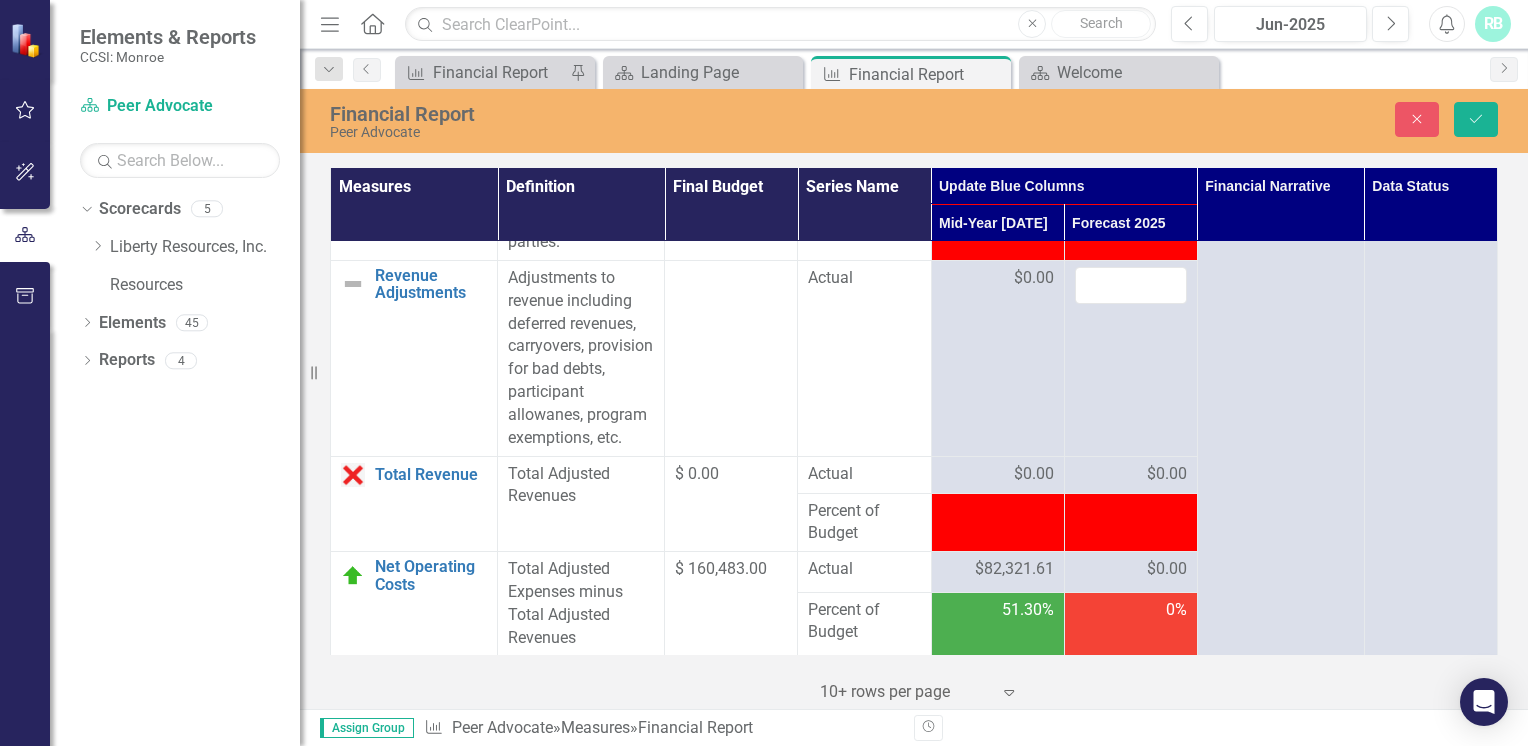 click on "$0.00" at bounding box center (1167, 474) 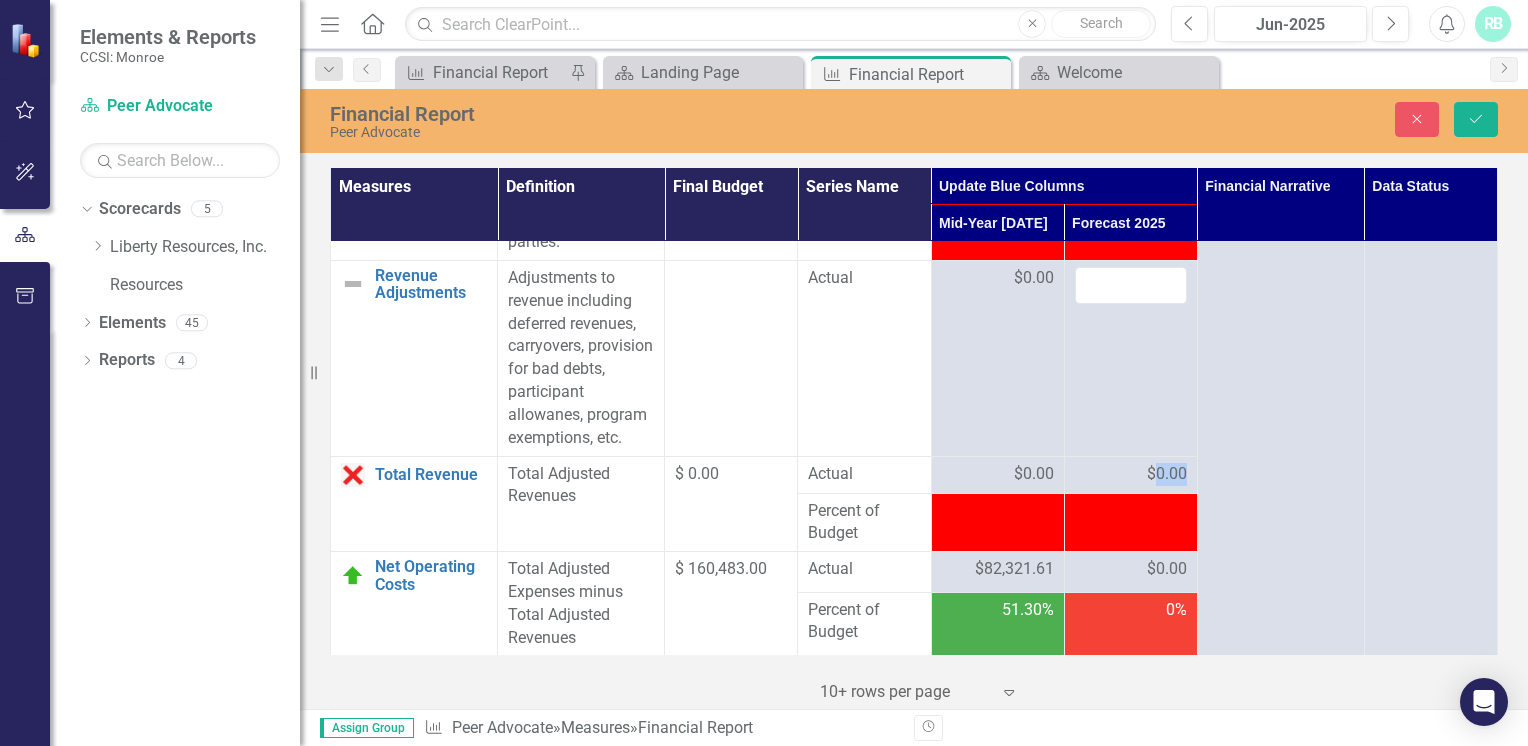 click on "$0.00" at bounding box center (1167, 474) 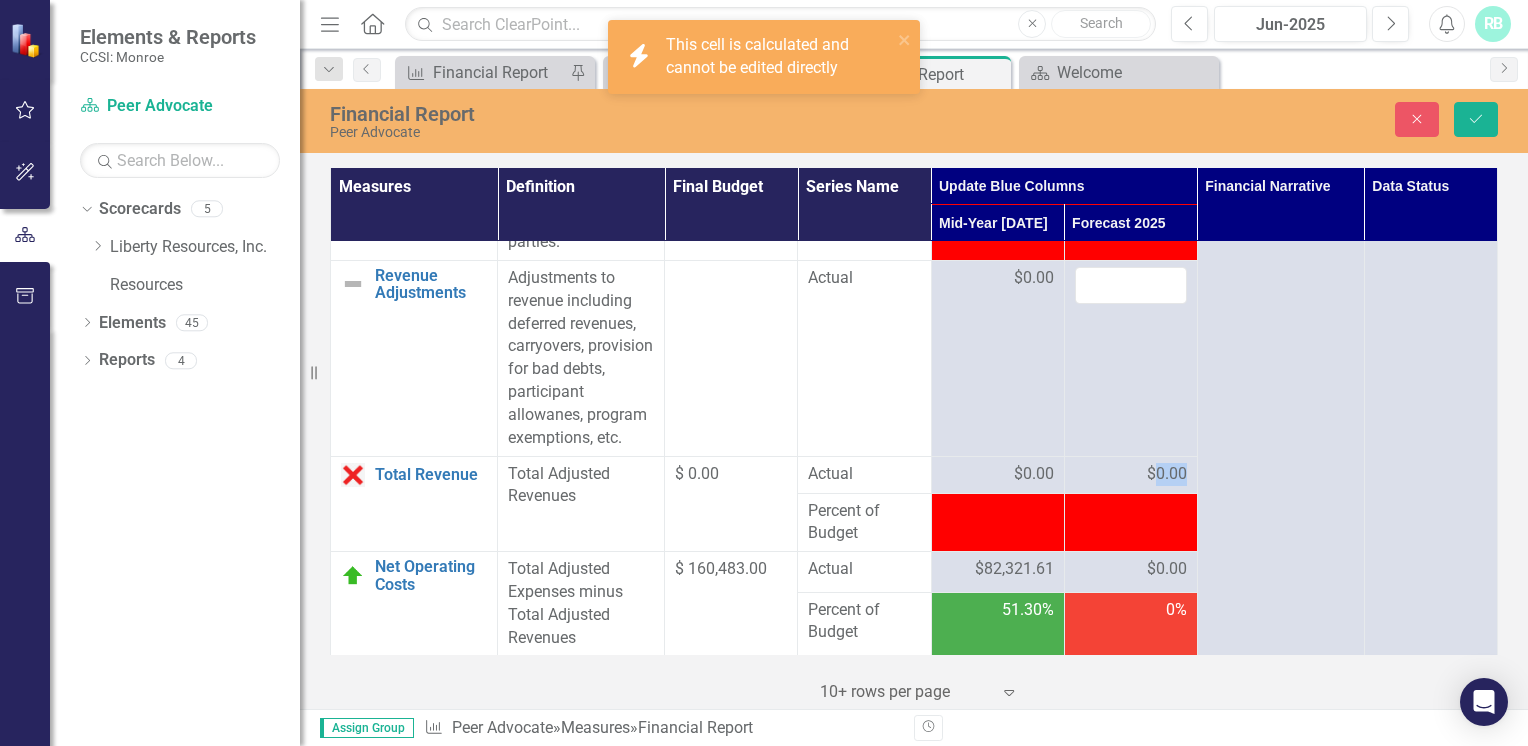 drag, startPoint x: 1152, startPoint y: 490, endPoint x: 1148, endPoint y: 592, distance: 102.0784 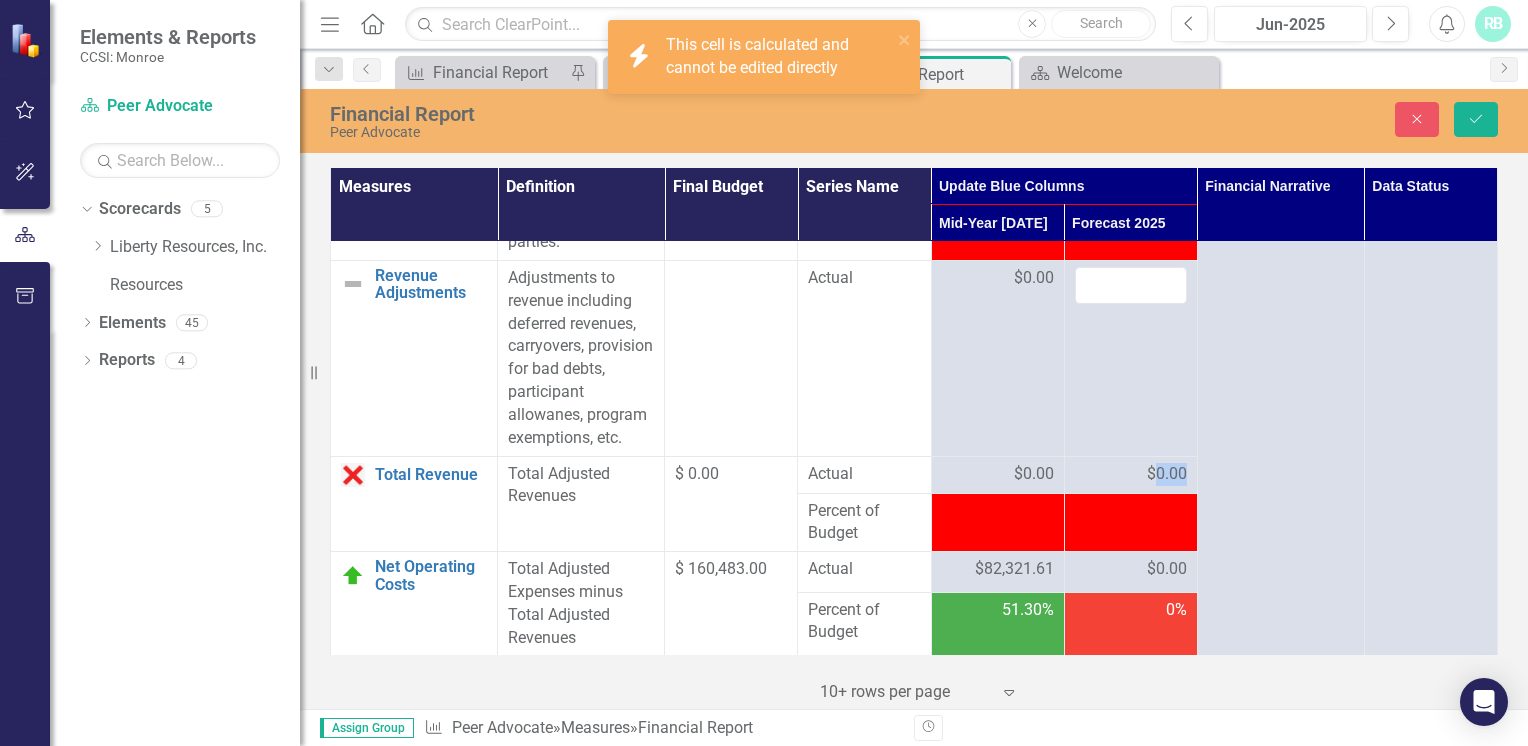 click on "$0.00" at bounding box center (1167, 569) 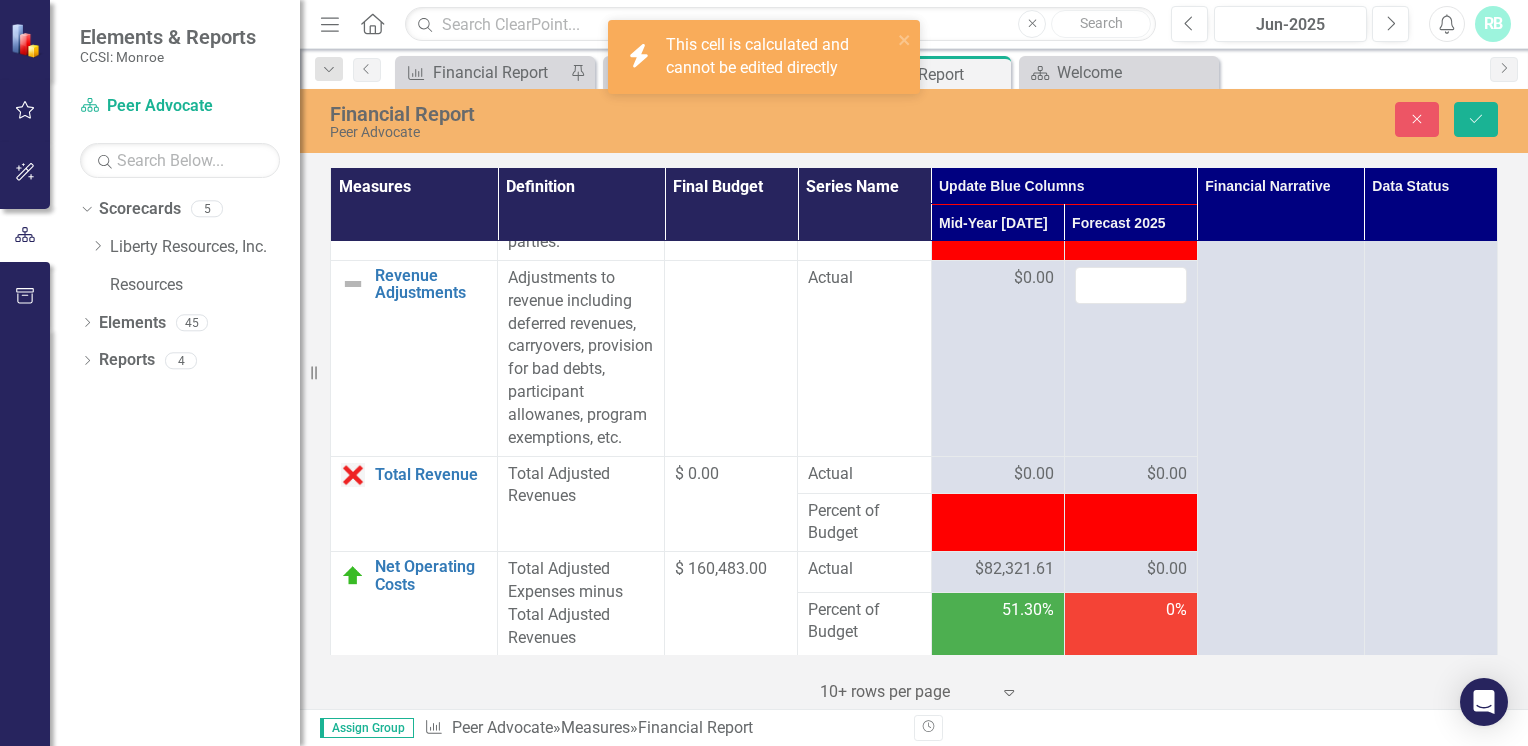 click on "$0.00" at bounding box center (1167, 569) 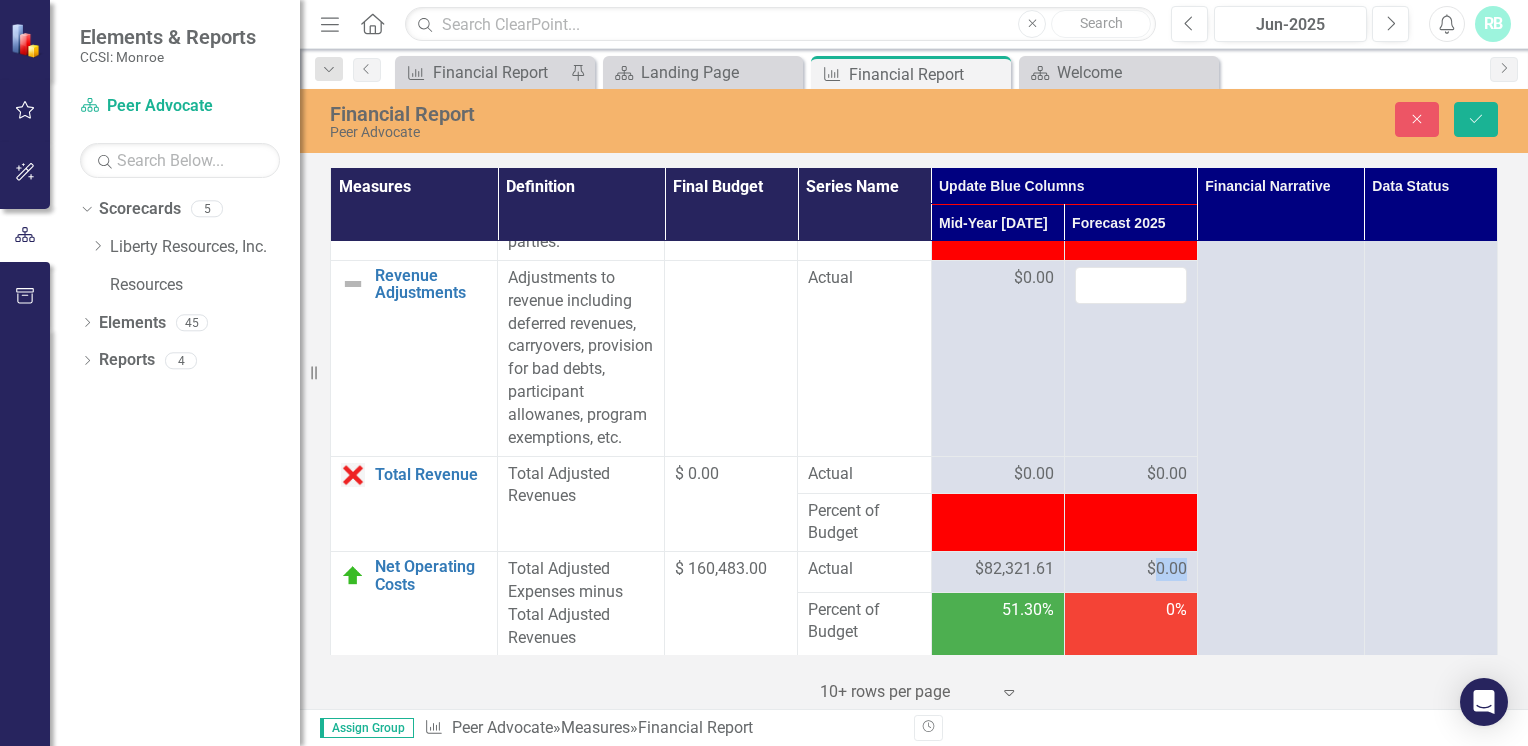 click on "$0.00" at bounding box center [1167, 569] 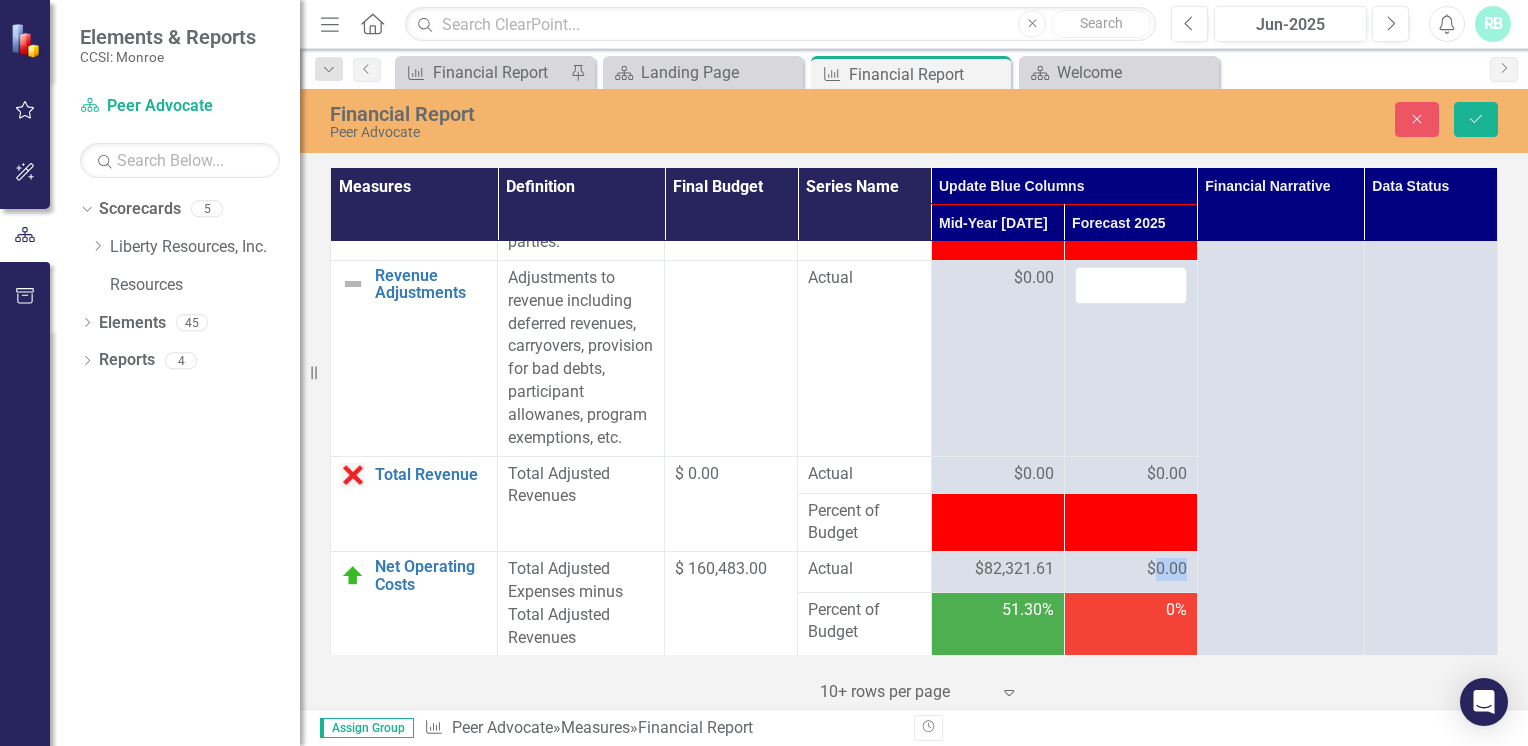 click on "$0.00" at bounding box center (1167, 569) 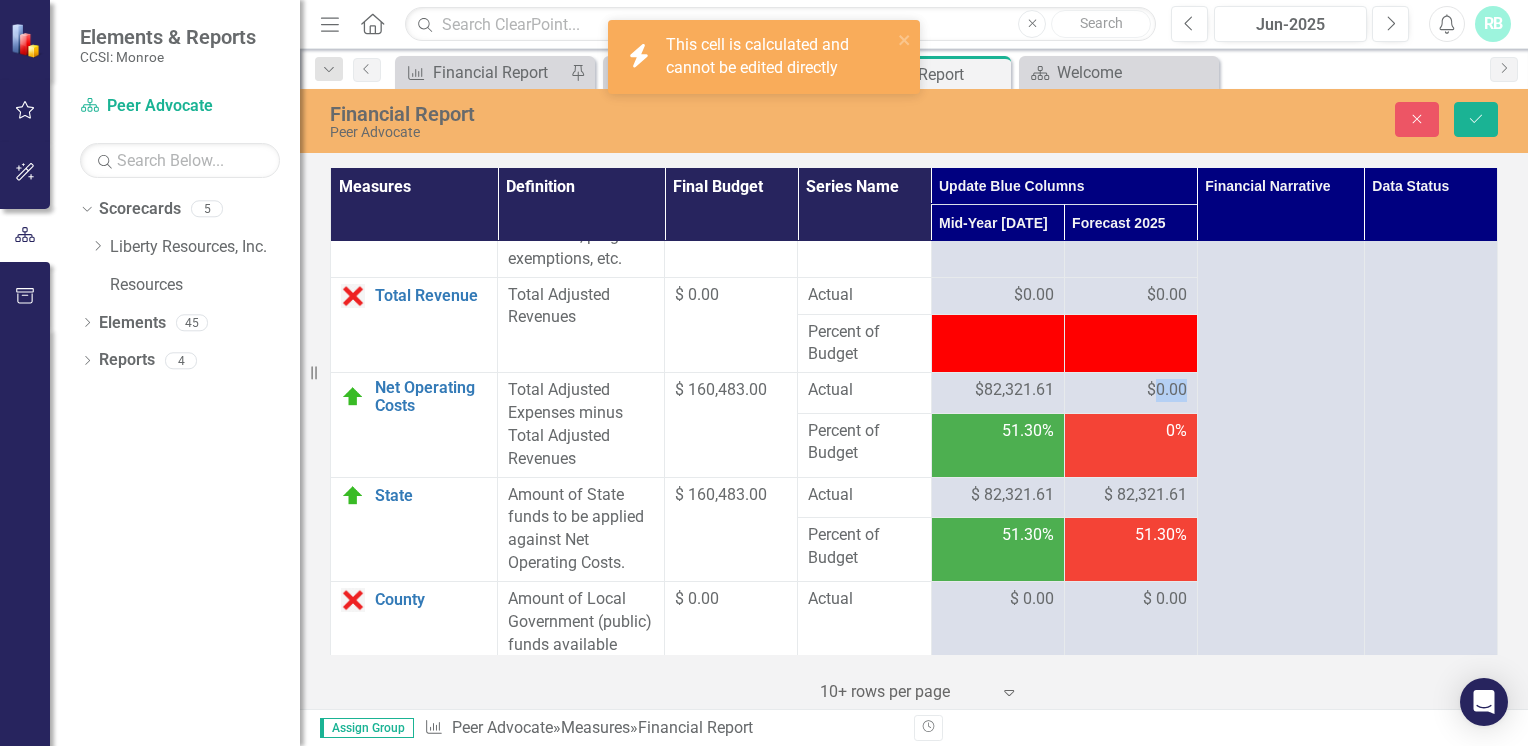 scroll, scrollTop: 3292, scrollLeft: 0, axis: vertical 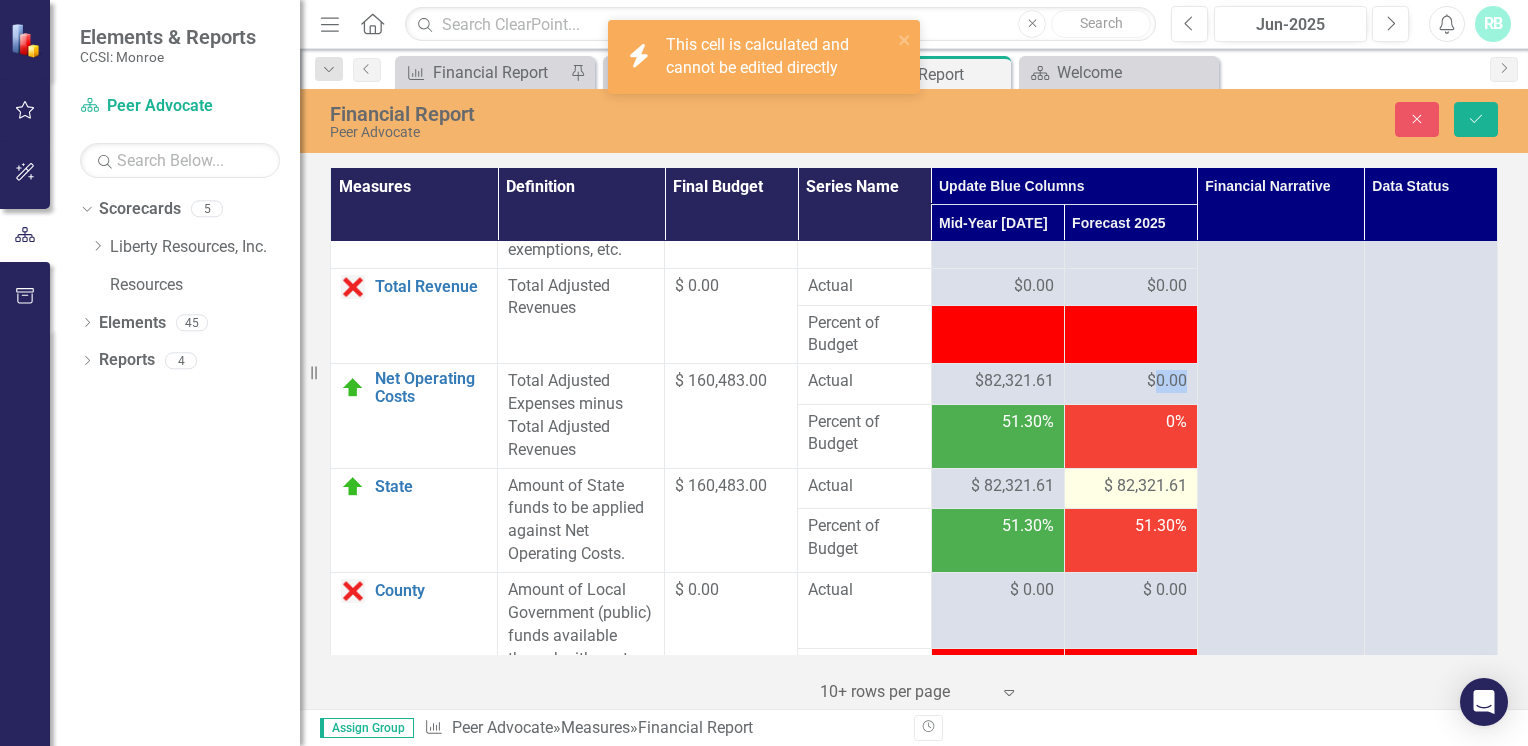 drag, startPoint x: 1148, startPoint y: 586, endPoint x: 1112, endPoint y: 501, distance: 92.309265 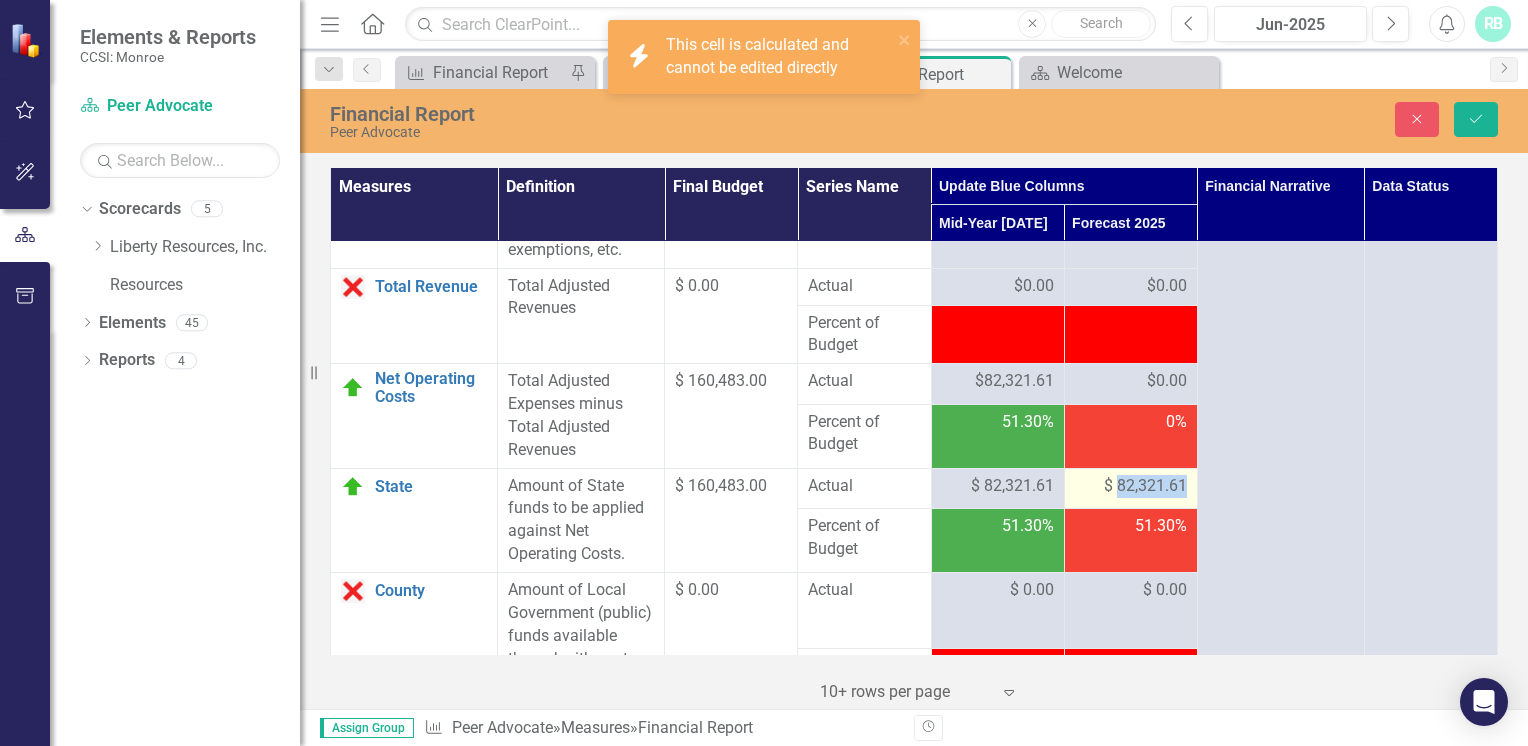 click on "$ 82,321.61" at bounding box center (1145, 486) 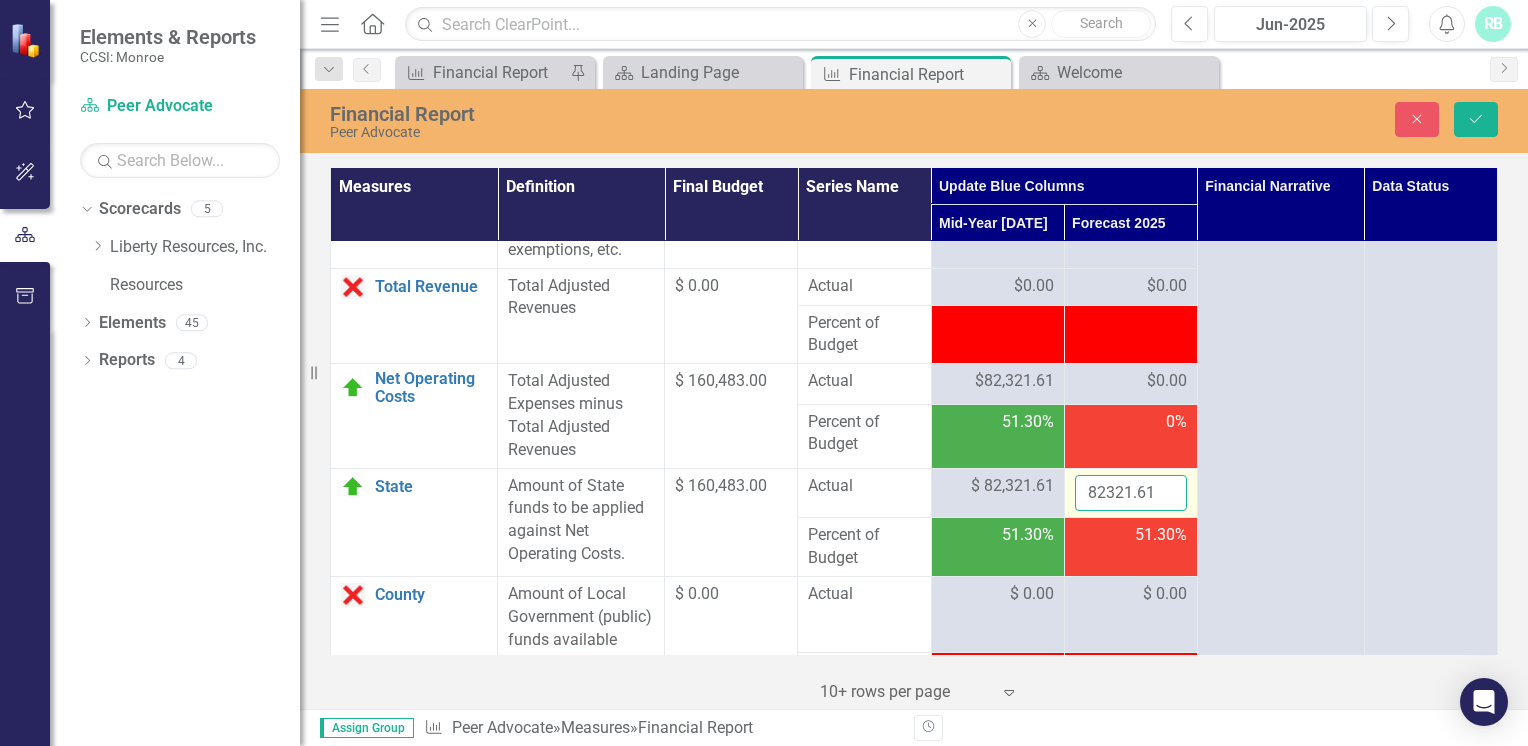 drag, startPoint x: 1112, startPoint y: 501, endPoint x: 1162, endPoint y: 510, distance: 50.803543 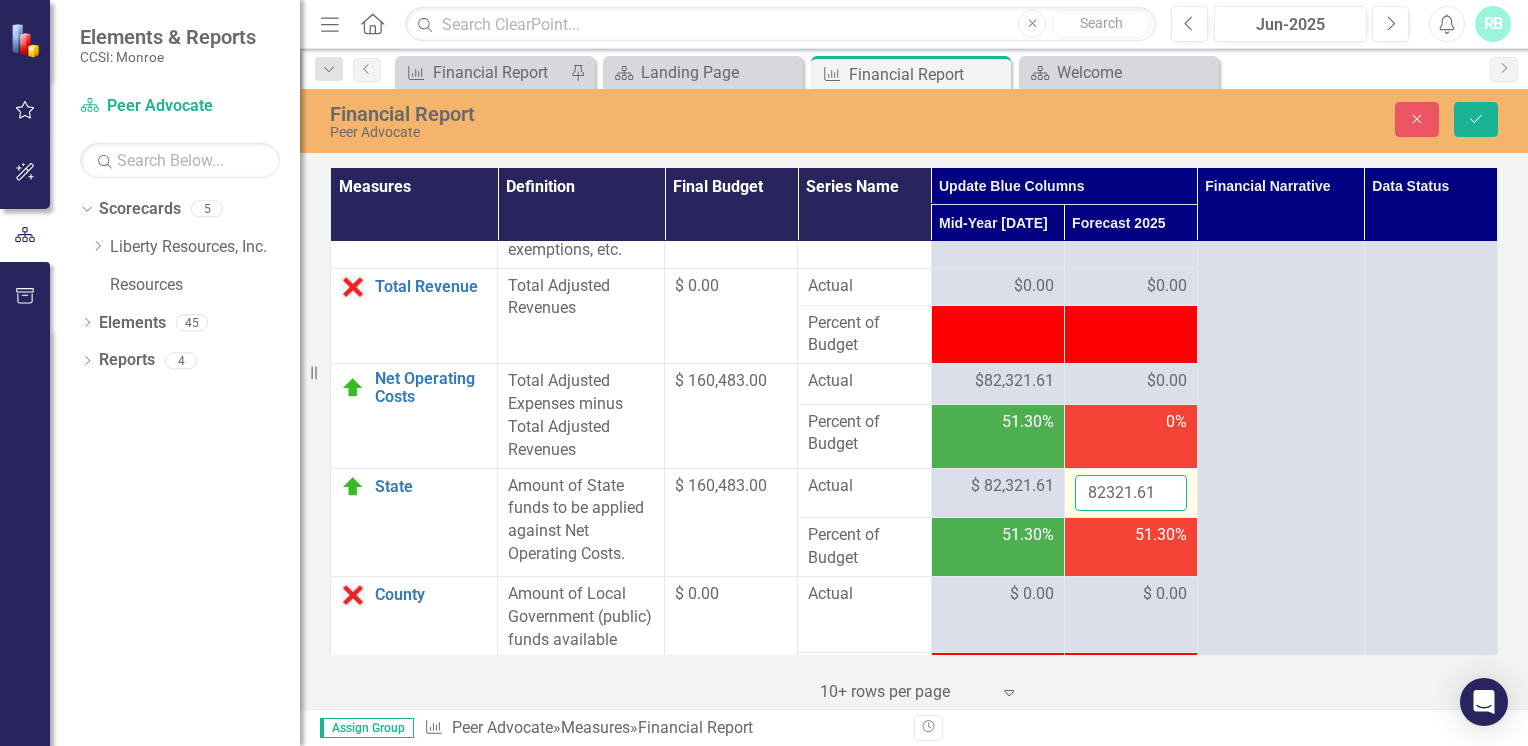 click on "82321.61" at bounding box center (1131, 493) 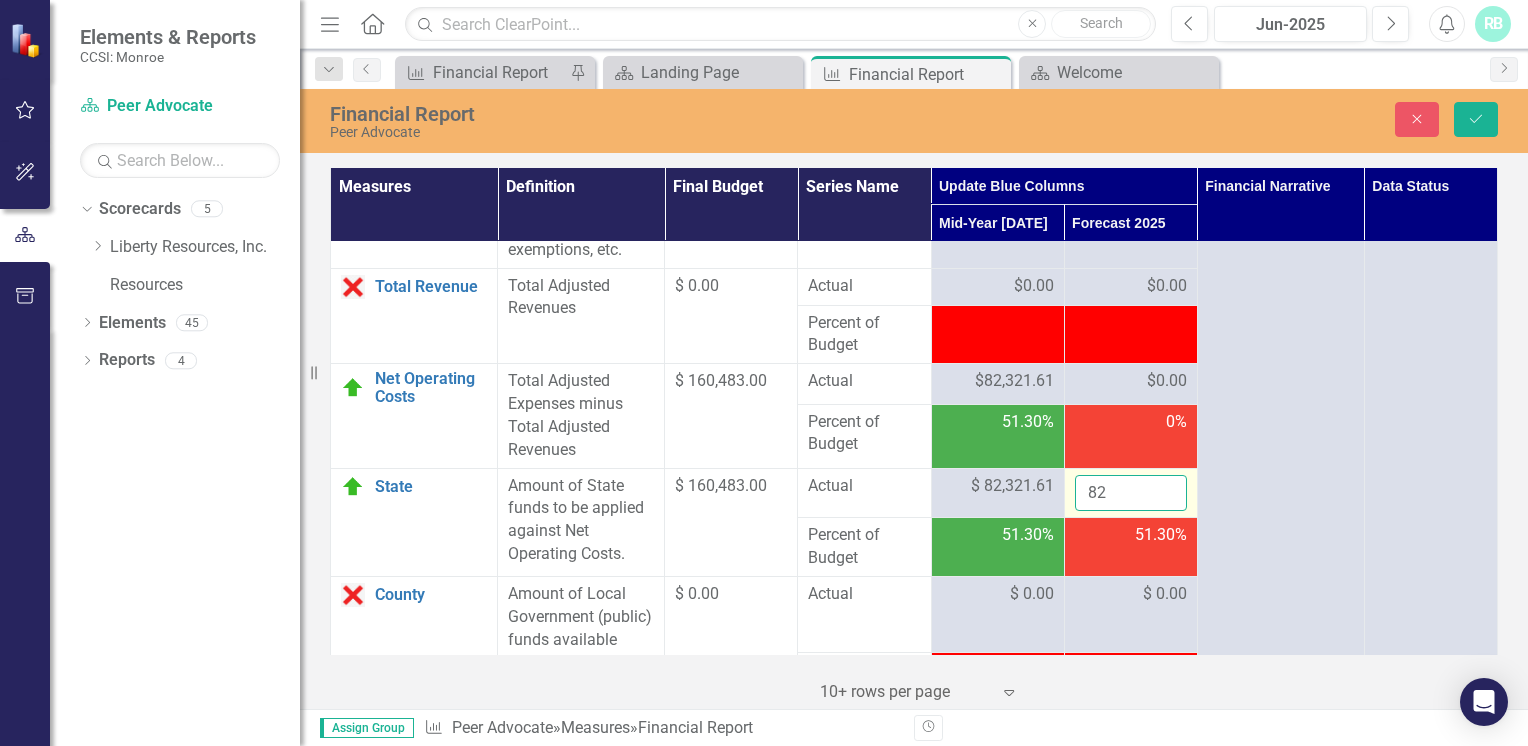 type on "8" 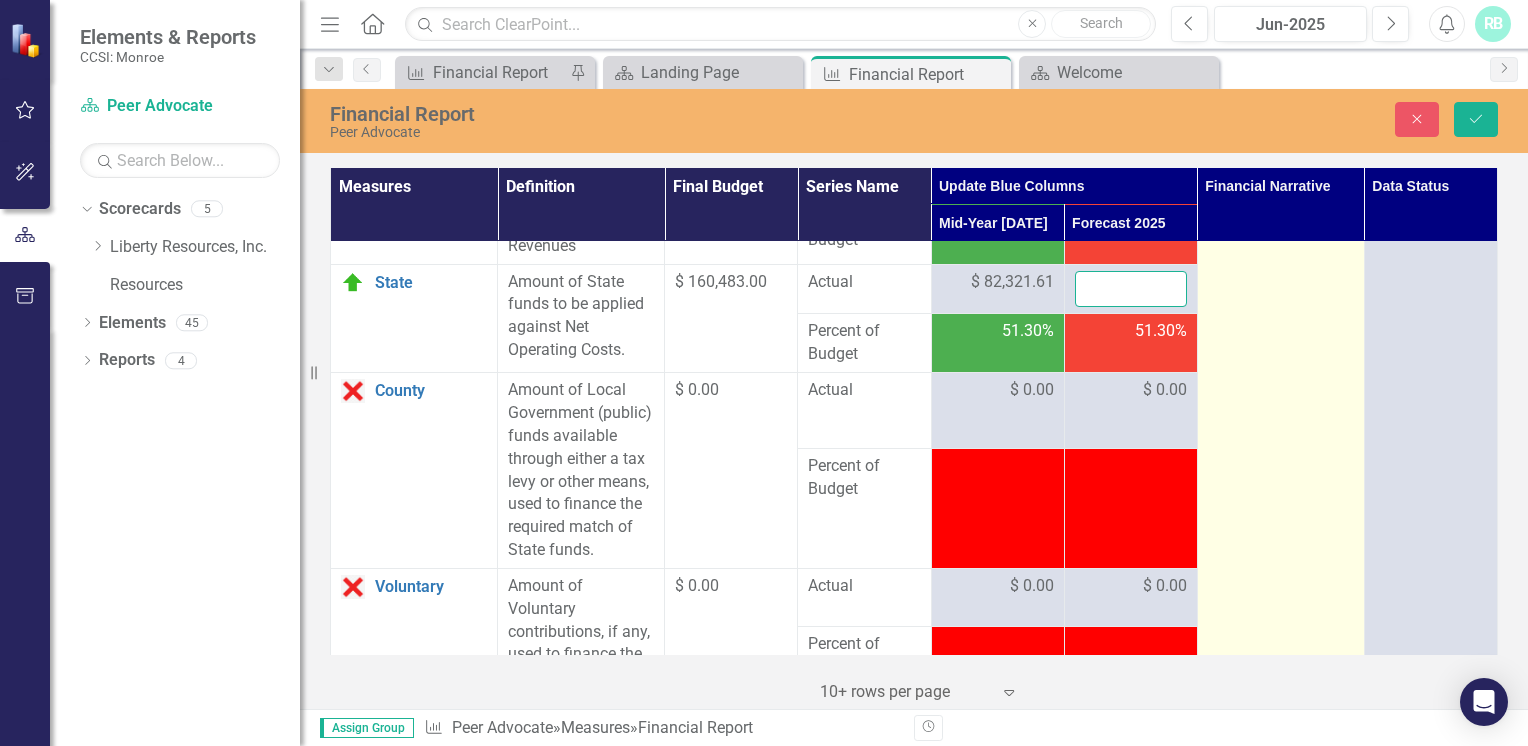 scroll, scrollTop: 3540, scrollLeft: 0, axis: vertical 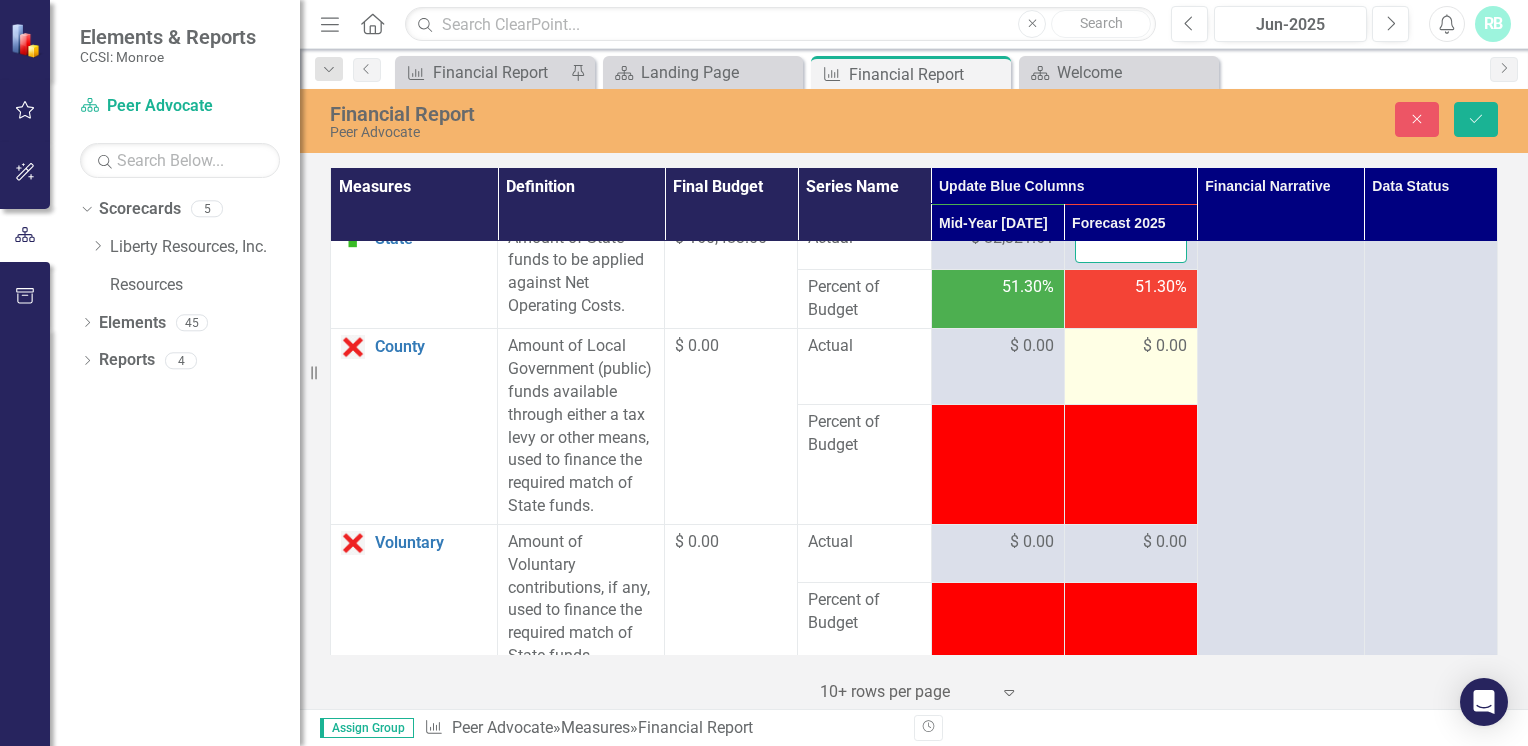 type 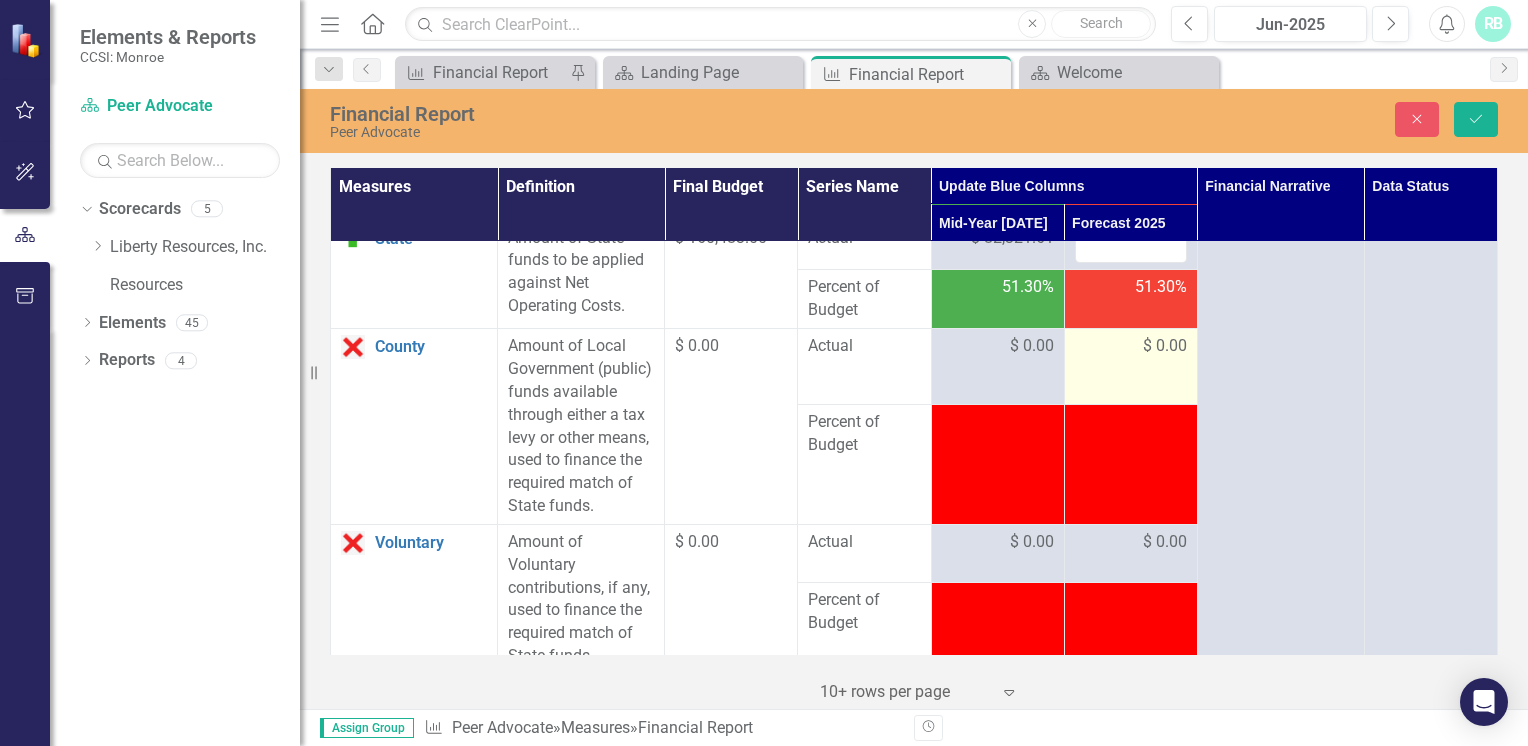 click on "$ 0.00" at bounding box center (1165, 346) 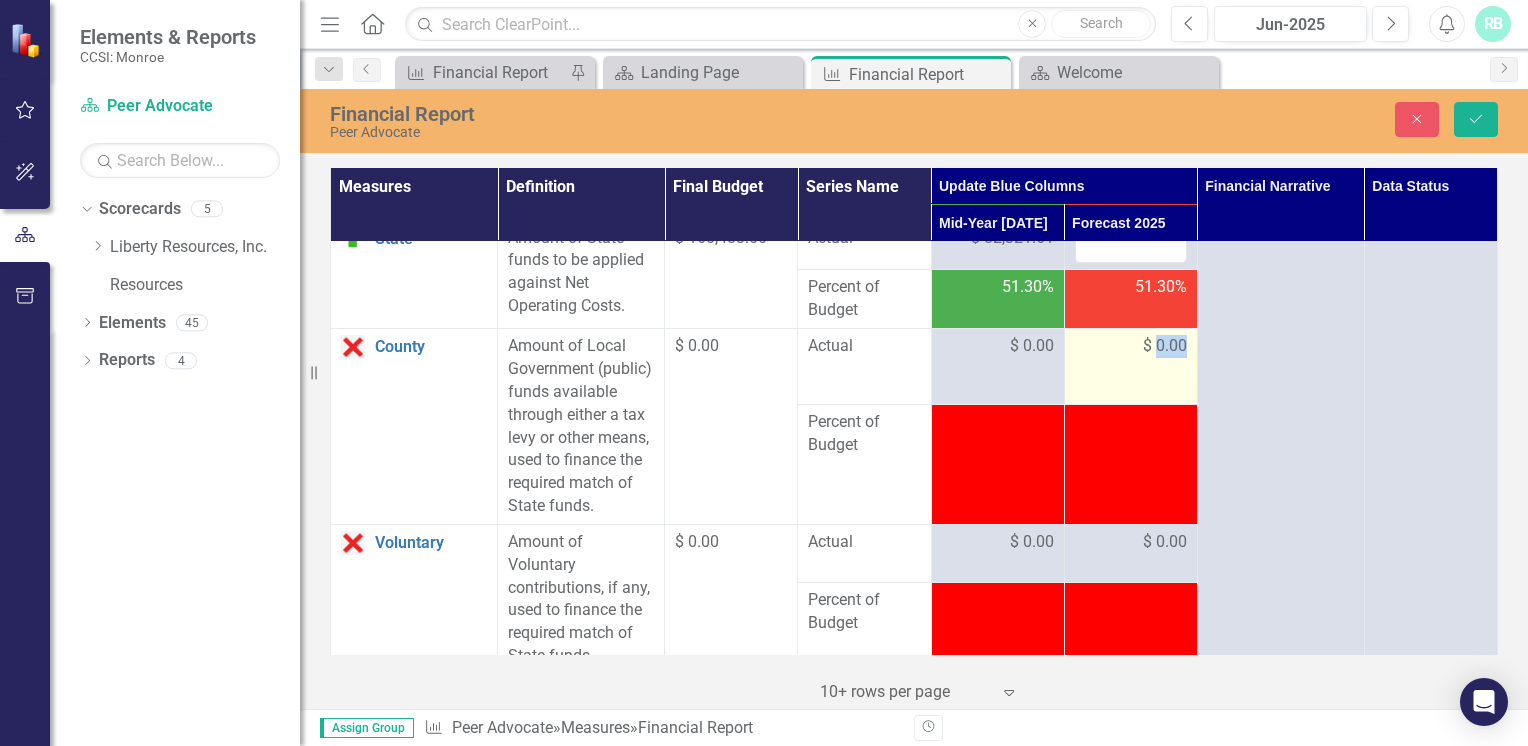 click on "$ 0.00" at bounding box center (1165, 346) 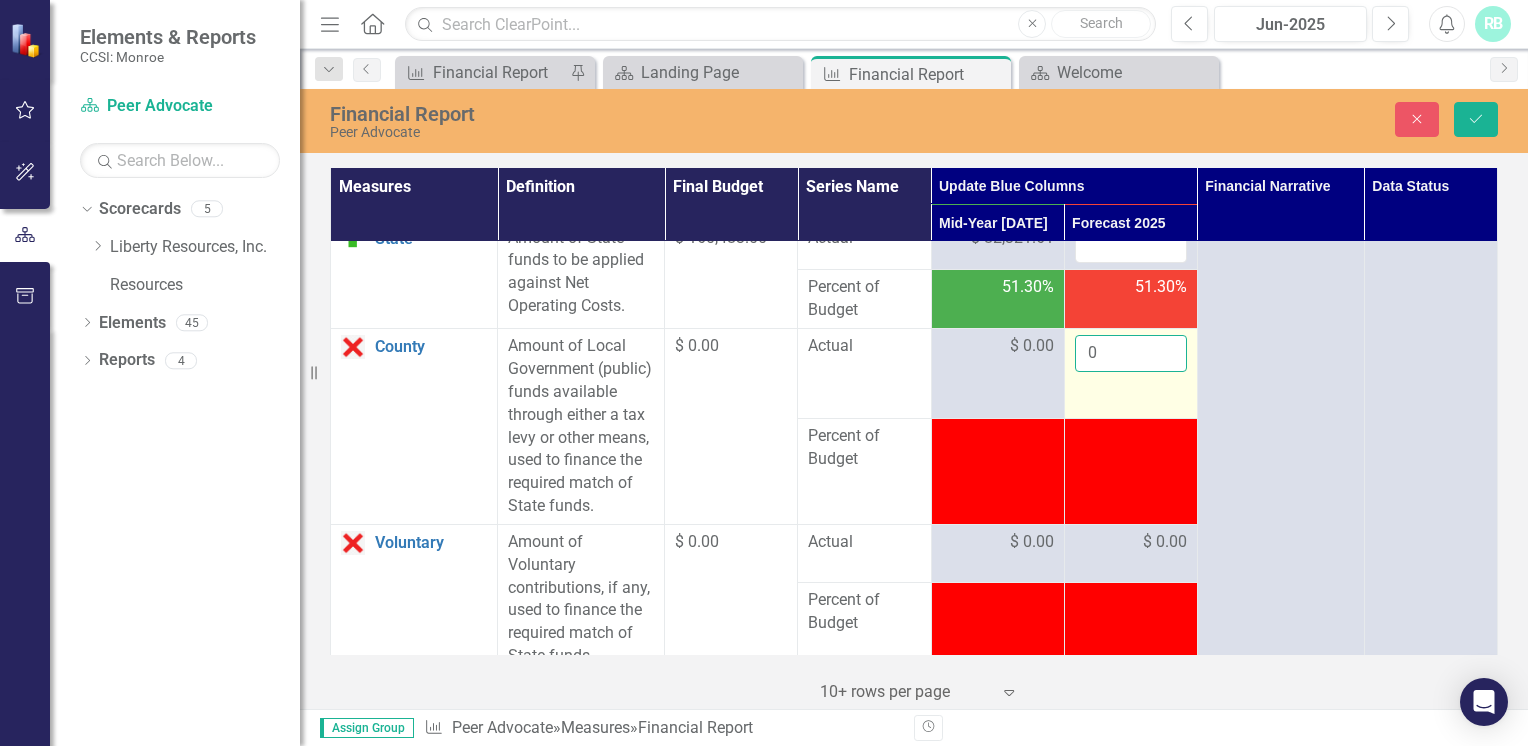 drag, startPoint x: 1158, startPoint y: 370, endPoint x: 1108, endPoint y: 371, distance: 50.01 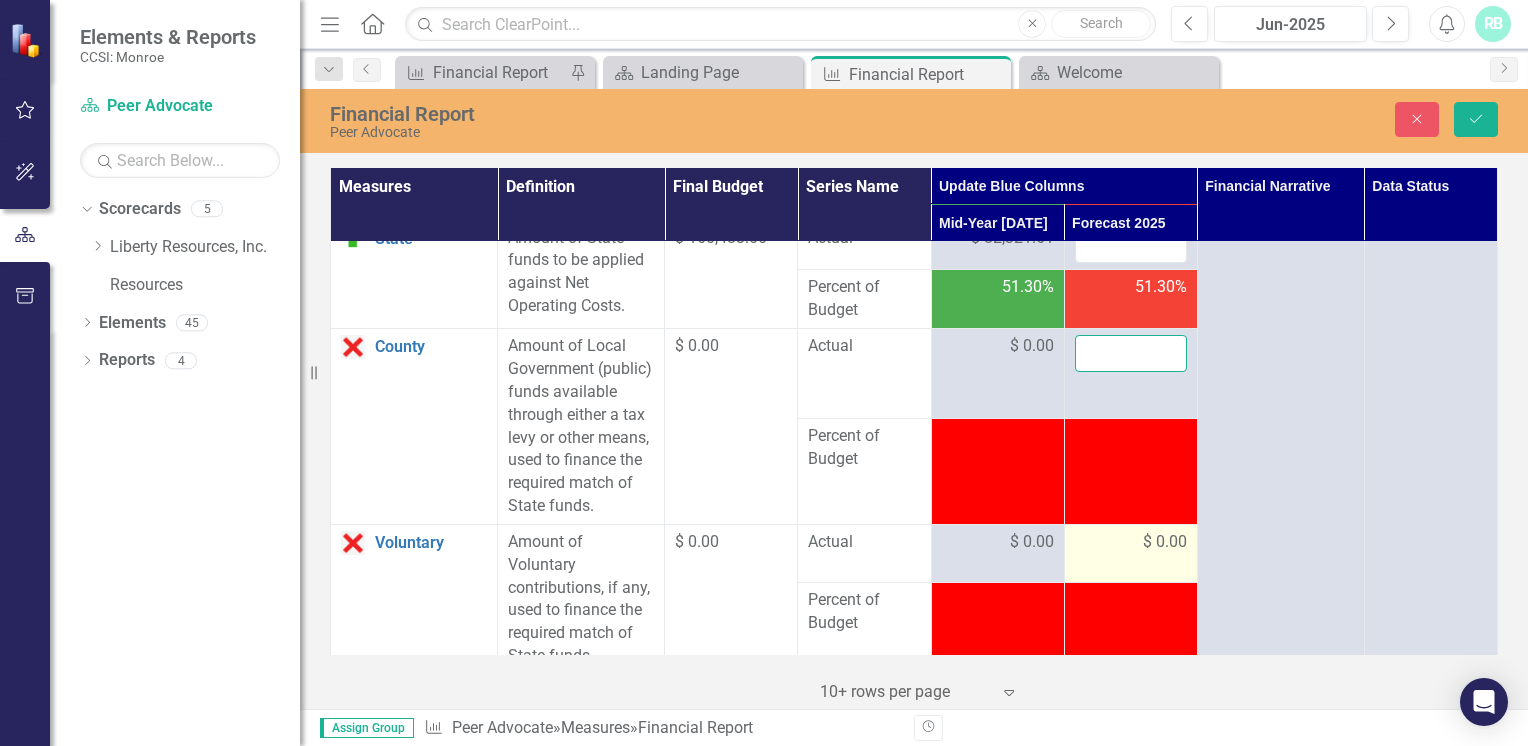 type 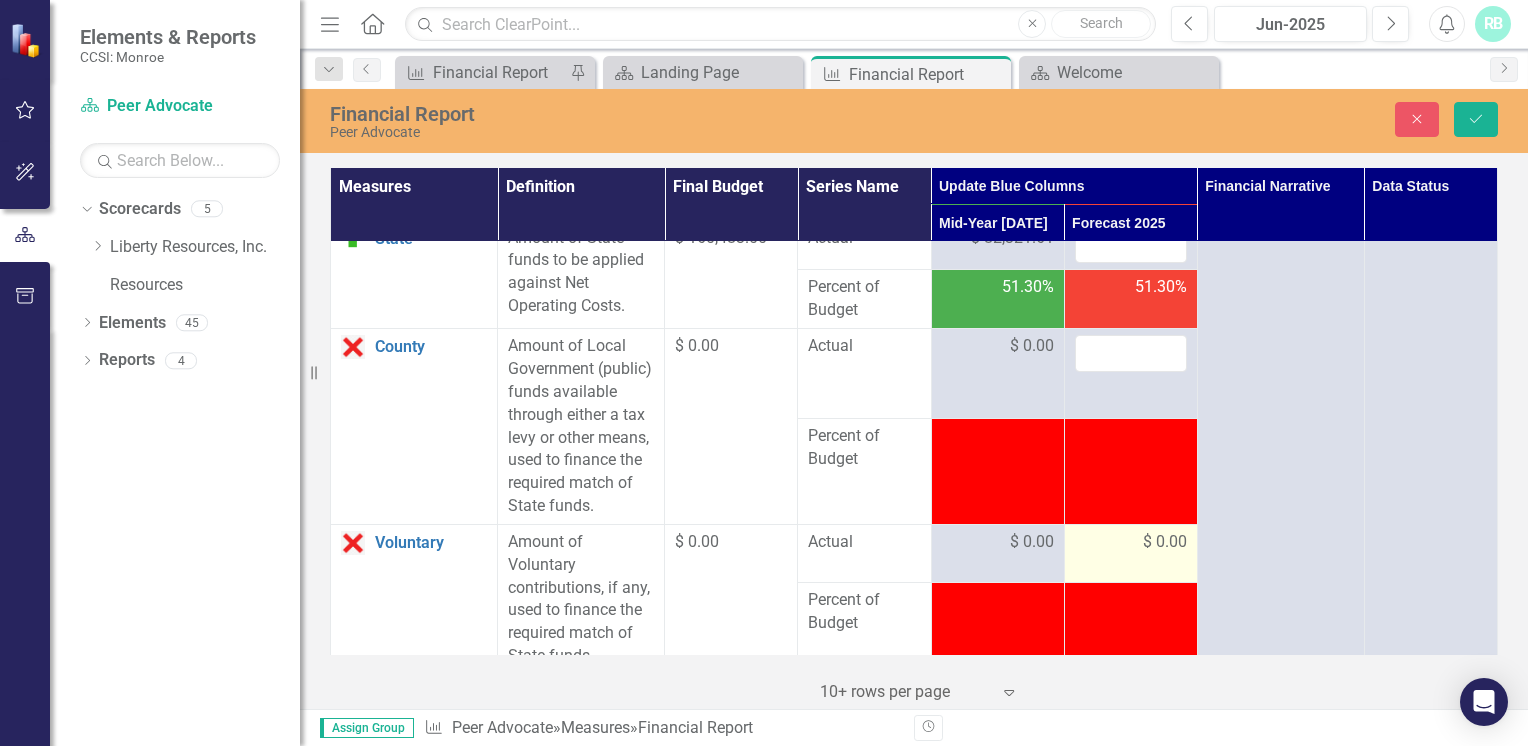 click on "$ 0.00" at bounding box center [1165, 542] 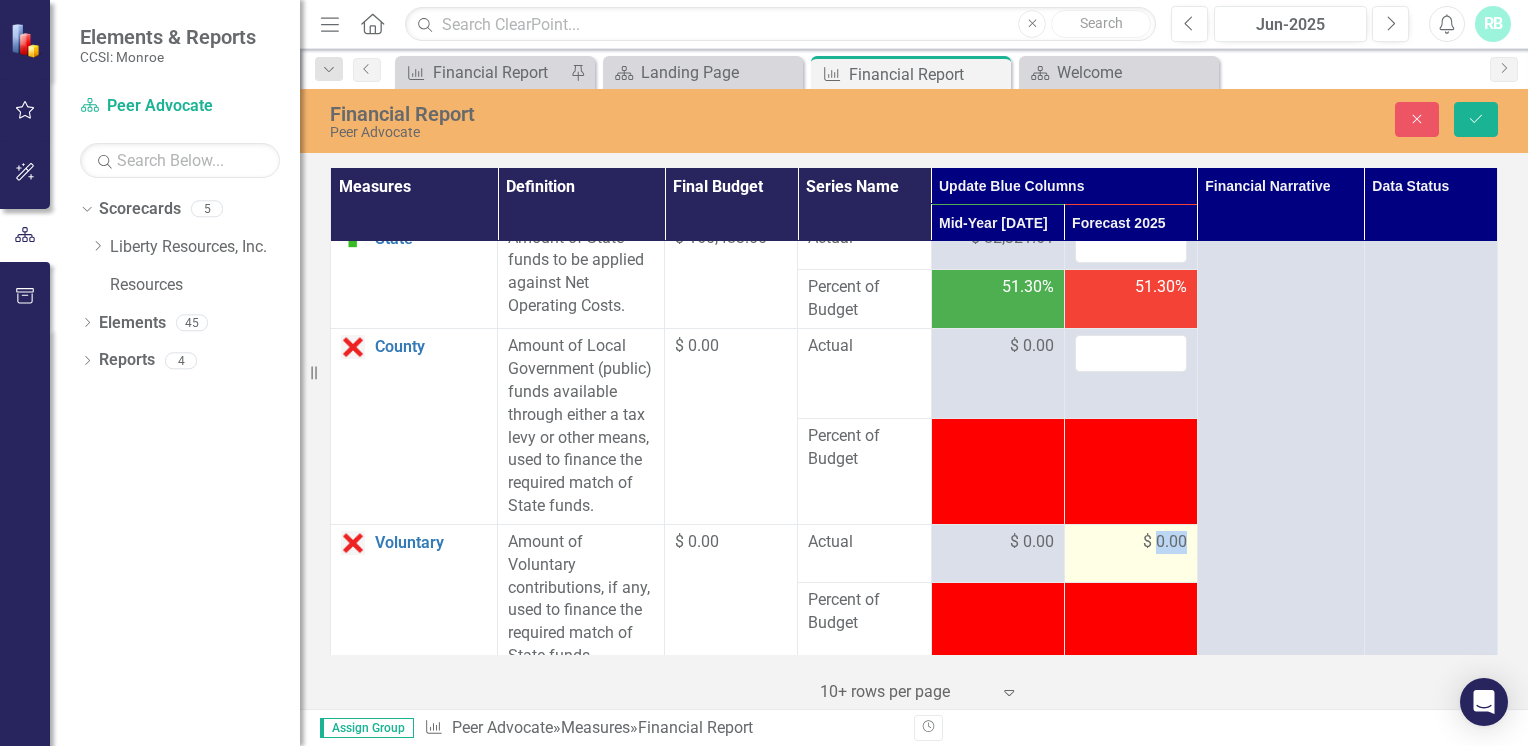 click on "$ 0.00" at bounding box center (1165, 542) 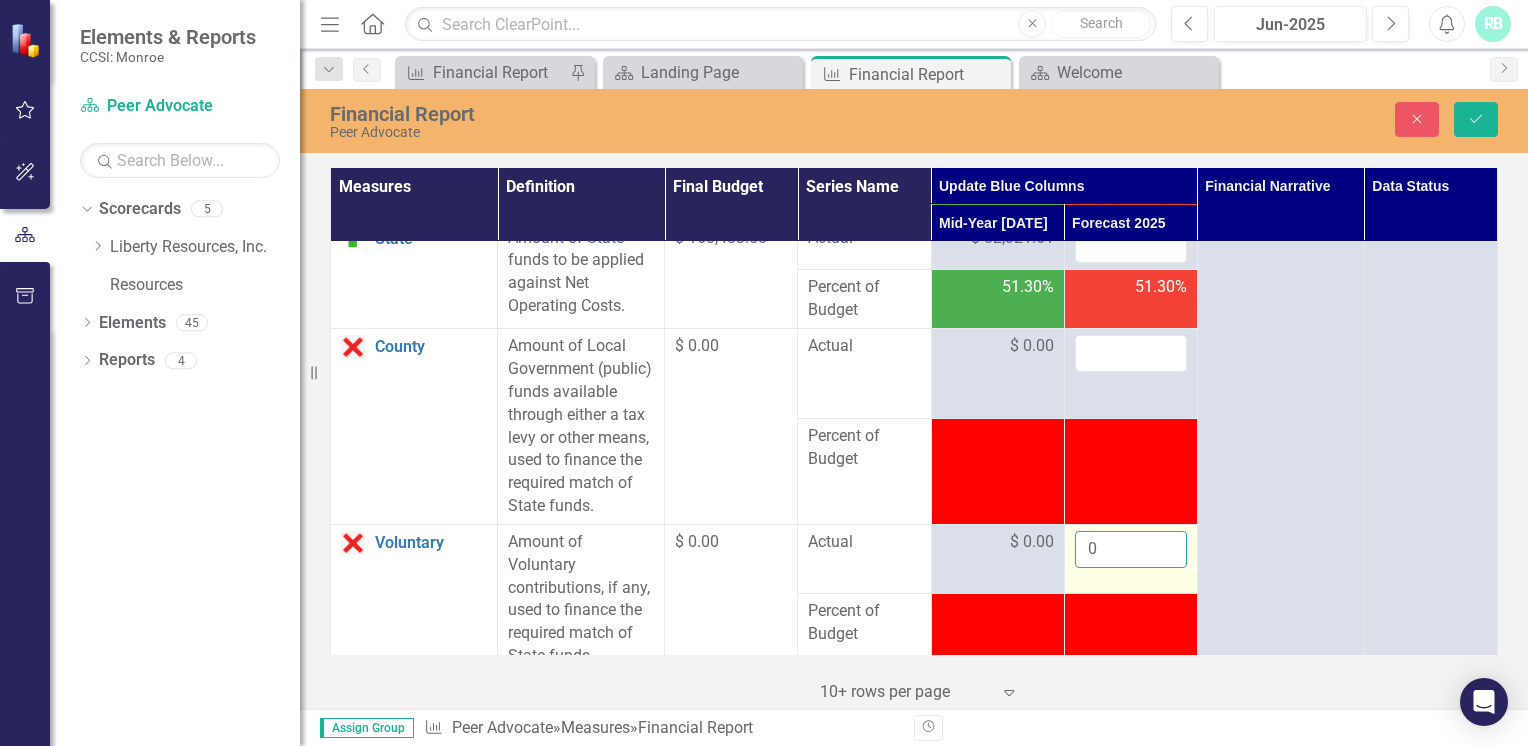 drag, startPoint x: 1154, startPoint y: 579, endPoint x: 1102, endPoint y: 582, distance: 52.086468 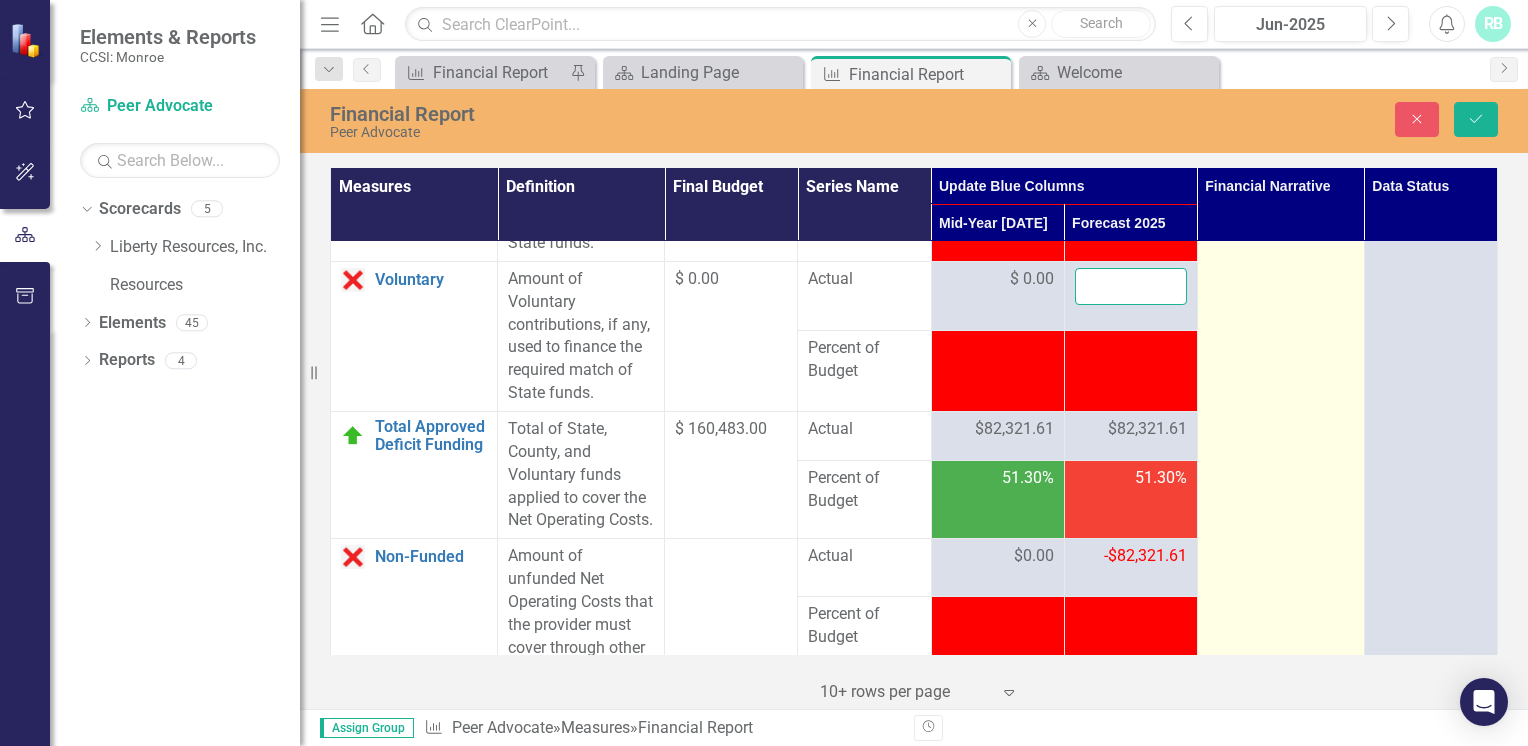 scroll, scrollTop: 3814, scrollLeft: 0, axis: vertical 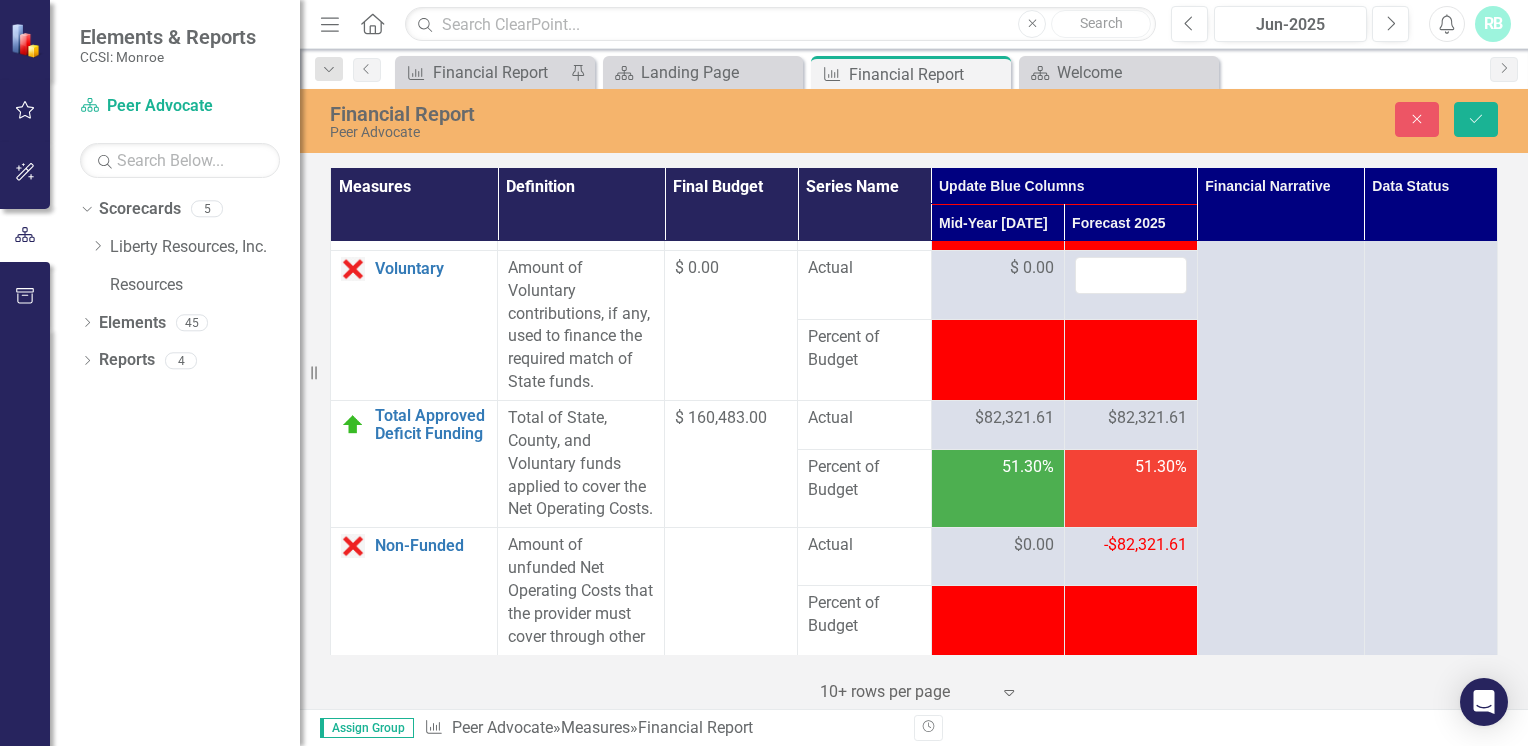 click on "$82,321.61" at bounding box center (1147, 418) 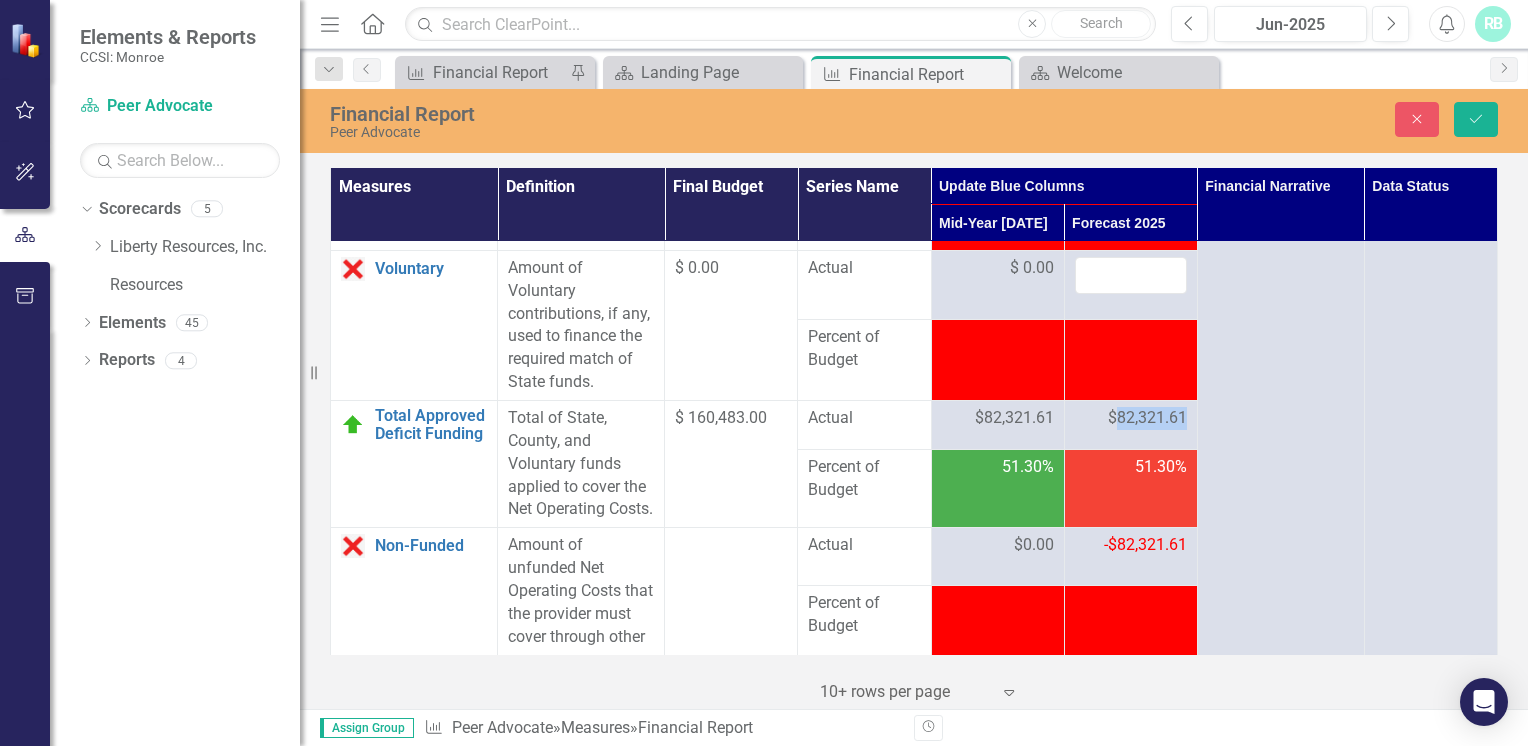 click on "$82,321.61" at bounding box center [1147, 418] 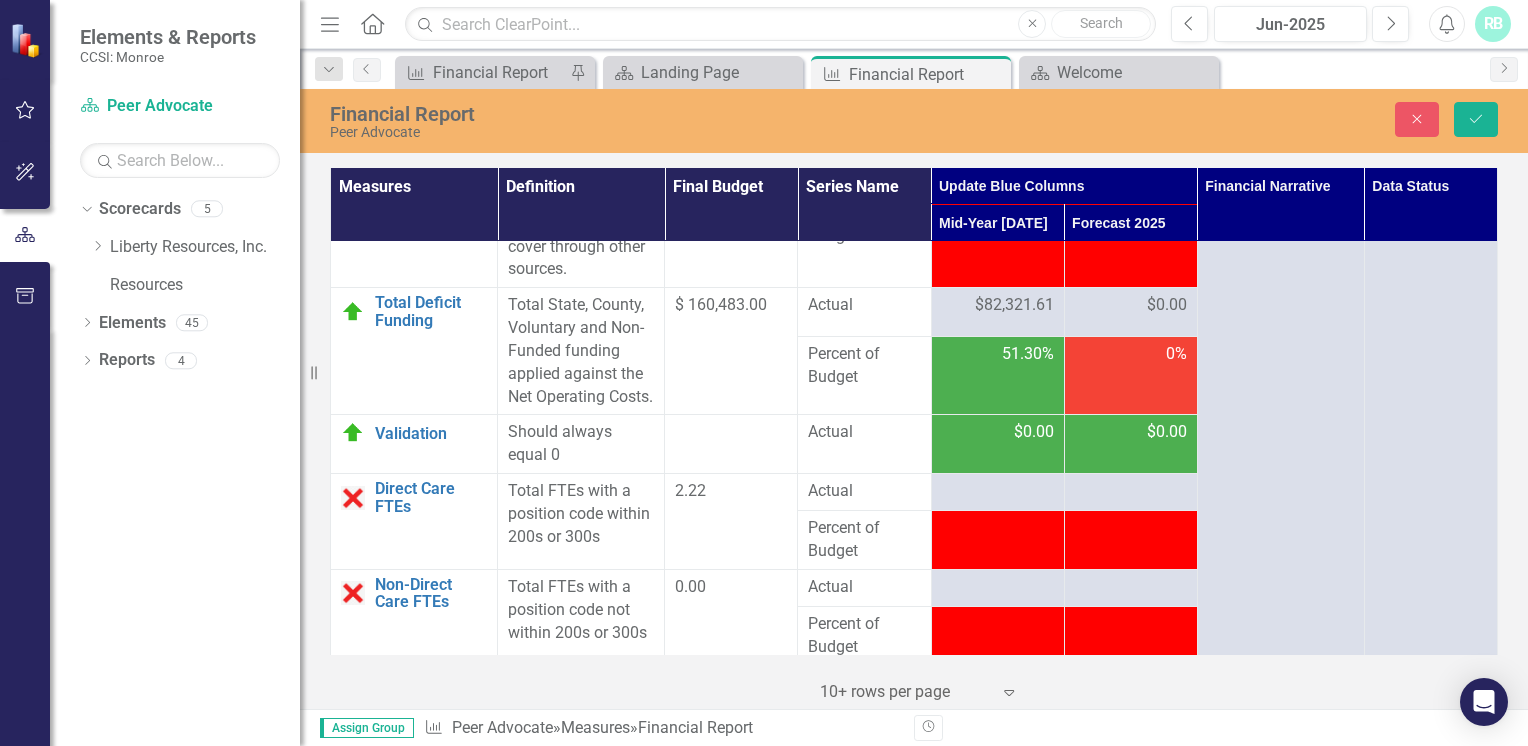 scroll, scrollTop: 4206, scrollLeft: 0, axis: vertical 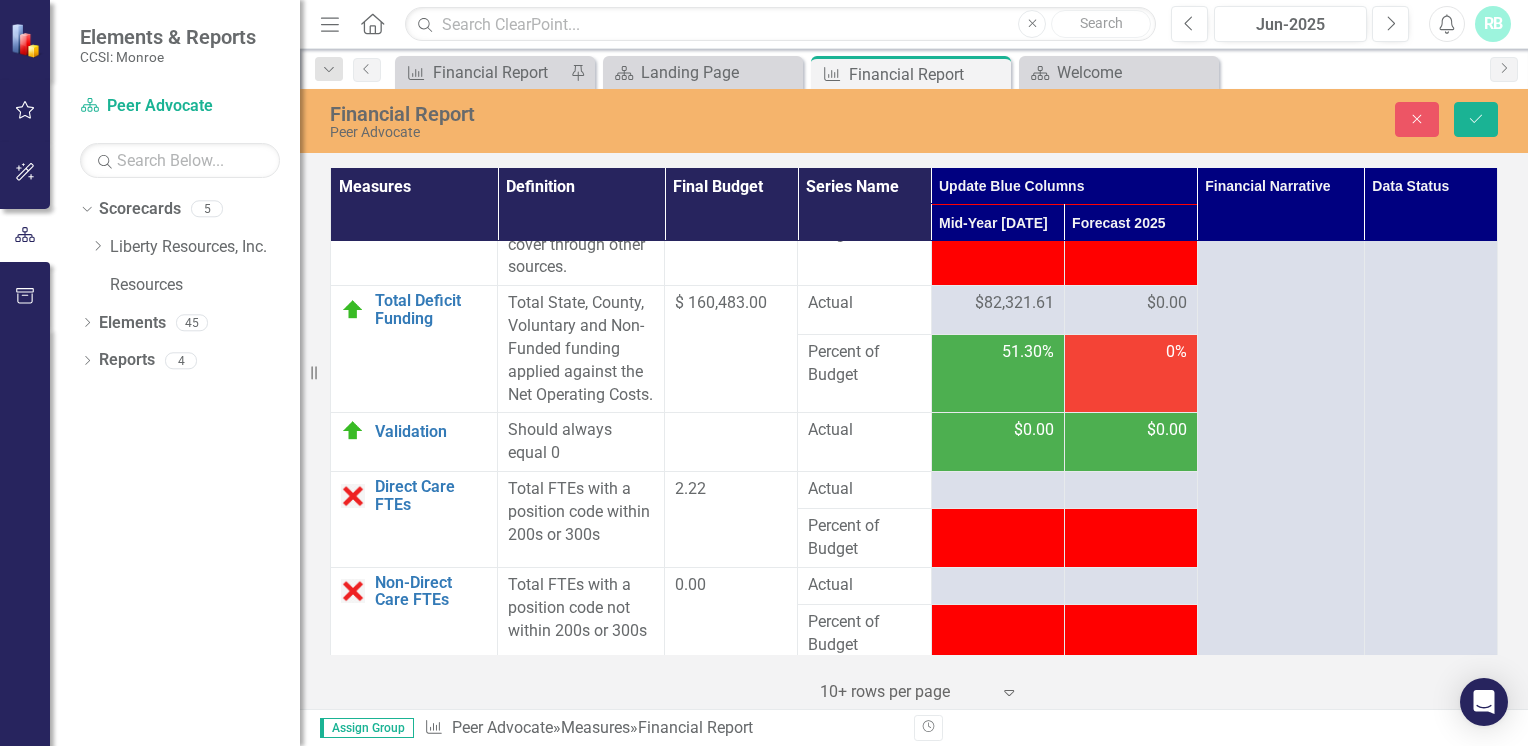 drag, startPoint x: 1130, startPoint y: 458, endPoint x: 1138, endPoint y: 367, distance: 91.350975 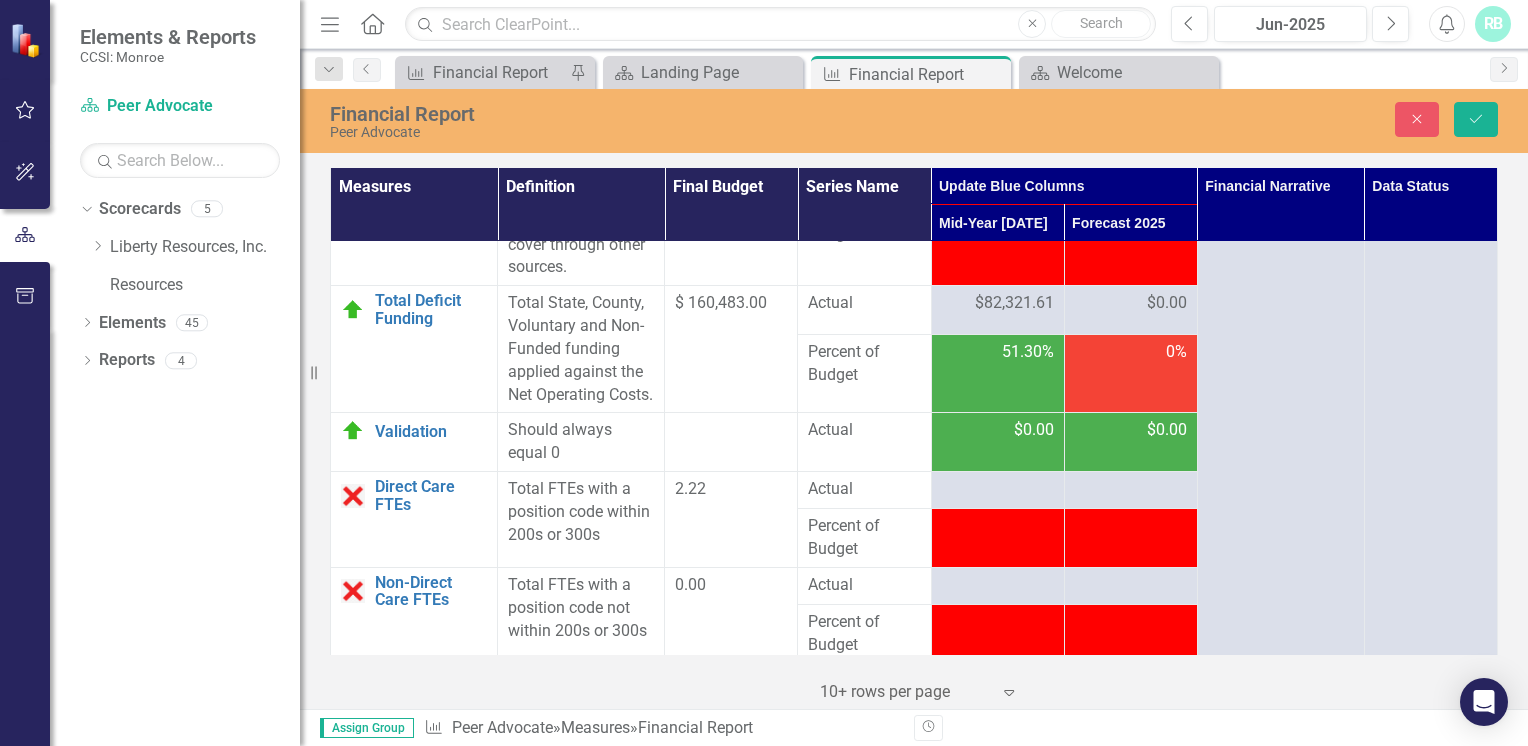click on "$0.00" at bounding box center (1167, 303) 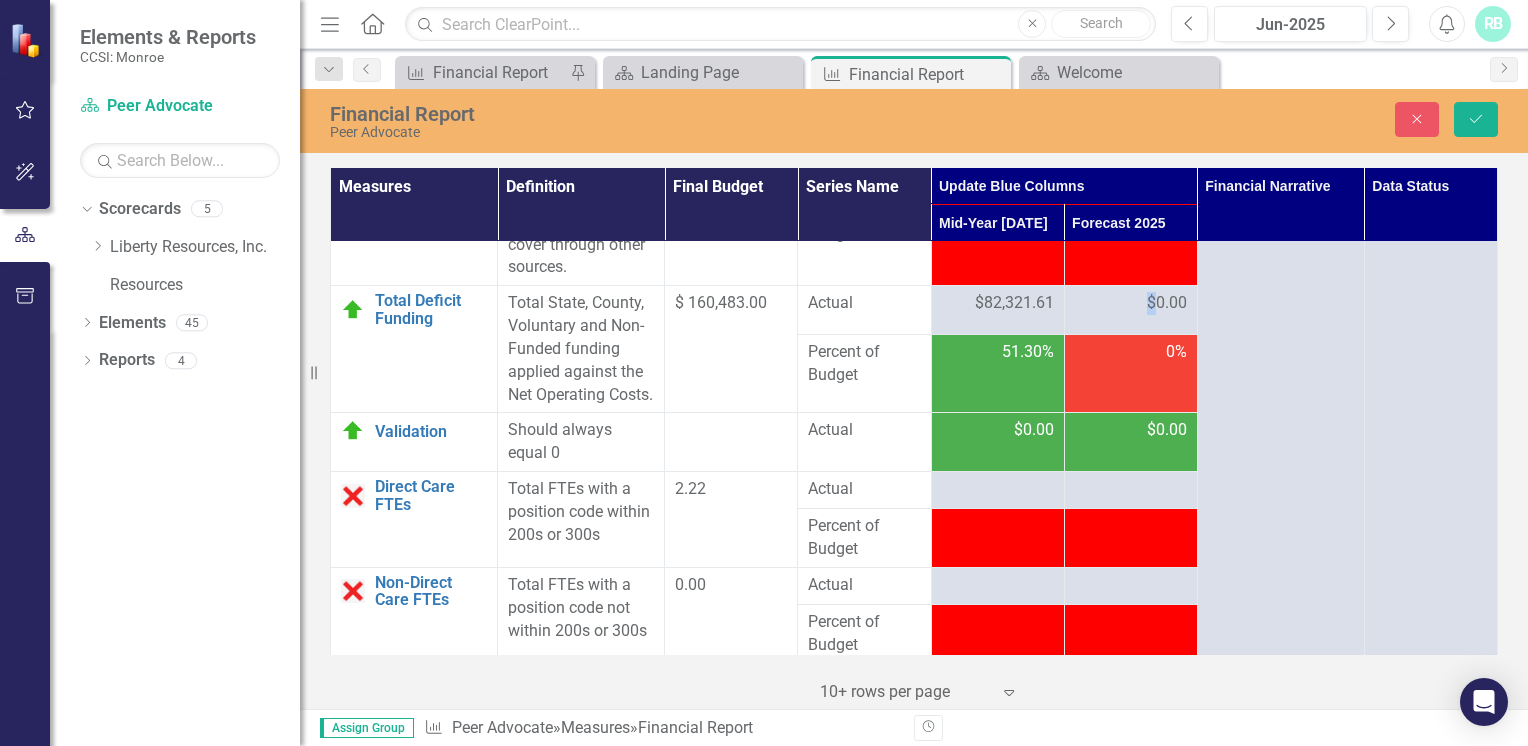 click on "$0.00" at bounding box center [1167, 303] 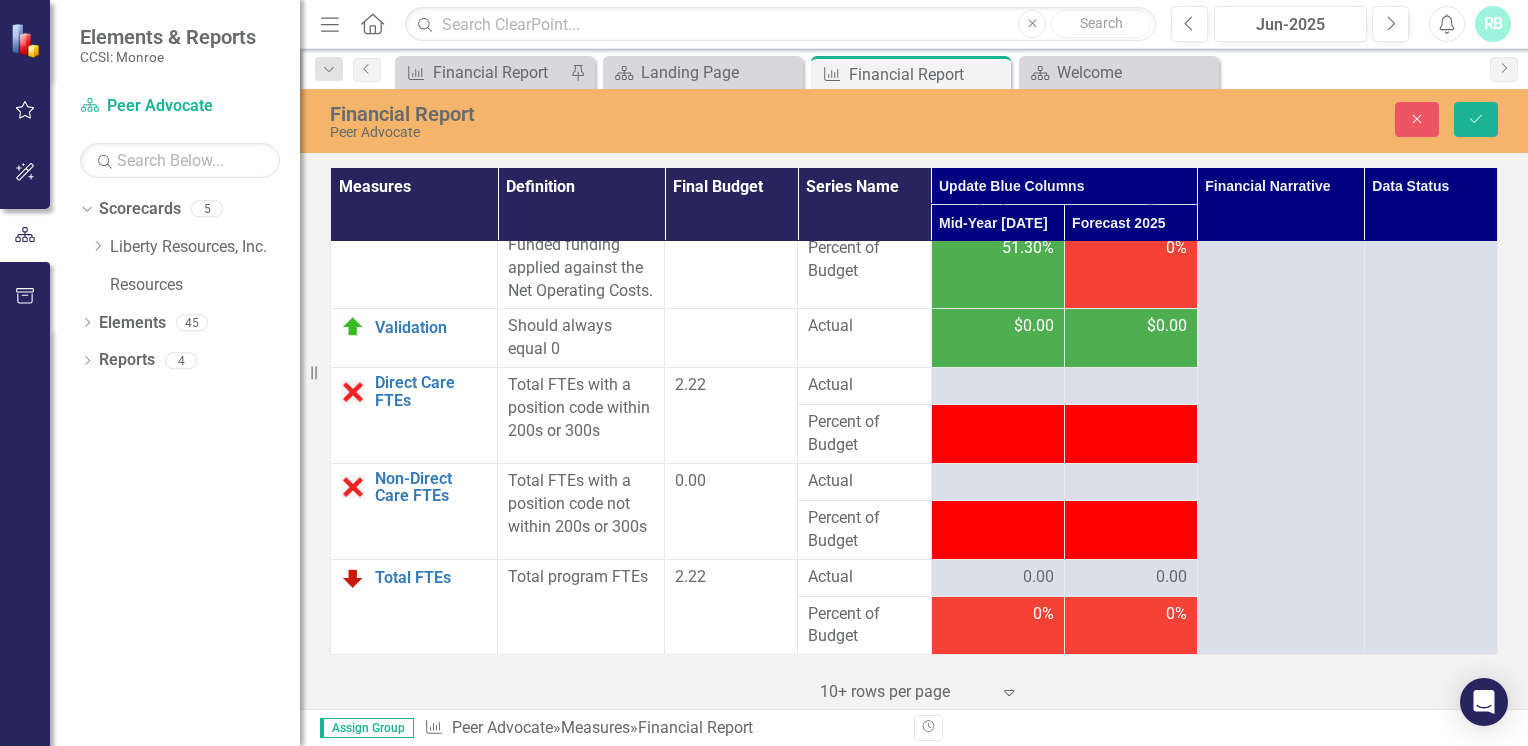 scroll, scrollTop: 4393, scrollLeft: 0, axis: vertical 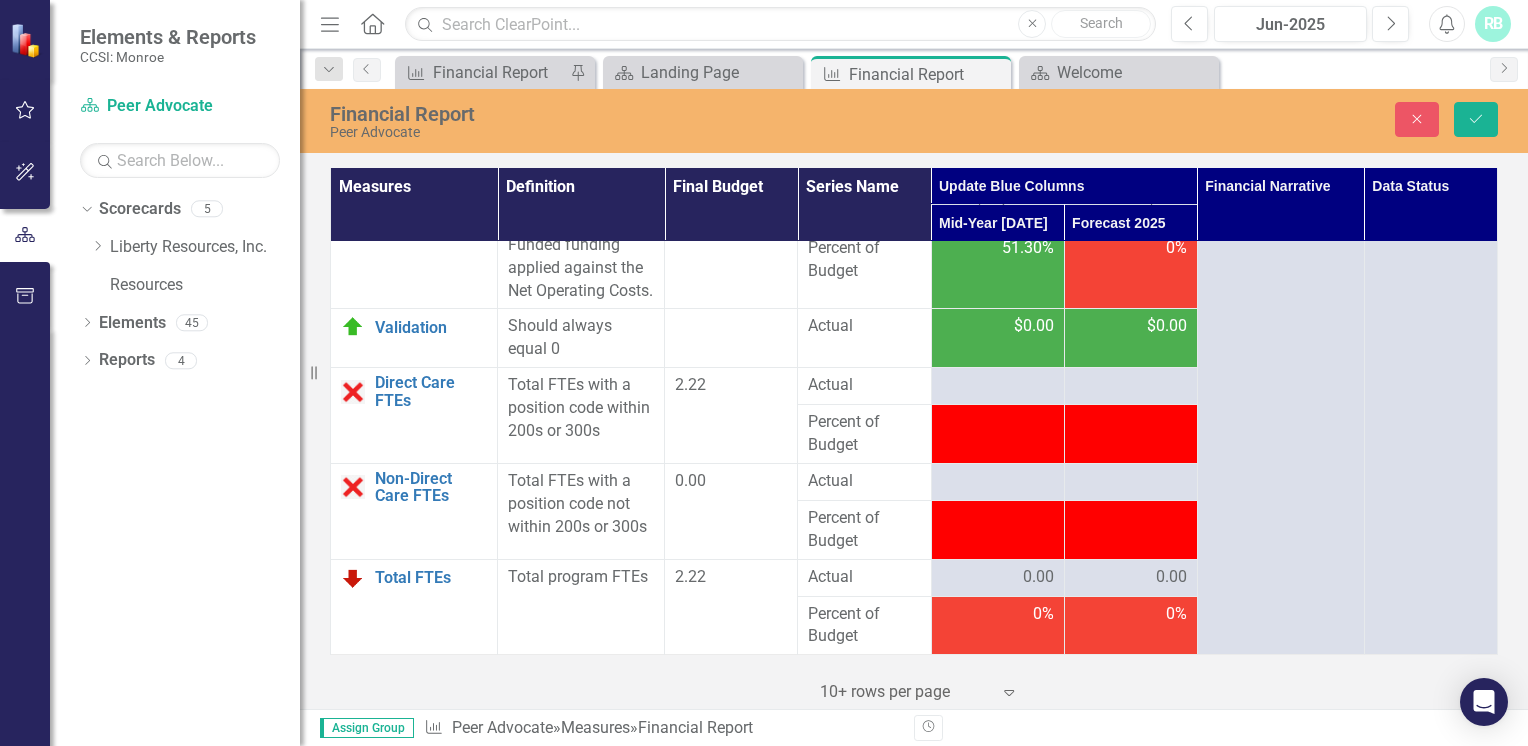 click on "0.00" at bounding box center (1171, 577) 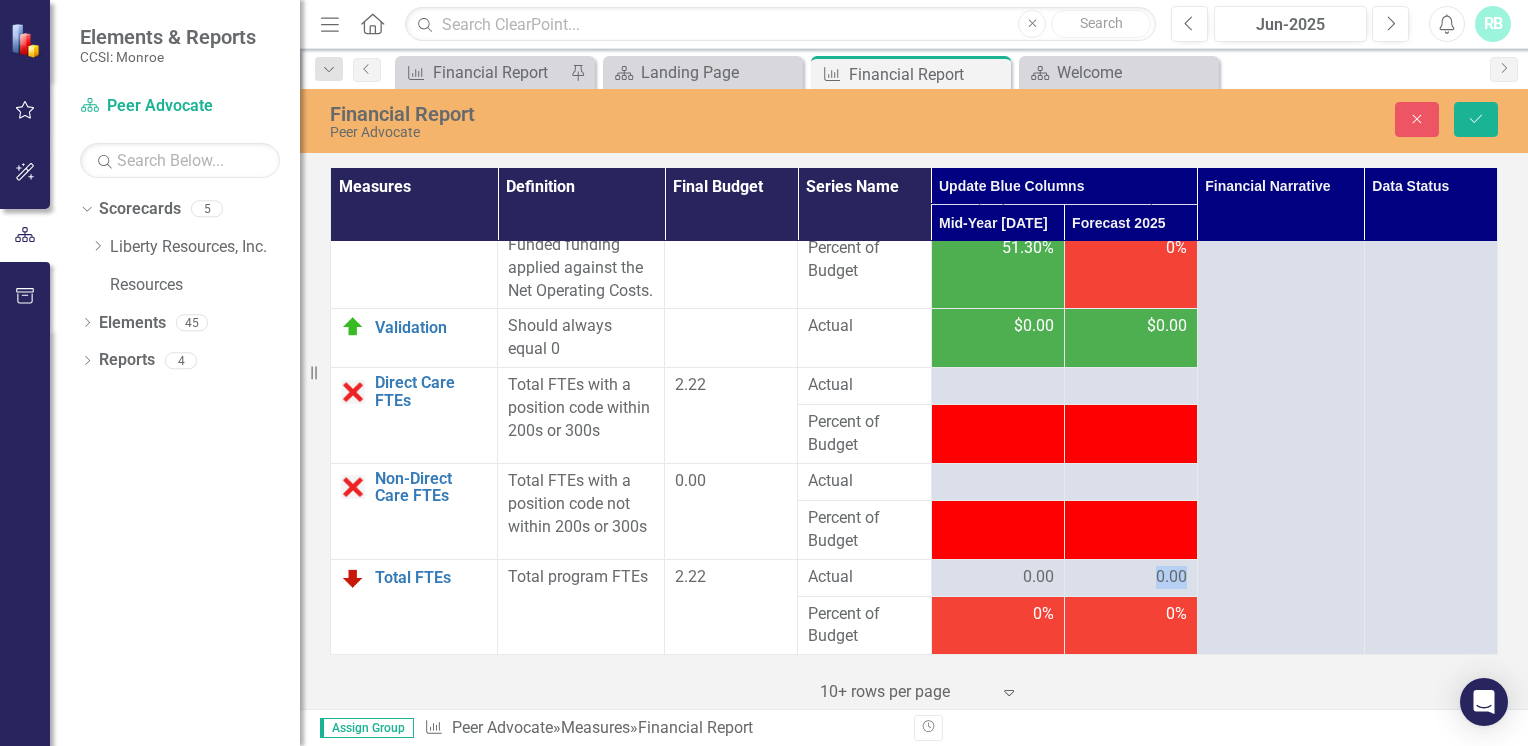 click on "0.00" at bounding box center (1171, 577) 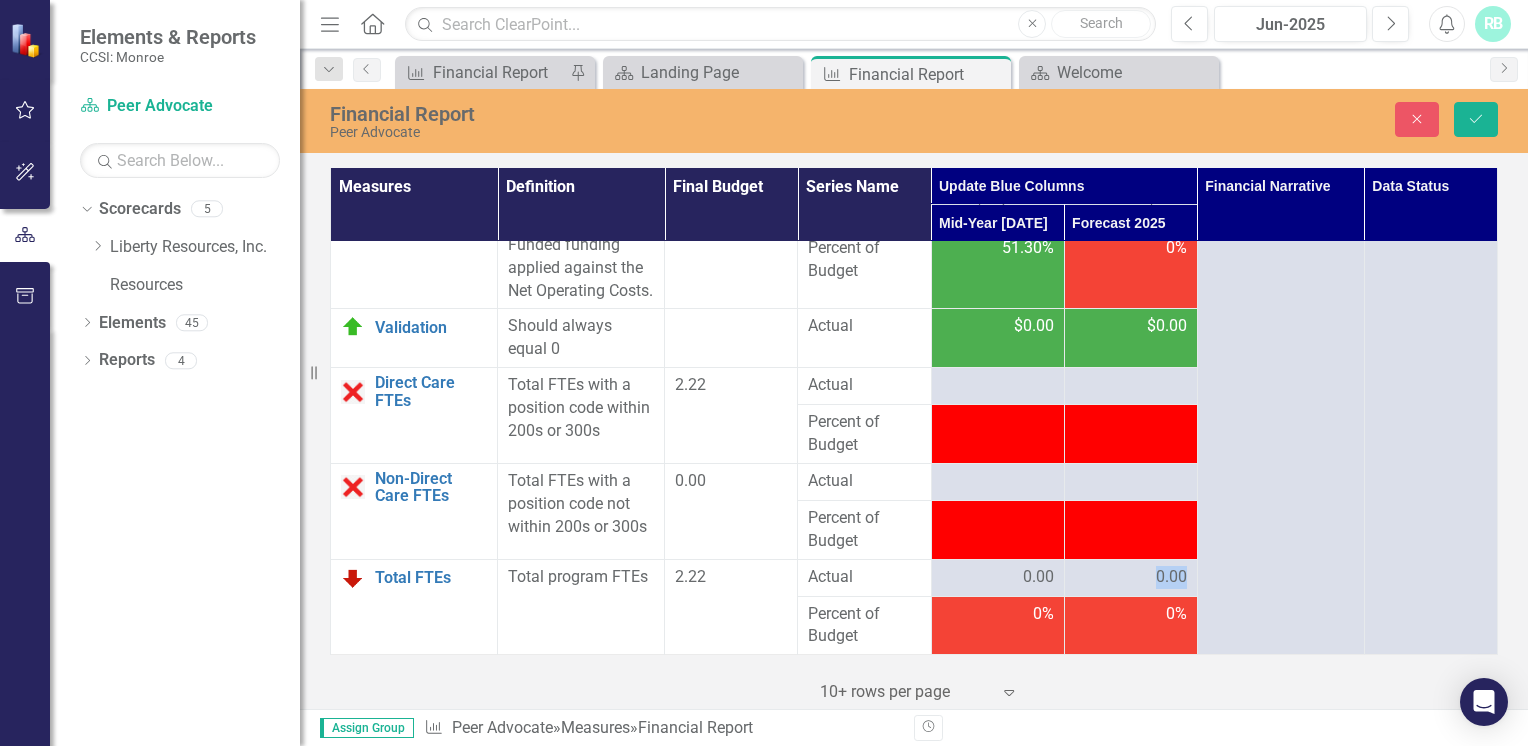 click on "0.00" at bounding box center [1171, 577] 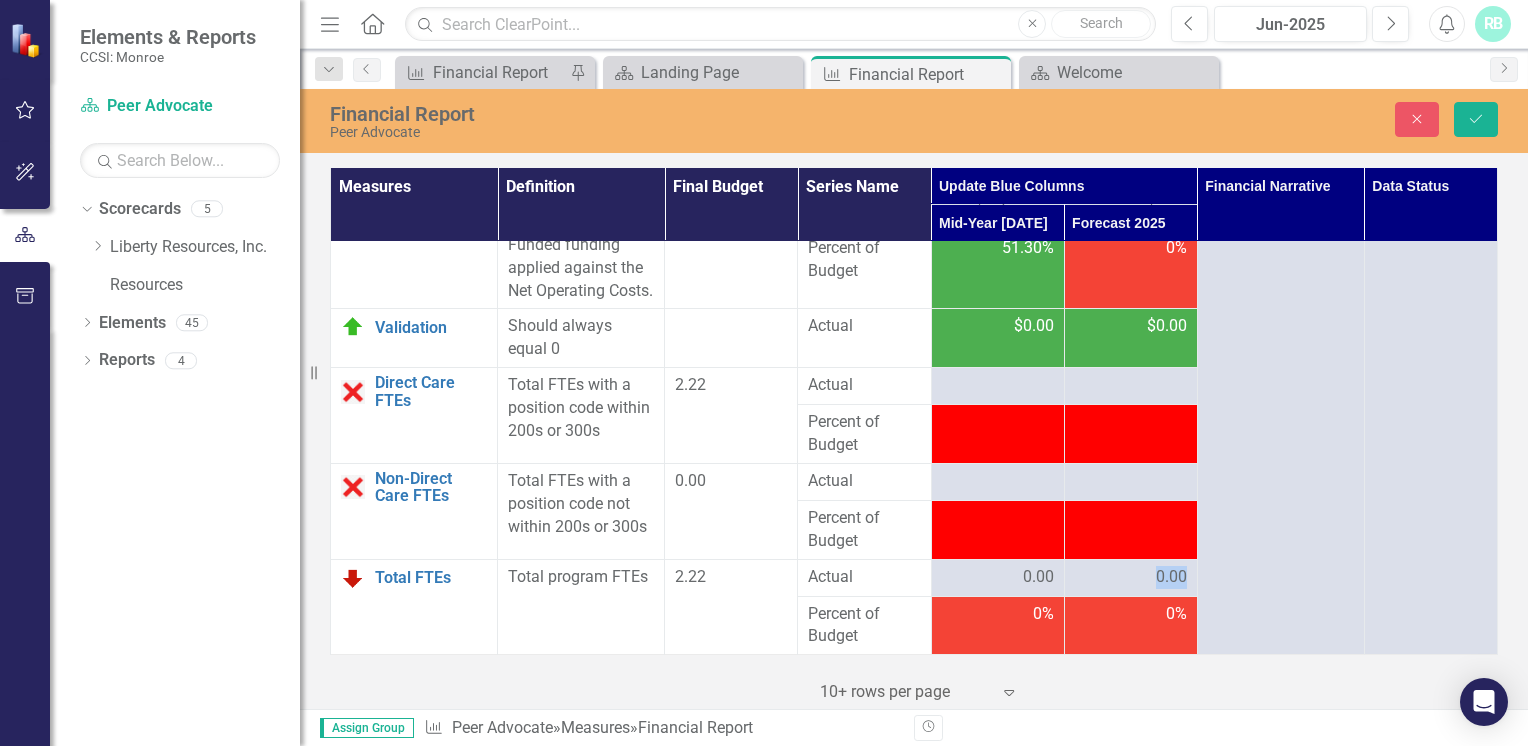 click on "0.00" at bounding box center [1171, 577] 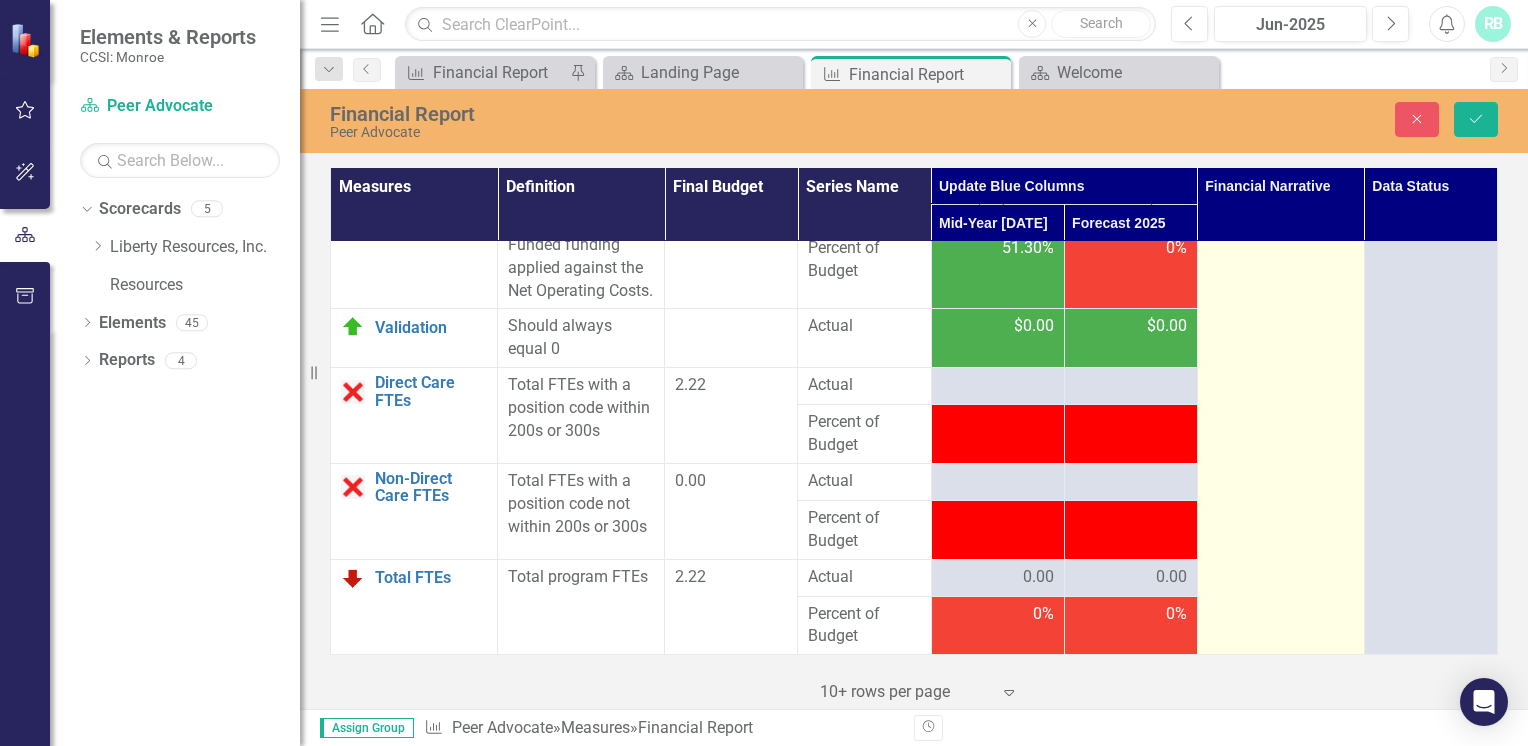 drag, startPoint x: 1150, startPoint y: 579, endPoint x: 1289, endPoint y: 602, distance: 140.89003 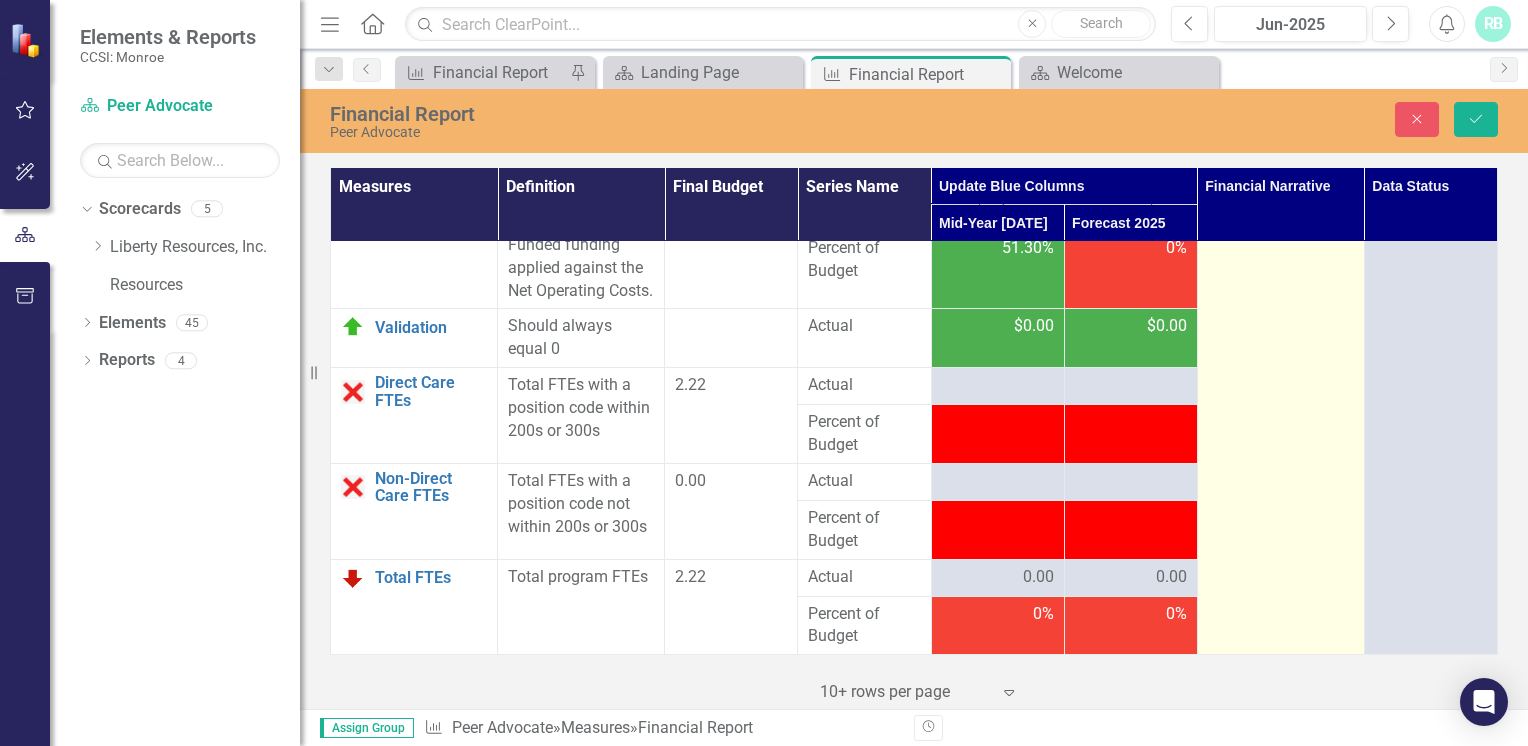 click on "Personal Services: Over target due to more Peer Specialists working in this program than originally budgeted.
Agency Admin: Over target due to costs being Higher than originally budgeted." at bounding box center (1280, -1707) 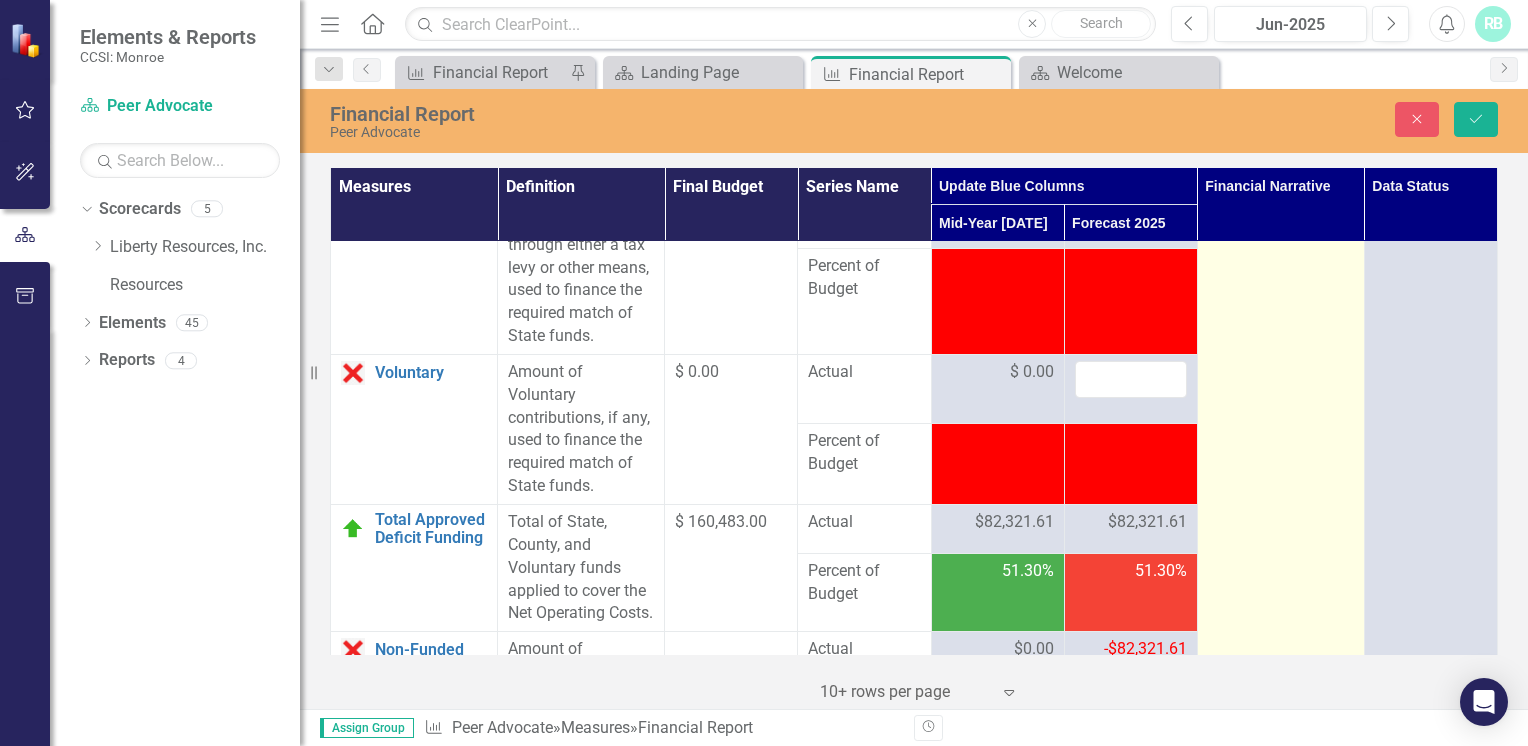 scroll, scrollTop: 3708, scrollLeft: 0, axis: vertical 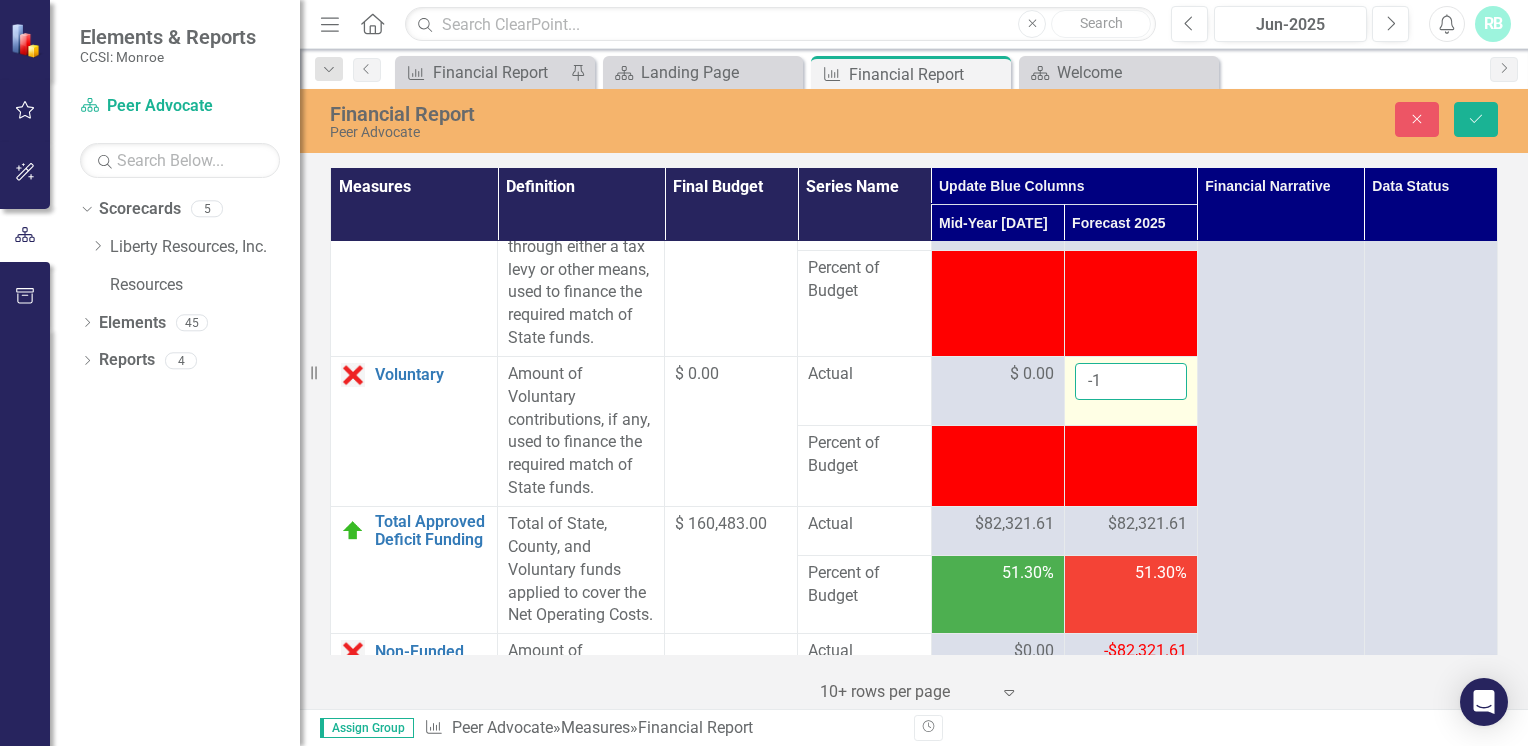 type on "-1" 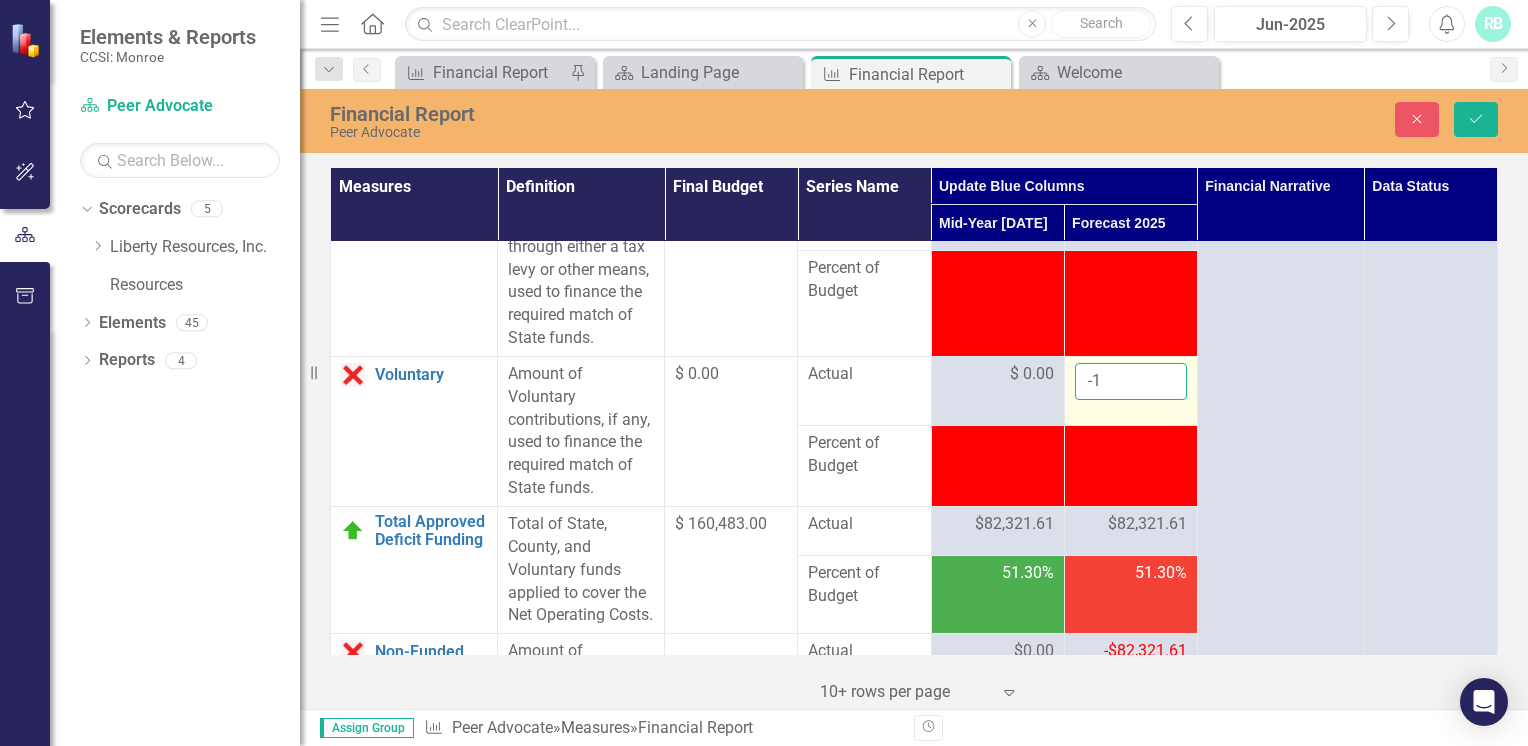 click on "-1" at bounding box center [1131, 381] 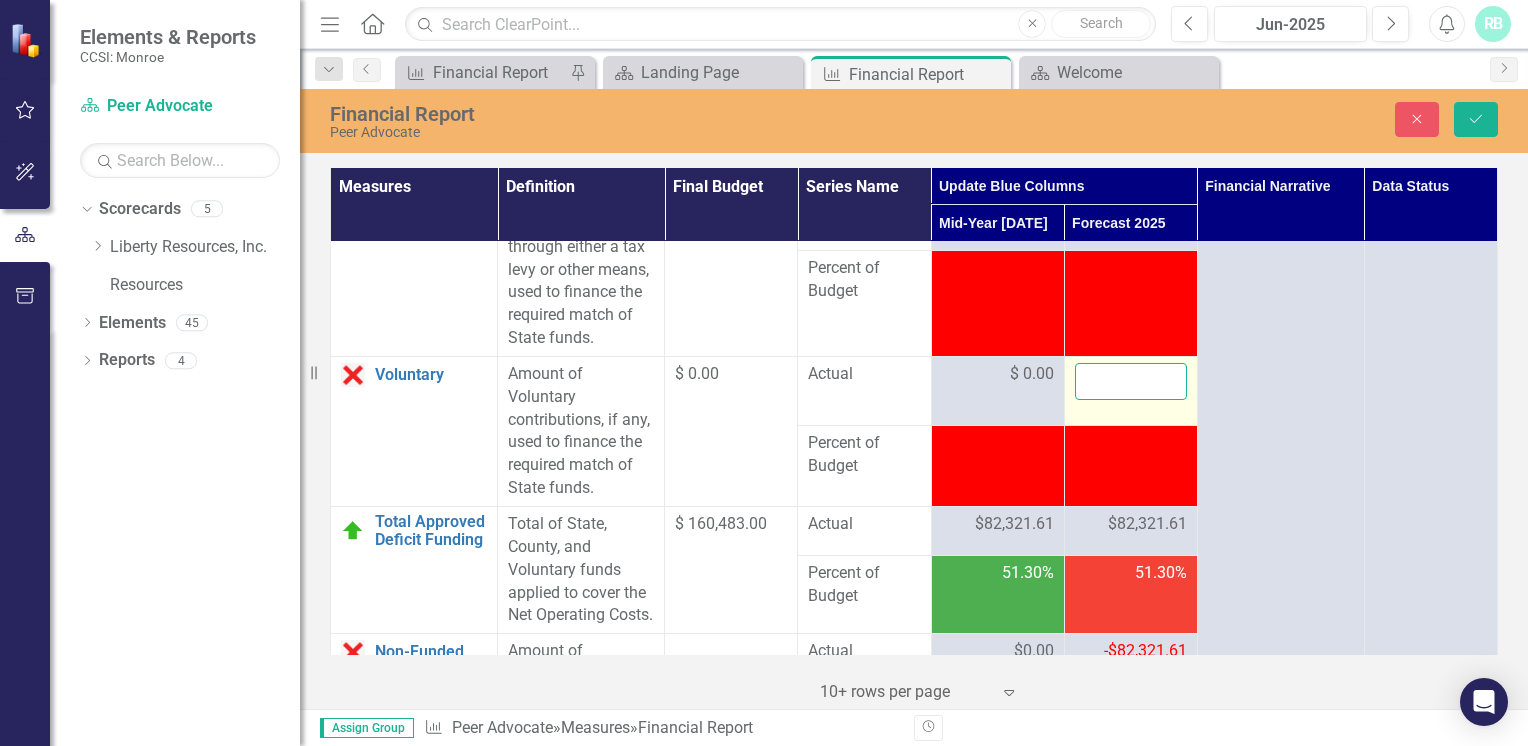 type 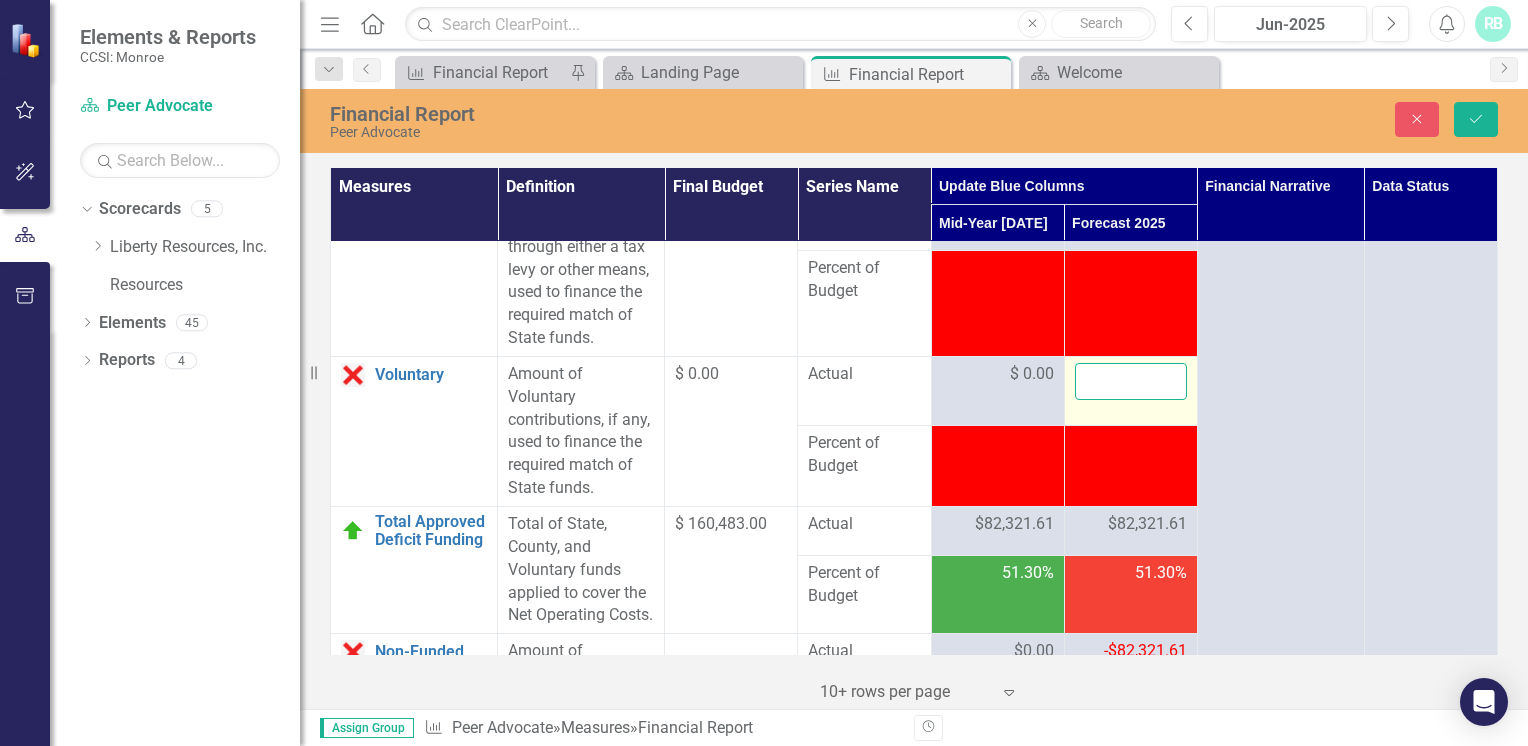 click on "Save" at bounding box center [1476, 119] 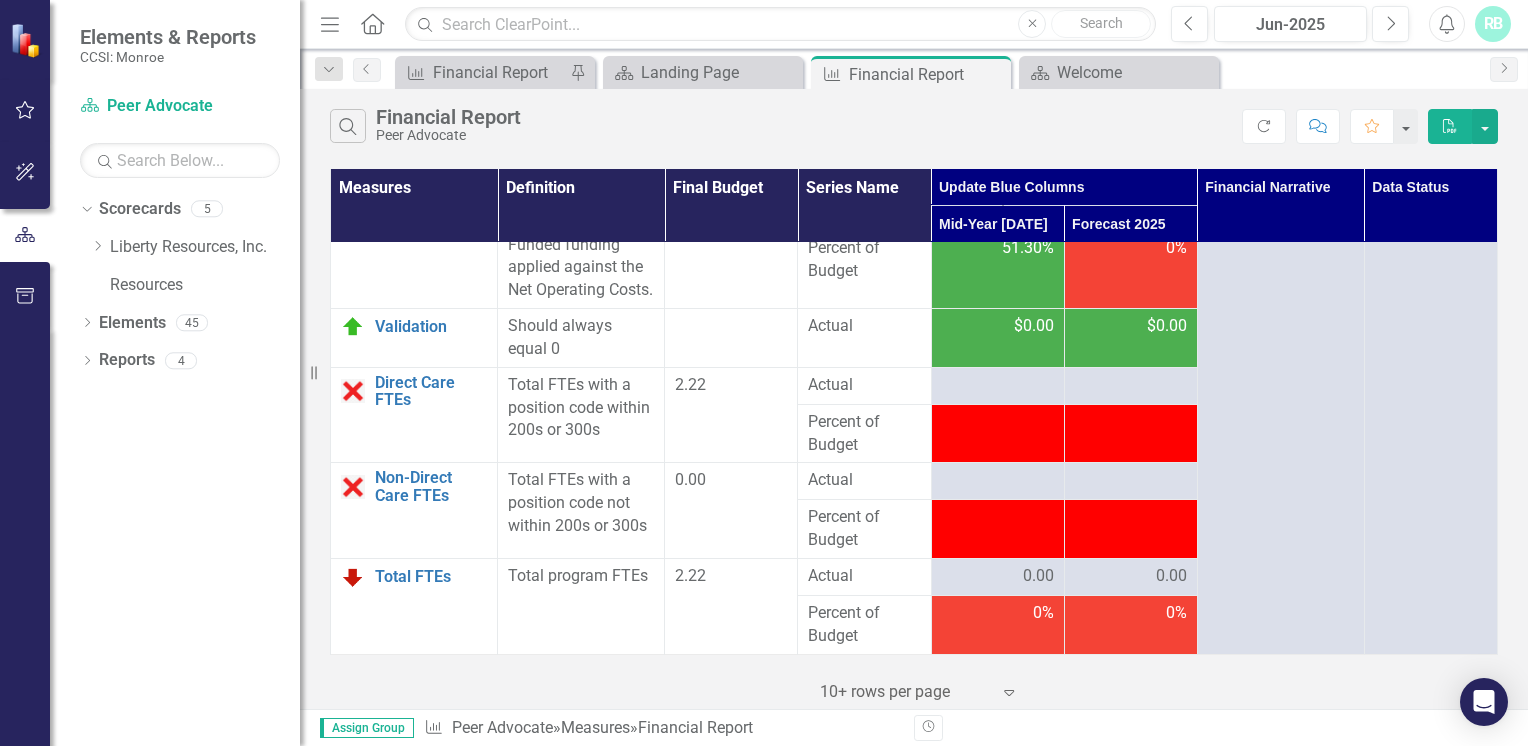 scroll, scrollTop: 4378, scrollLeft: 0, axis: vertical 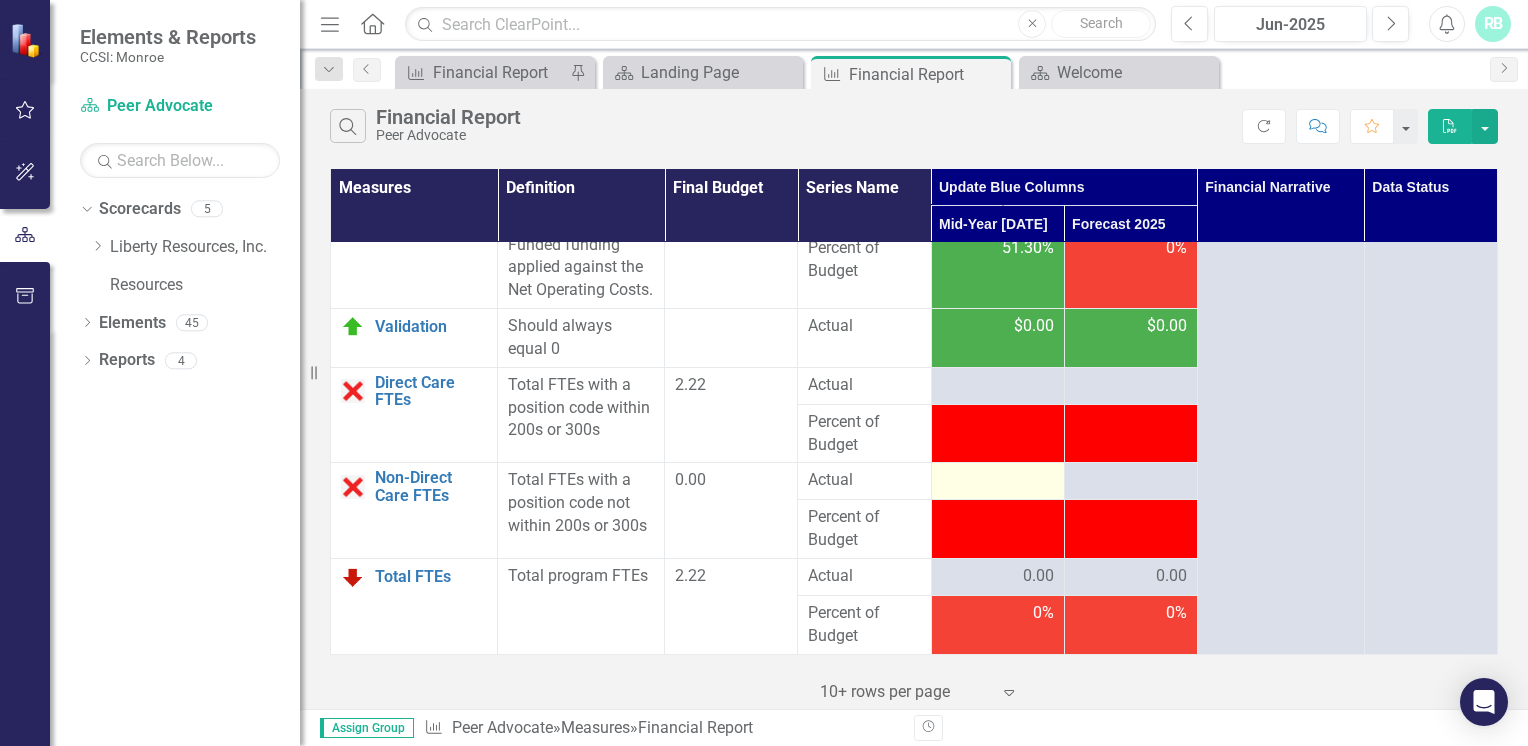 click at bounding box center (998, 481) 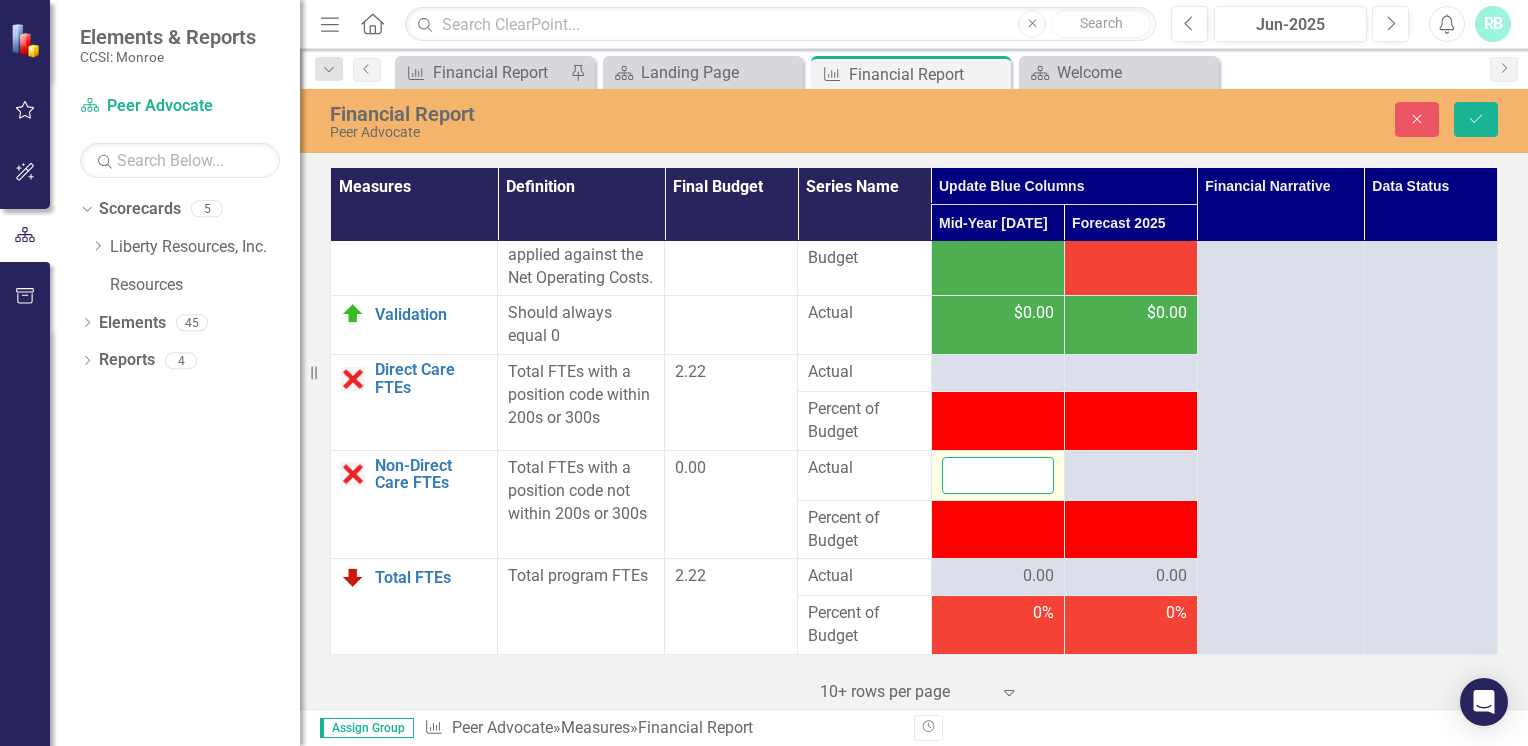 click at bounding box center (998, 475) 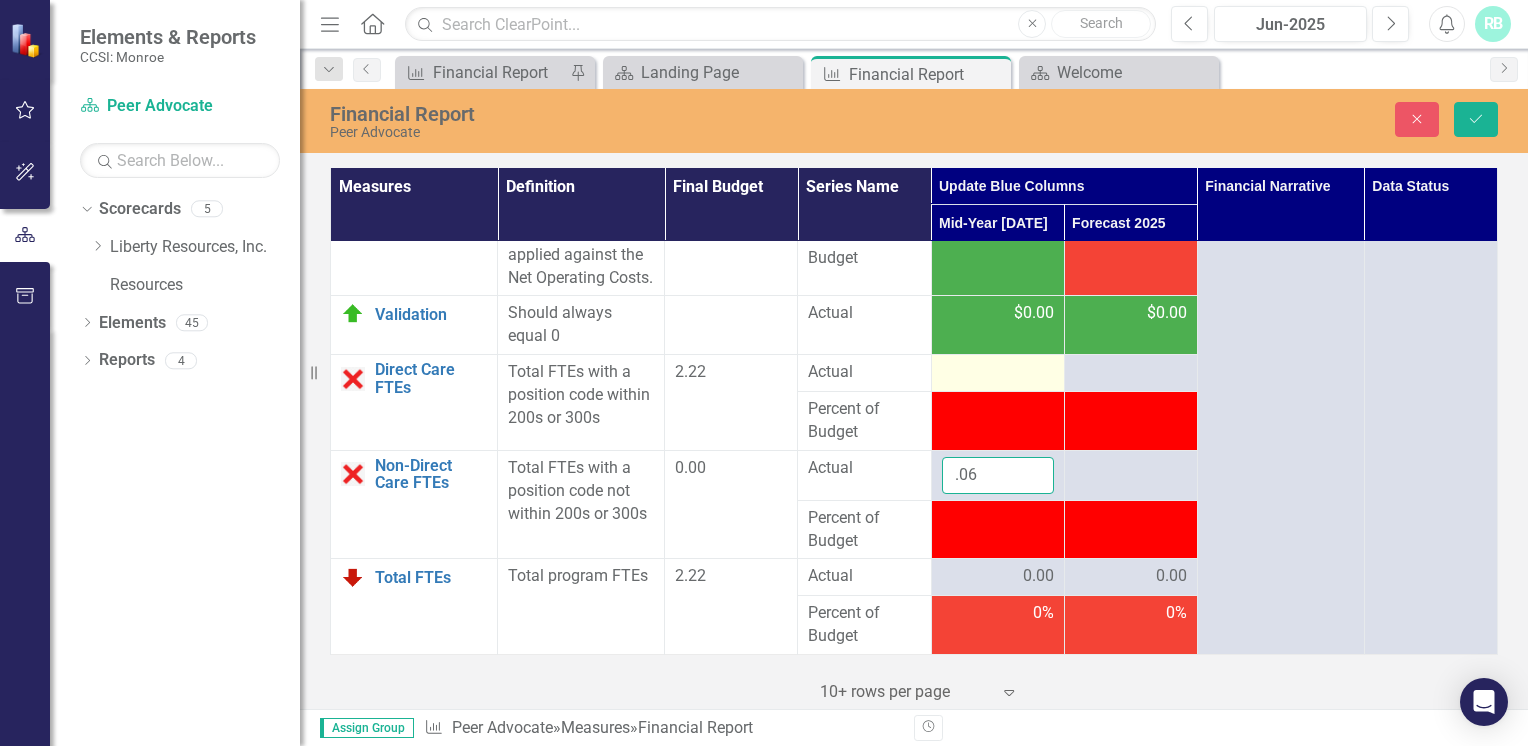 type on ".06" 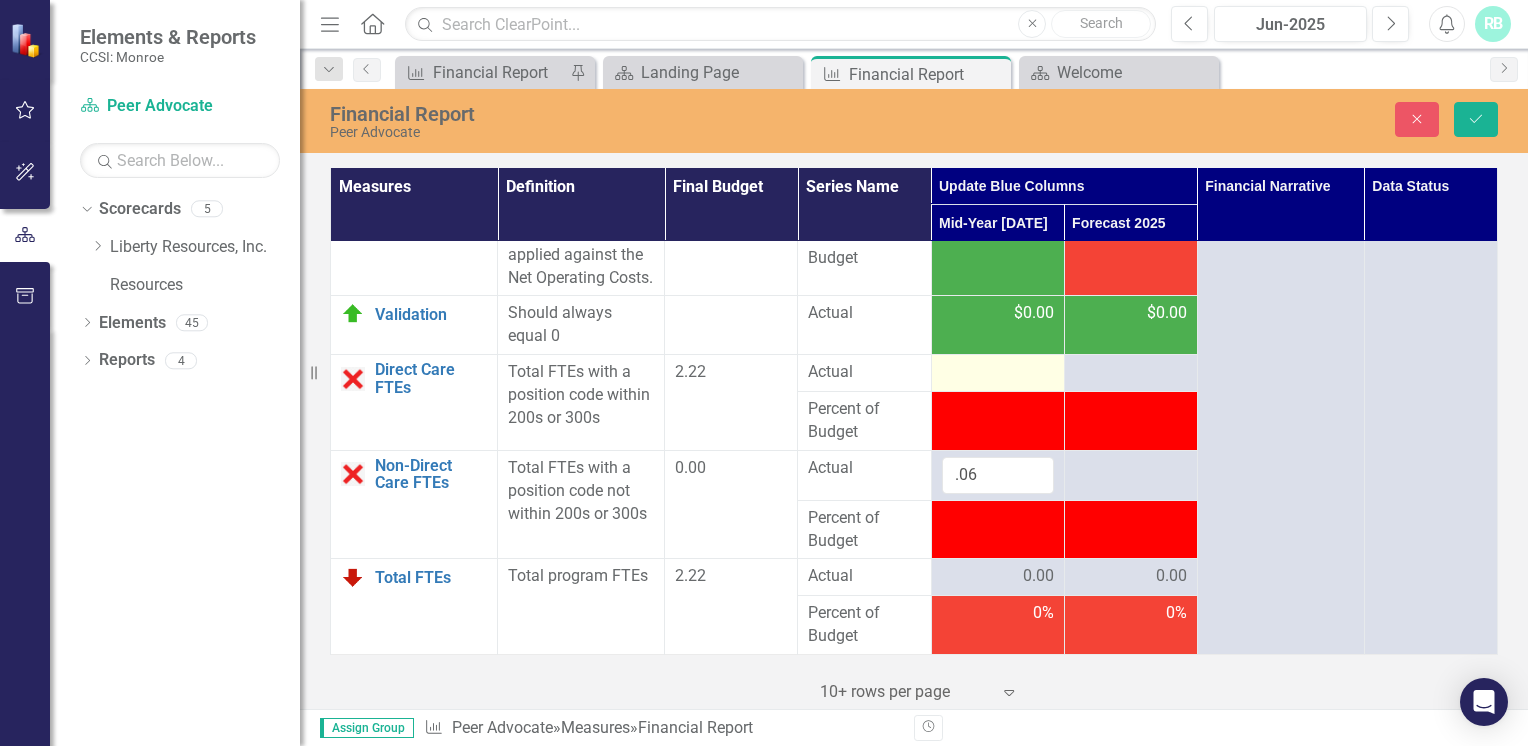 click at bounding box center (998, 373) 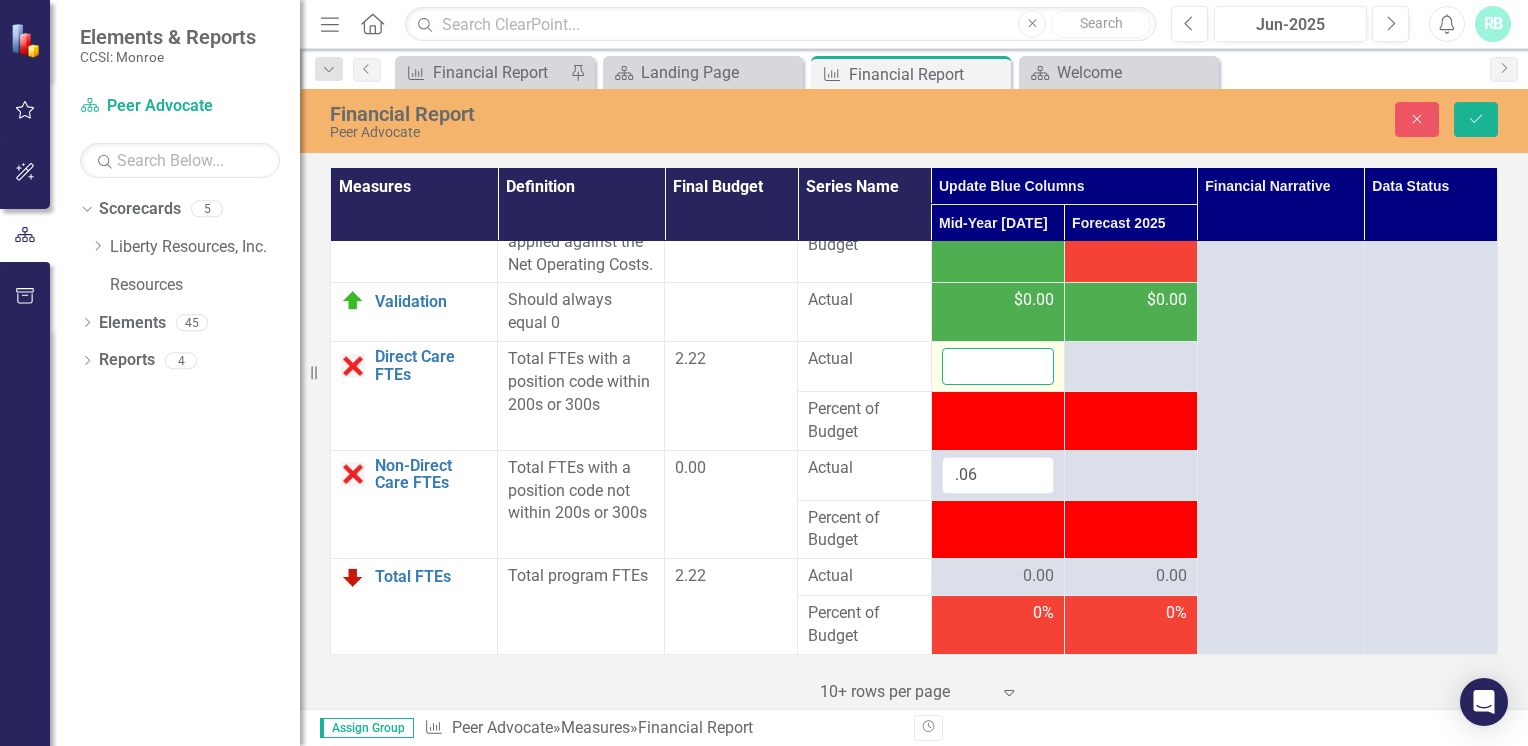 click at bounding box center [998, 366] 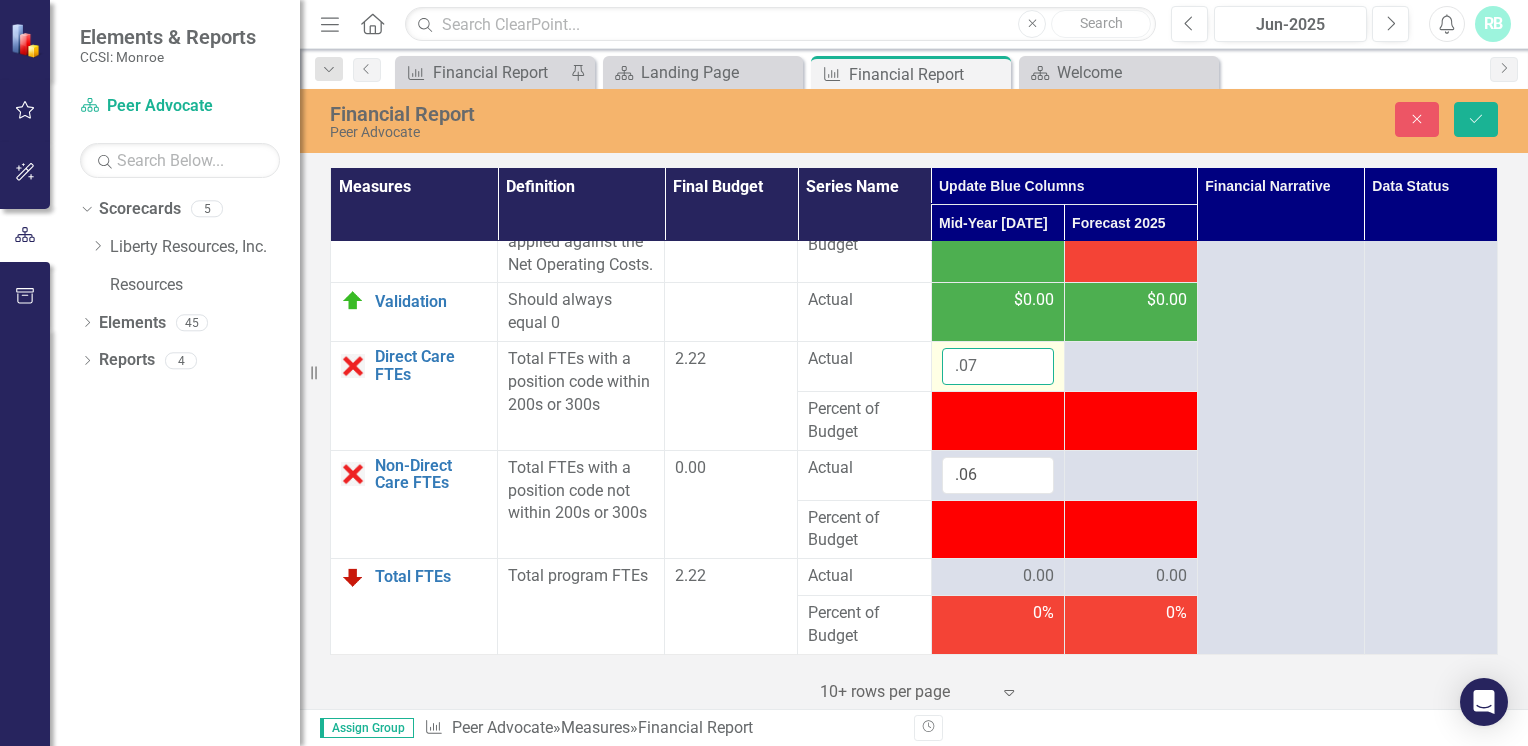 type on ".0" 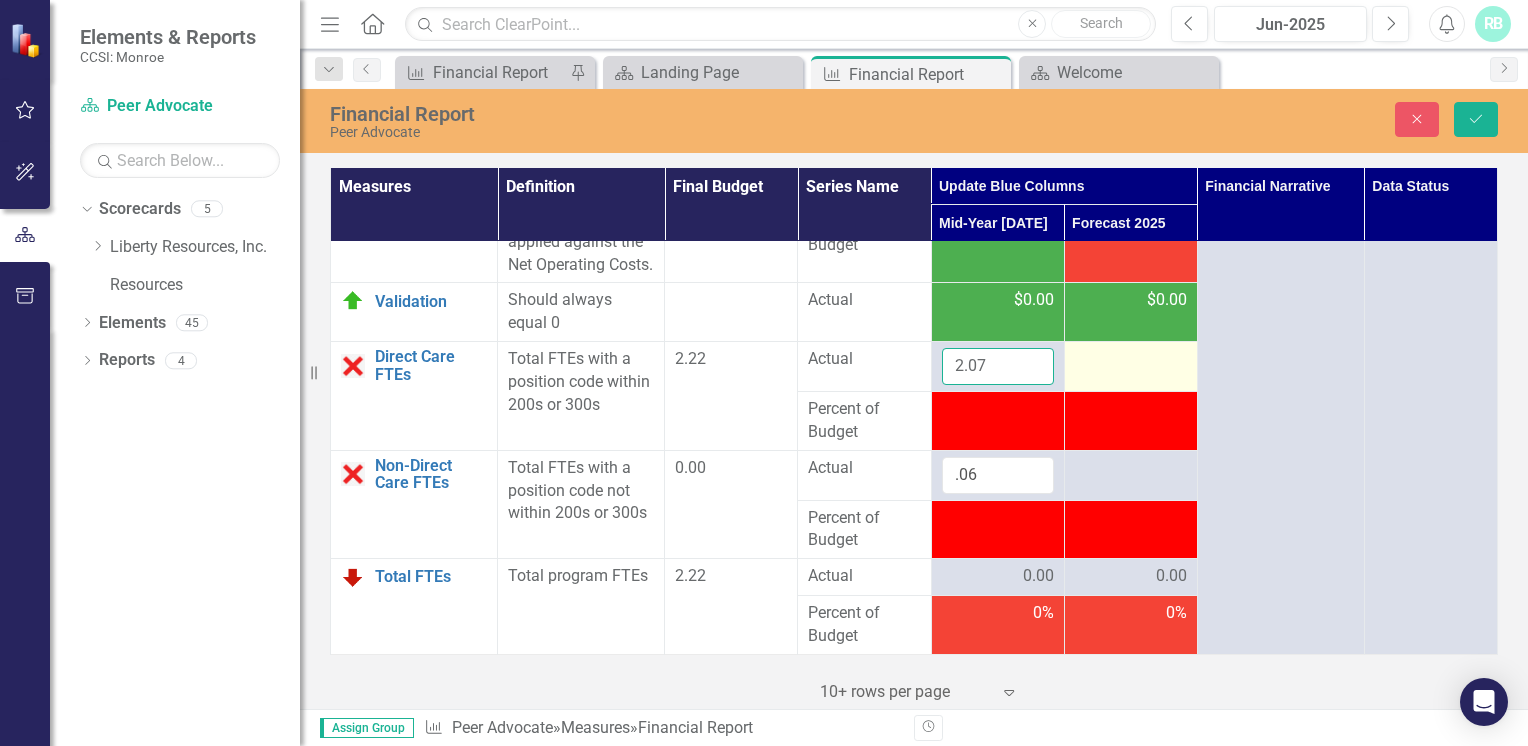 type on "2.07" 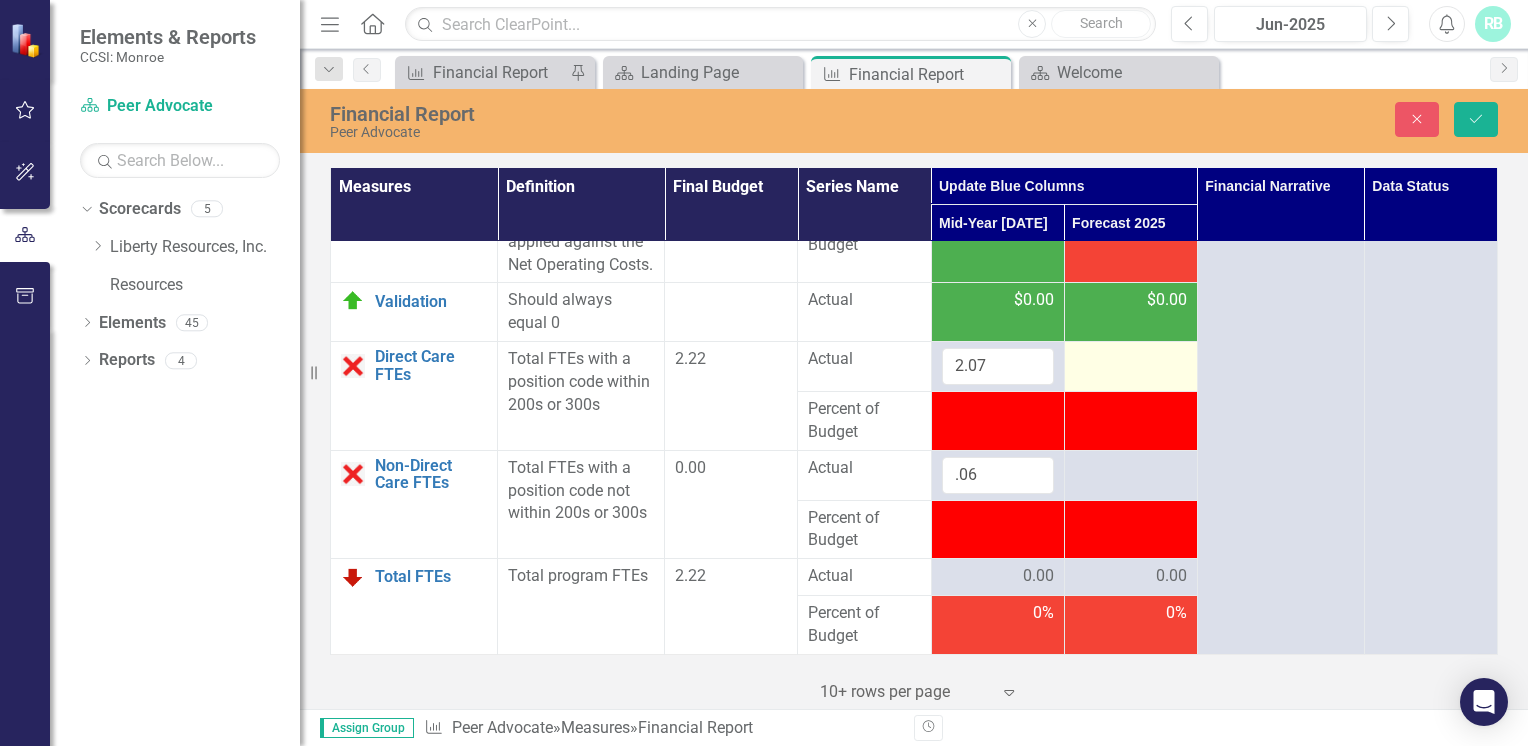 click at bounding box center [1131, 360] 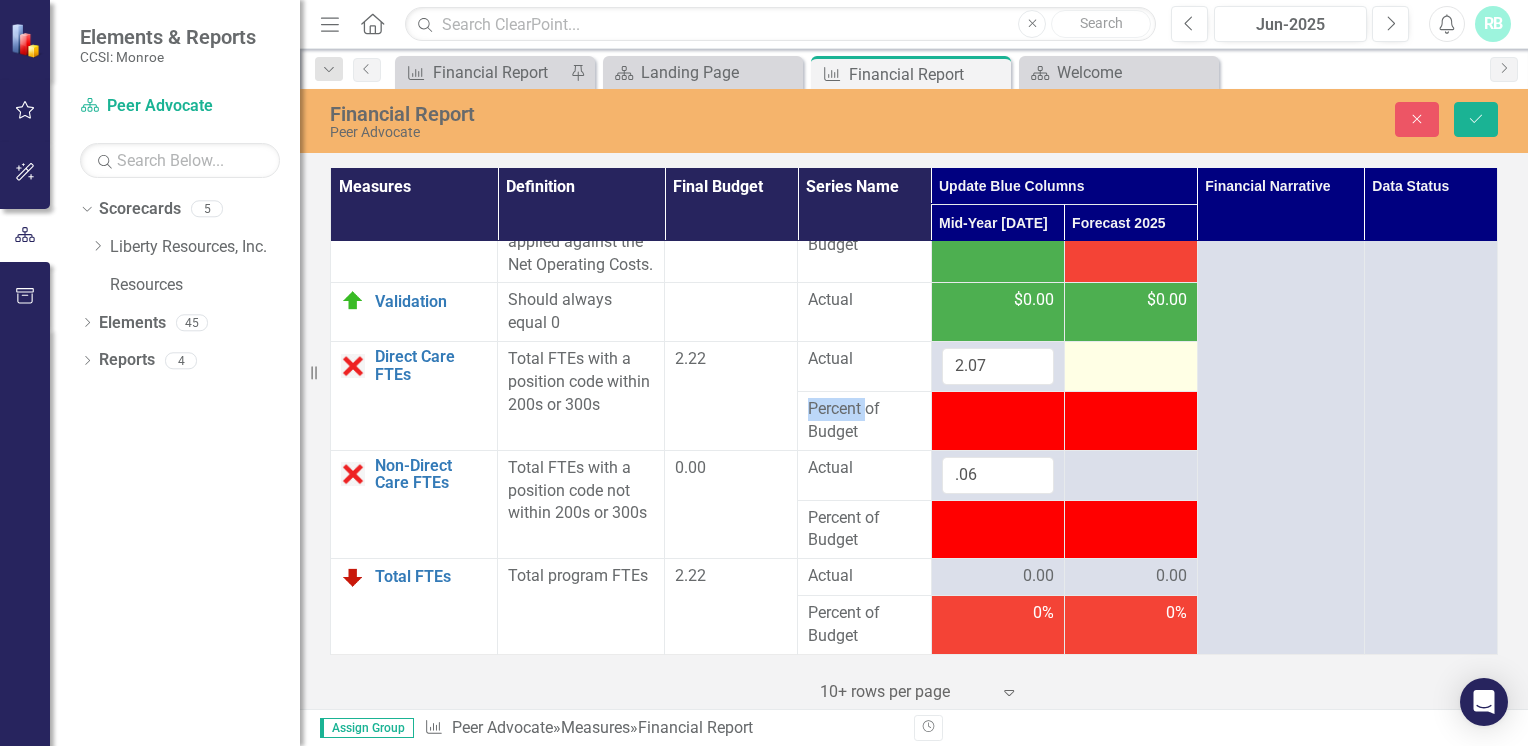 click at bounding box center (1131, 360) 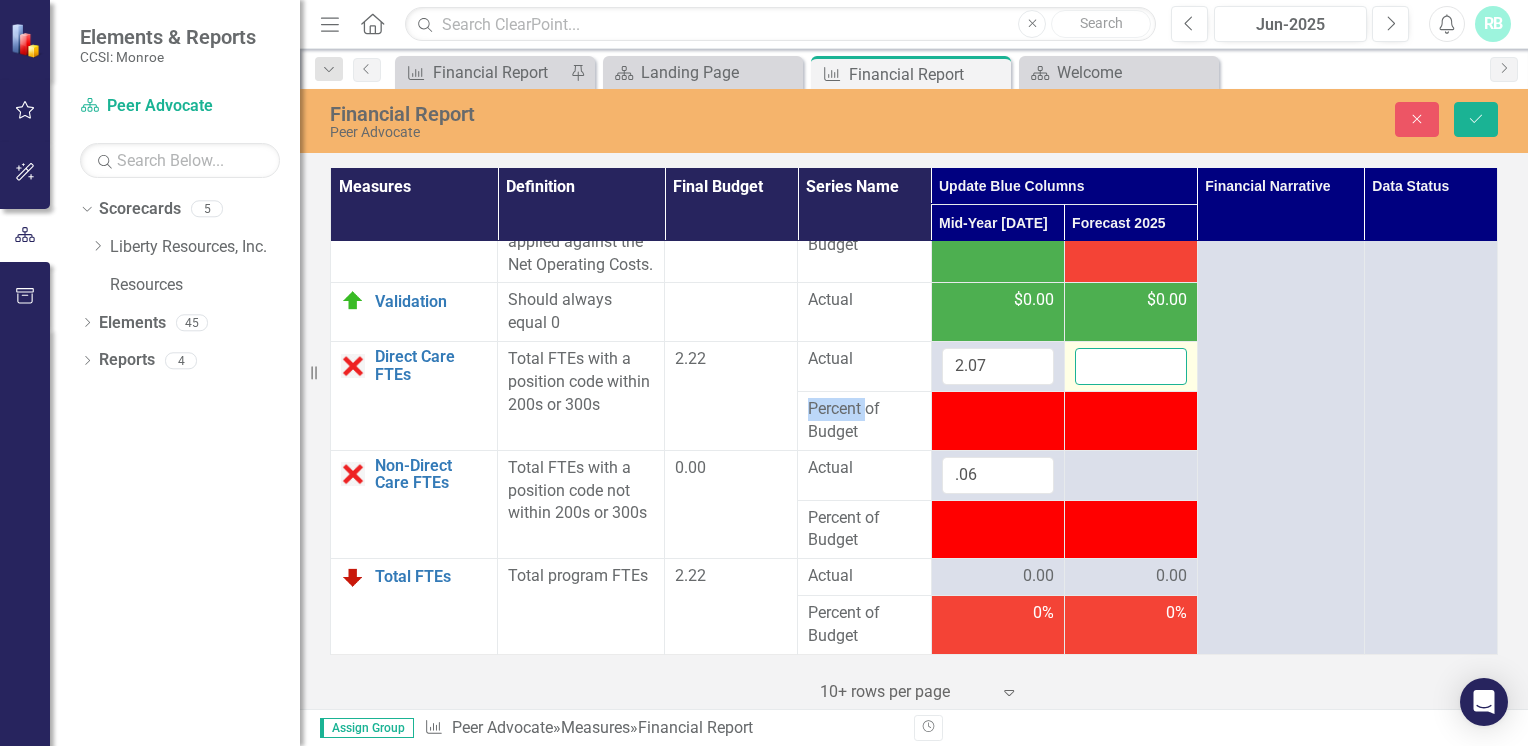 click at bounding box center (1131, 366) 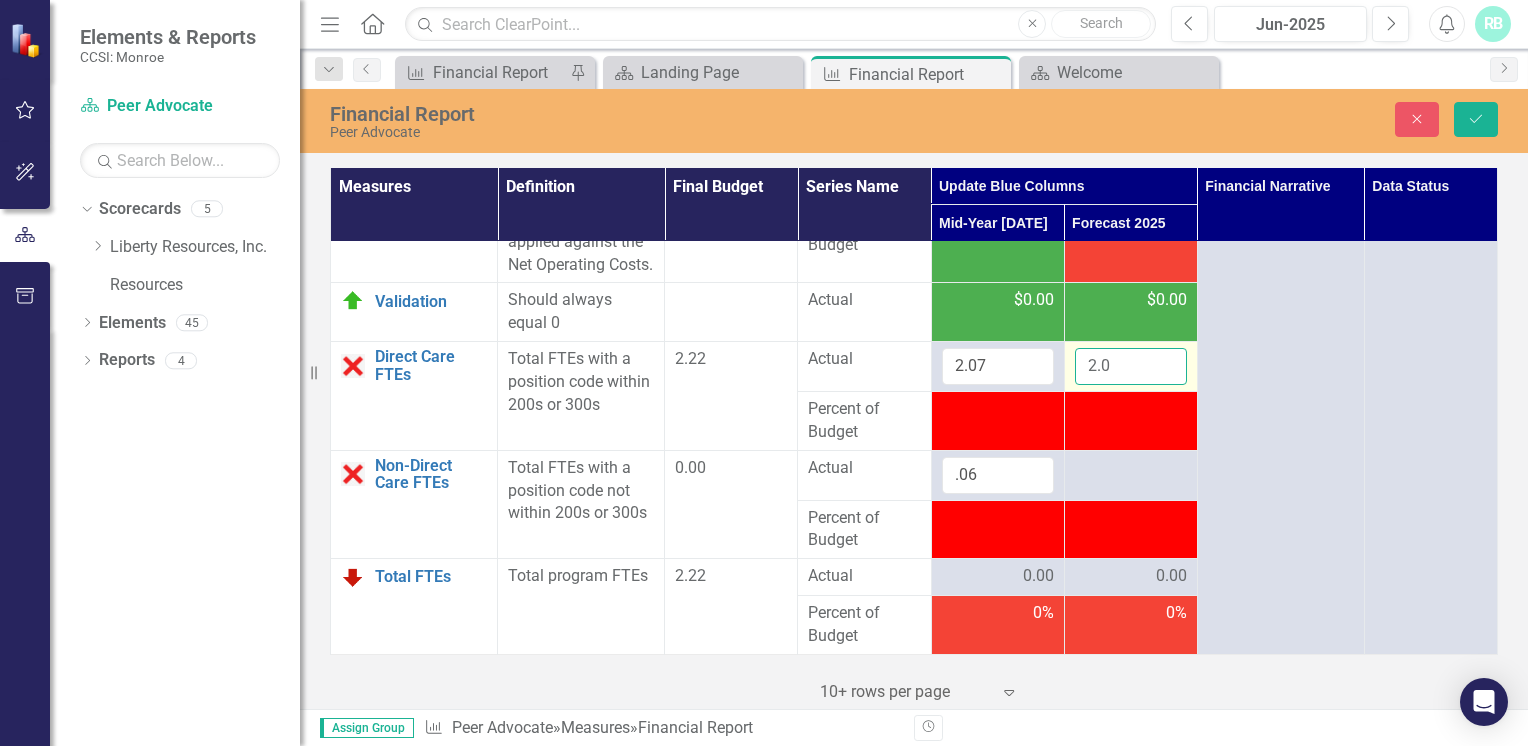 type on "2" 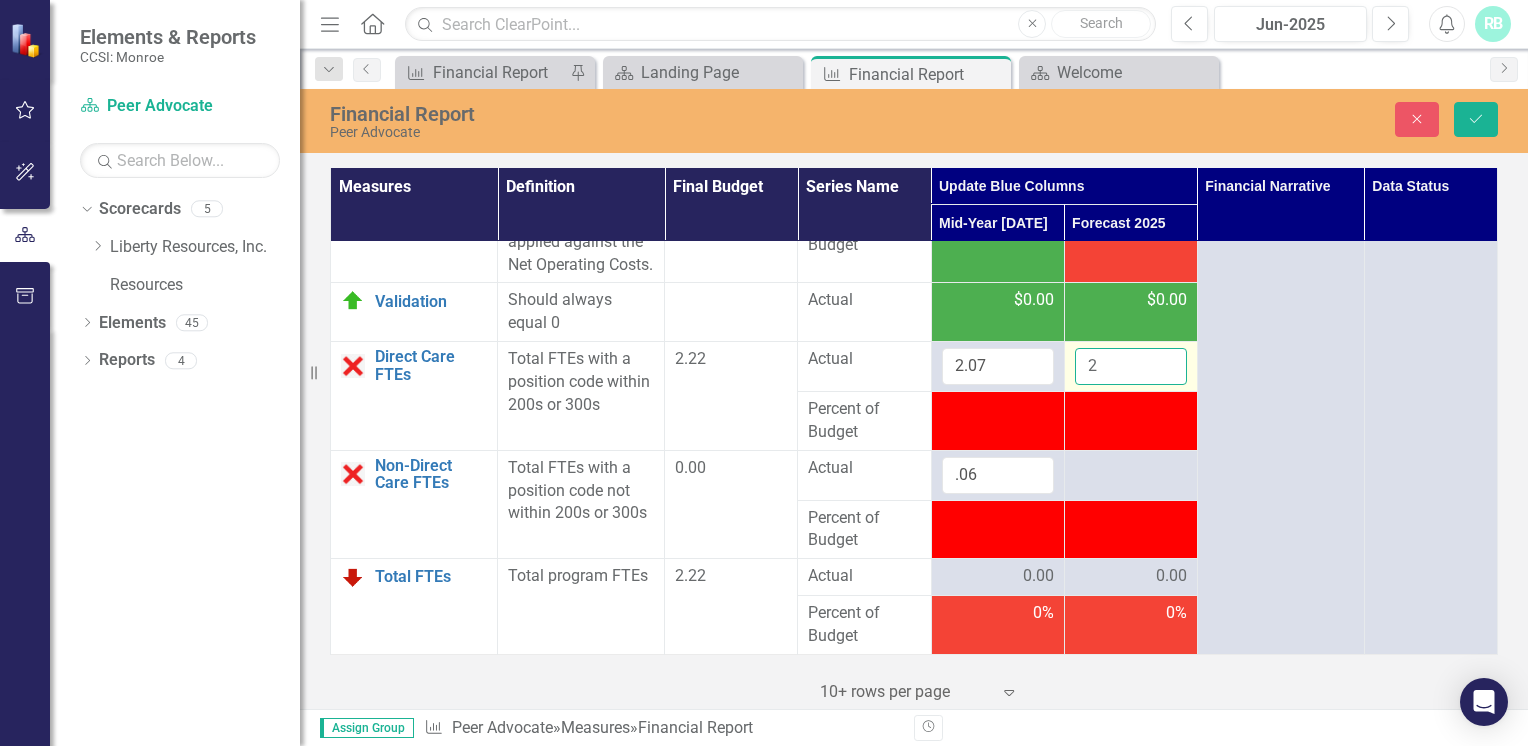 type 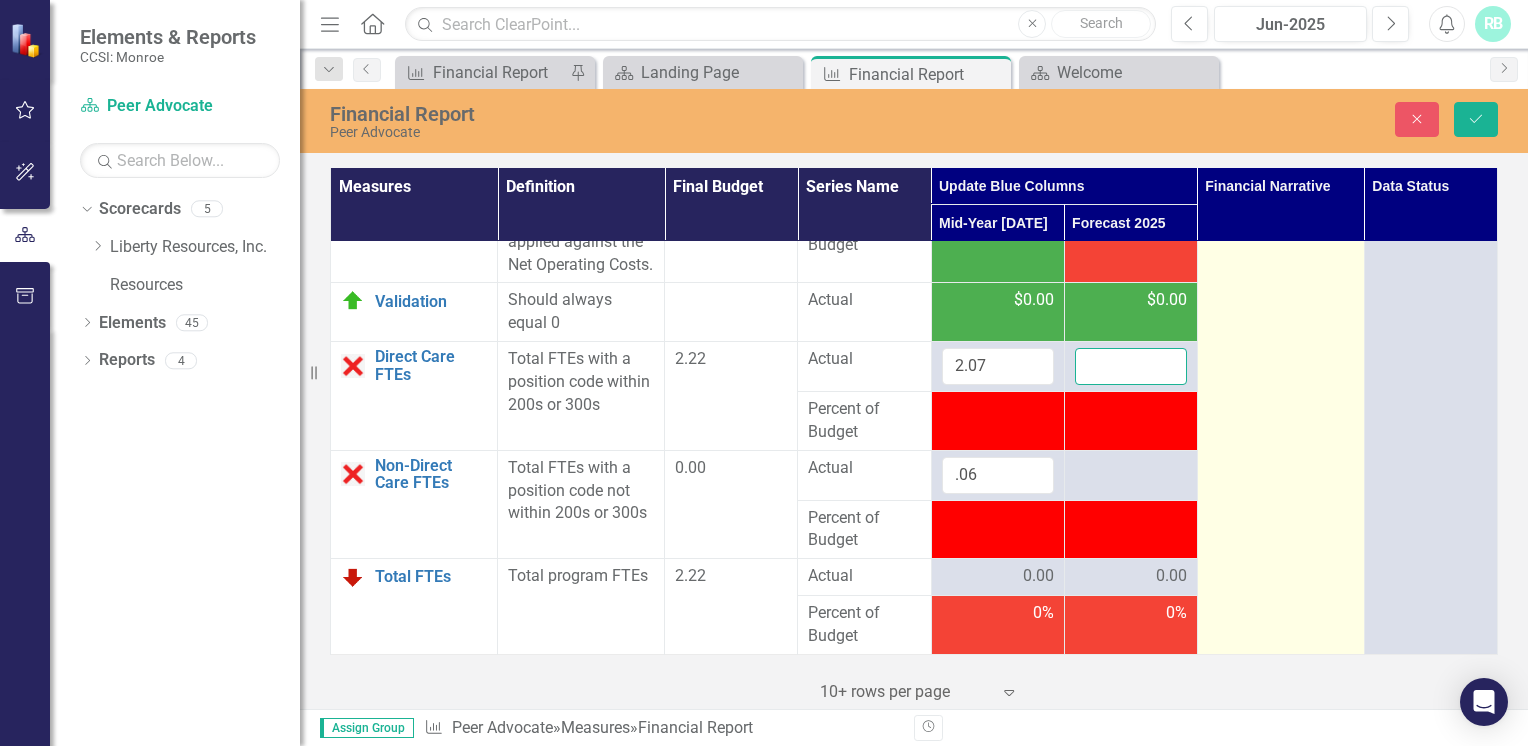 click on "Save" at bounding box center (1476, 119) 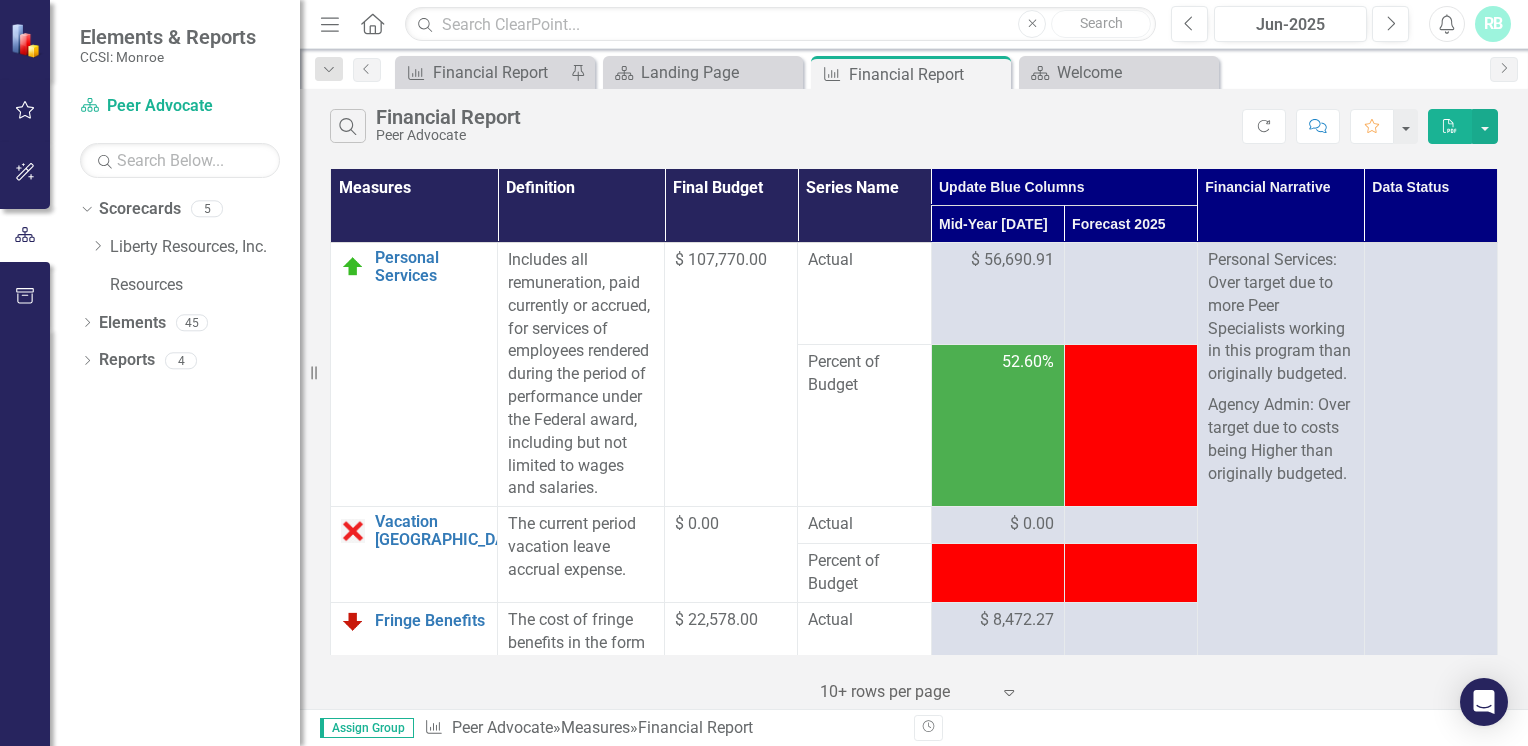 scroll, scrollTop: 4378, scrollLeft: 0, axis: vertical 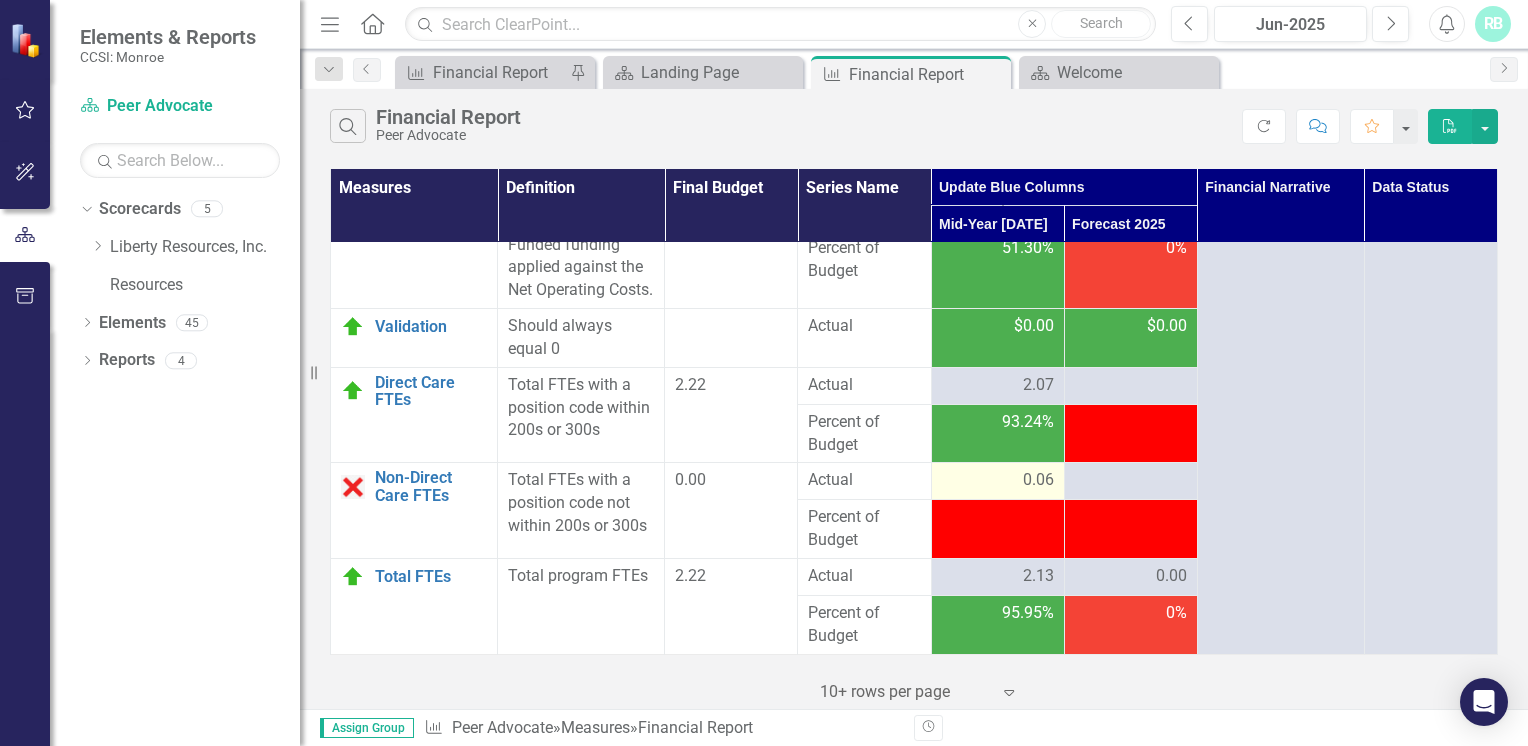 click on "0.06" at bounding box center [1038, 480] 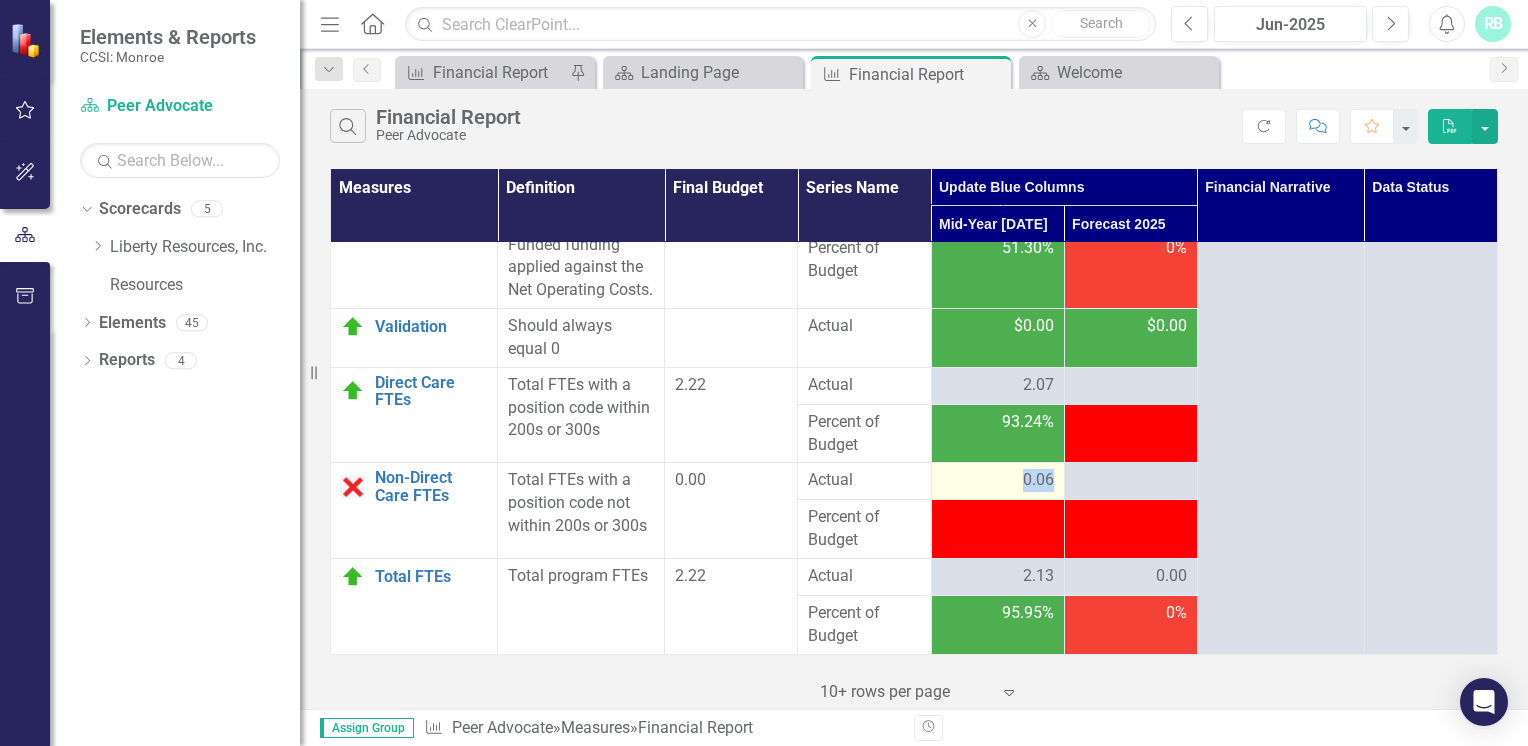 click on "0.06" at bounding box center [1038, 480] 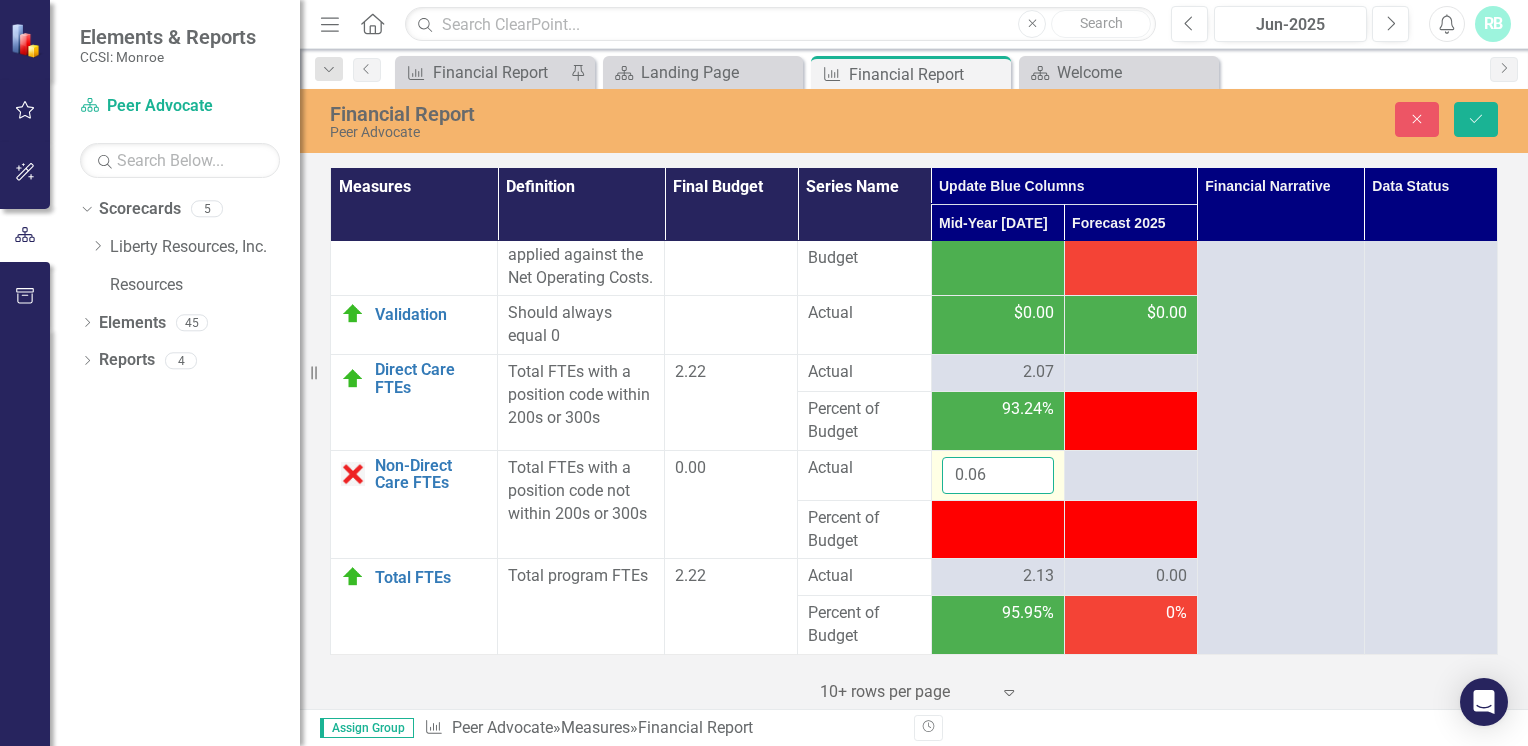click on "0.06" at bounding box center (998, 475) 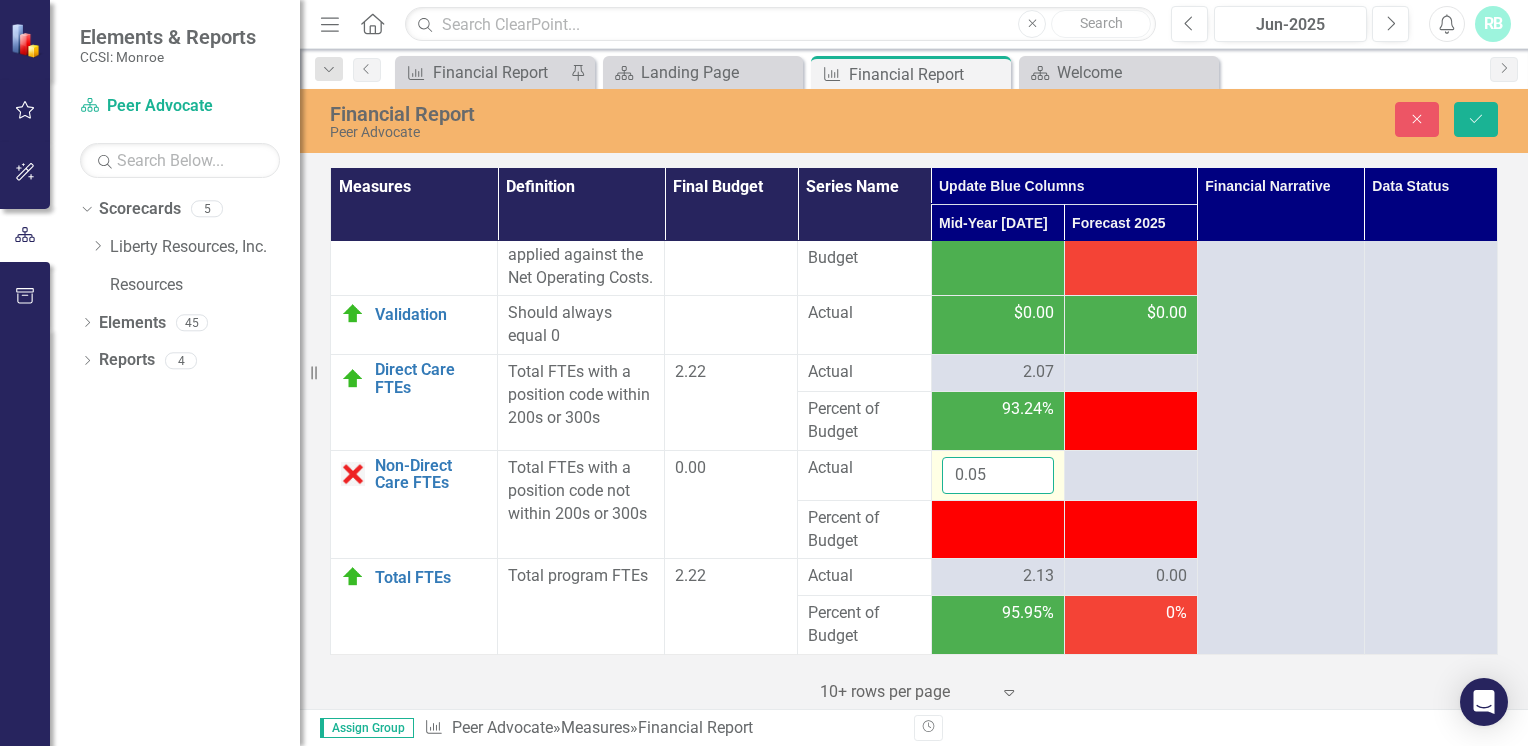 type on "0.05" 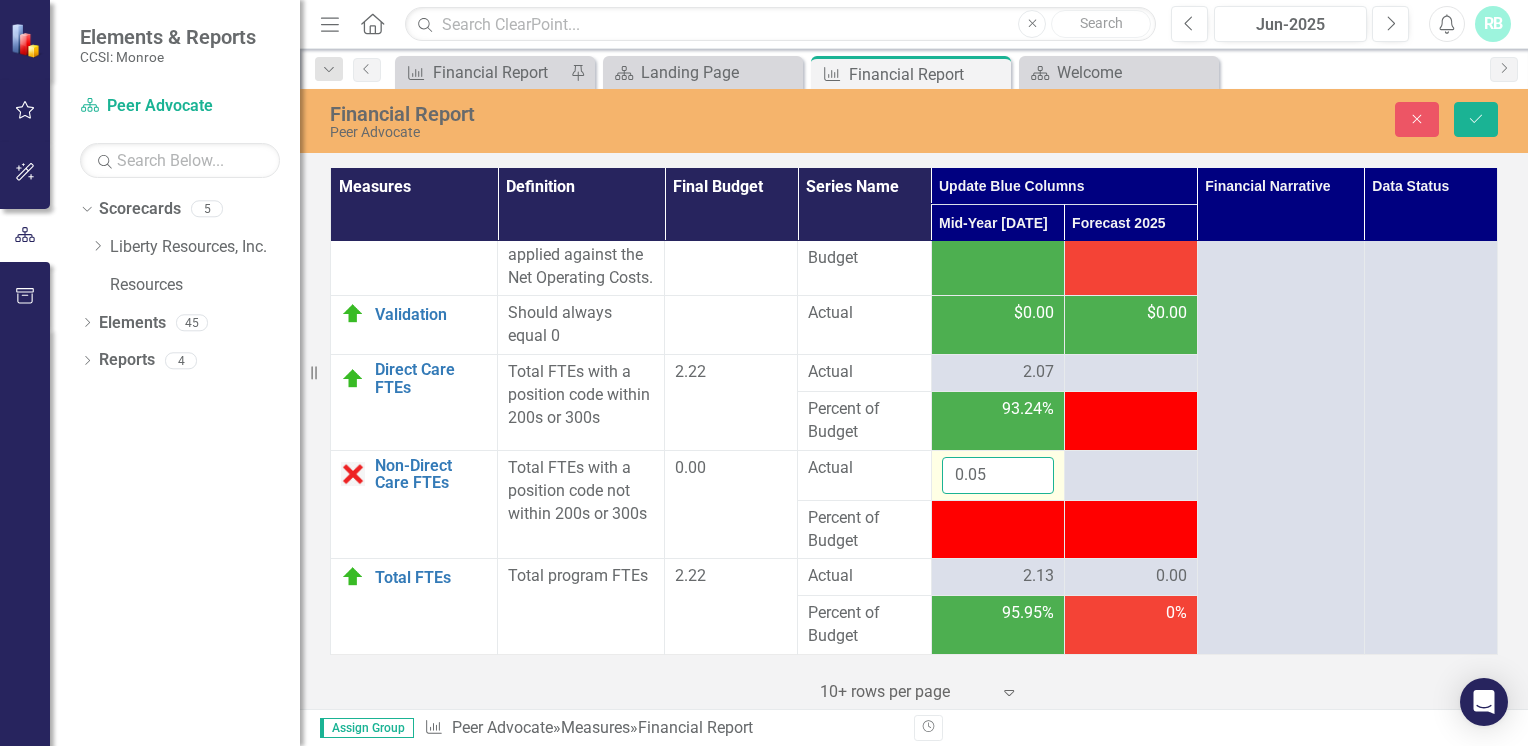 click on "Save" at bounding box center (1476, 119) 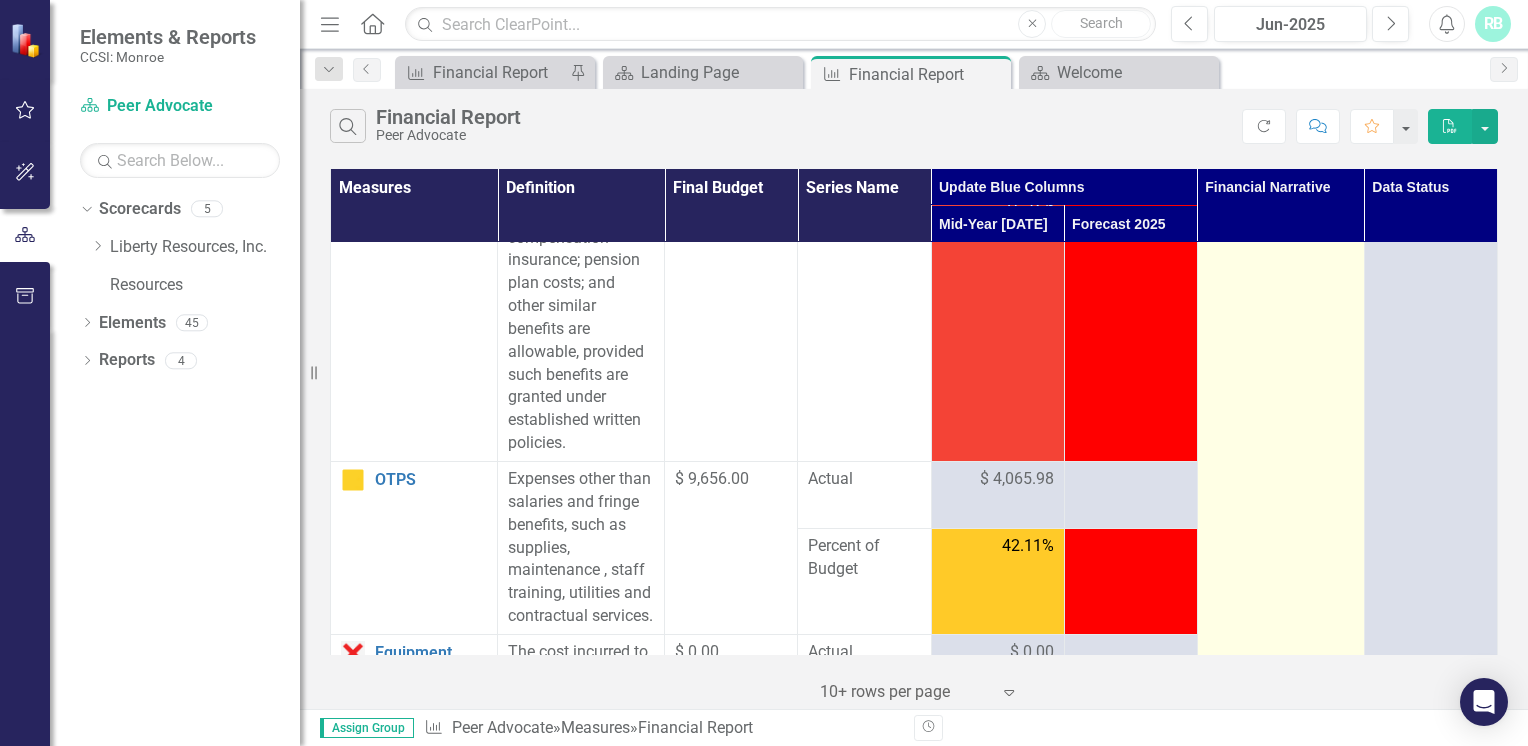 scroll, scrollTop: 0, scrollLeft: 0, axis: both 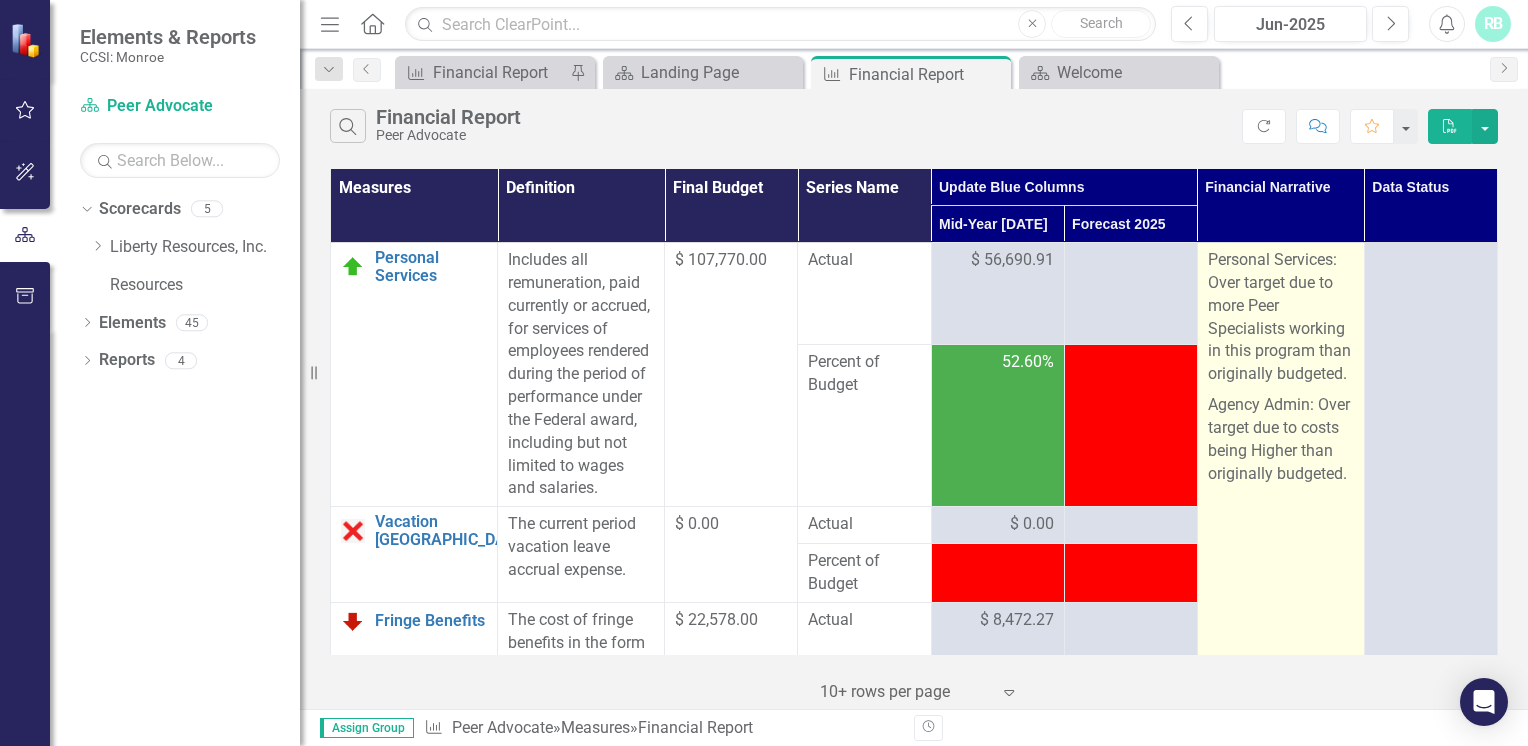click on "Personal Services: Over target due to more Peer Specialists working in this program than originally budgeted." at bounding box center (1281, 319) 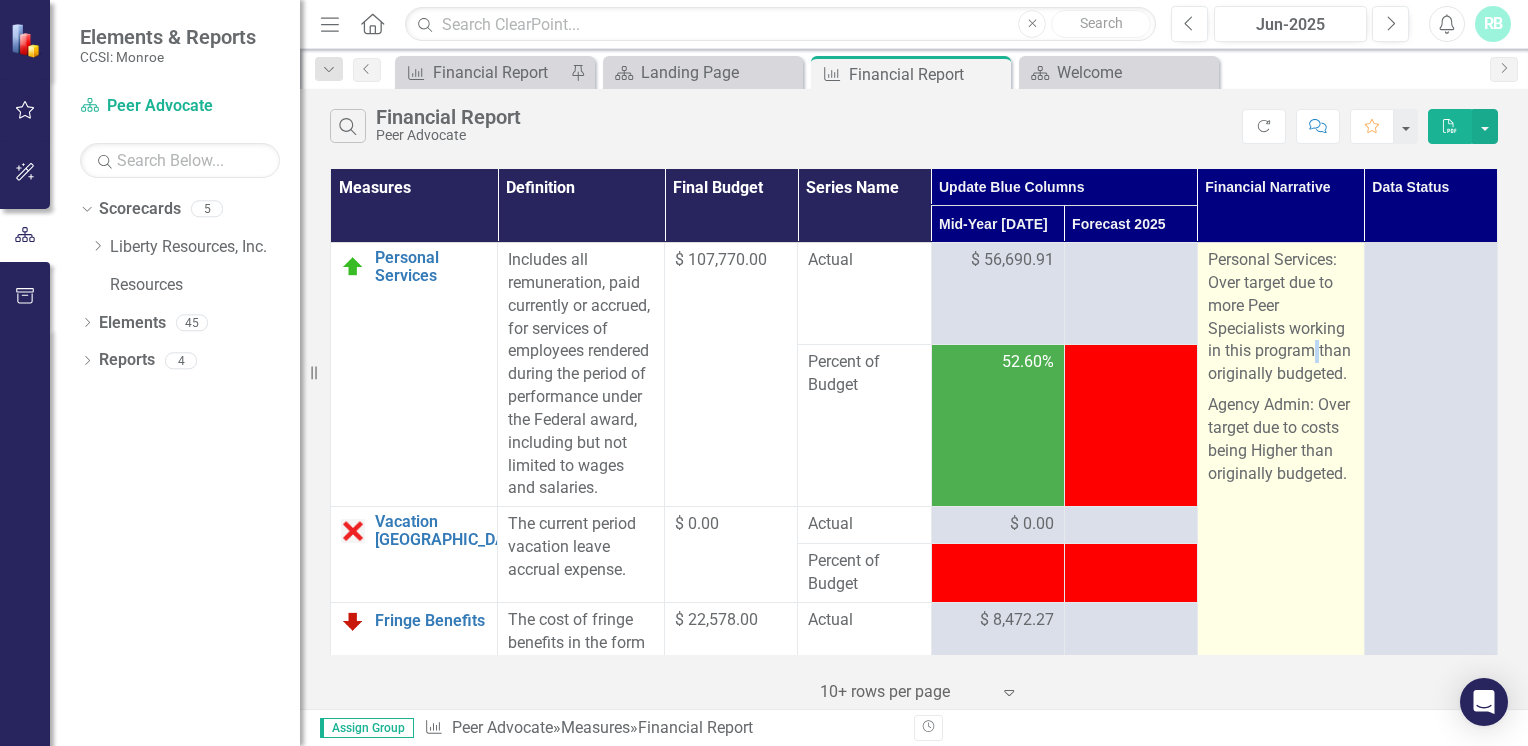 click on "Personal Services: Over target due to more Peer Specialists working in this program than originally budgeted." at bounding box center [1281, 319] 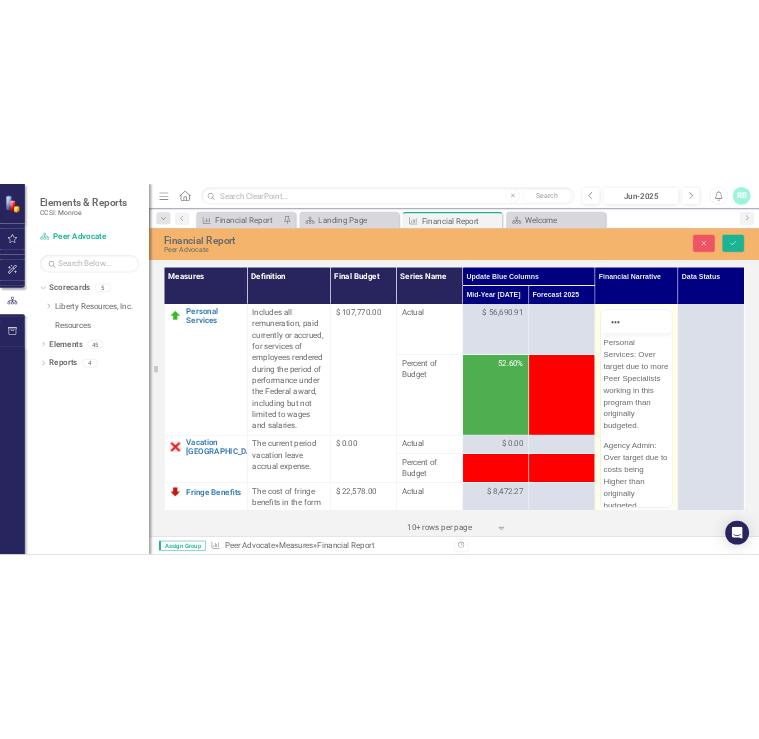 scroll, scrollTop: 0, scrollLeft: 0, axis: both 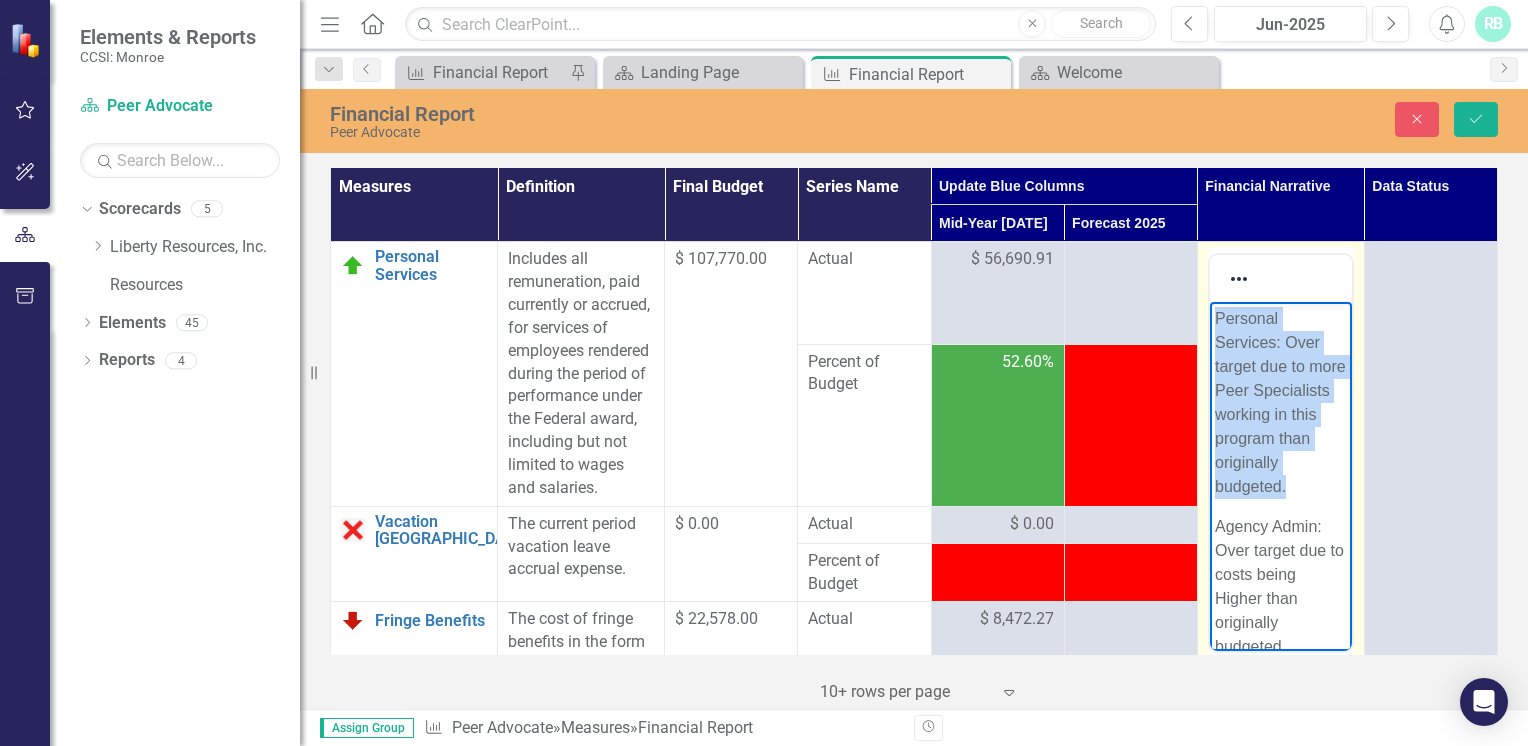 drag, startPoint x: 1303, startPoint y: 507, endPoint x: 1214, endPoint y: 313, distance: 213.44086 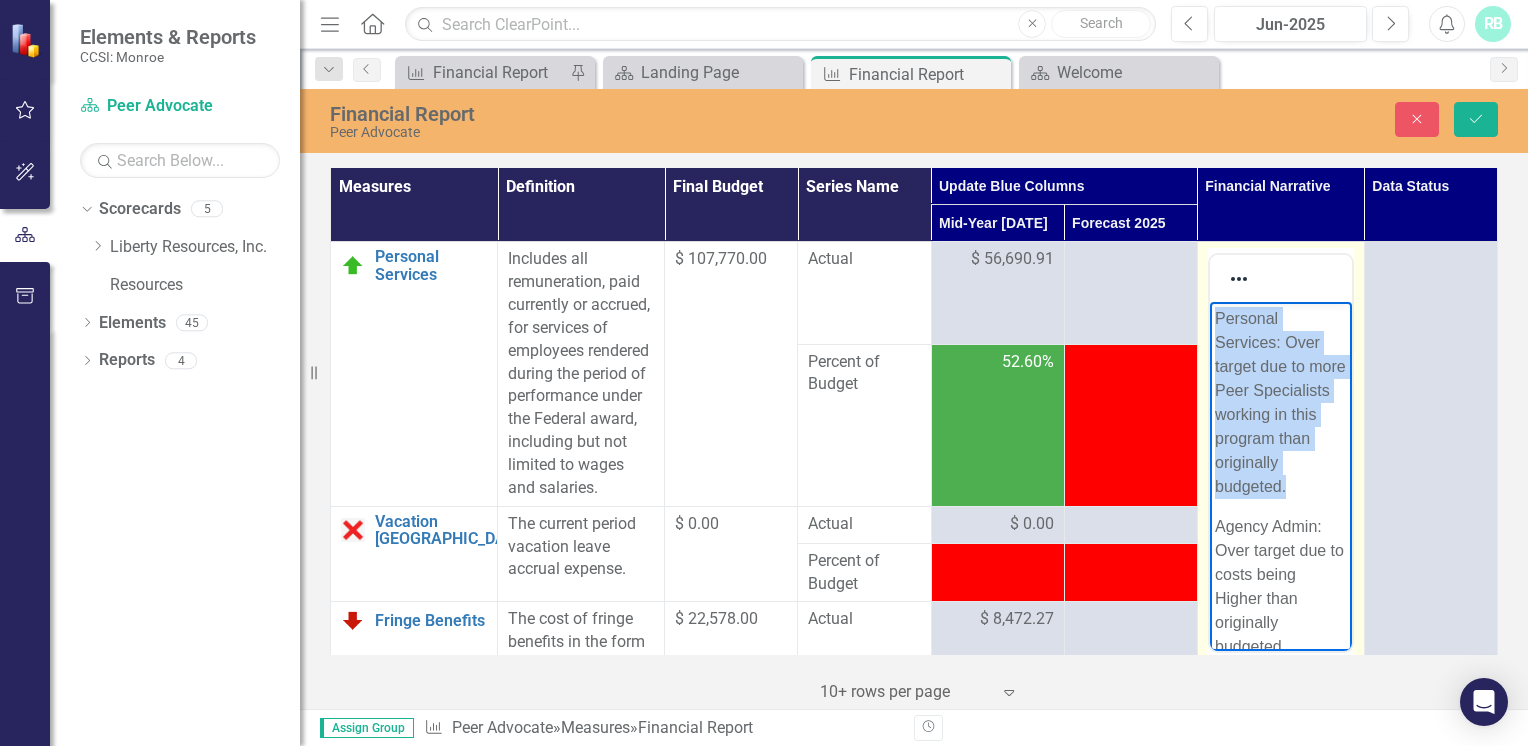 click on "Personal Services: Over target due to more Peer Specialists working in this program than originally budgeted." at bounding box center [1280, 403] 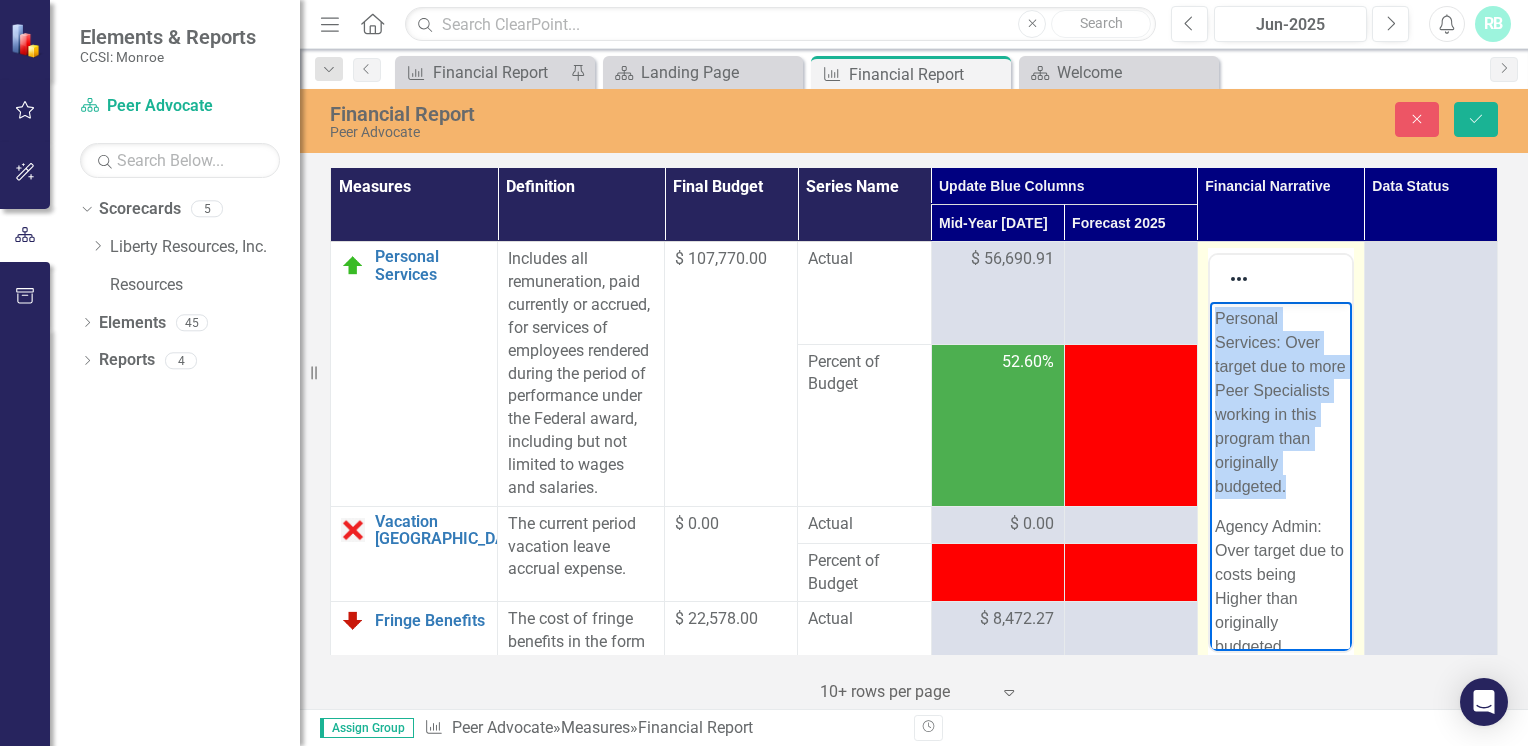 type 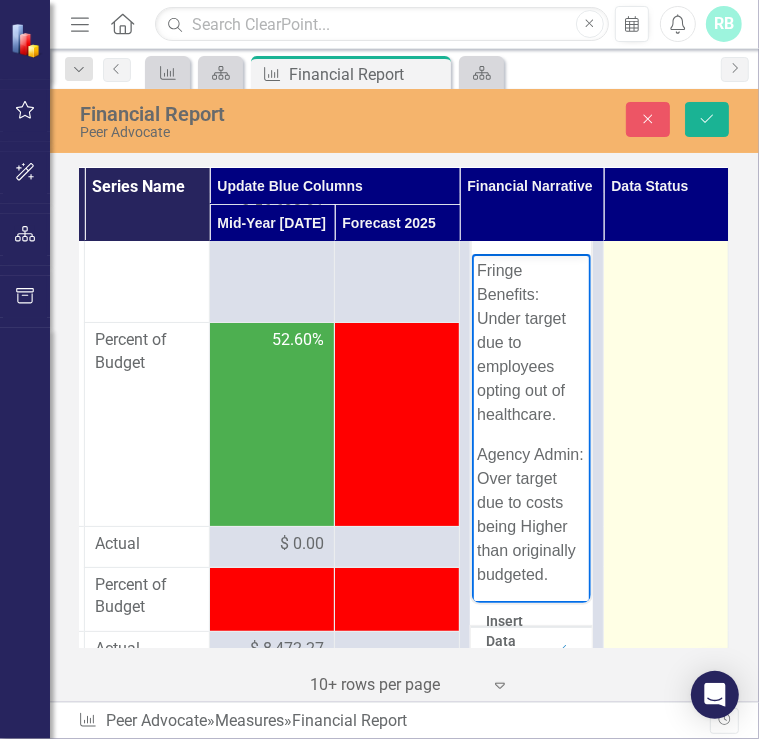 scroll, scrollTop: 50, scrollLeft: 422, axis: both 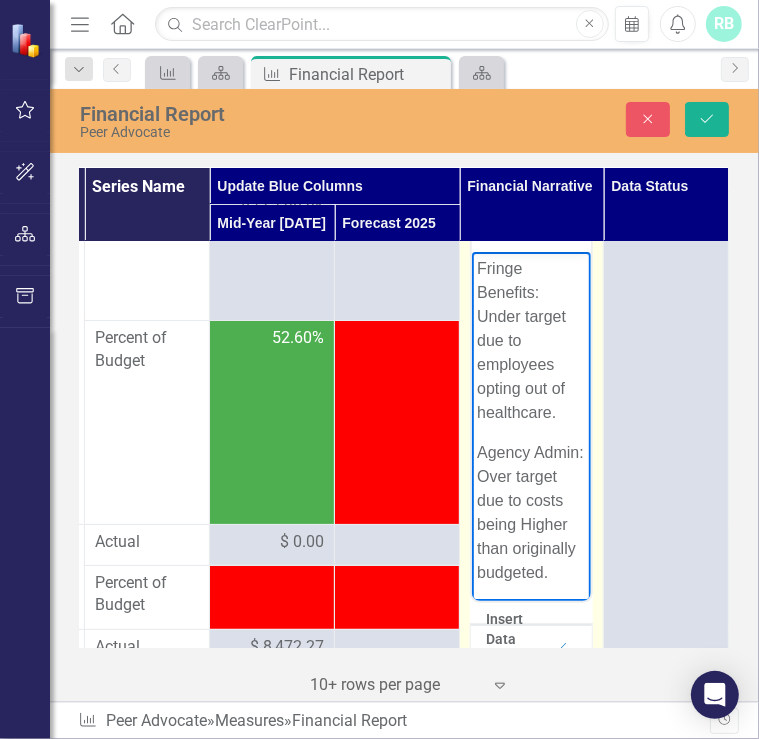 click on "Fringe Benefits: Under target due to employees opting out of healthcare. Agency Admin: Over target due to costs being Higher than originally budgeted." at bounding box center (530, 429) 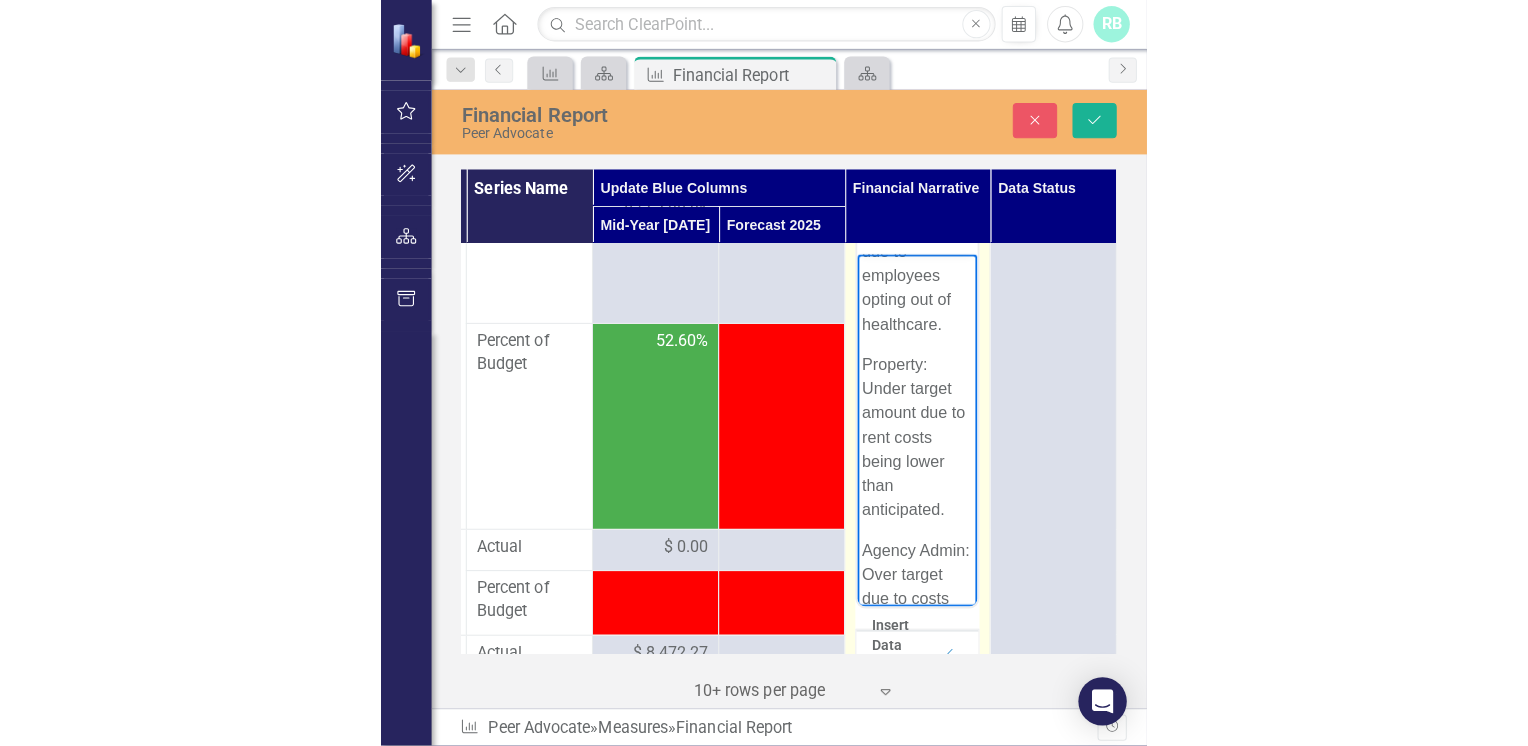 scroll, scrollTop: 0, scrollLeft: 0, axis: both 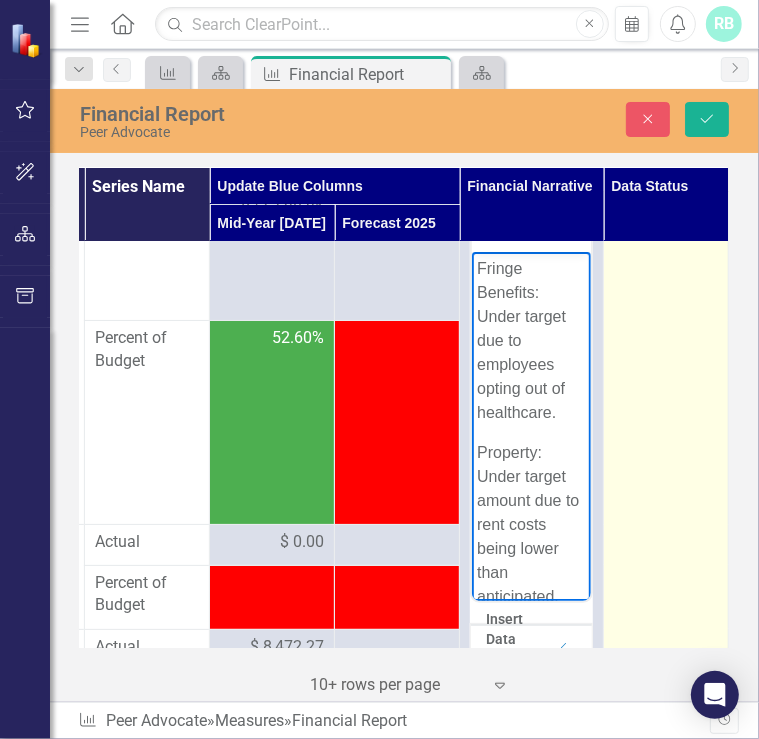 click at bounding box center [666, 3021] 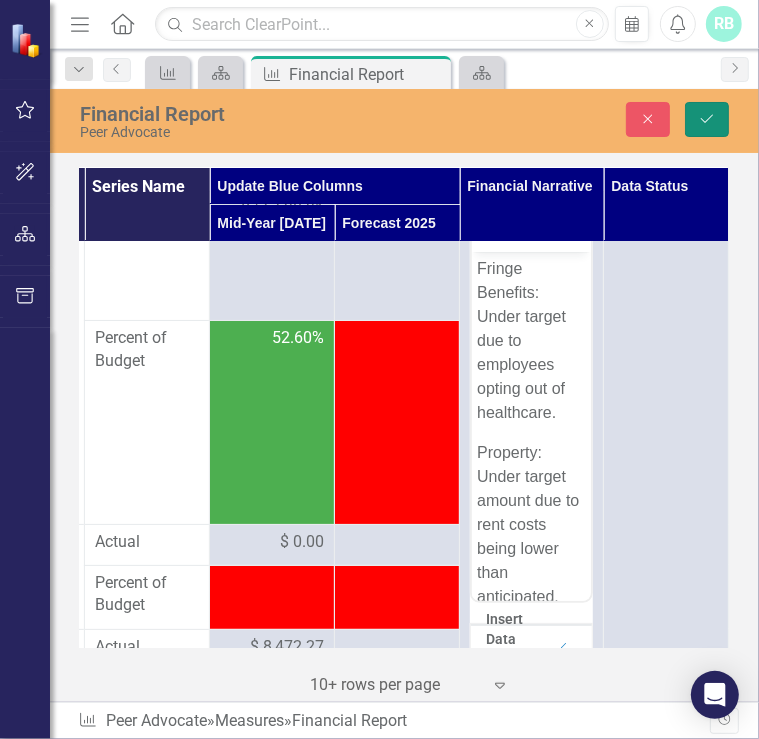 click on "Save" at bounding box center (707, 119) 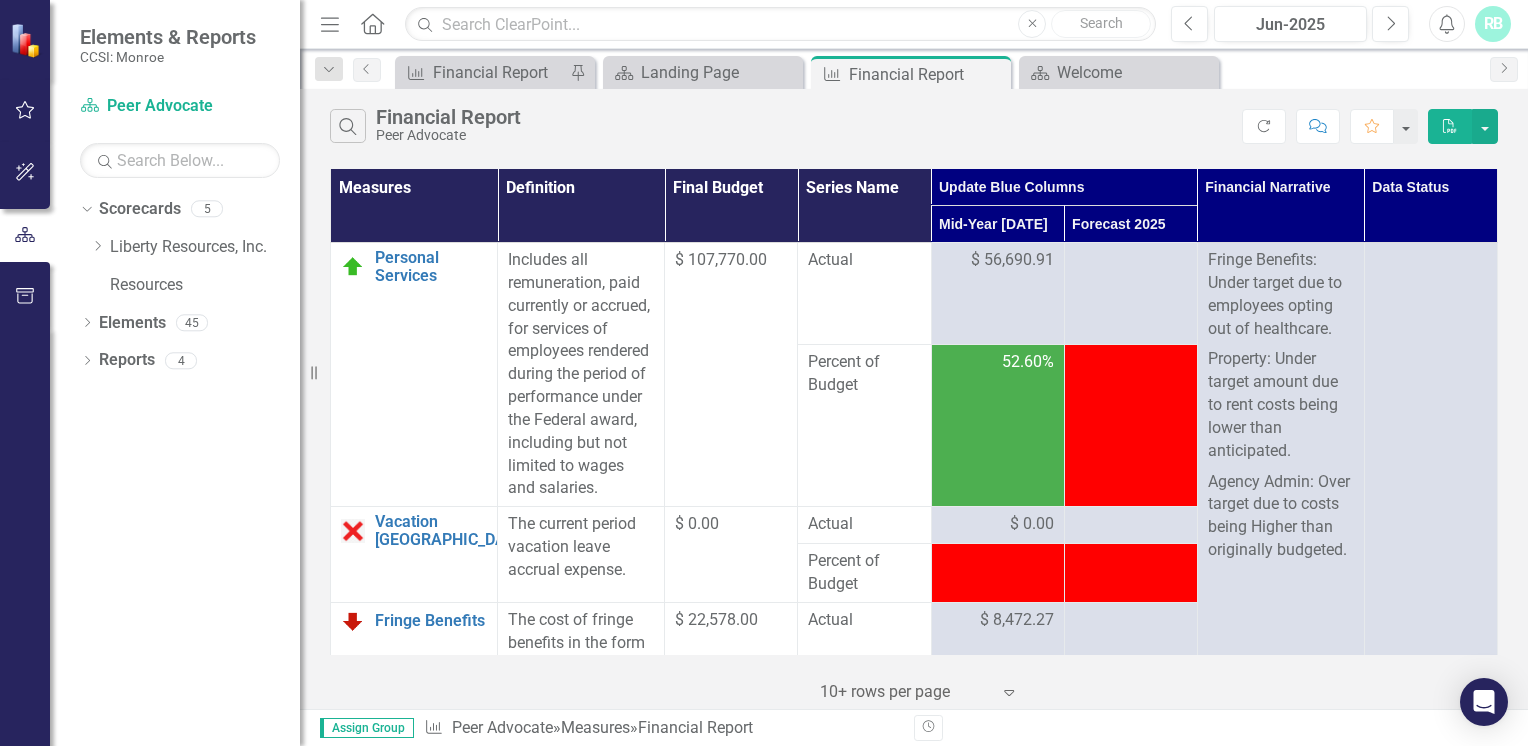 scroll, scrollTop: 0, scrollLeft: 0, axis: both 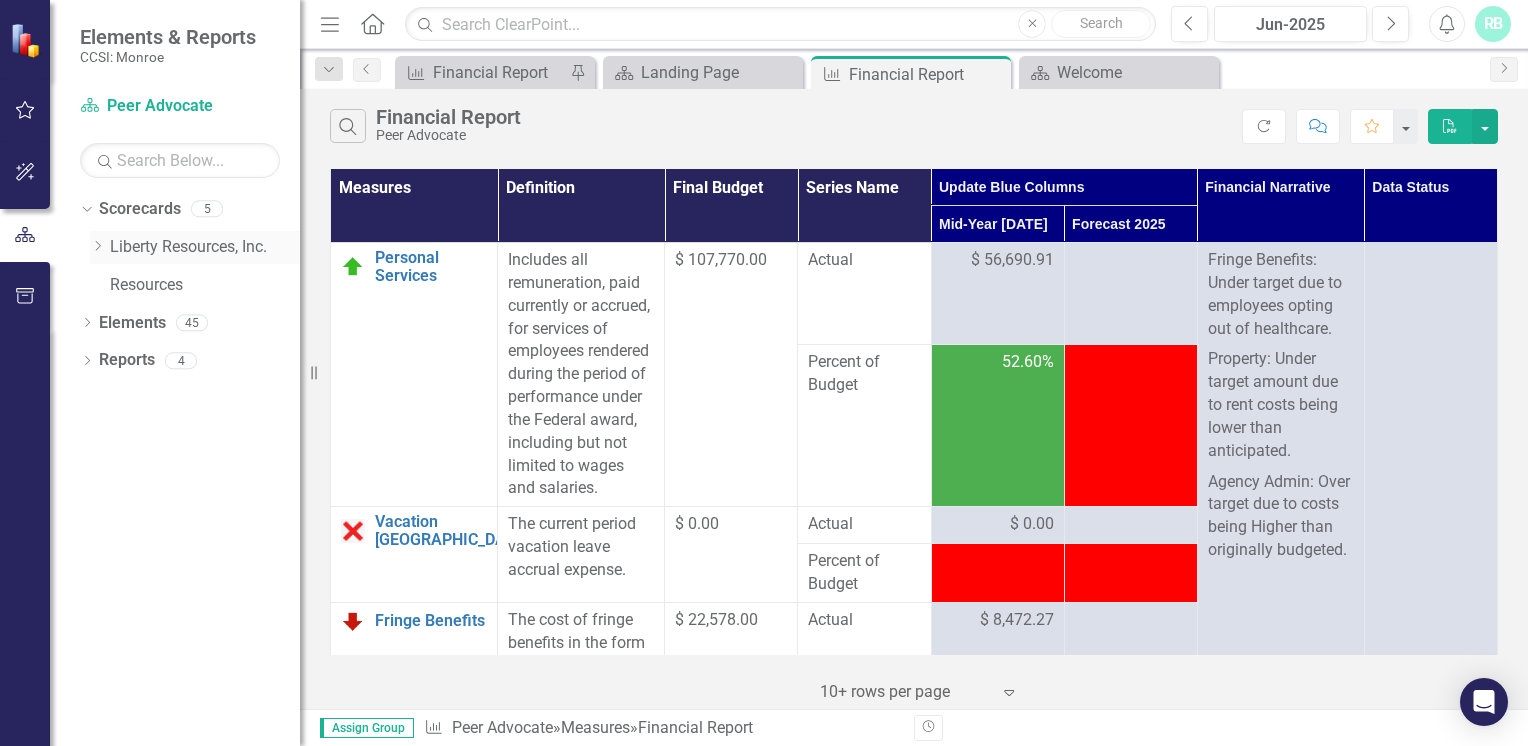 click on "Liberty Resources, Inc." at bounding box center [205, 247] 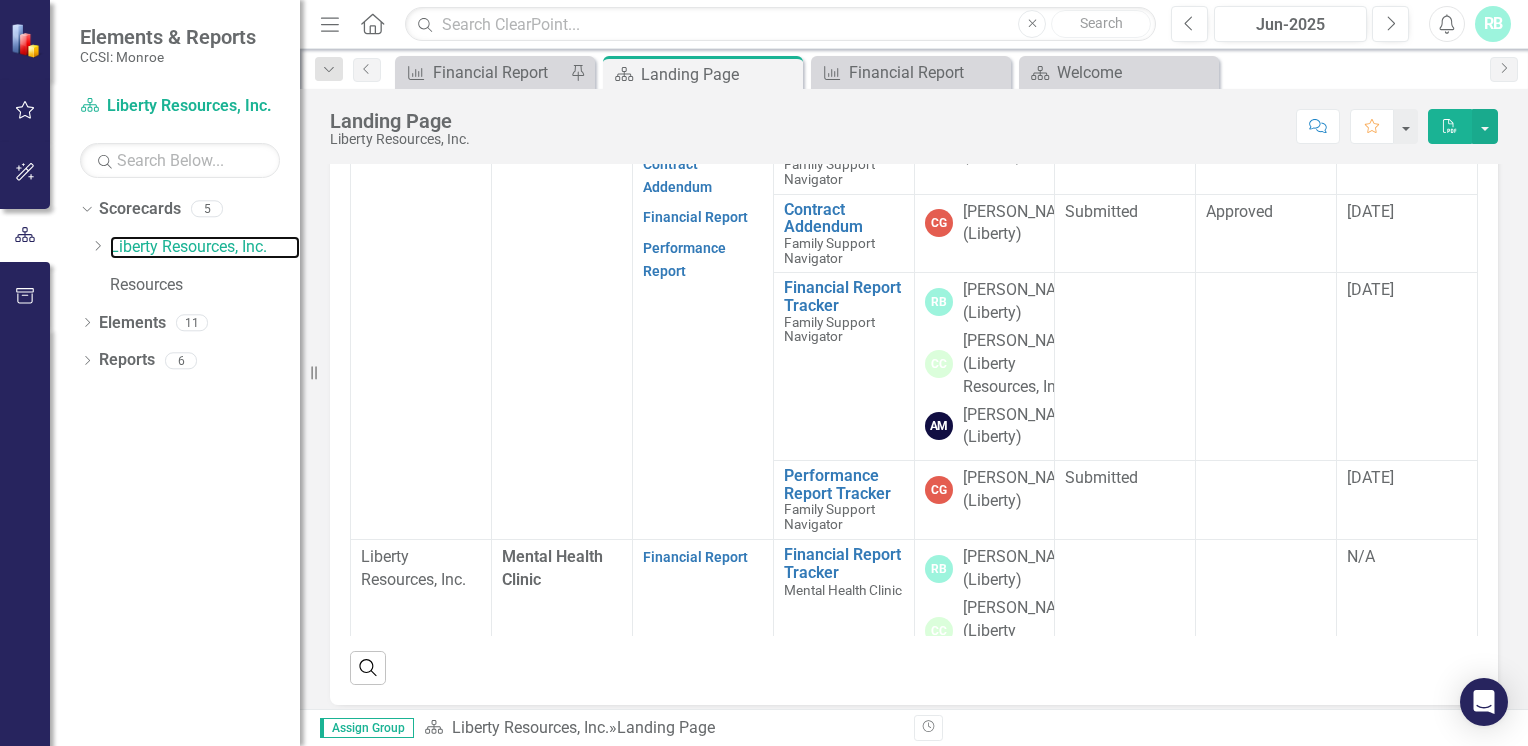 scroll, scrollTop: 676, scrollLeft: 0, axis: vertical 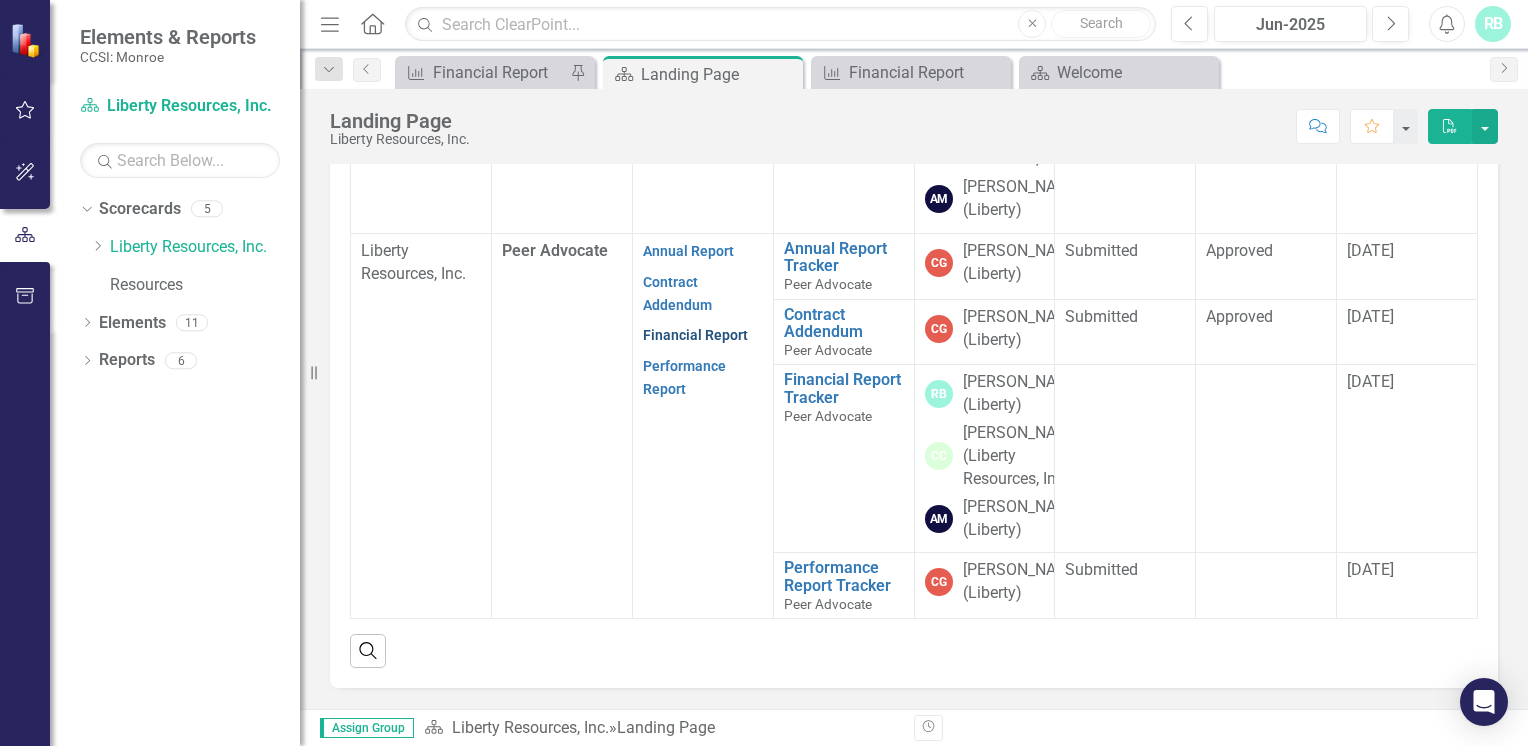 click on "Financial Report" at bounding box center [695, 335] 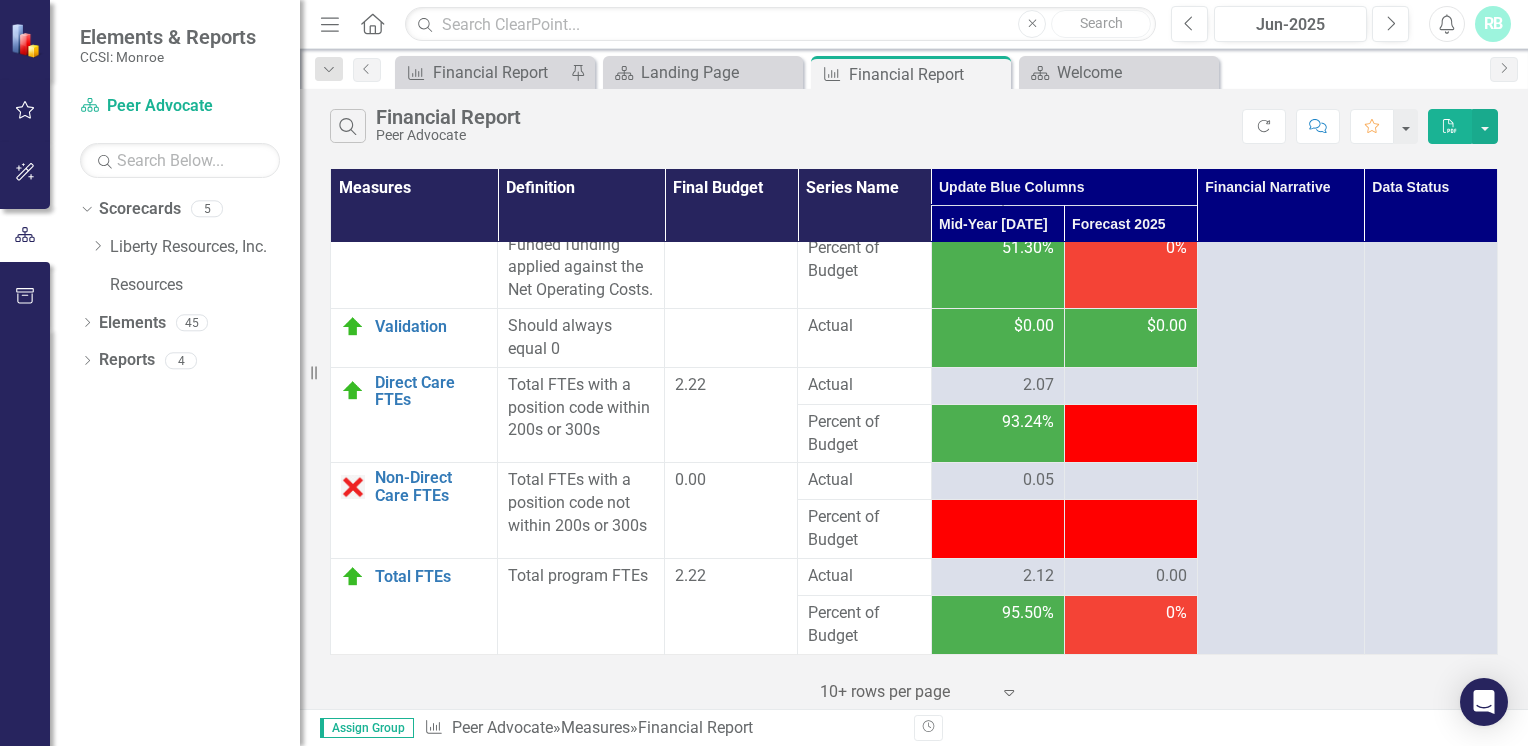 scroll, scrollTop: 4378, scrollLeft: 0, axis: vertical 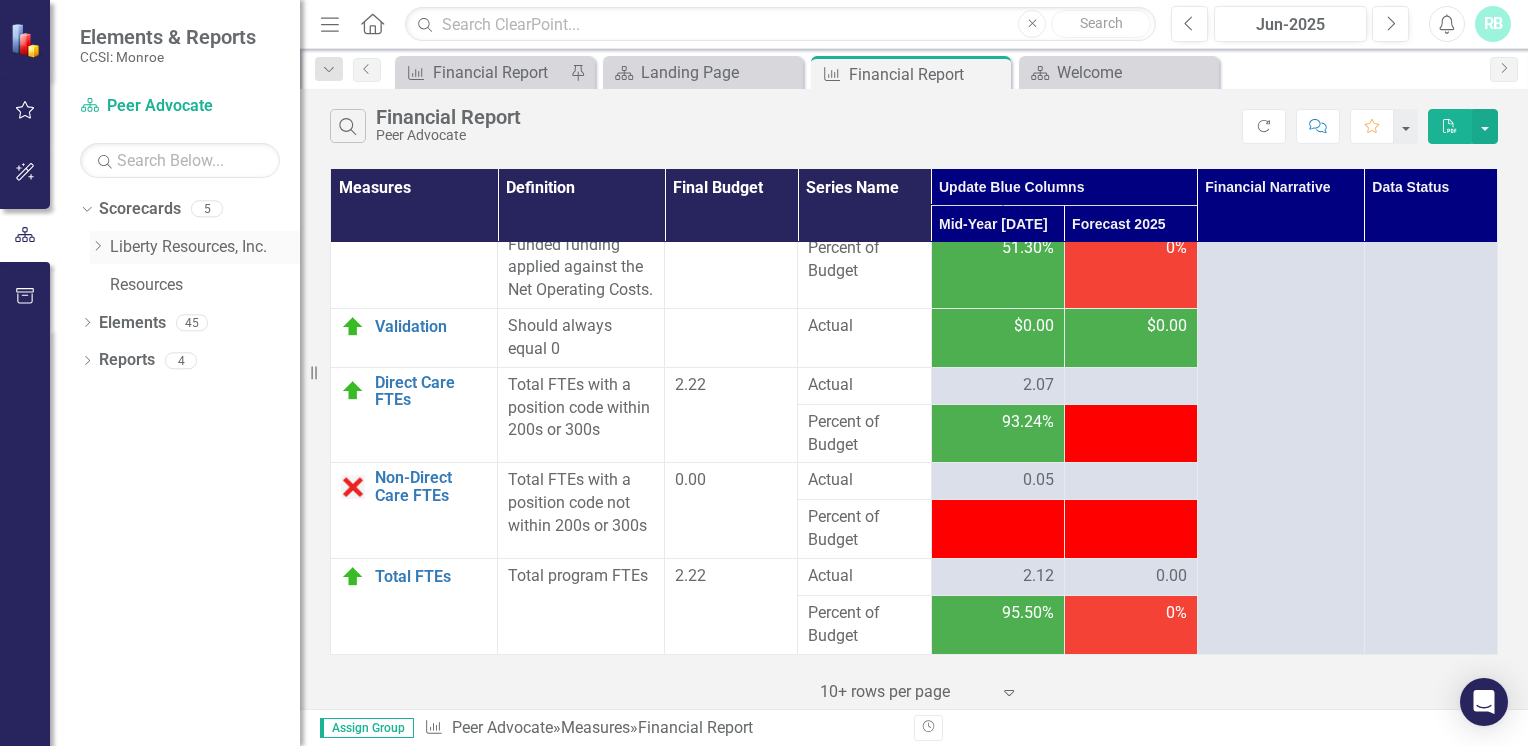 click on "Liberty Resources, Inc." at bounding box center [205, 247] 